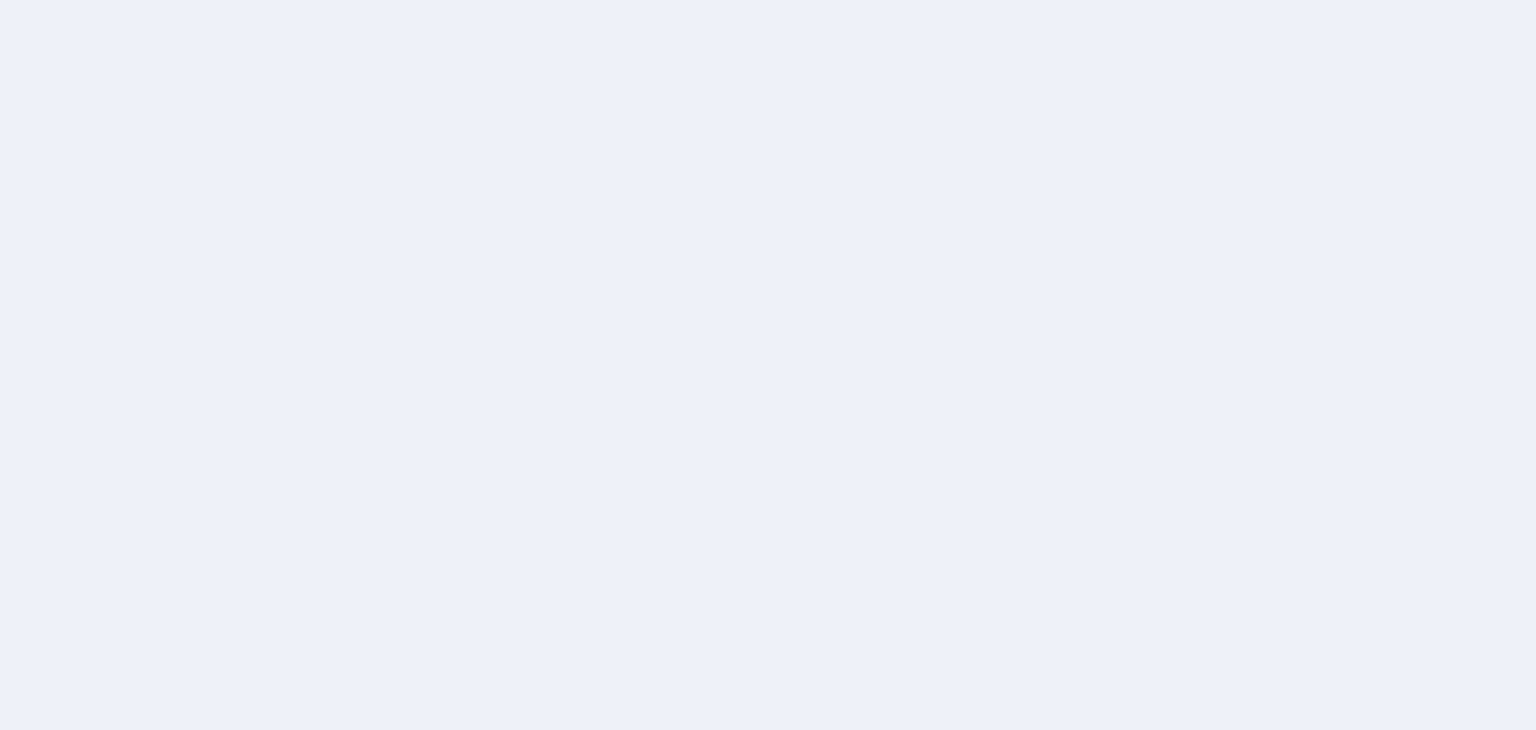 scroll, scrollTop: 0, scrollLeft: 0, axis: both 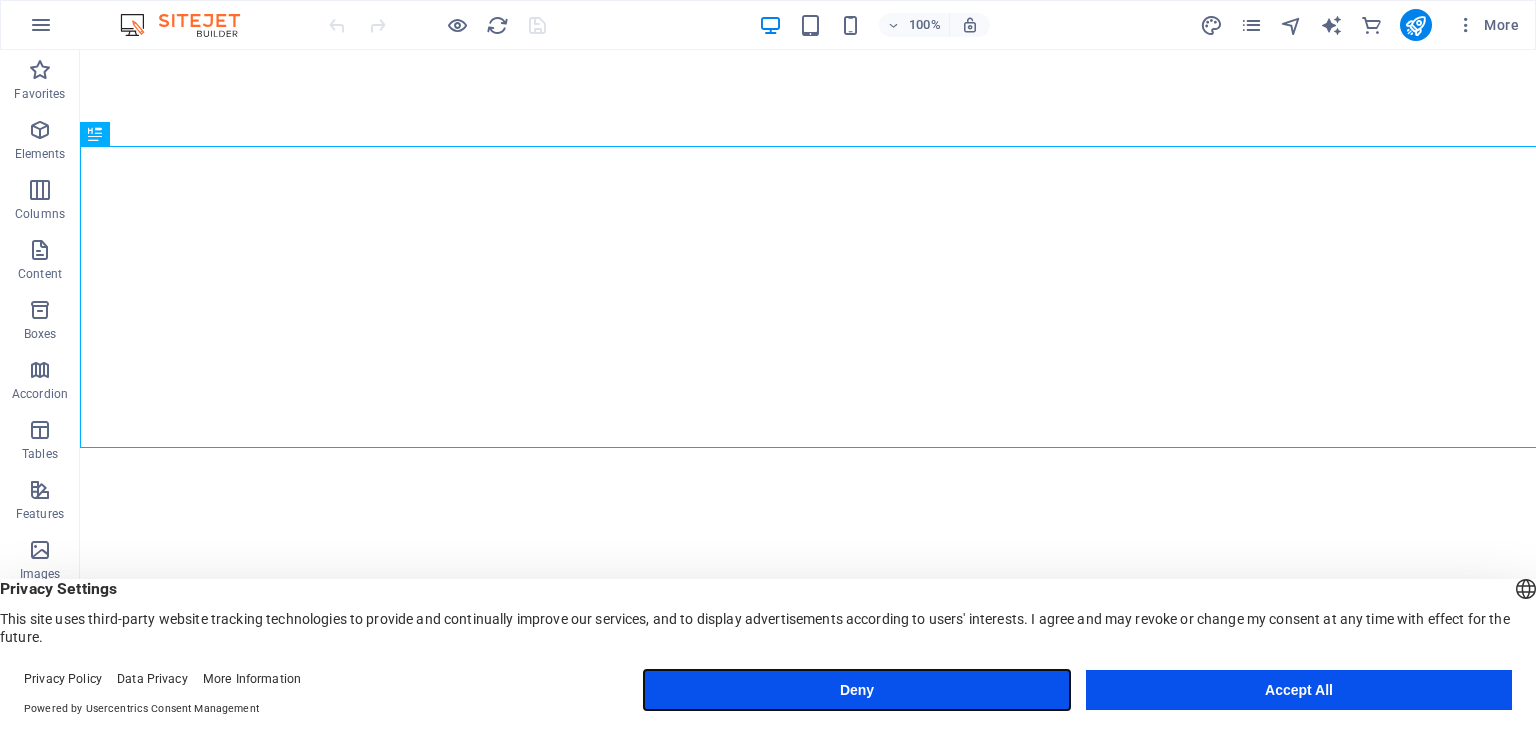 click on "Deny" at bounding box center (857, 690) 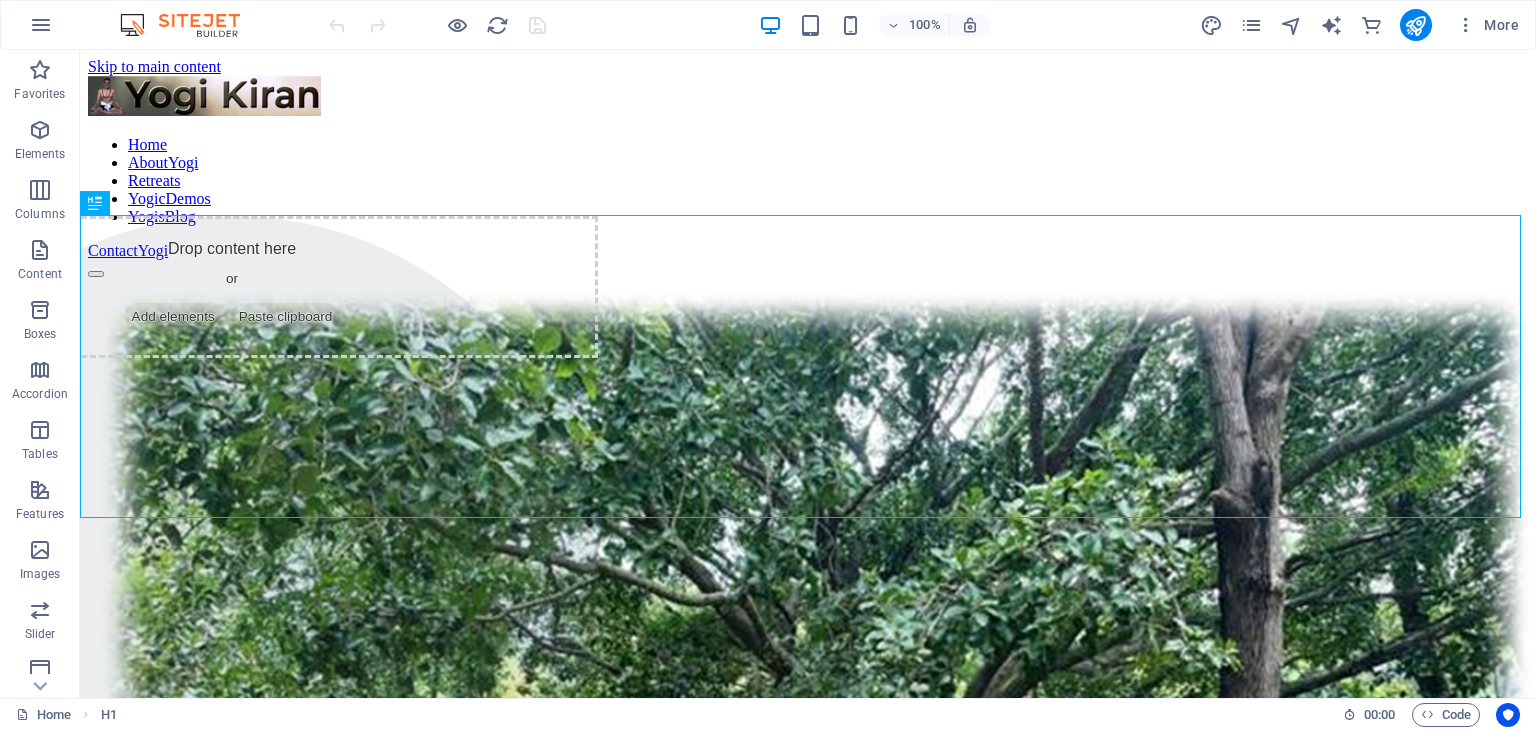 scroll, scrollTop: 979, scrollLeft: 0, axis: vertical 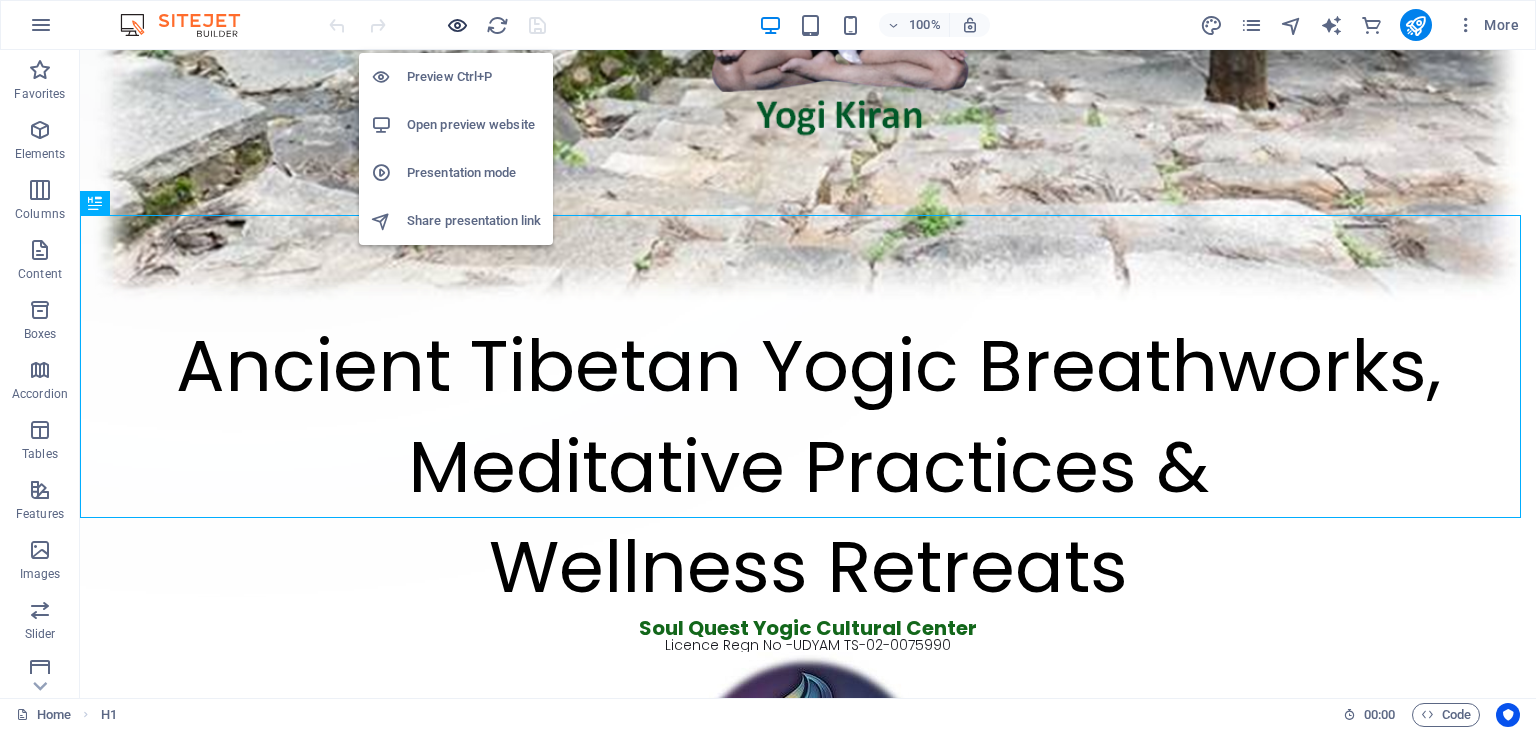 click at bounding box center (457, 25) 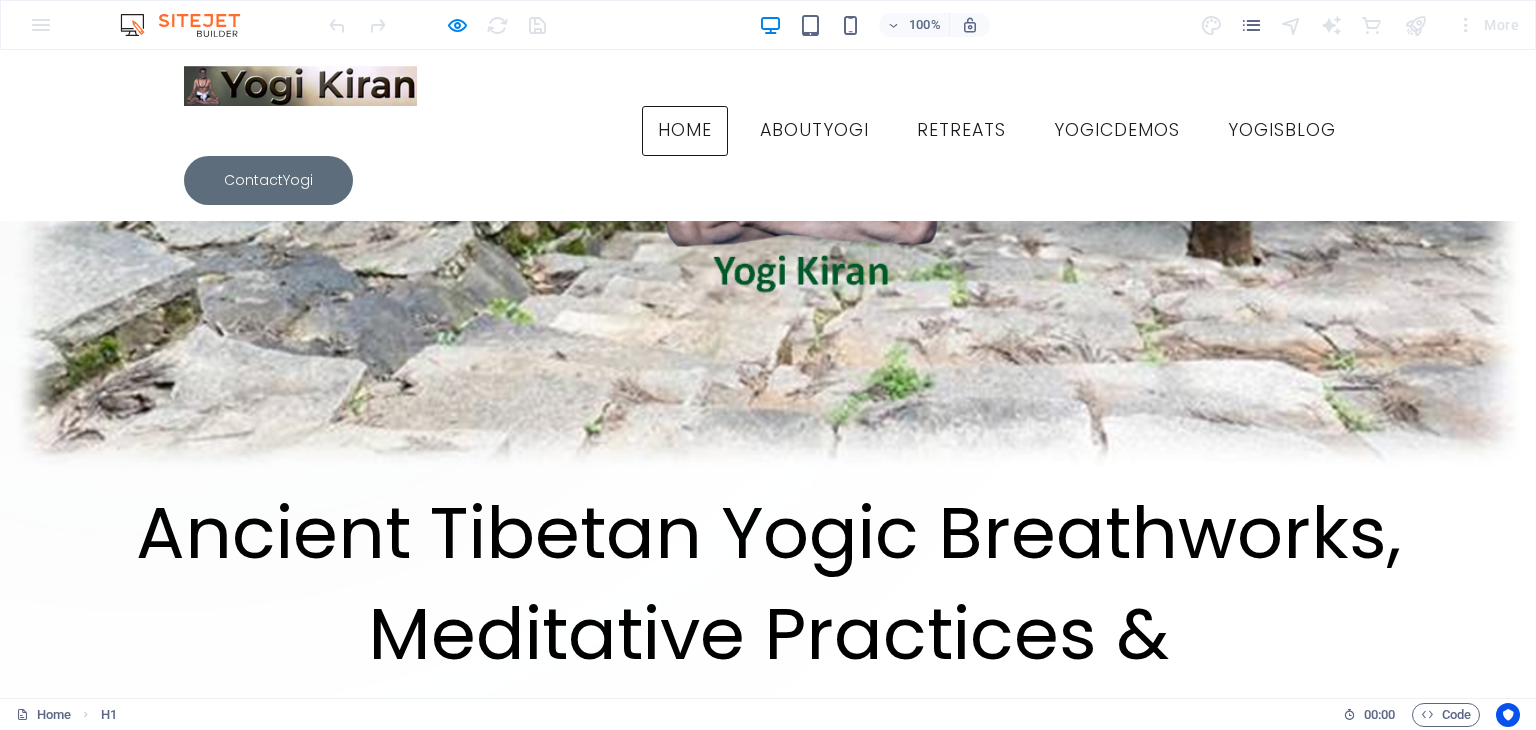 scroll, scrollTop: 479, scrollLeft: 0, axis: vertical 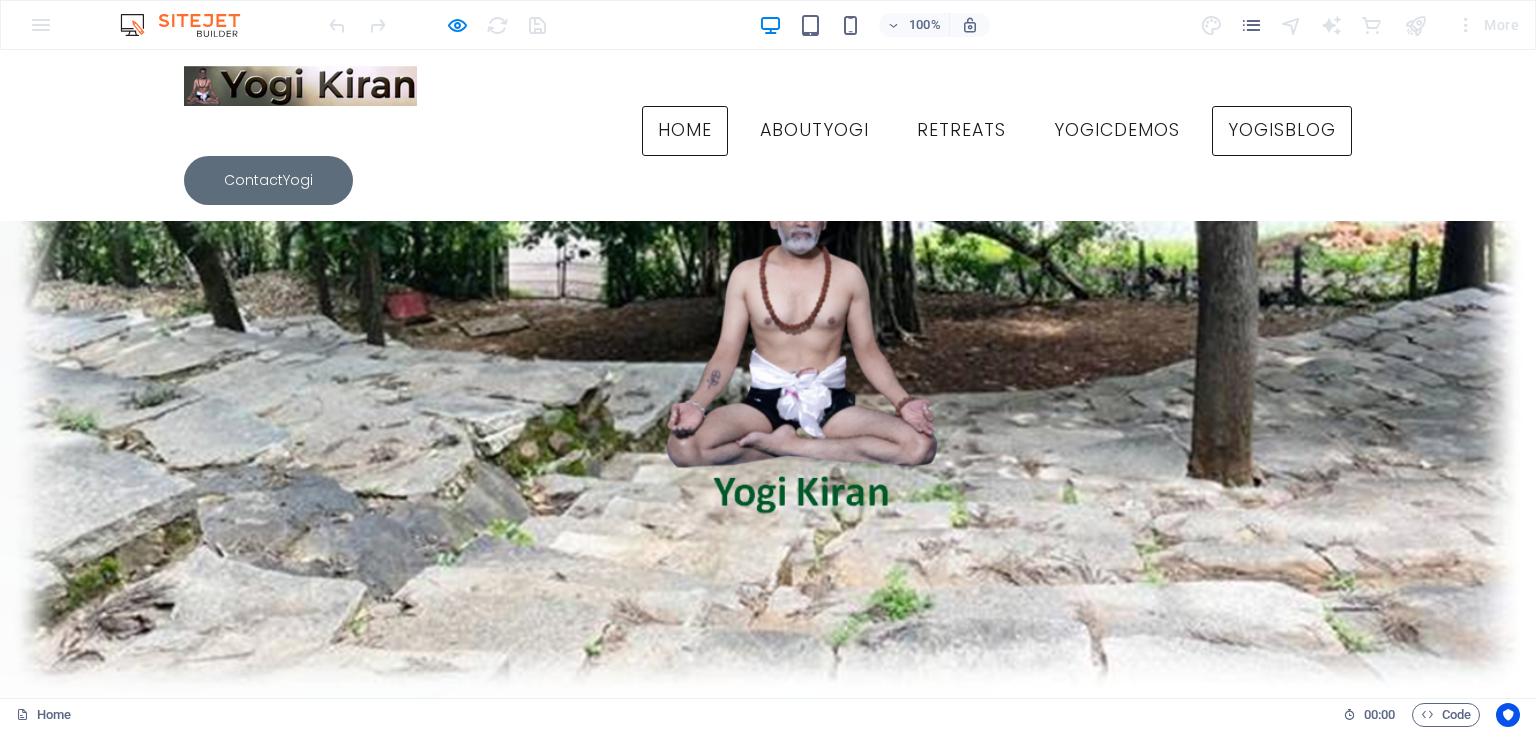 click on "YogisBlog" at bounding box center [1282, 131] 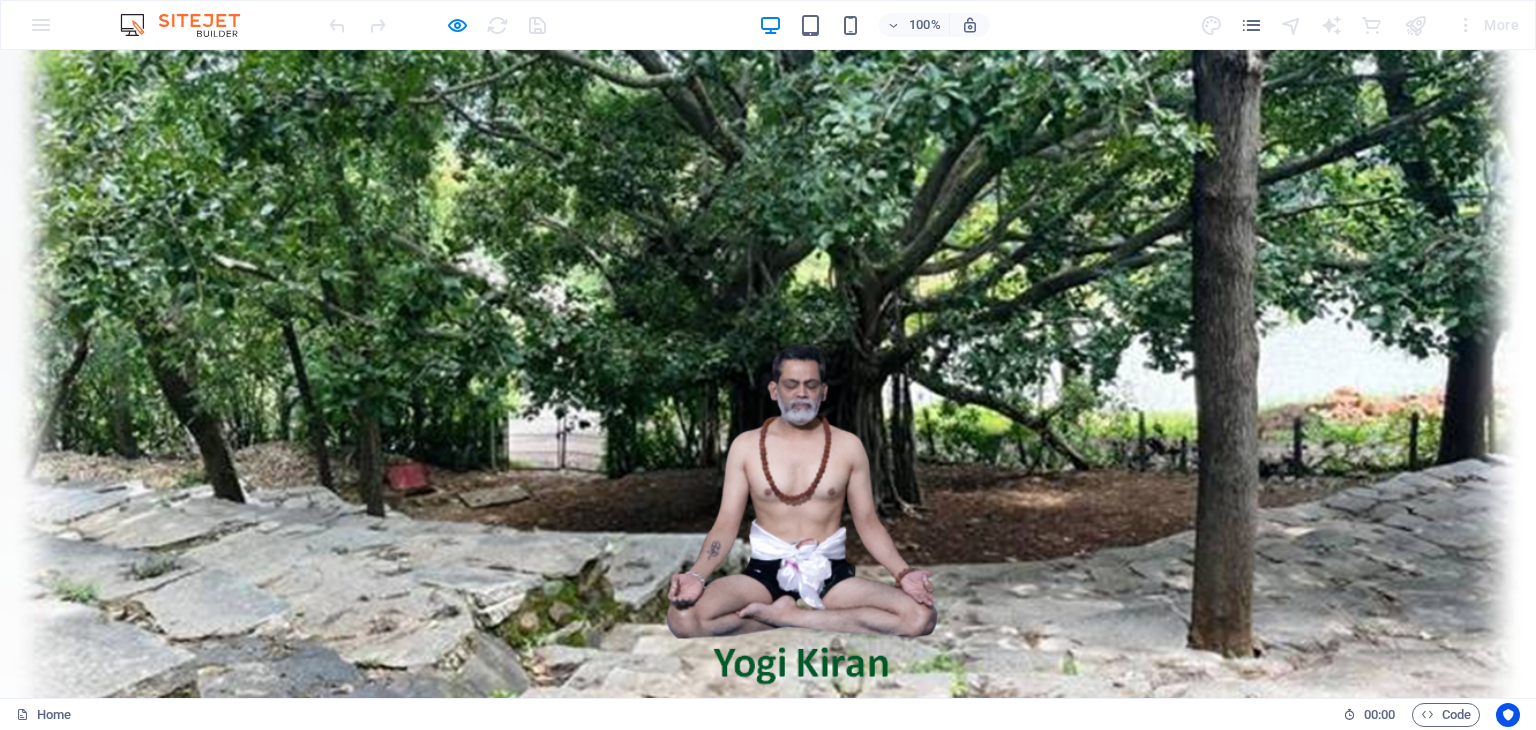 scroll, scrollTop: 0, scrollLeft: 0, axis: both 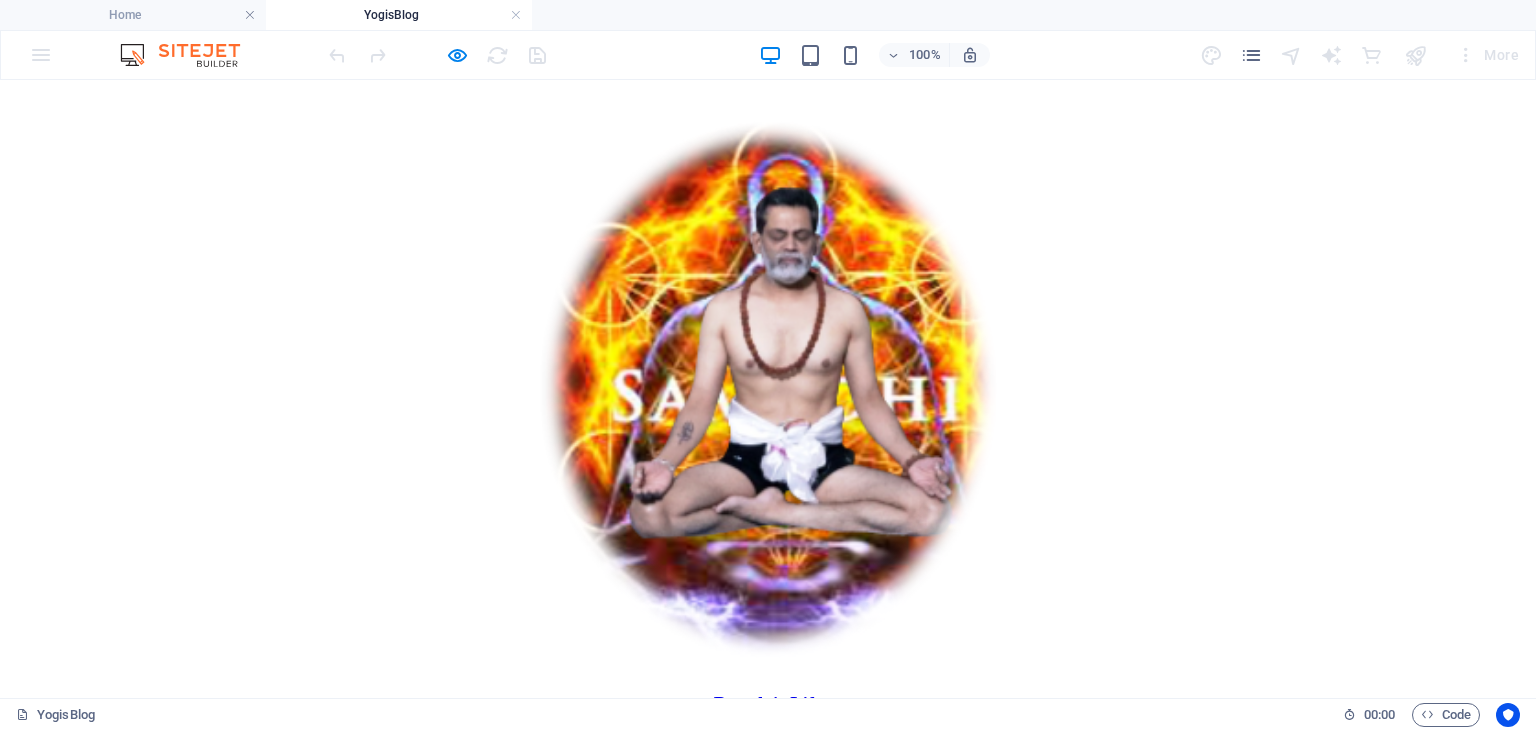 click on "Life is absolutely dependent upon the act of breathing. “Breath is Life.” Differ as they may upon details of theory and terminology, the Oriental and the Occidental agree upon these fundamental principles. To breathe is to live, and without breath there is no life. Not only are the higher animals dependent upon breath for life and health, but even the lower forms of animal life must breathe to live, and plant life is likewise dependent upon the air for continued existence. Click here to Read Full Article" at bounding box center [768, 855] 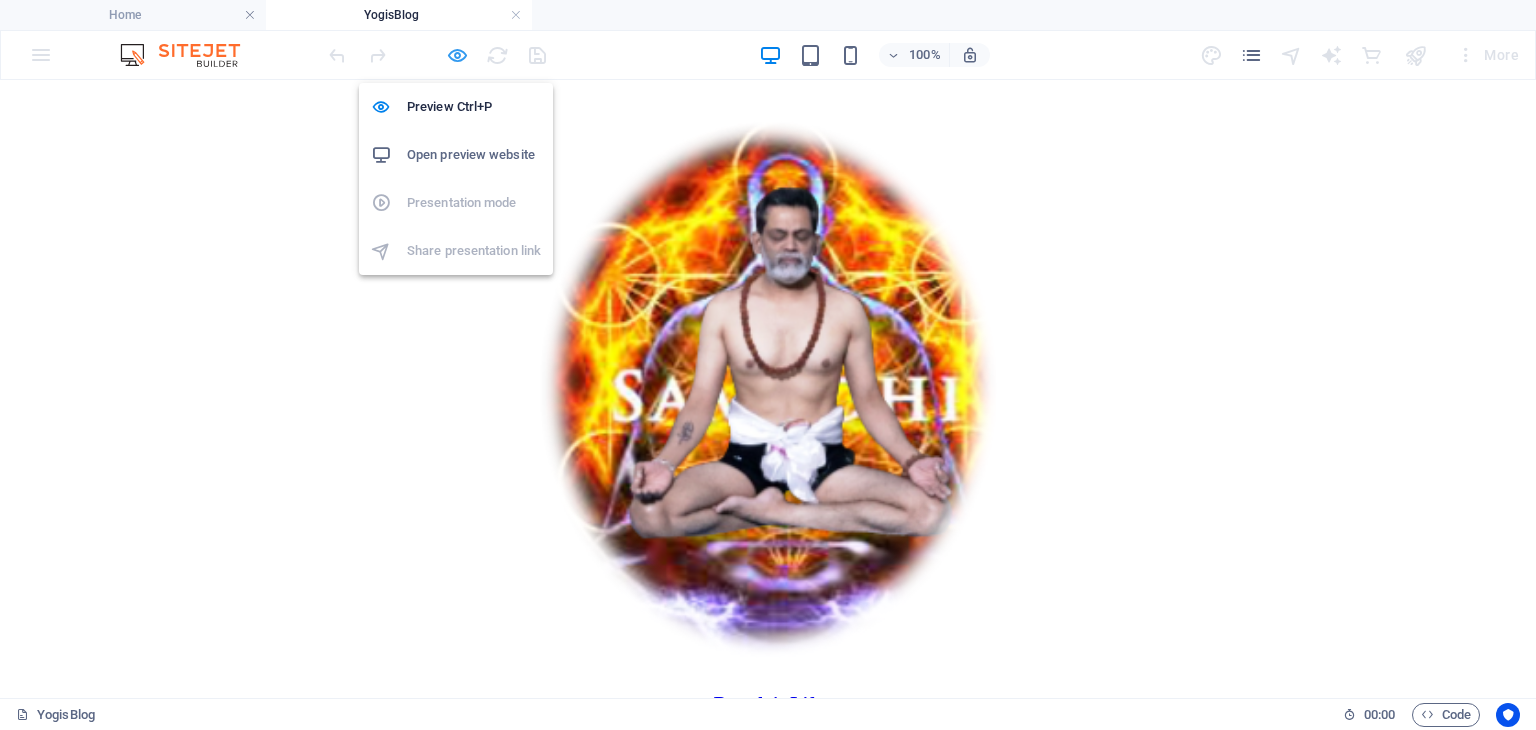 click at bounding box center [457, 55] 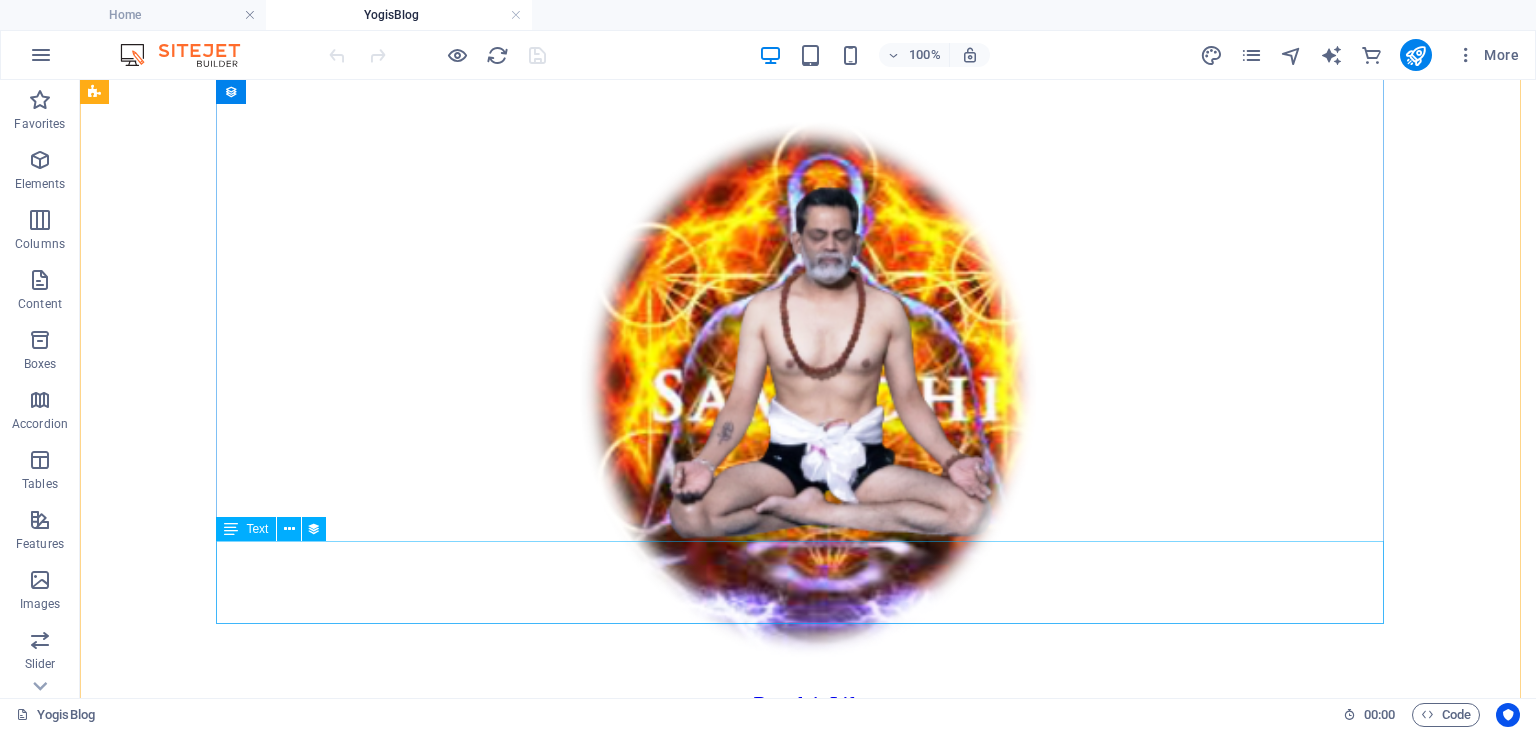 click on "Life is absolutely dependent upon the act of breathing. “Breath is Life.” Differ as they may upon details of theory and terminology, the Oriental and the Occidental agree upon these fundamental principles. To breathe is to live, and without breath there is no life. Not only are the higher animals dependent upon breath for life and health, but even the lower forms of animal life must breathe to live, and plant life is likewise dependent upon the air for continued existence. Click here to Read Full Article" at bounding box center (808, 855) 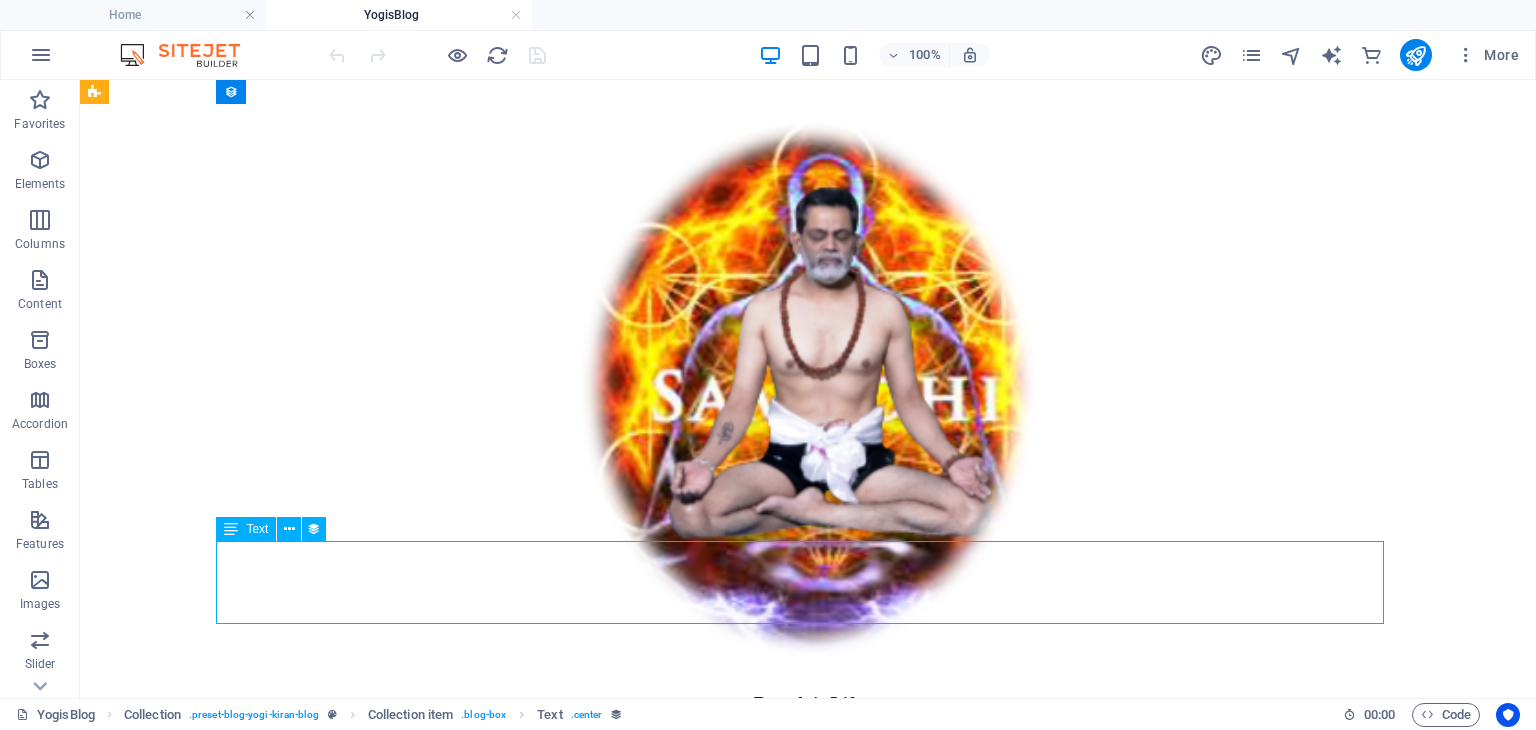 click on "Life is absolutely dependent upon the act of breathing. “Breath is Life.” Differ as they may upon details of theory and terminology, the Oriental and the Occidental agree upon these fundamental principles. To breathe is to live, and without breath there is no life. Not only are the higher animals dependent upon breath for life and health, but even the lower forms of animal life must breathe to live, and plant life is likewise dependent upon the air for continued existence. Click here to Read Full Article" at bounding box center [808, 855] 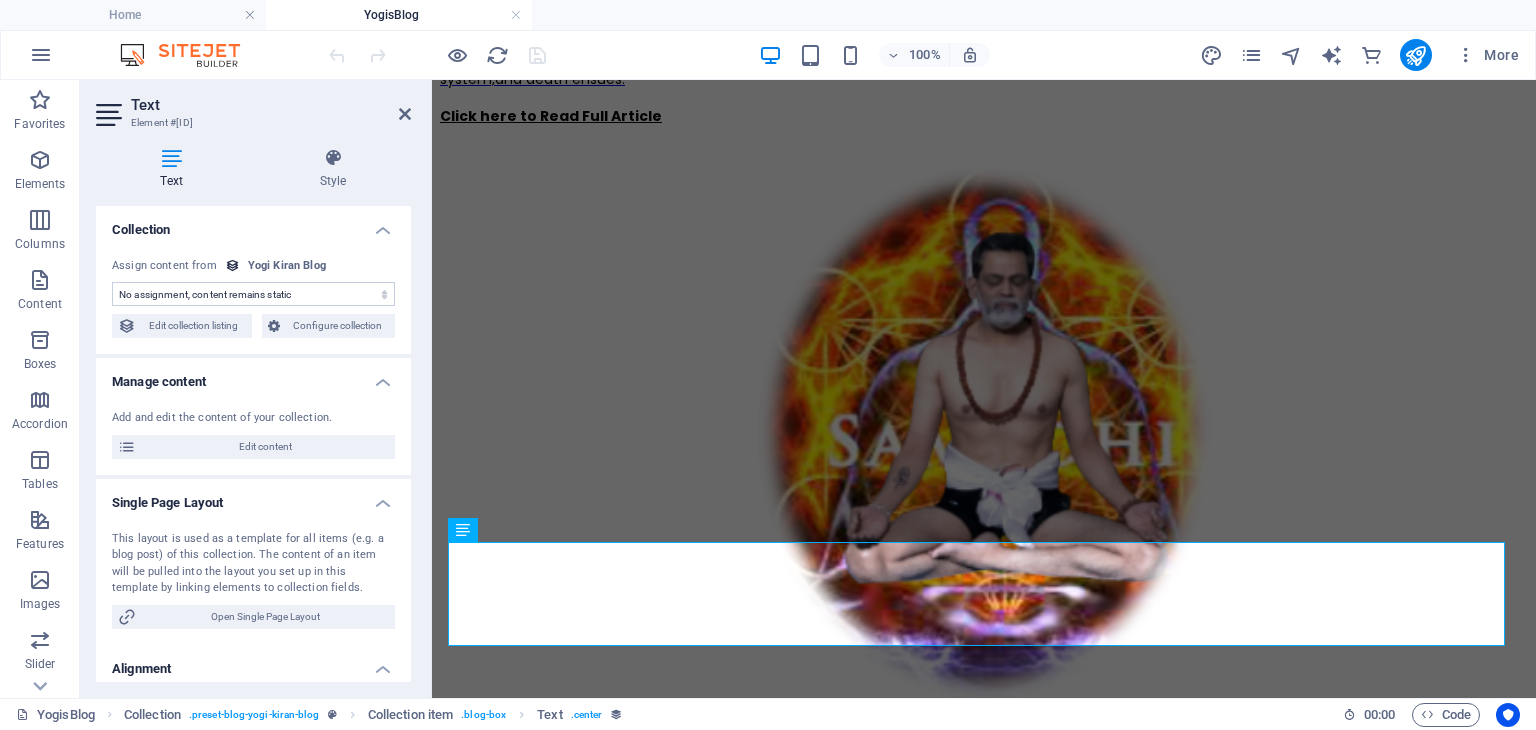 scroll, scrollTop: 1390, scrollLeft: 0, axis: vertical 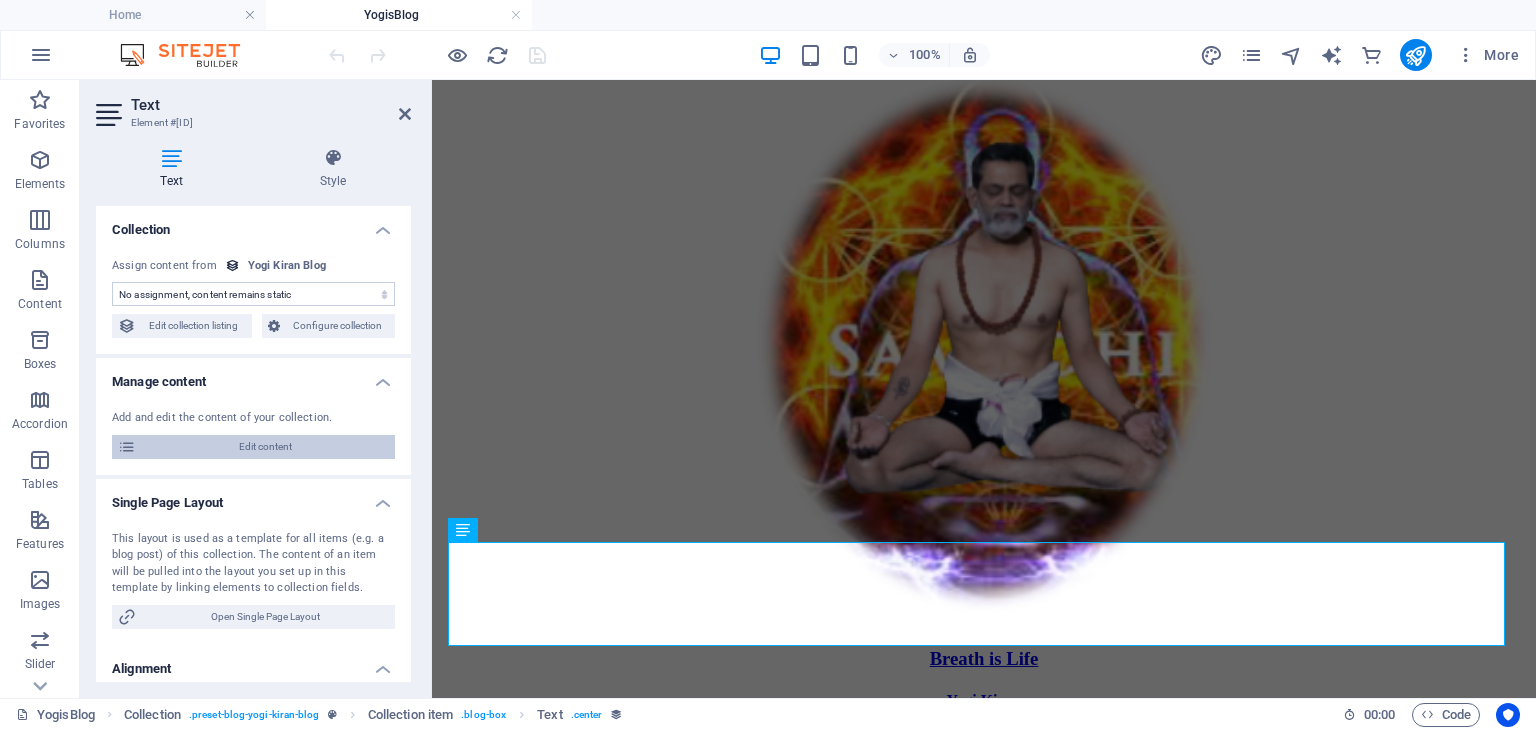 click on "Edit content" at bounding box center (265, 447) 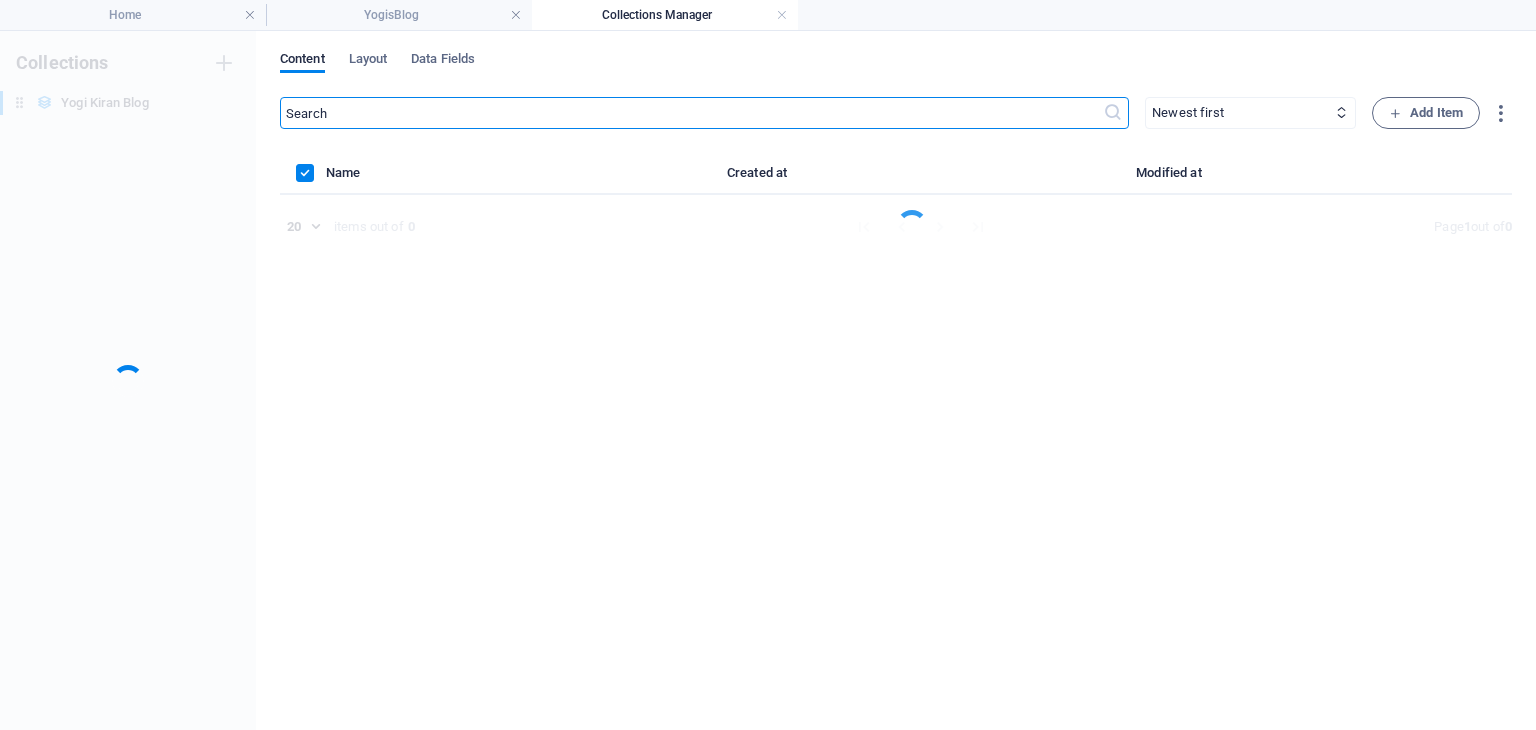 scroll, scrollTop: 0, scrollLeft: 0, axis: both 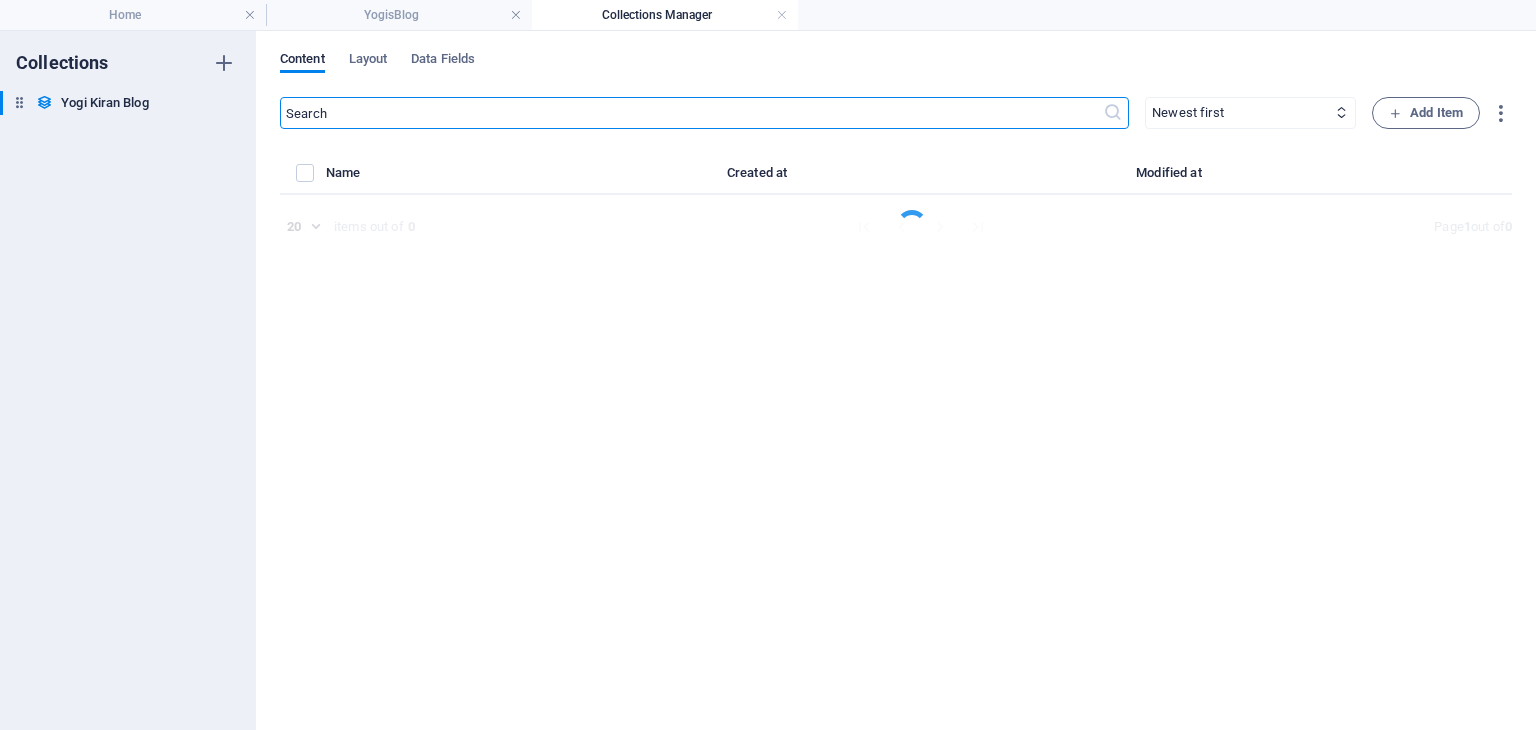 select on "Category 1" 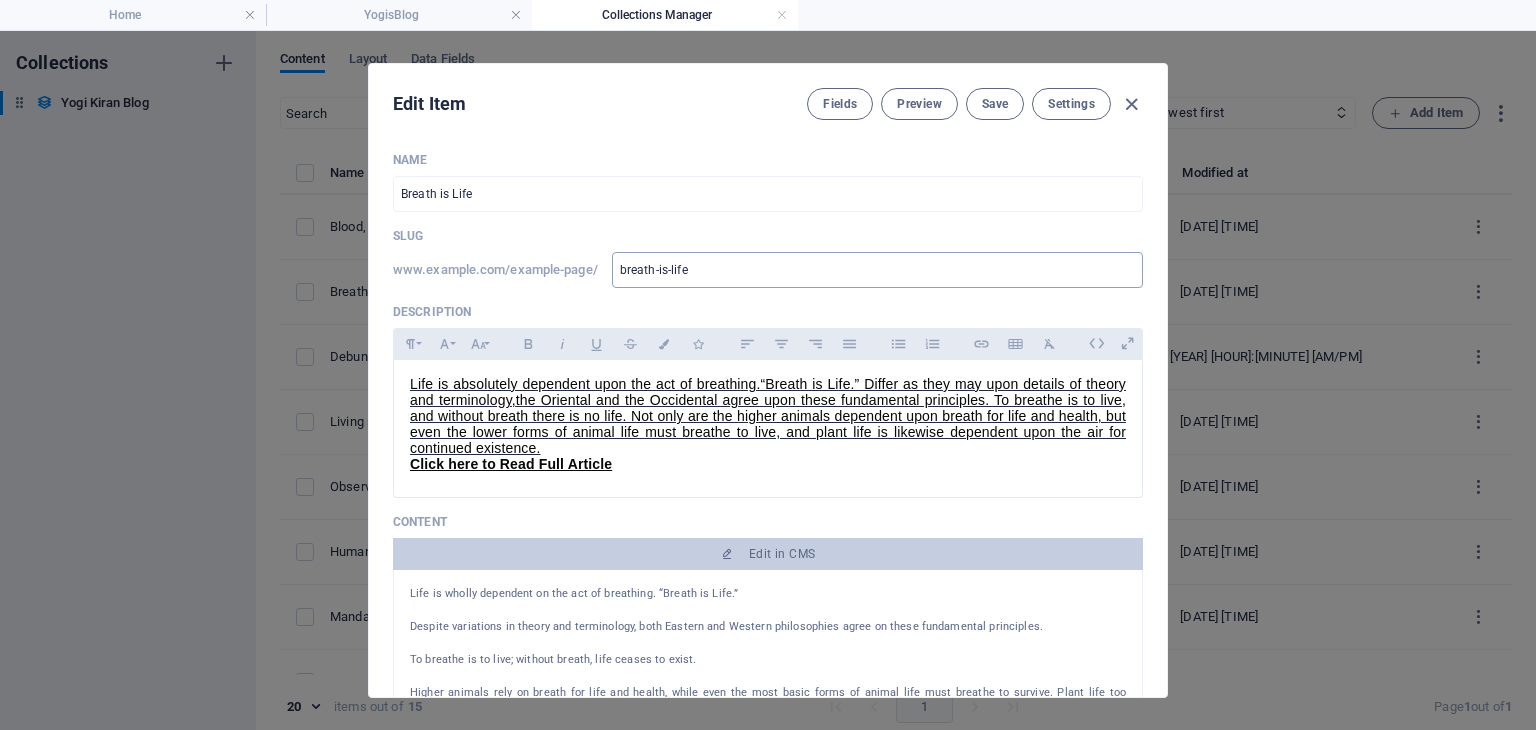 scroll, scrollTop: 100, scrollLeft: 0, axis: vertical 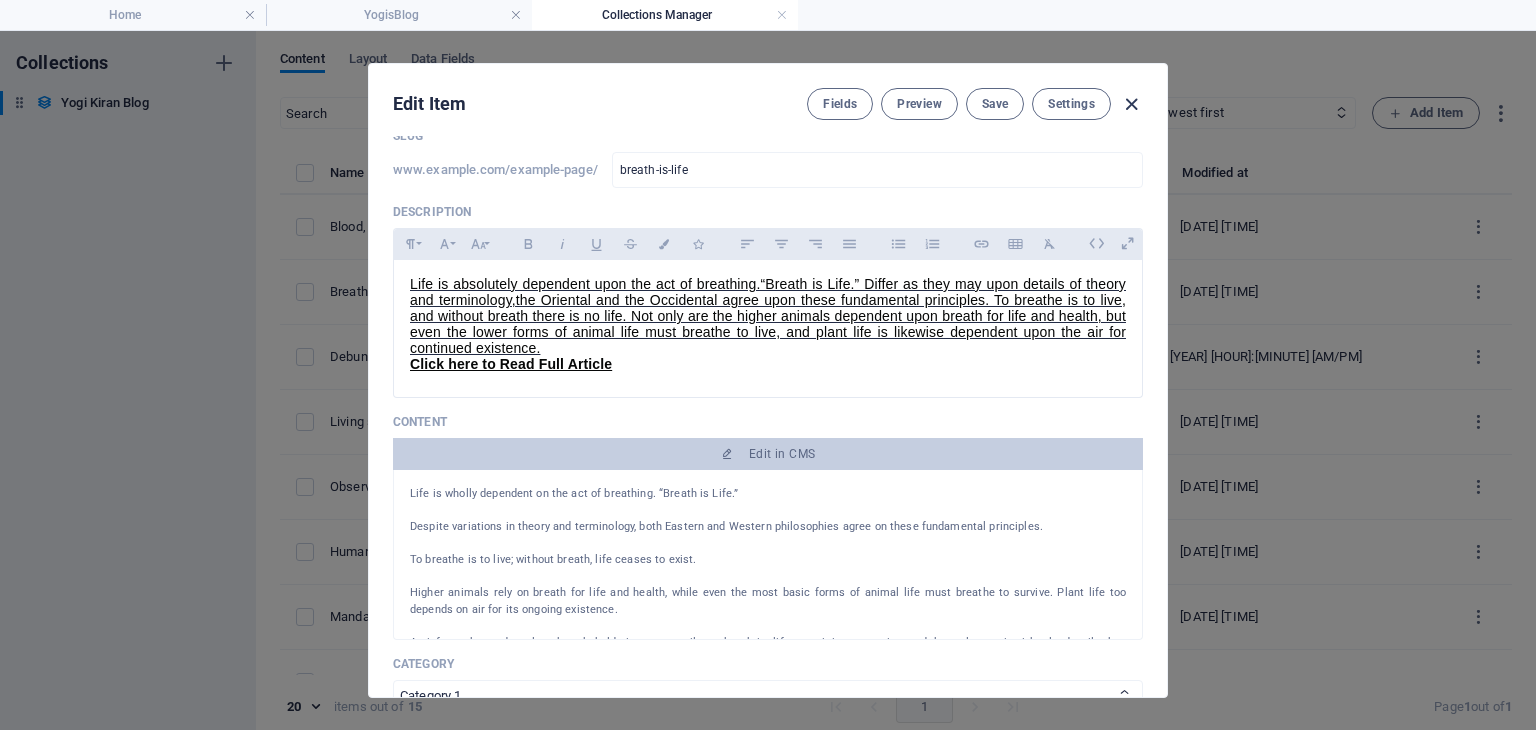 click at bounding box center (1131, 104) 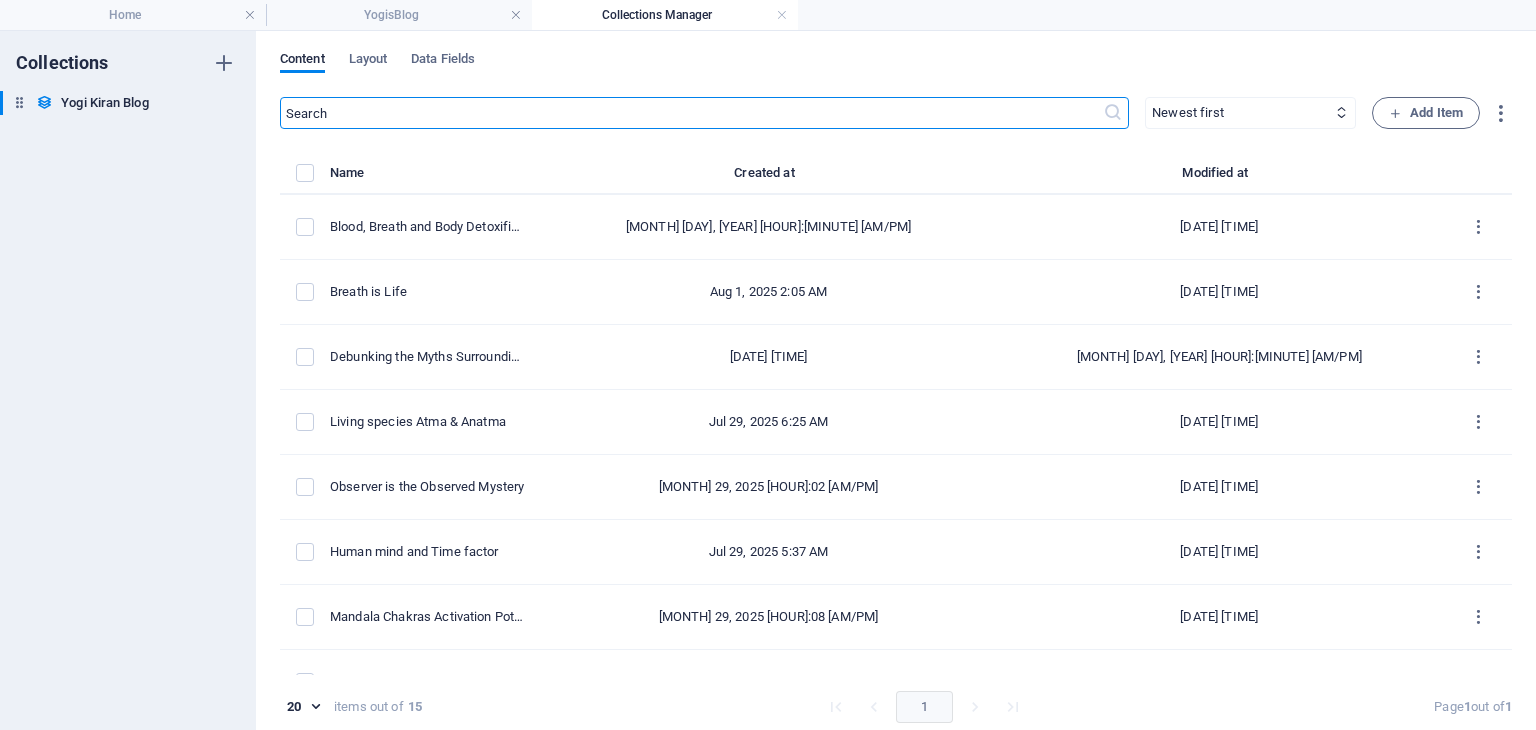 type on "2025-08-02" 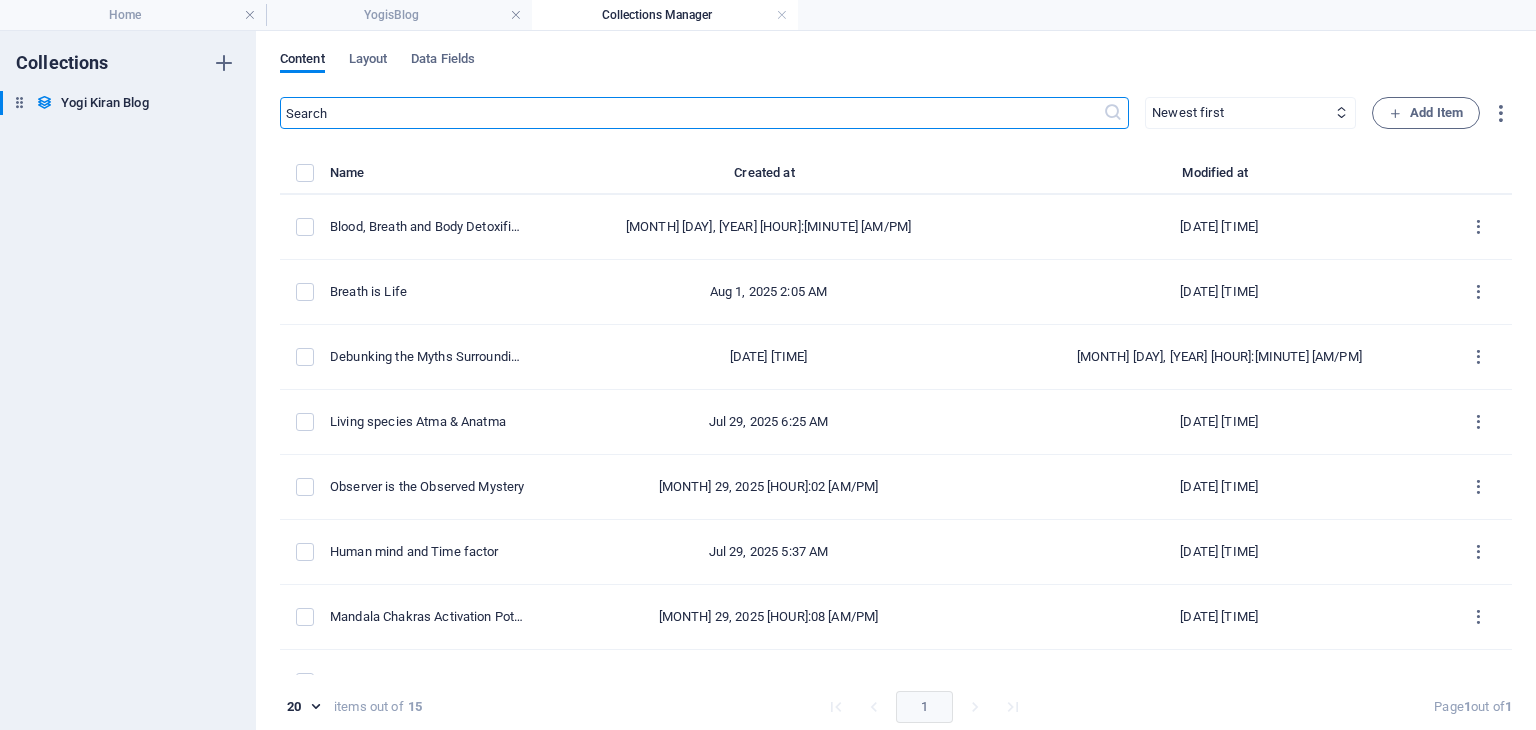 type 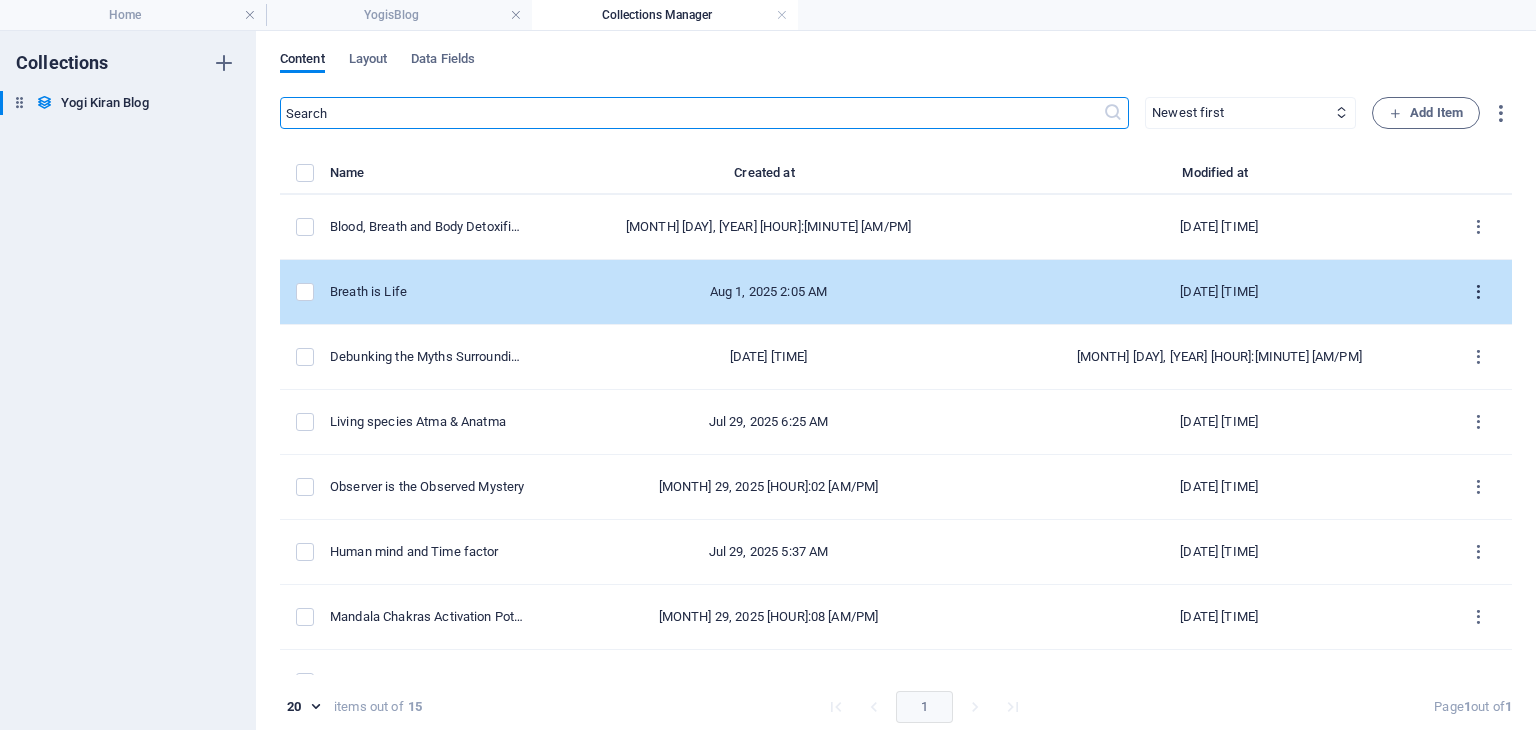 click at bounding box center (1478, 292) 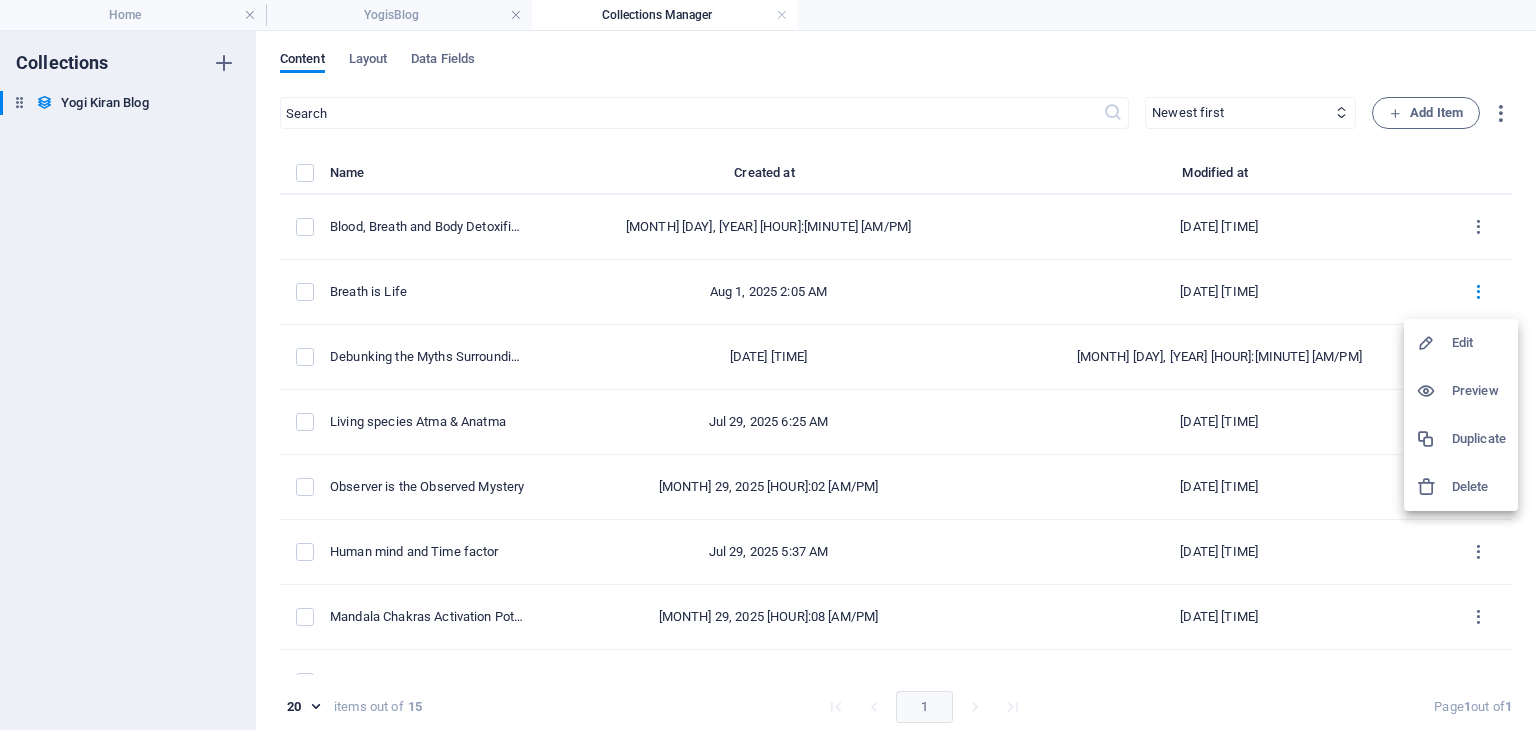 click at bounding box center [1434, 343] 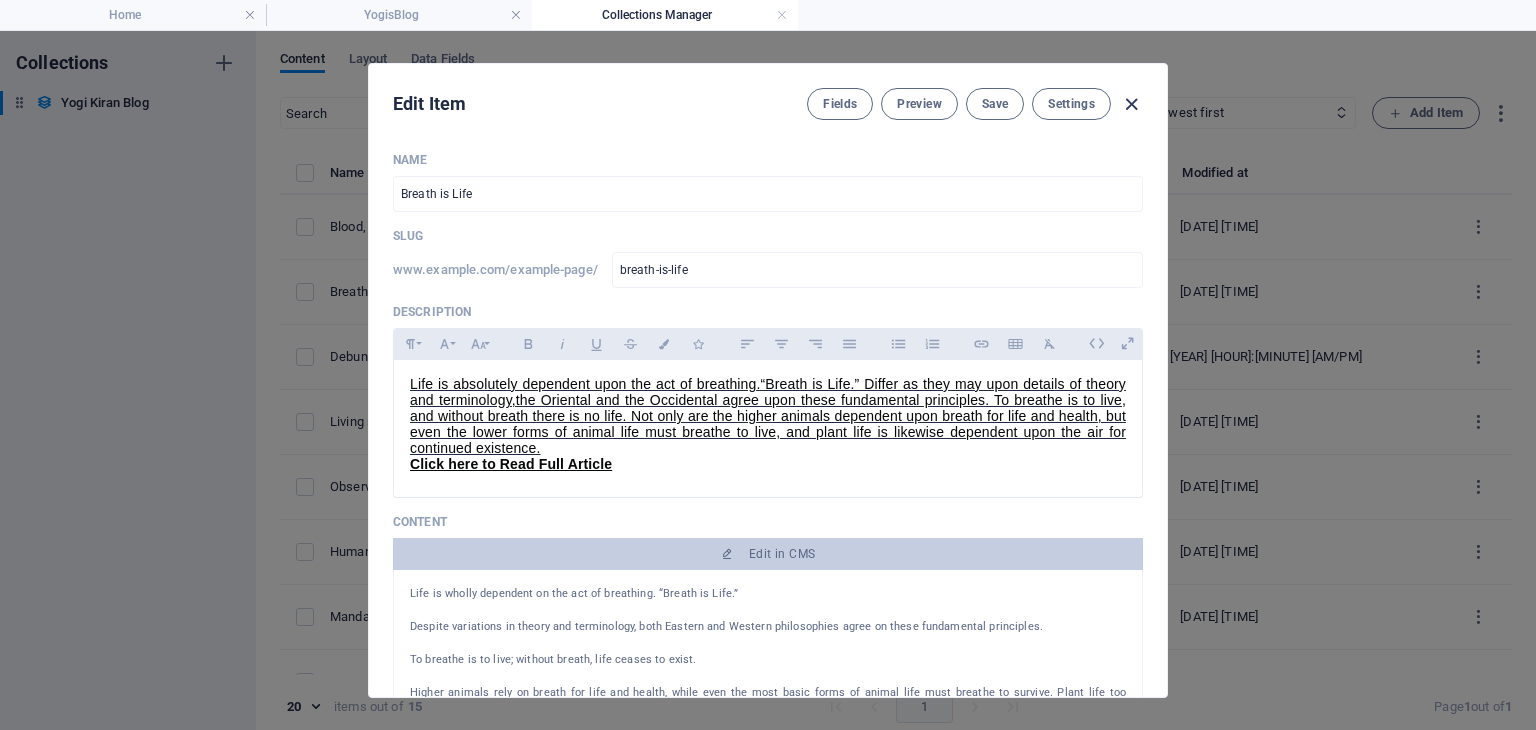 click at bounding box center (1131, 104) 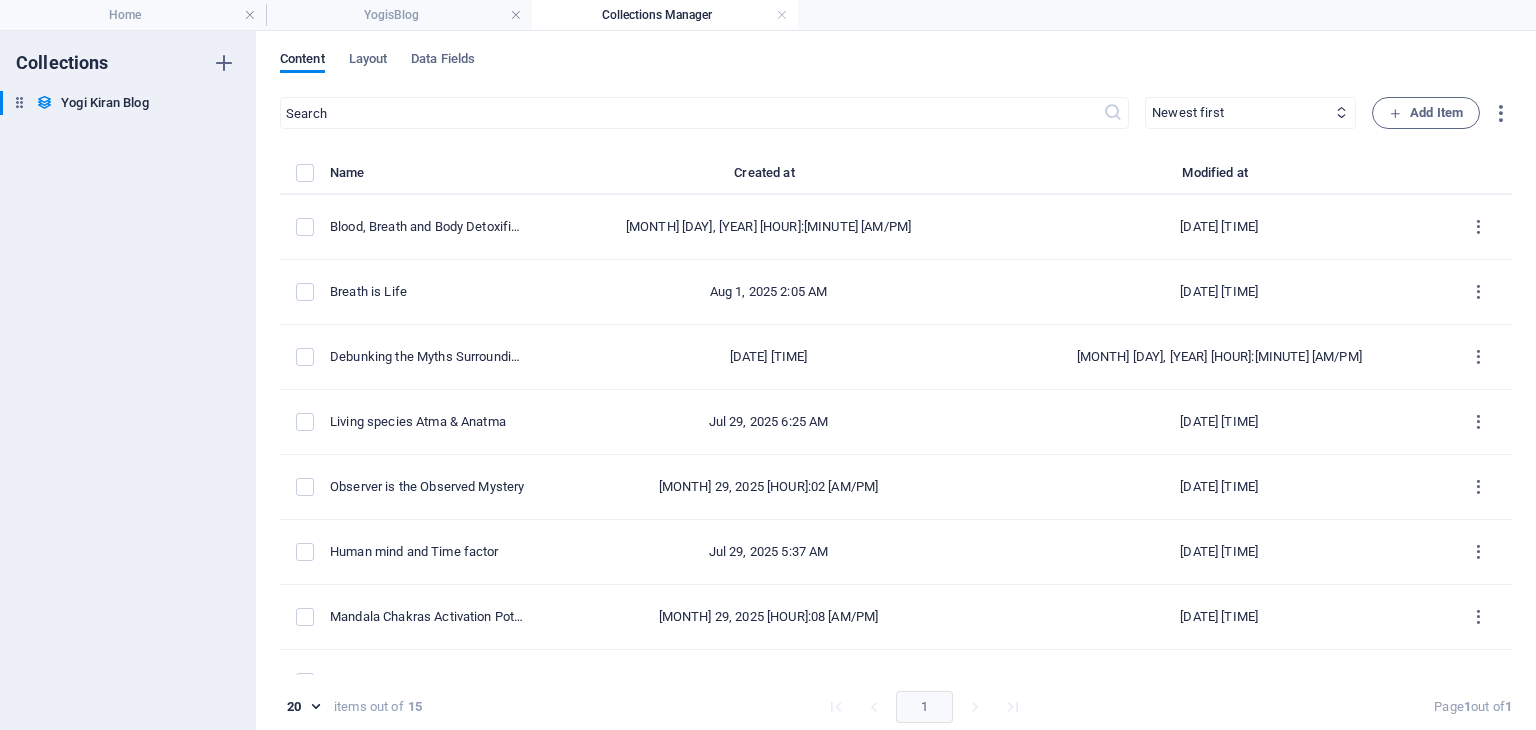 type on "2025-08-02" 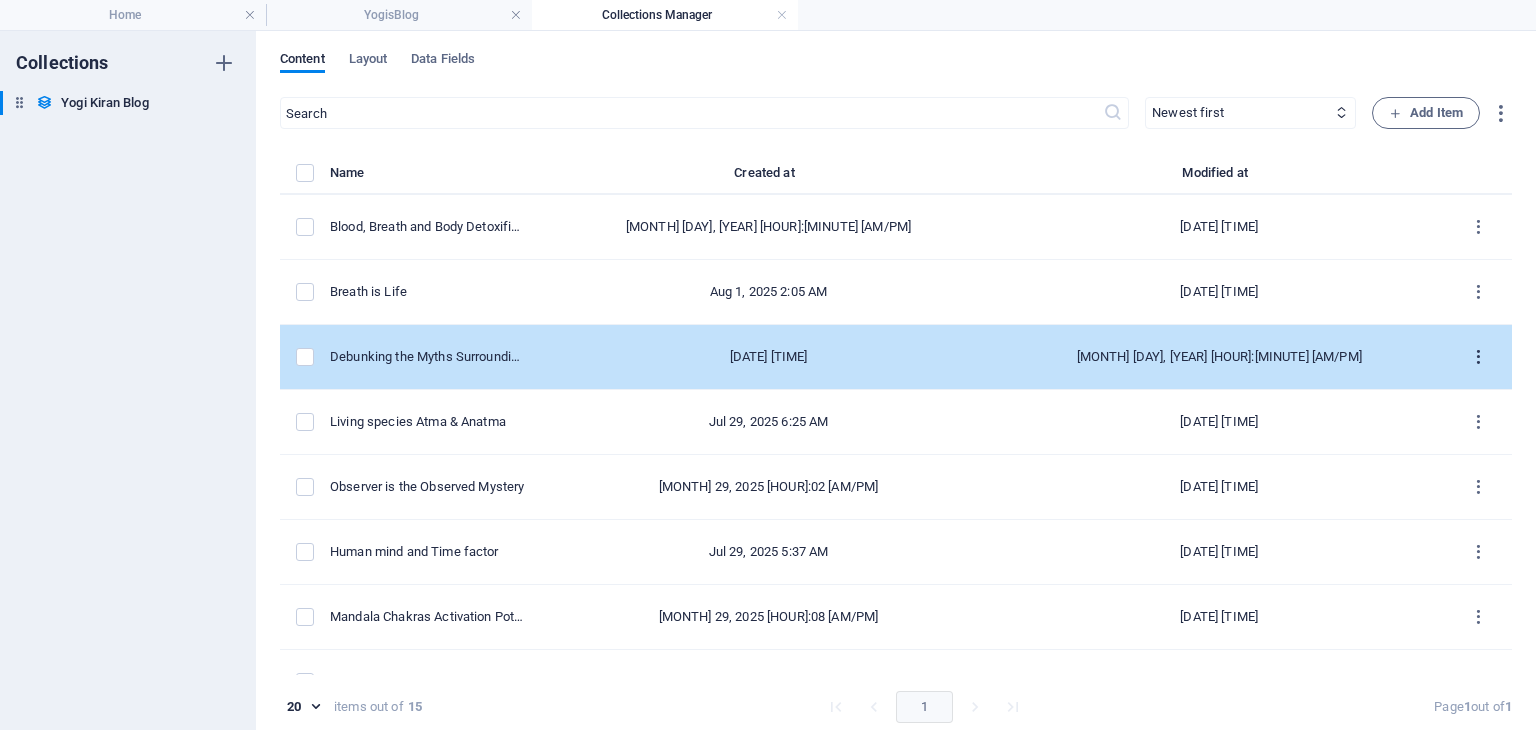 click at bounding box center [1478, 357] 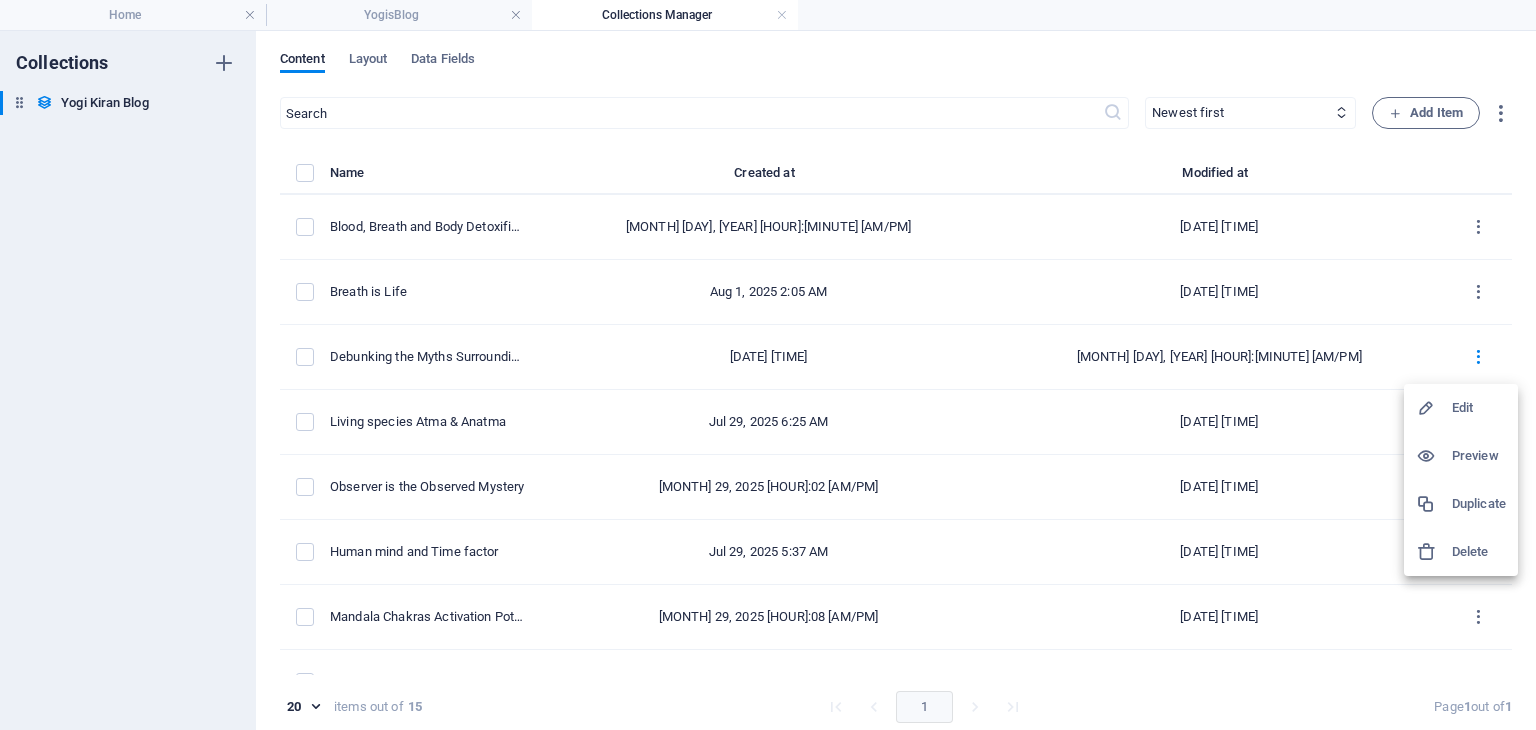 click at bounding box center (1434, 408) 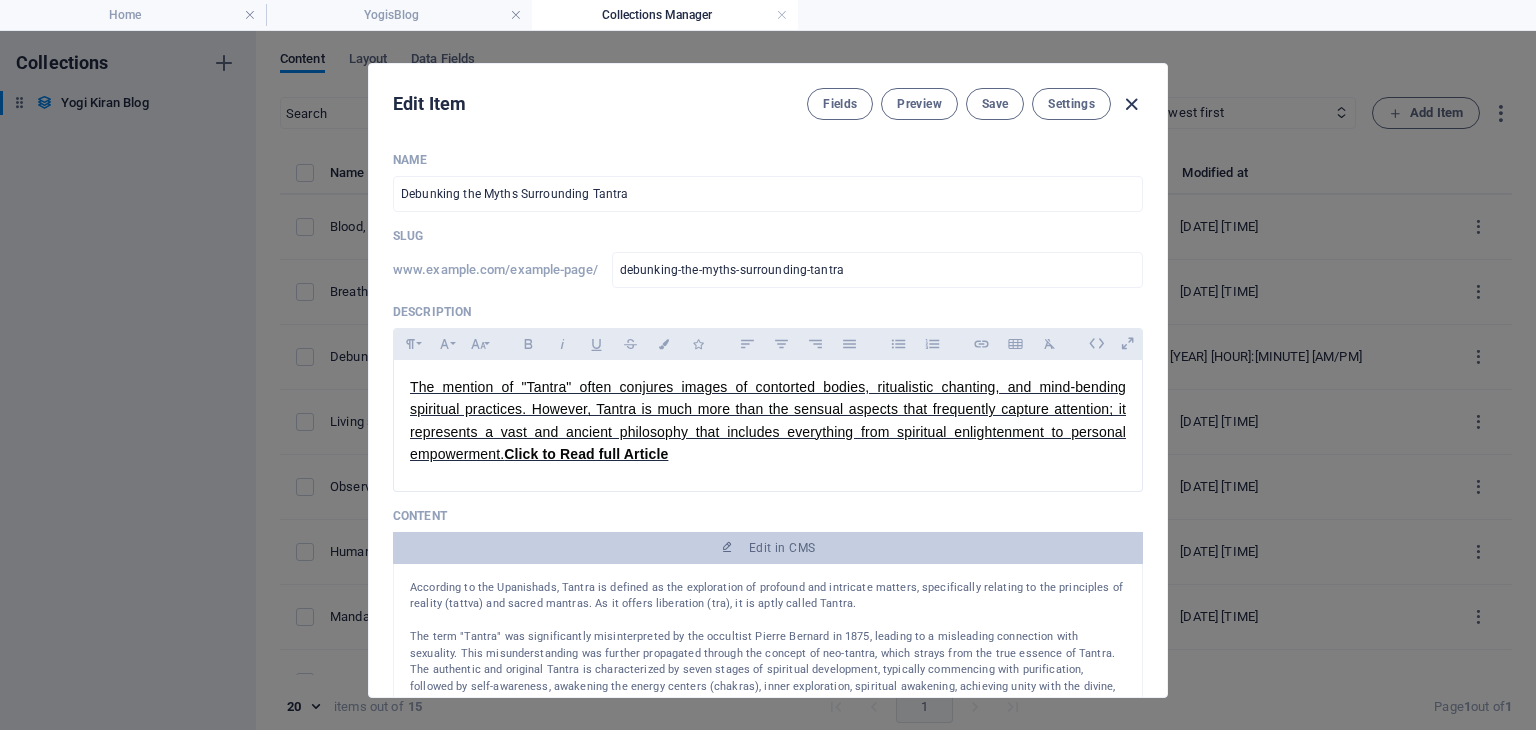 click at bounding box center [1131, 104] 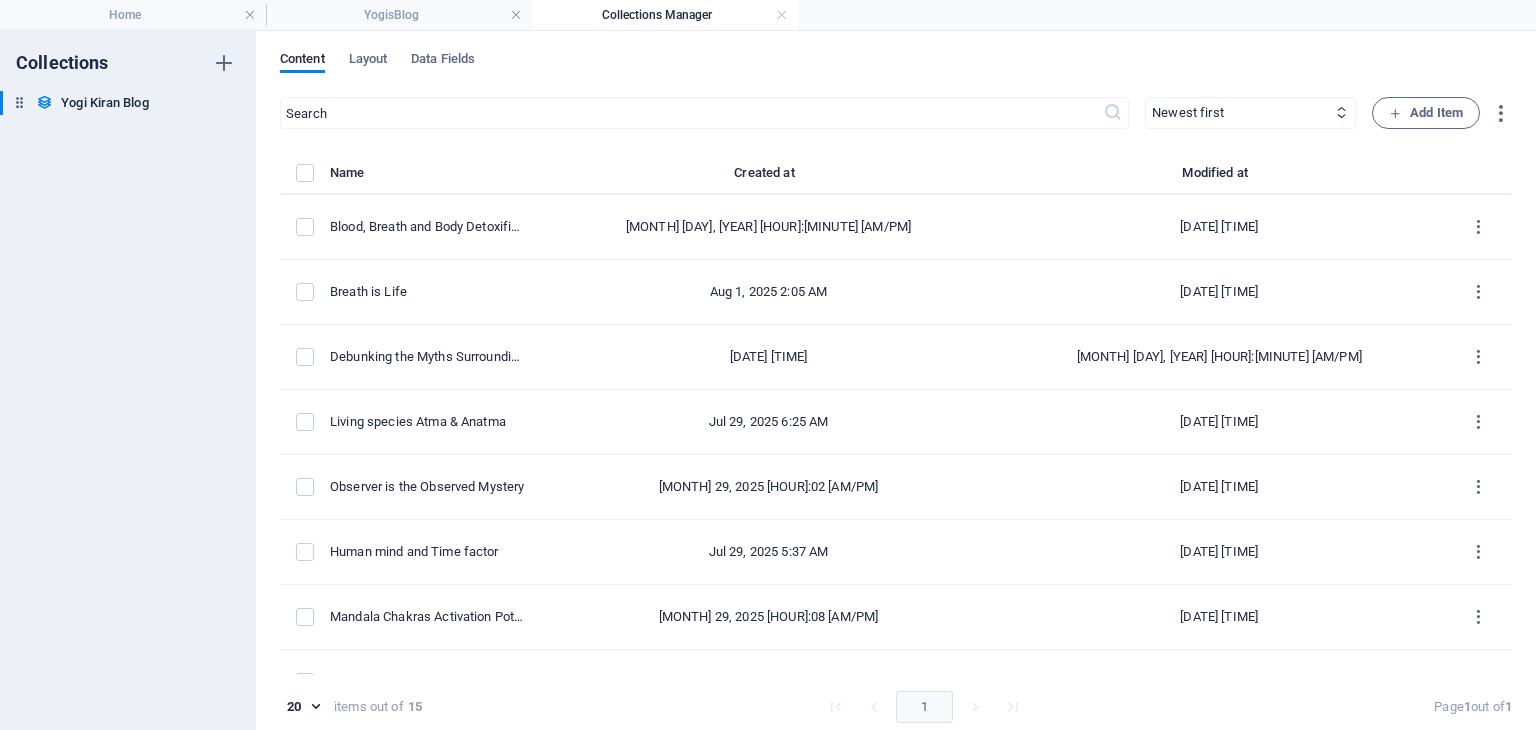 type on "2025-08-02" 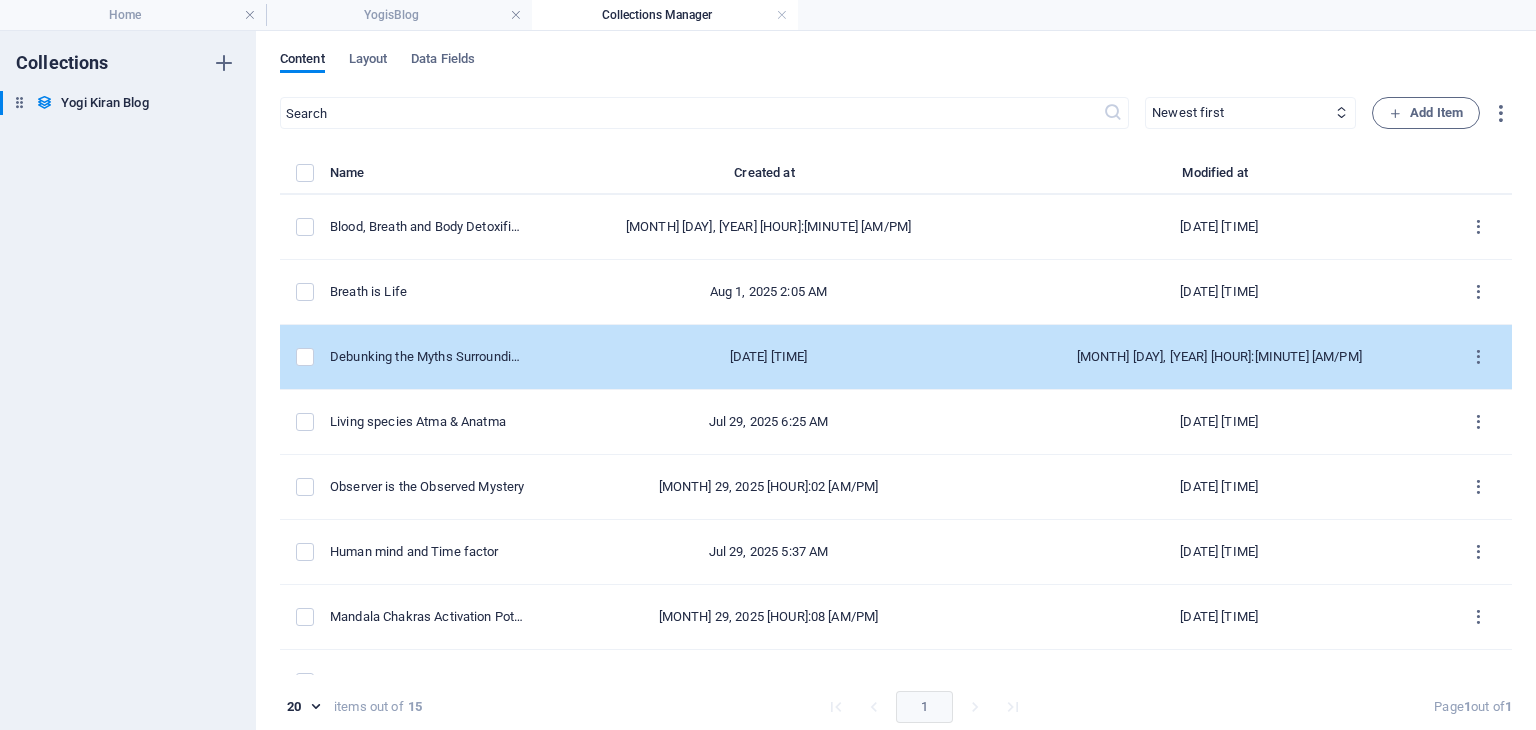 scroll, scrollTop: 100, scrollLeft: 0, axis: vertical 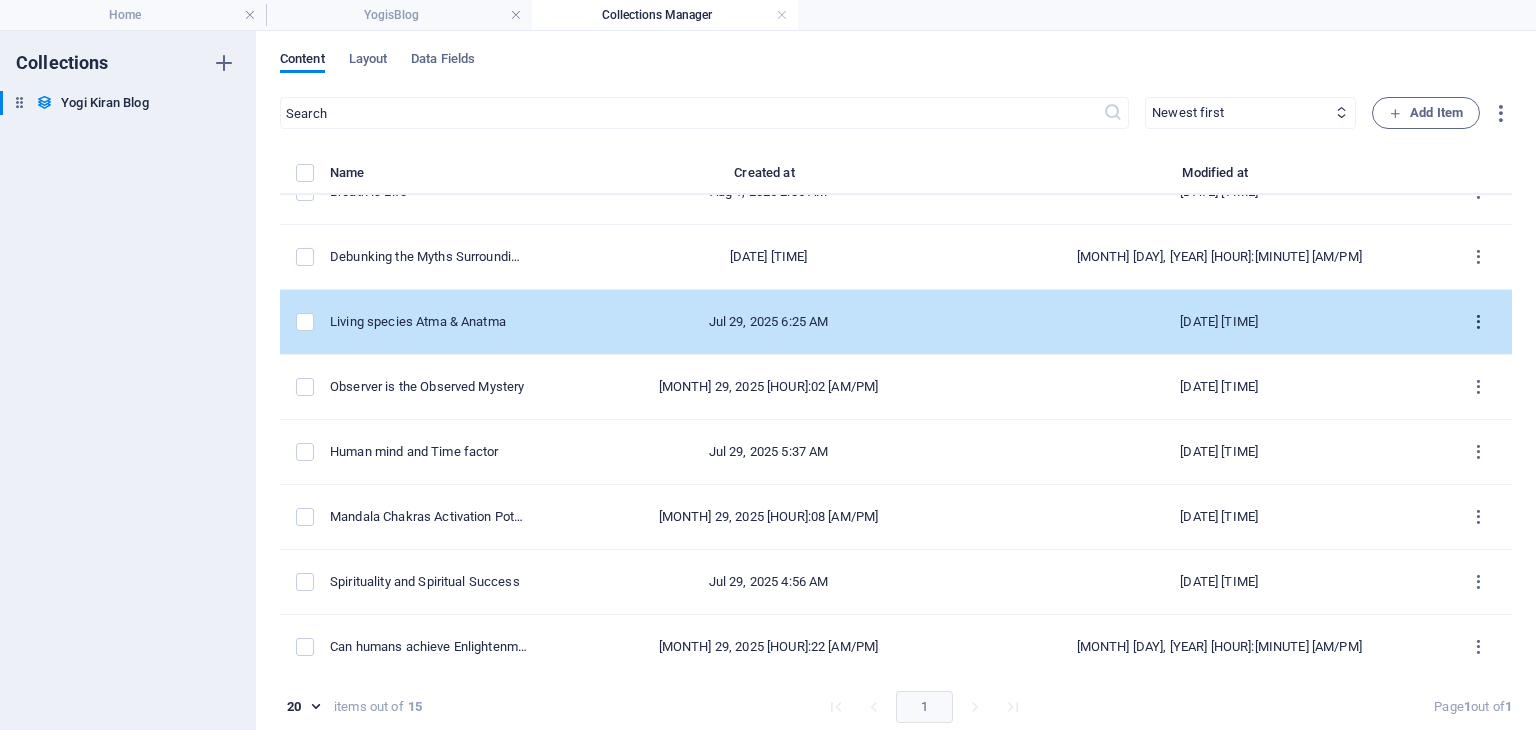 click at bounding box center (1478, 322) 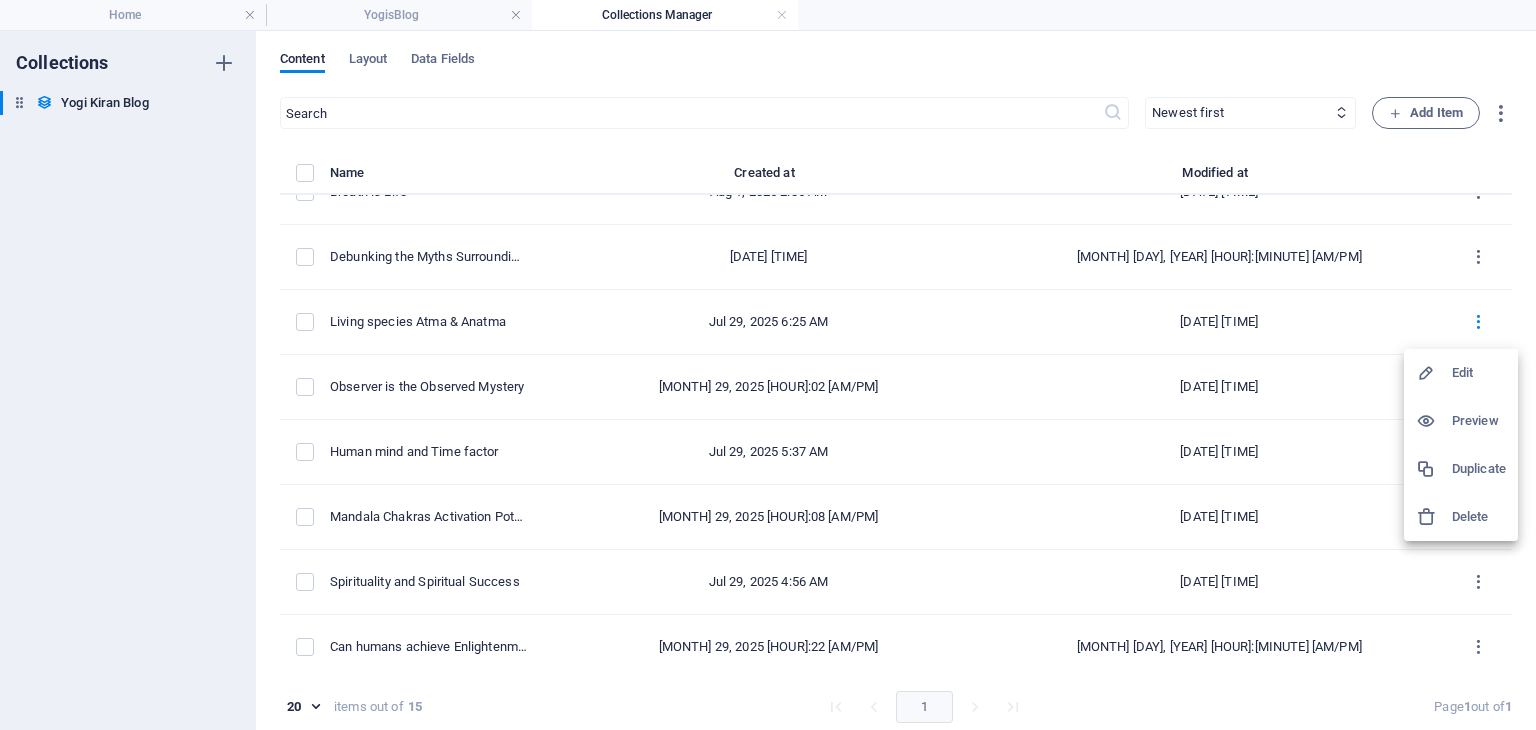click on "Edit" at bounding box center (1479, 373) 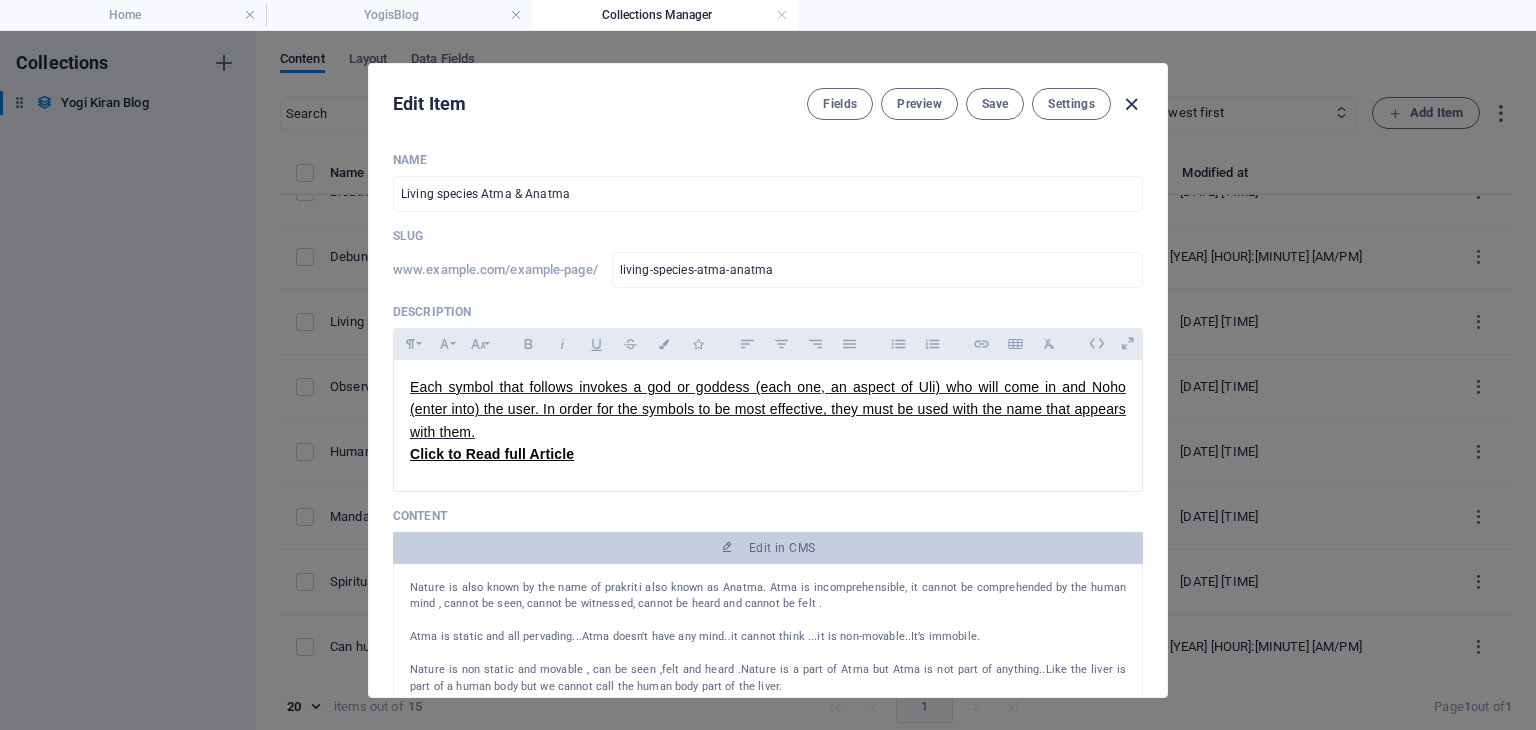 click at bounding box center (1131, 104) 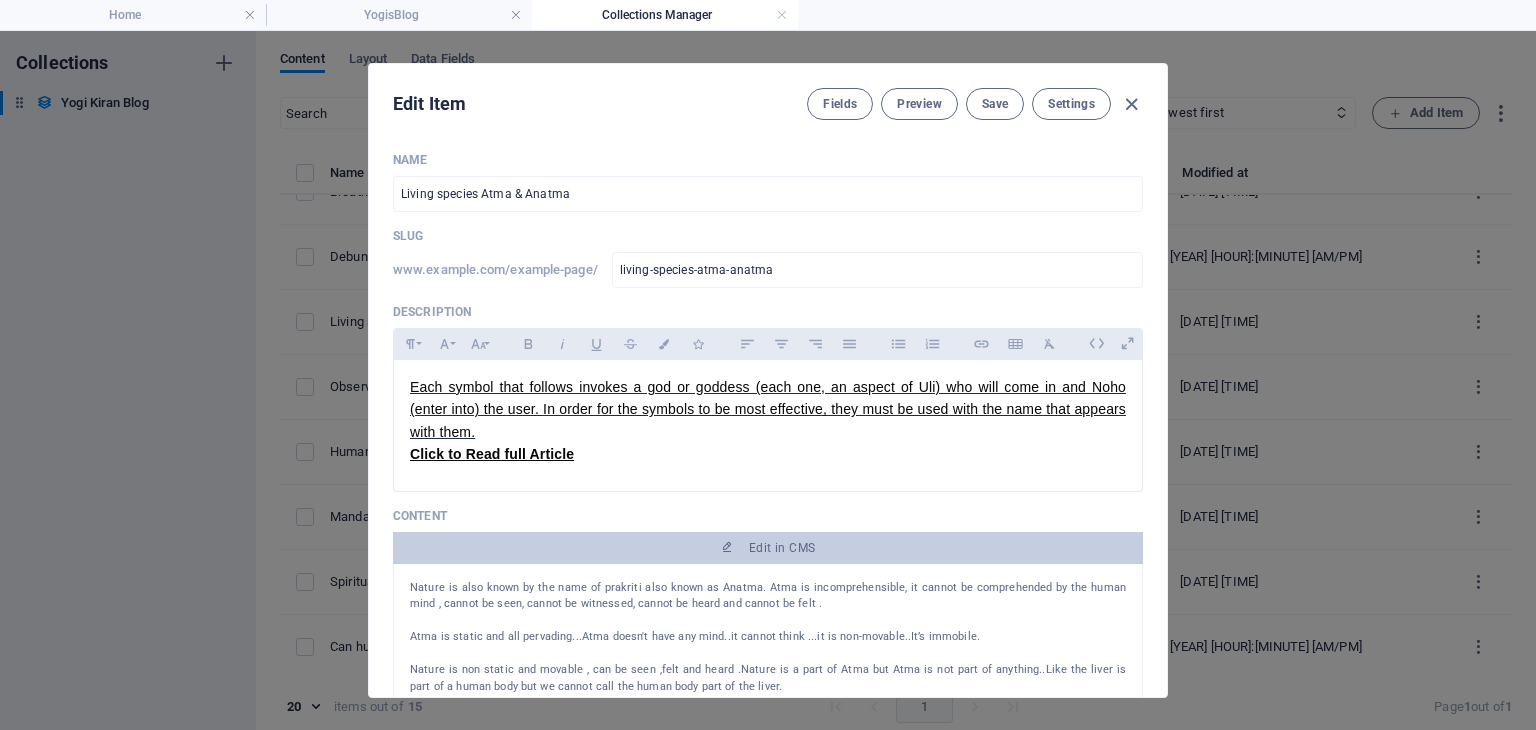 type on "2025-08-02" 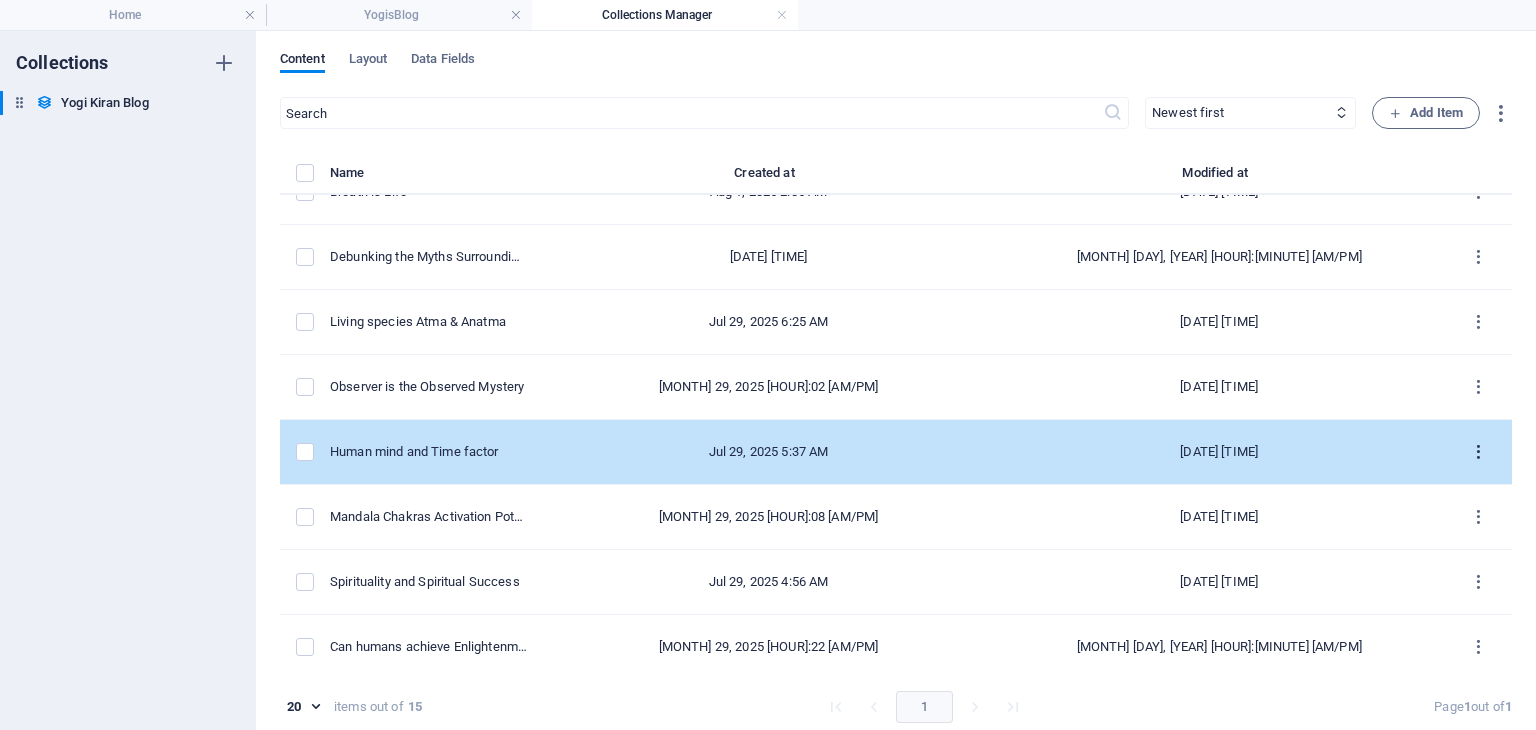 click at bounding box center (1478, 452) 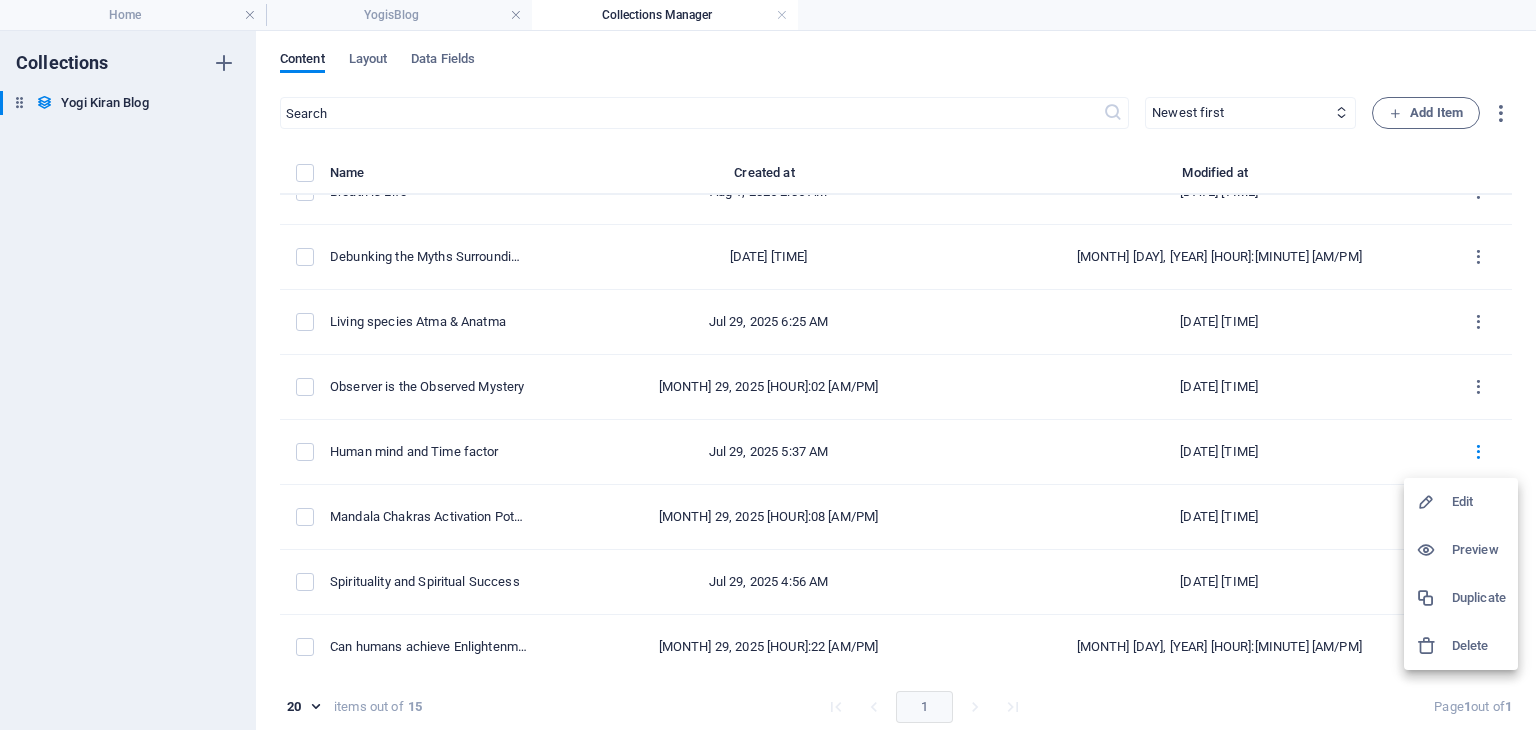 click at bounding box center (1434, 502) 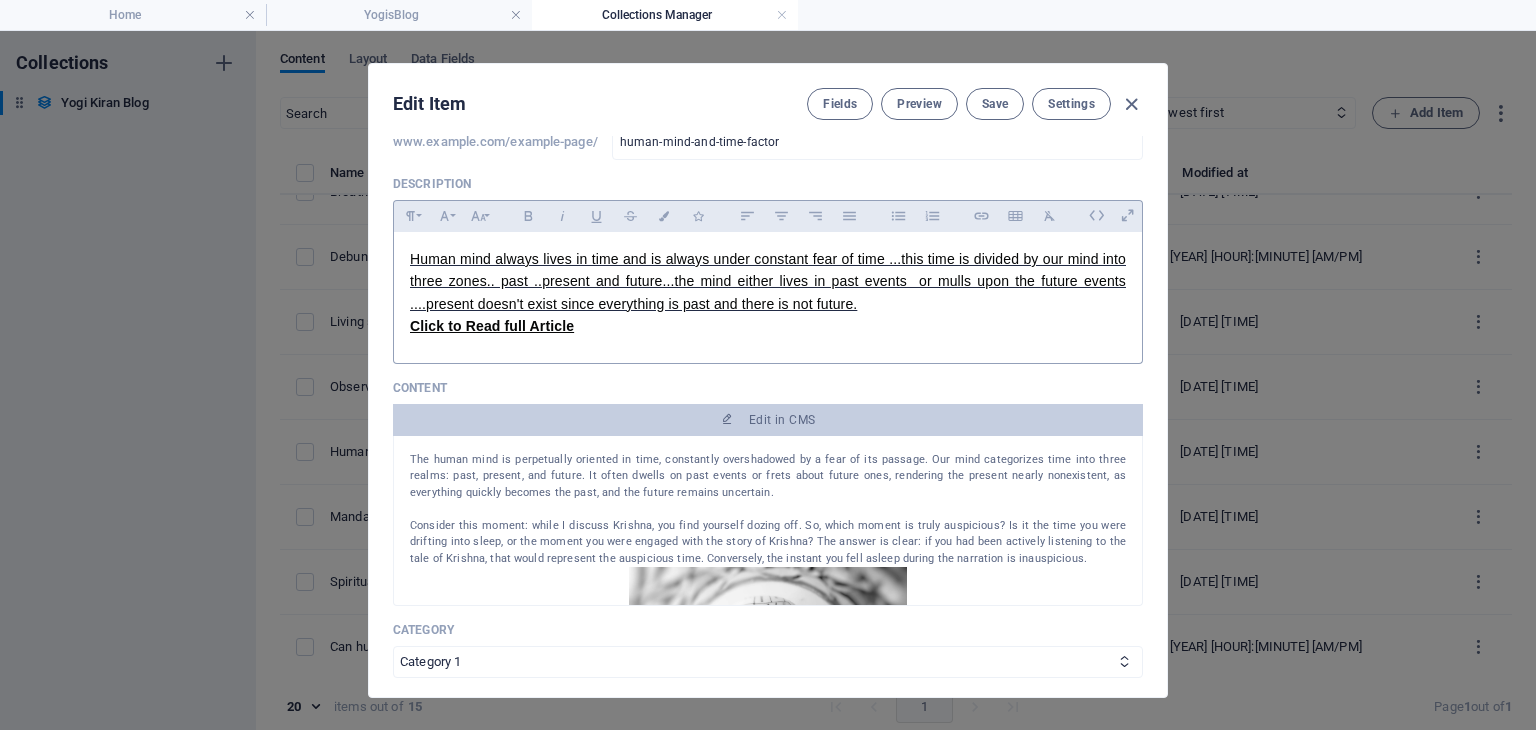 scroll, scrollTop: 300, scrollLeft: 0, axis: vertical 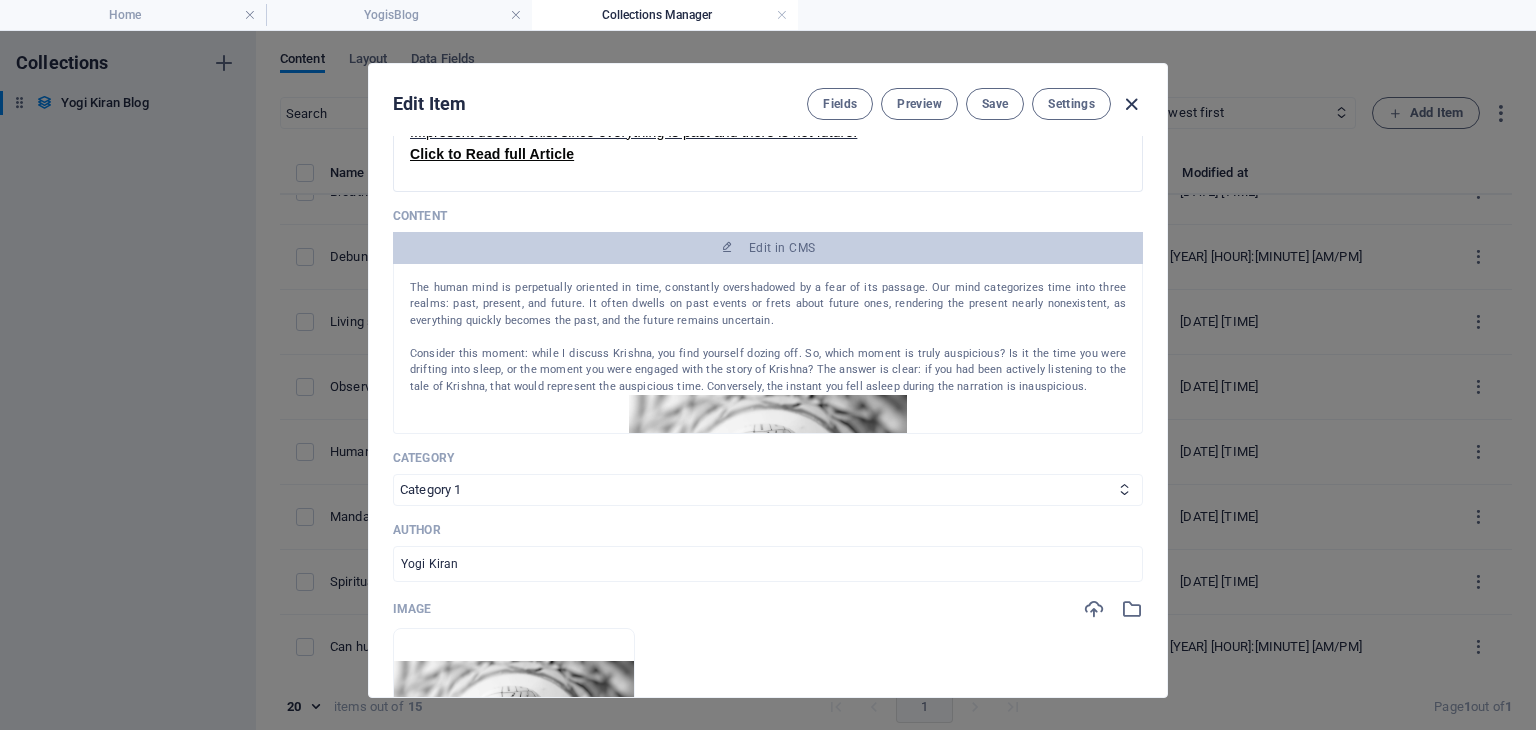 click at bounding box center [1131, 104] 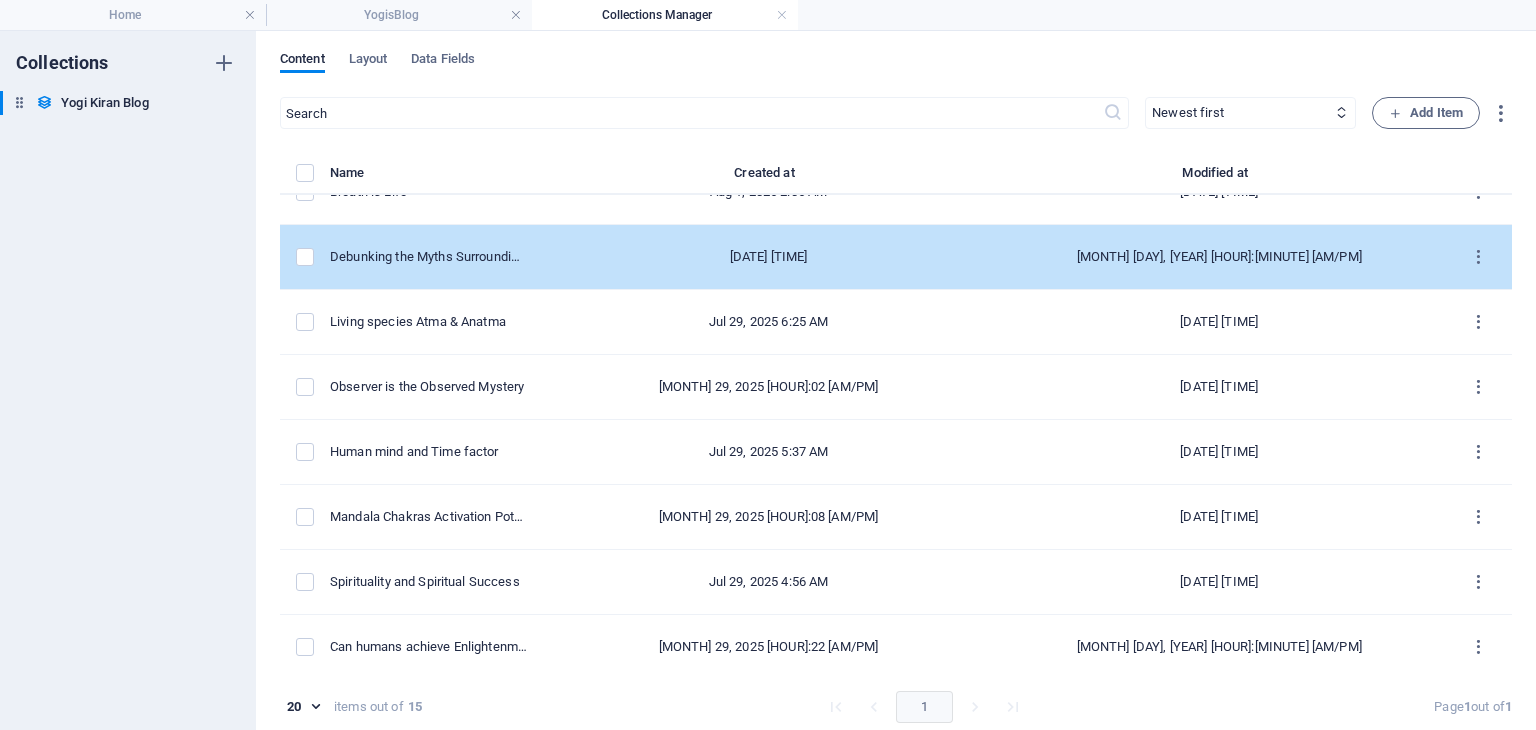 type on "2025-08-02" 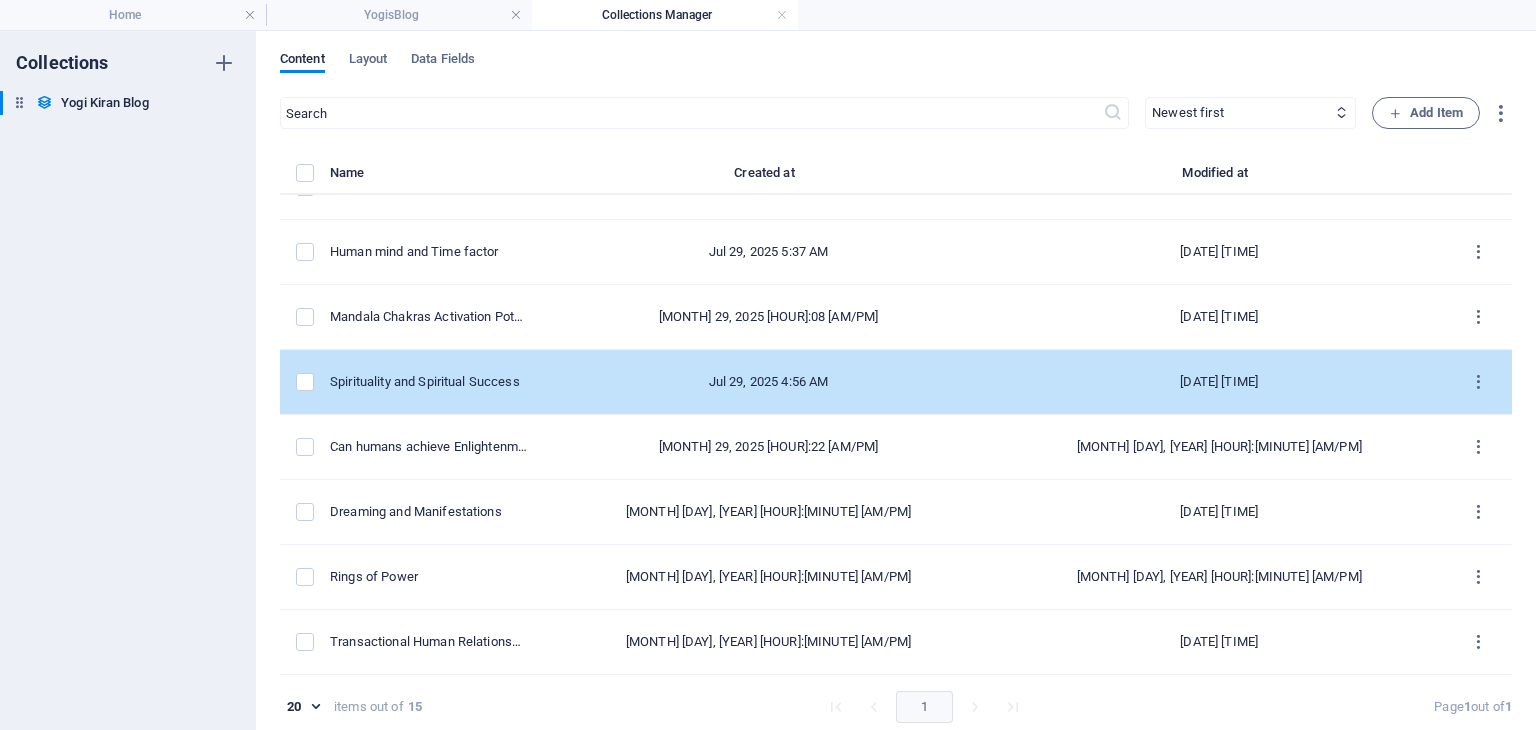 scroll, scrollTop: 200, scrollLeft: 0, axis: vertical 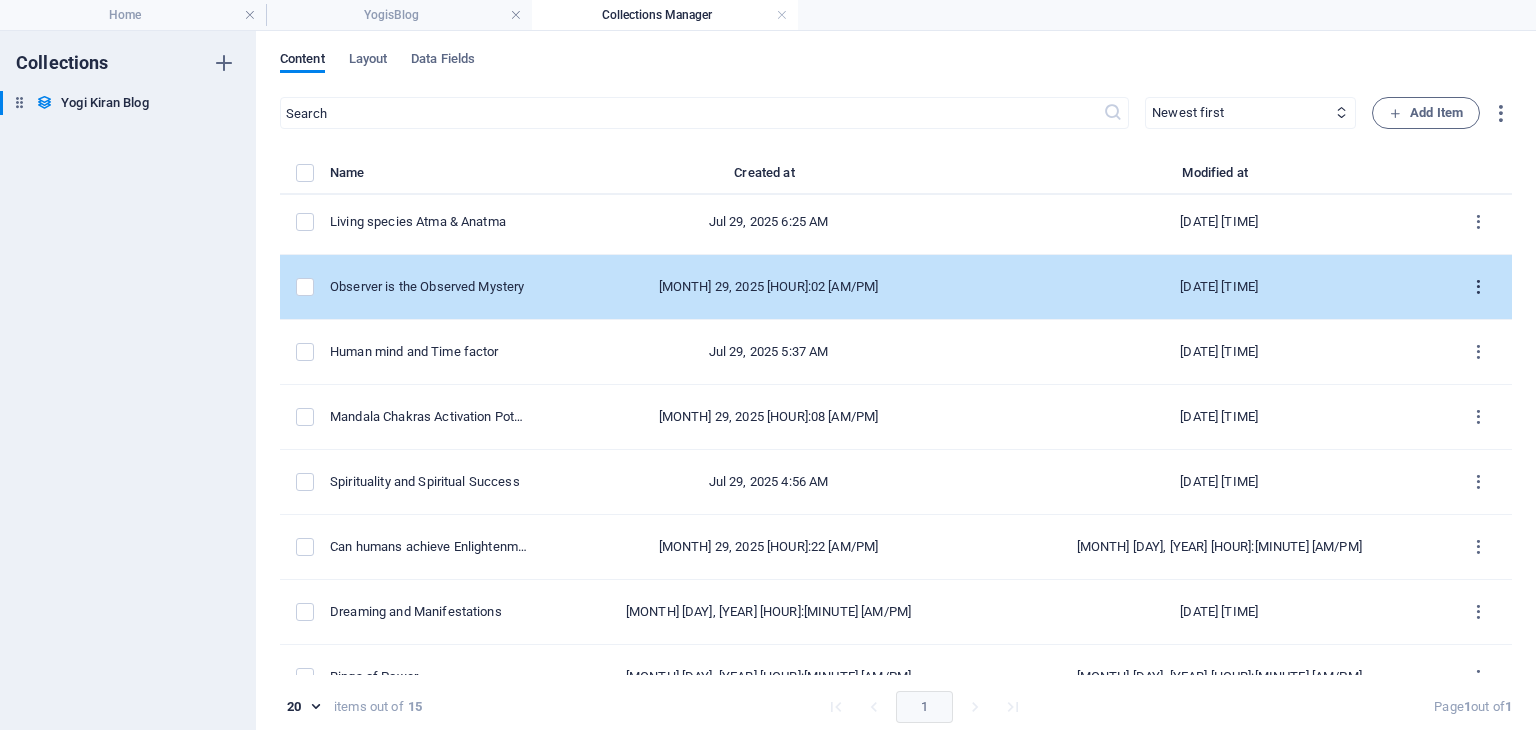 click at bounding box center [1478, 287] 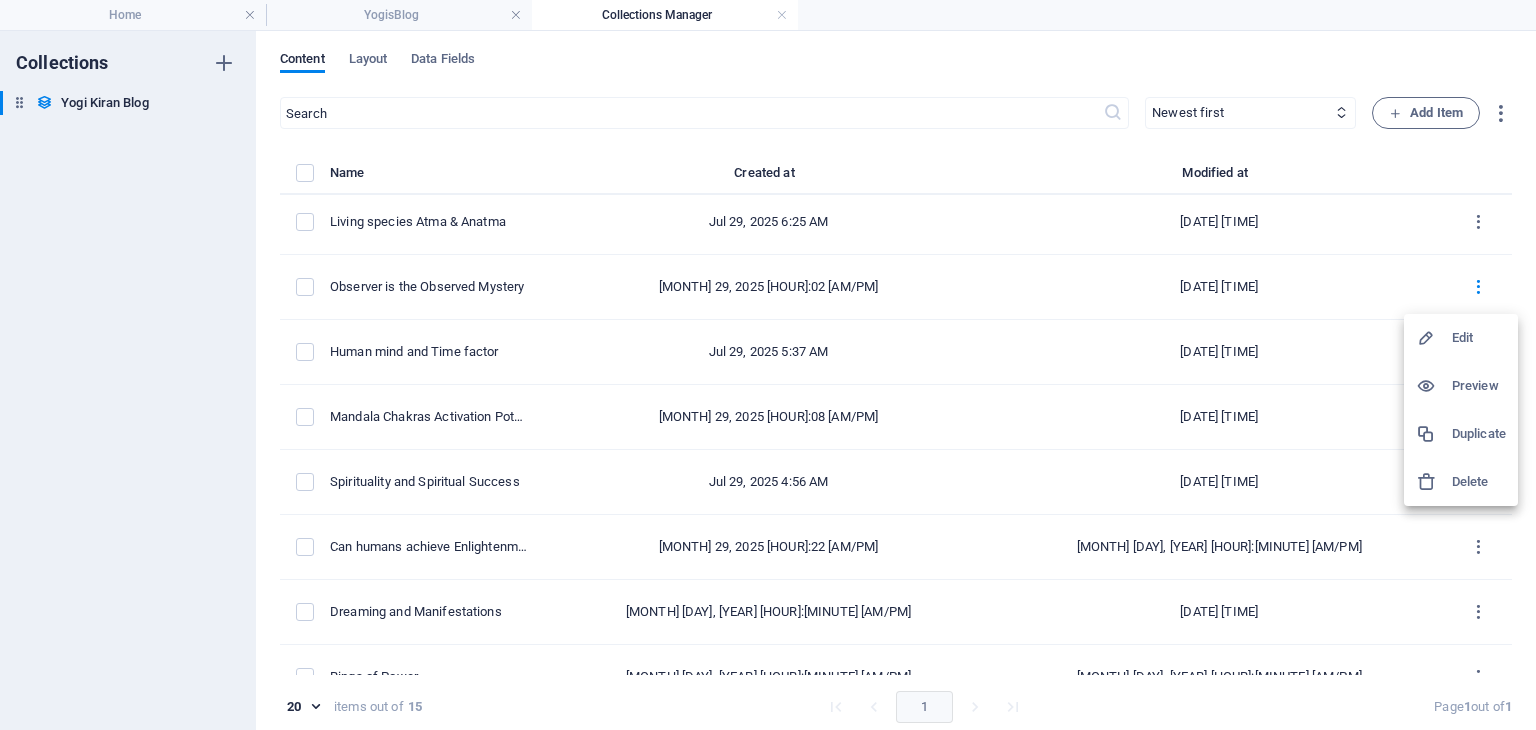 click at bounding box center [1434, 338] 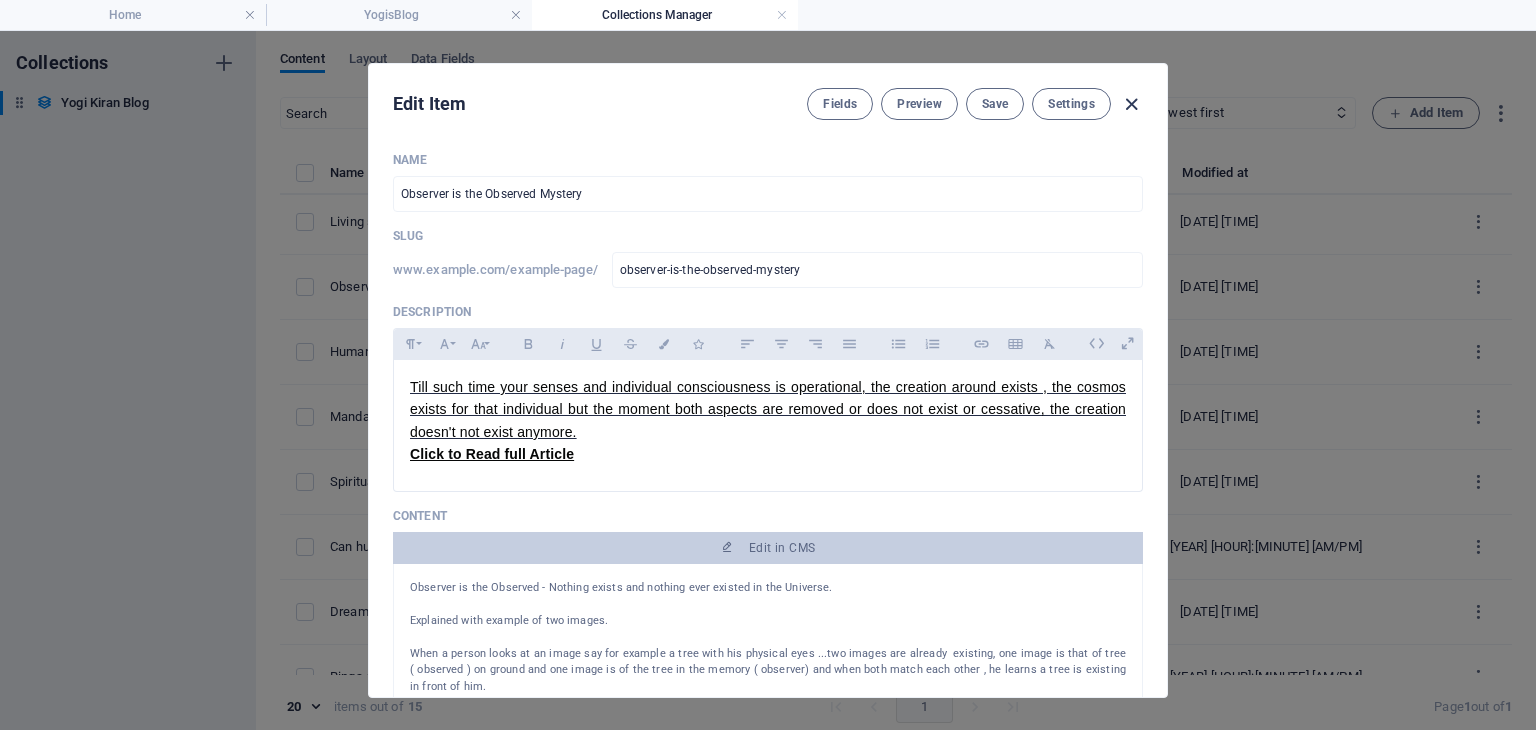 click at bounding box center (1131, 104) 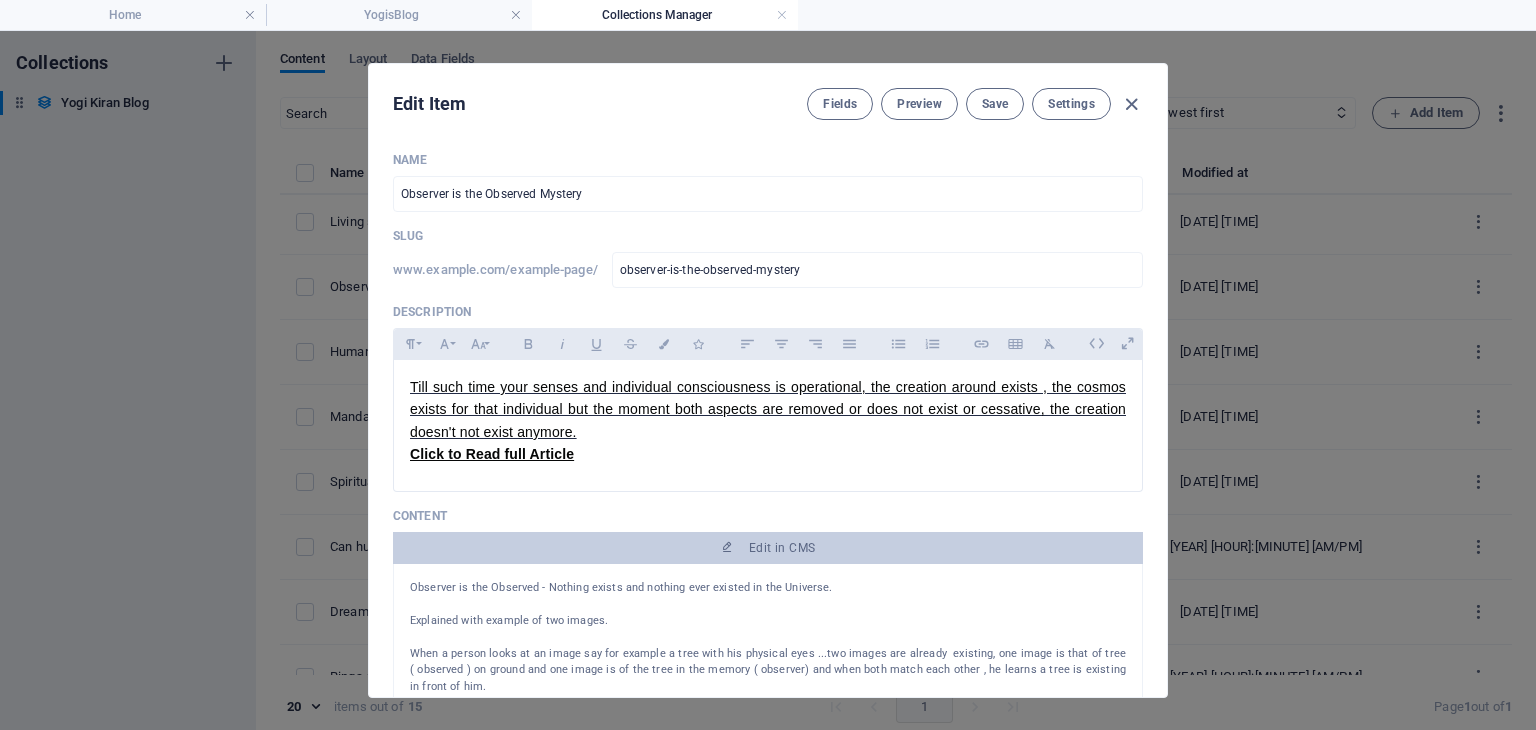 type on "2025-08-02" 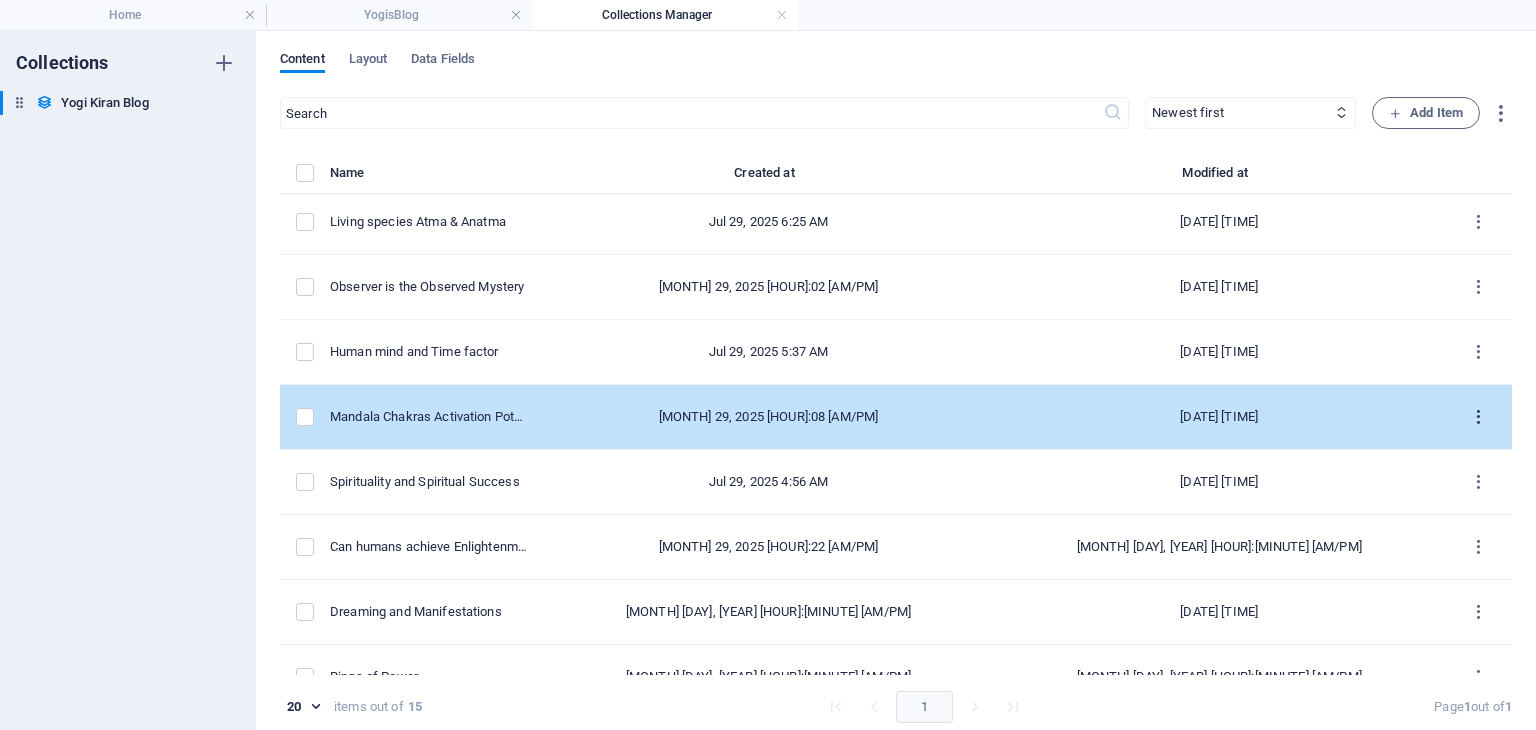 click at bounding box center (1478, 417) 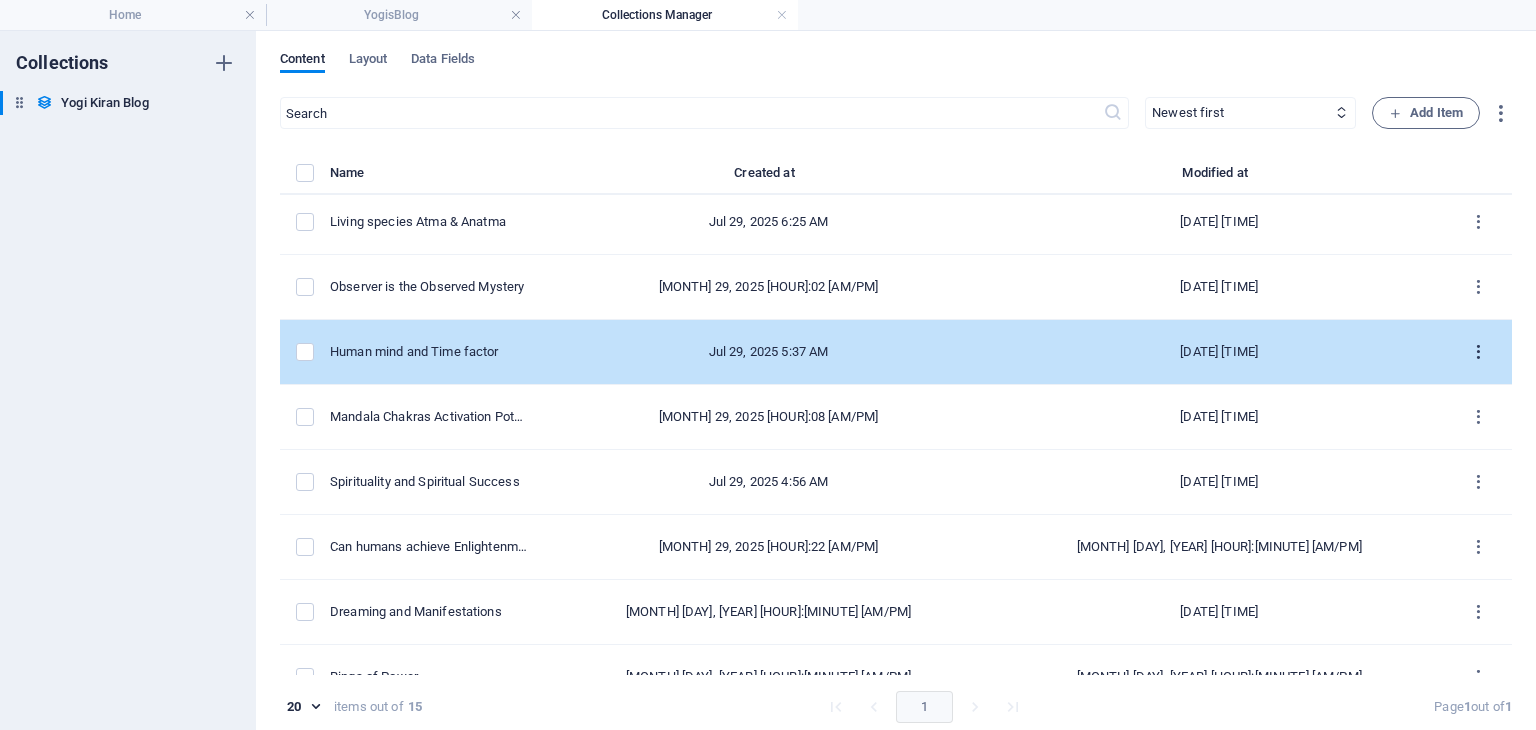 click at bounding box center (1478, 352) 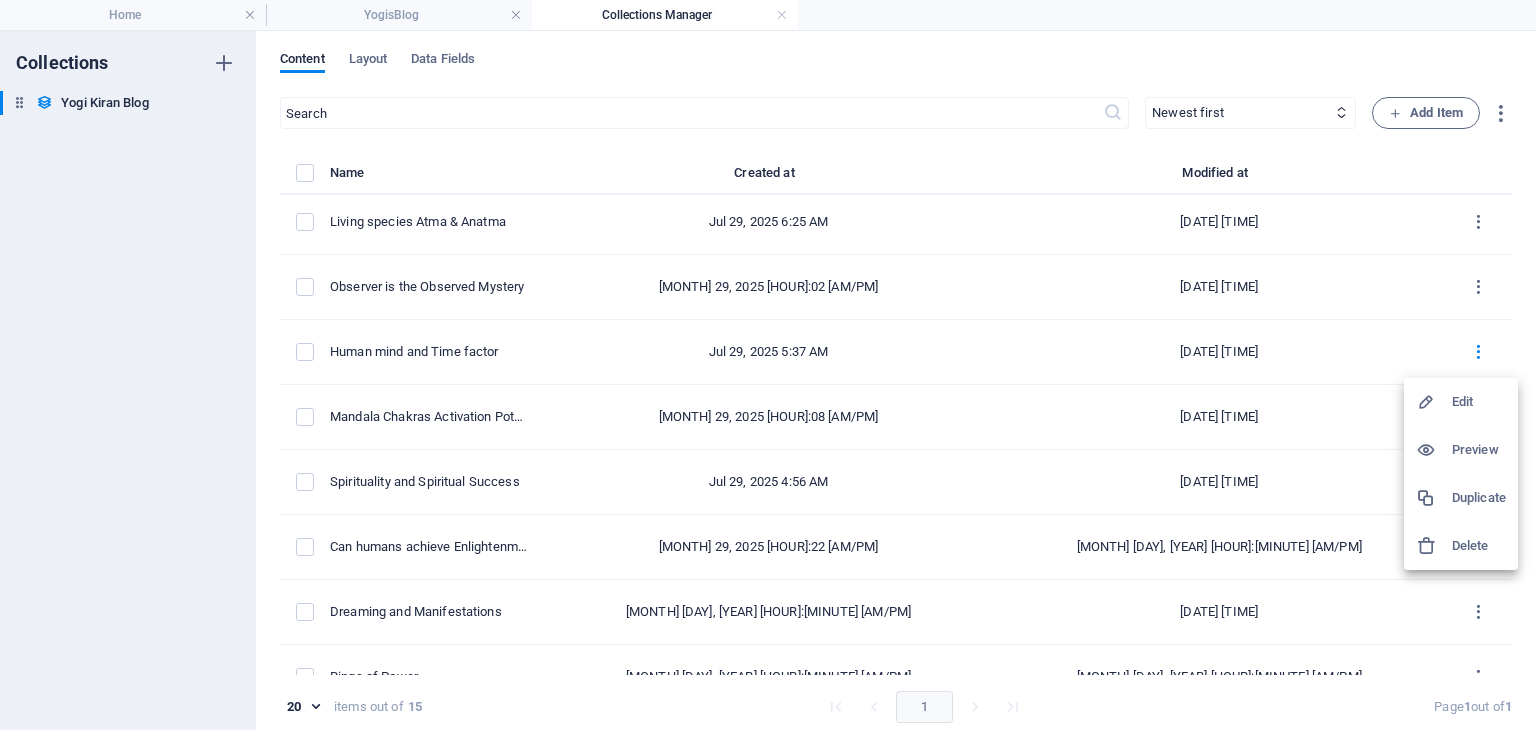 click on "Edit" at bounding box center (1479, 402) 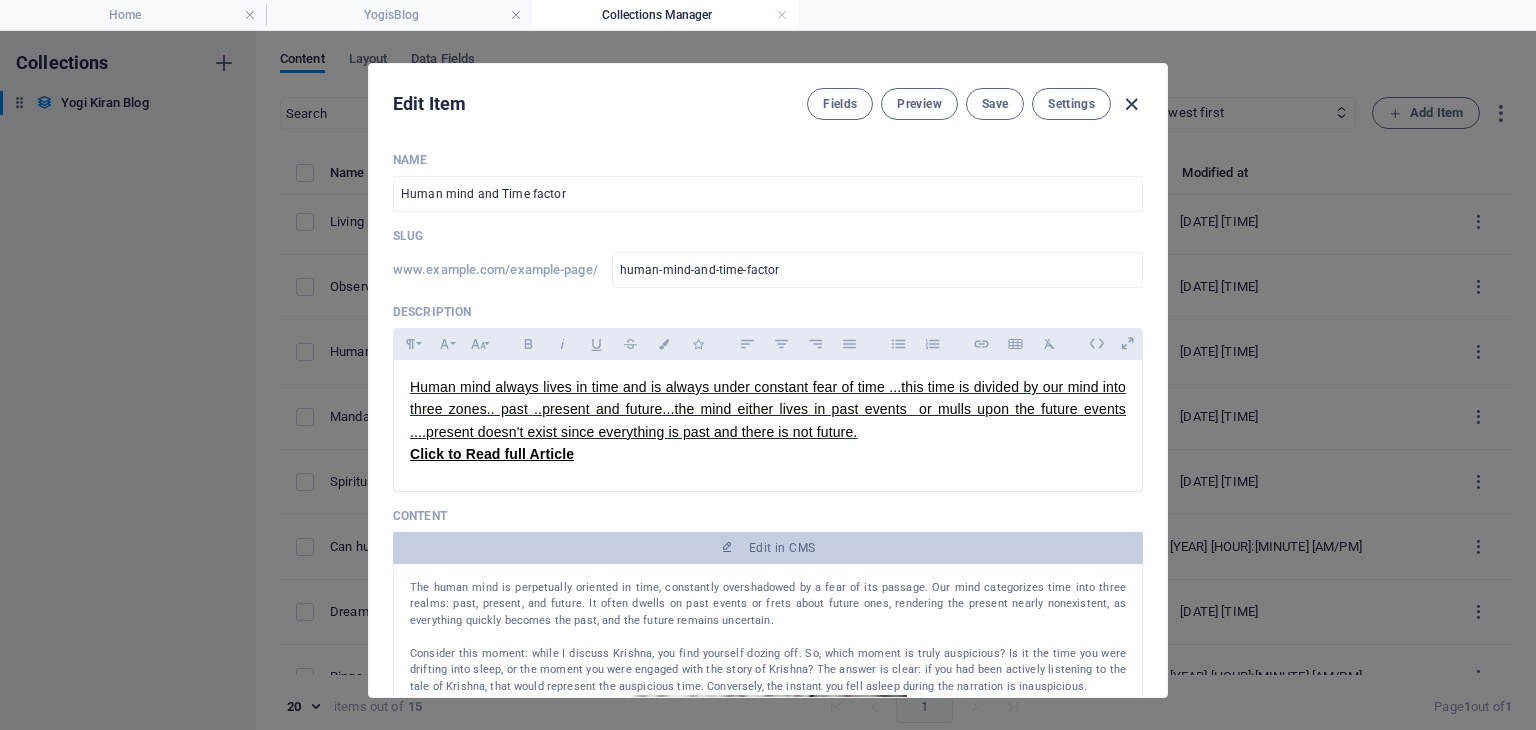 click at bounding box center (1131, 104) 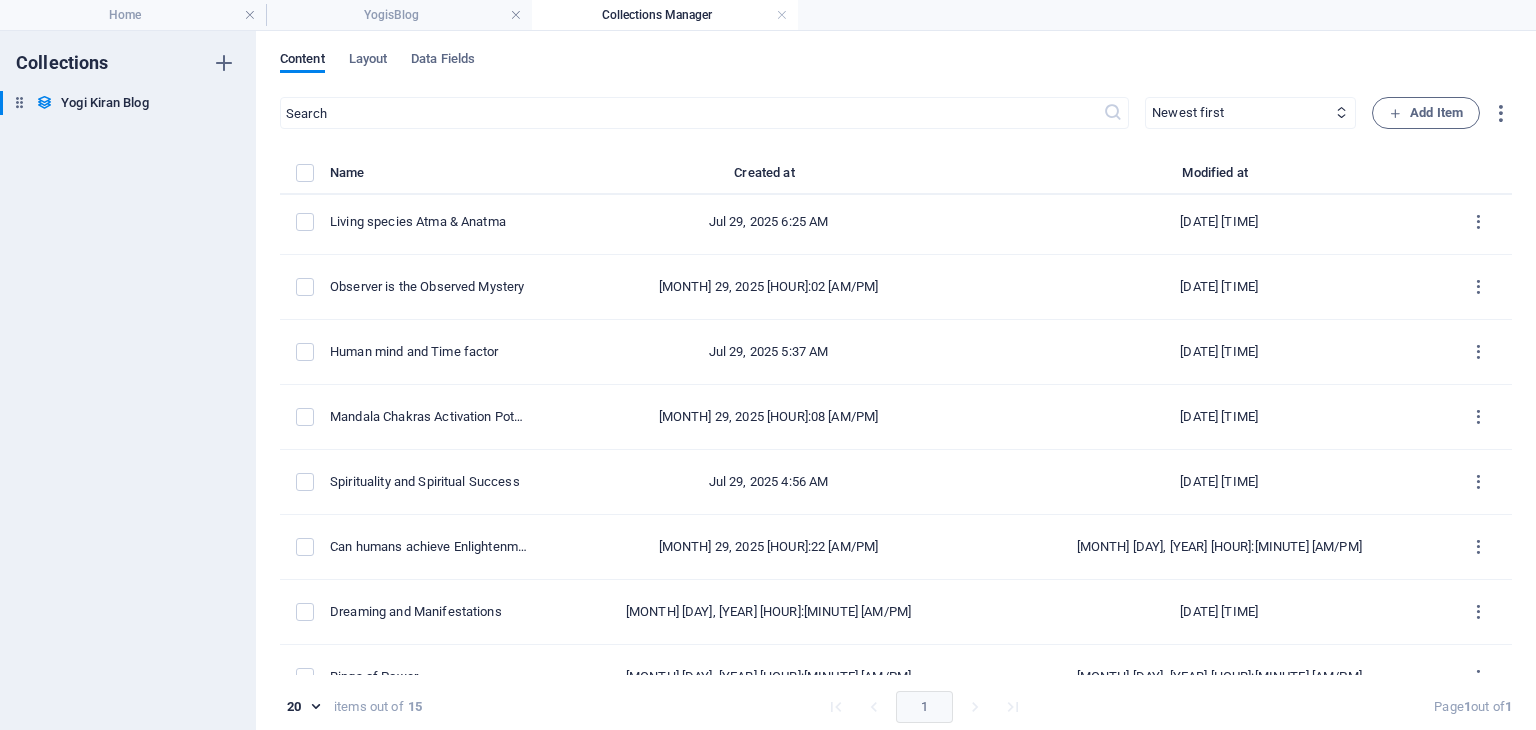 type on "2025-08-02" 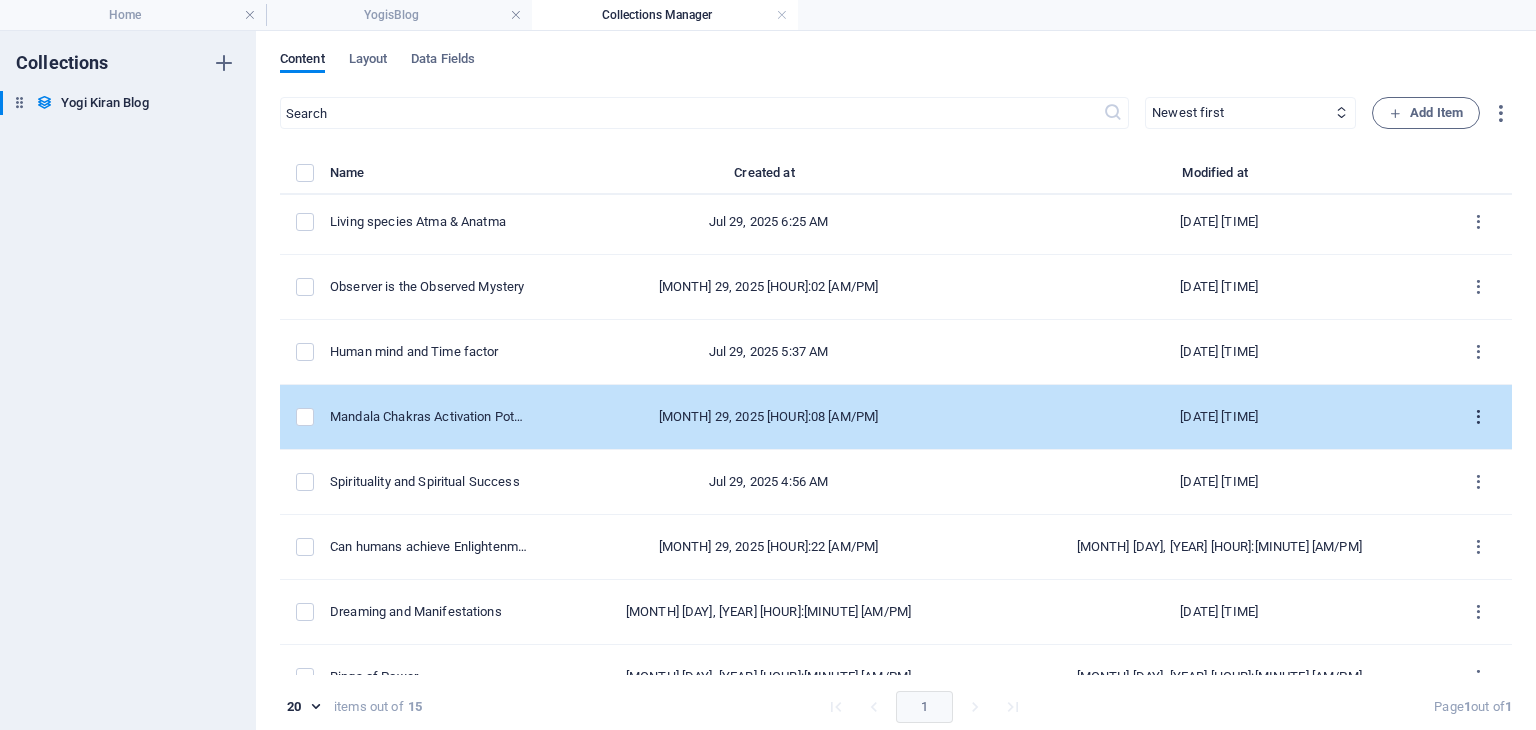 click at bounding box center [1478, 417] 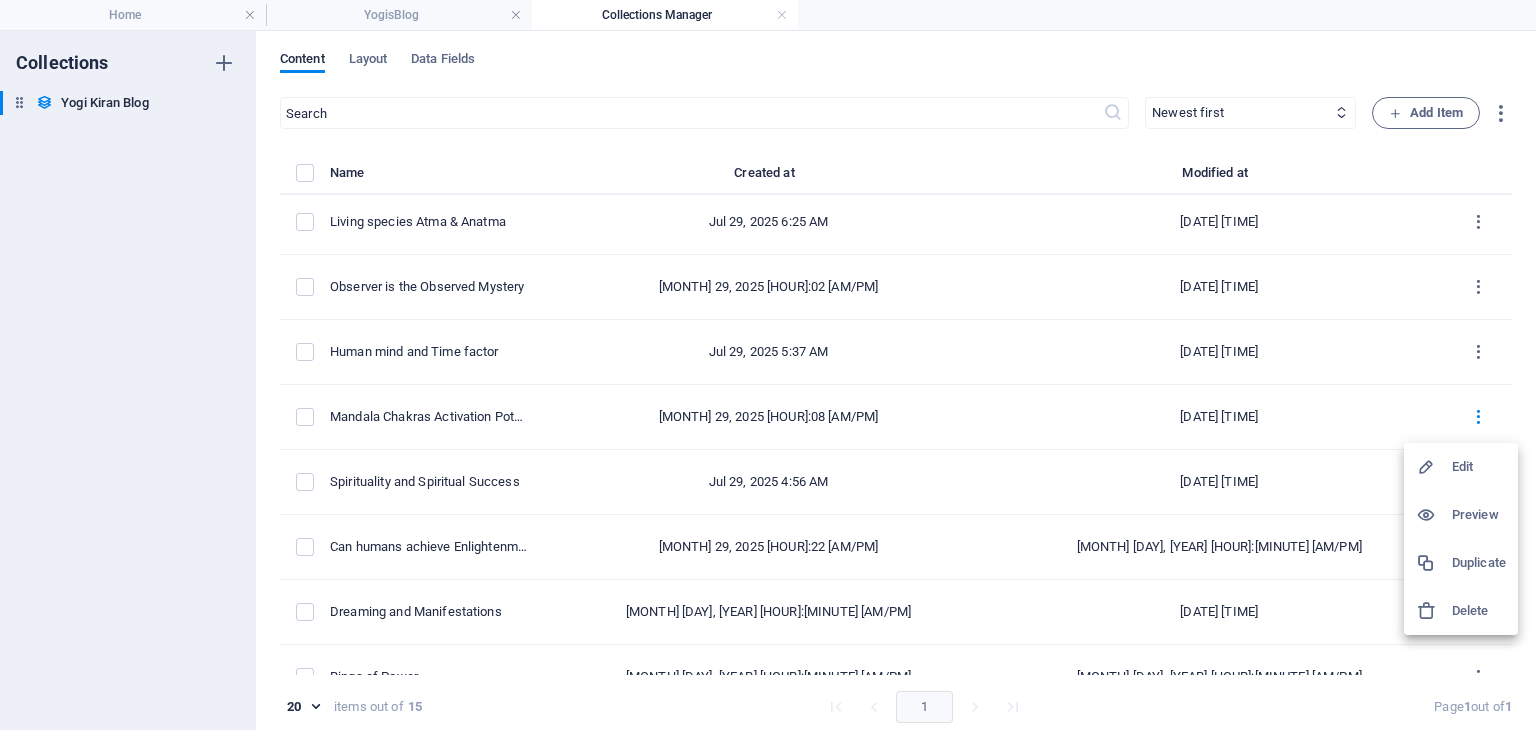 click on "Edit" at bounding box center [1479, 467] 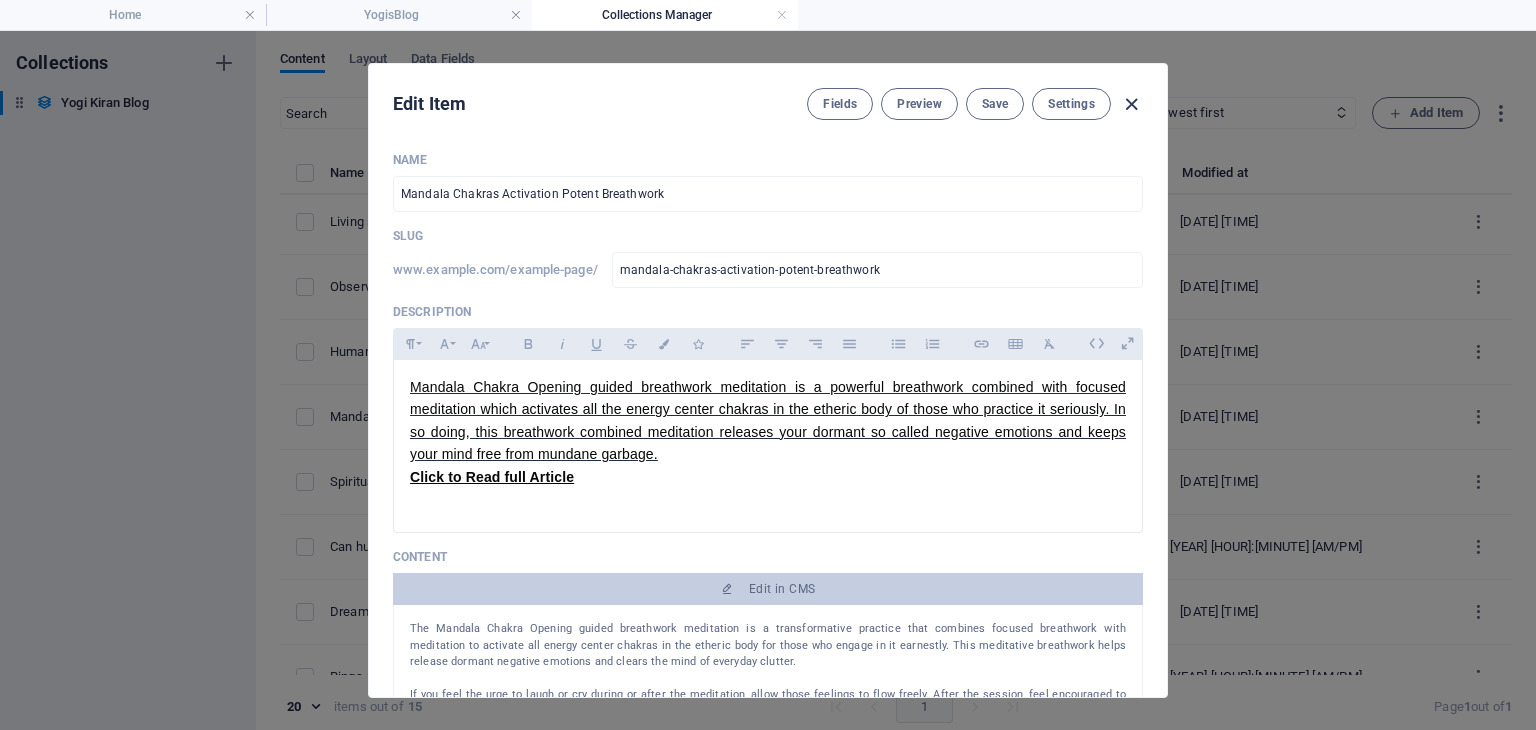 click at bounding box center [1131, 104] 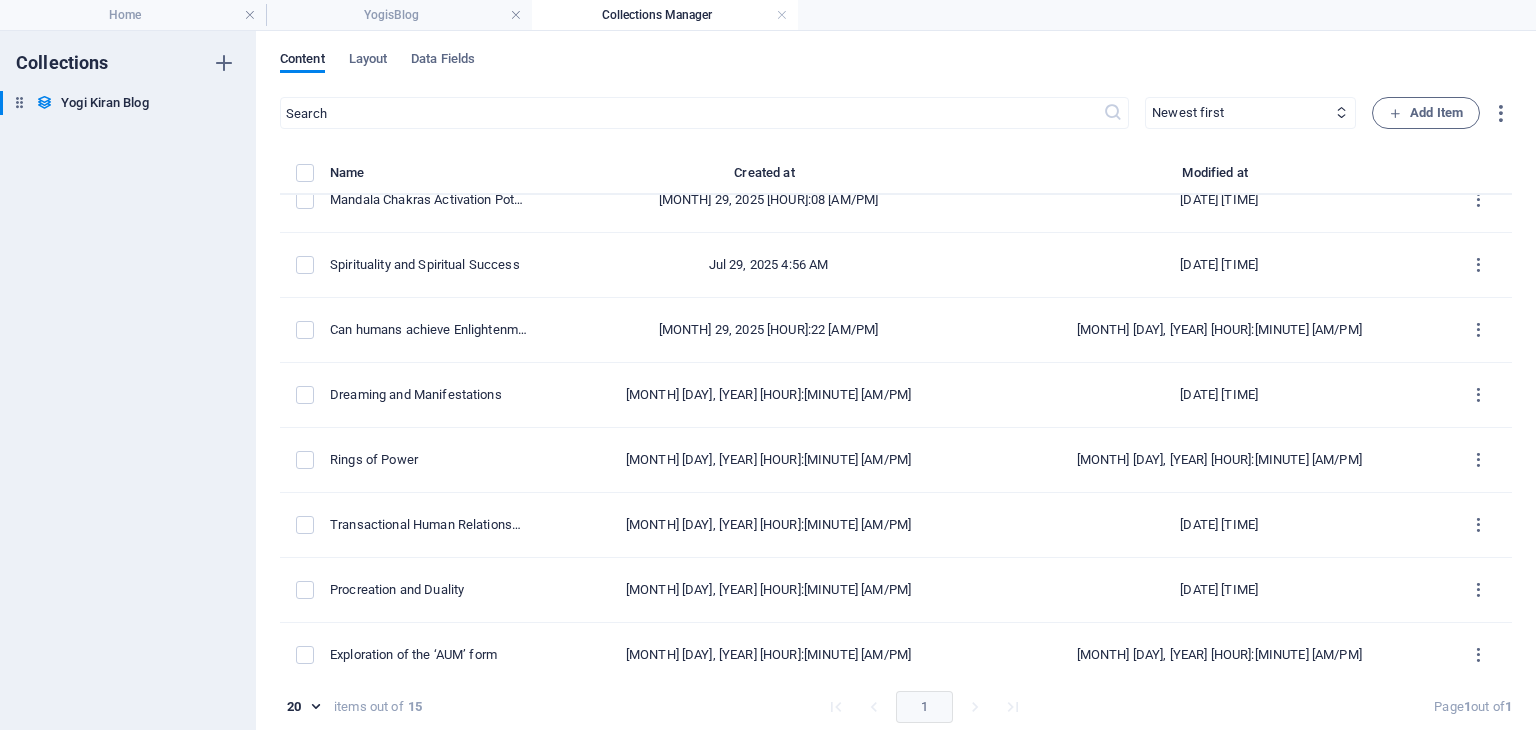 scroll, scrollTop: 392, scrollLeft: 0, axis: vertical 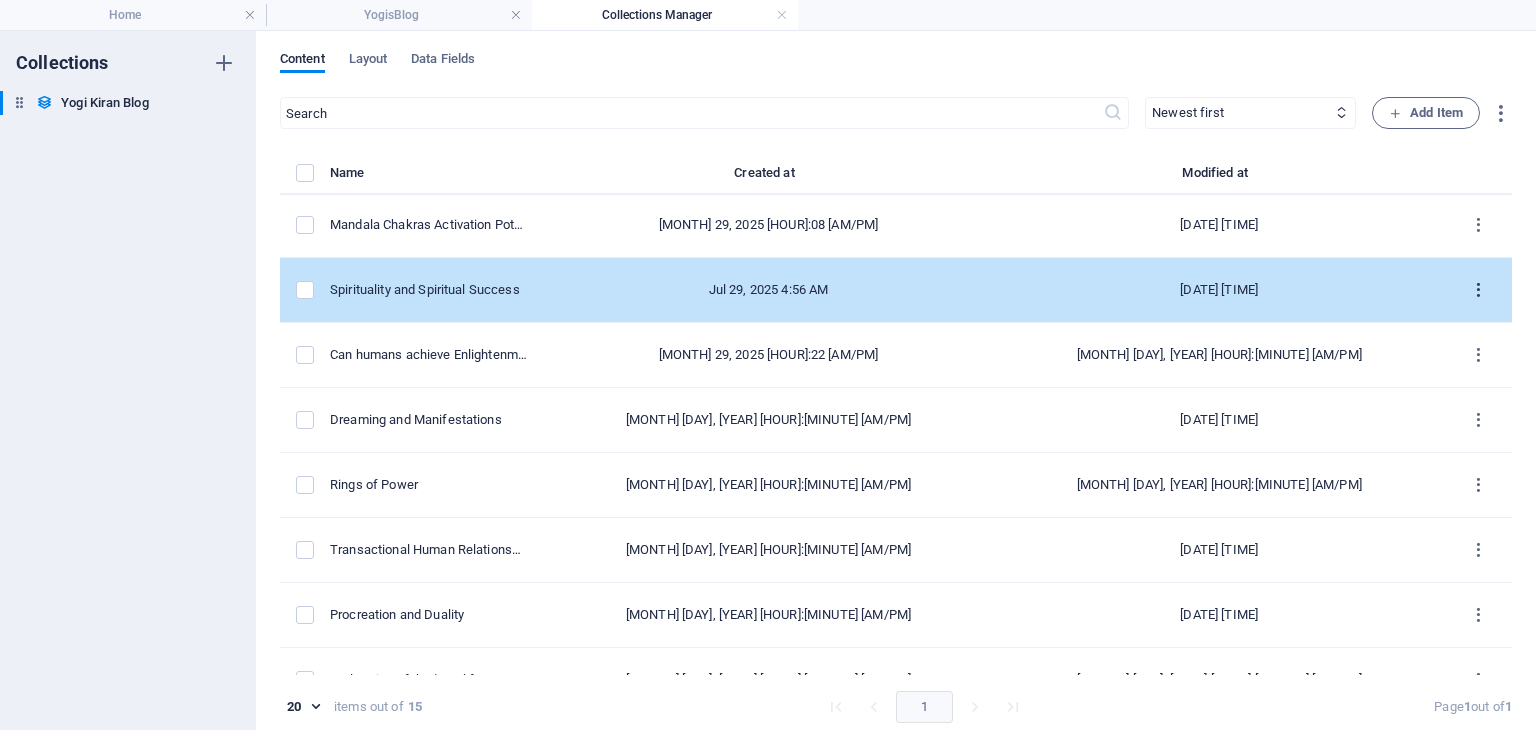 click at bounding box center [1478, 290] 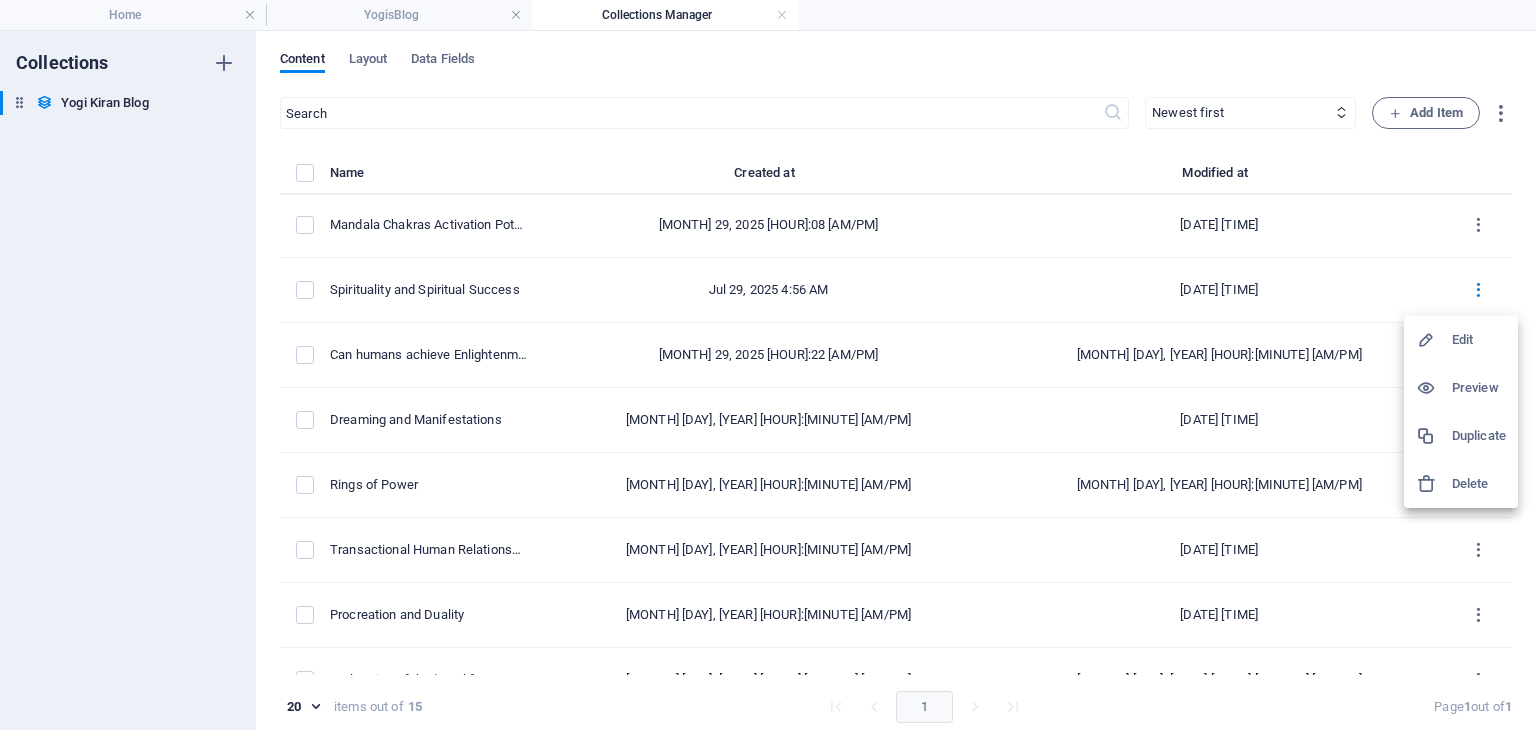 click on "Edit" at bounding box center (1479, 340) 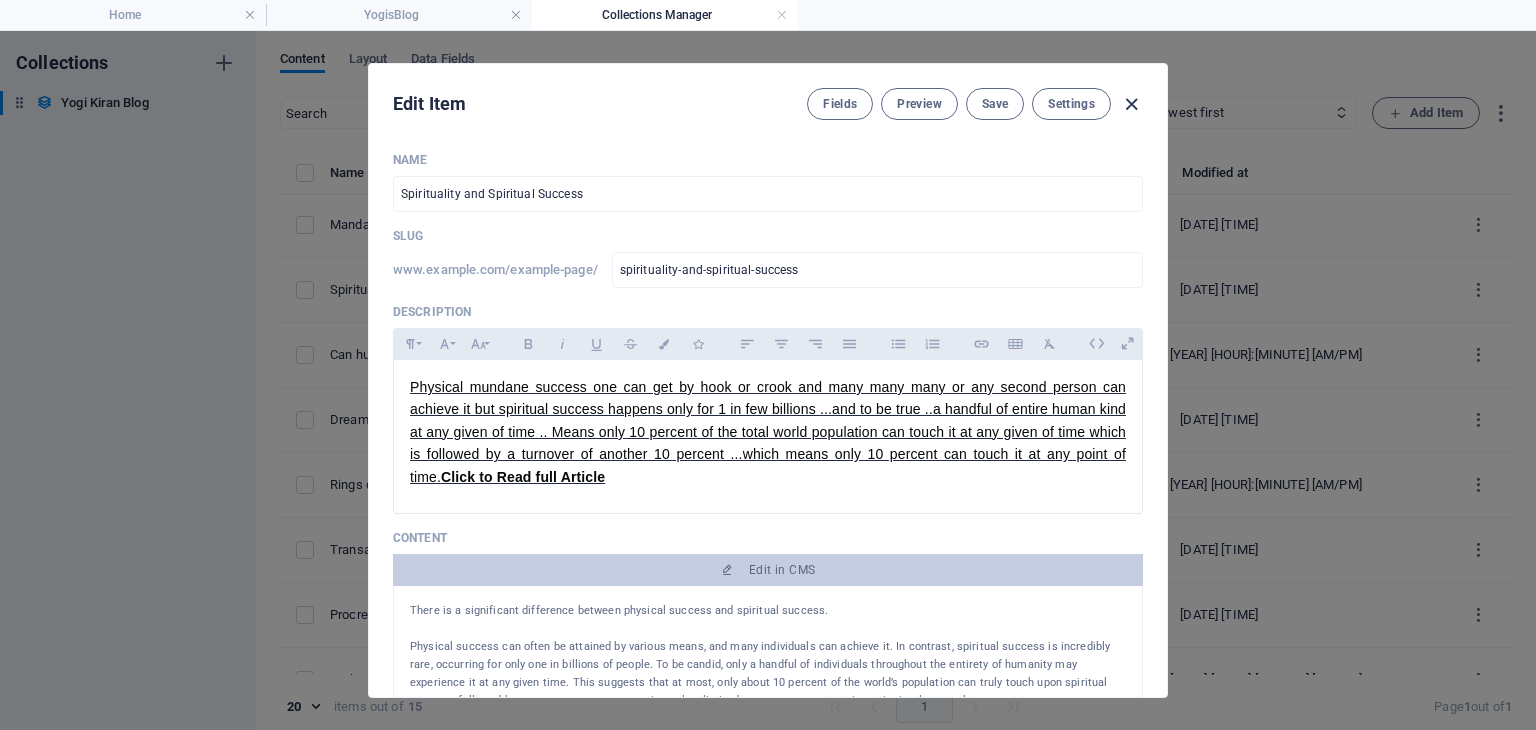 click at bounding box center [1131, 104] 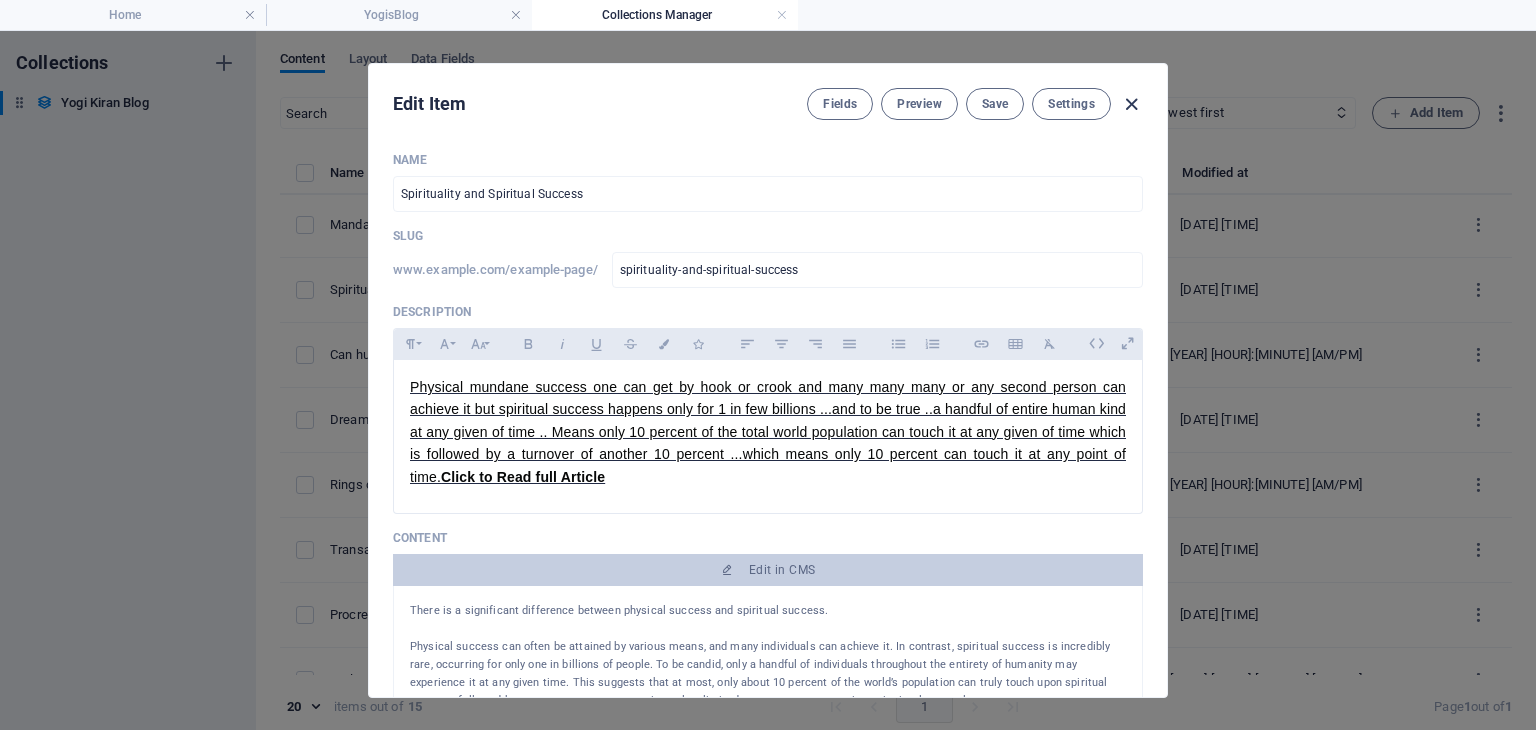 type on "2025-08-02" 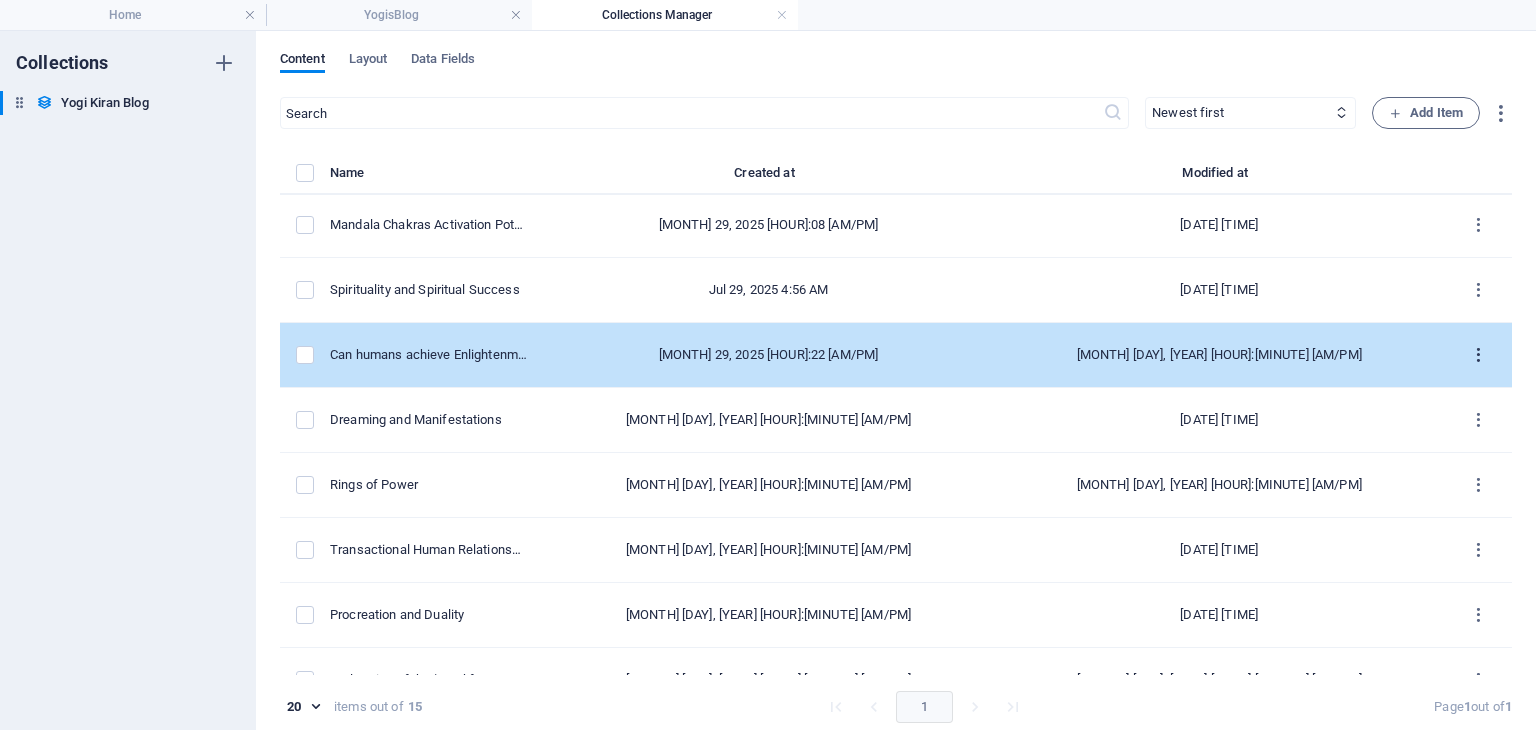 click at bounding box center (1478, 355) 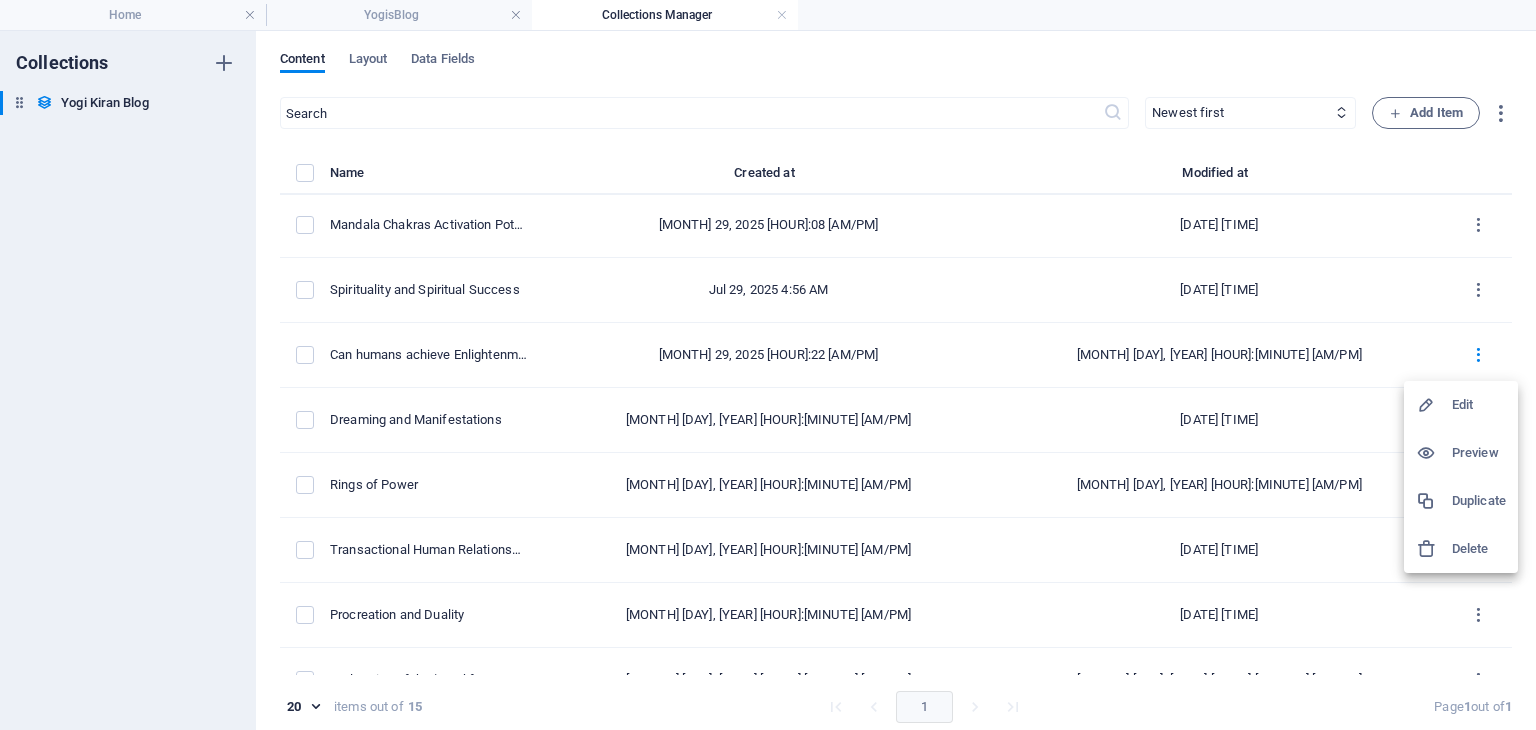 click on "Edit" at bounding box center (1479, 405) 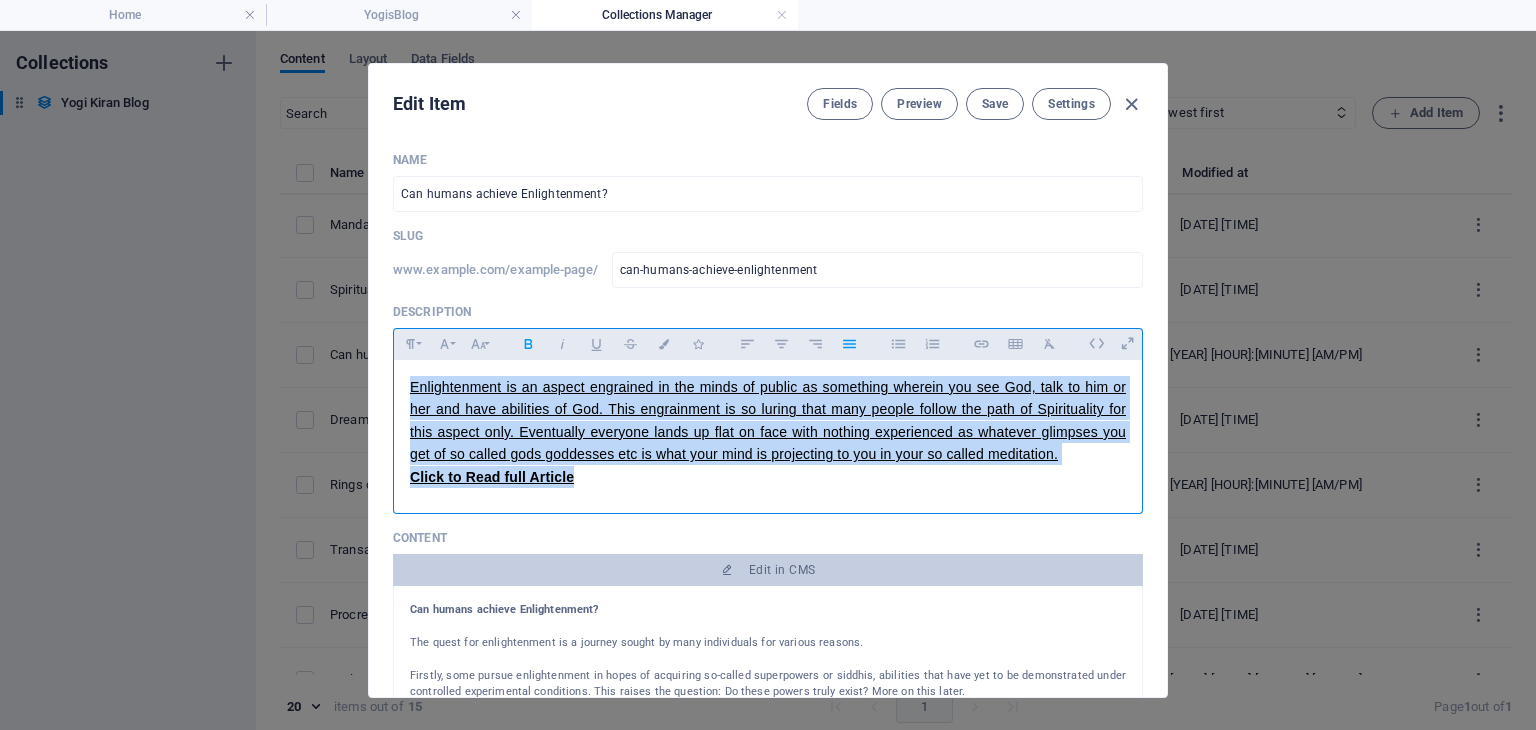 drag, startPoint x: 568, startPoint y: 487, endPoint x: 308, endPoint y: 350, distance: 293.88605 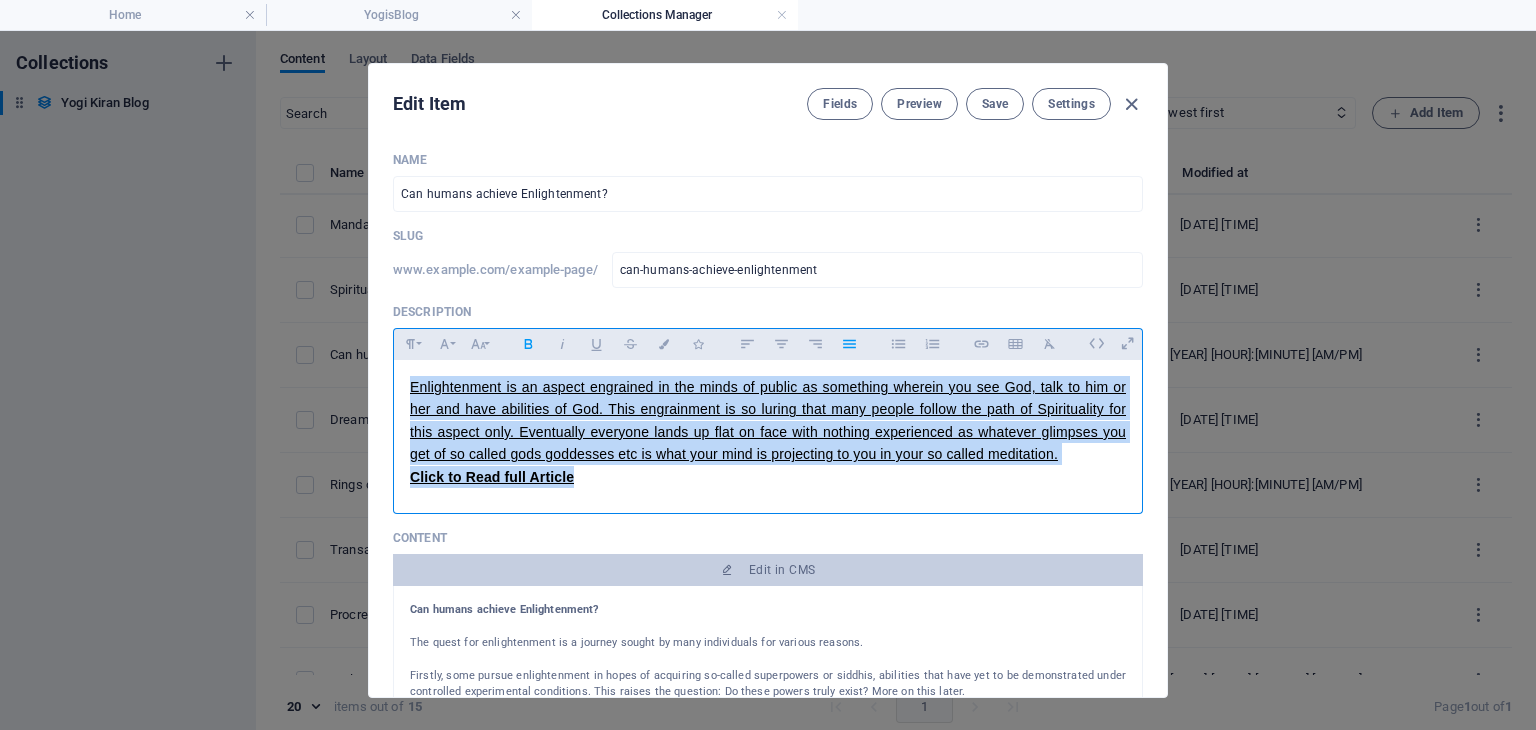 click on "Edit Item Fields Preview Save Settings Name Can humans achieve Enlightenment? ​ Slug www.example.com/example-page/ can-humans-achieve-enlightenment ​ Description Paragraph Format Normal Heading 1 Heading 2 Heading 3 Heading 4 Heading 5 Heading 6 Code Font Family Arial Georgia Impact Tahoma Times New Roman Verdana Poppins Font Size 8 9 10 11 12 14 18 24 30 36 48 60 72 96 Bold Italic Underline Strikethrough Colors Icons Align Left Align Center Align Right Align Justify Unordered List Ordered List Insert Link Insert Table Clear Formatting Enlightenment is an aspect engrained in the minds of public as something wherein you see God, talk to him or her and have abilities of God. This engrainment is so luring that many people follow the path of Spirituality for this aspect only. Eventually everyone lands up flat on face with nothing experienced as whatever glimpses you get of so called gods goddesses etc is what your mind is projecting to you in your so called meditation. ​ Click to Read full Article Content ​" at bounding box center (768, 380) 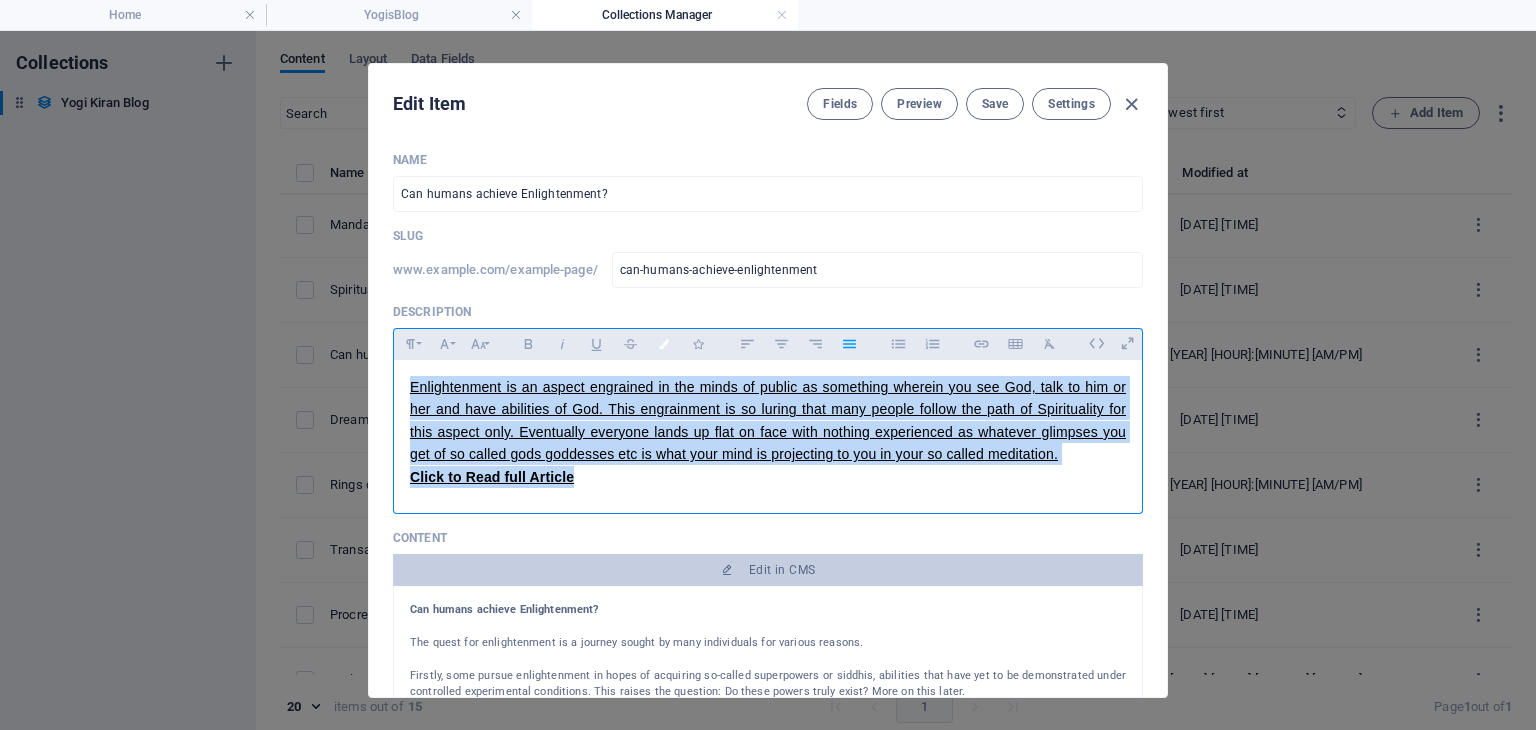 click at bounding box center (664, 344) 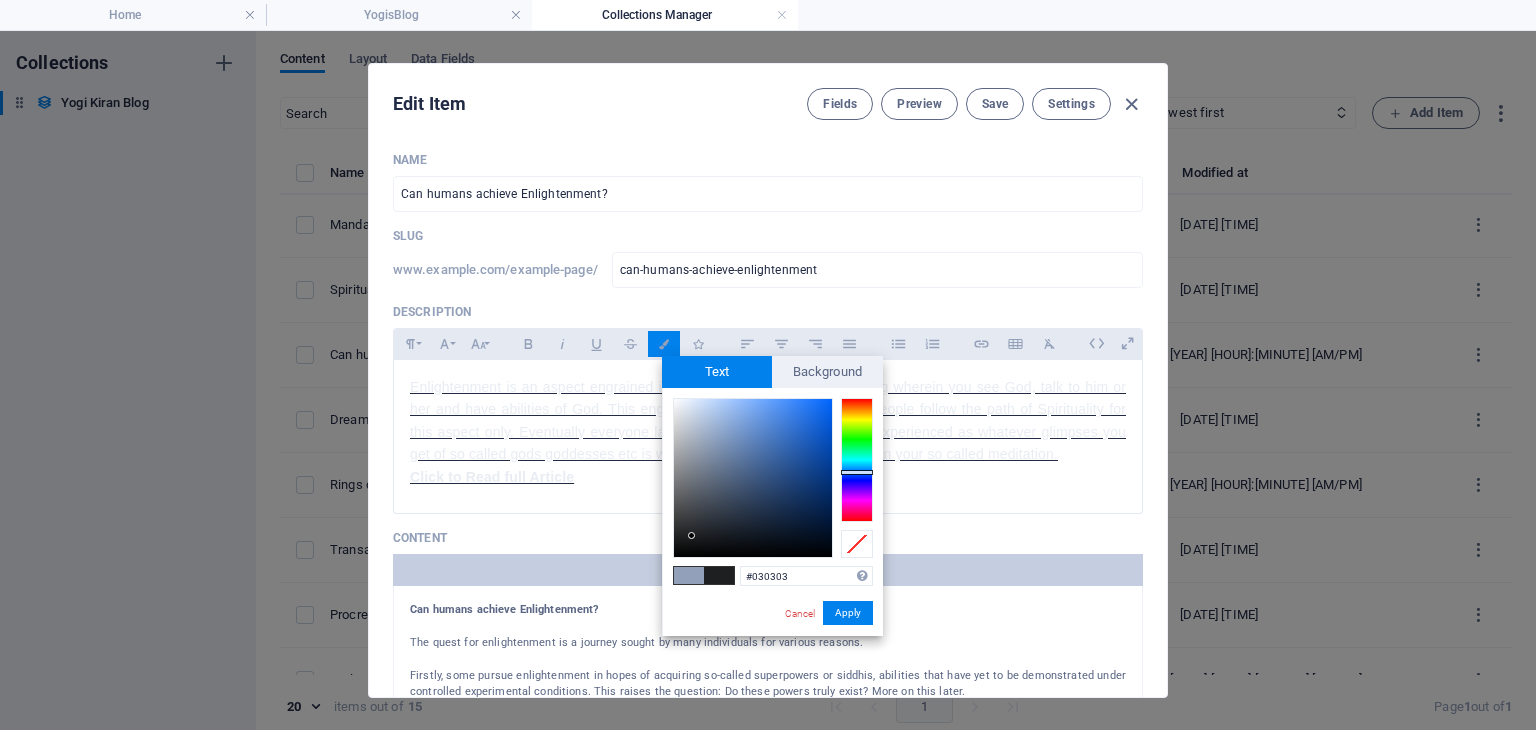 type on "#000000" 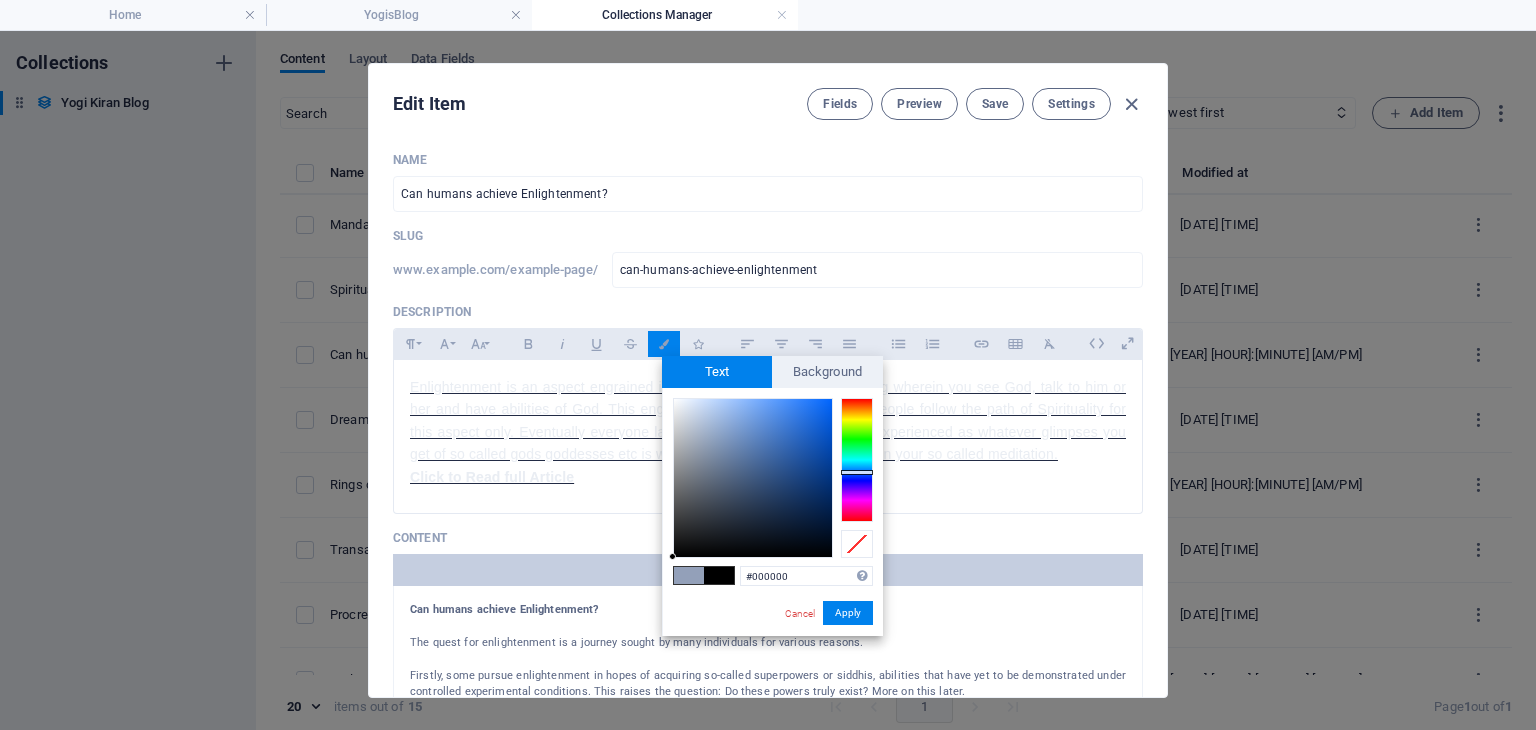 drag, startPoint x: 677, startPoint y: 403, endPoint x: 669, endPoint y: 557, distance: 154.20766 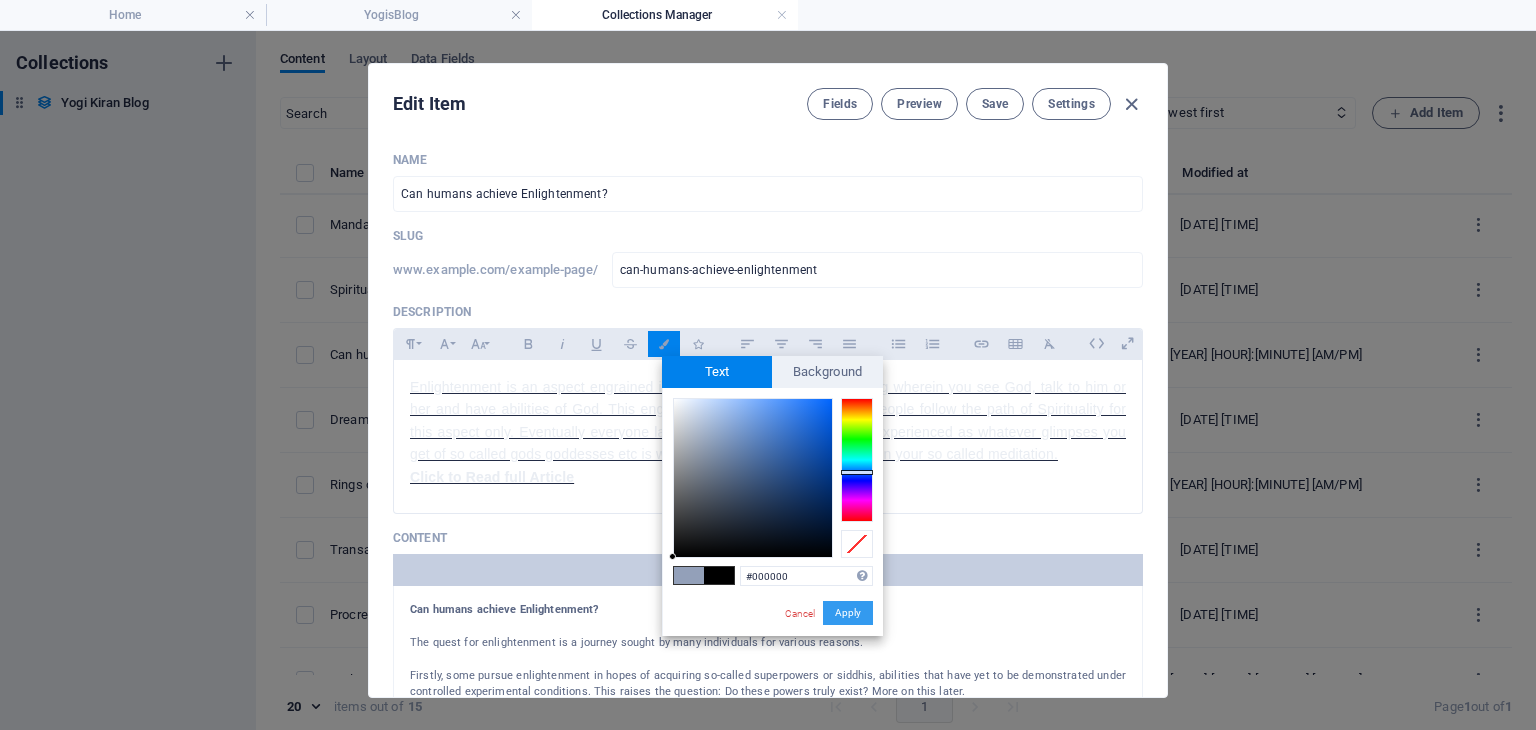 click on "Apply" at bounding box center (848, 613) 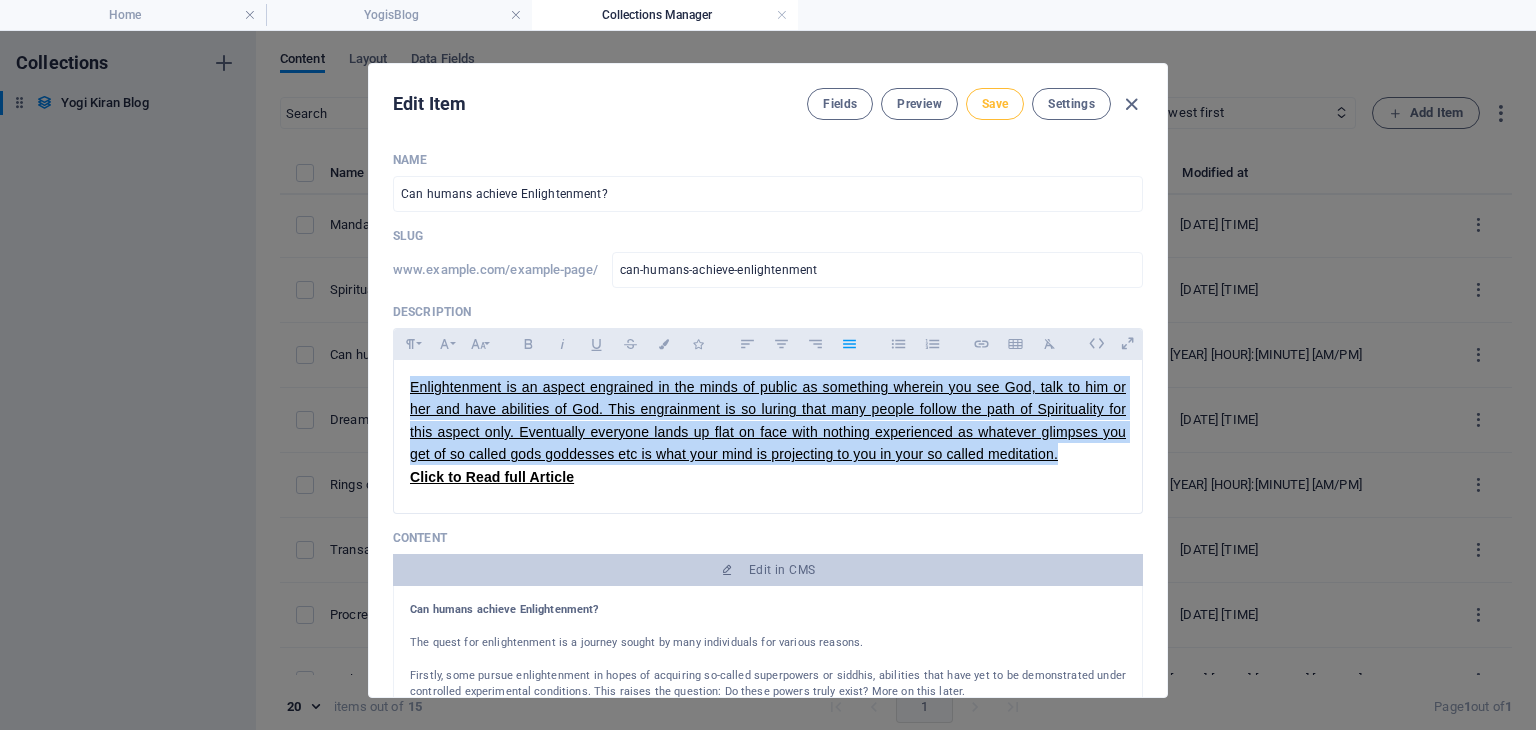 click on "Save" at bounding box center [995, 104] 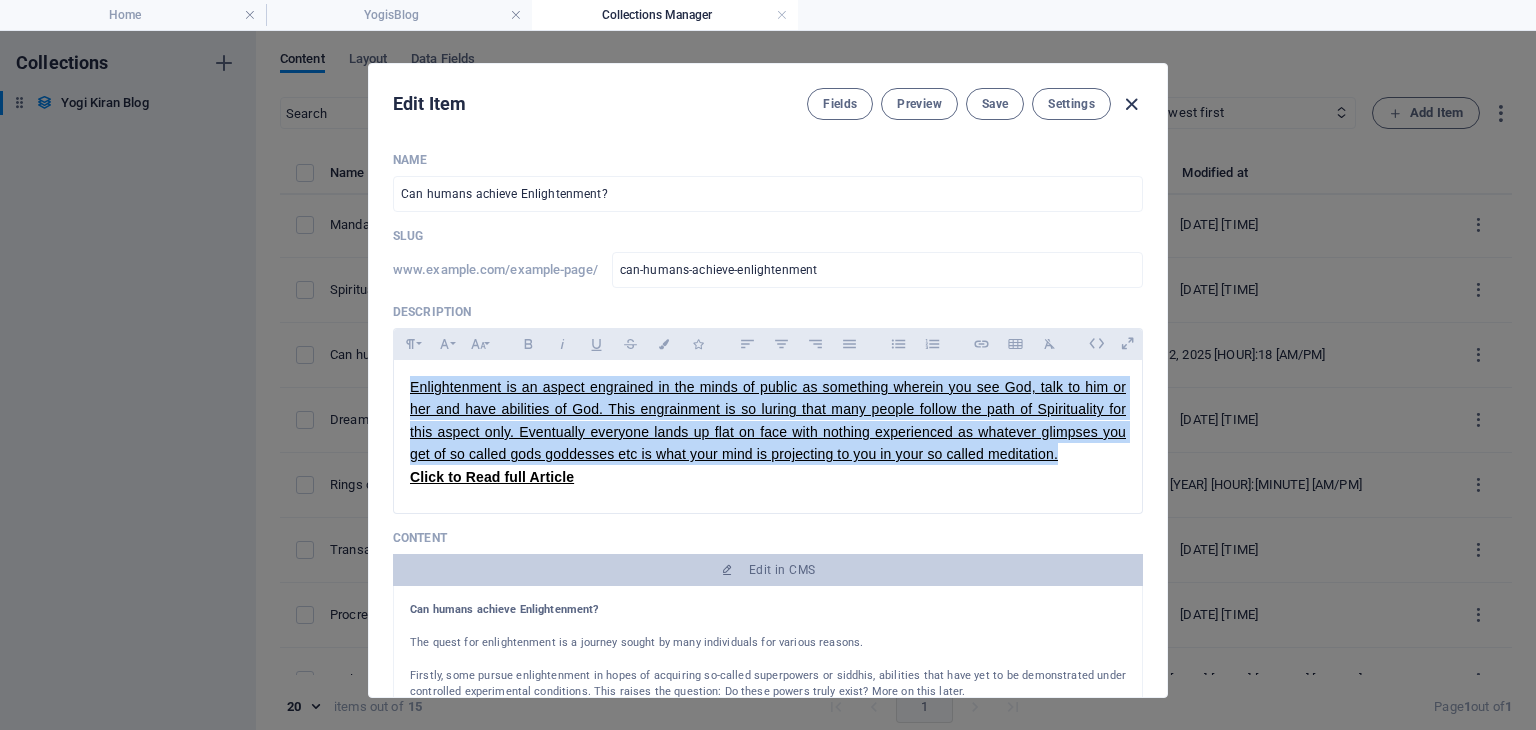 click at bounding box center [1131, 104] 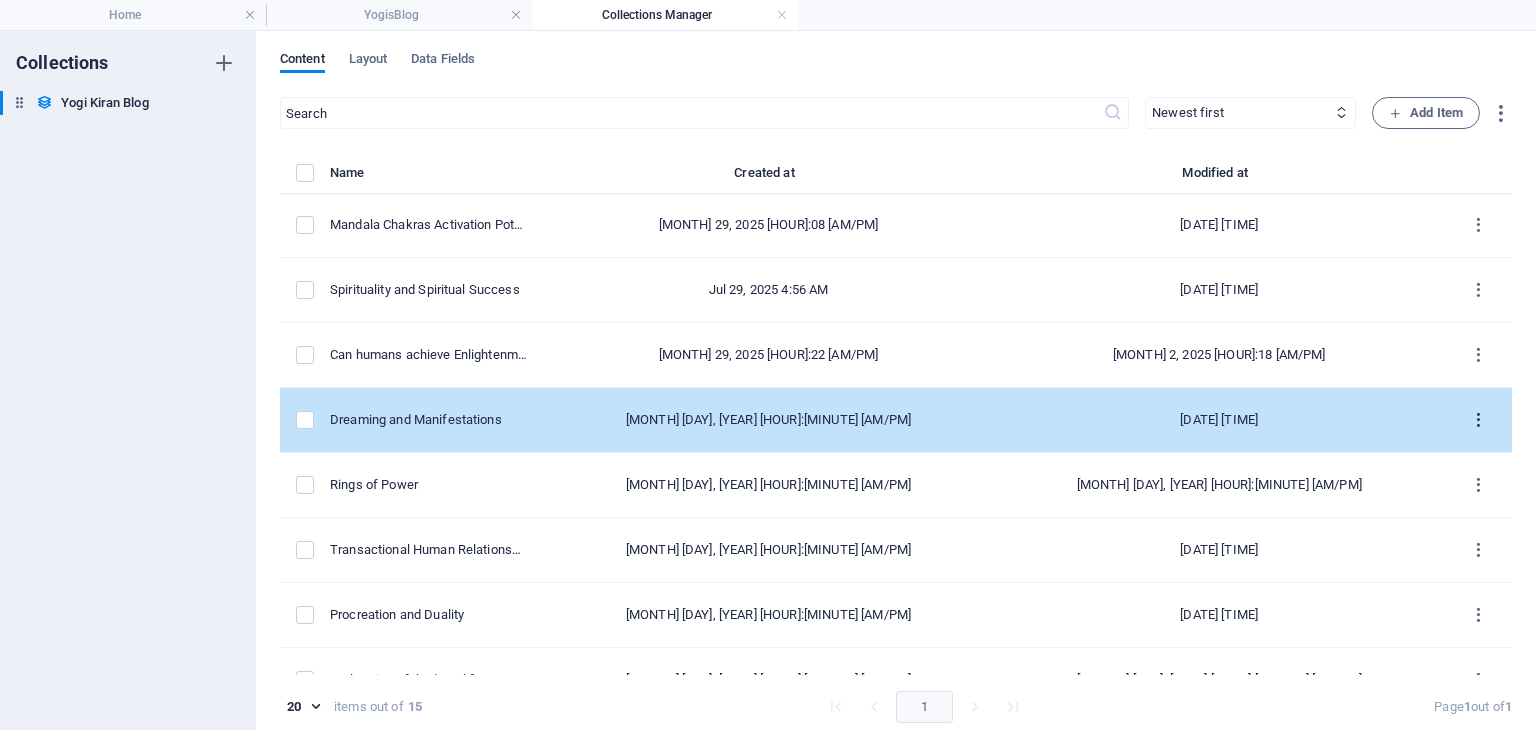 click at bounding box center [1478, 420] 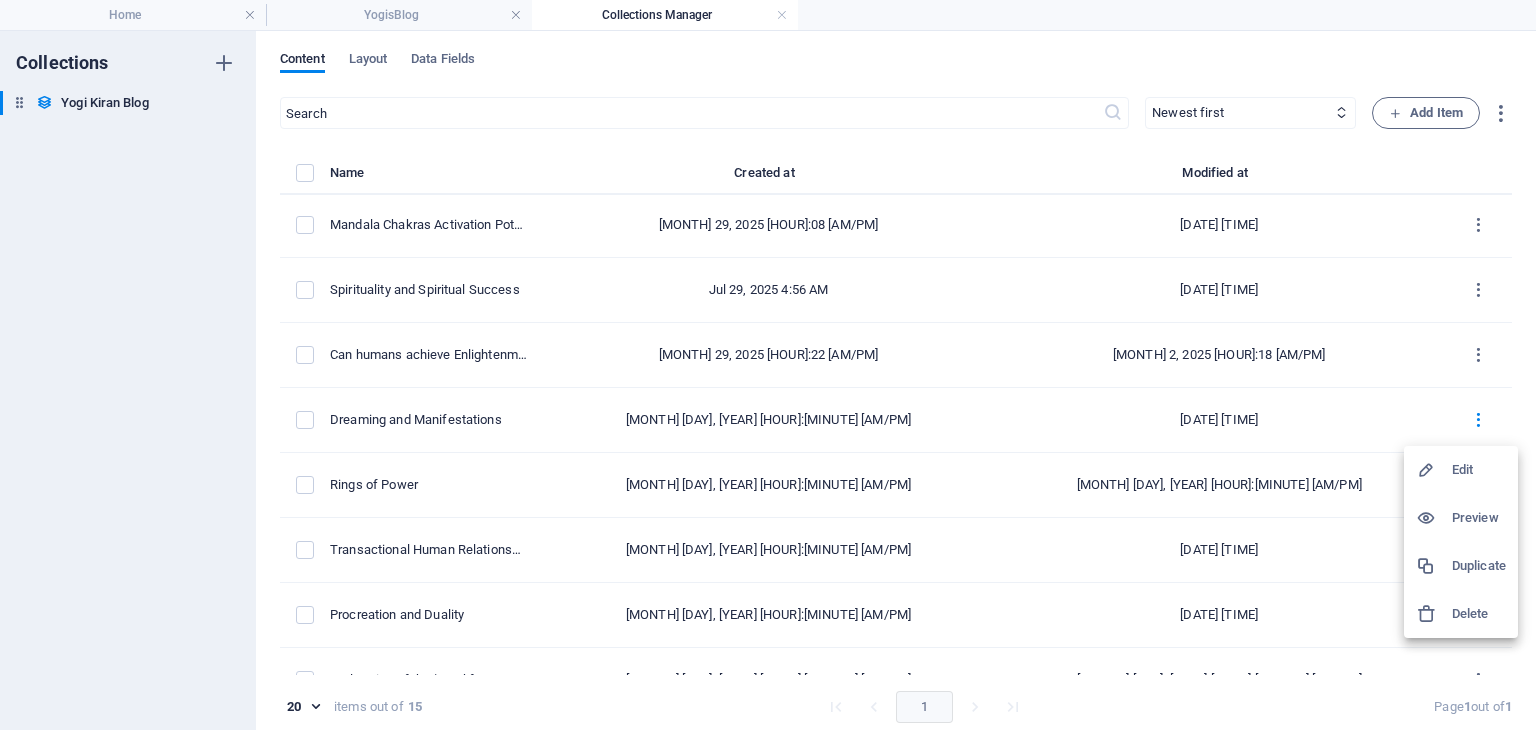 drag, startPoint x: 1463, startPoint y: 462, endPoint x: 1428, endPoint y: 473, distance: 36.687874 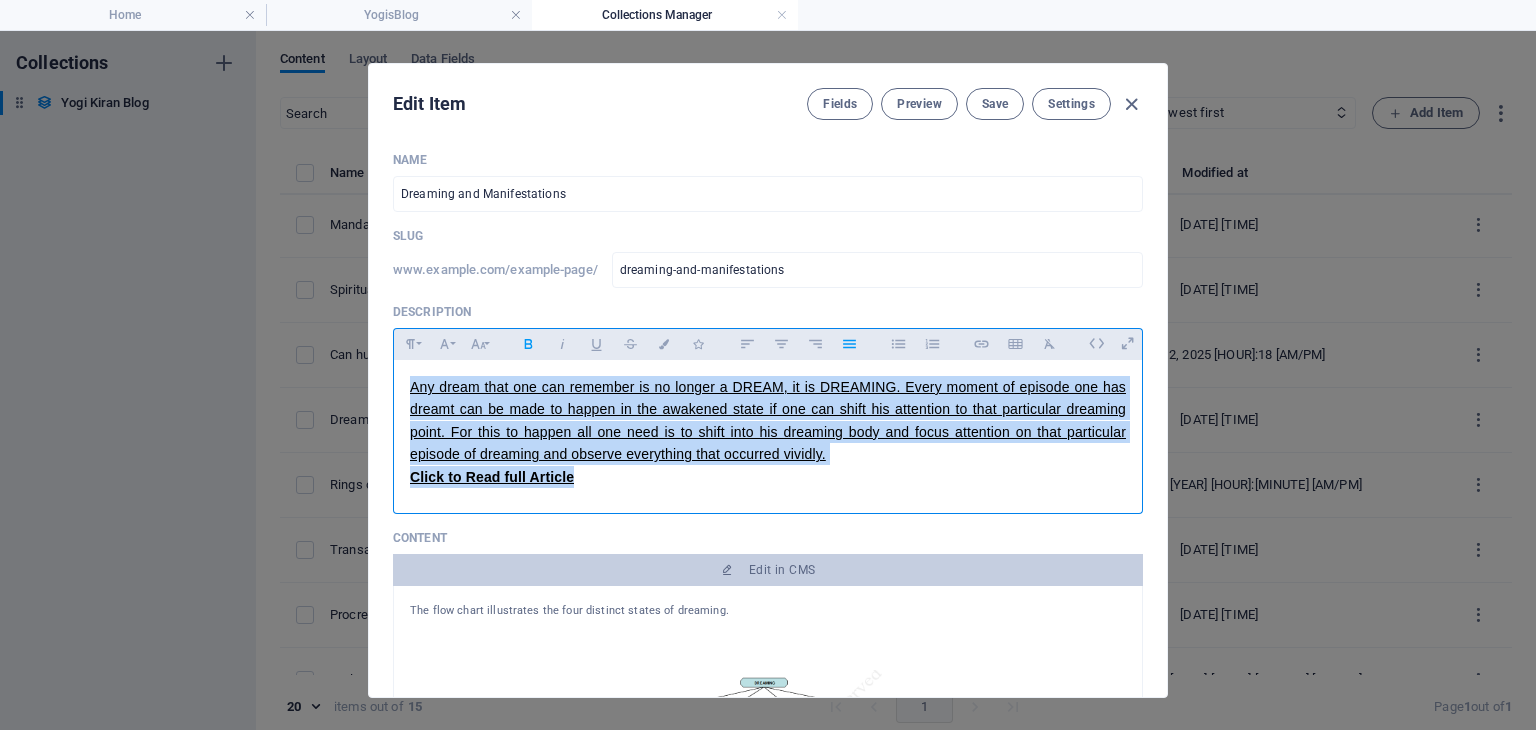 drag, startPoint x: 527, startPoint y: 477, endPoint x: 253, endPoint y: 329, distance: 311.4161 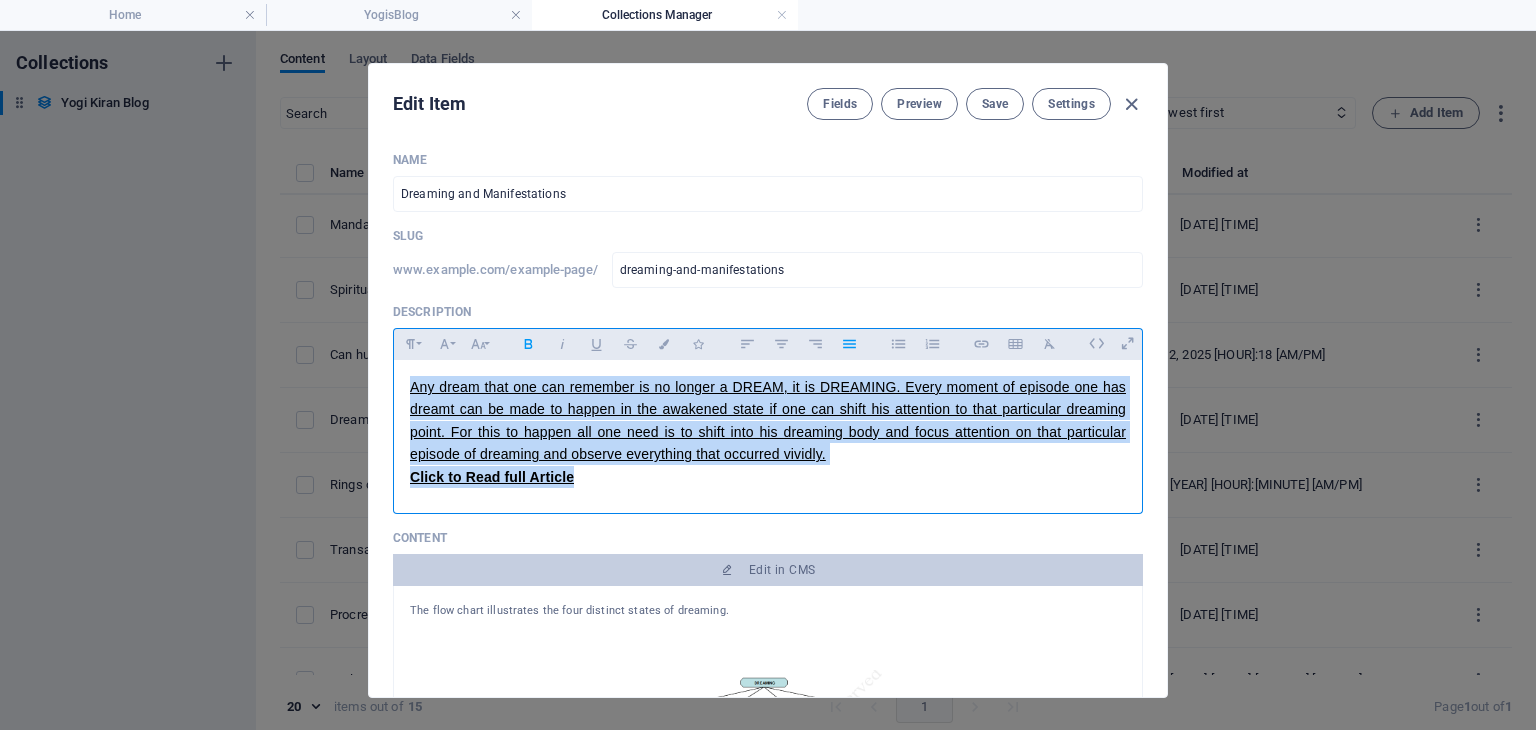 click on "Edit Item Fields Preview Save Settings Name Dreaming and Manifestations ​ Slug www.example.com/example-page/ dreaming-and-manifestations ​ Description Paragraph Format Normal Heading 1 Heading 2 Heading 3 Heading 4 Heading 5 Heading 6 Code Font Family Arial Georgia Impact Tahoma Times New Roman Verdana Poppins Font Size 8 9 10 11 12 14 18 24 30 36 48 60 72 96 Bold Italic Underline Strikethrough Colors Icons Align Left Align Center Align Right Align Justify Unordered List Ordered List Insert Link Insert Table Clear Formatting Any dream that one can remember is no longer a DREAM, it is DREAMING. Every moment of episode one has dreamt can be made to happen in the awakened state if one can shift his attention to that particular dreaming point. For this to happen all one need is to shift into his dreaming body and focus attention on that particular episode of dreaming and observe everything that occurred vividly.  Click to Read full Article Content Edit in CMS Category Category 1 Category 2 Author [PERSON]" at bounding box center (768, 380) 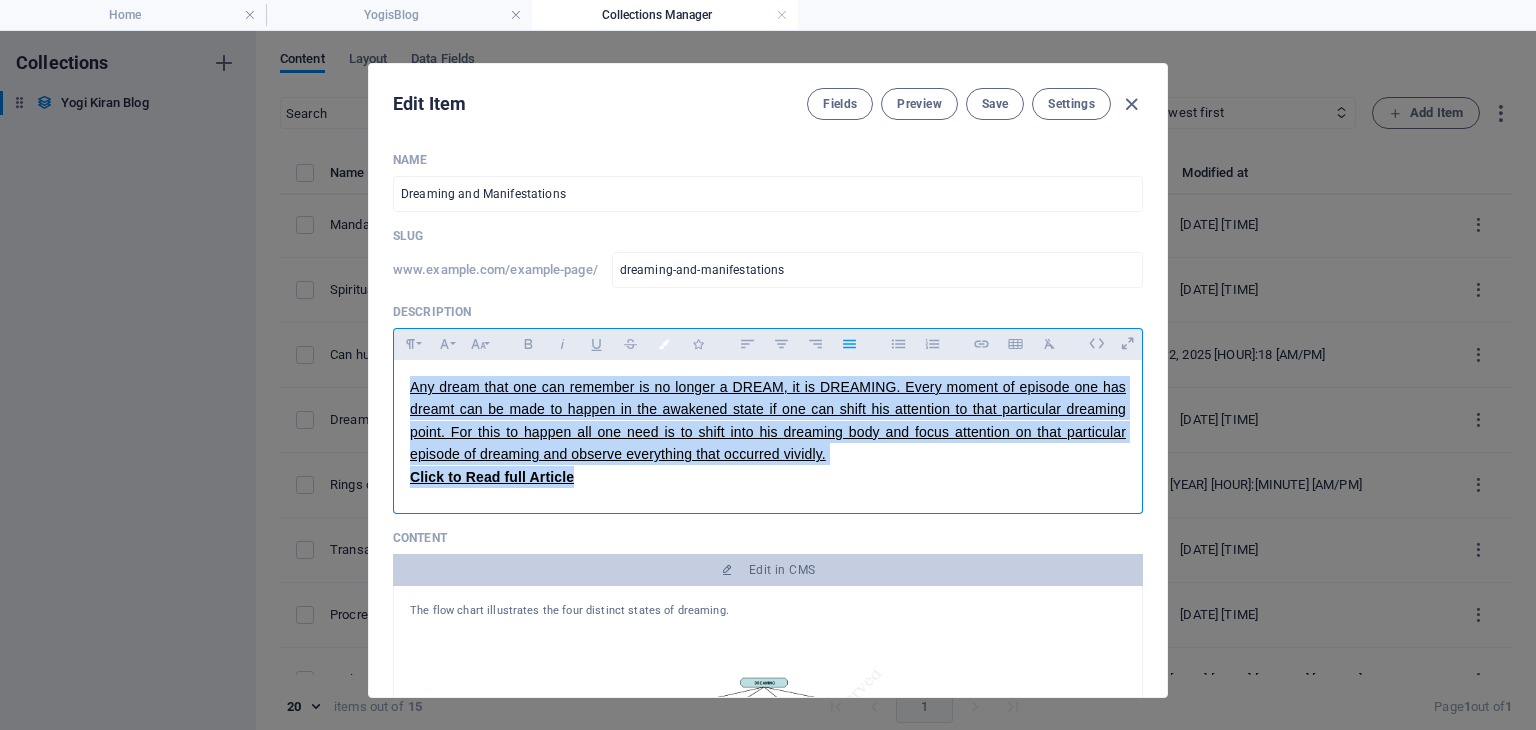 click at bounding box center (664, 344) 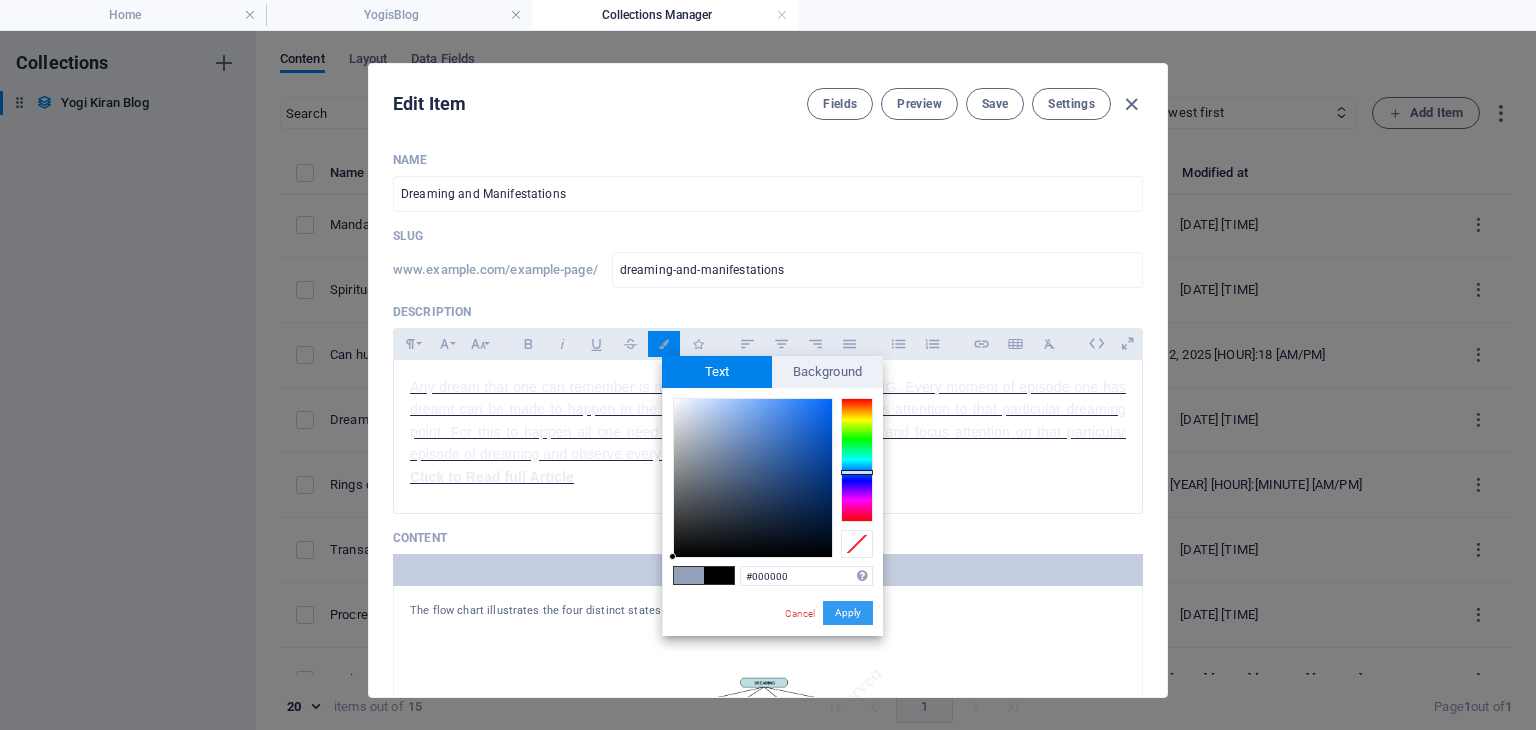 click on "Apply" at bounding box center [848, 613] 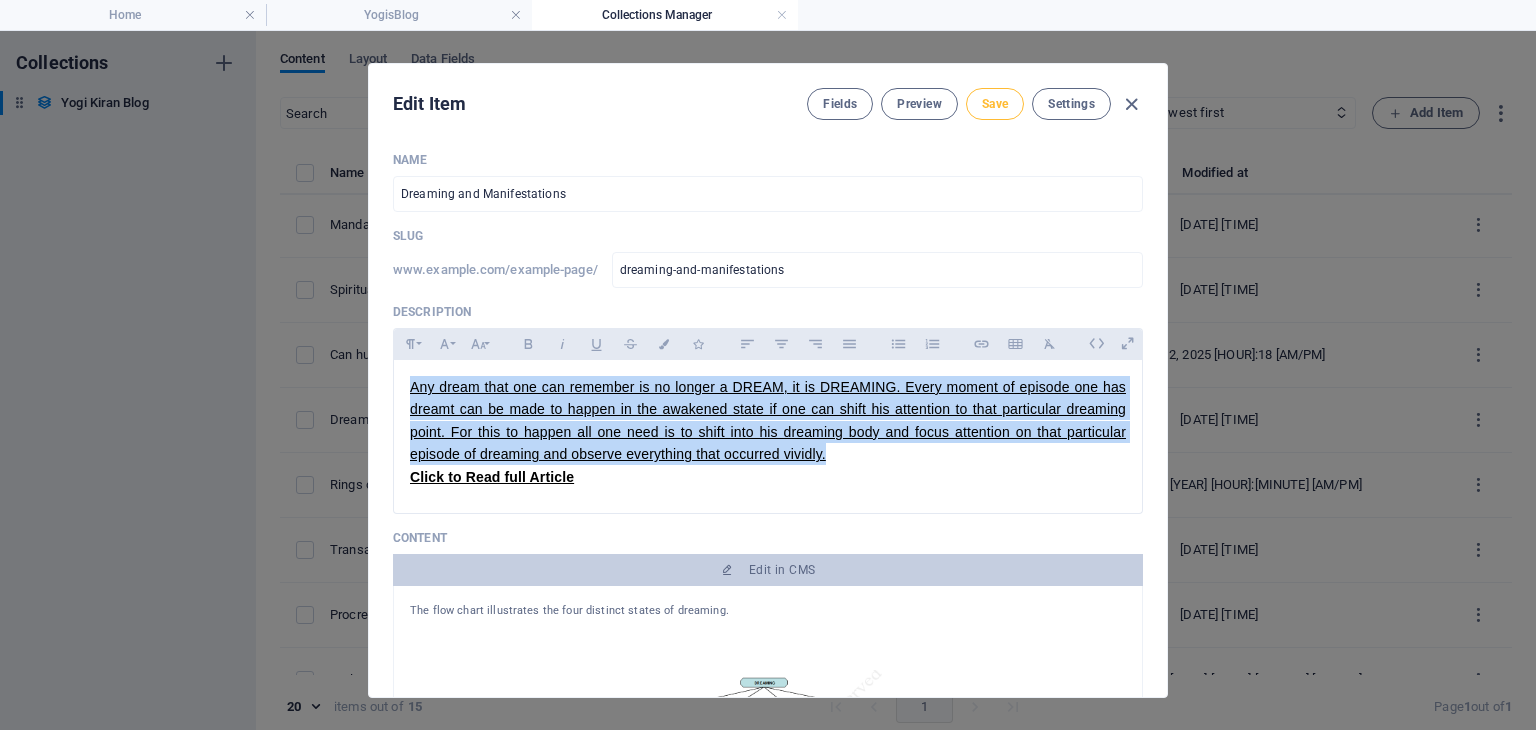 click on "Save" at bounding box center [995, 104] 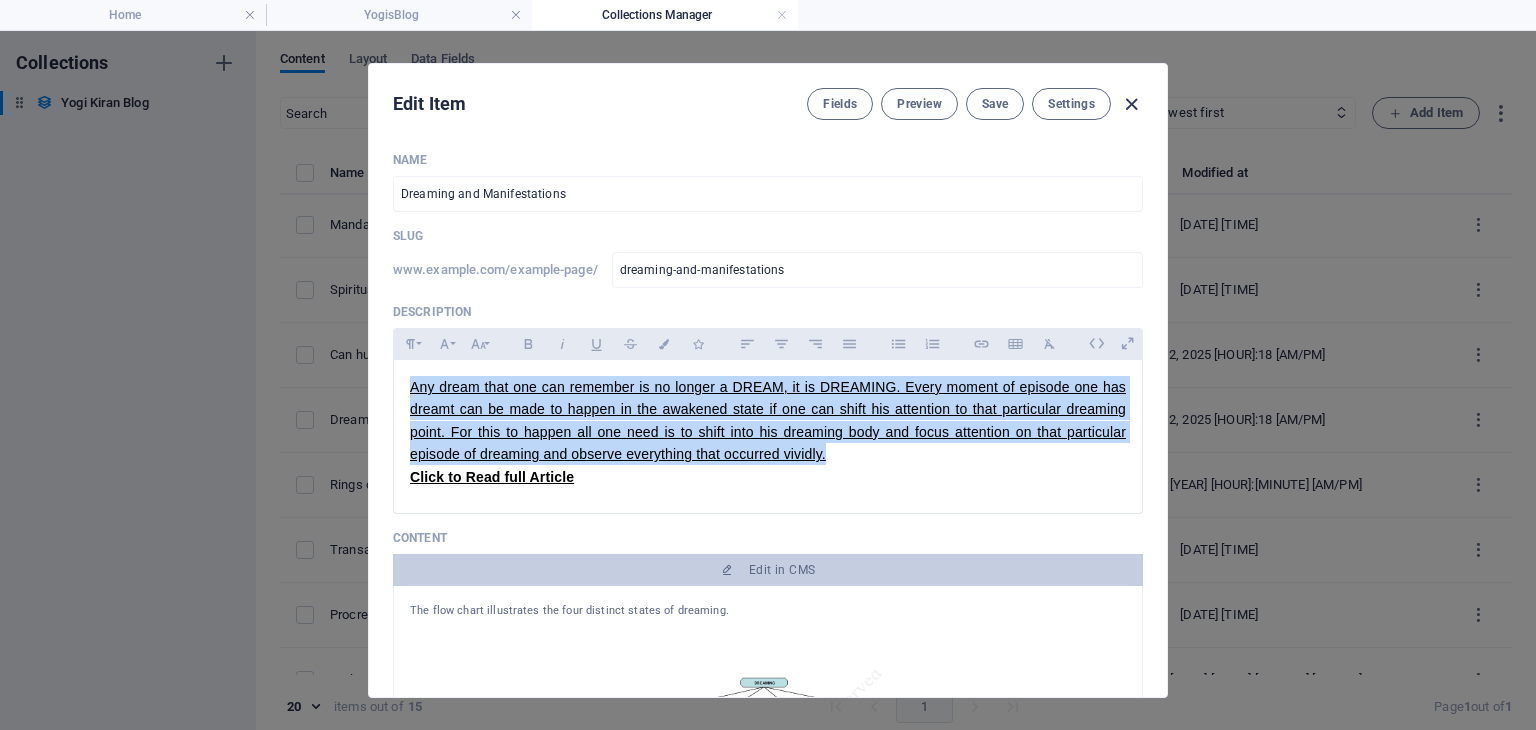 click at bounding box center [1131, 104] 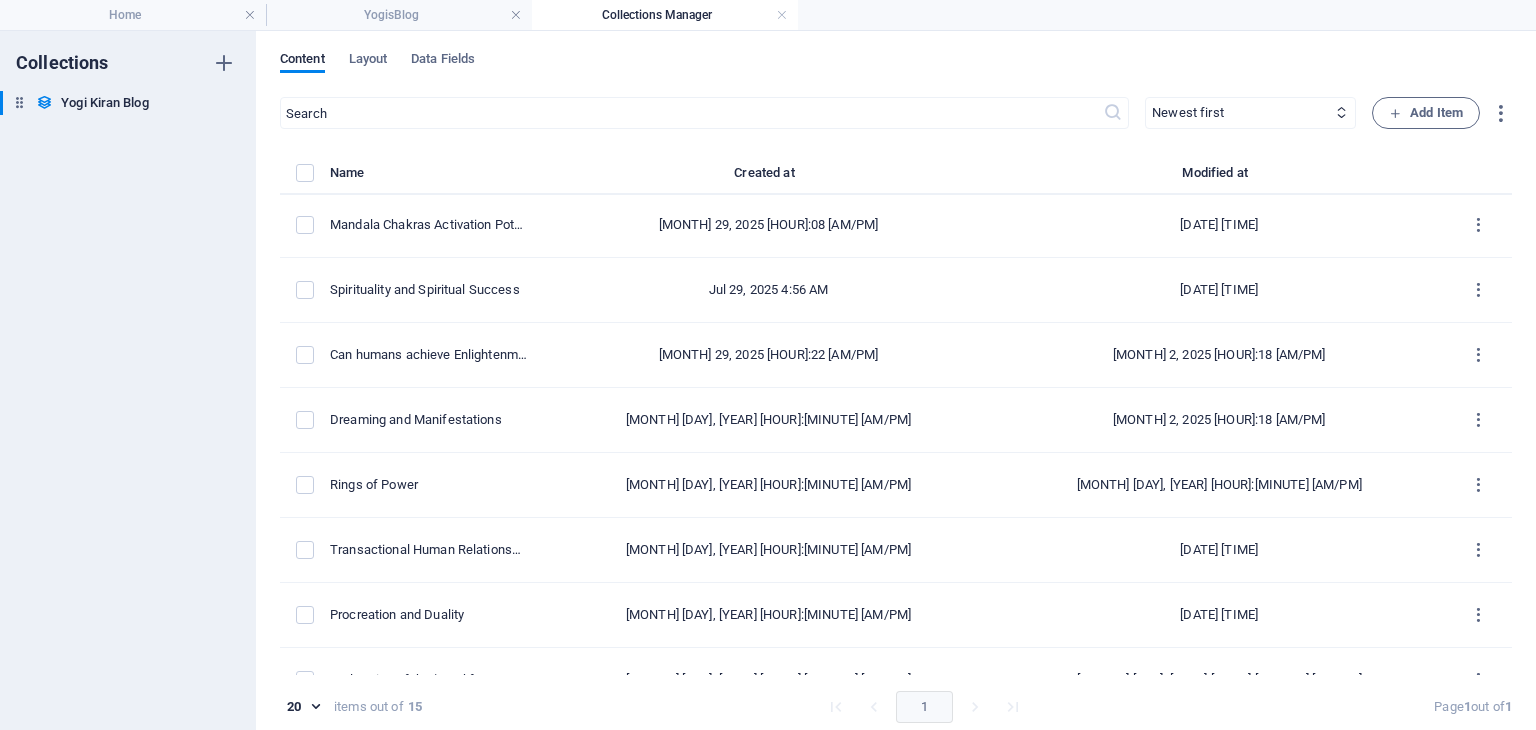 type on "2025-08-02" 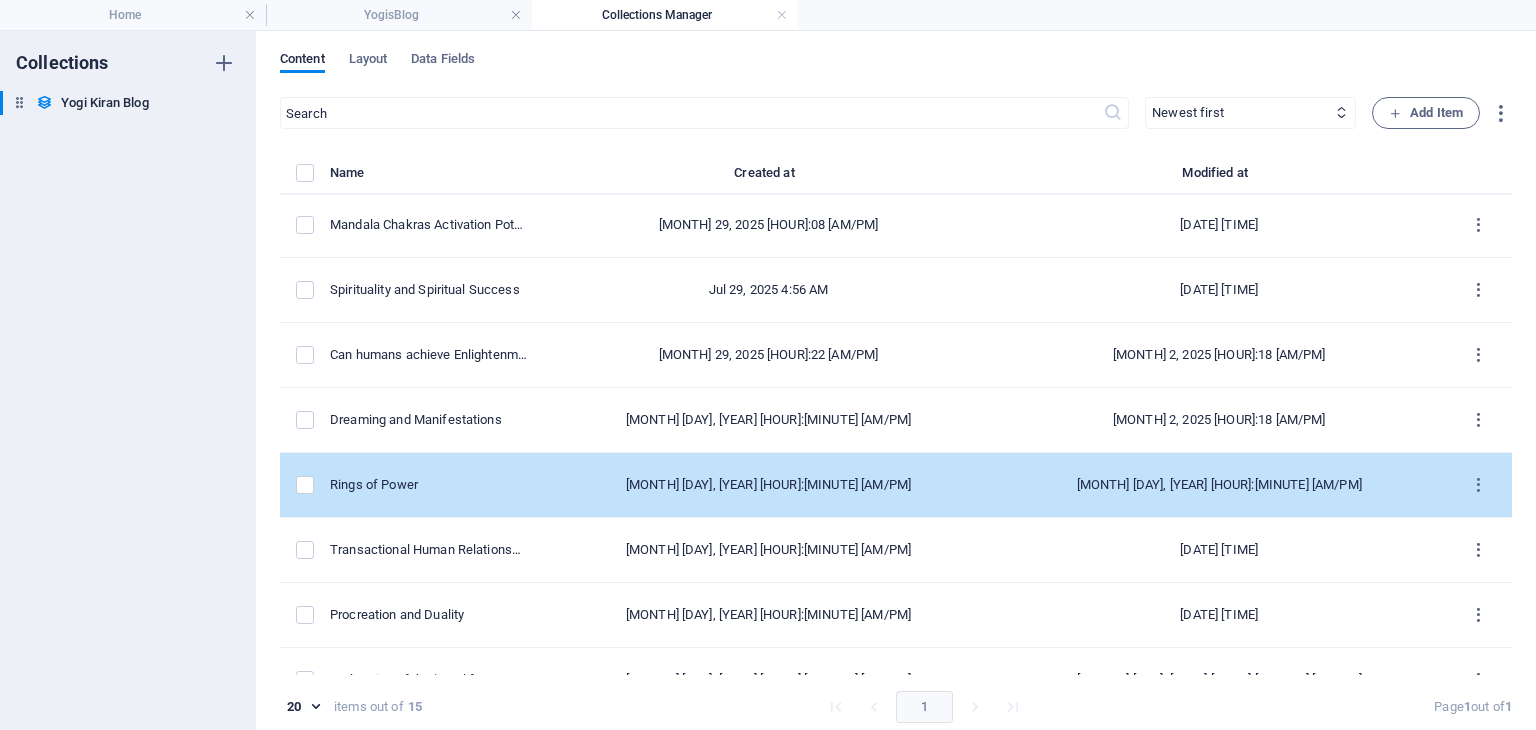 scroll, scrollTop: 492, scrollLeft: 0, axis: vertical 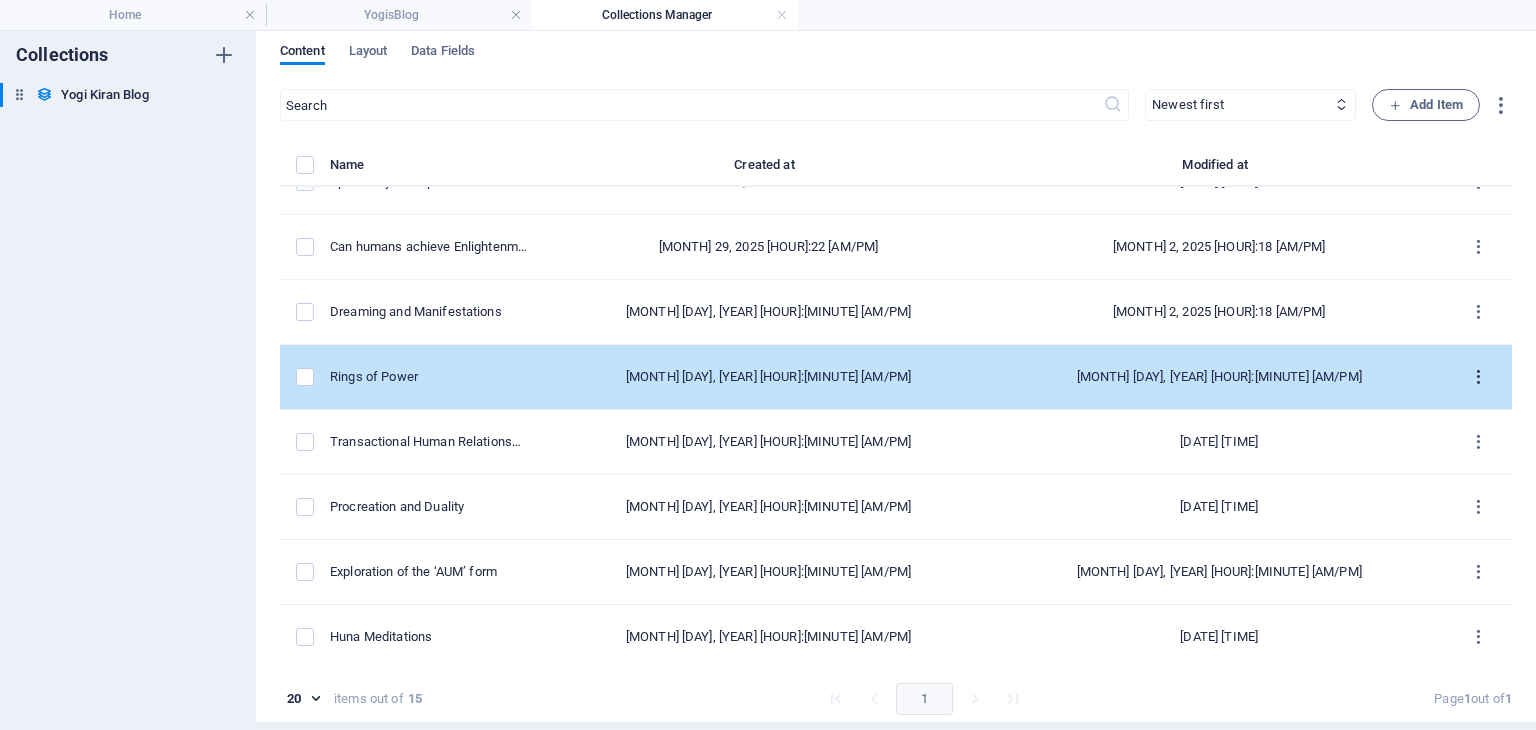 click at bounding box center (1478, 377) 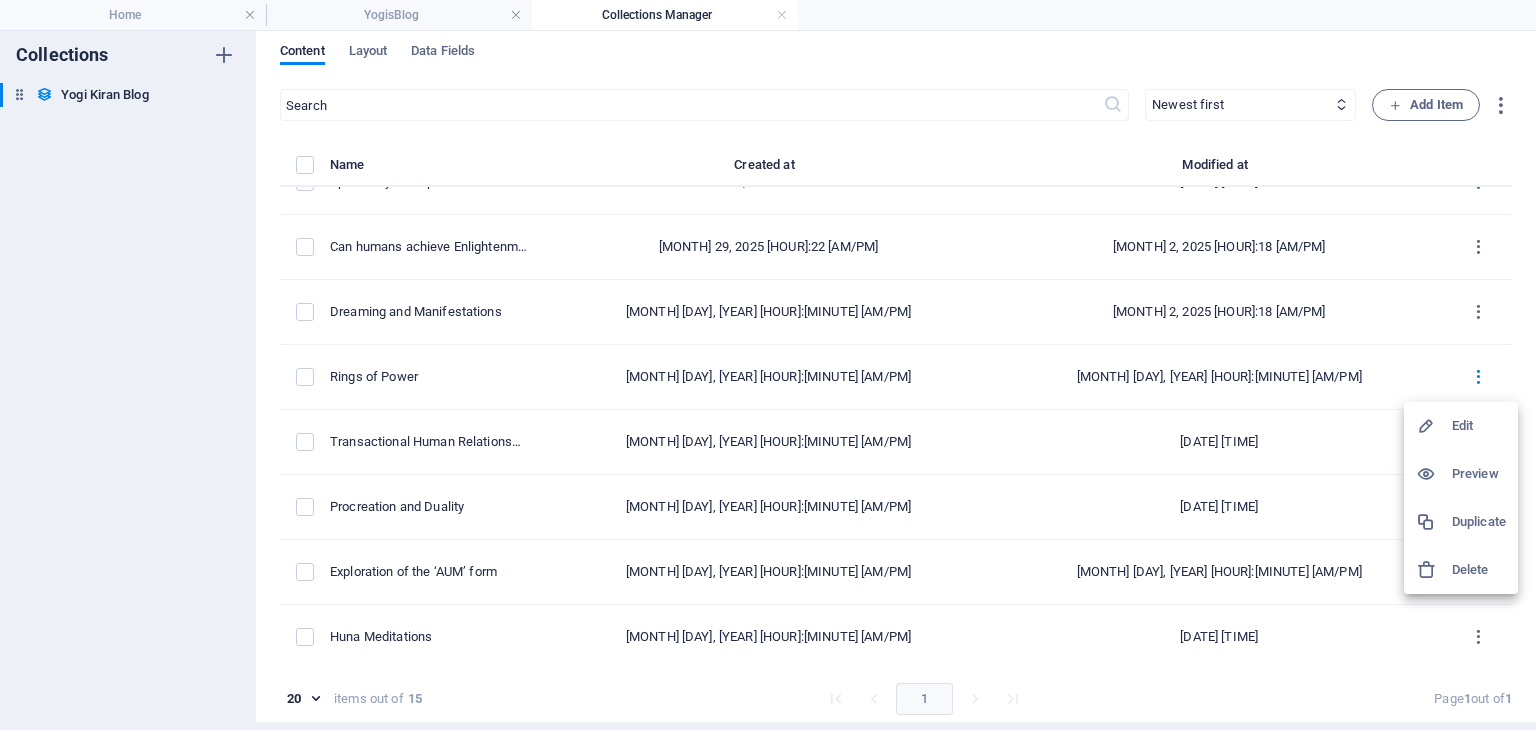 drag, startPoint x: 1463, startPoint y: 425, endPoint x: 1437, endPoint y: 434, distance: 27.513634 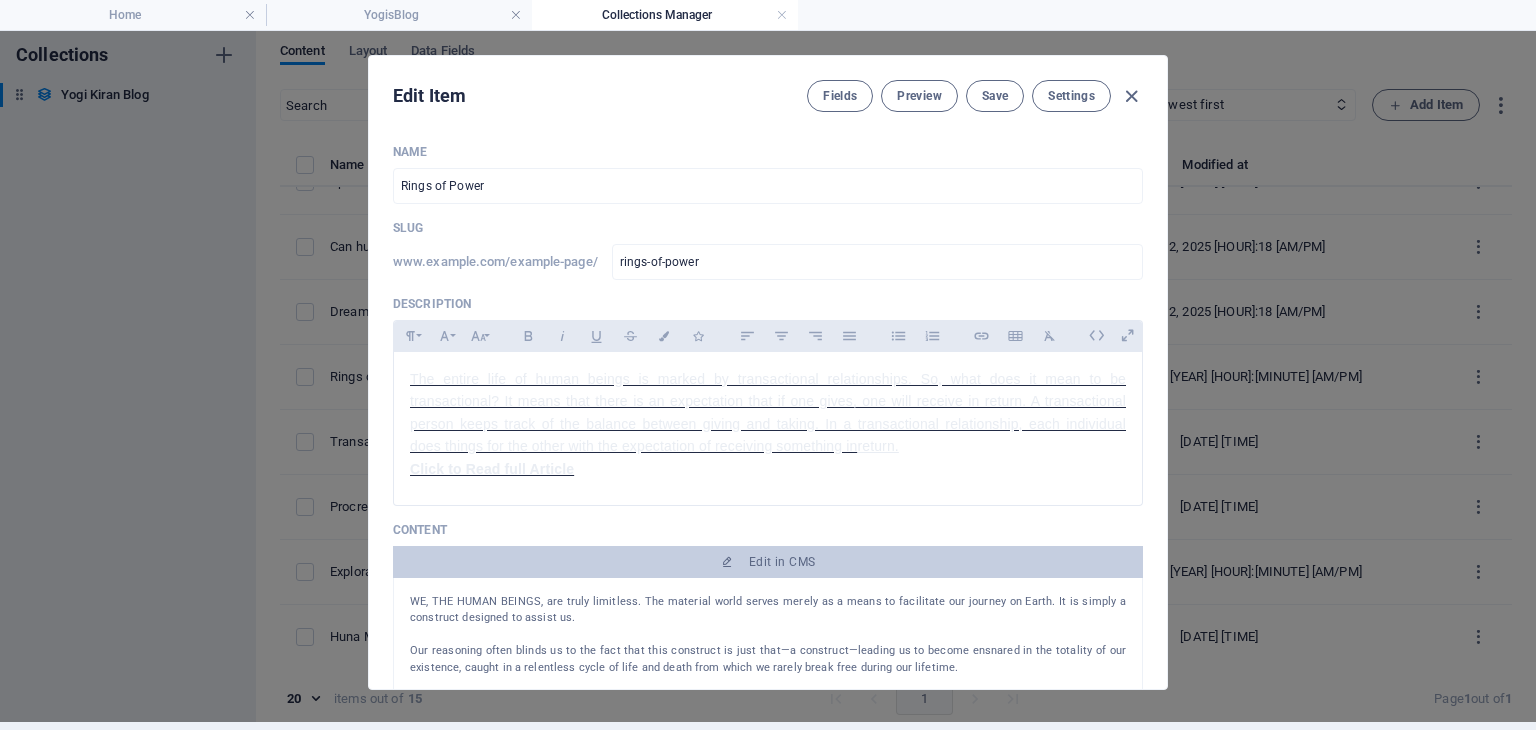 scroll, scrollTop: 0, scrollLeft: 0, axis: both 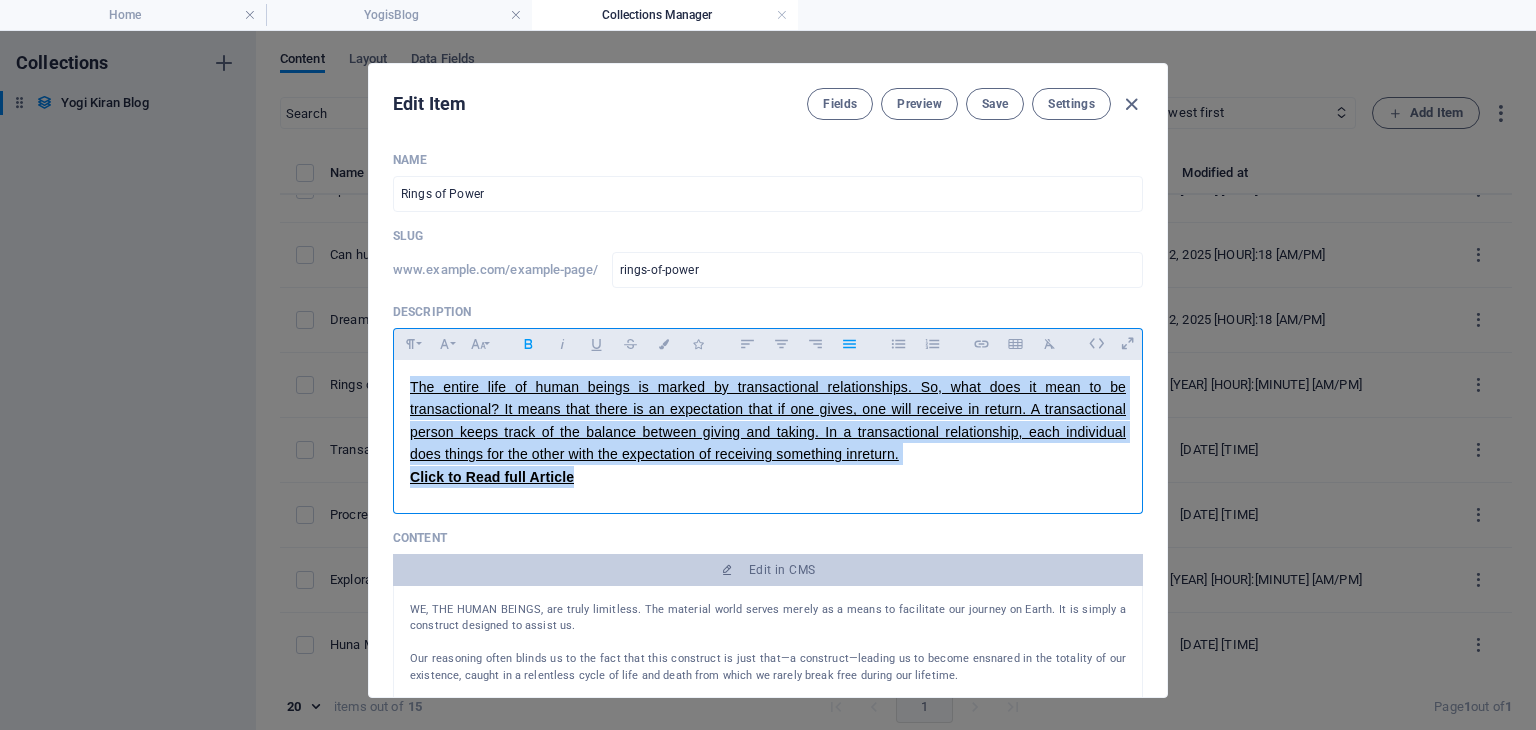 drag, startPoint x: 596, startPoint y: 484, endPoint x: 383, endPoint y: 345, distance: 254.34229 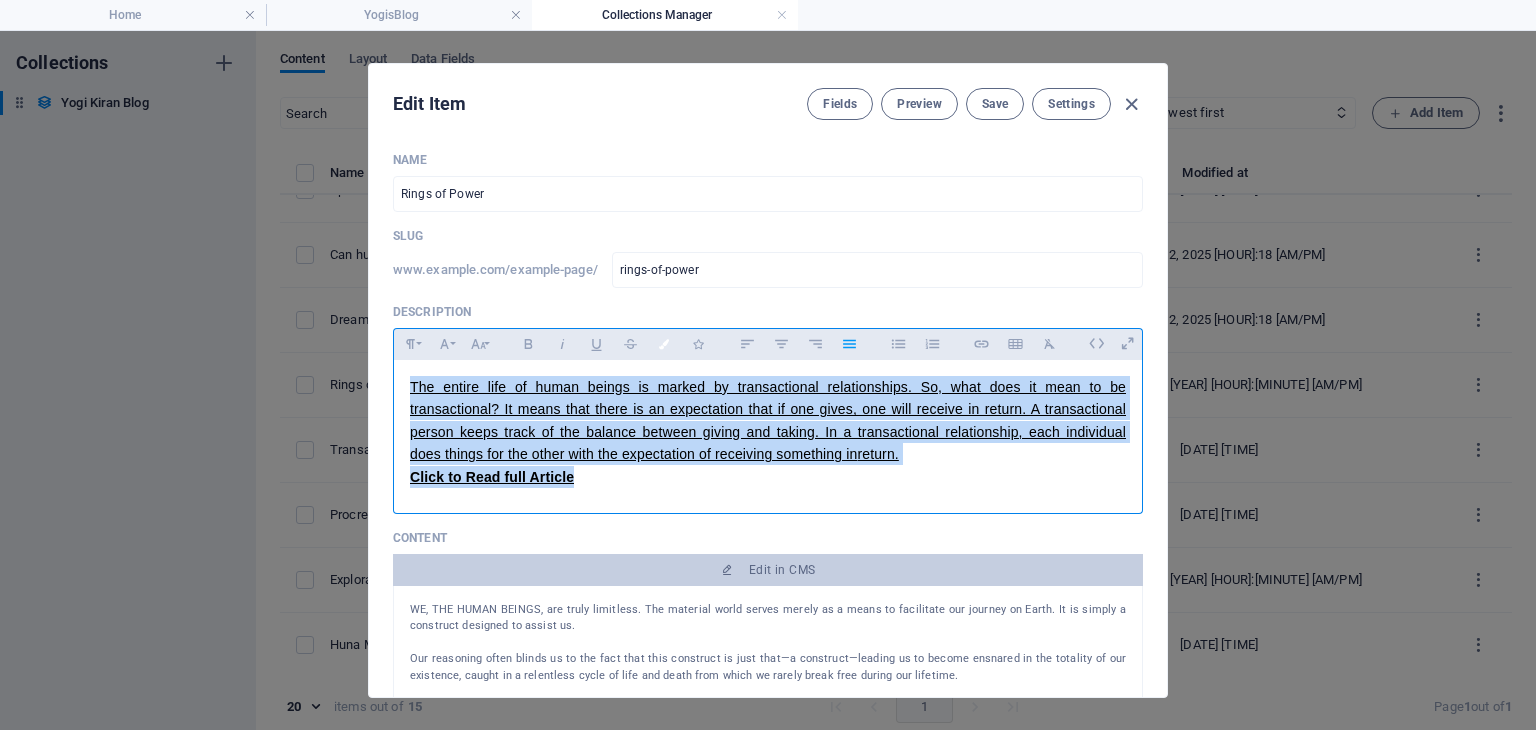 click at bounding box center (664, 344) 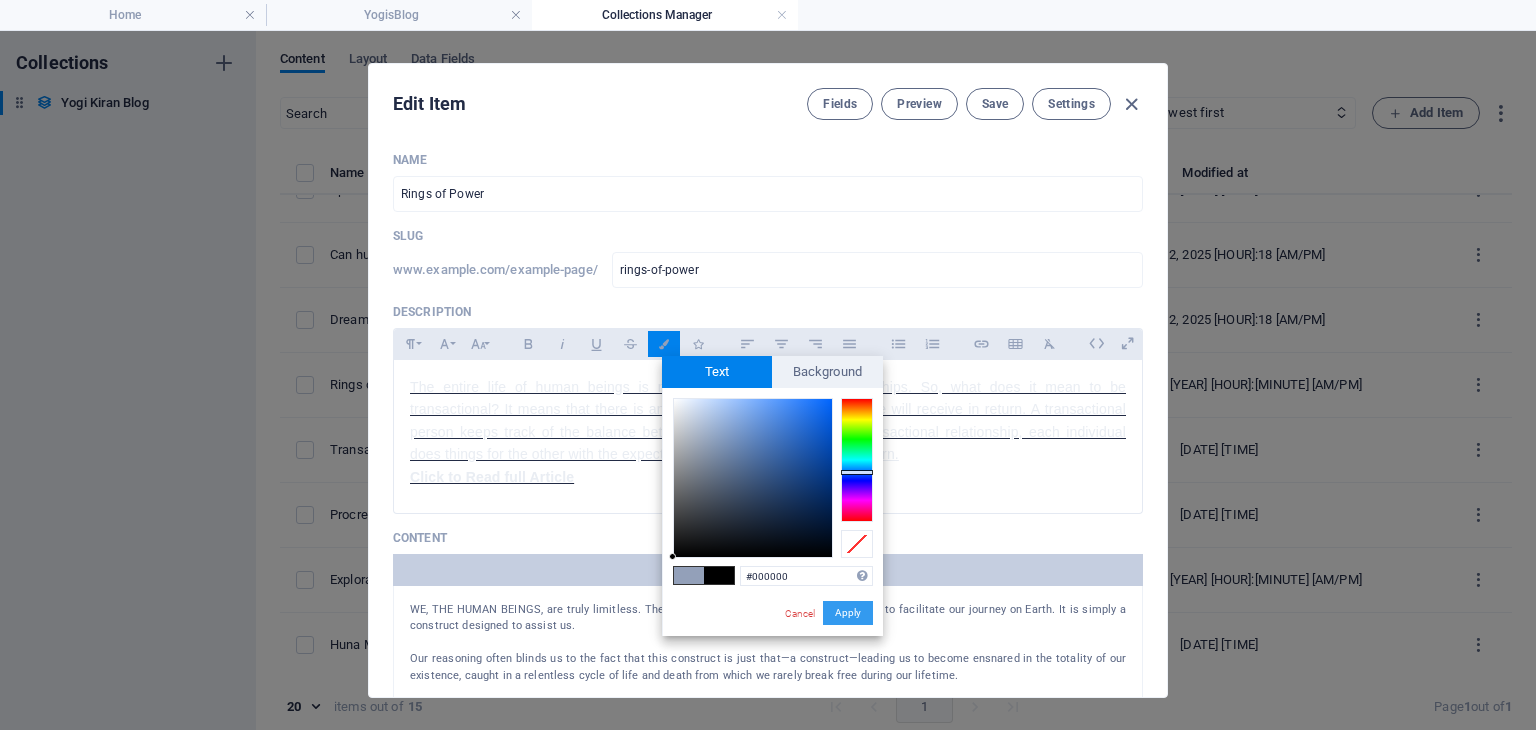 click on "Apply" at bounding box center (848, 613) 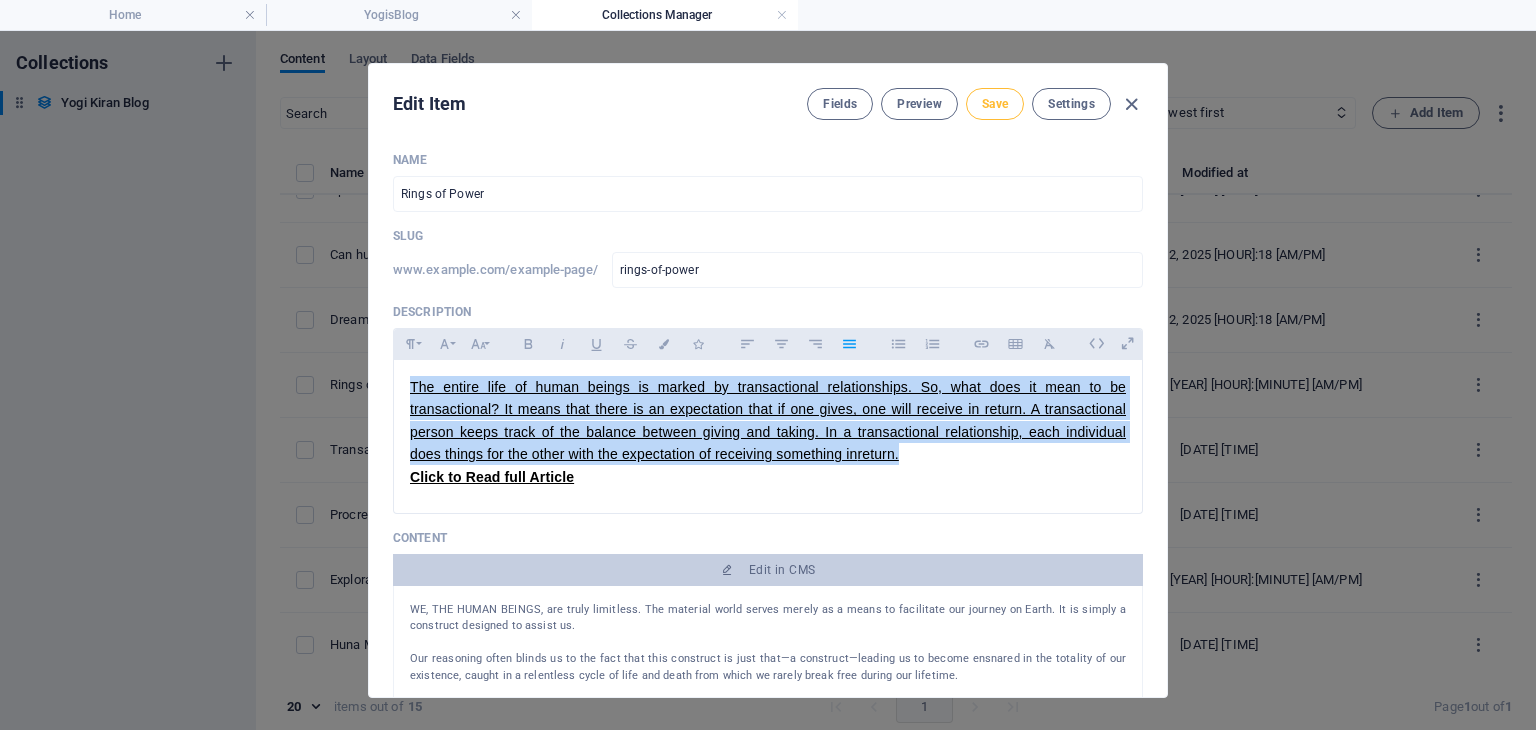 click on "Save" at bounding box center (995, 104) 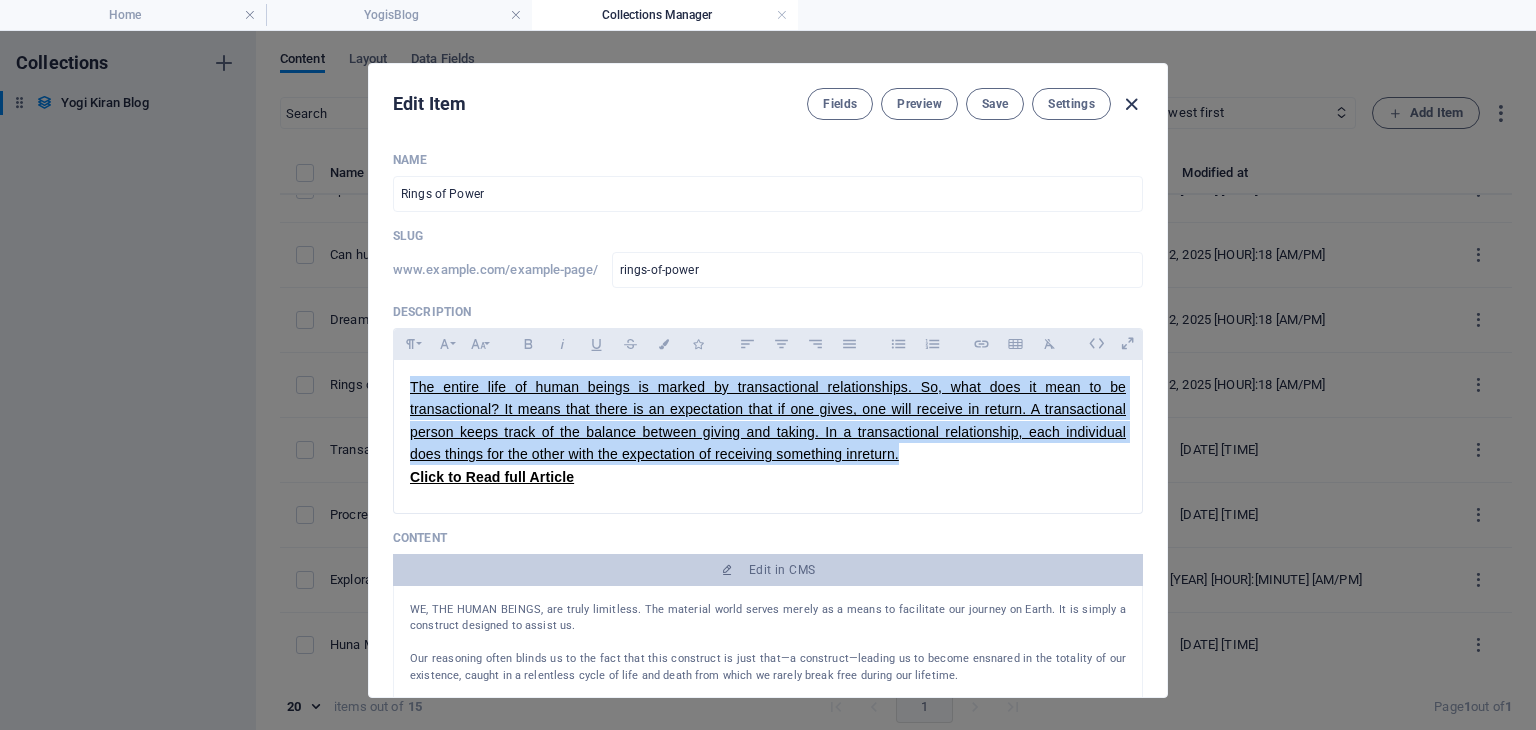 click at bounding box center (1131, 104) 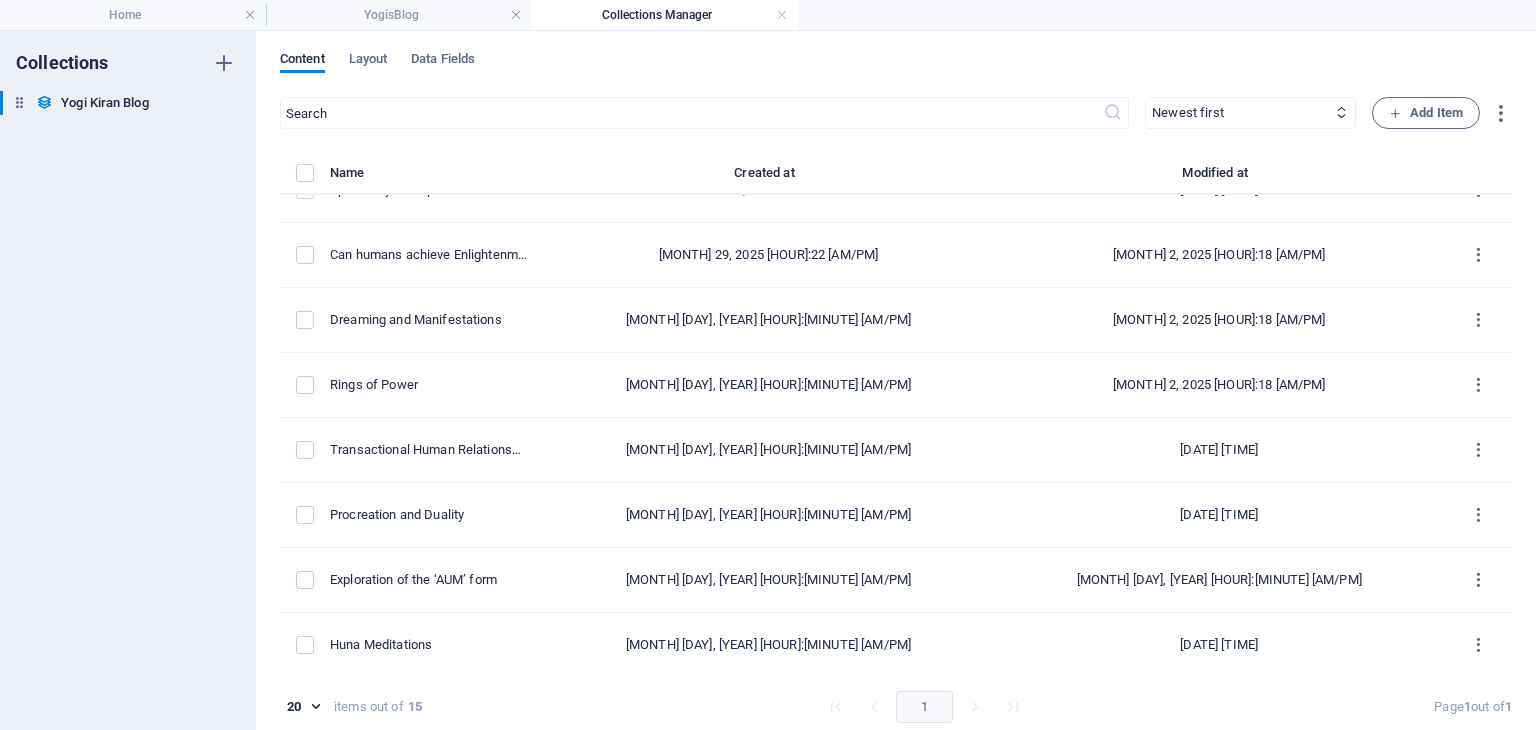type on "2025-08-02" 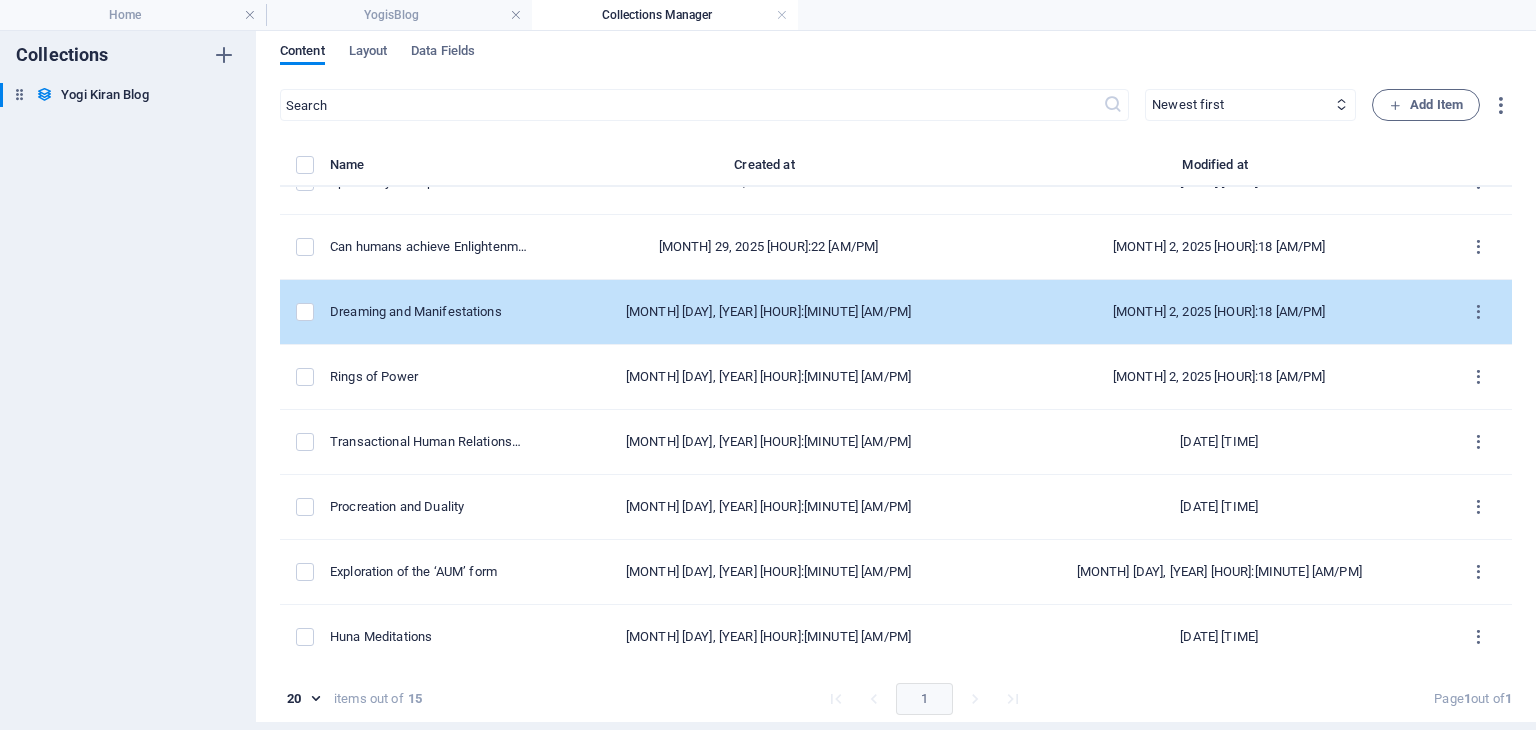 scroll, scrollTop: 8, scrollLeft: 0, axis: vertical 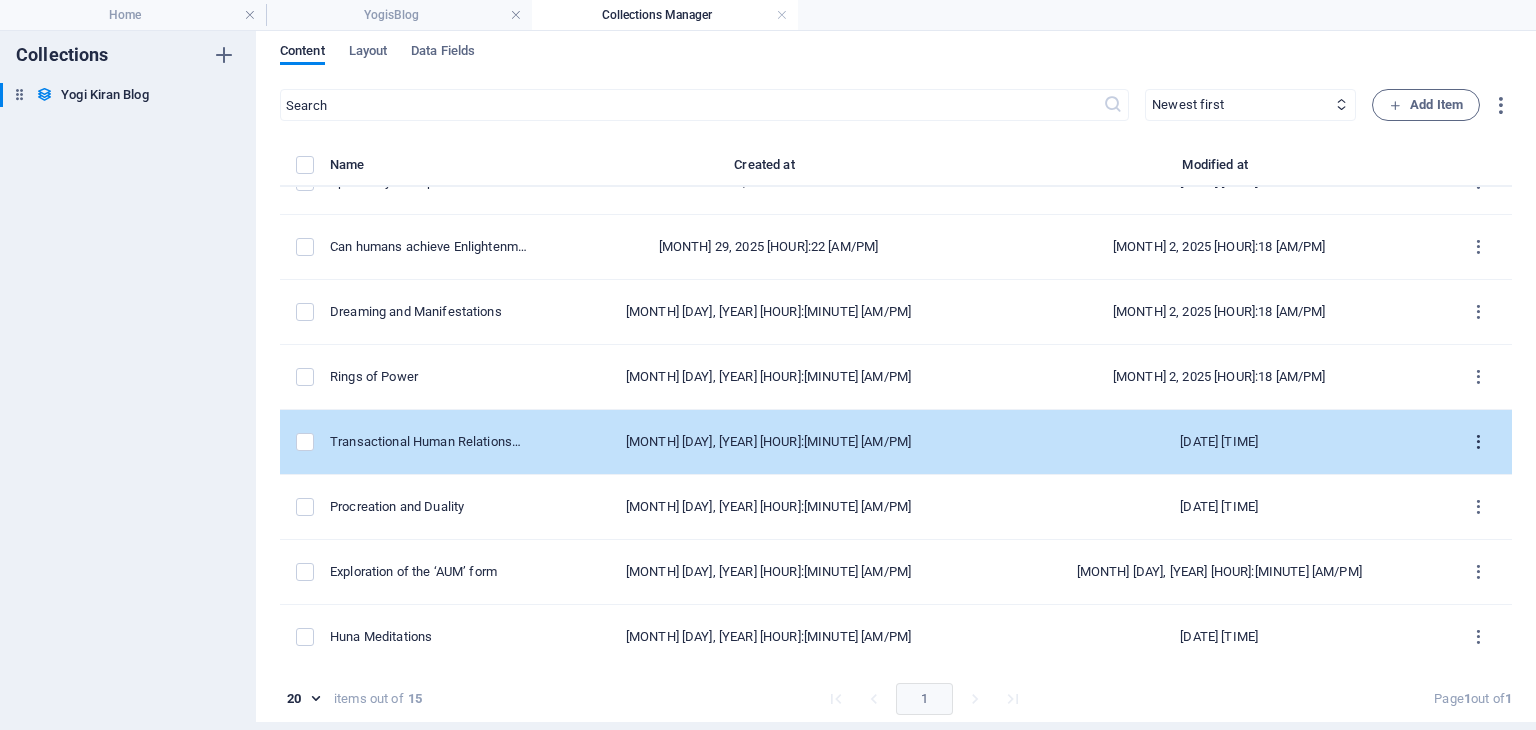 click at bounding box center [1478, 442] 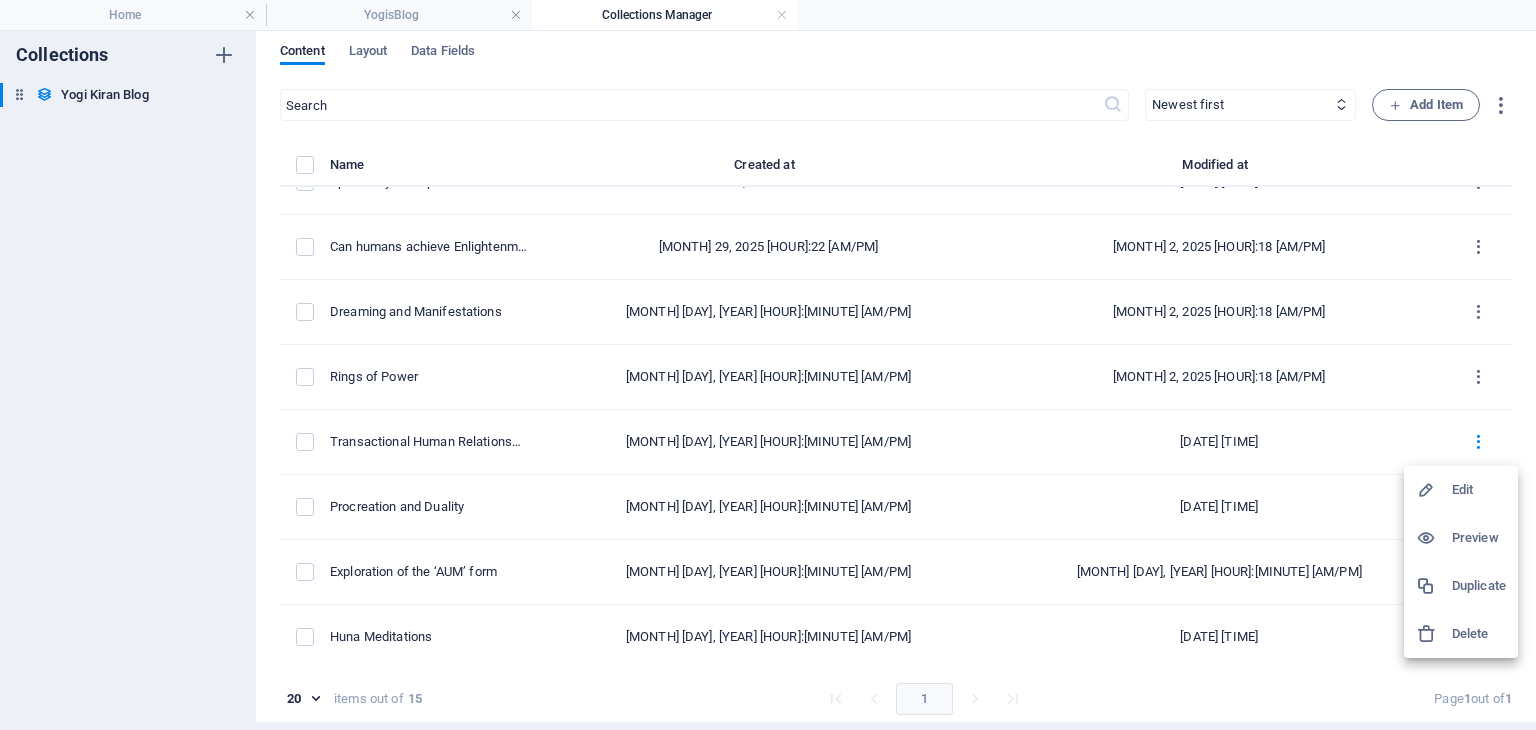 click at bounding box center (1434, 490) 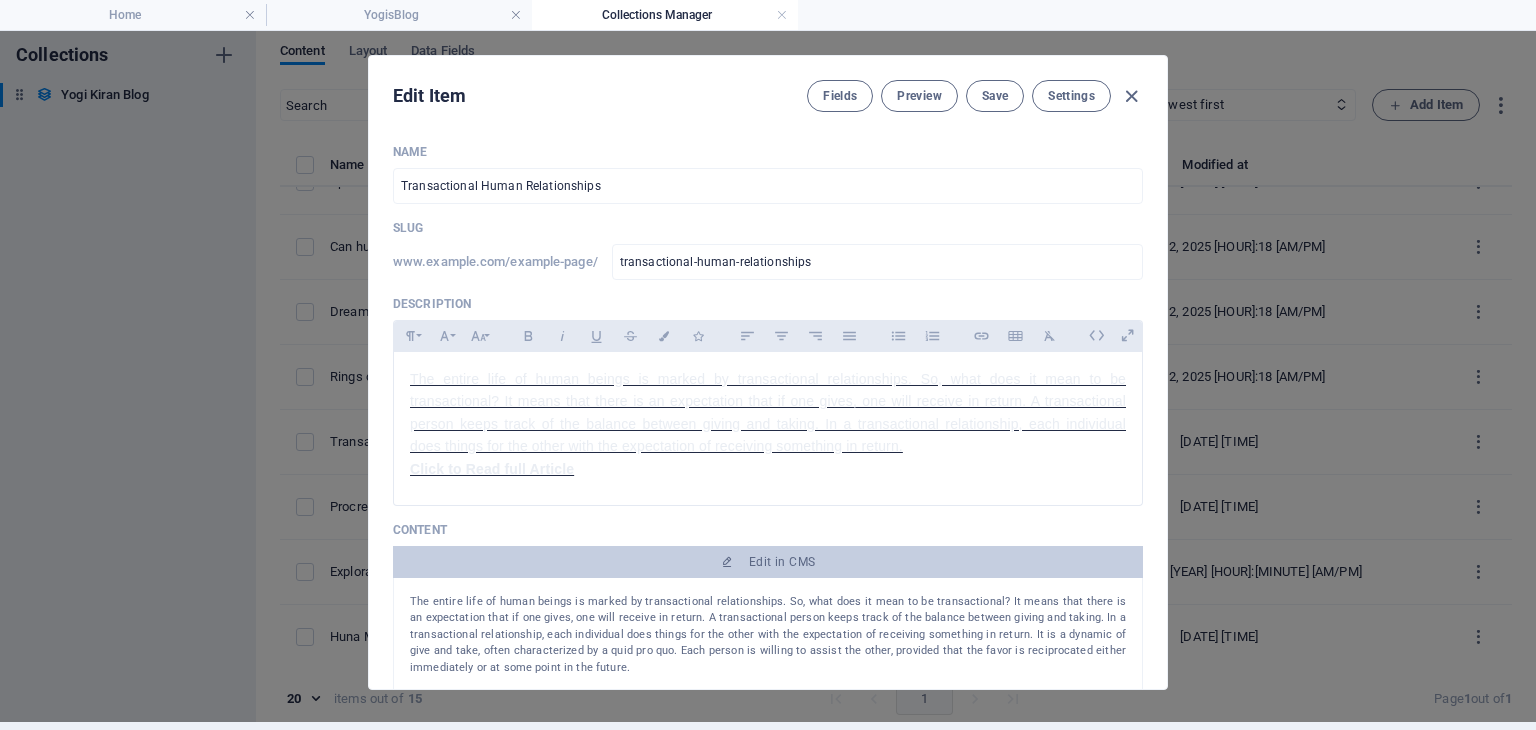 scroll, scrollTop: 0, scrollLeft: 0, axis: both 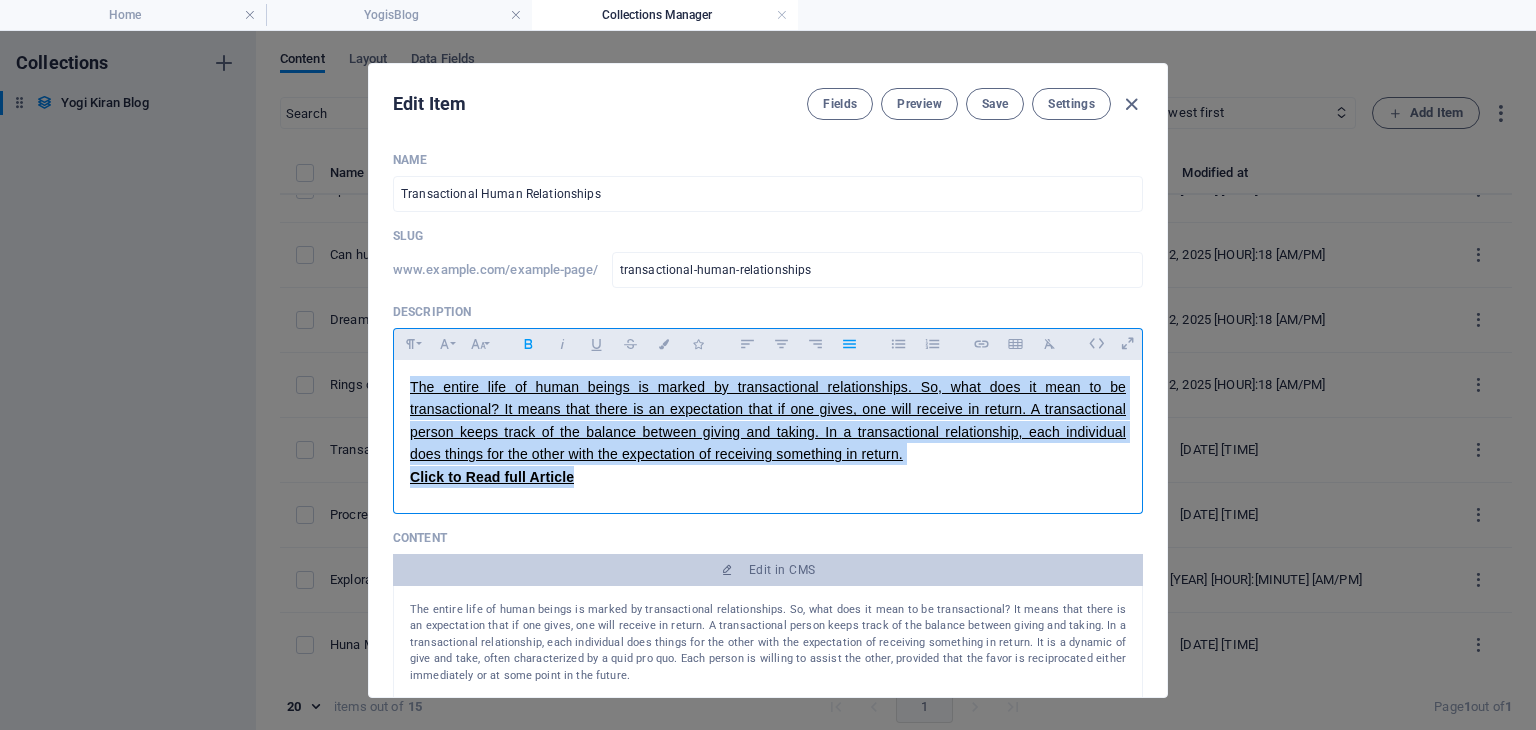 drag, startPoint x: 608, startPoint y: 485, endPoint x: 320, endPoint y: 329, distance: 327.53625 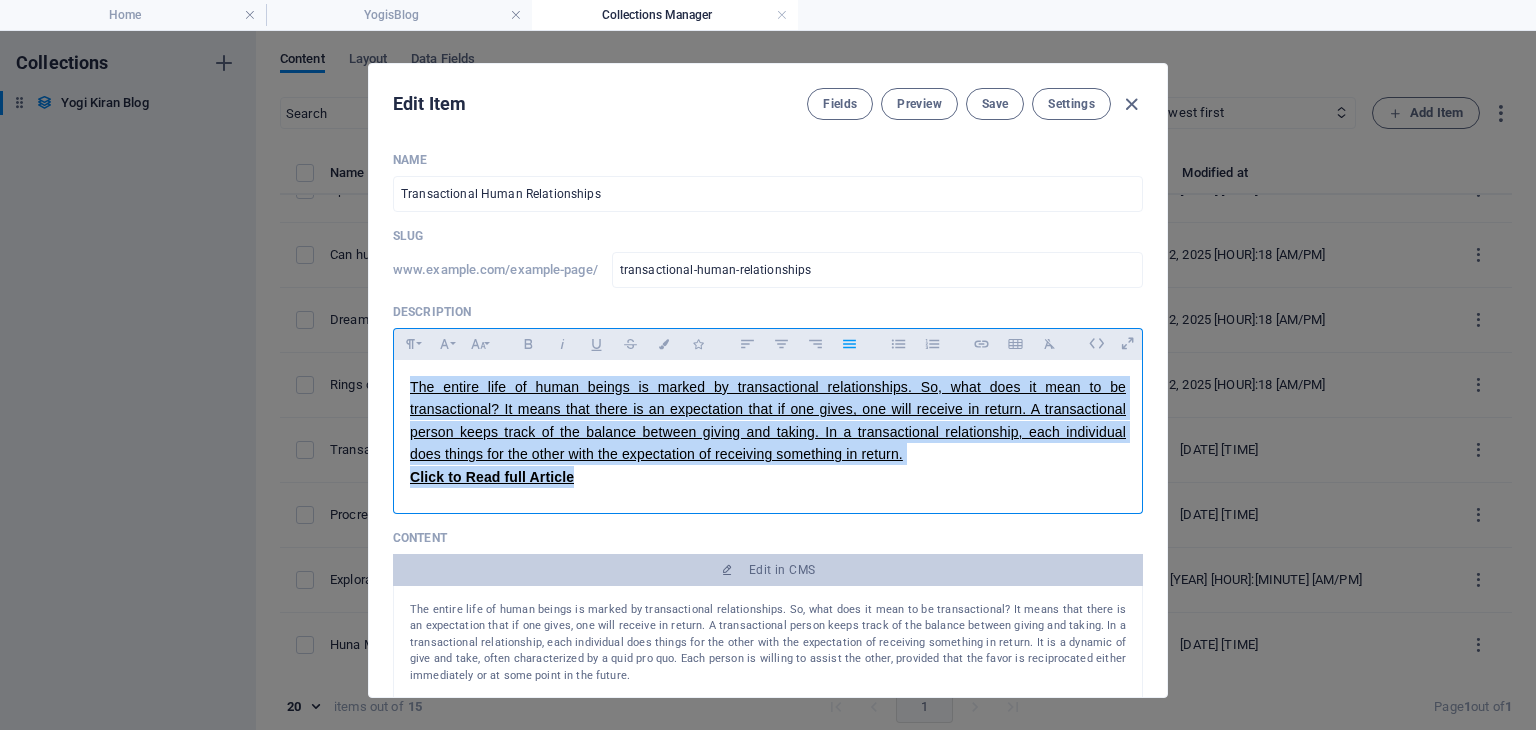 drag, startPoint x: 655, startPoint y: 346, endPoint x: 695, endPoint y: 380, distance: 52.49762 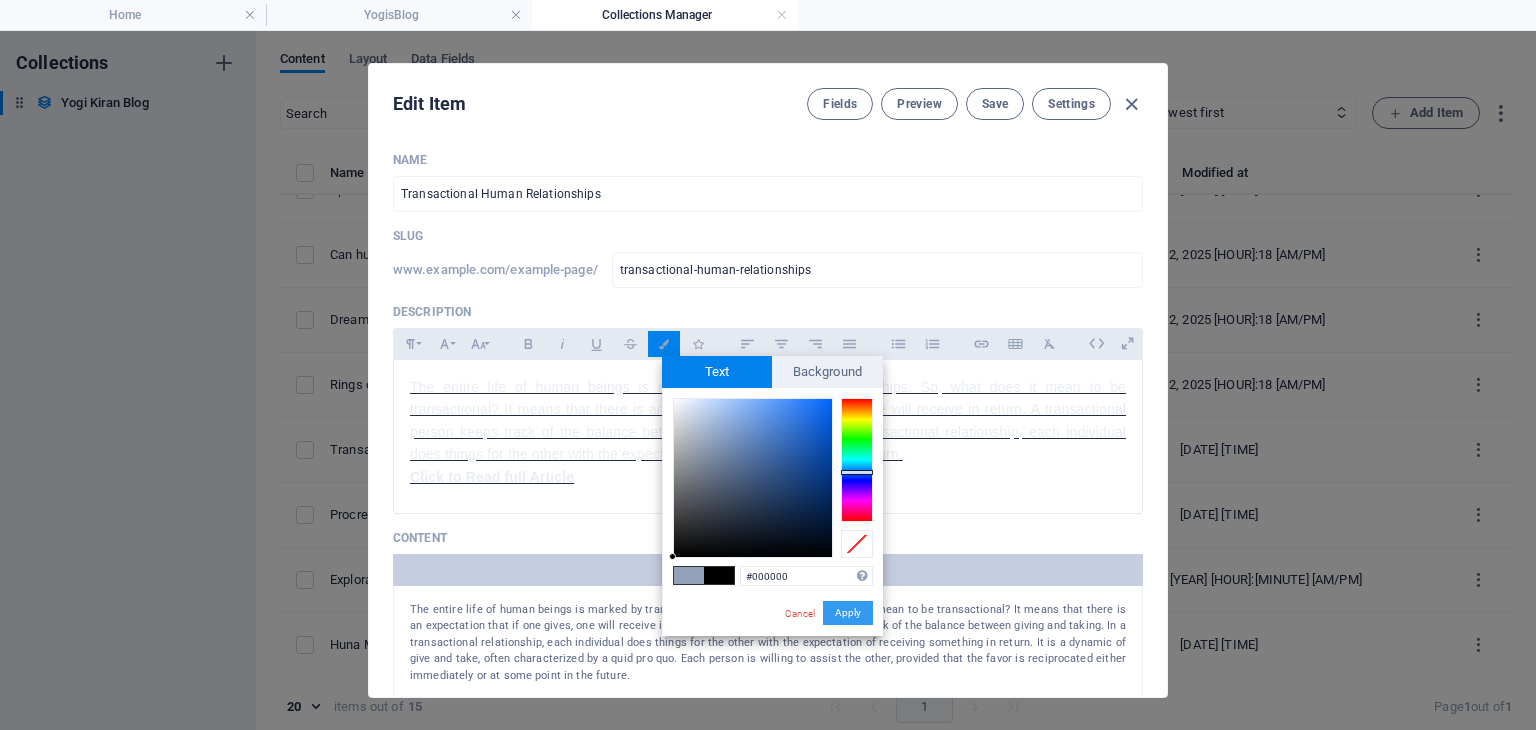 click on "#000000 Supported formats #0852ed rgb(8, 82, 237) rgba(8, 82, 237, 90%) hsv(221,97,93) hsl(221, 93%, 48%) Cancel Apply" at bounding box center (772, 657) 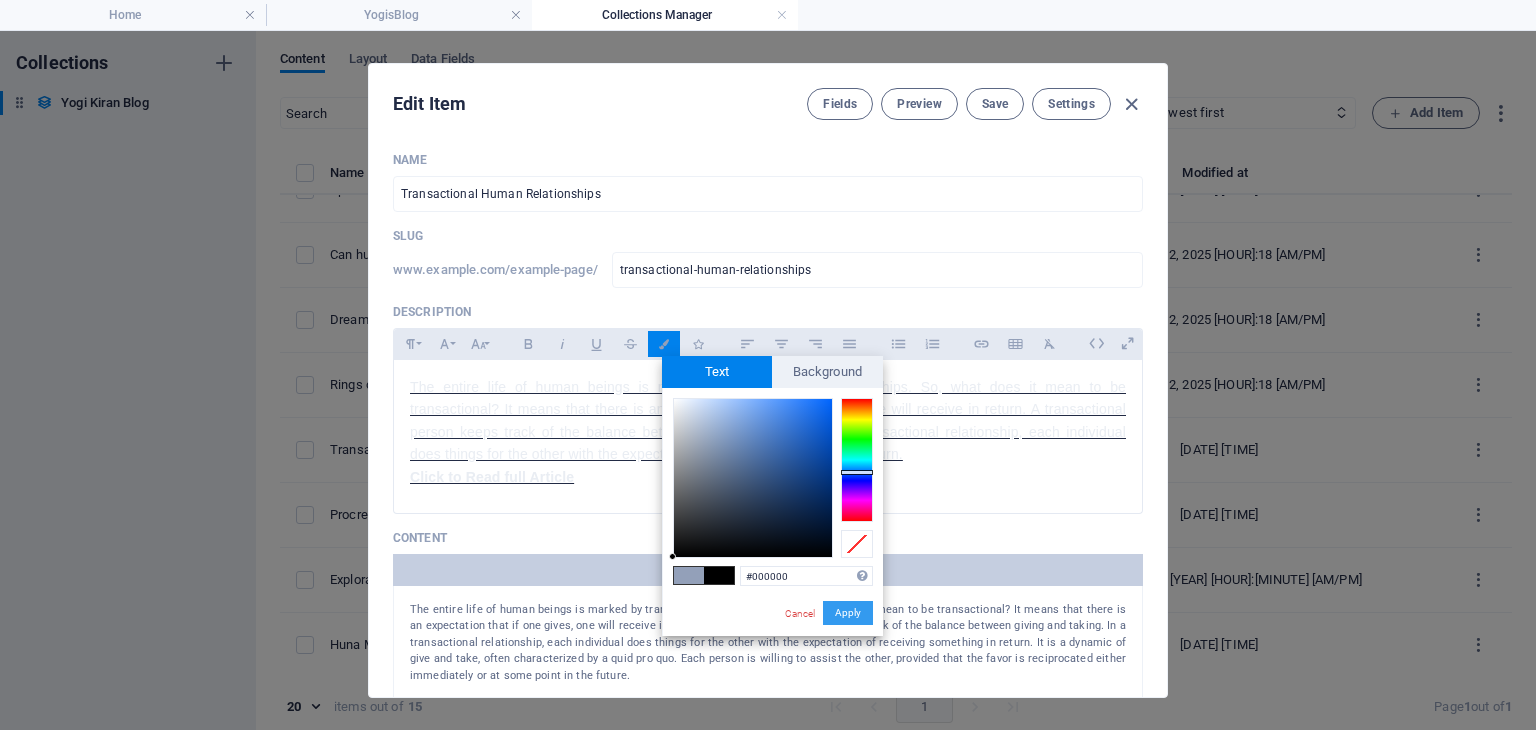 click on "Apply" at bounding box center [848, 613] 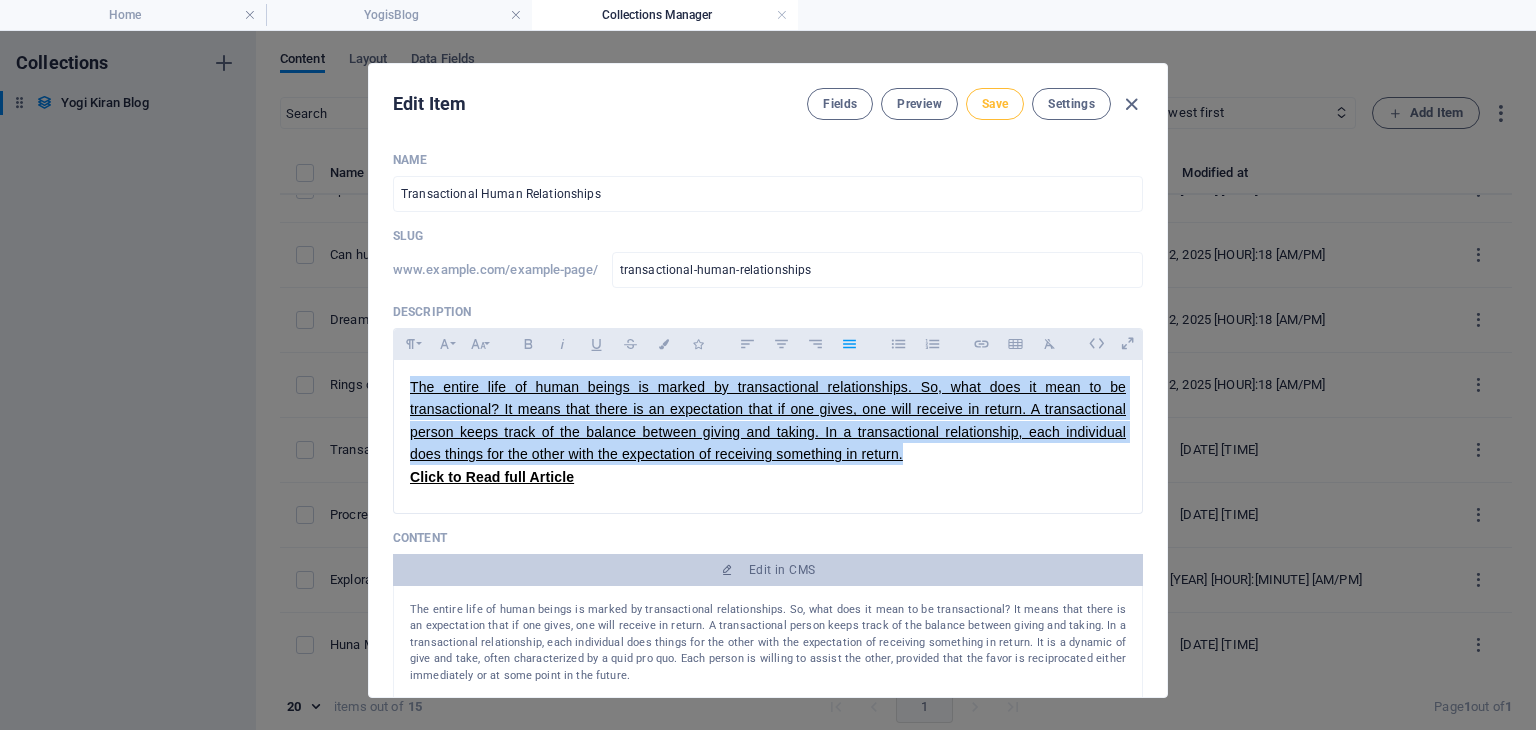 click on "Save" at bounding box center [995, 104] 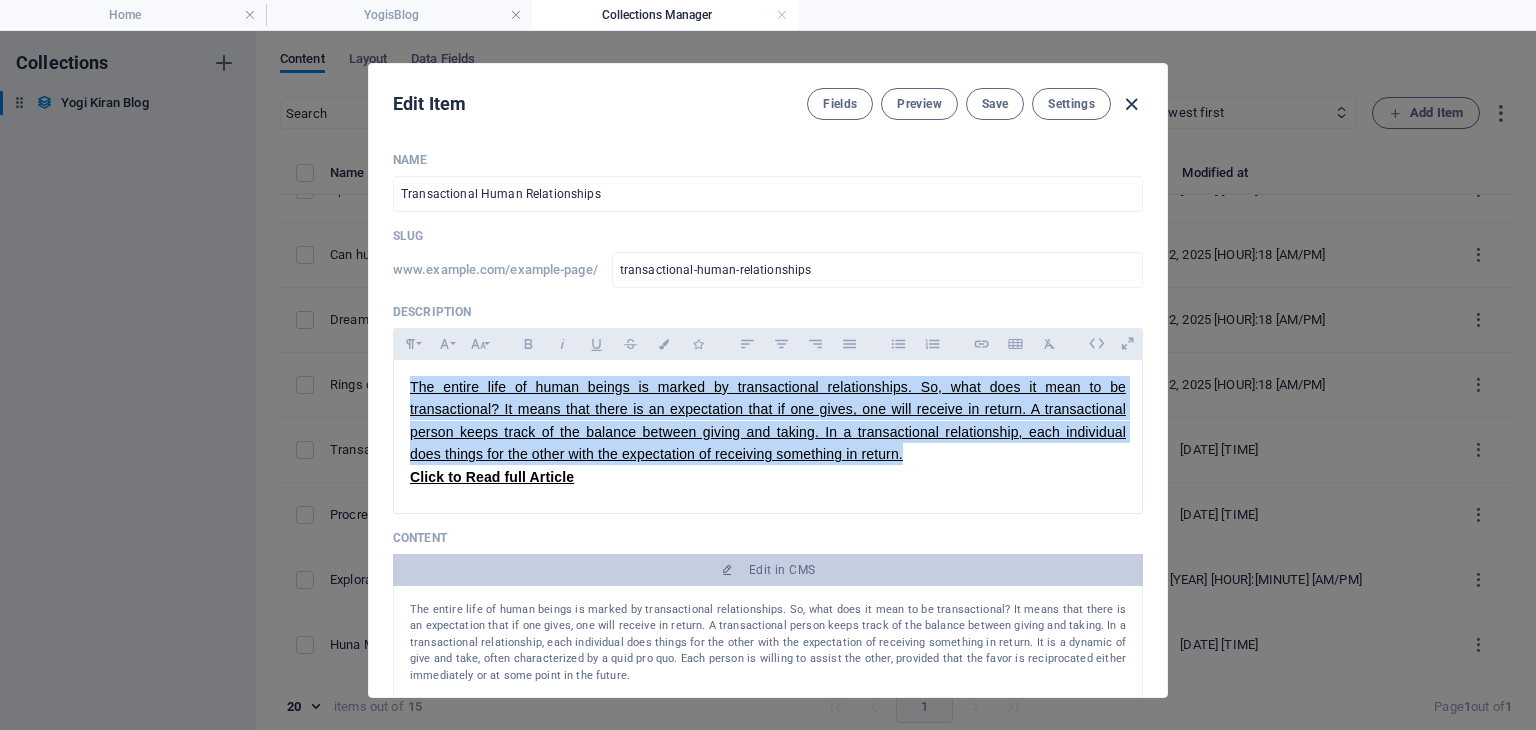 click at bounding box center [1131, 104] 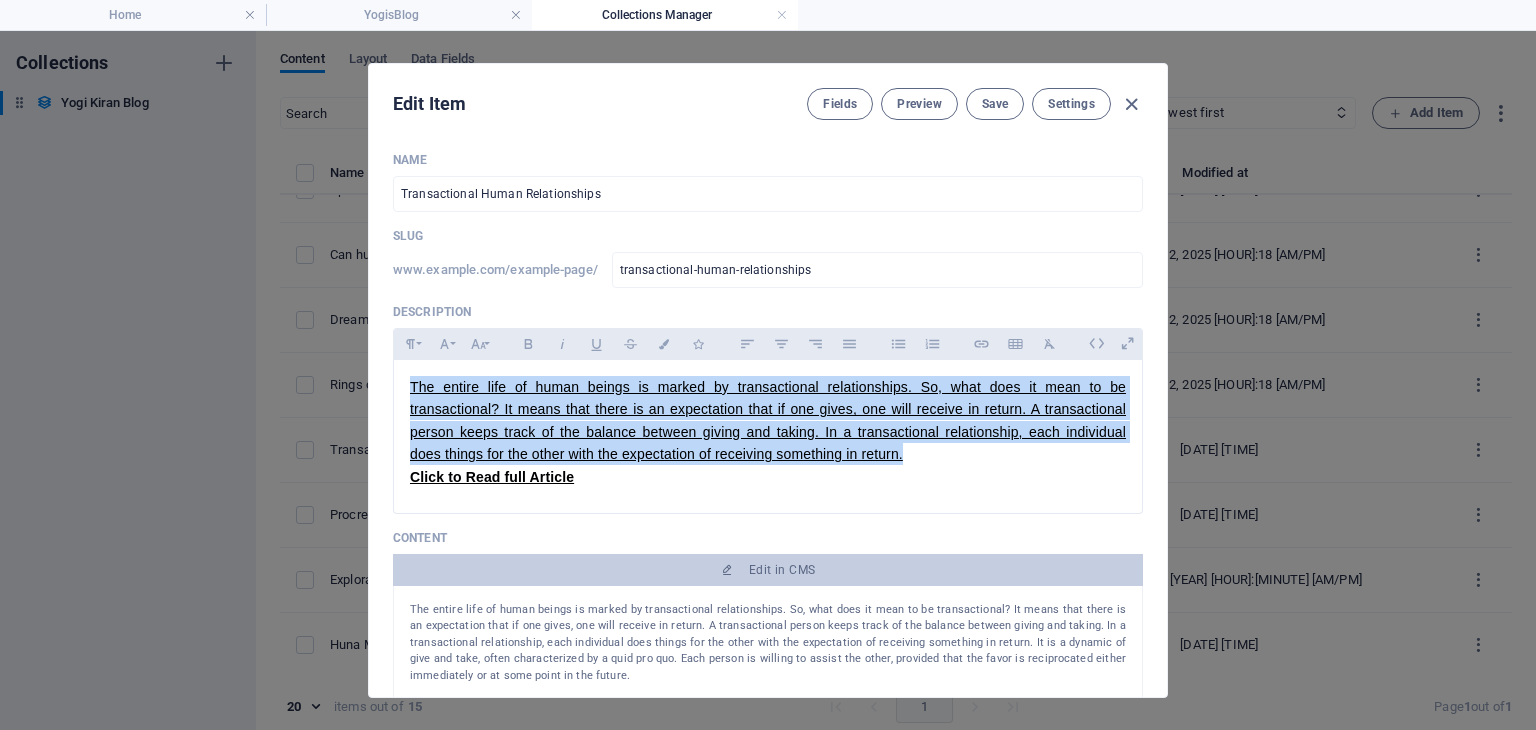 type on "2025-08-02" 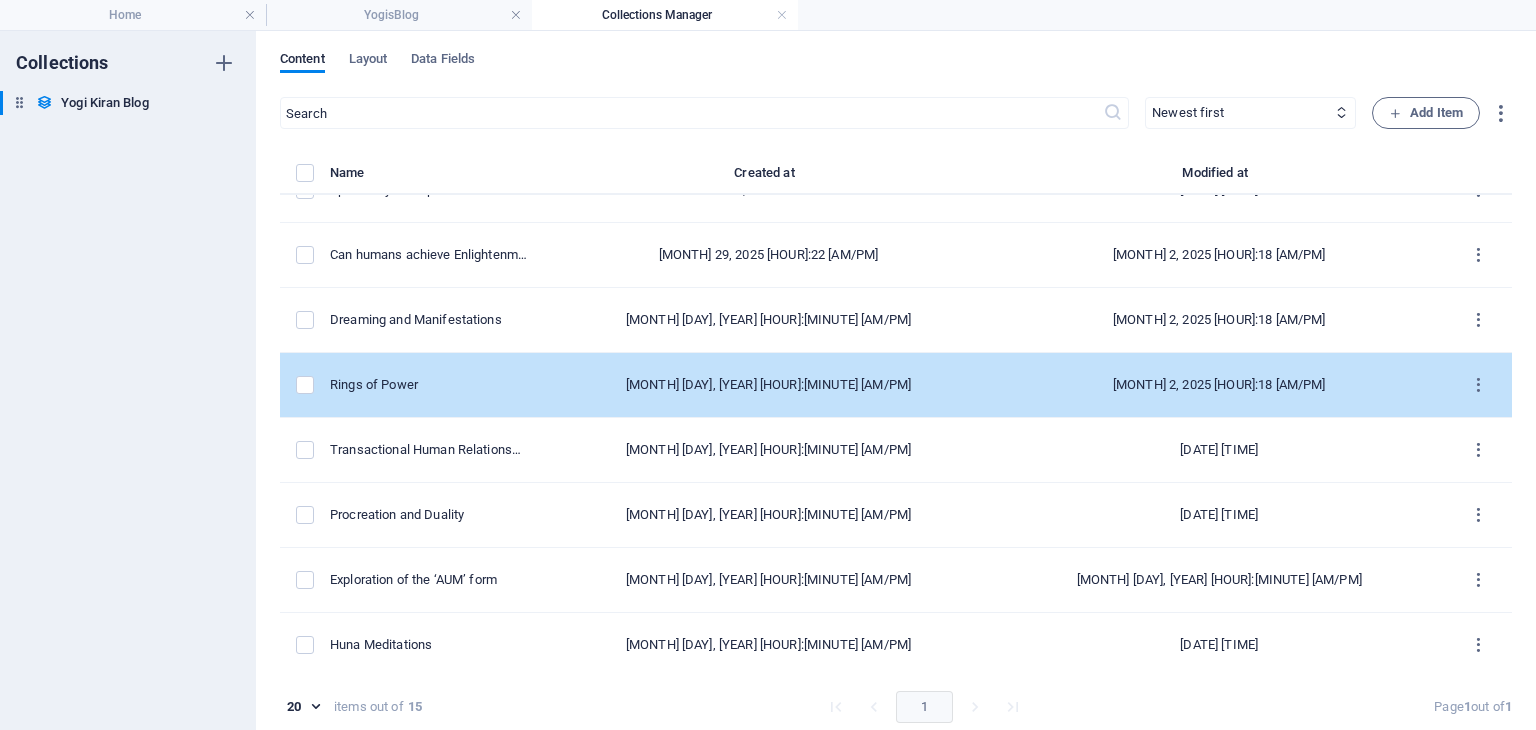 scroll, scrollTop: 8, scrollLeft: 0, axis: vertical 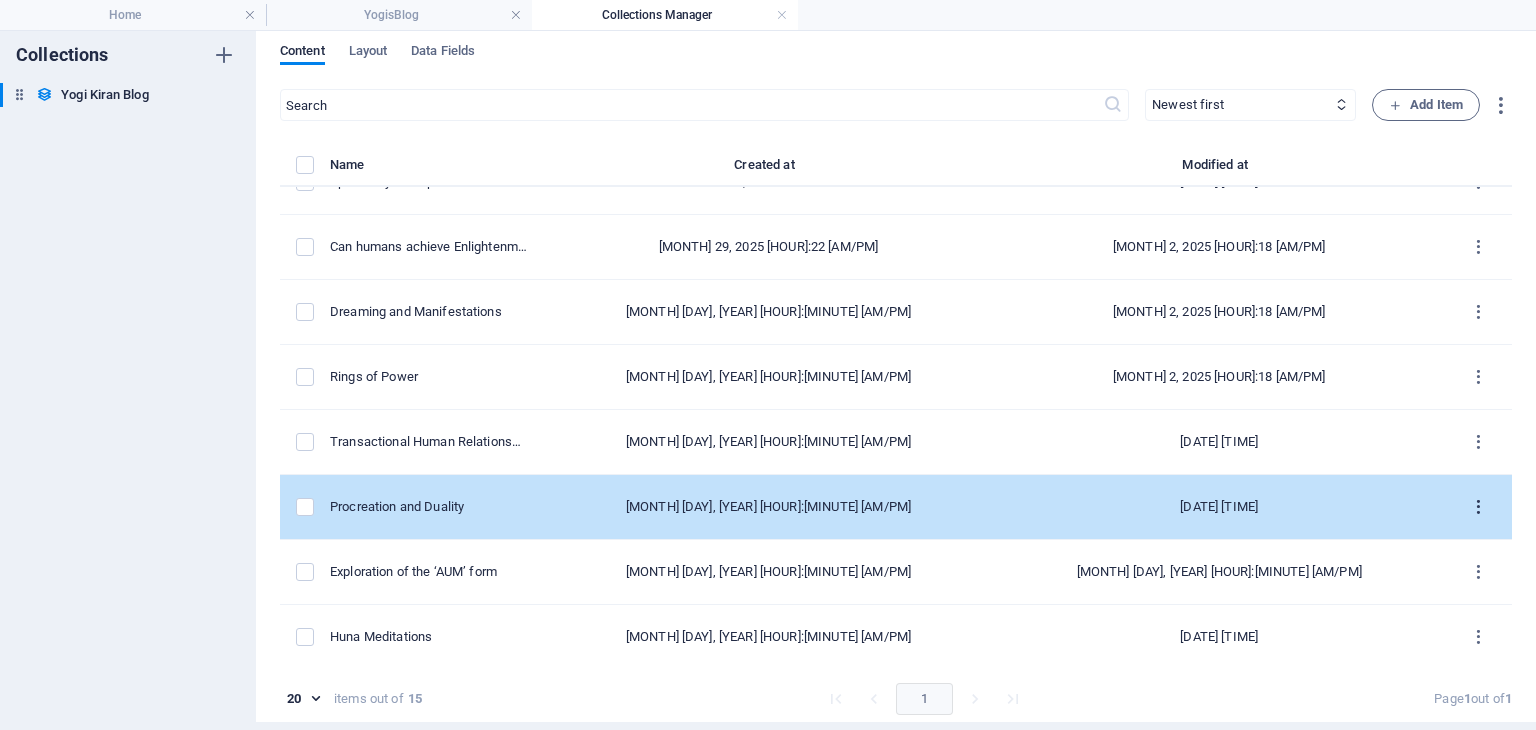 click at bounding box center (1478, 507) 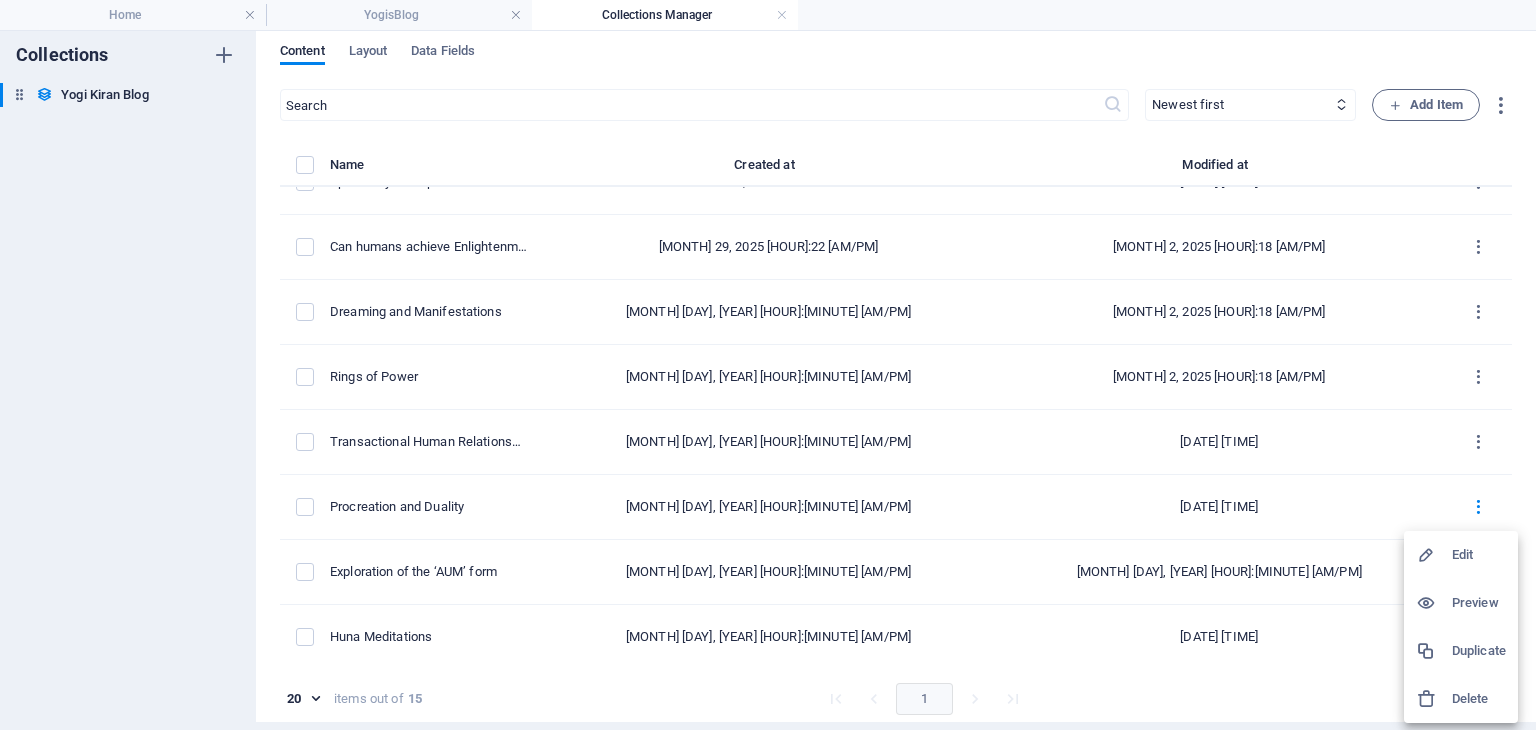 click on "Edit" at bounding box center (1479, 555) 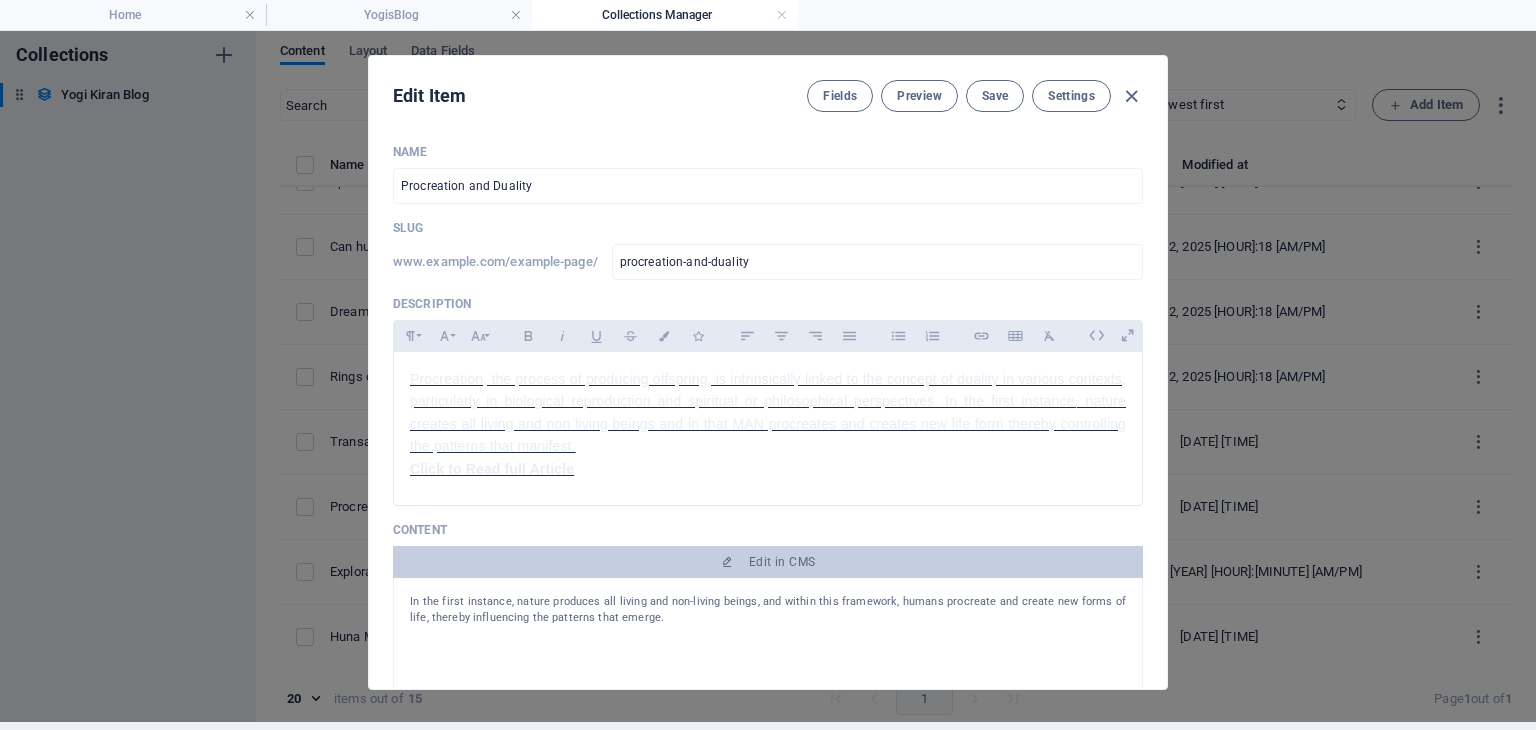 scroll, scrollTop: 0, scrollLeft: 0, axis: both 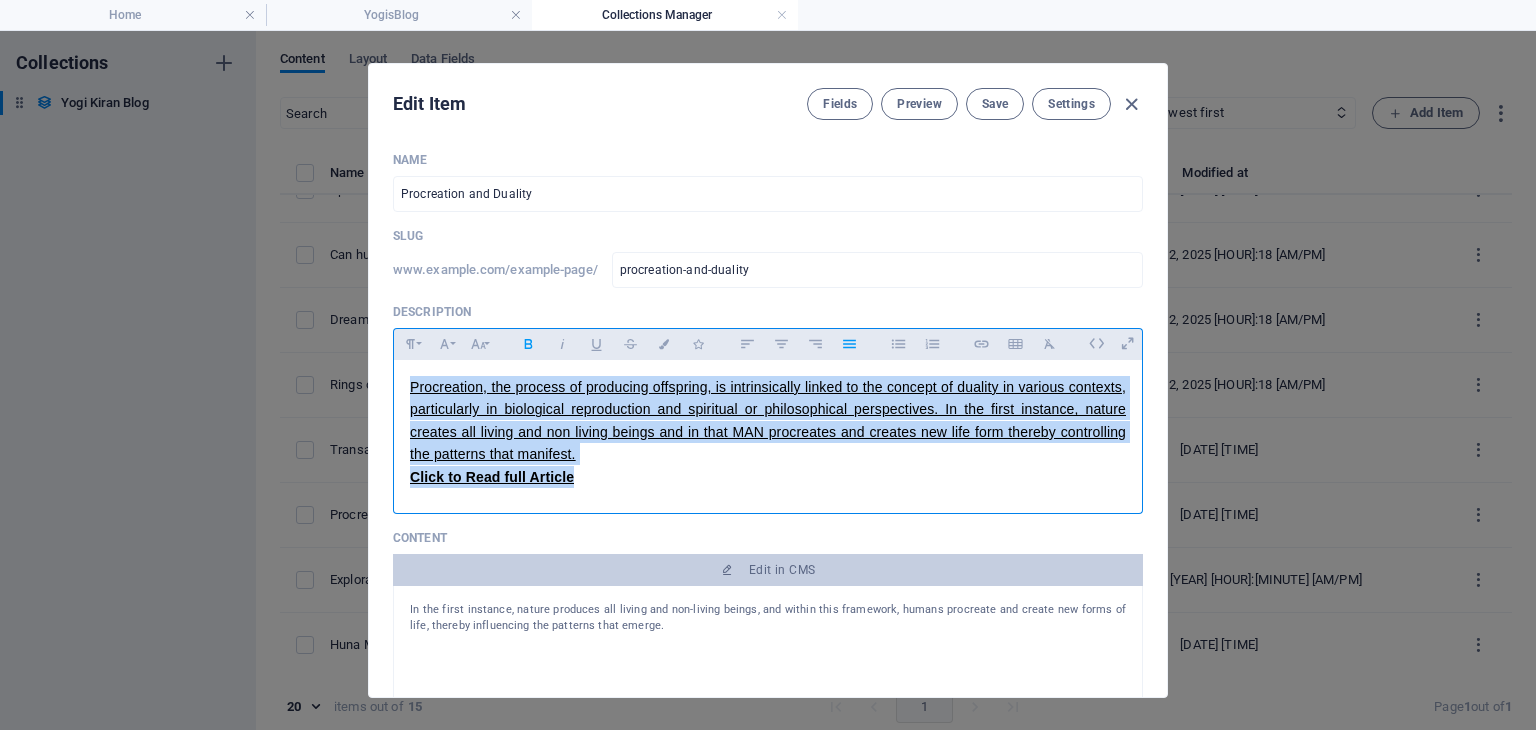 drag, startPoint x: 615, startPoint y: 491, endPoint x: 327, endPoint y: 341, distance: 324.7214 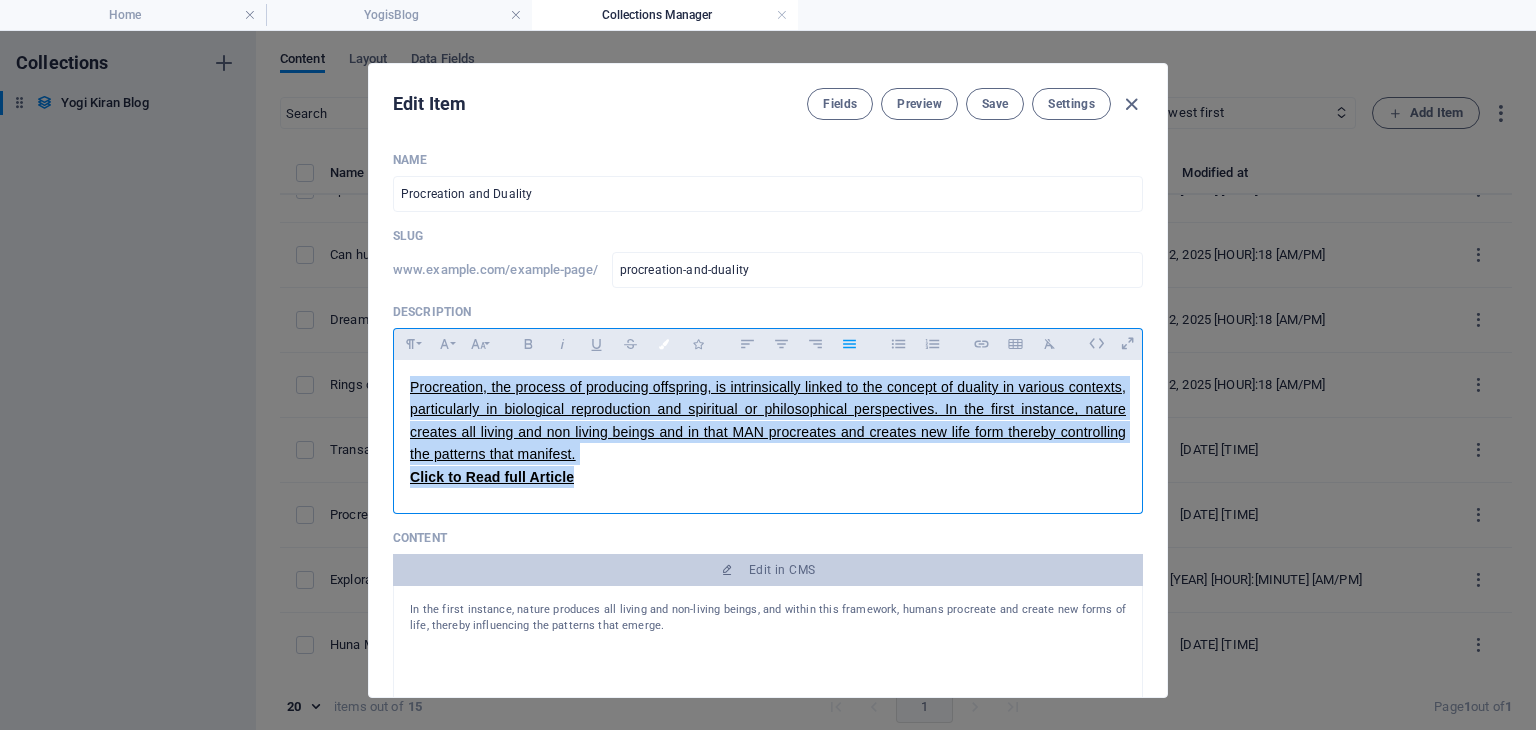 click at bounding box center (664, 344) 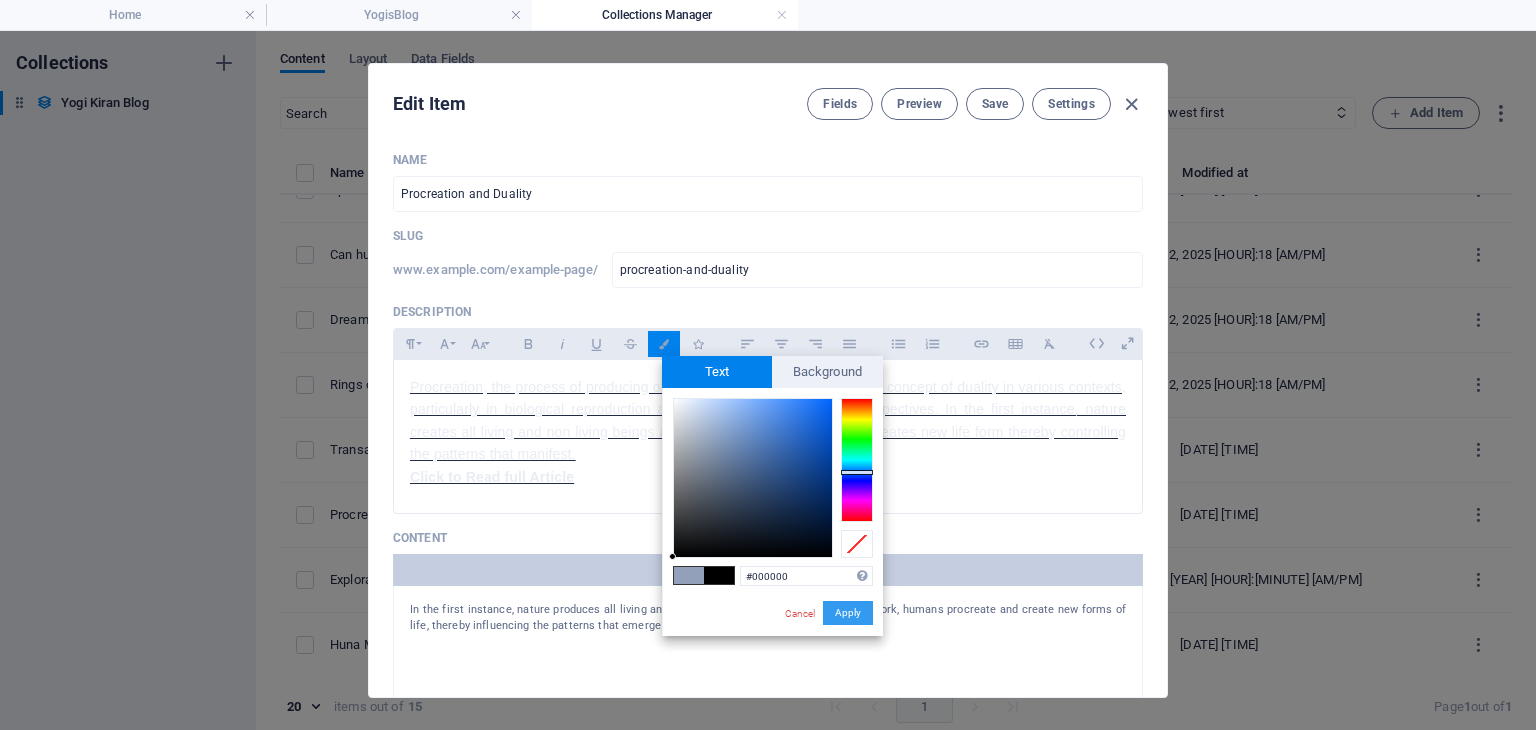 click on "Apply" at bounding box center [848, 613] 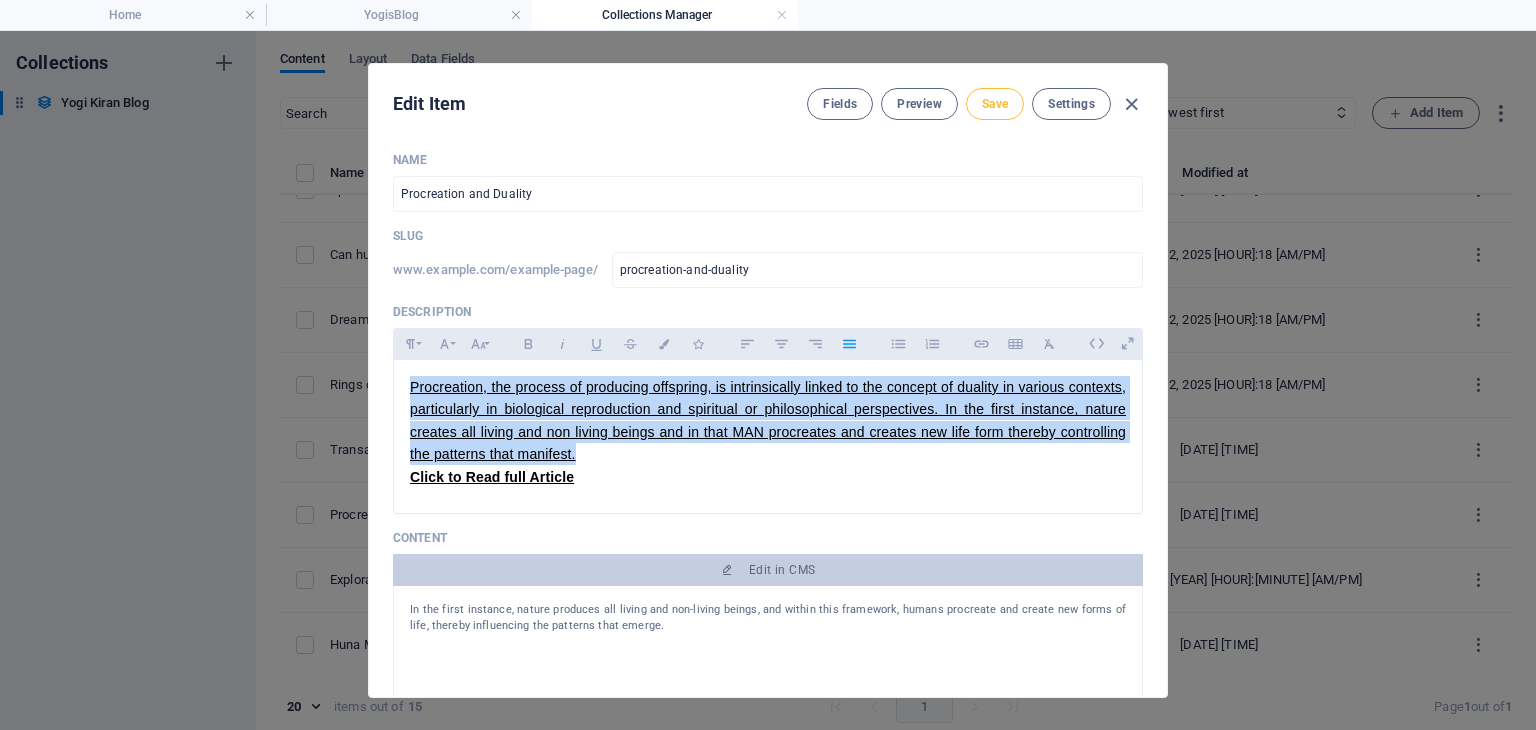 click on "Save" at bounding box center [995, 104] 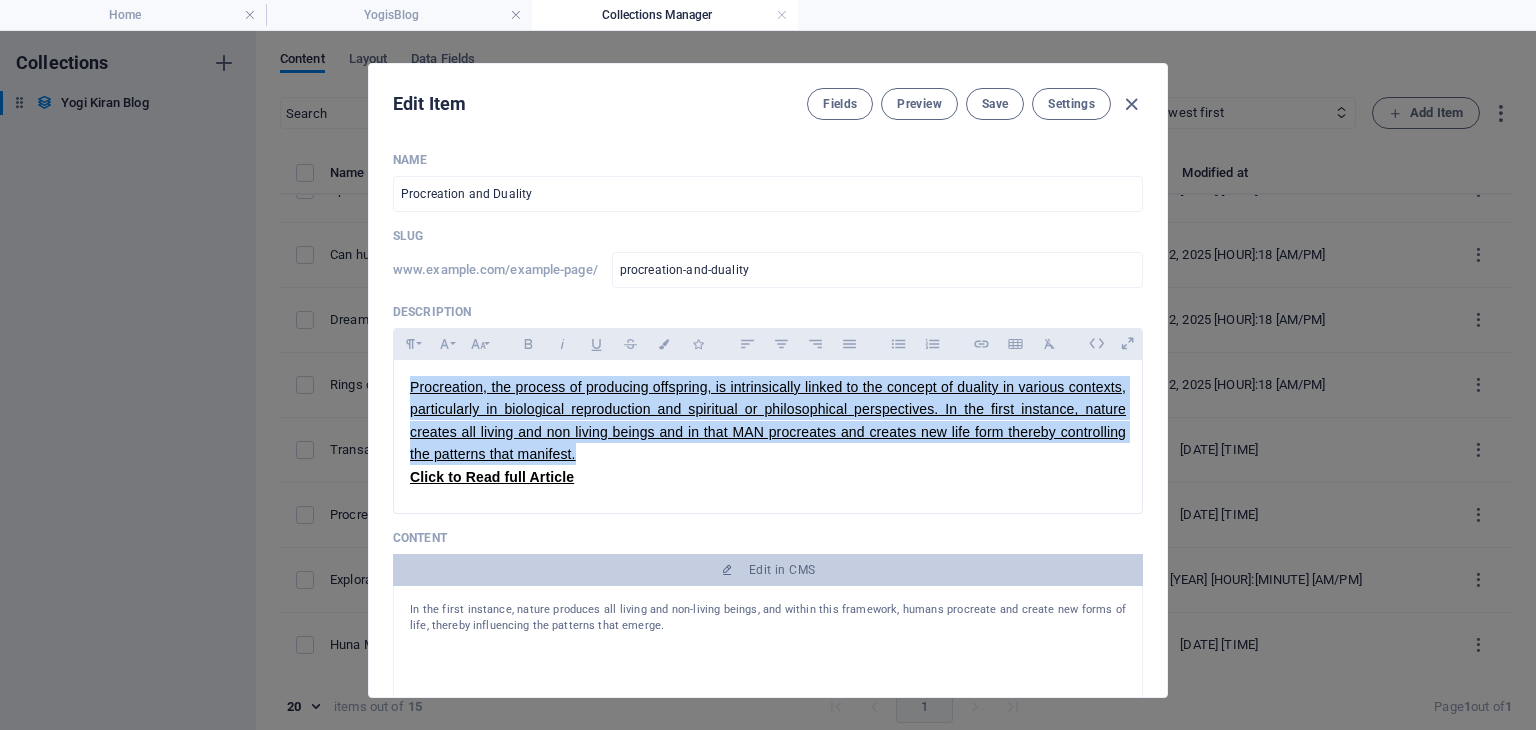 click at bounding box center (1131, 104) 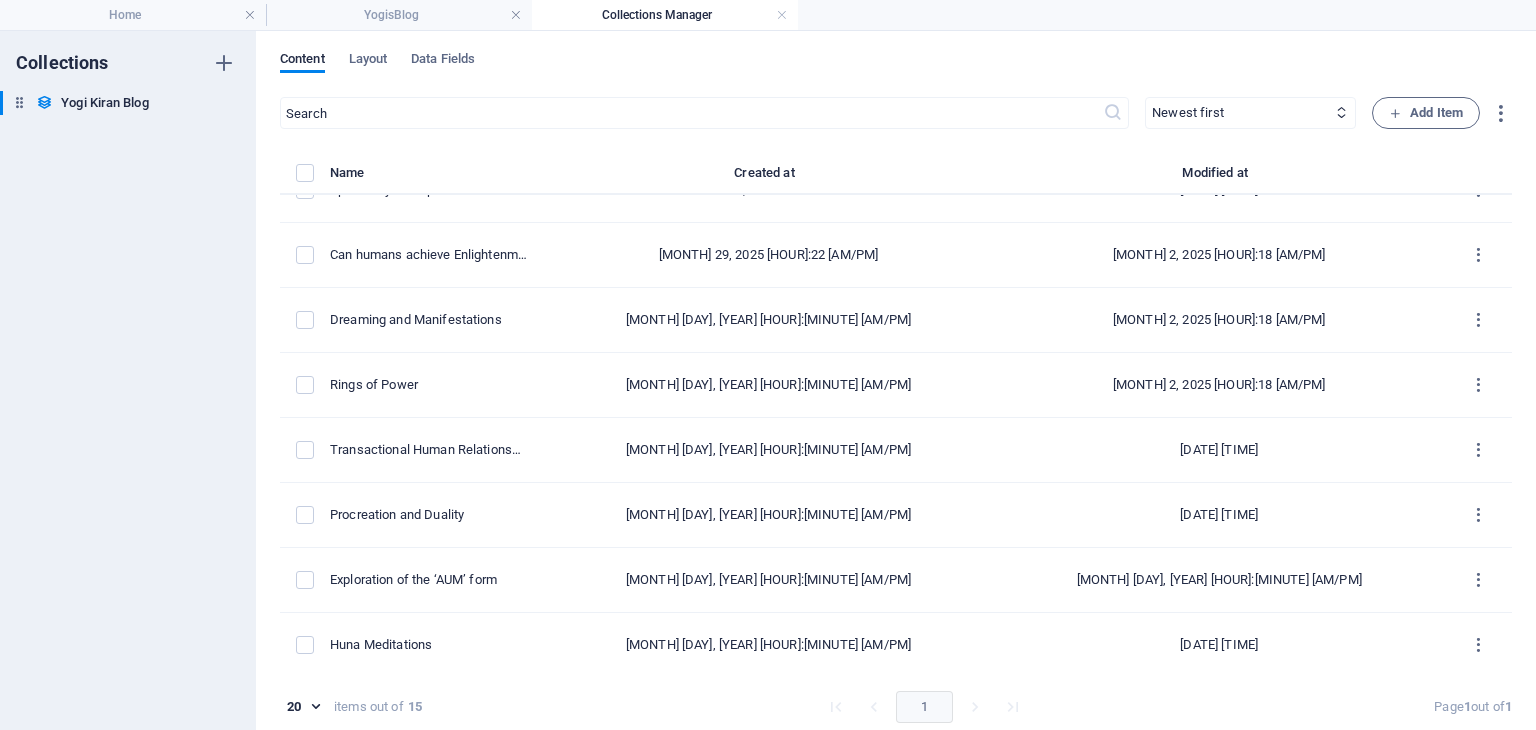 type on "2025-08-02" 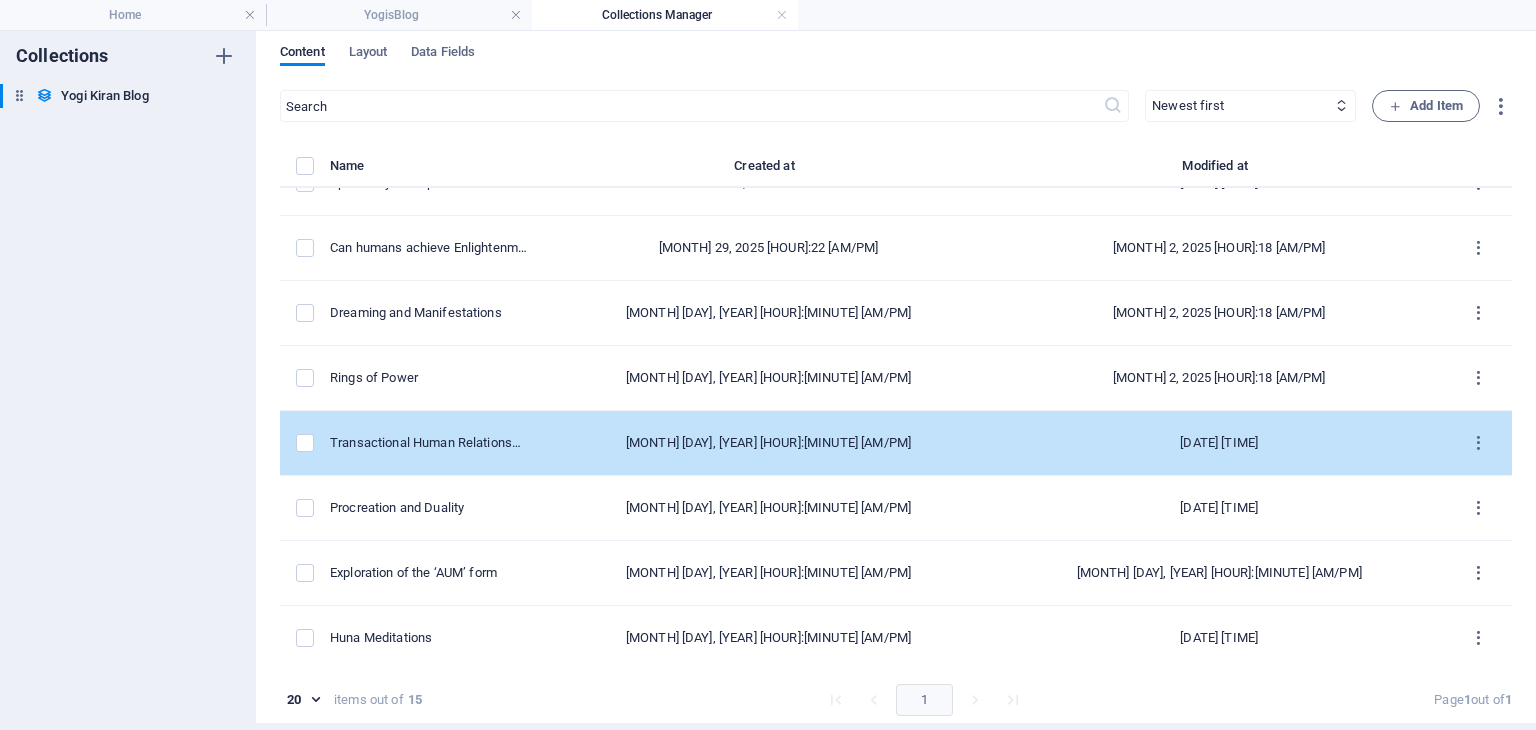 scroll, scrollTop: 8, scrollLeft: 0, axis: vertical 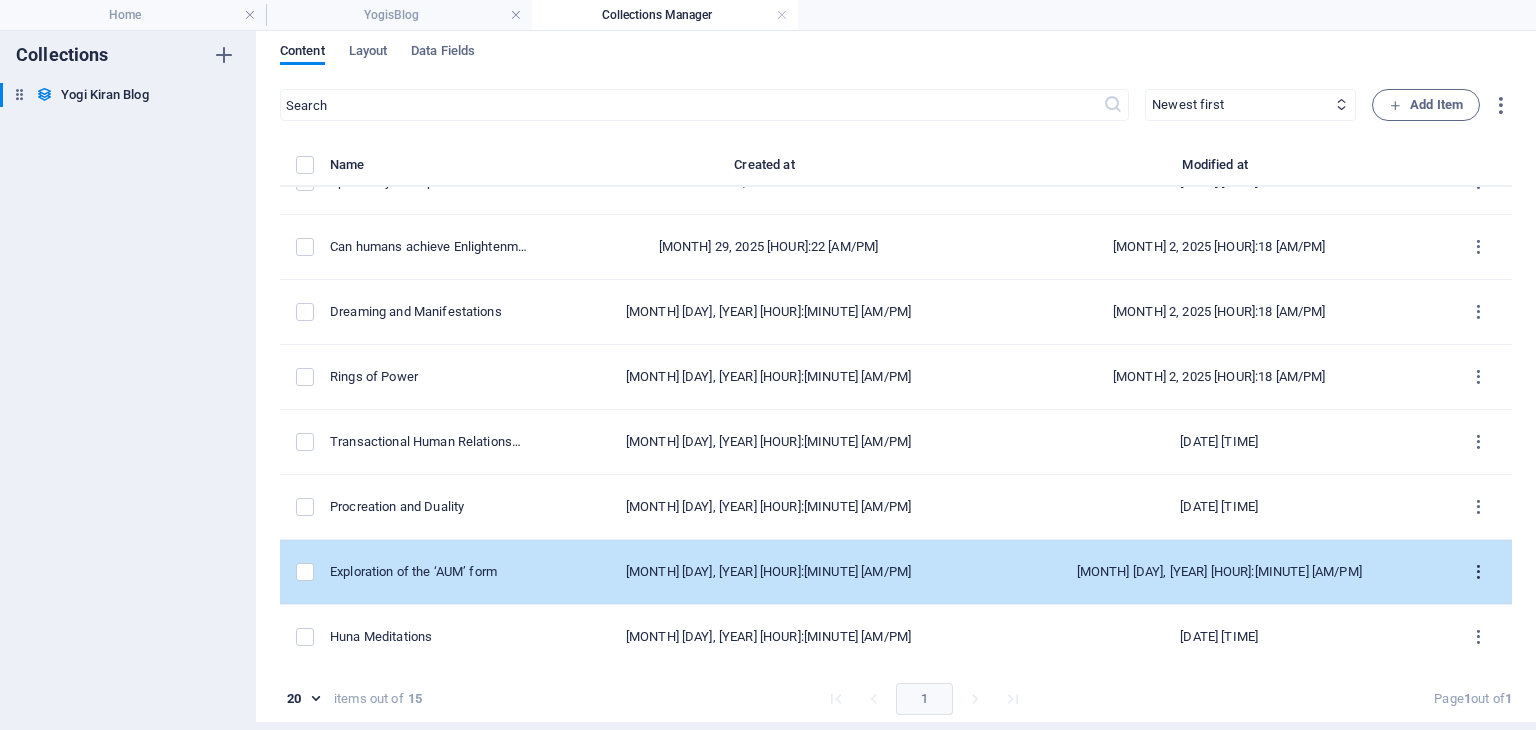 click at bounding box center (1478, 572) 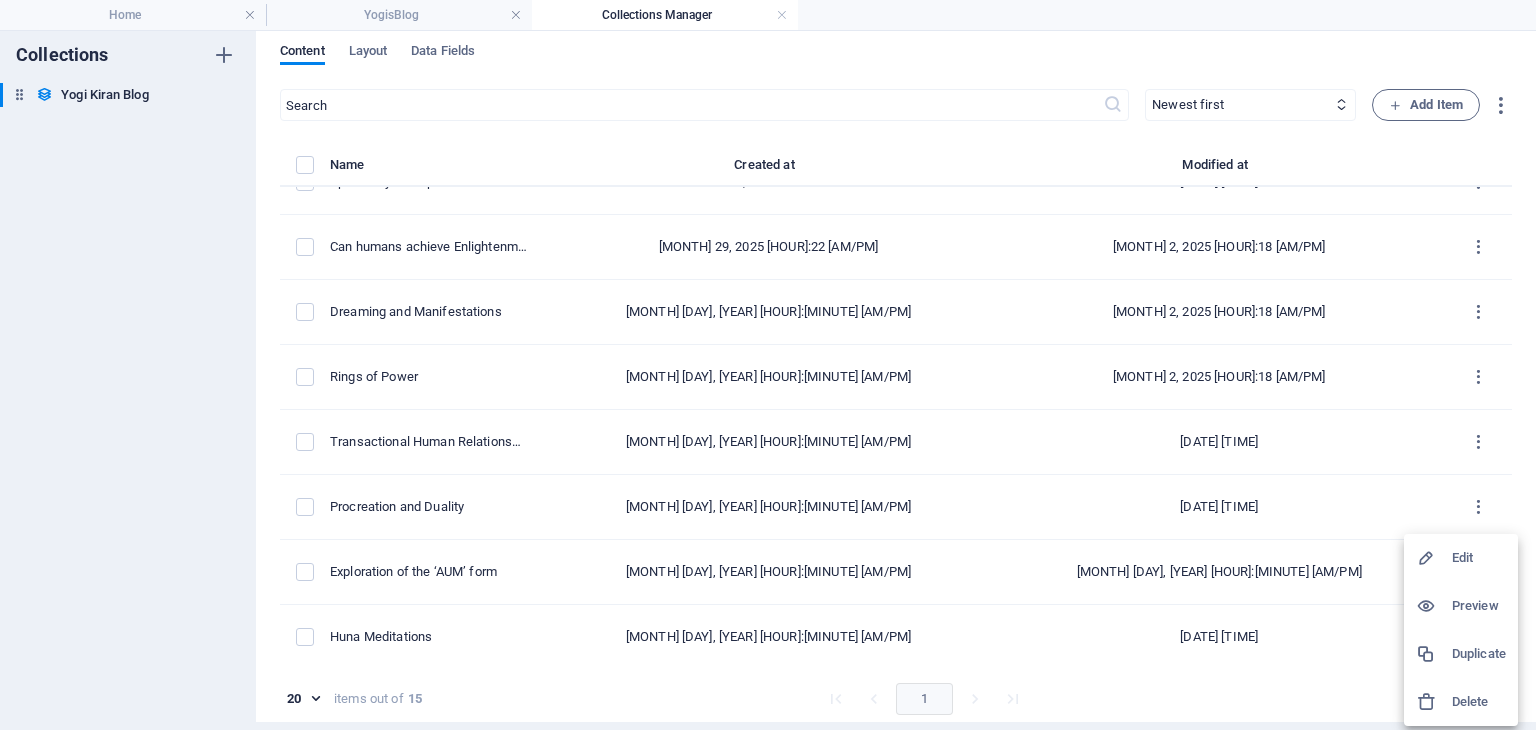 click on "Edit" at bounding box center [1479, 558] 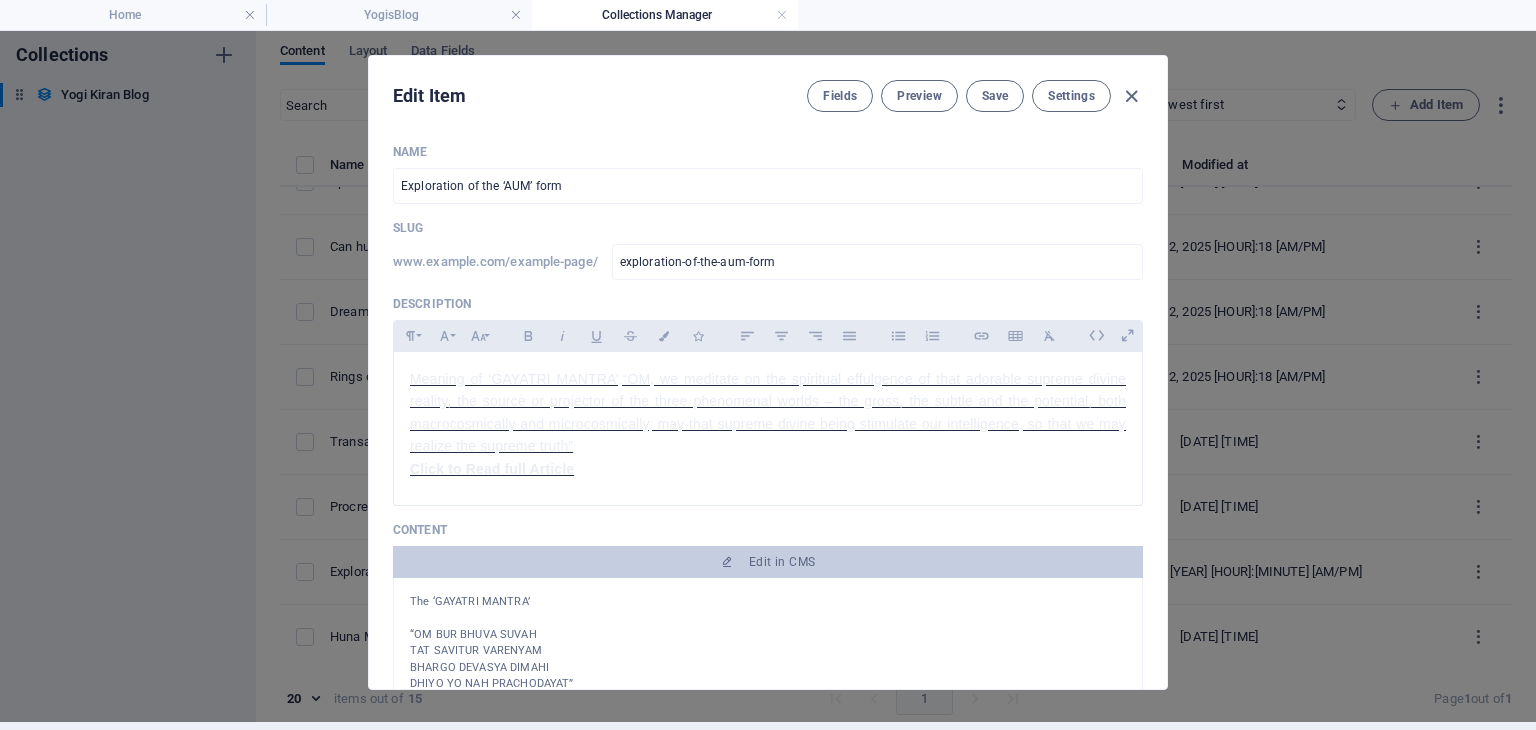 scroll, scrollTop: 0, scrollLeft: 0, axis: both 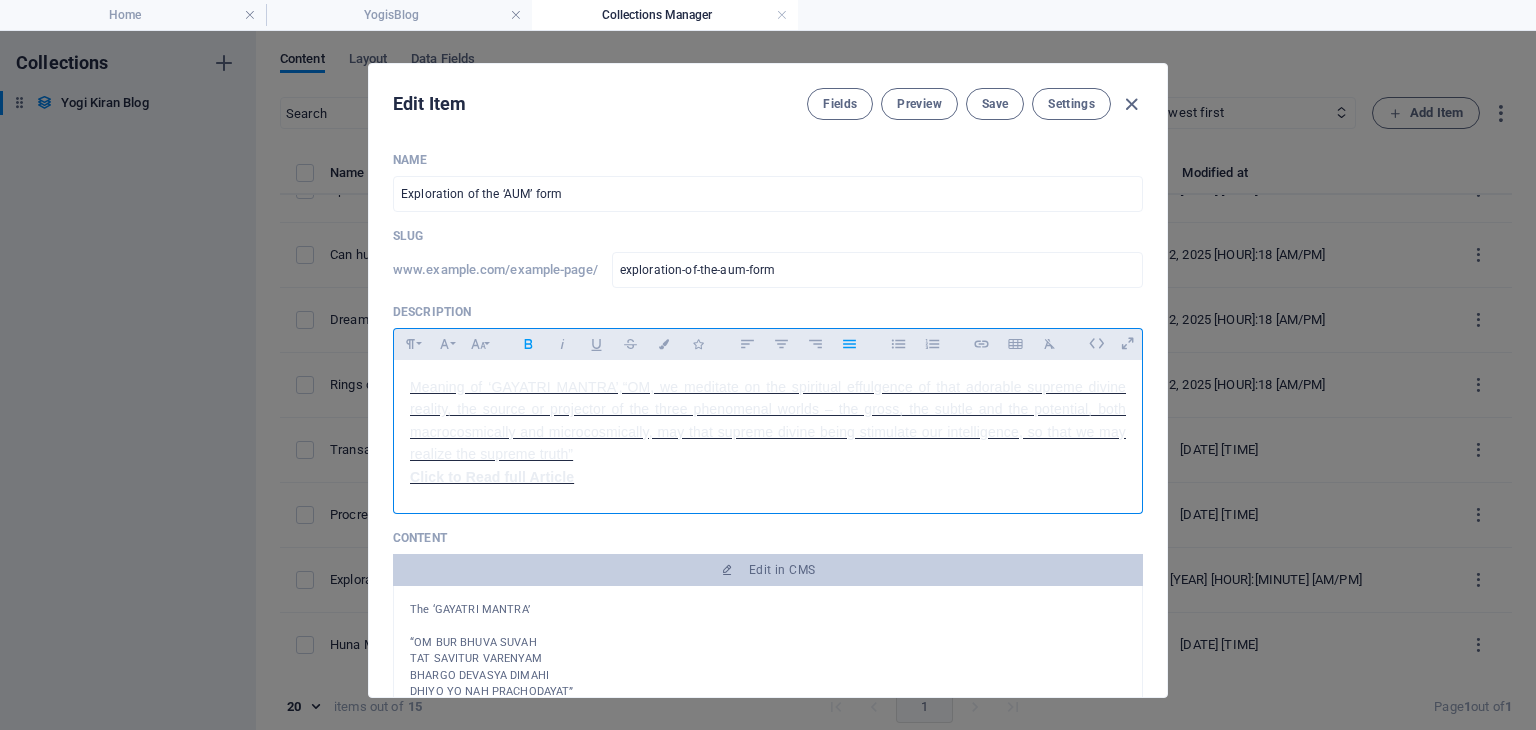 drag, startPoint x: 654, startPoint y: 498, endPoint x: 305, endPoint y: 351, distance: 378.69513 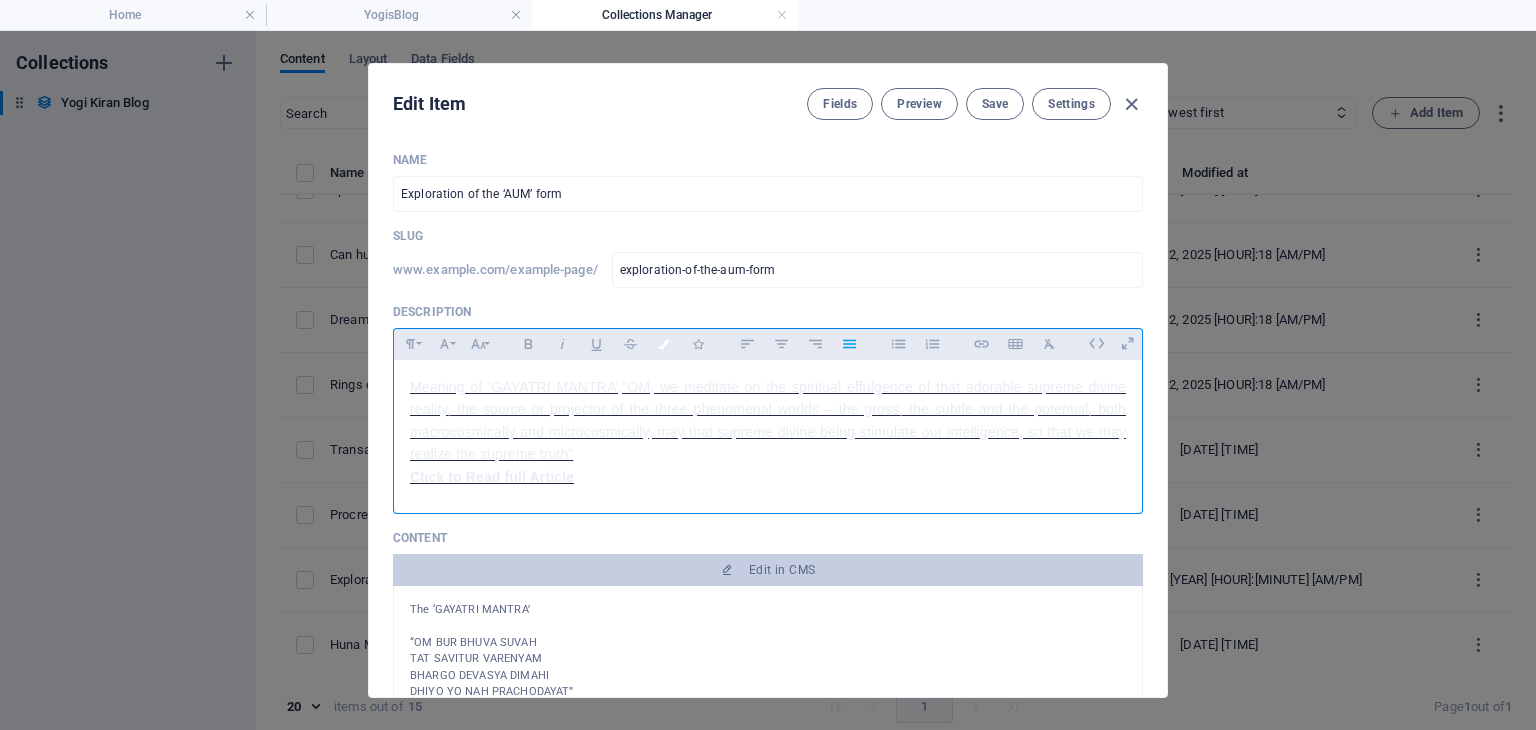 click at bounding box center (664, 344) 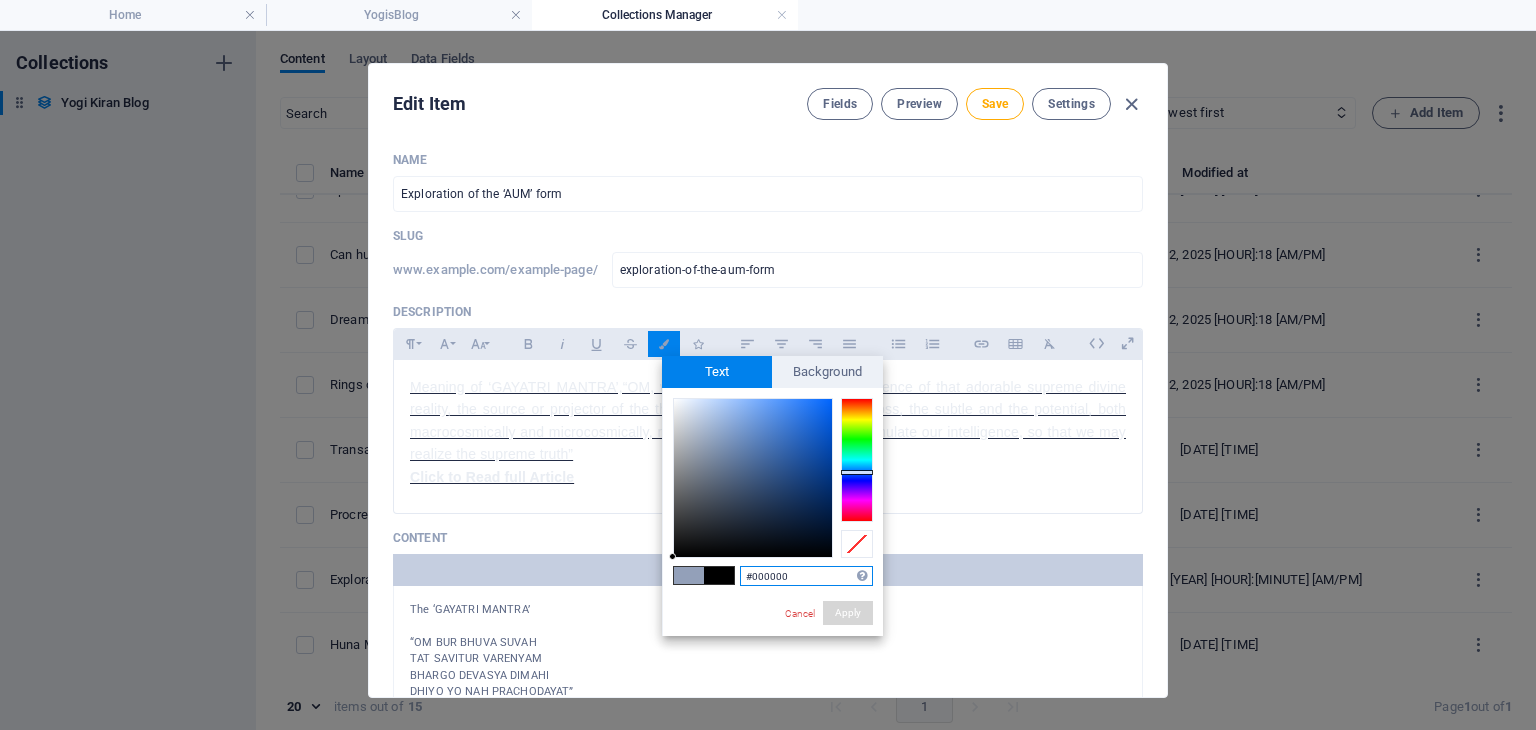 drag, startPoint x: 835, startPoint y: 610, endPoint x: 876, endPoint y: 518, distance: 100.72239 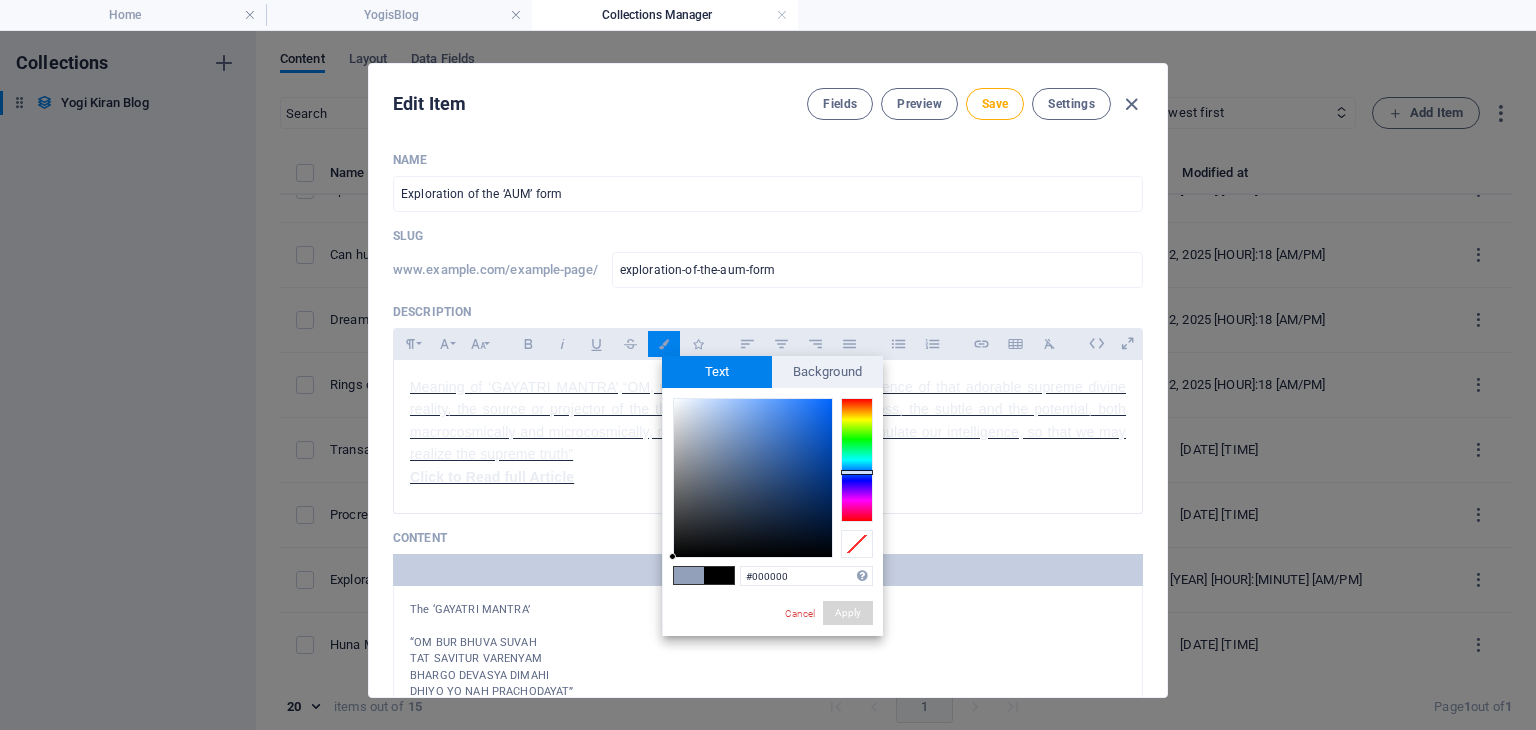 click on "Apply" at bounding box center [848, 613] 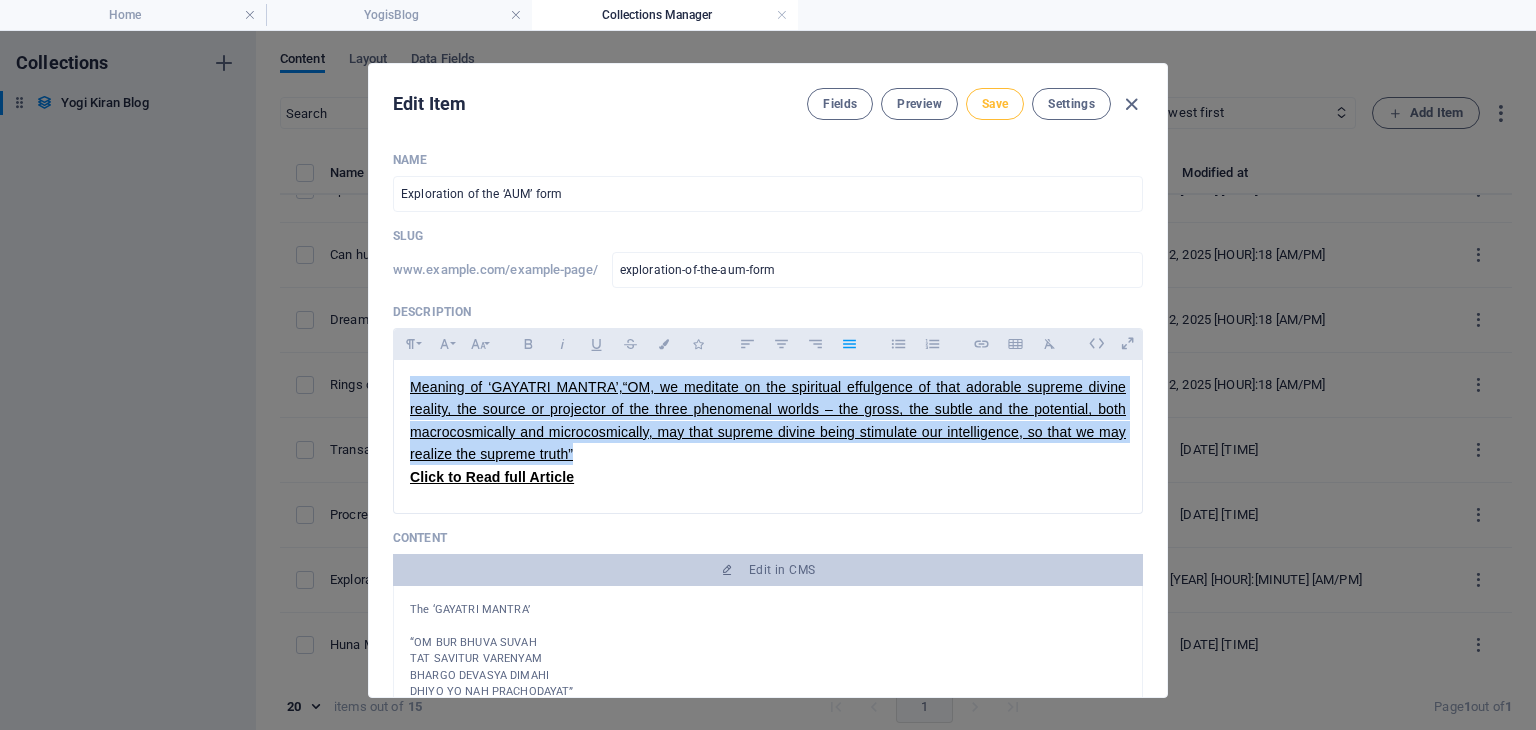 click on "Save" at bounding box center [995, 104] 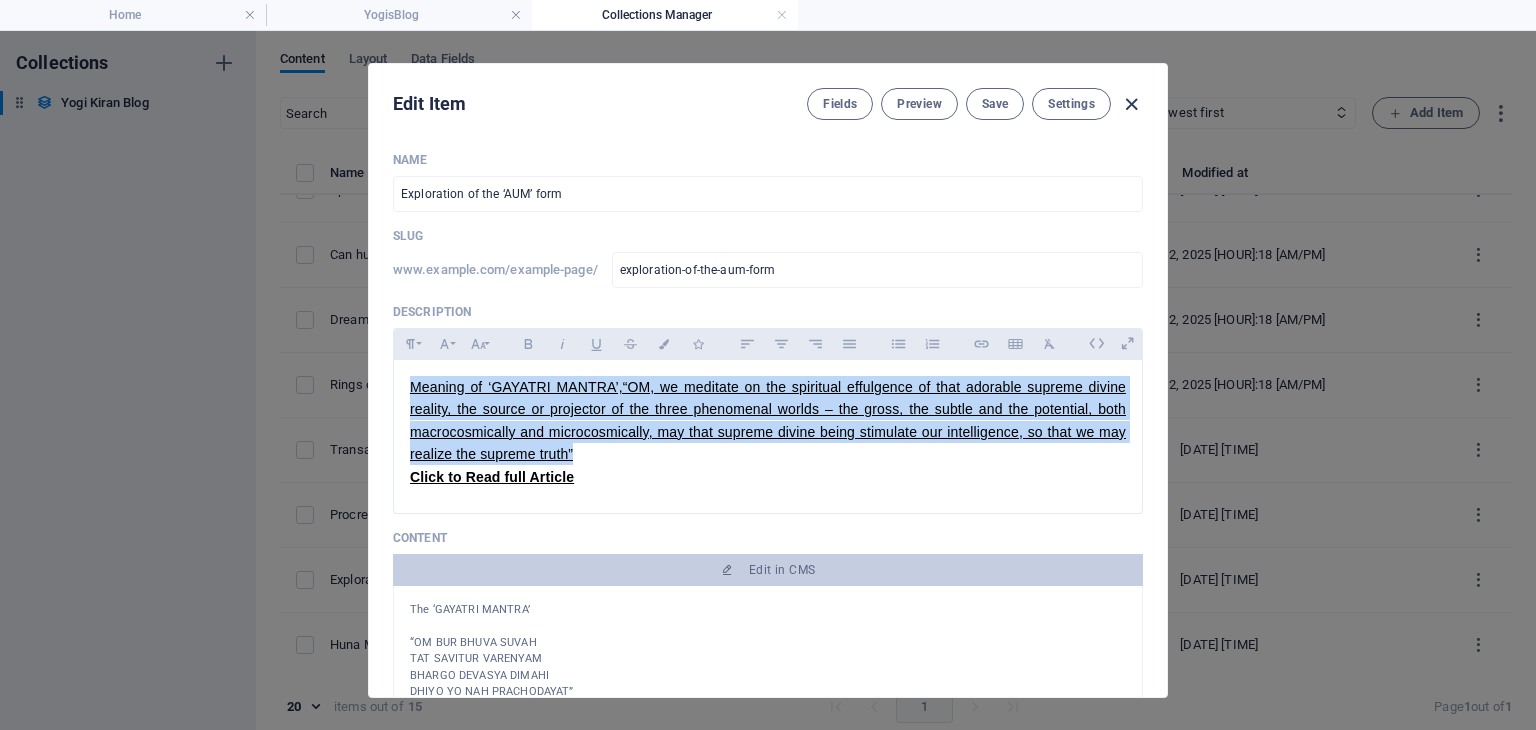 click at bounding box center [1131, 104] 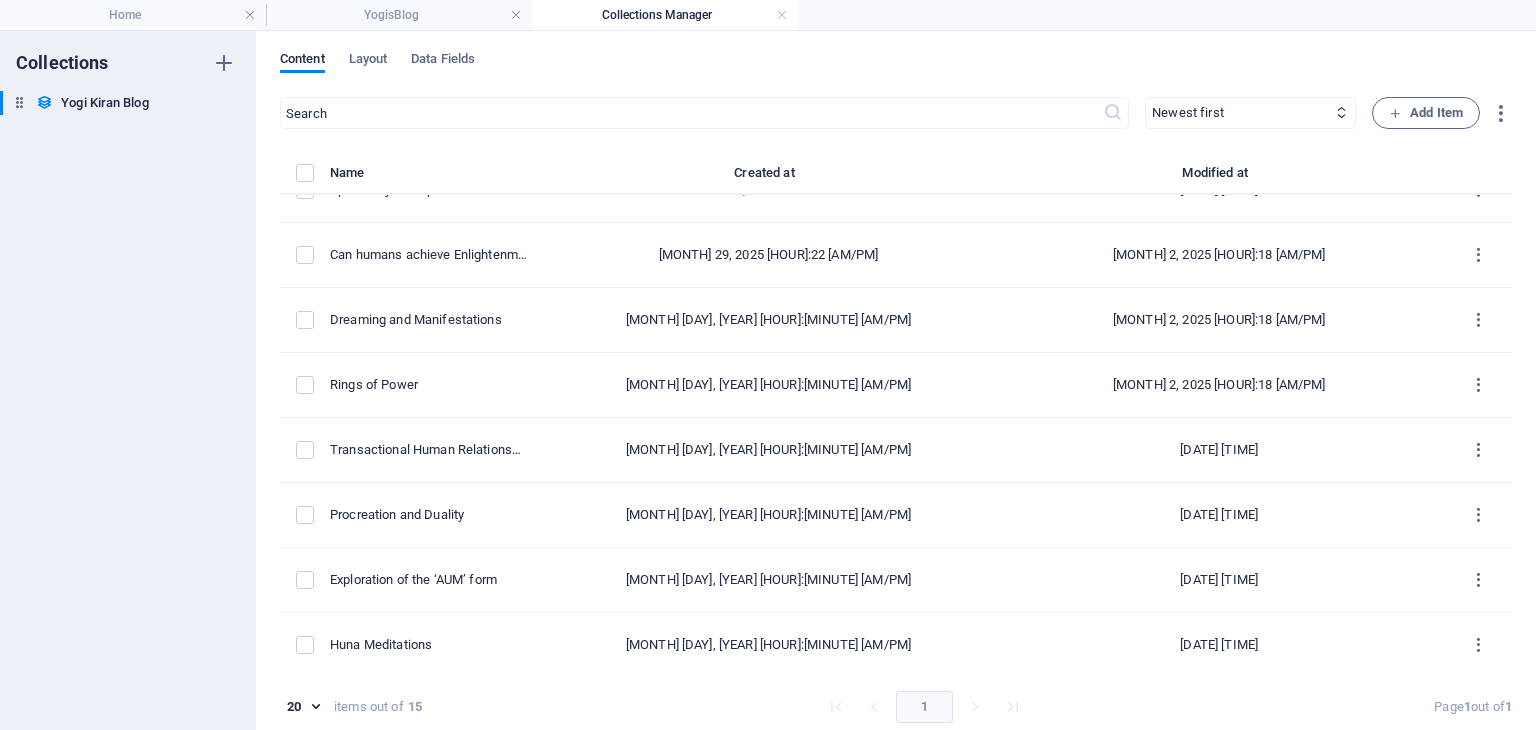 type on "2025-08-02" 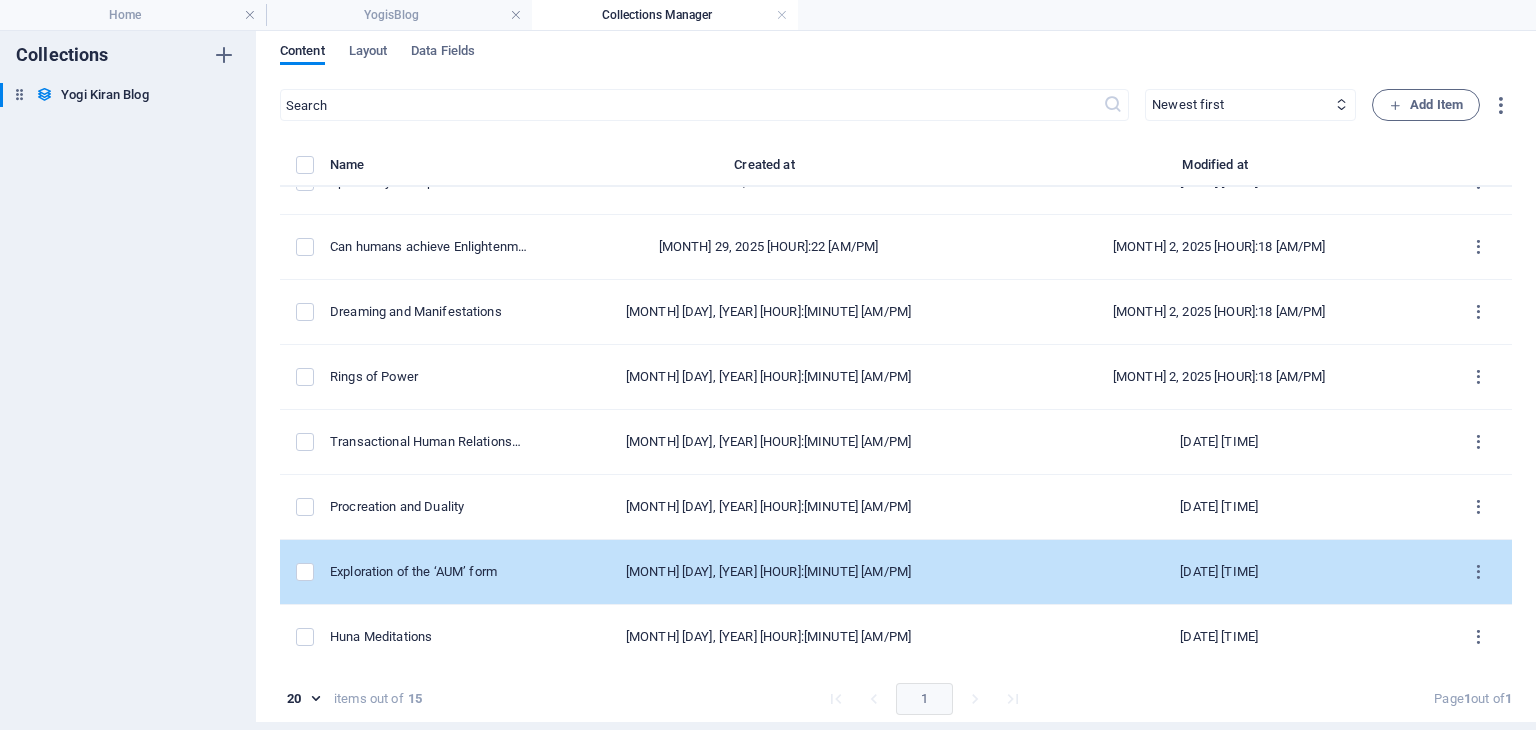 scroll, scrollTop: 8, scrollLeft: 0, axis: vertical 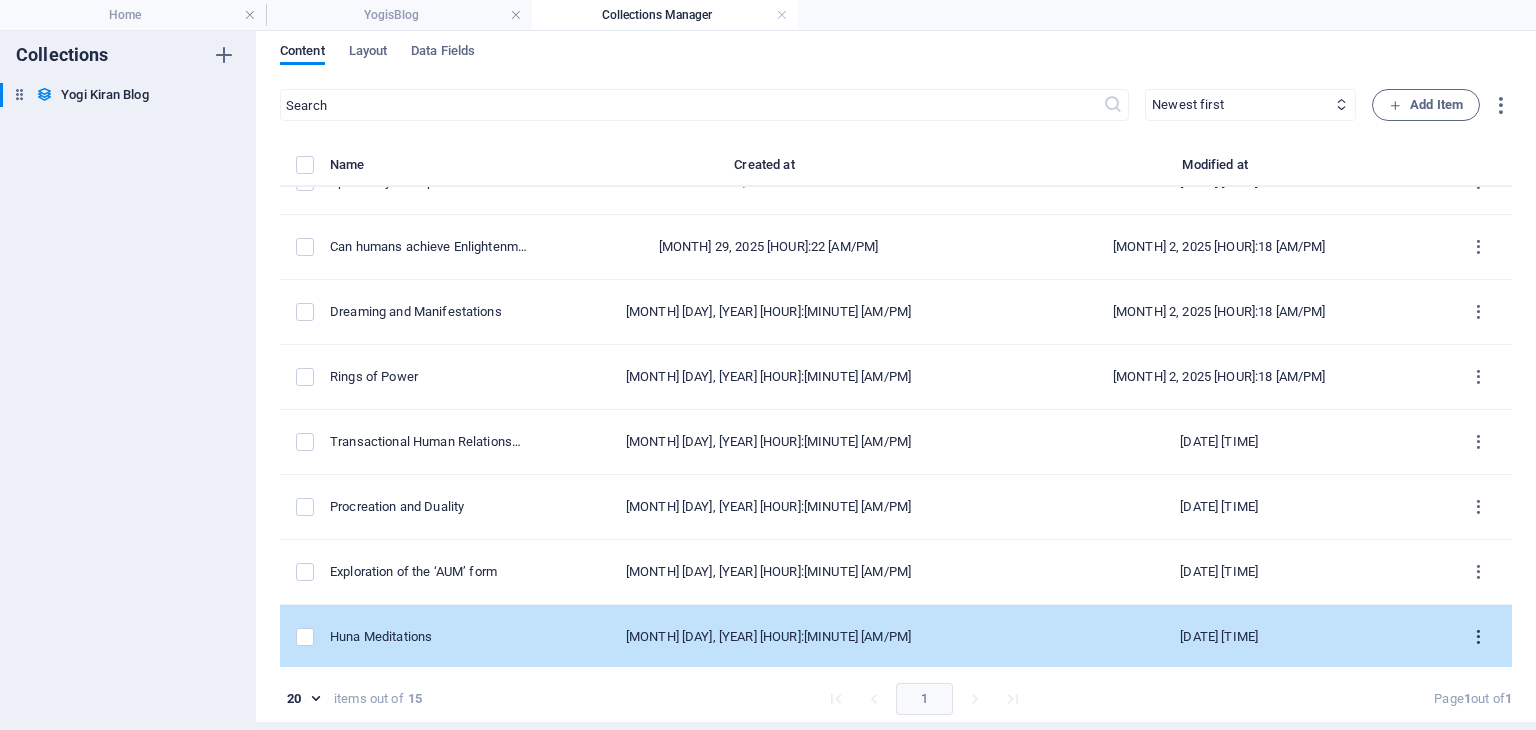 click at bounding box center [1478, 637] 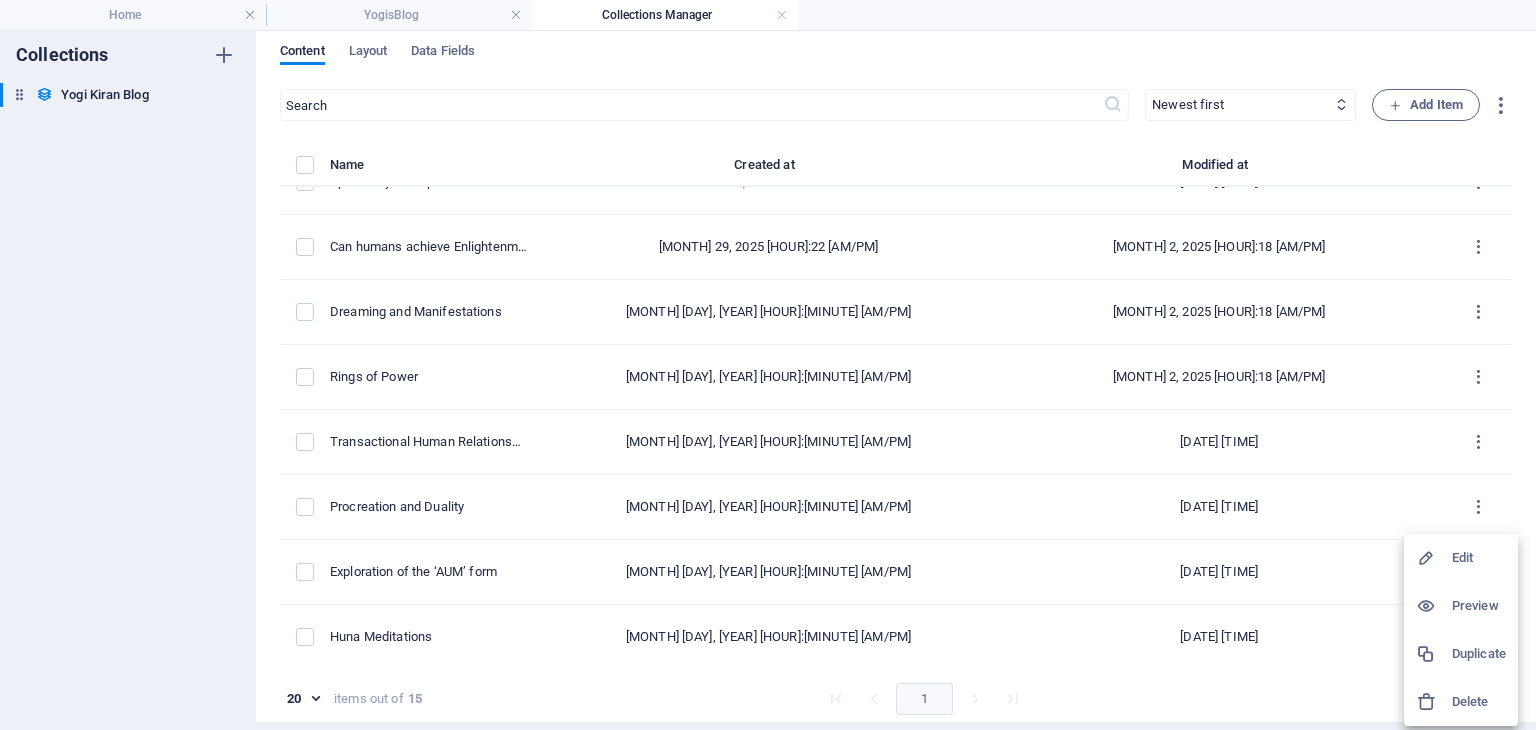 click on "Edit" at bounding box center (1479, 558) 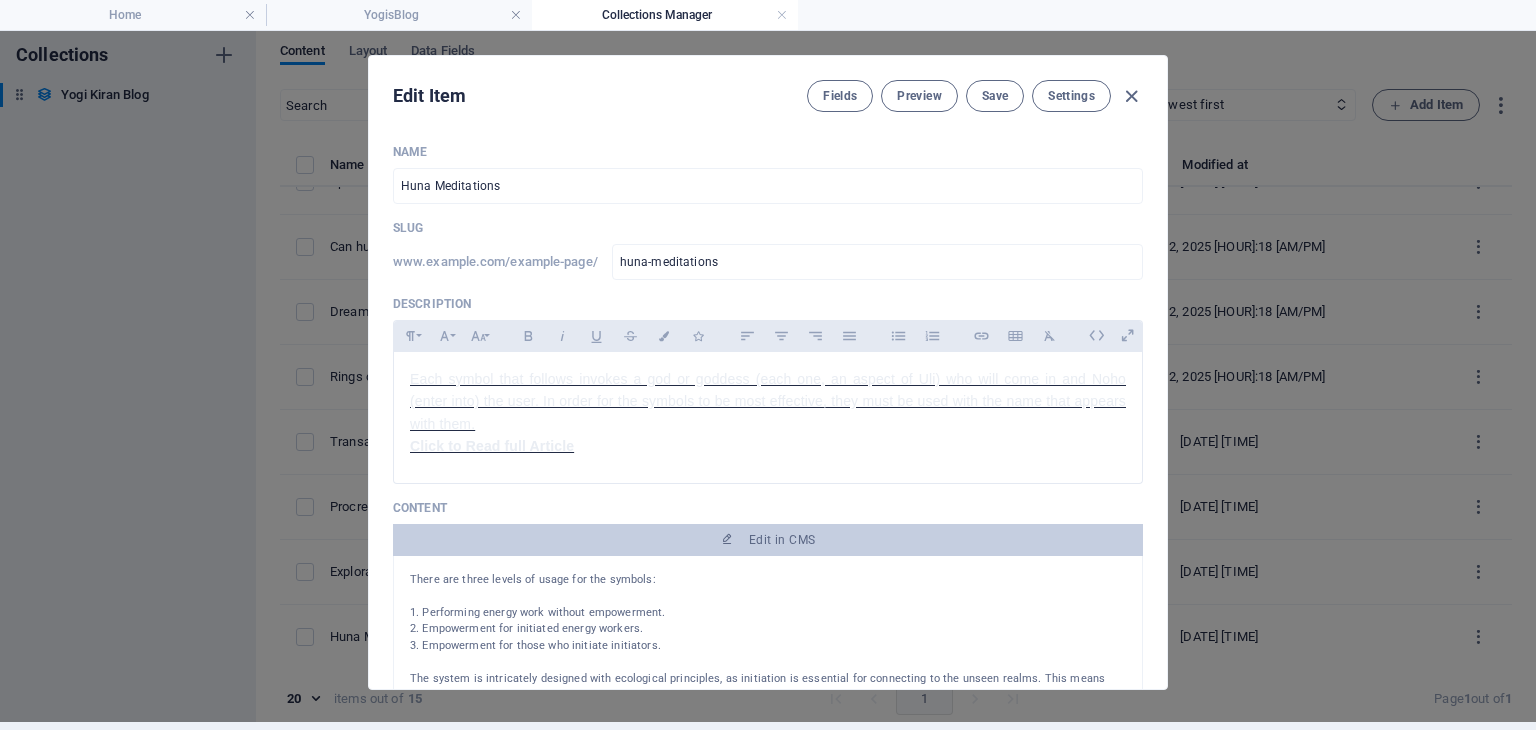 scroll, scrollTop: 0, scrollLeft: 0, axis: both 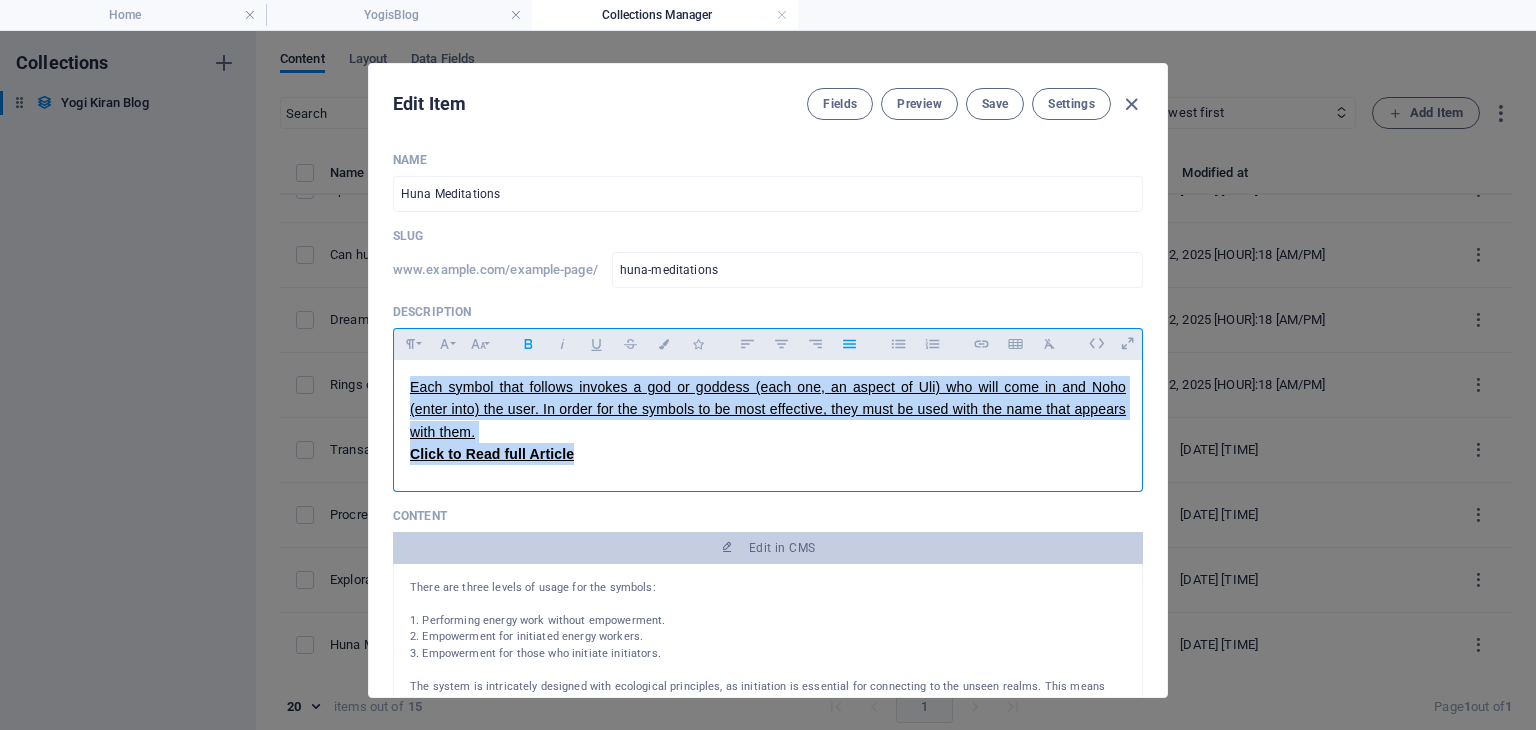 drag, startPoint x: 611, startPoint y: 467, endPoint x: 385, endPoint y: 333, distance: 262.7394 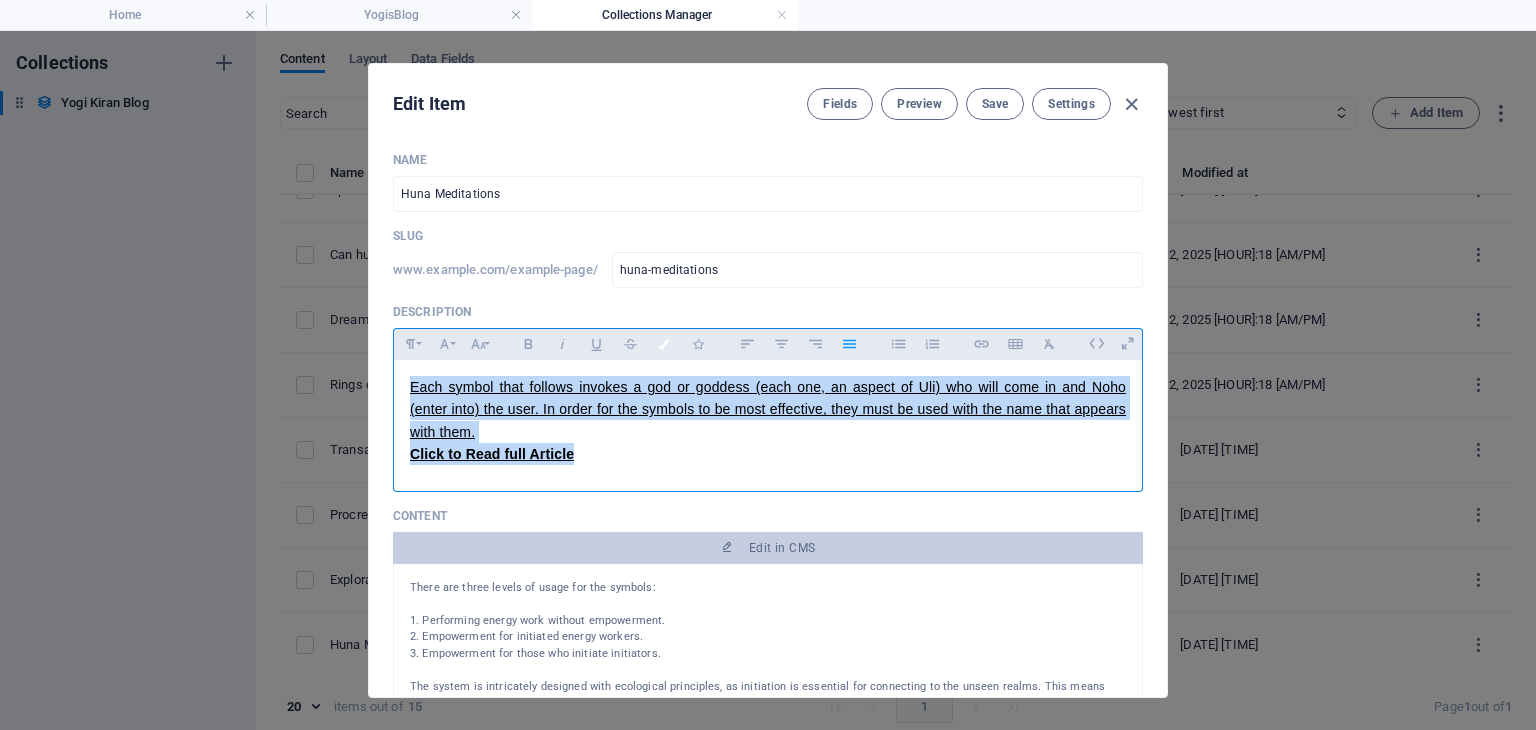 click on "Colors" at bounding box center (664, 344) 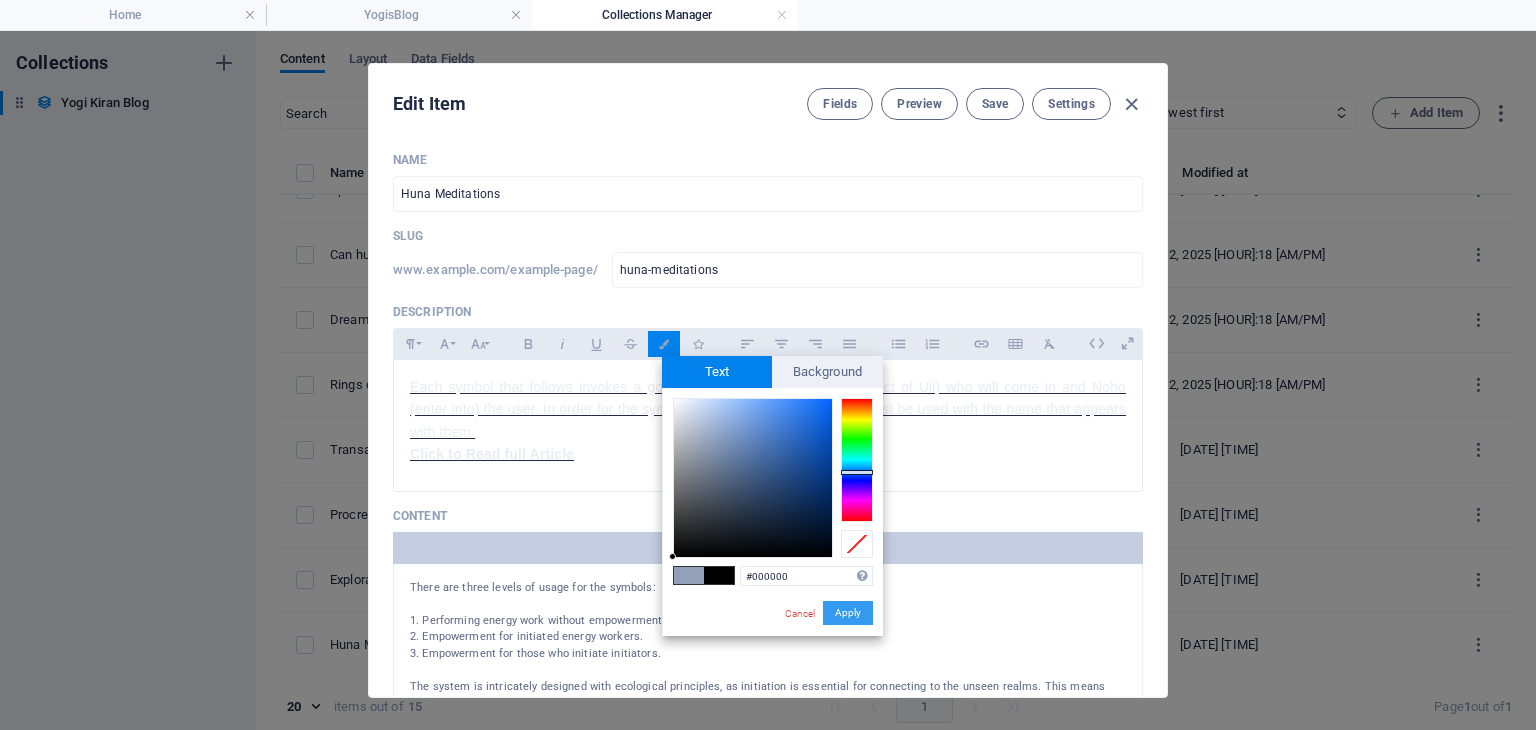 click on "Apply" at bounding box center (848, 613) 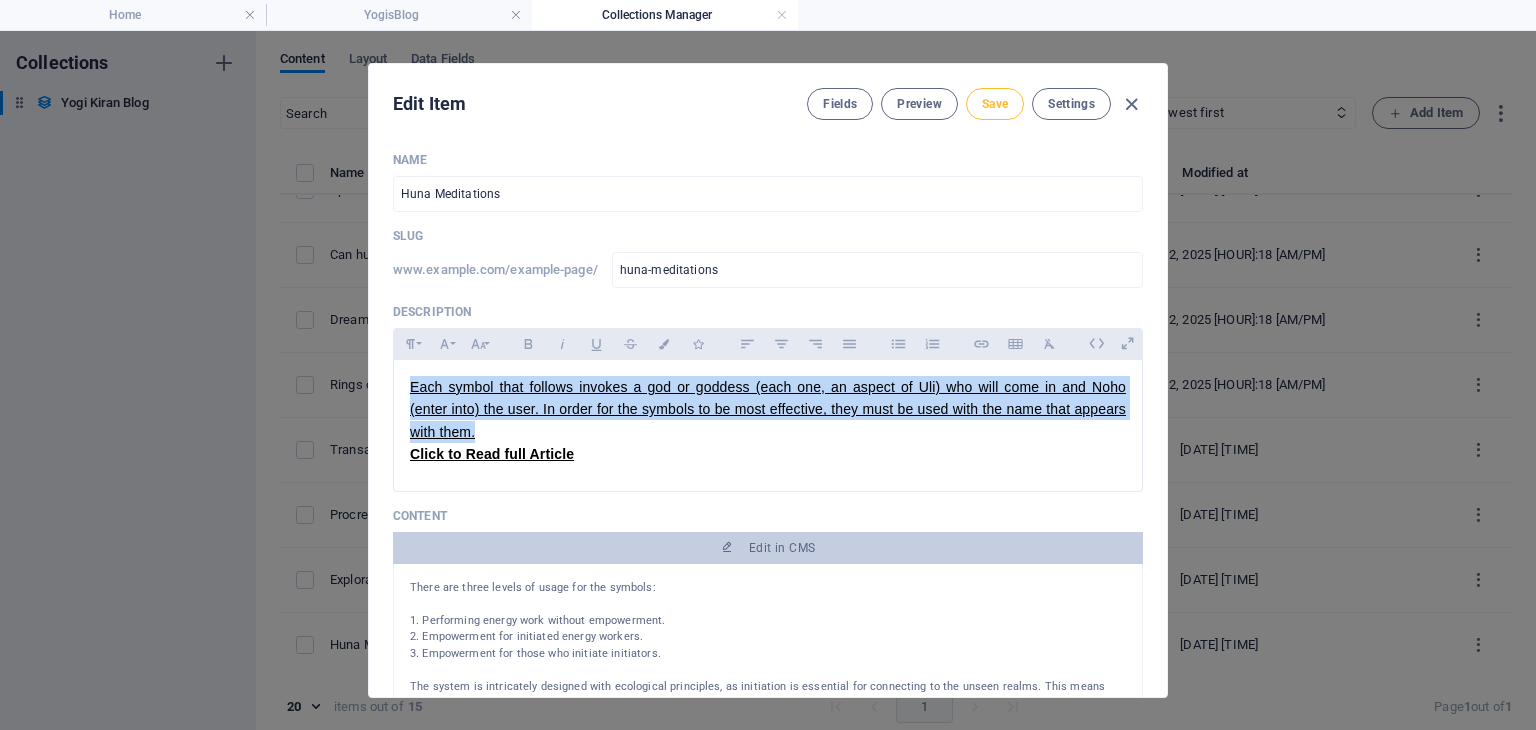 click on "Save" at bounding box center [995, 104] 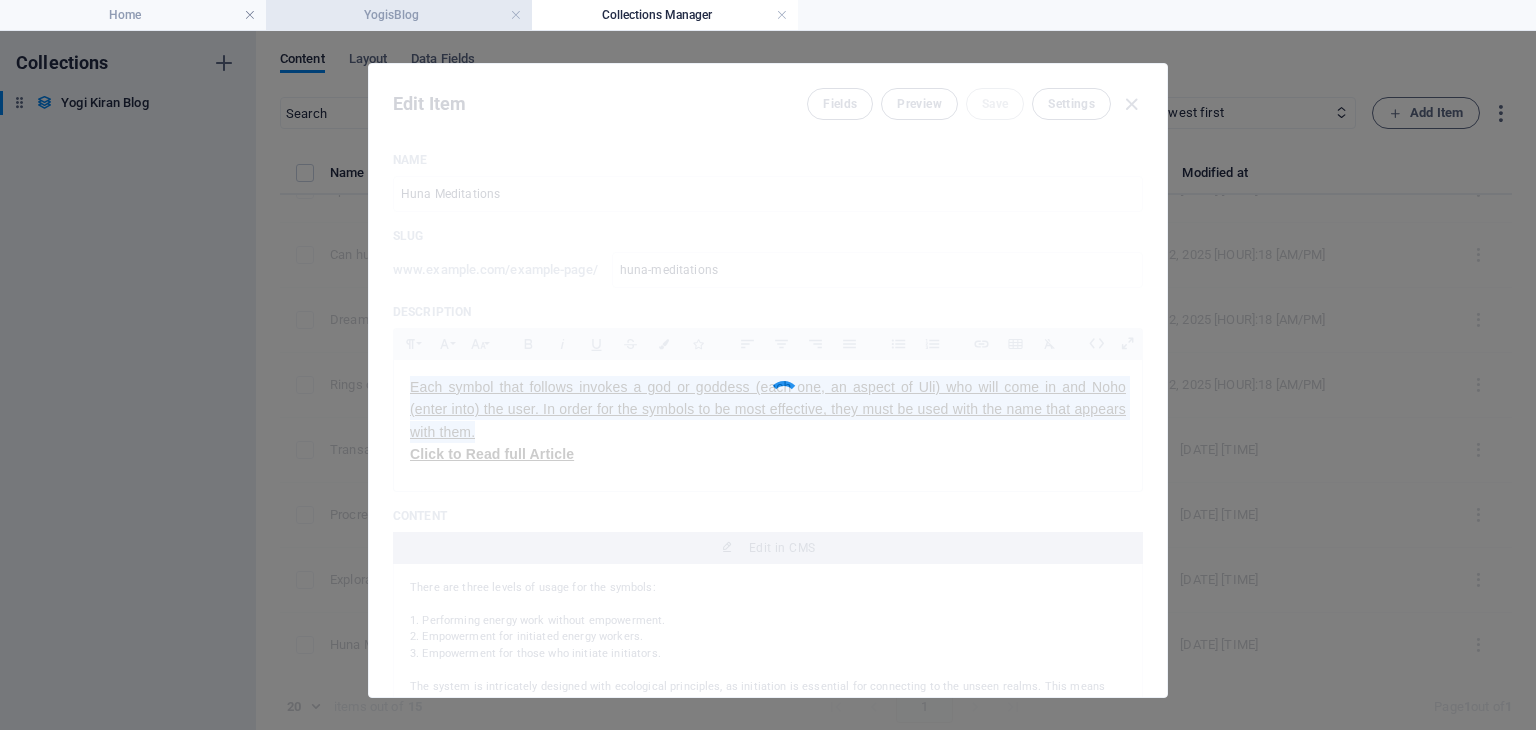 click on "YogisBlog" at bounding box center (399, 15) 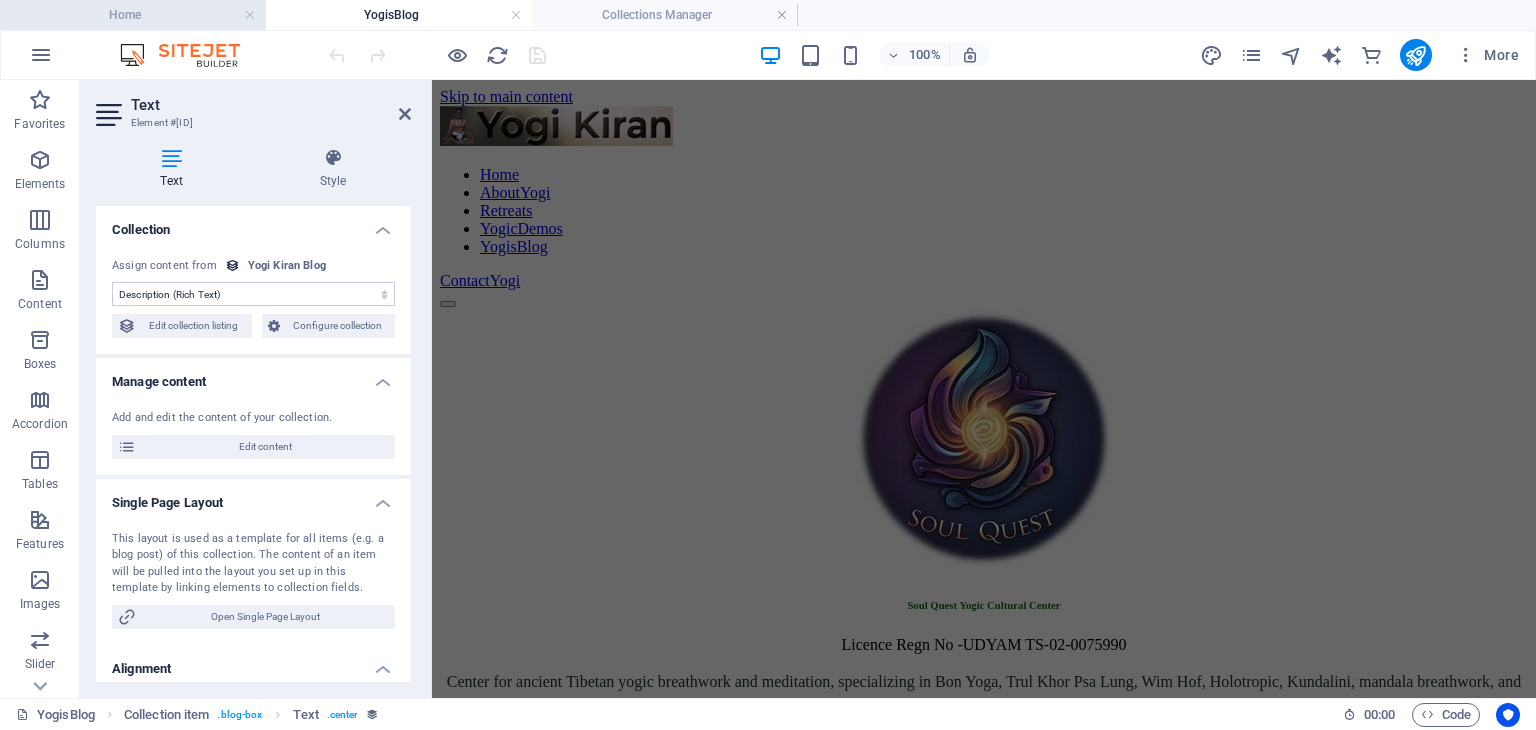 scroll, scrollTop: 1390, scrollLeft: 0, axis: vertical 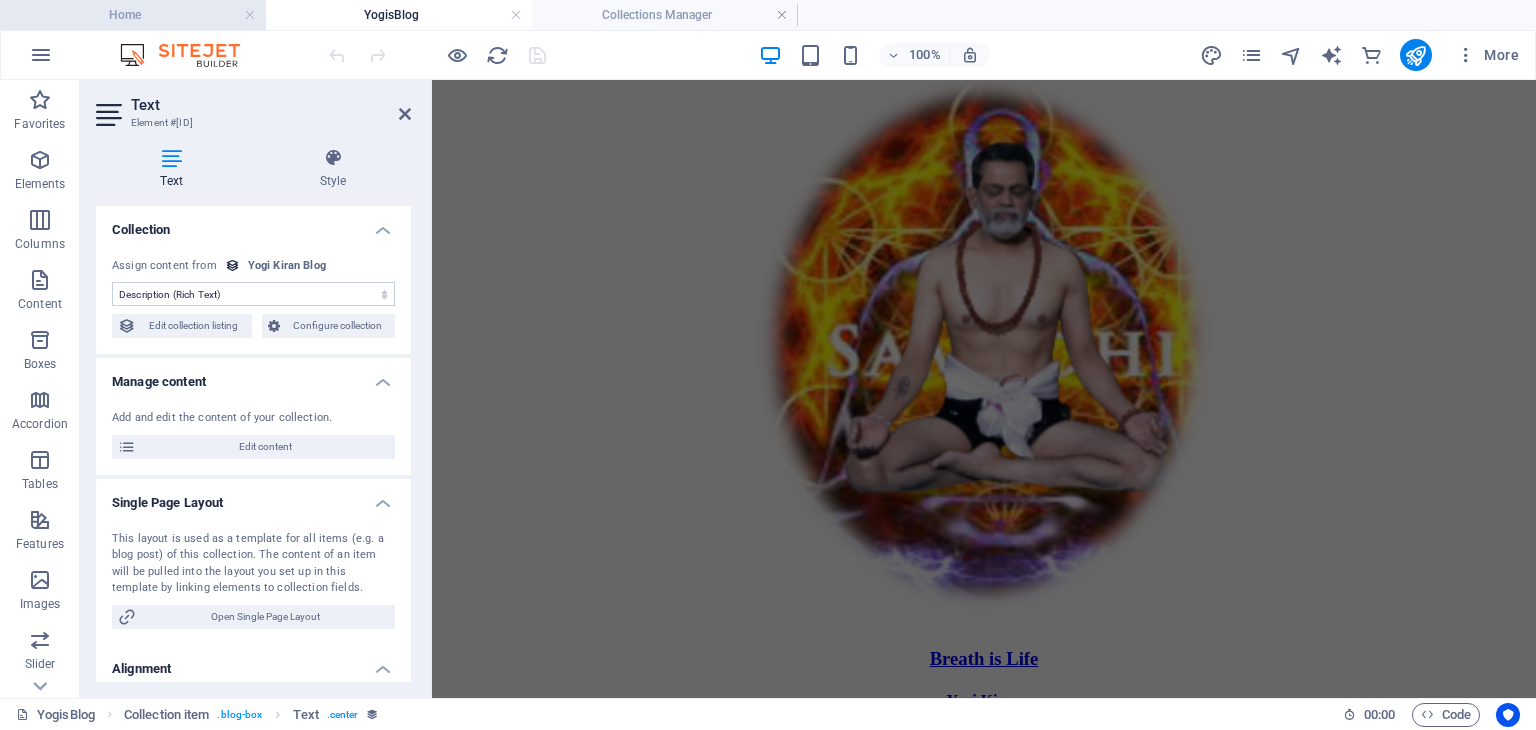 click on "Home" at bounding box center (133, 15) 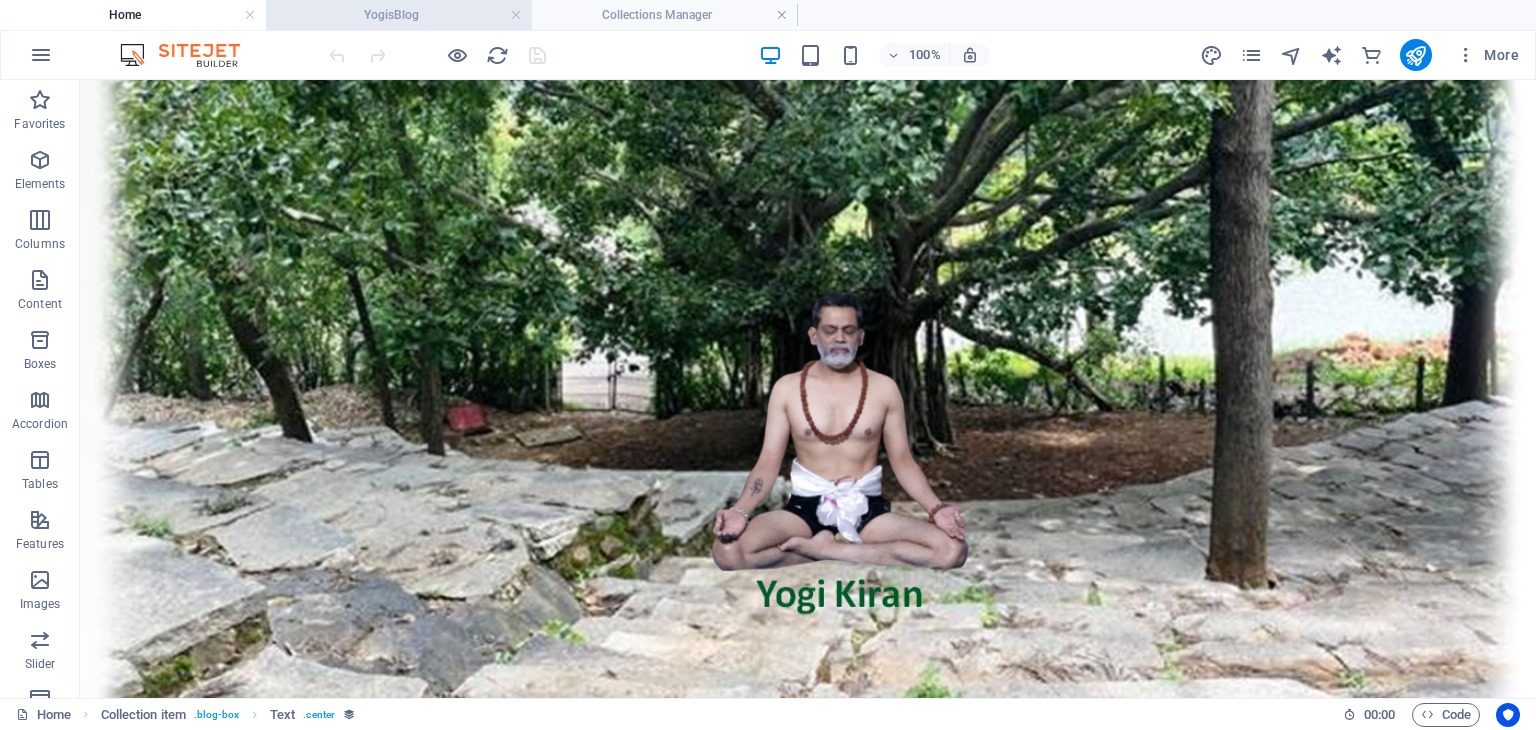 scroll, scrollTop: 0, scrollLeft: 0, axis: both 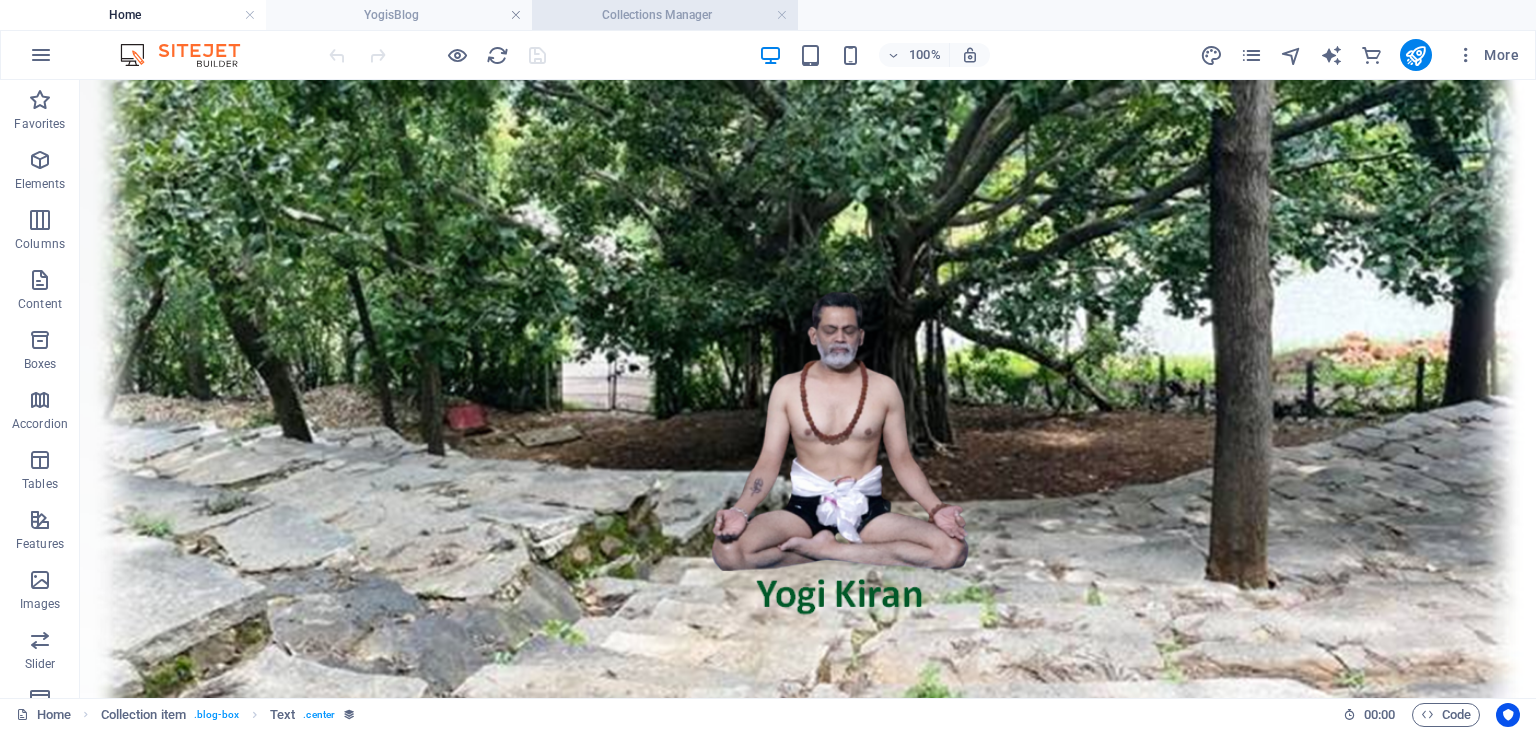 click on "Collections Manager" at bounding box center (665, 15) 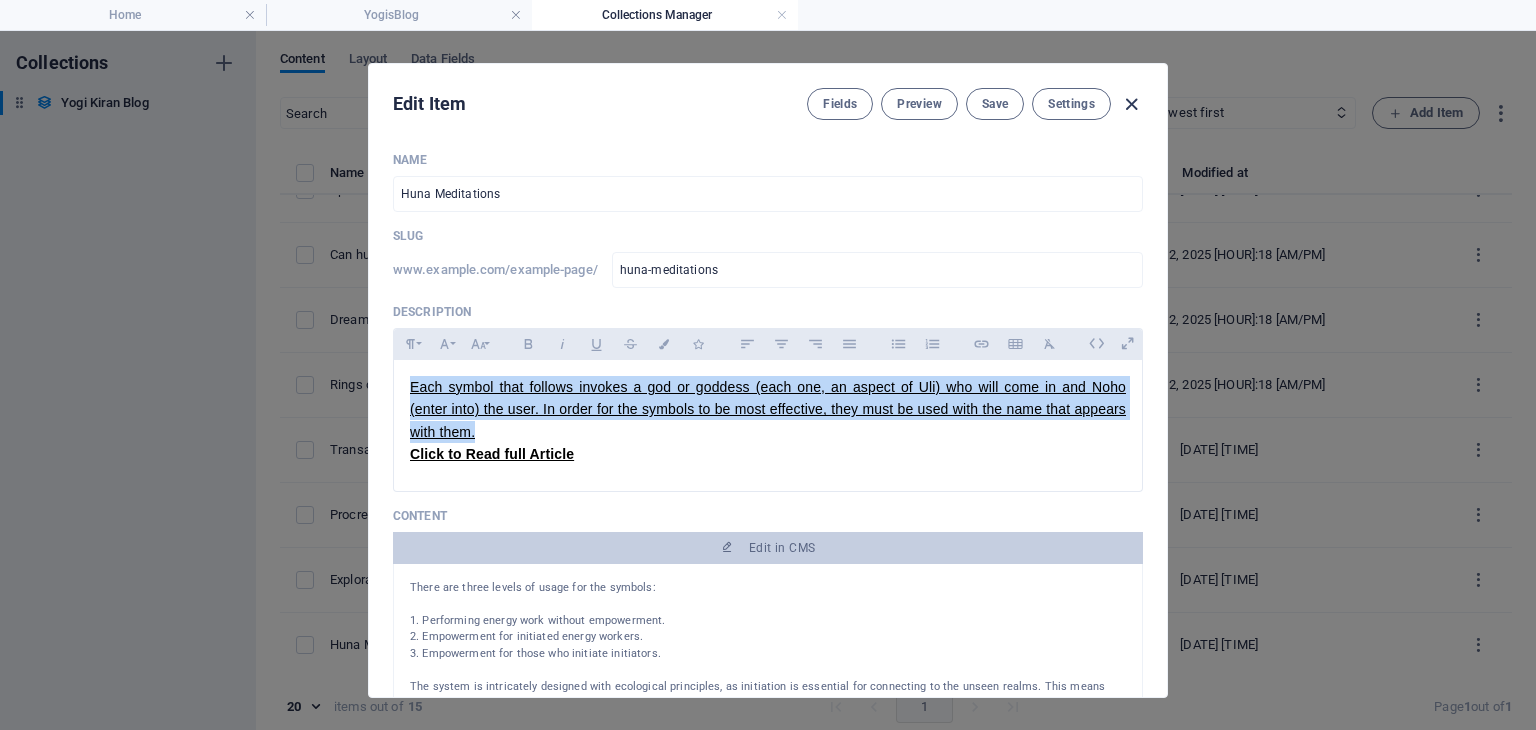 click at bounding box center (1131, 104) 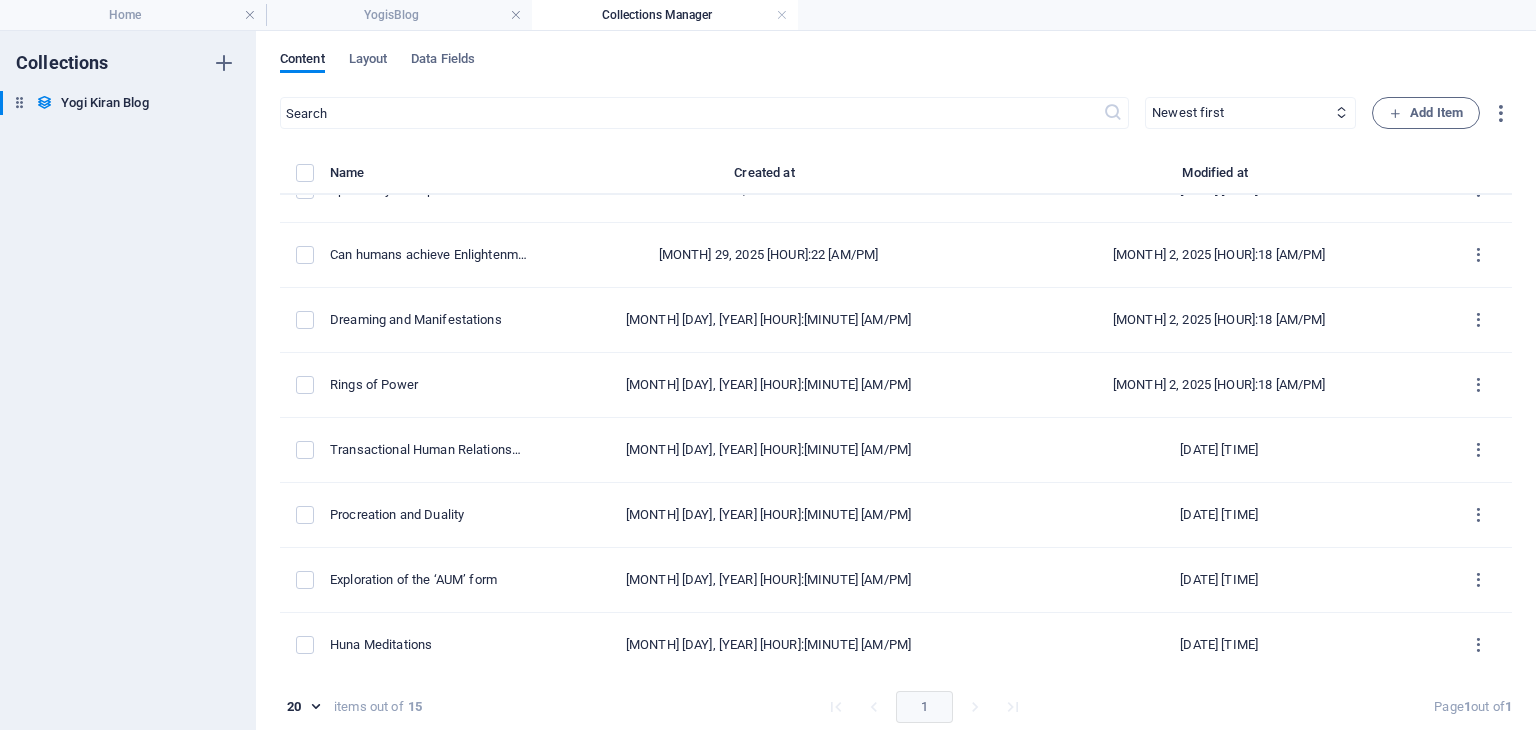 type on "2025-08-02" 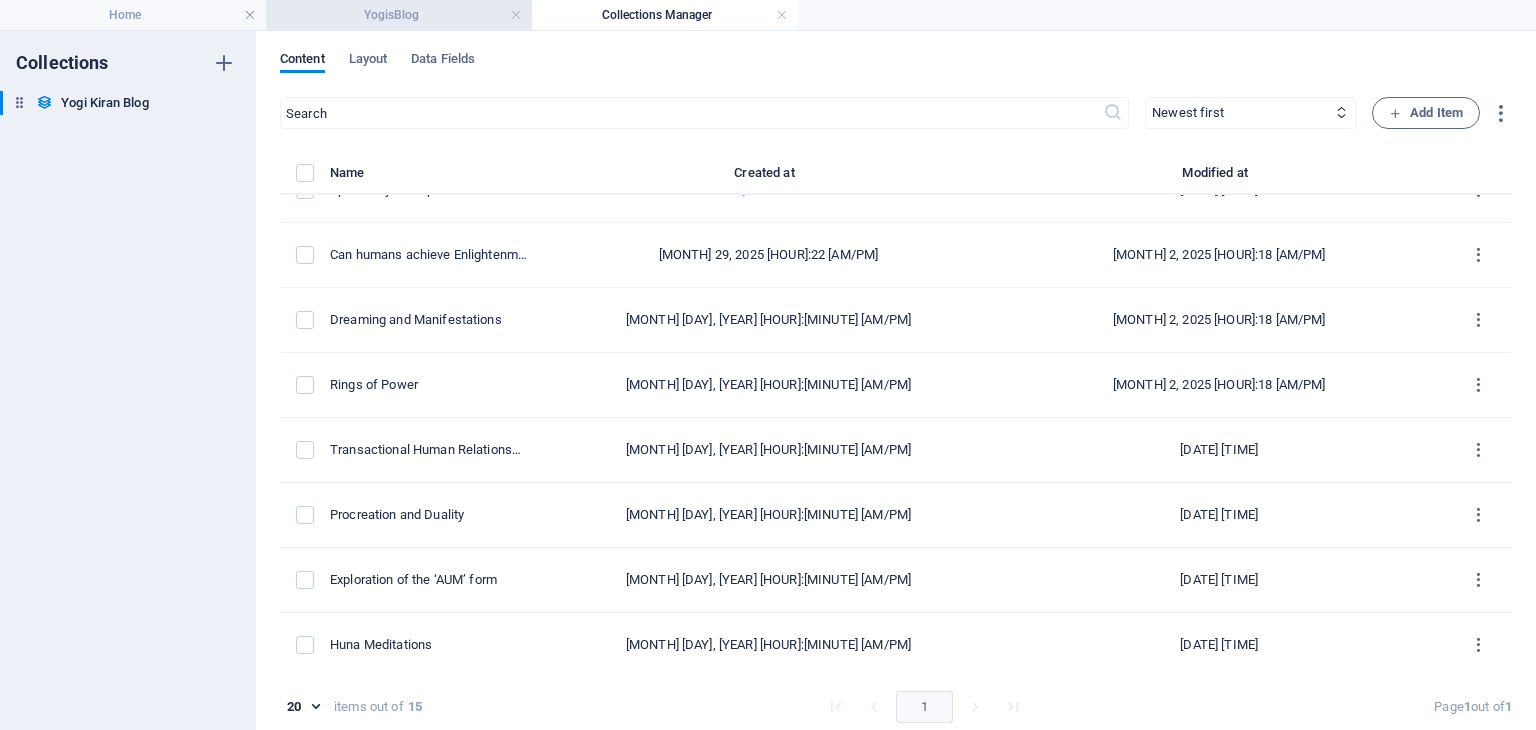 click on "YogisBlog" at bounding box center (399, 15) 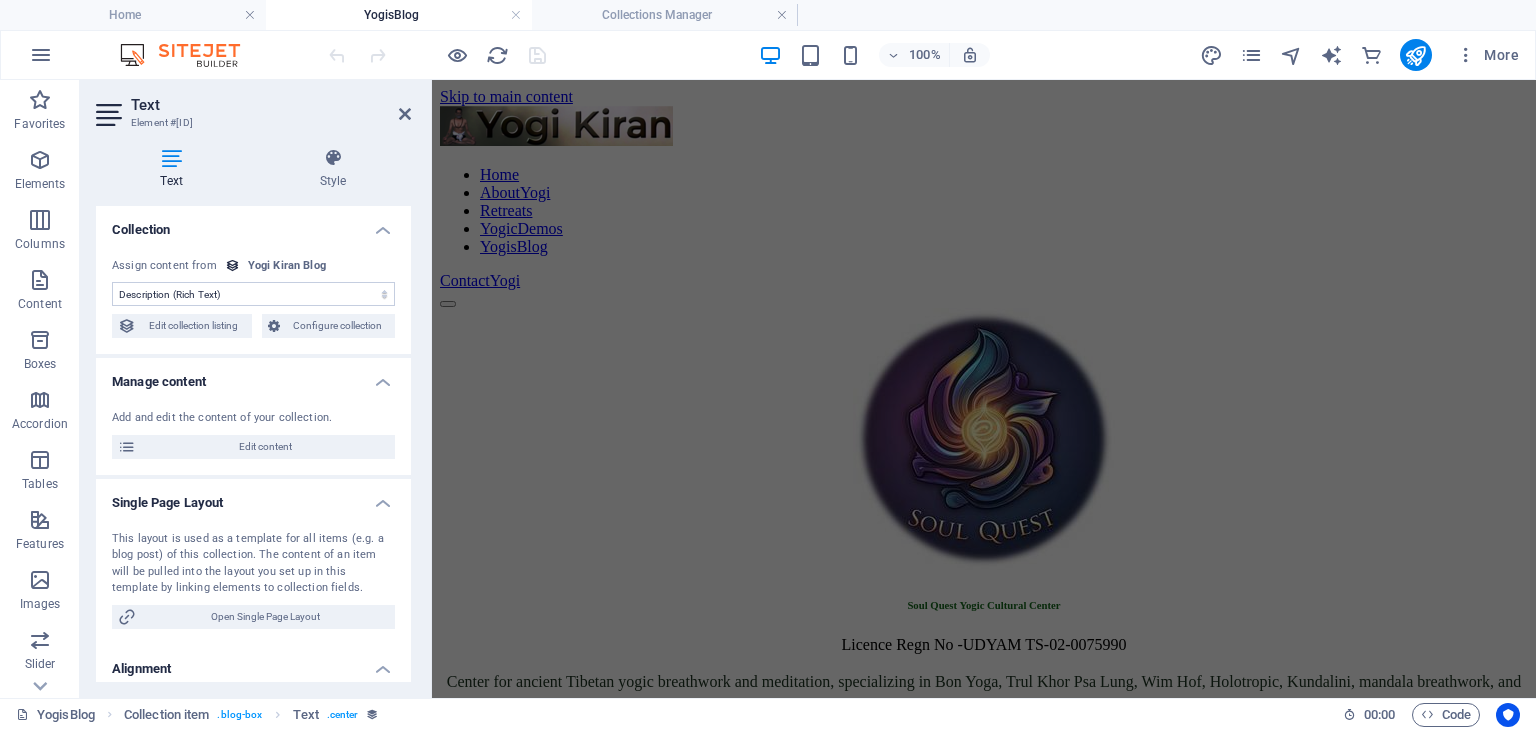 scroll, scrollTop: 1390, scrollLeft: 0, axis: vertical 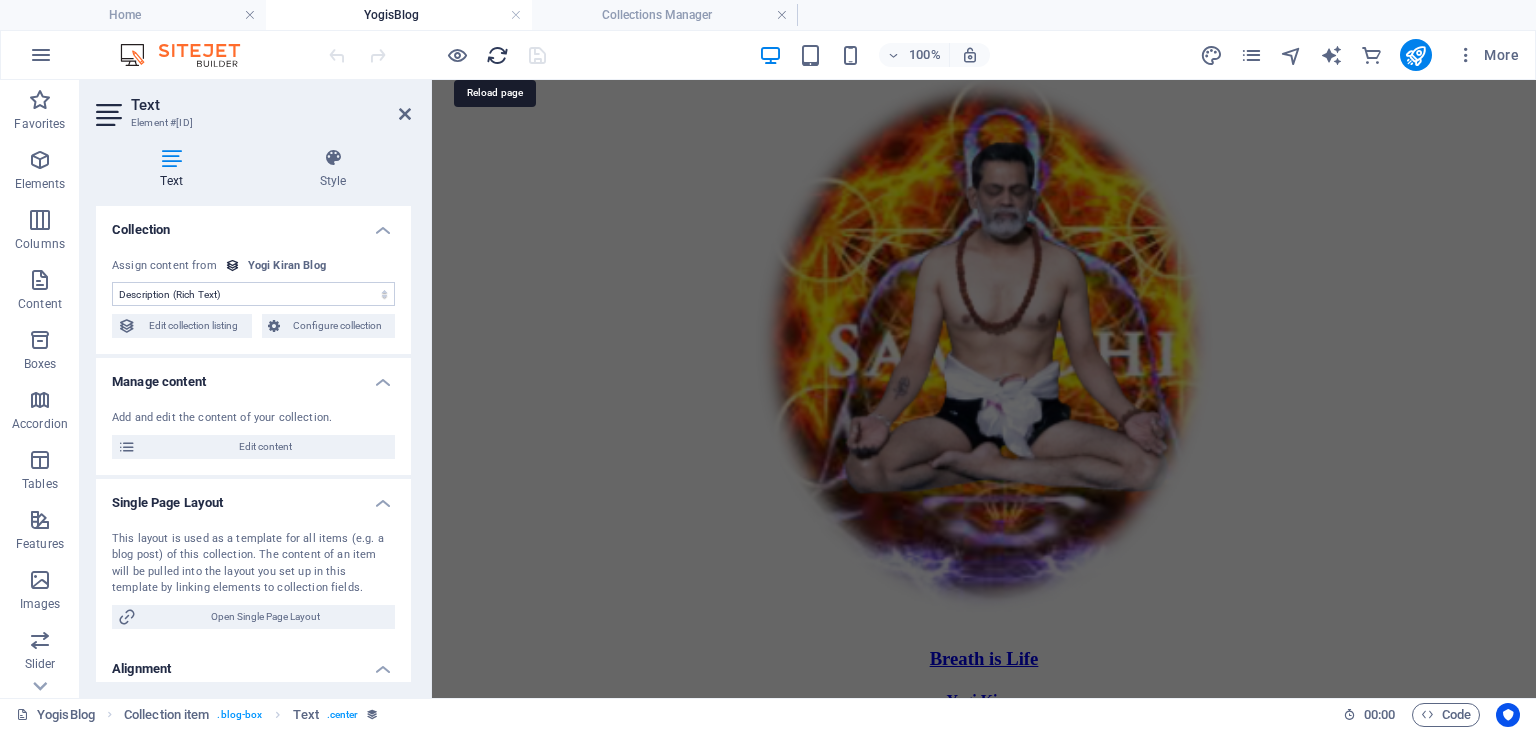 click at bounding box center (497, 55) 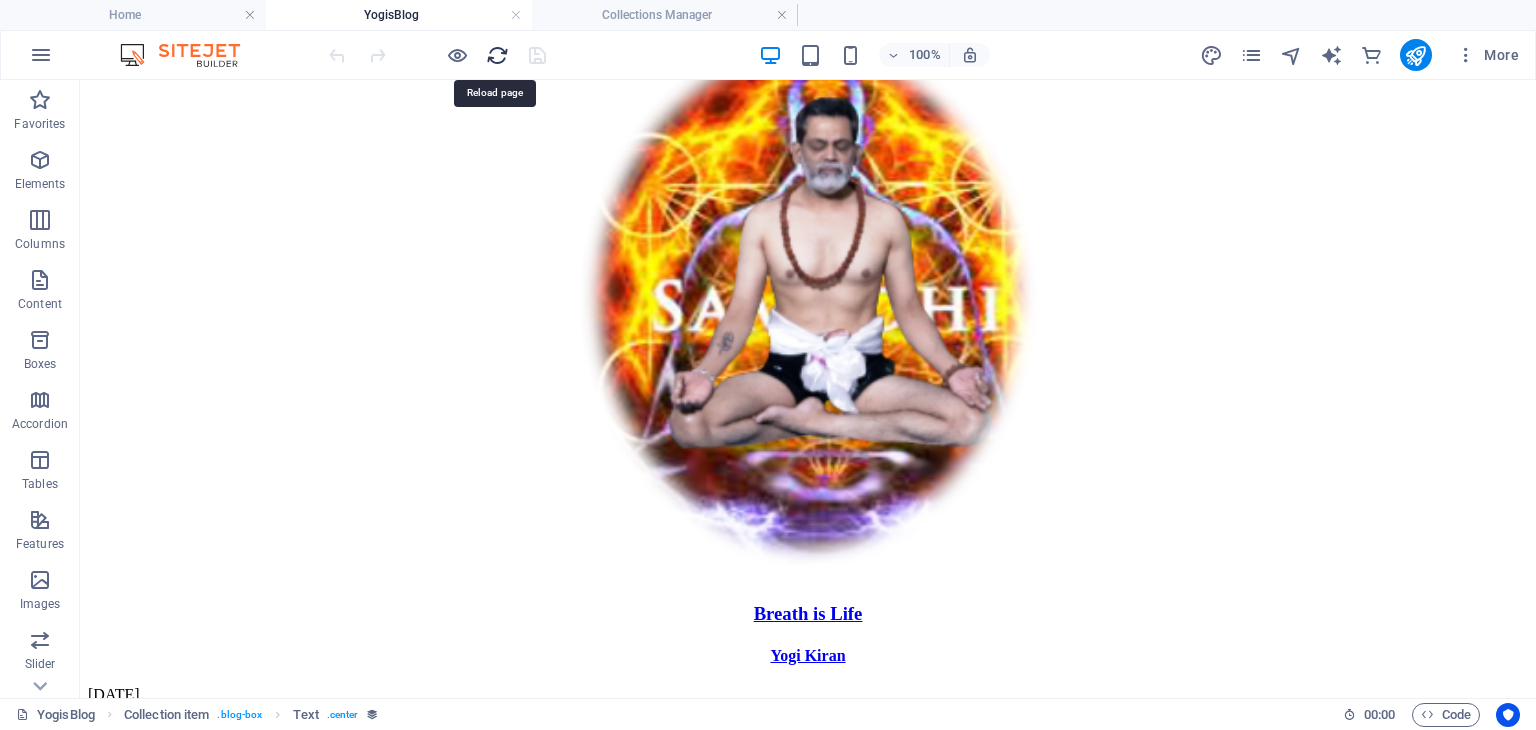 scroll, scrollTop: 1300, scrollLeft: 0, axis: vertical 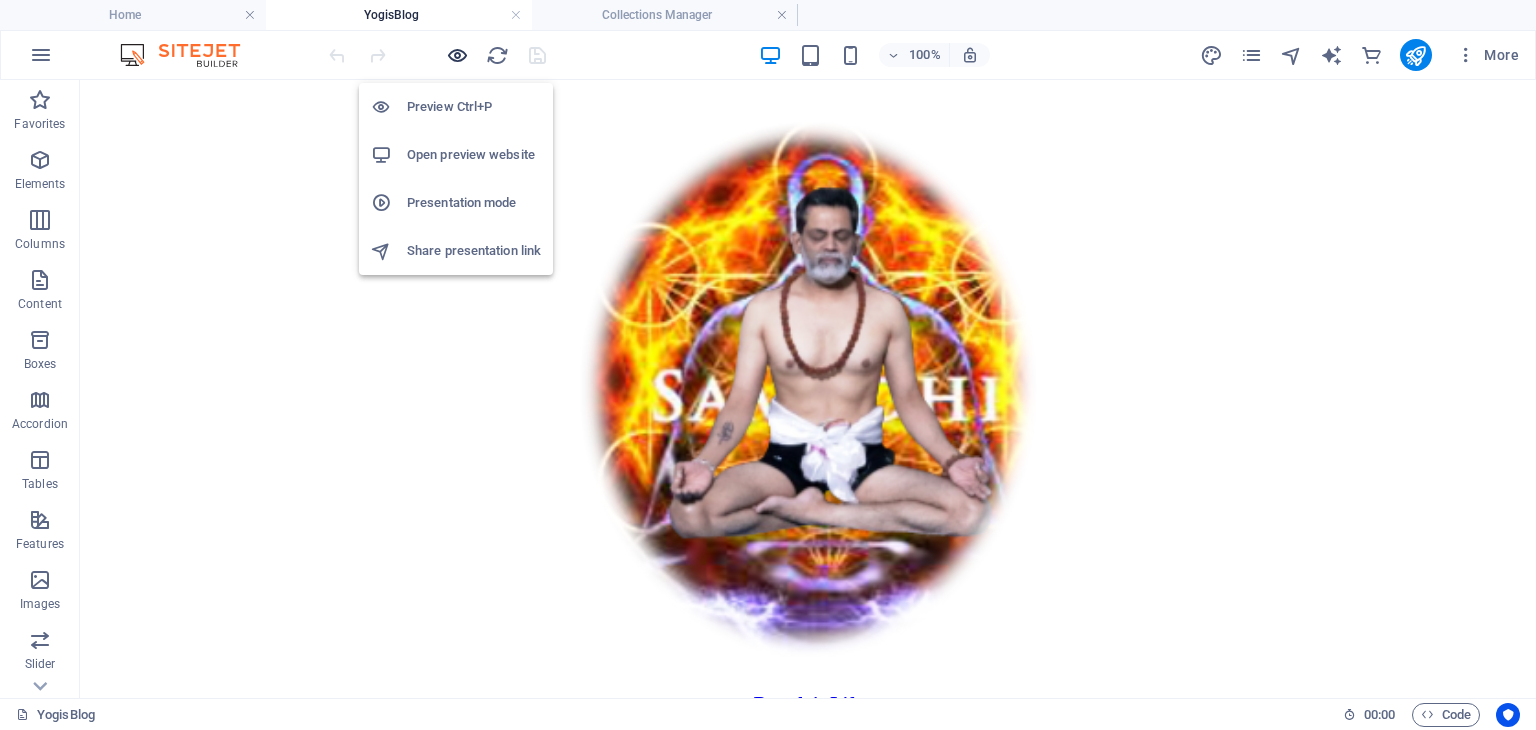 click at bounding box center [457, 55] 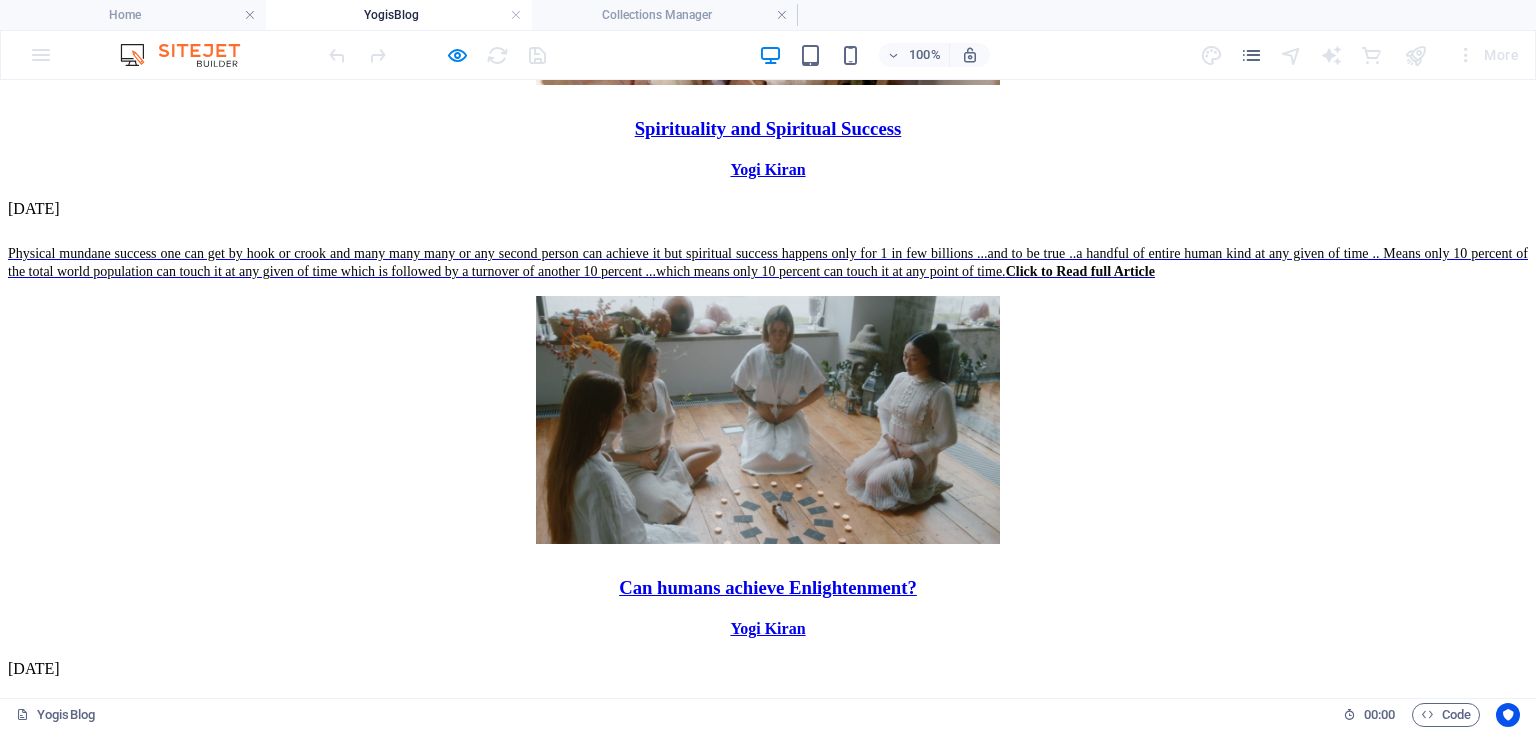 scroll, scrollTop: 5036, scrollLeft: 0, axis: vertical 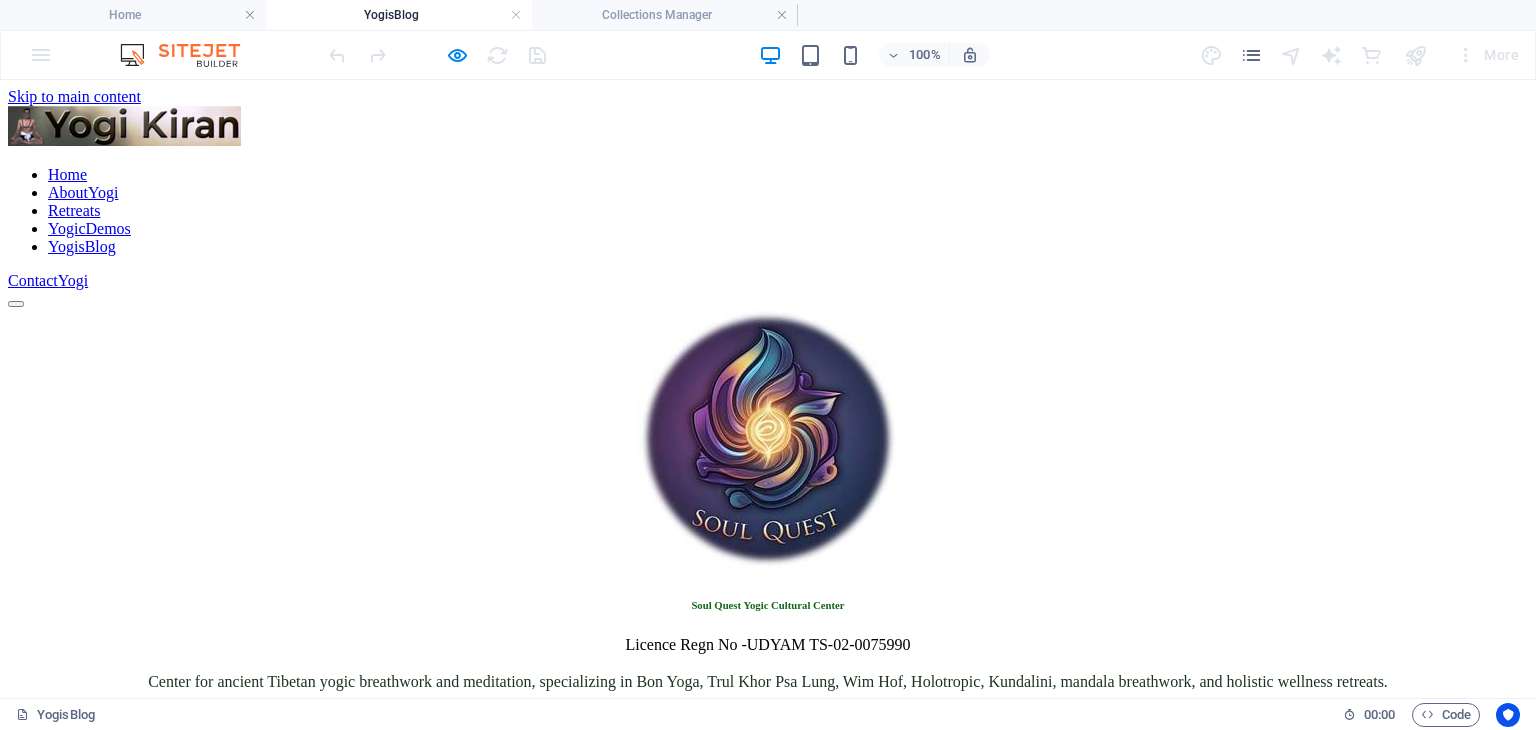 drag, startPoint x: 1528, startPoint y: 353, endPoint x: 1480, endPoint y: 145, distance: 213.46663 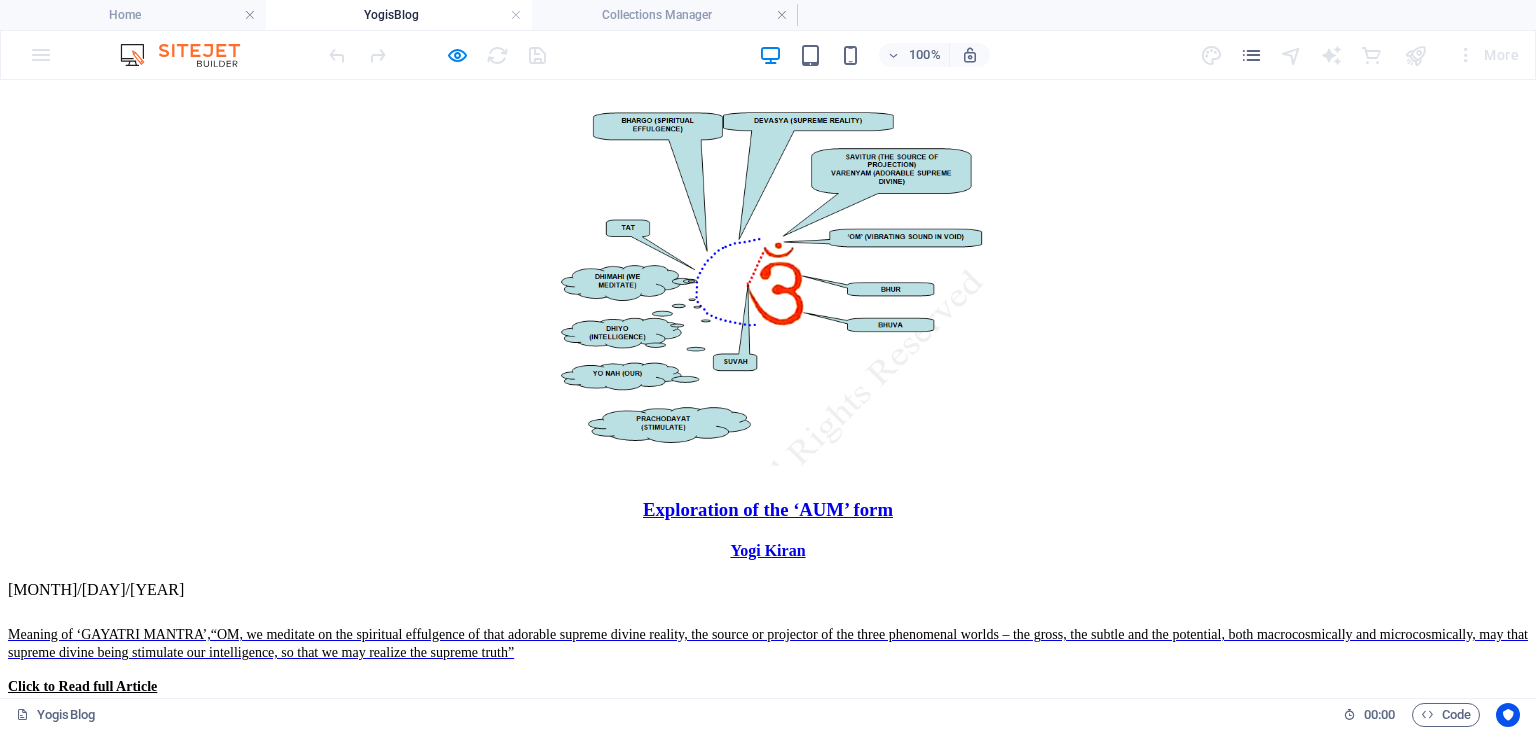 scroll, scrollTop: 8000, scrollLeft: 0, axis: vertical 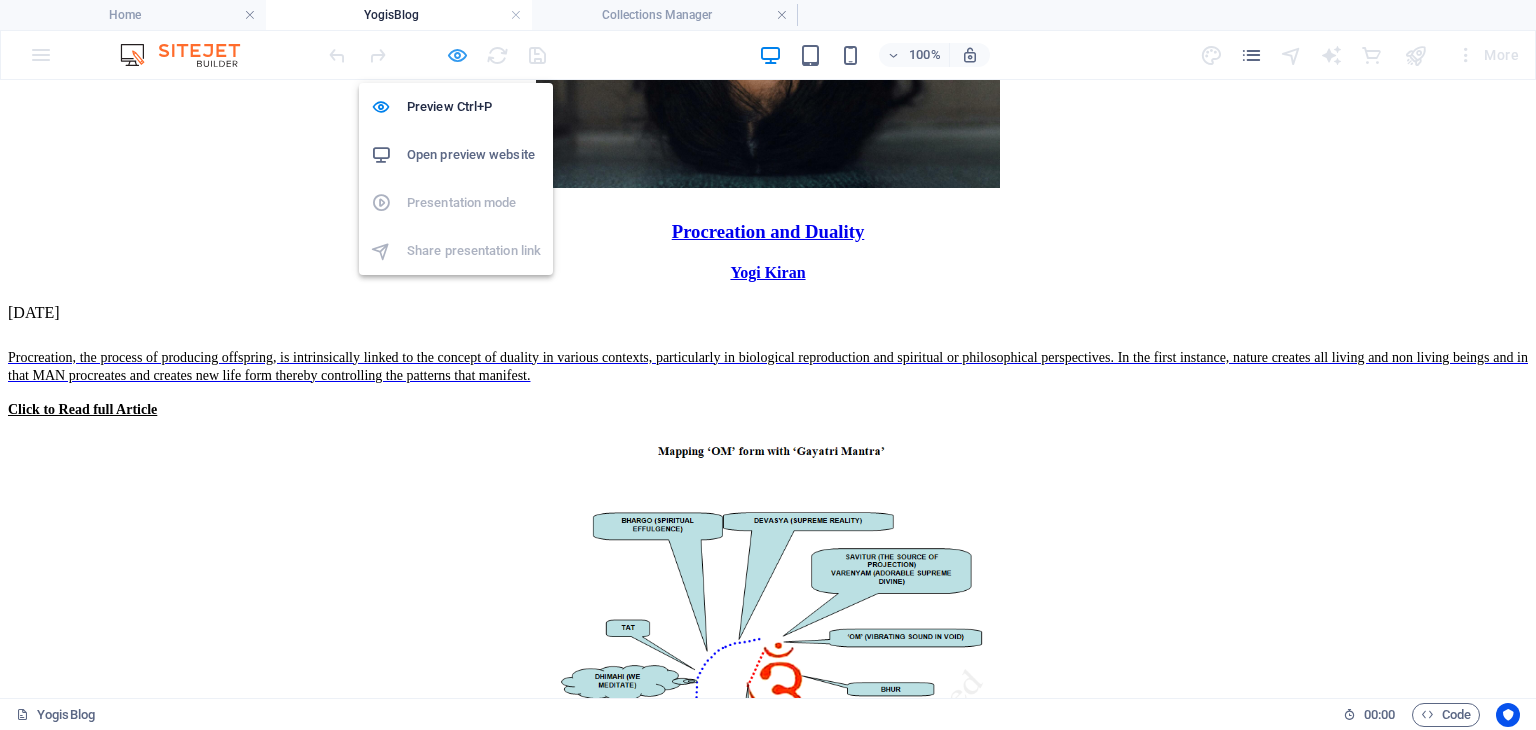 click at bounding box center [457, 55] 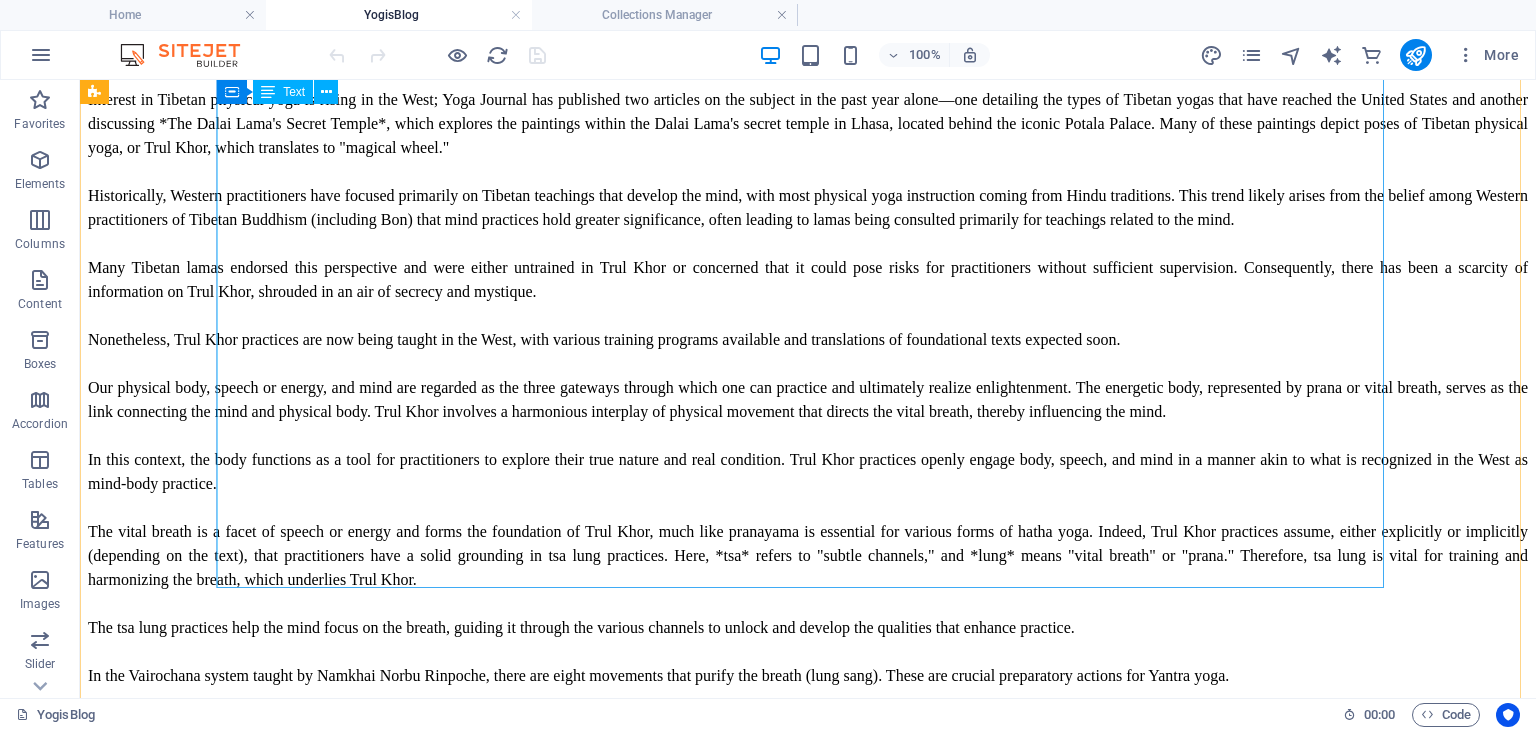 scroll, scrollTop: 9400, scrollLeft: 0, axis: vertical 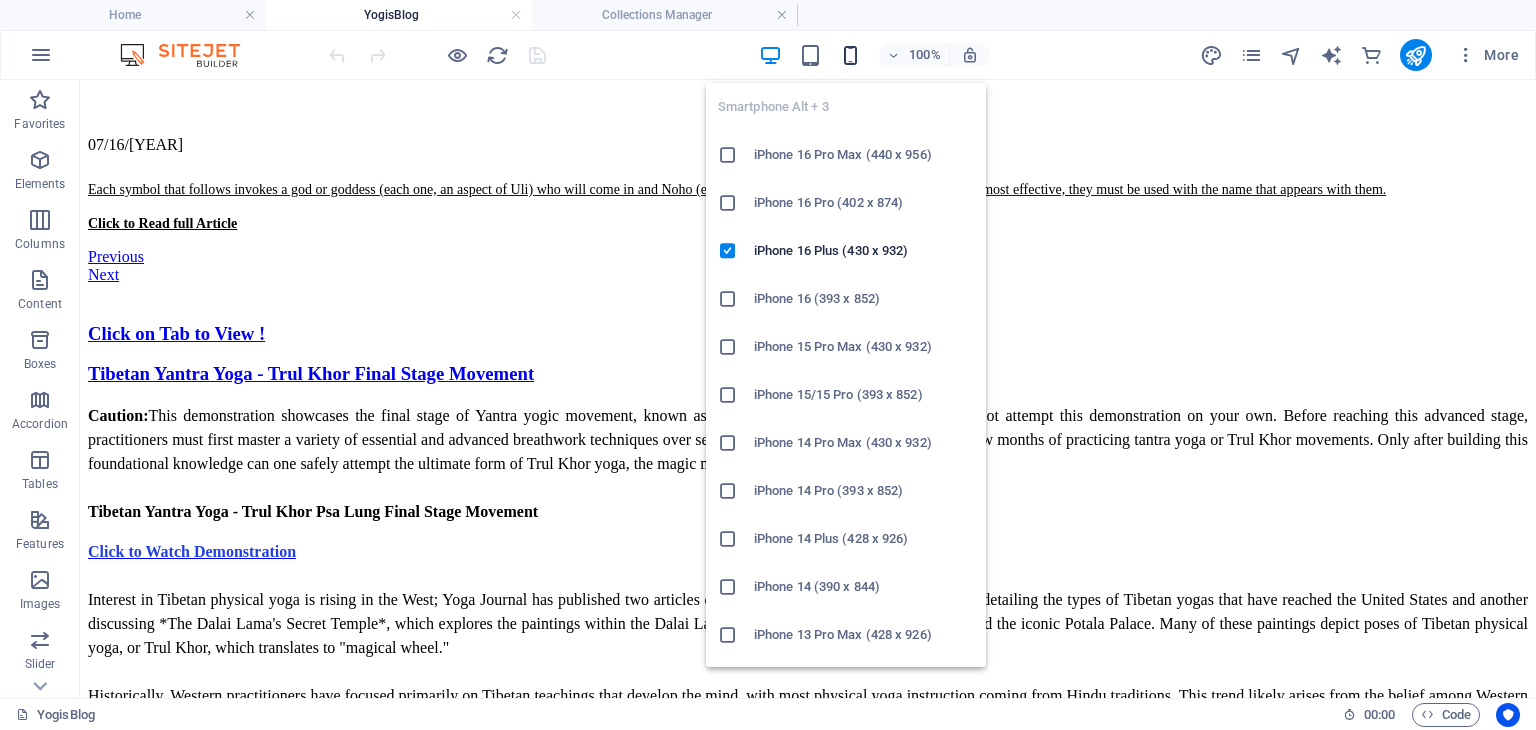 click at bounding box center (850, 55) 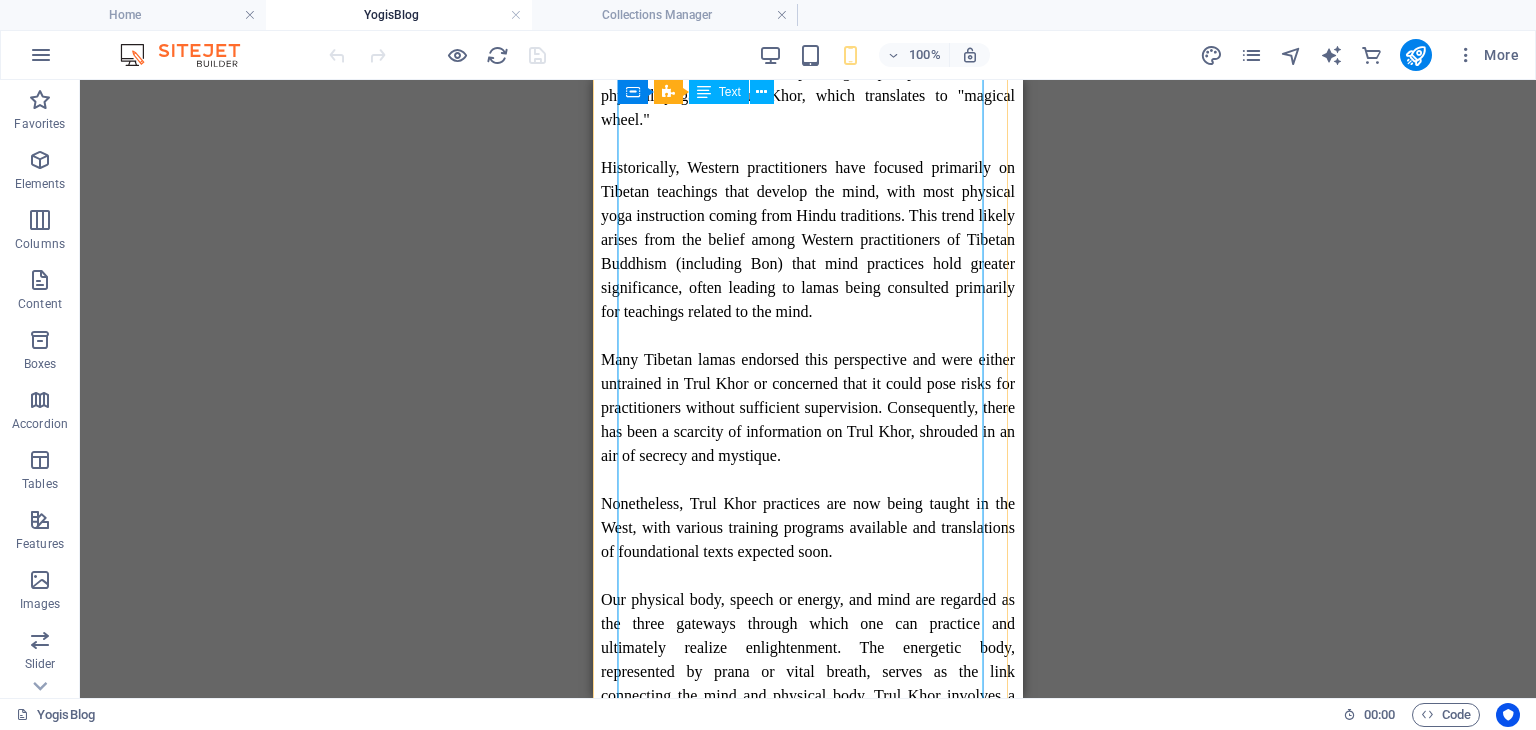scroll, scrollTop: 11318, scrollLeft: 0, axis: vertical 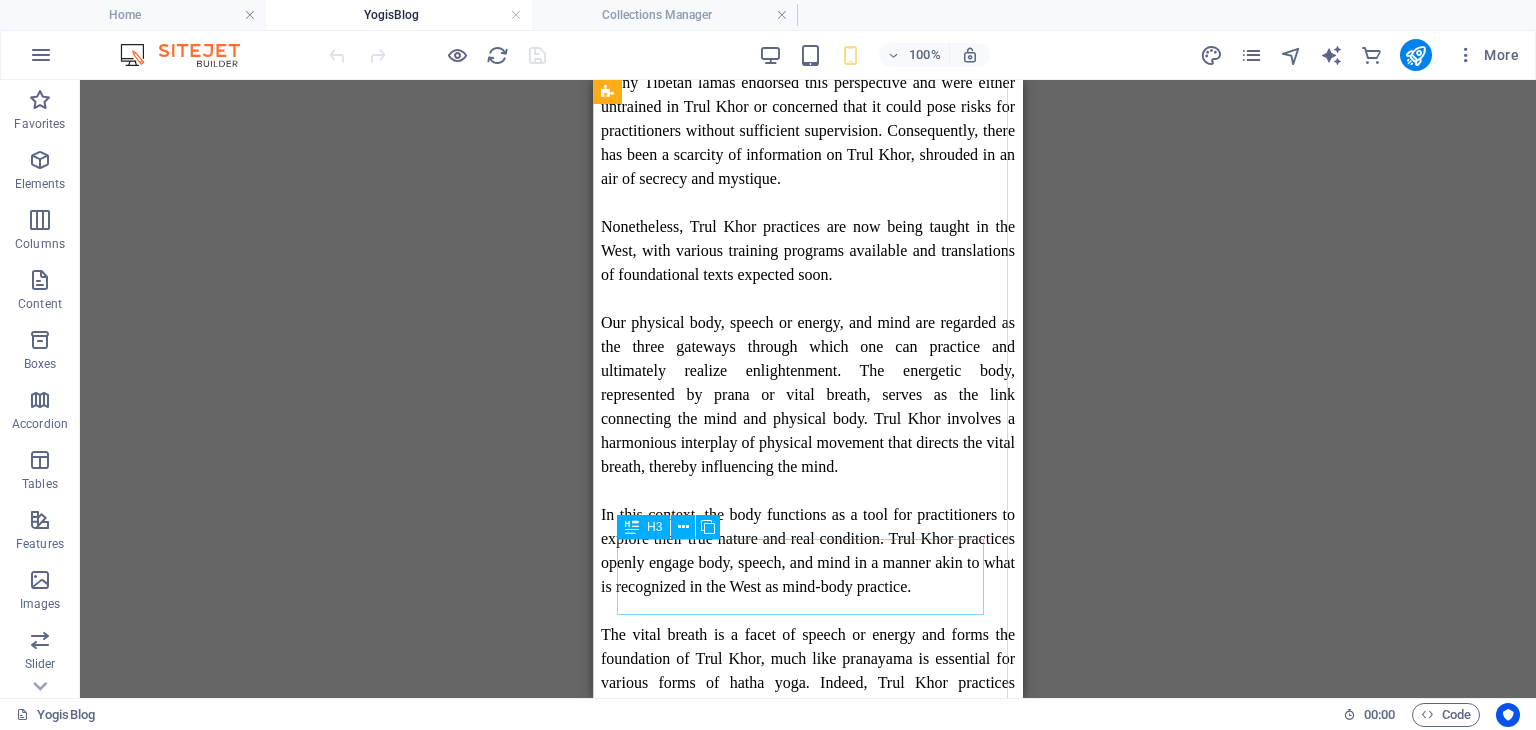 click on "Lord Badrinath - Unknown Historical Record" at bounding box center (808, 2669) 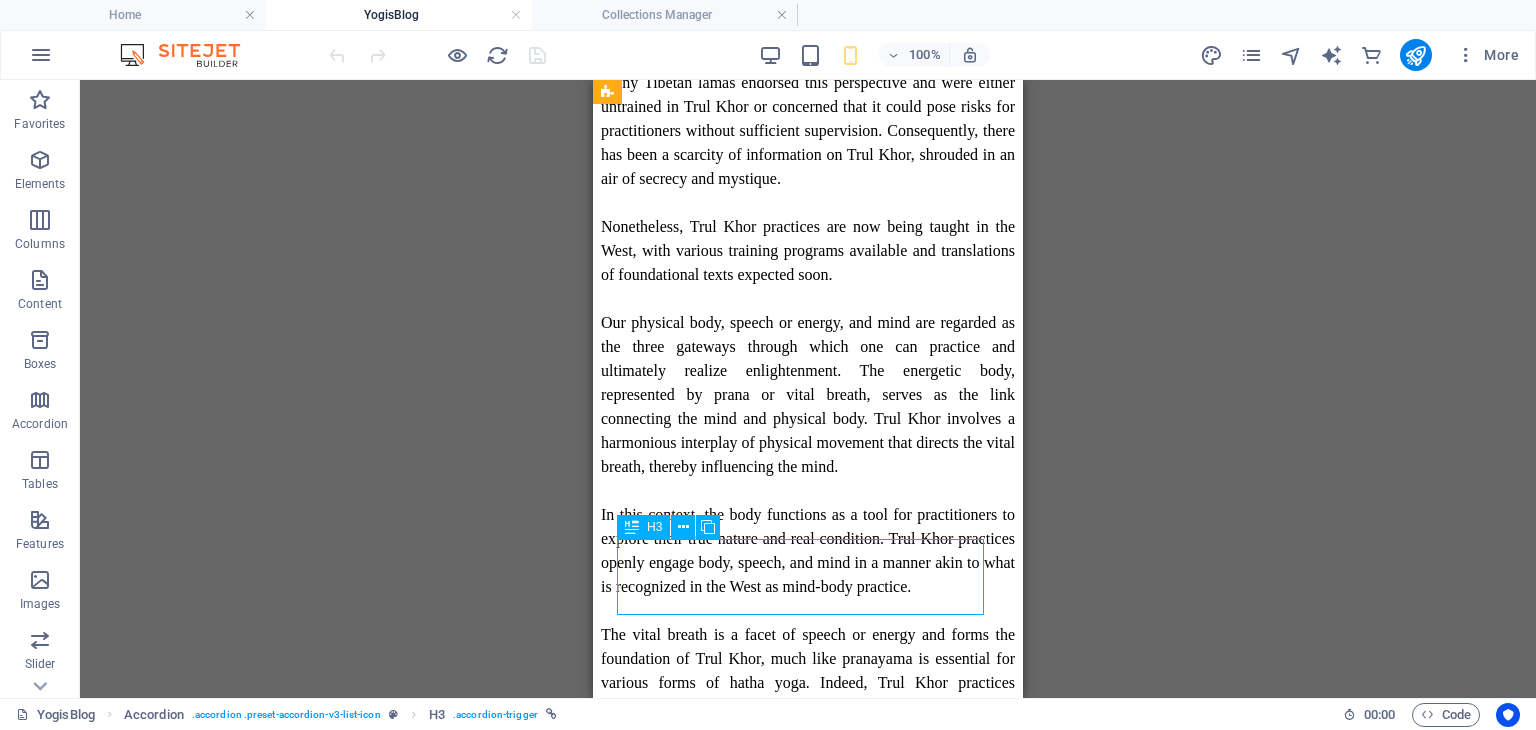 click on "Lord Badrinath - Unknown Historical Record" at bounding box center (808, 2669) 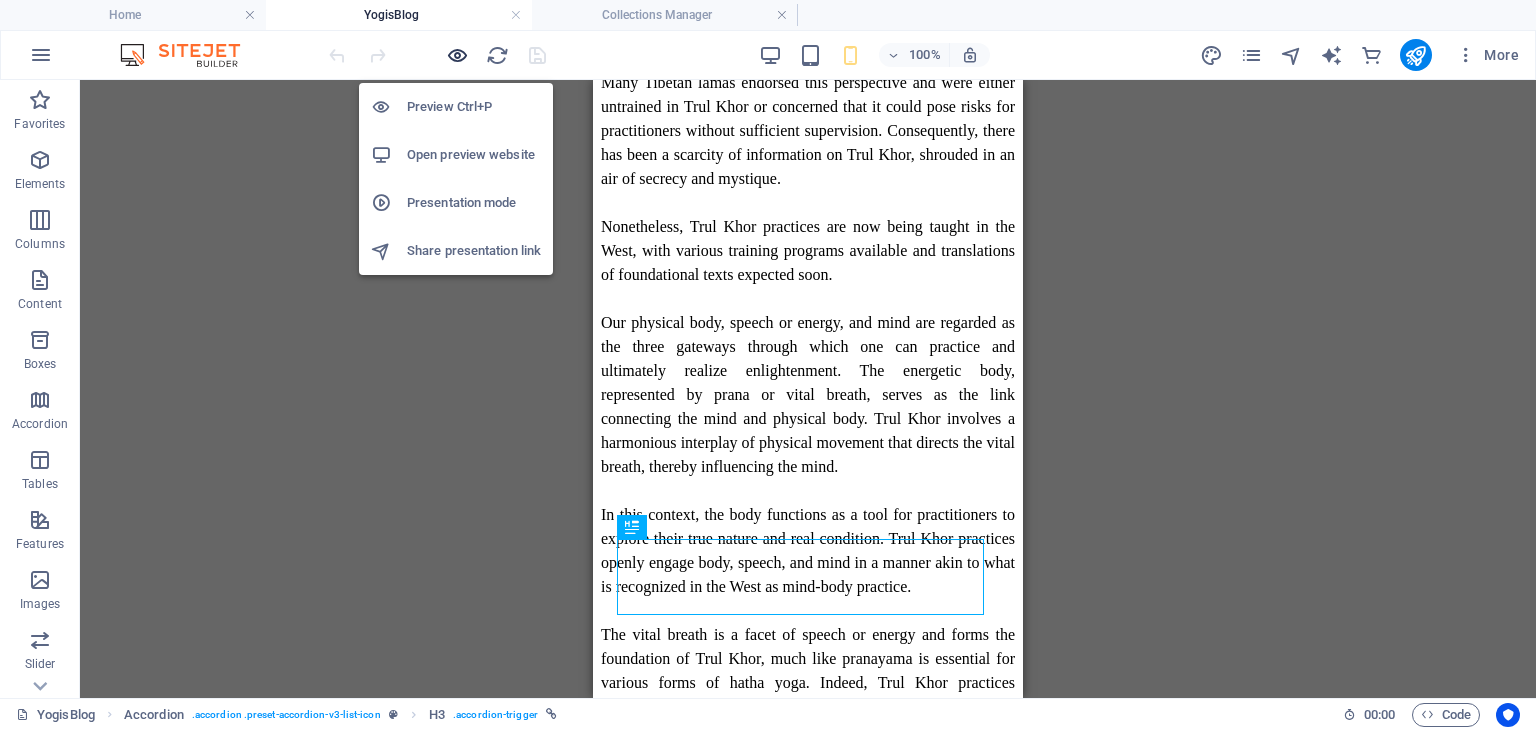 click at bounding box center [457, 55] 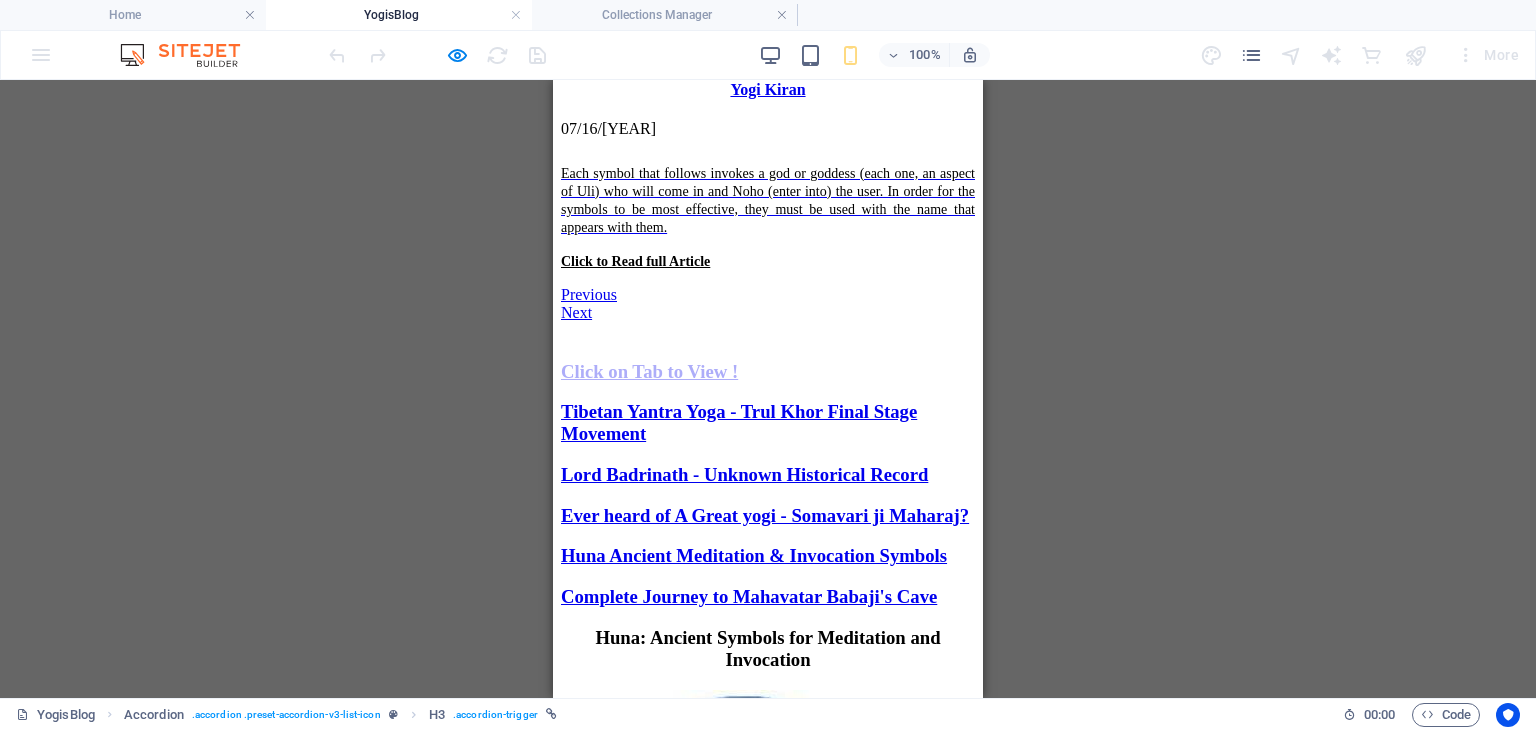 scroll, scrollTop: 10684, scrollLeft: 0, axis: vertical 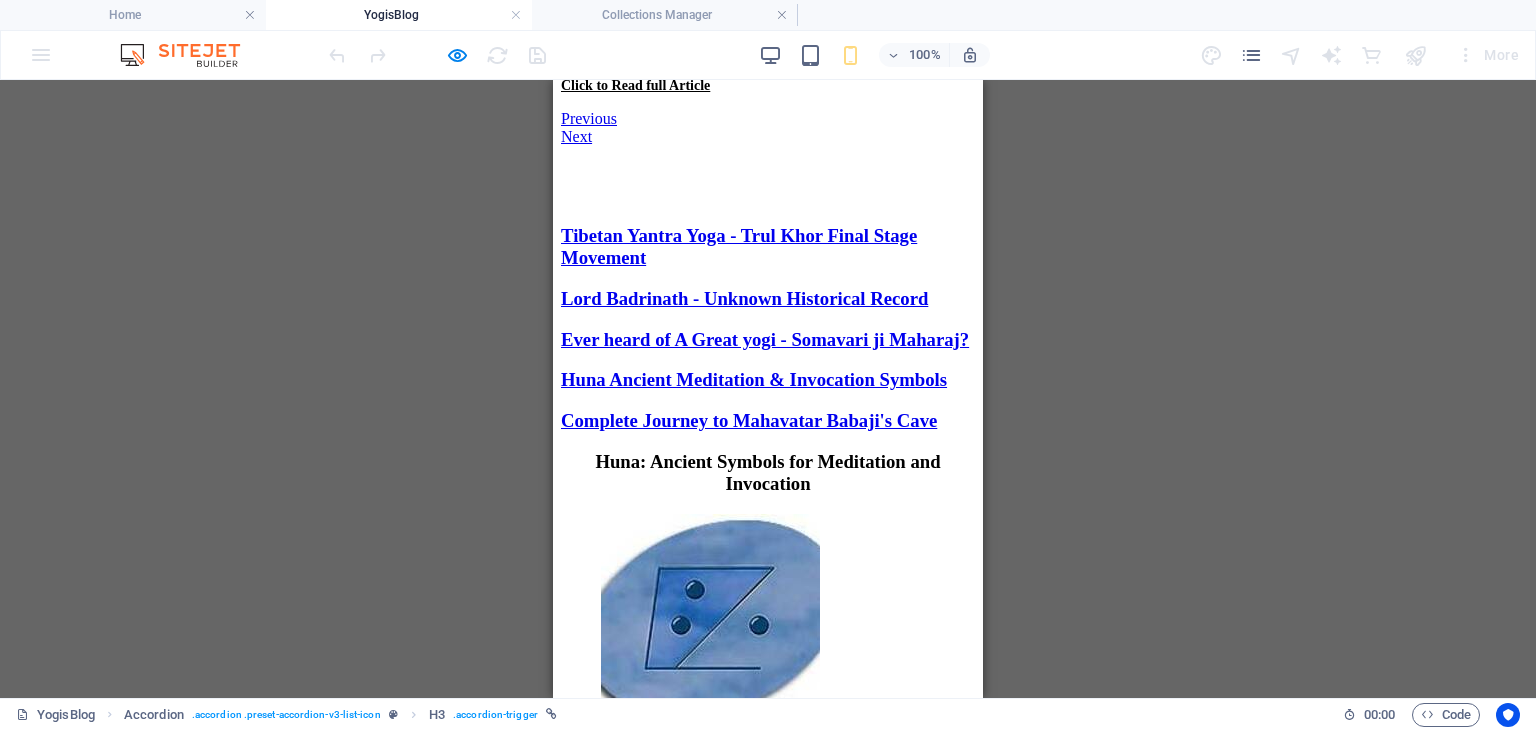 click on "Regn No -UDYAM TS-02-0075990" at bounding box center [773, 4022] 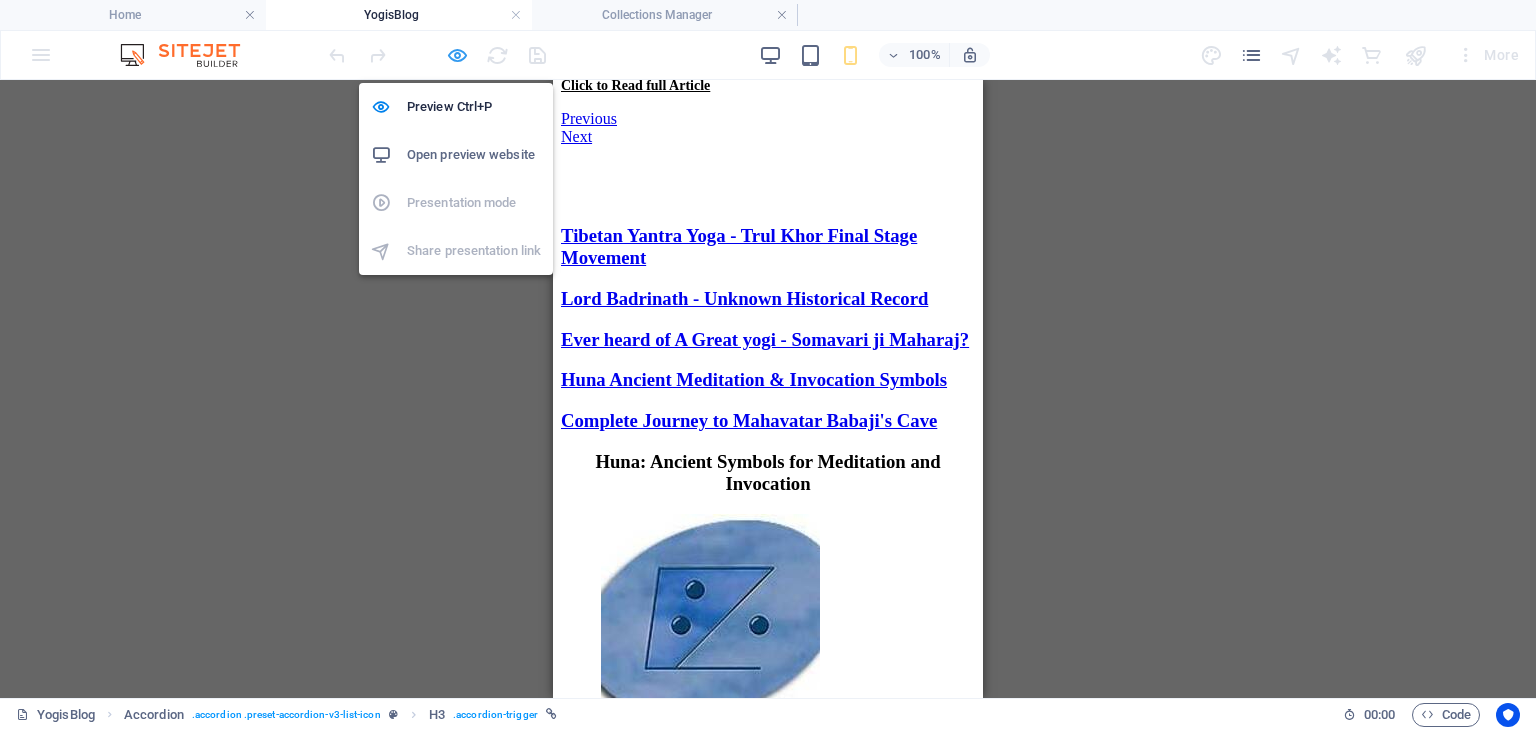 click at bounding box center (457, 55) 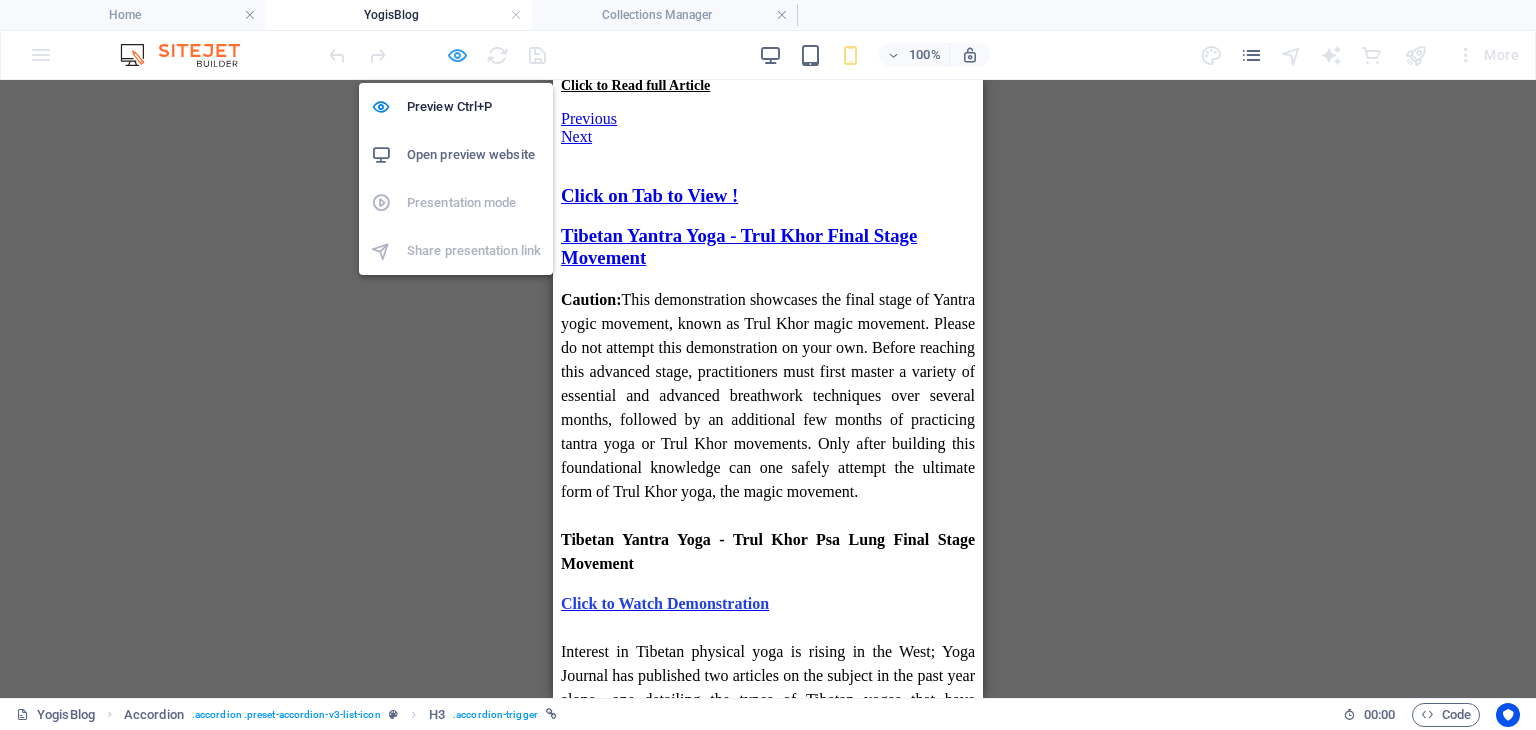 scroll, scrollTop: 18845, scrollLeft: 0, axis: vertical 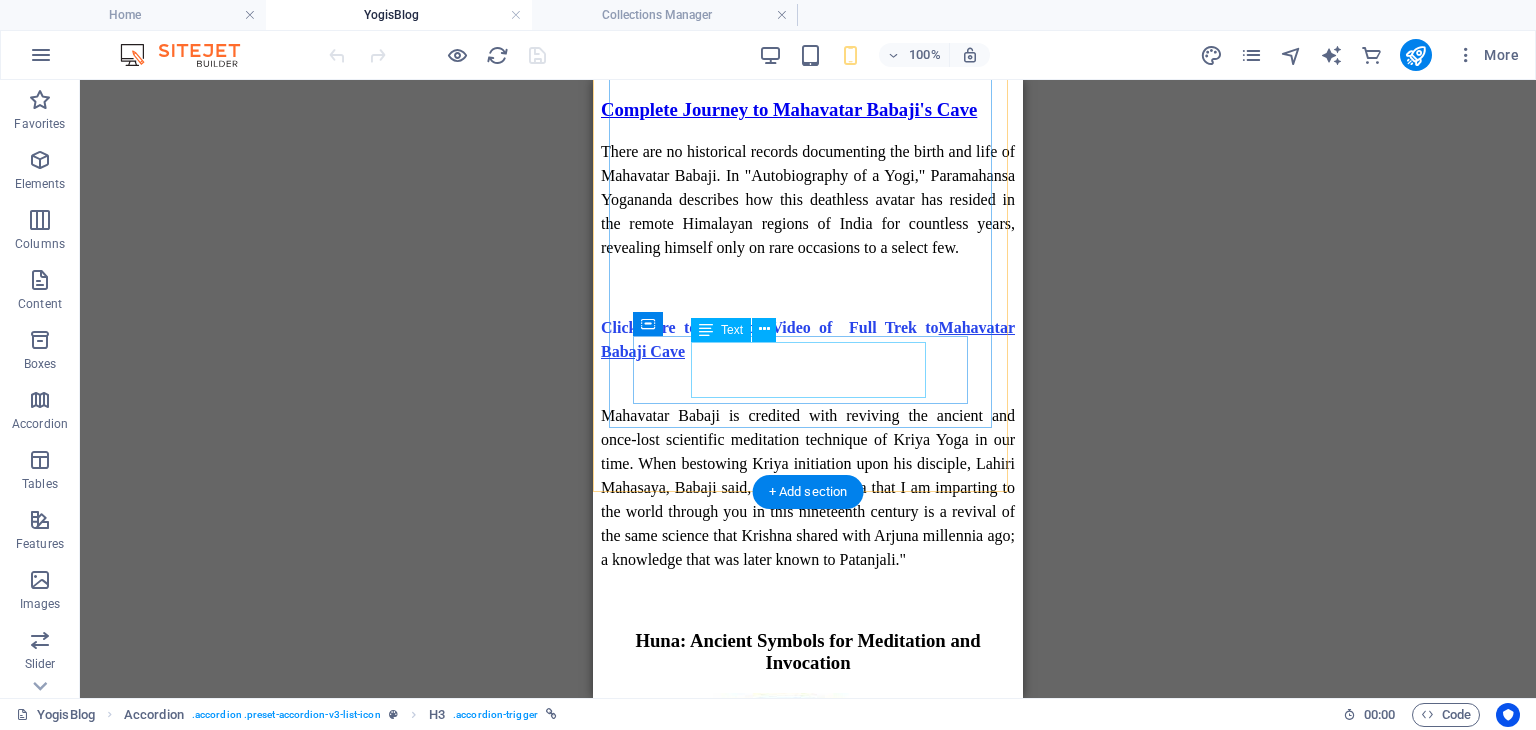 click on "[PERSON] Founder - Soul Quest Regn No -UDYAM TS-02-0075990" at bounding box center (808, 4168) 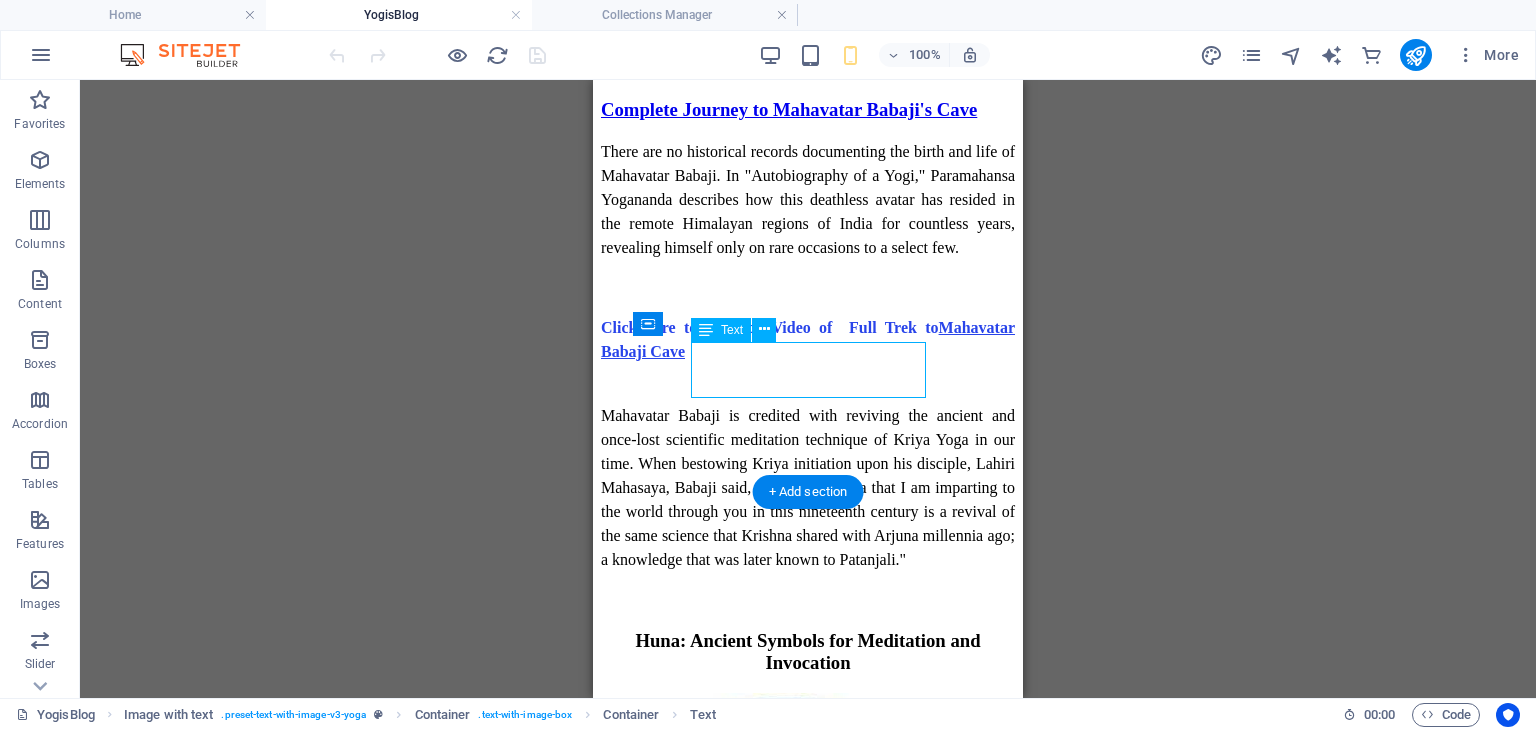 click on "[PERSON] Founder - Soul Quest Regn No -UDYAM TS-02-0075990" at bounding box center [808, 4168] 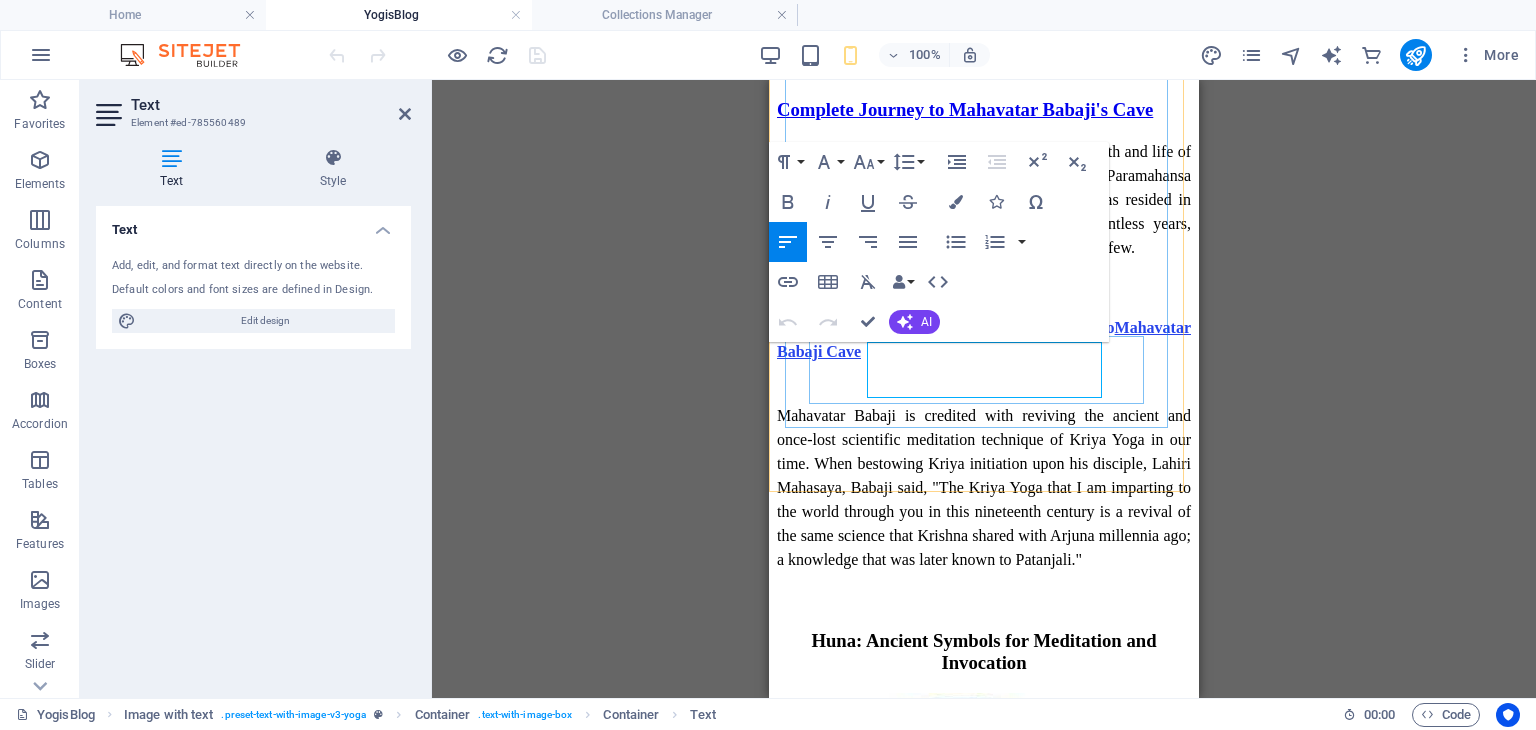 click on "Regn No -UDYAM TS-02-0075990" at bounding box center (989, 4202) 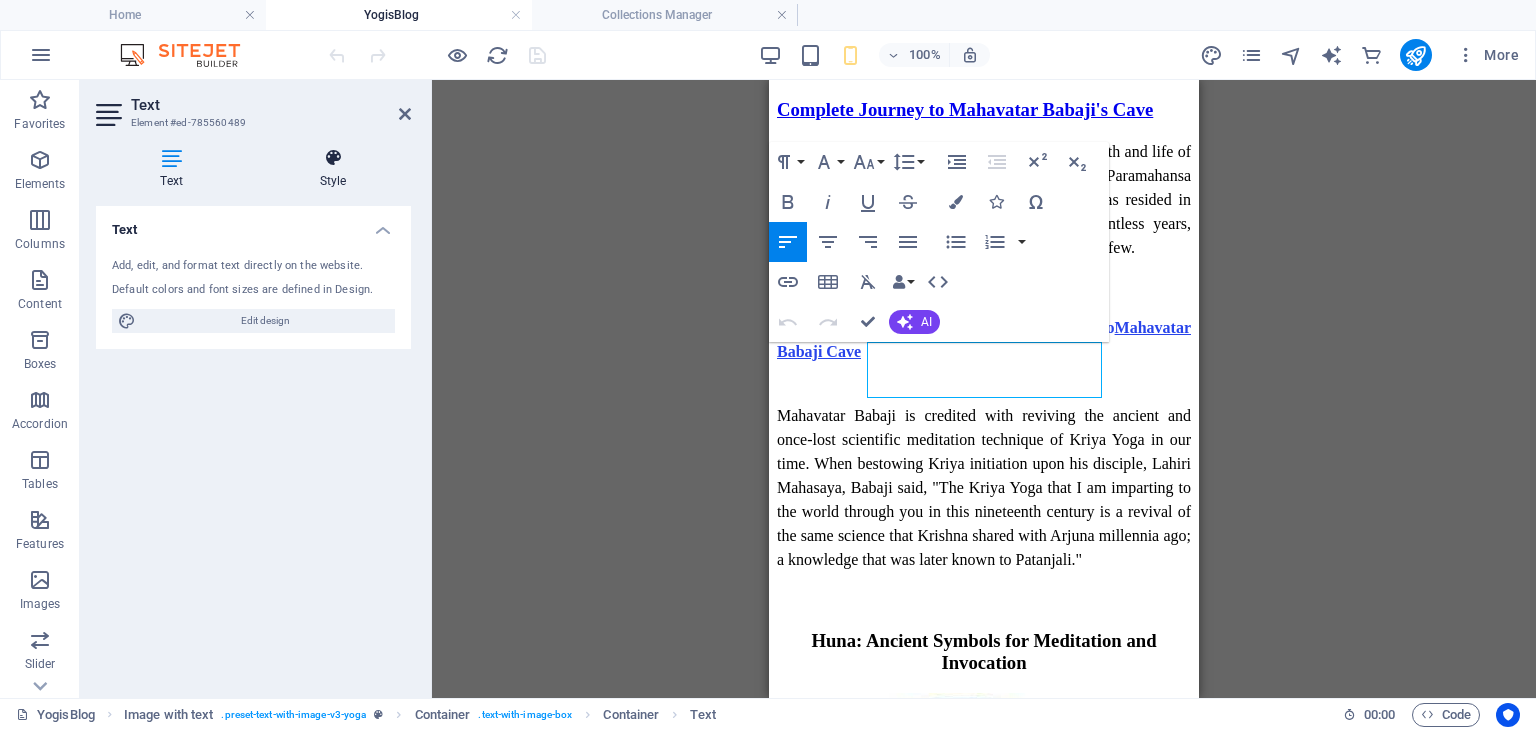 click on "Style" at bounding box center (333, 169) 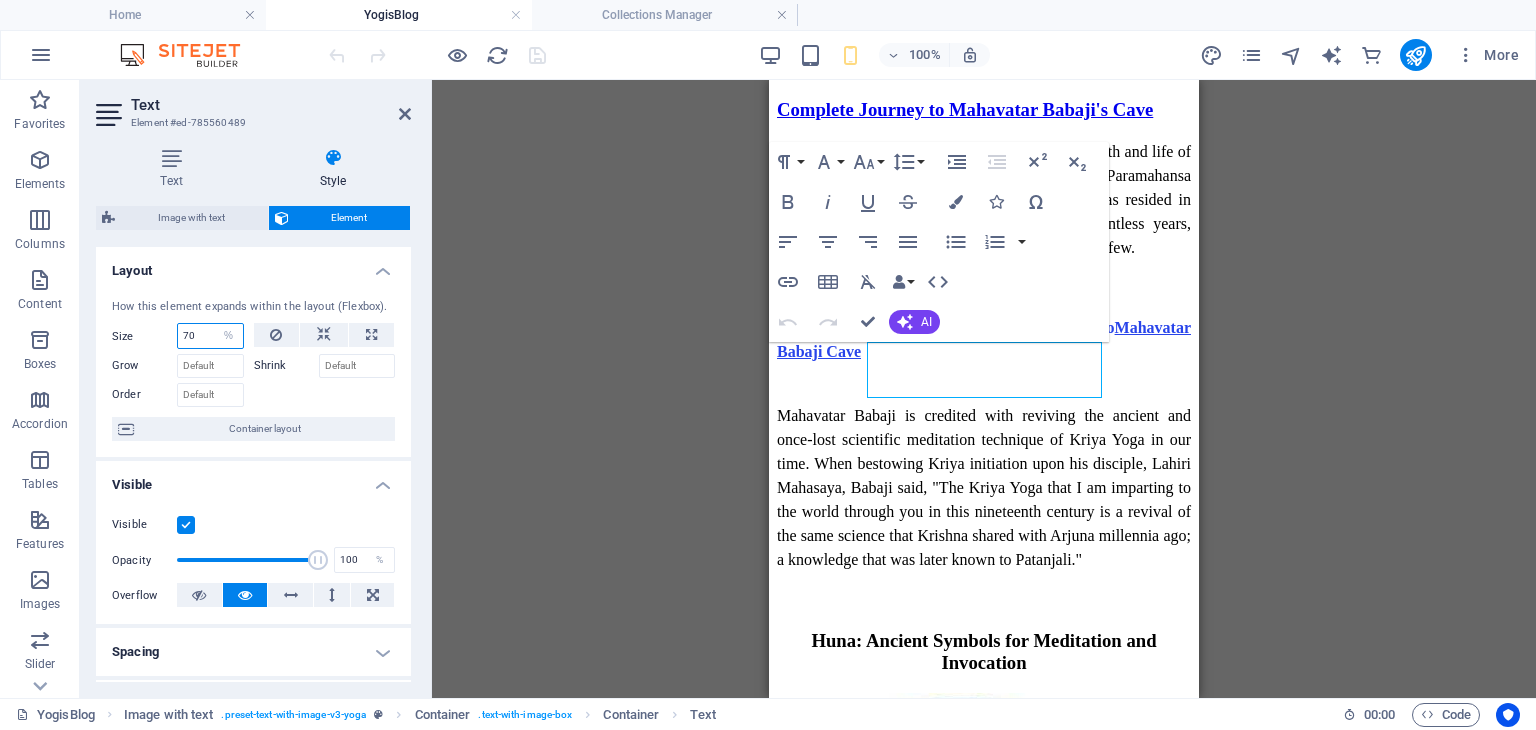 drag, startPoint x: 205, startPoint y: 332, endPoint x: 164, endPoint y: 332, distance: 41 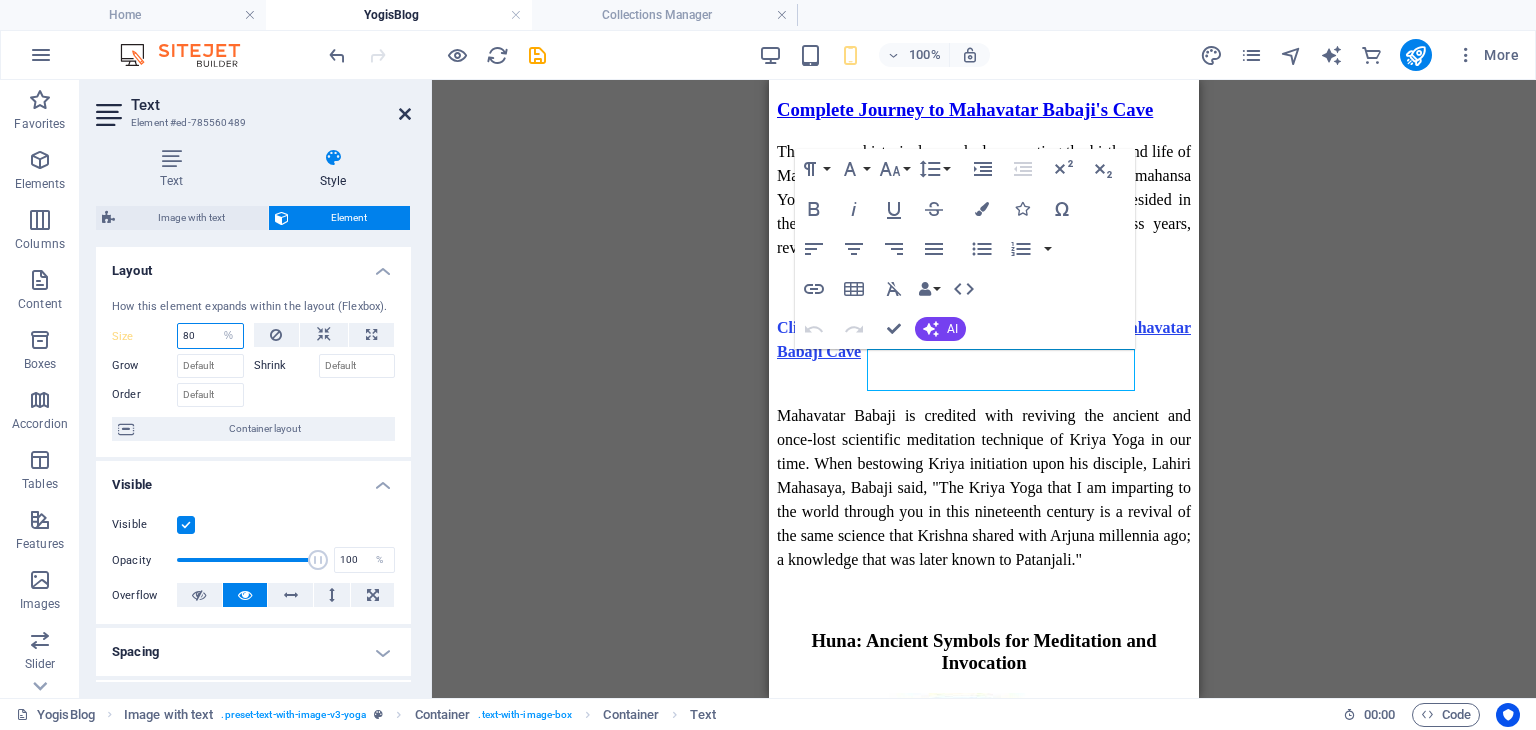 type on "80" 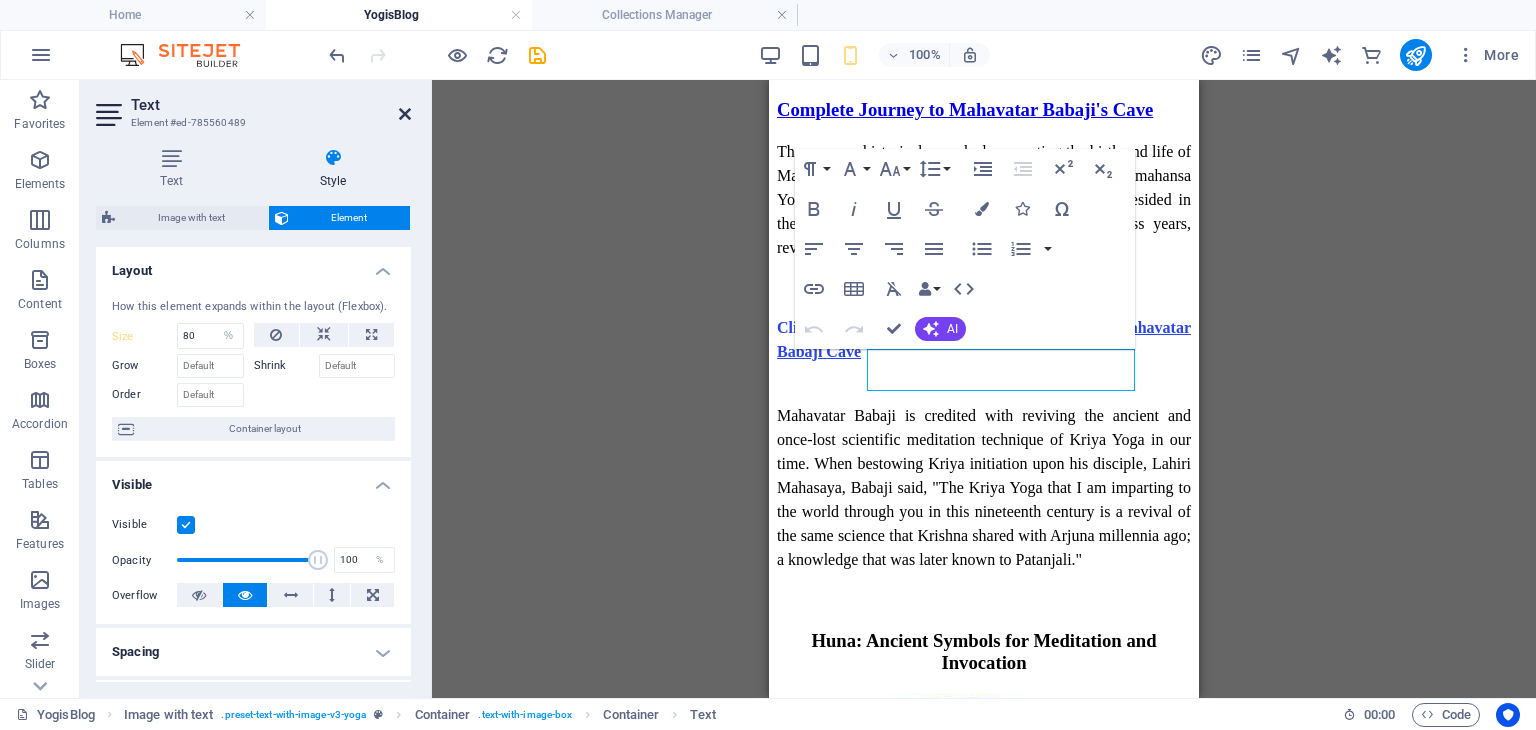 click at bounding box center [405, 114] 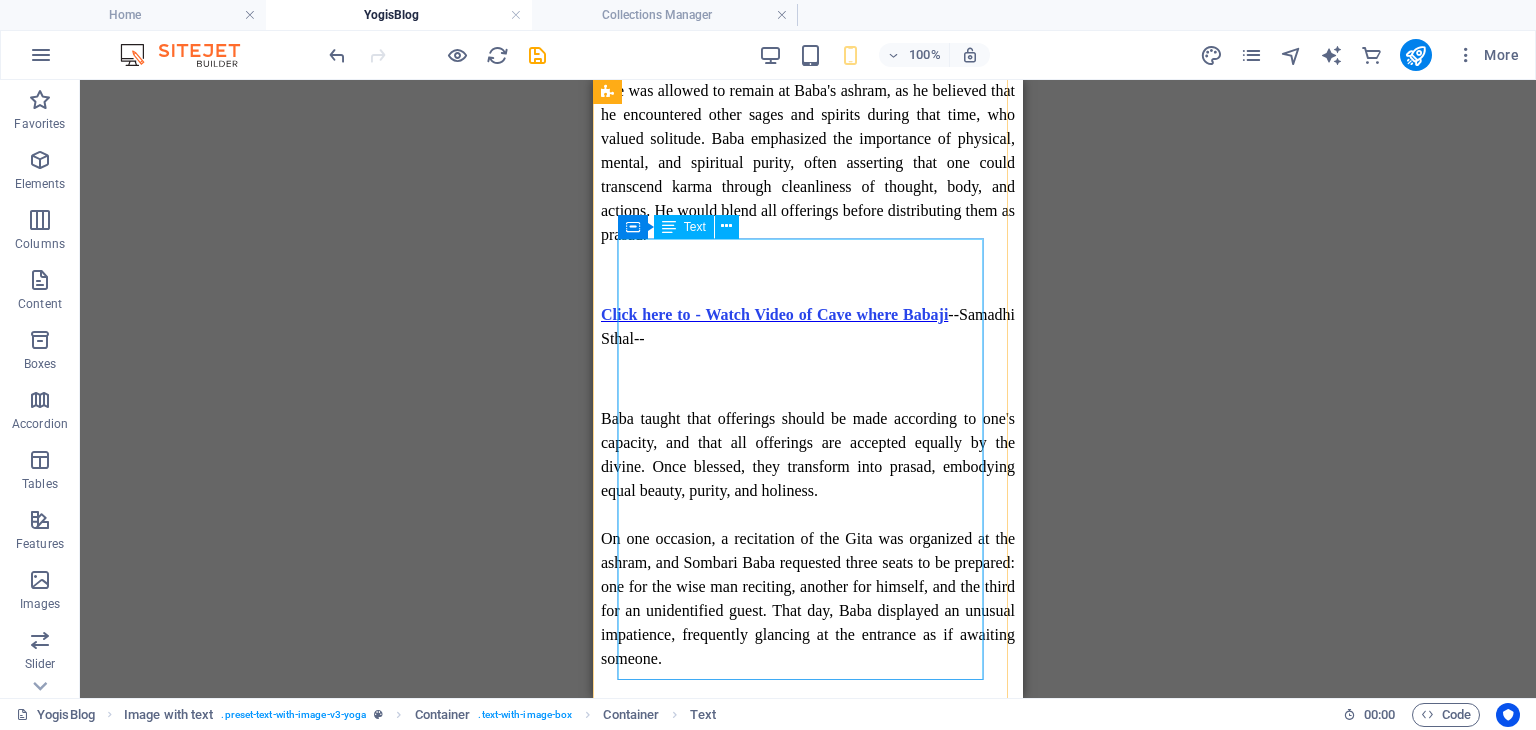 scroll, scrollTop: 16245, scrollLeft: 0, axis: vertical 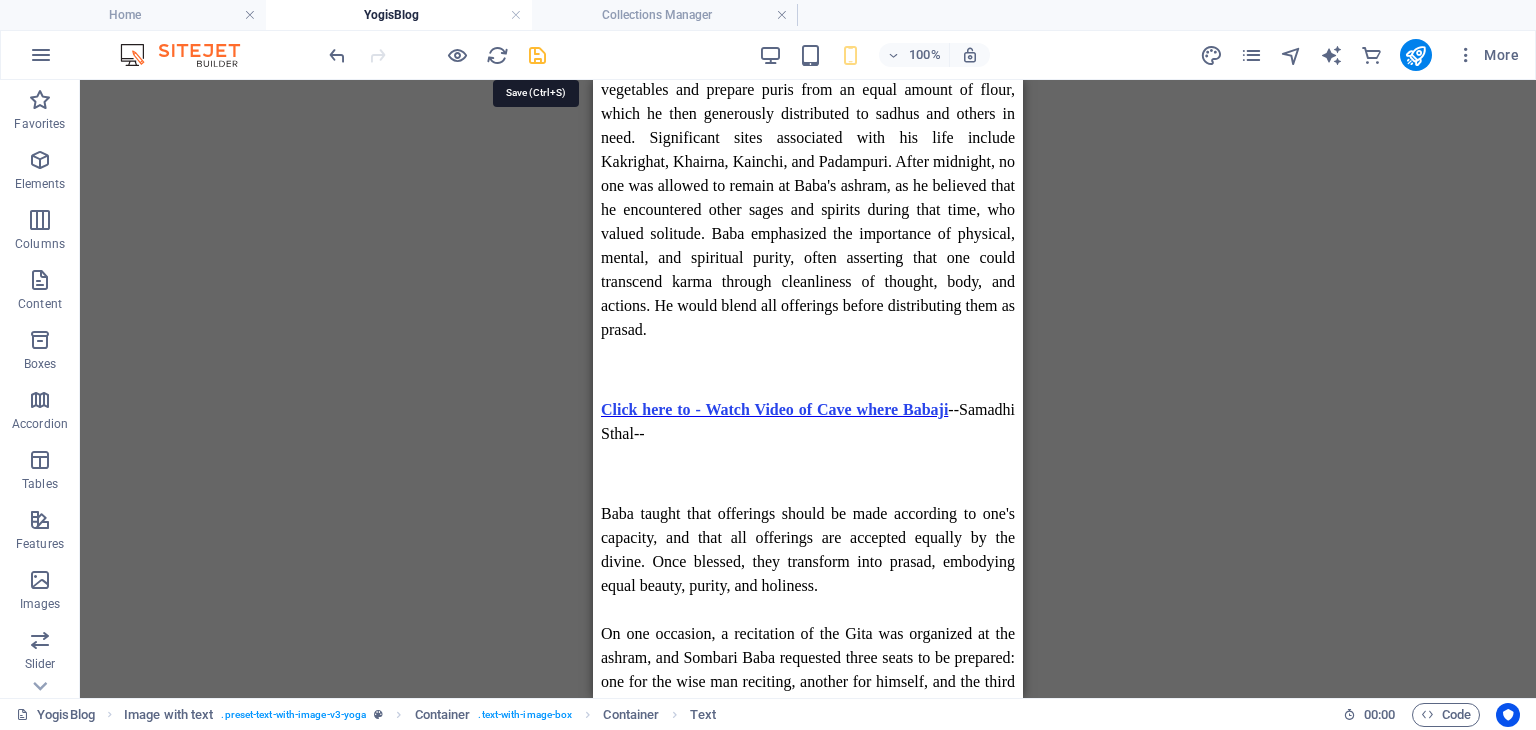 click at bounding box center (537, 55) 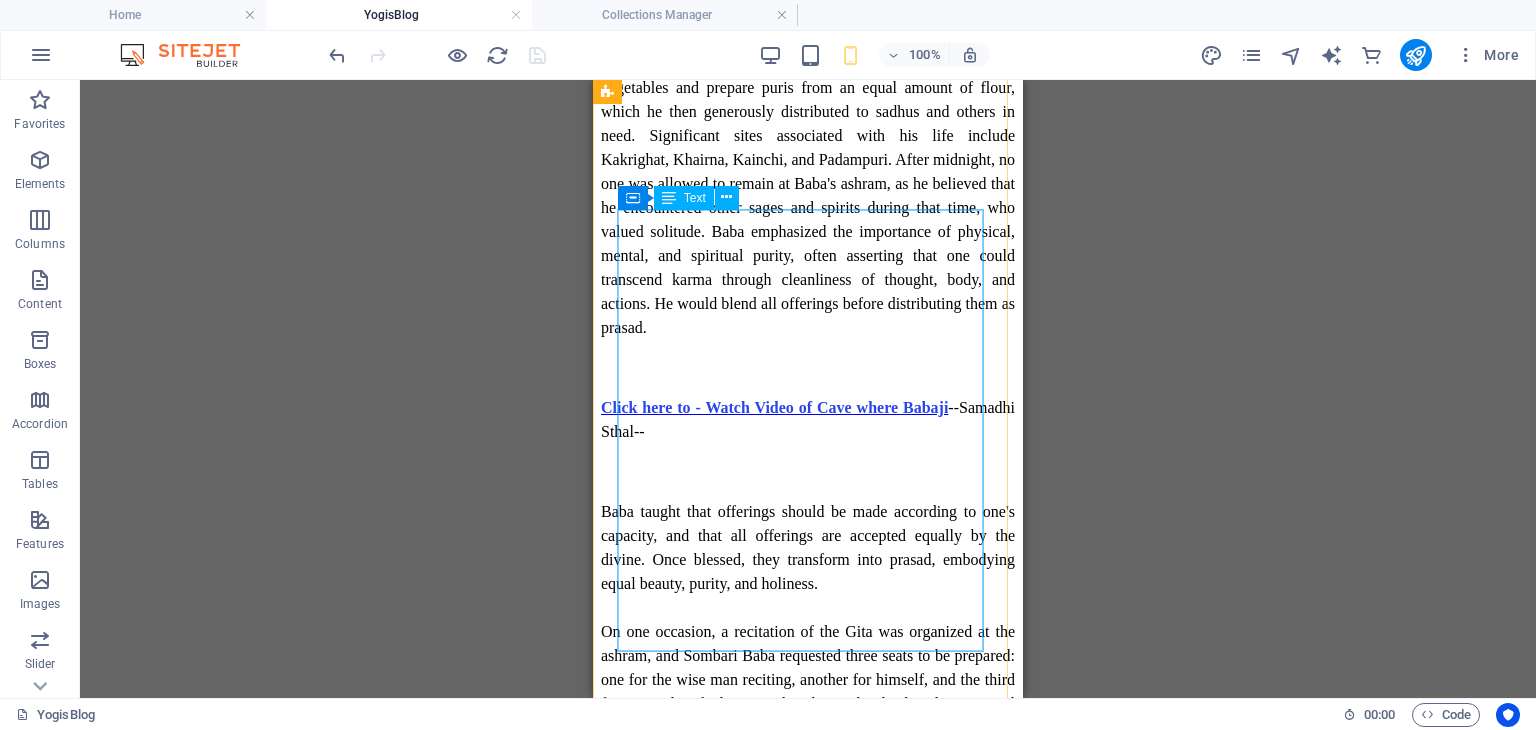 scroll, scrollTop: 16245, scrollLeft: 0, axis: vertical 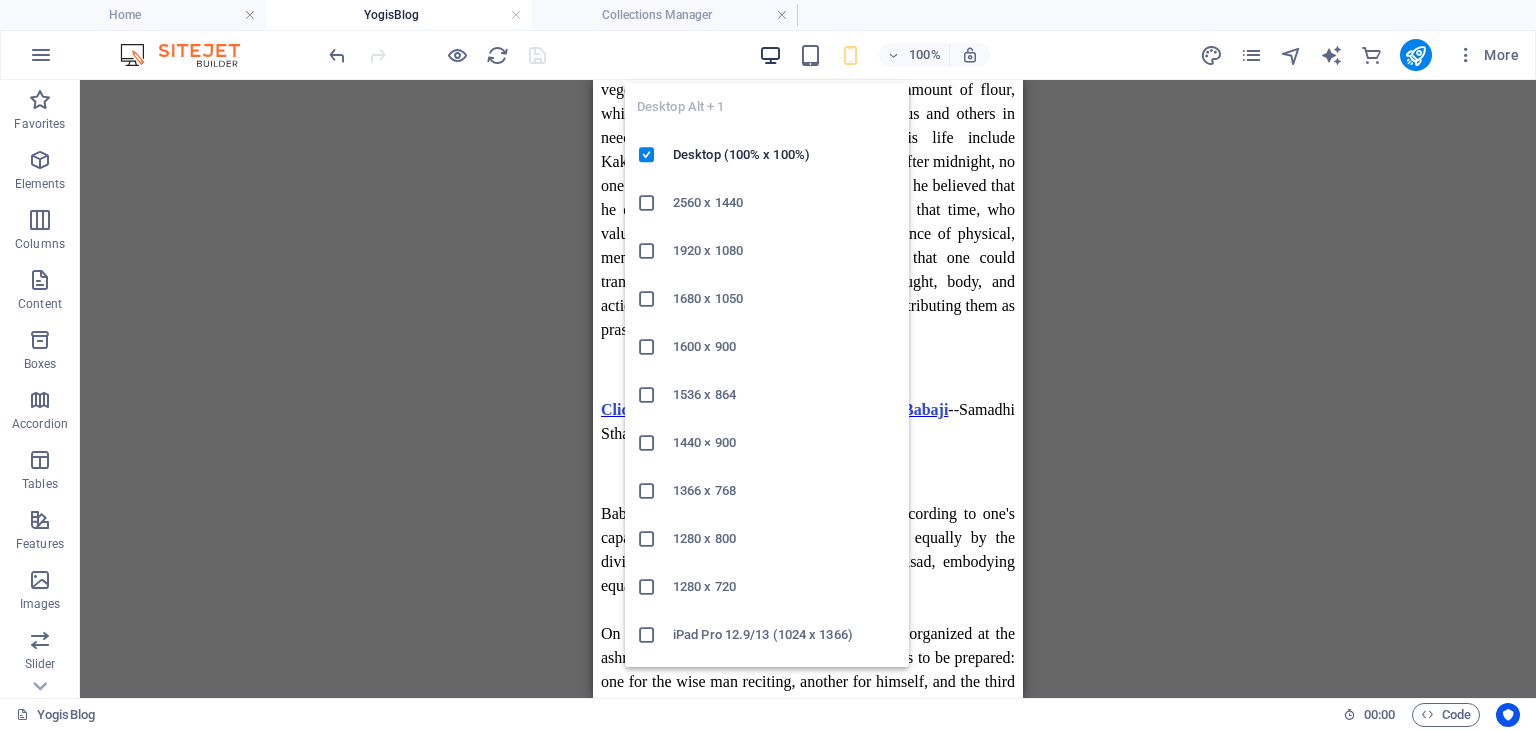 click at bounding box center [770, 55] 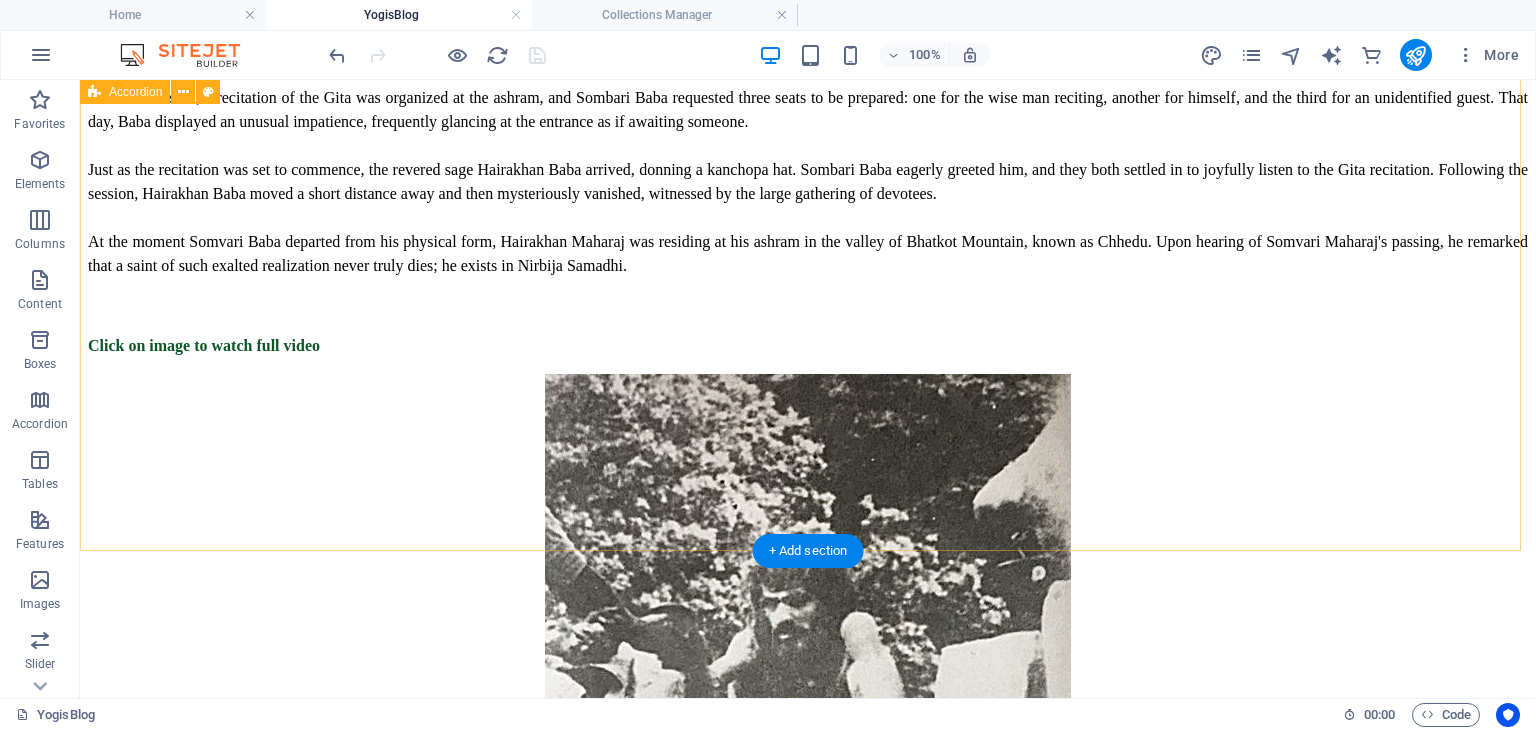scroll, scrollTop: 12572, scrollLeft: 0, axis: vertical 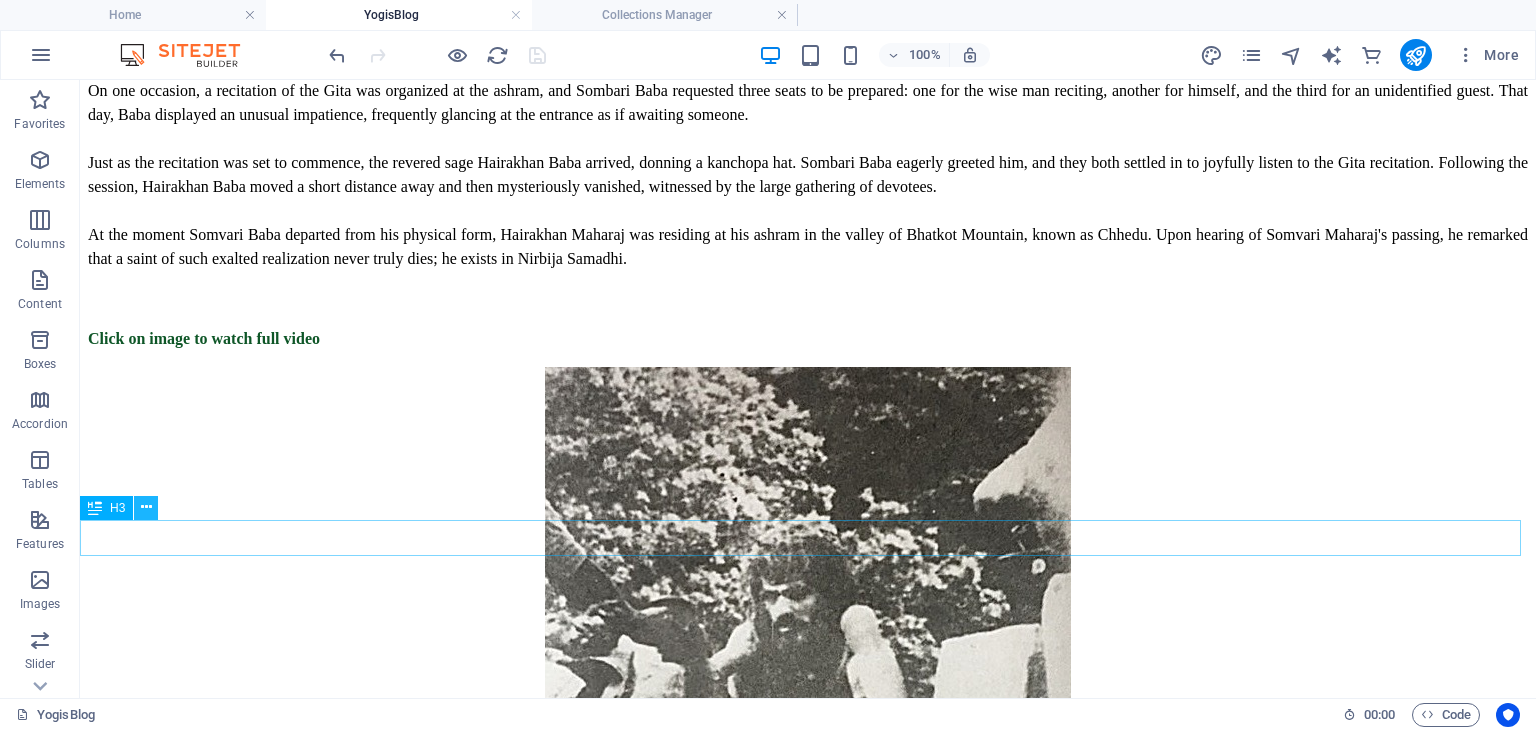 click at bounding box center (146, 507) 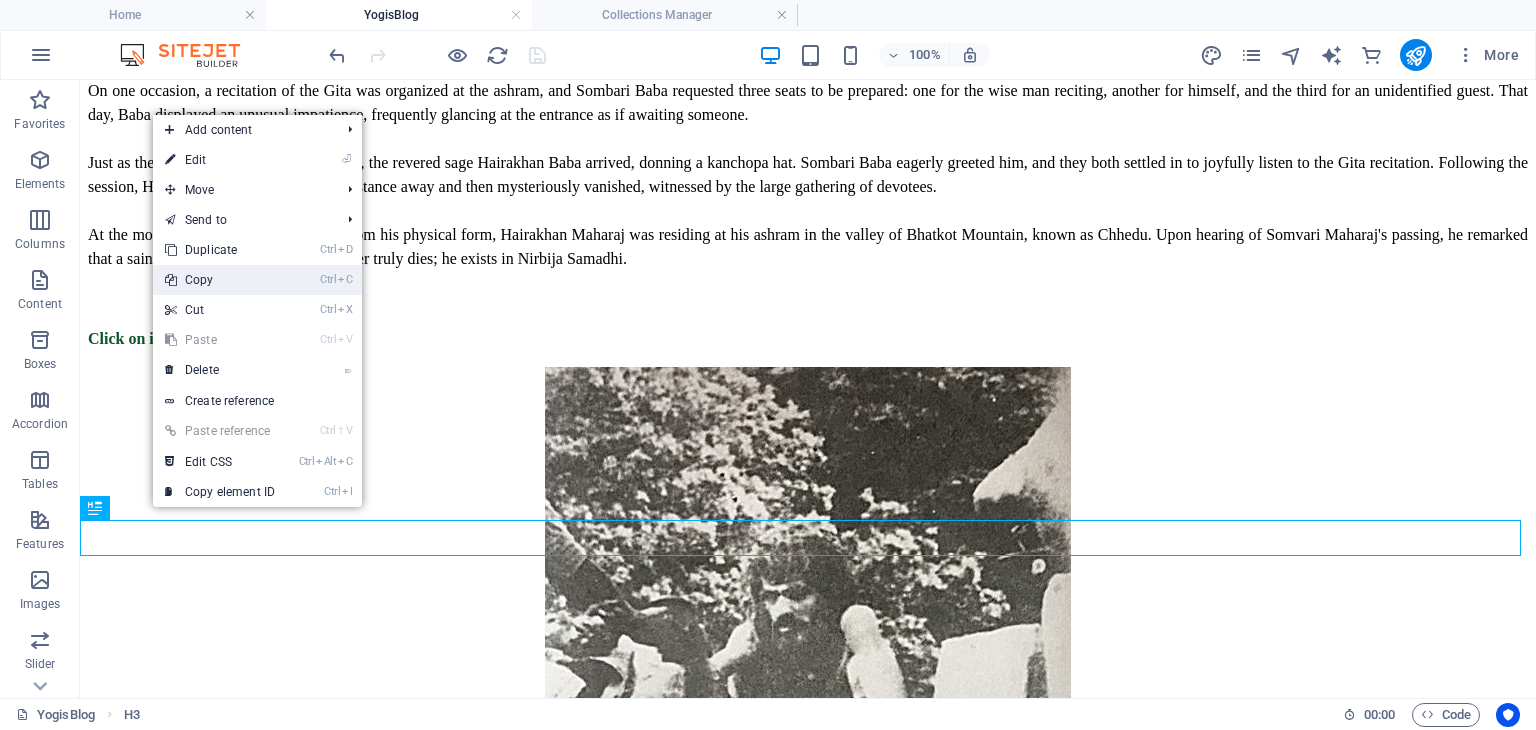click on "Ctrl C  Copy" at bounding box center (220, 280) 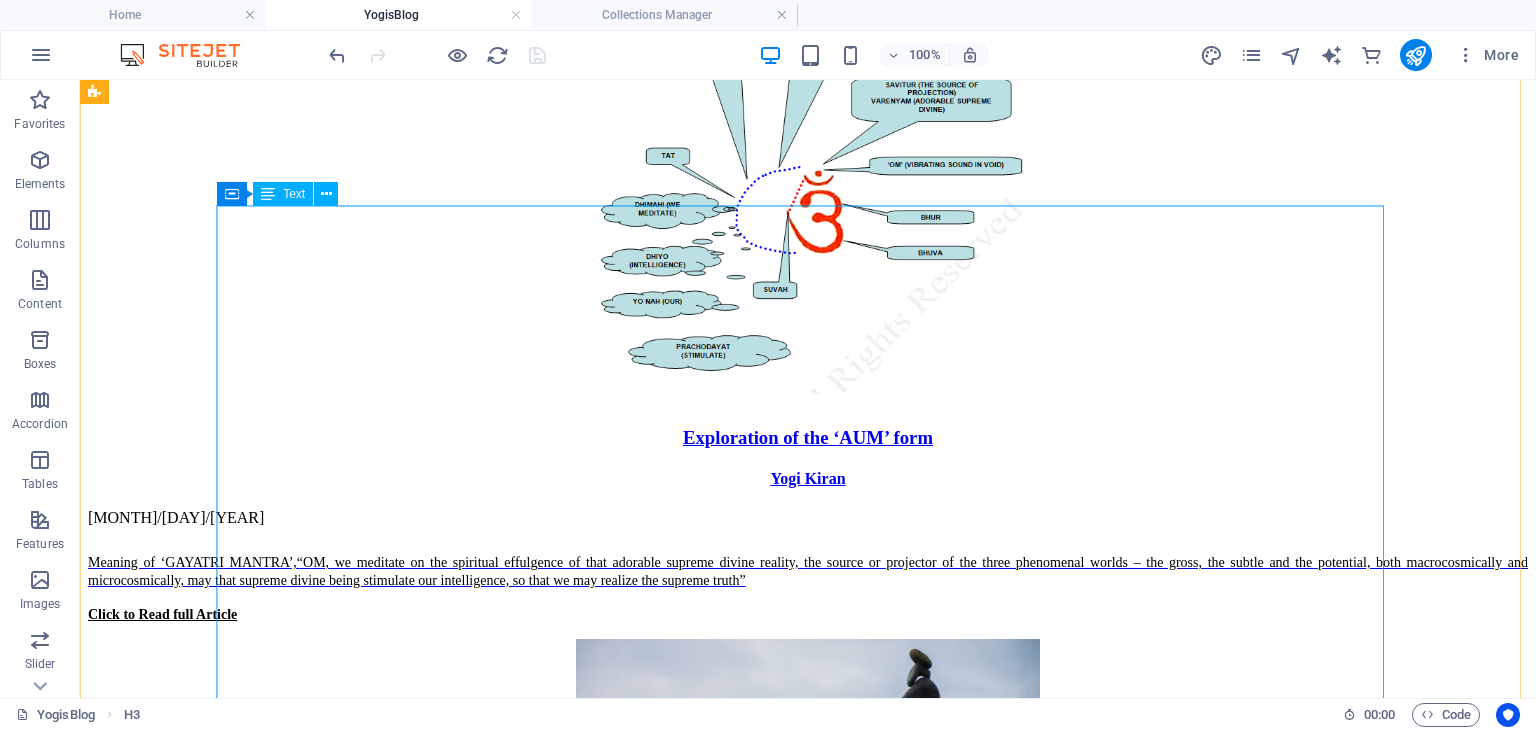scroll, scrollTop: 8172, scrollLeft: 0, axis: vertical 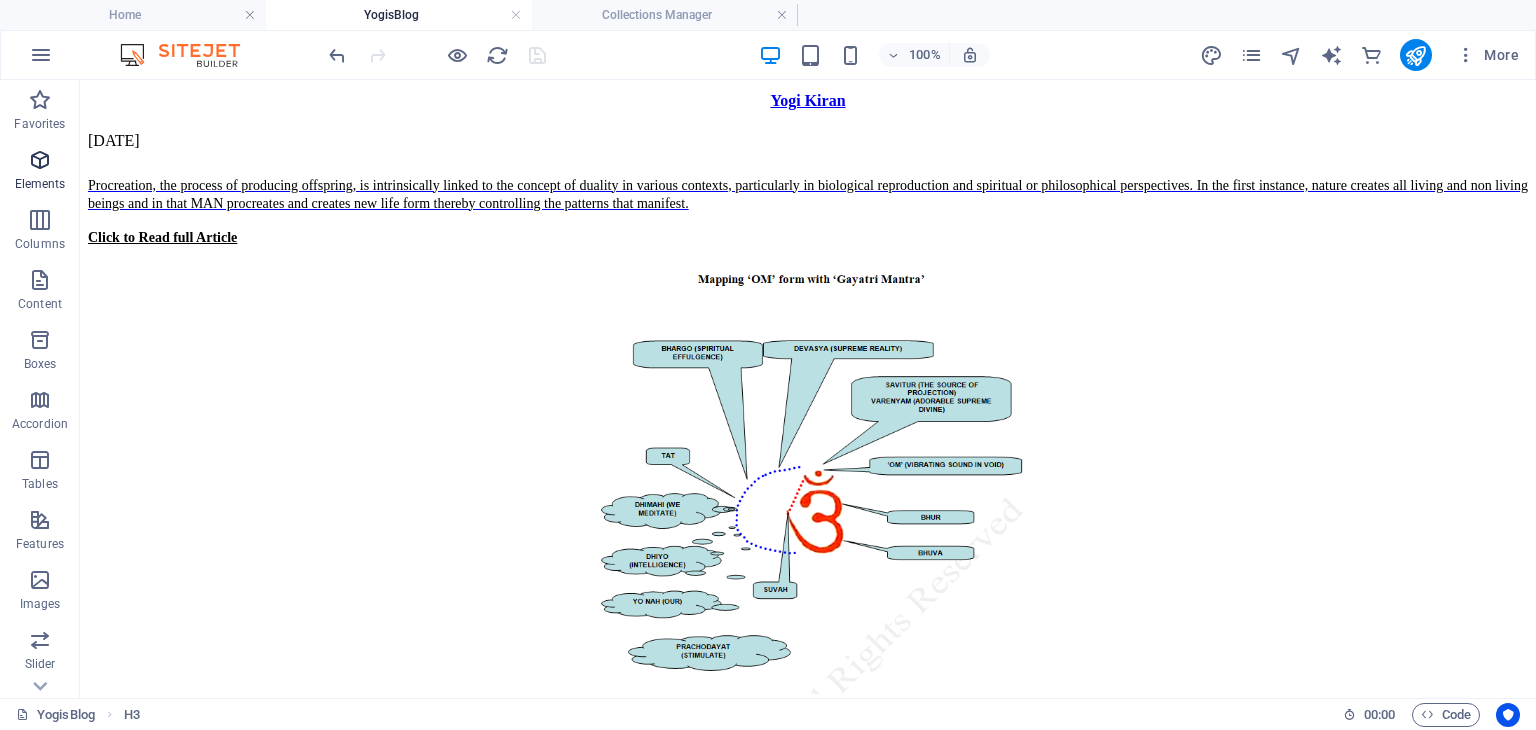 click on "Elements" at bounding box center (40, 184) 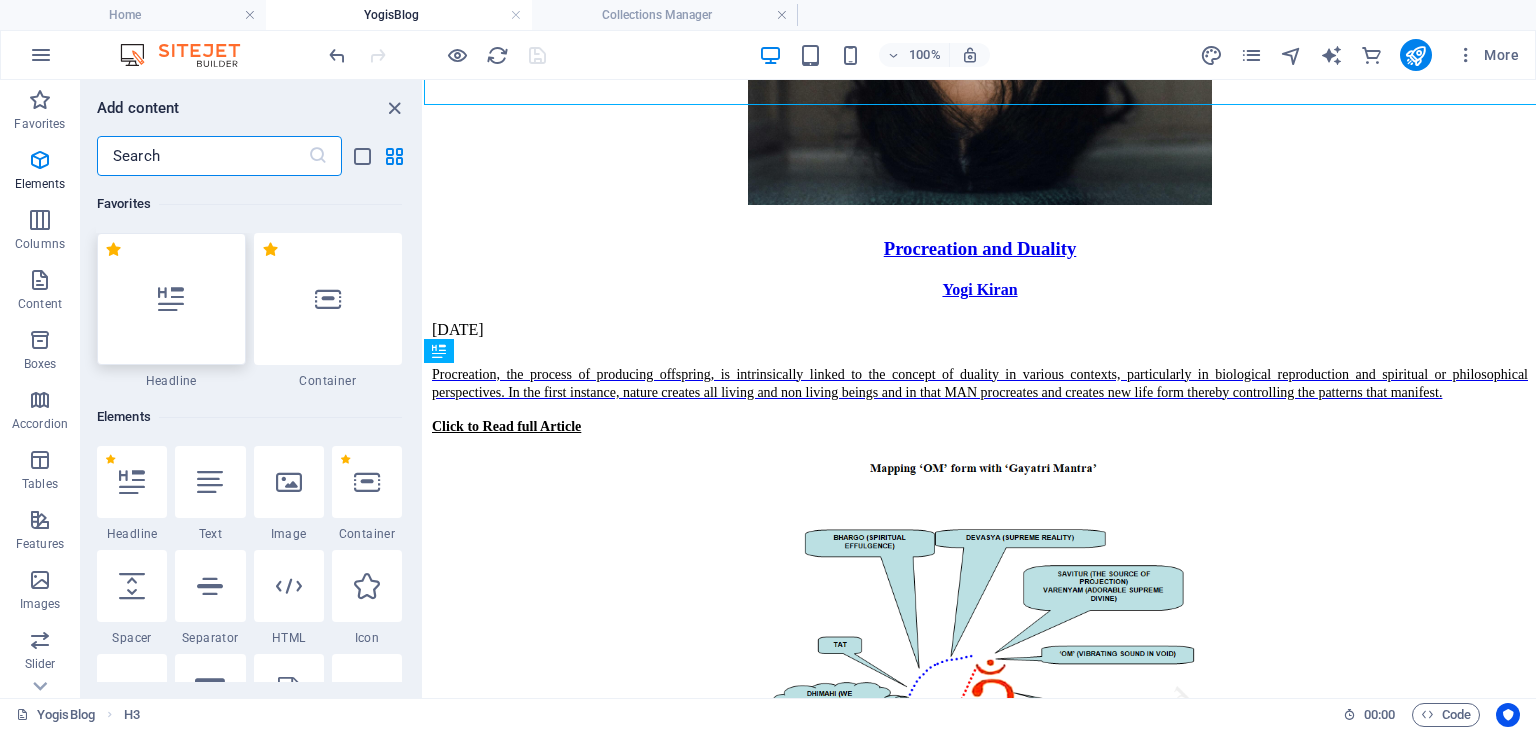 scroll, scrollTop: 13022, scrollLeft: 0, axis: vertical 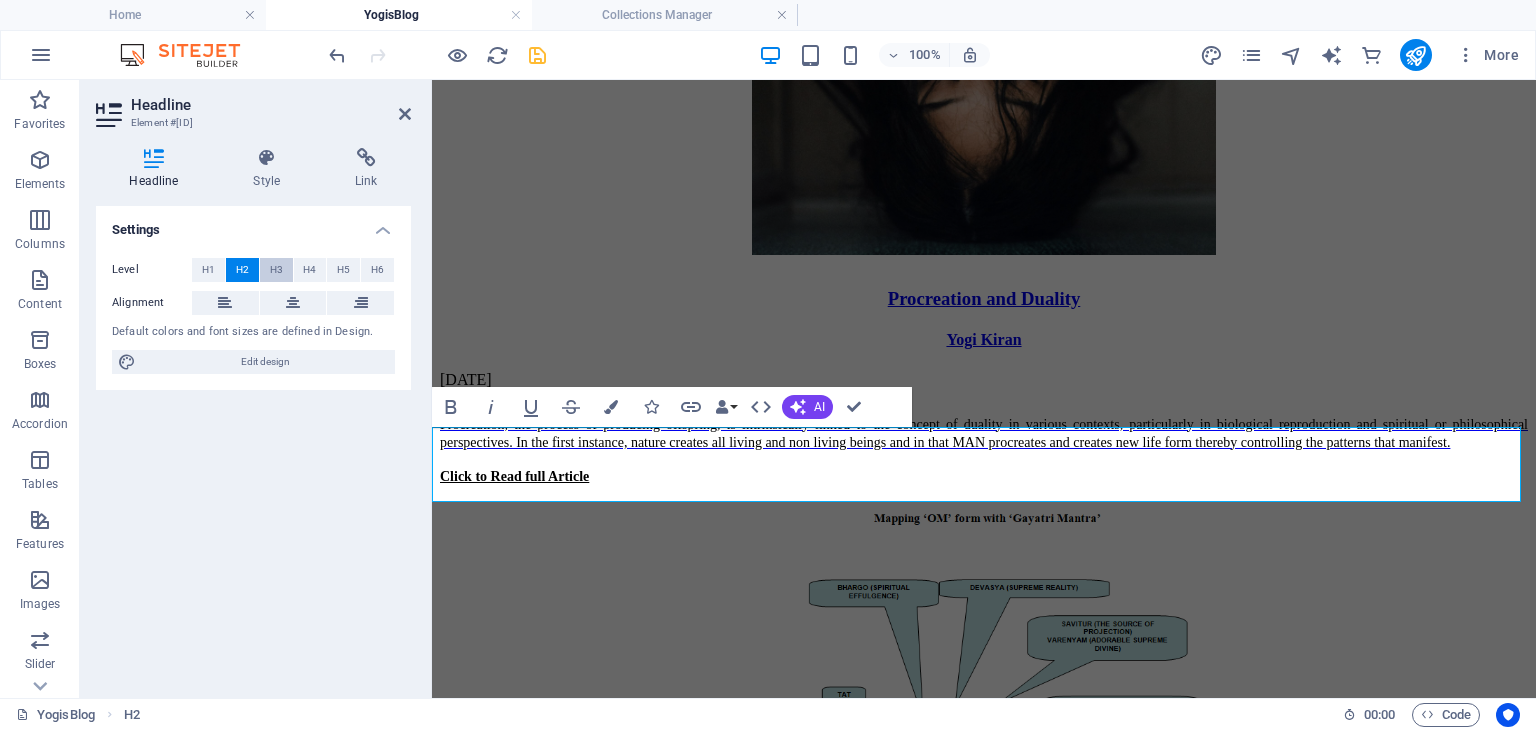click on "H3" at bounding box center (276, 270) 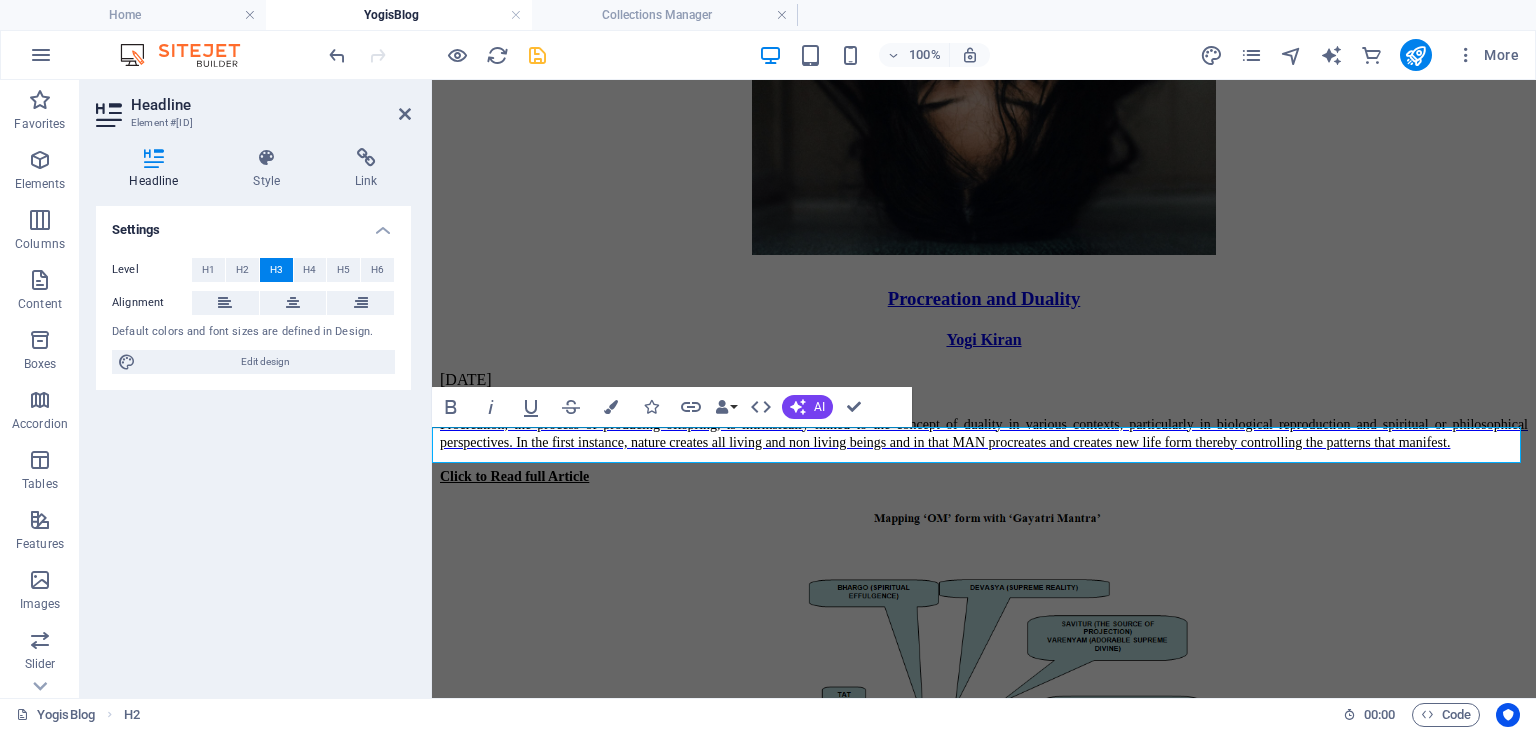 drag, startPoint x: 609, startPoint y: 443, endPoint x: 412, endPoint y: 430, distance: 197.42847 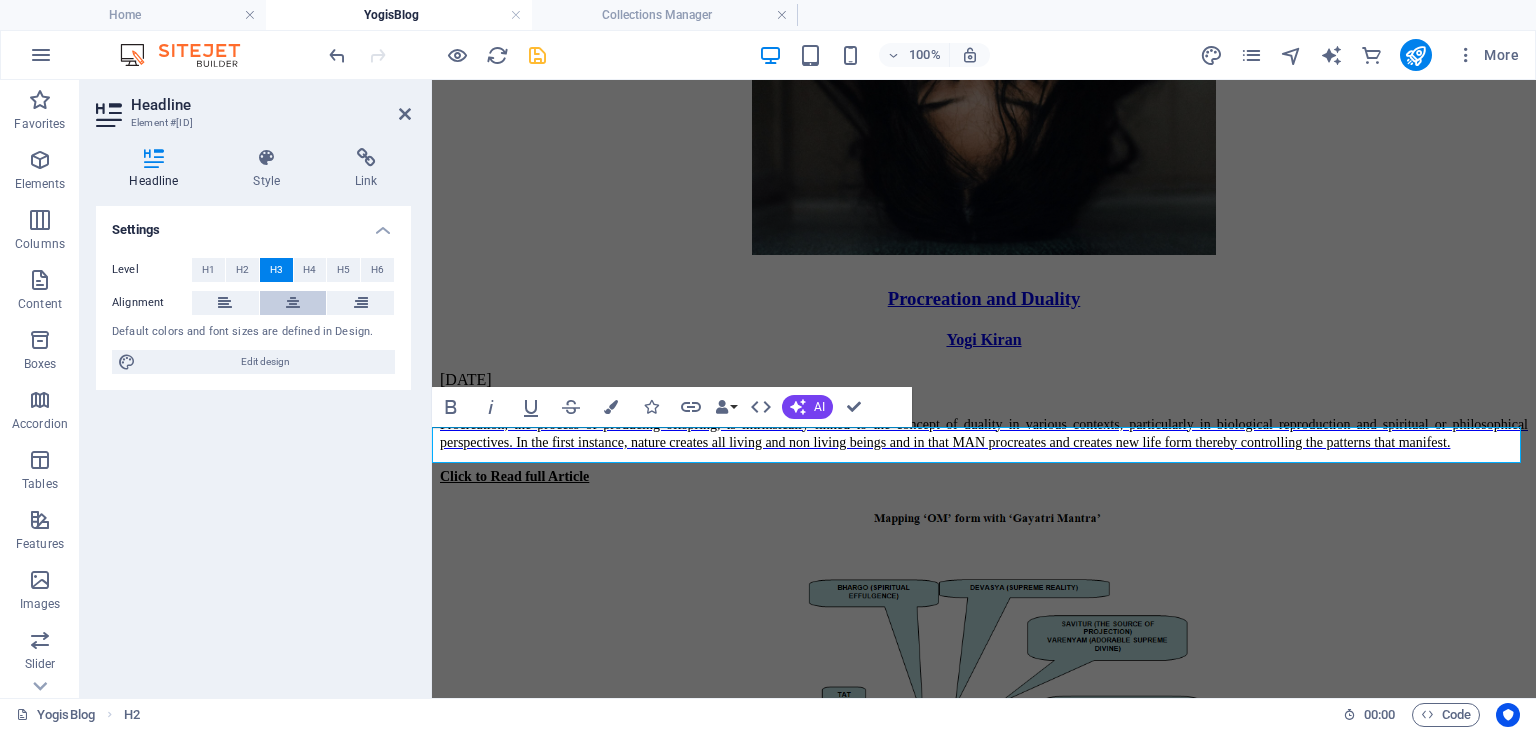 click at bounding box center (293, 303) 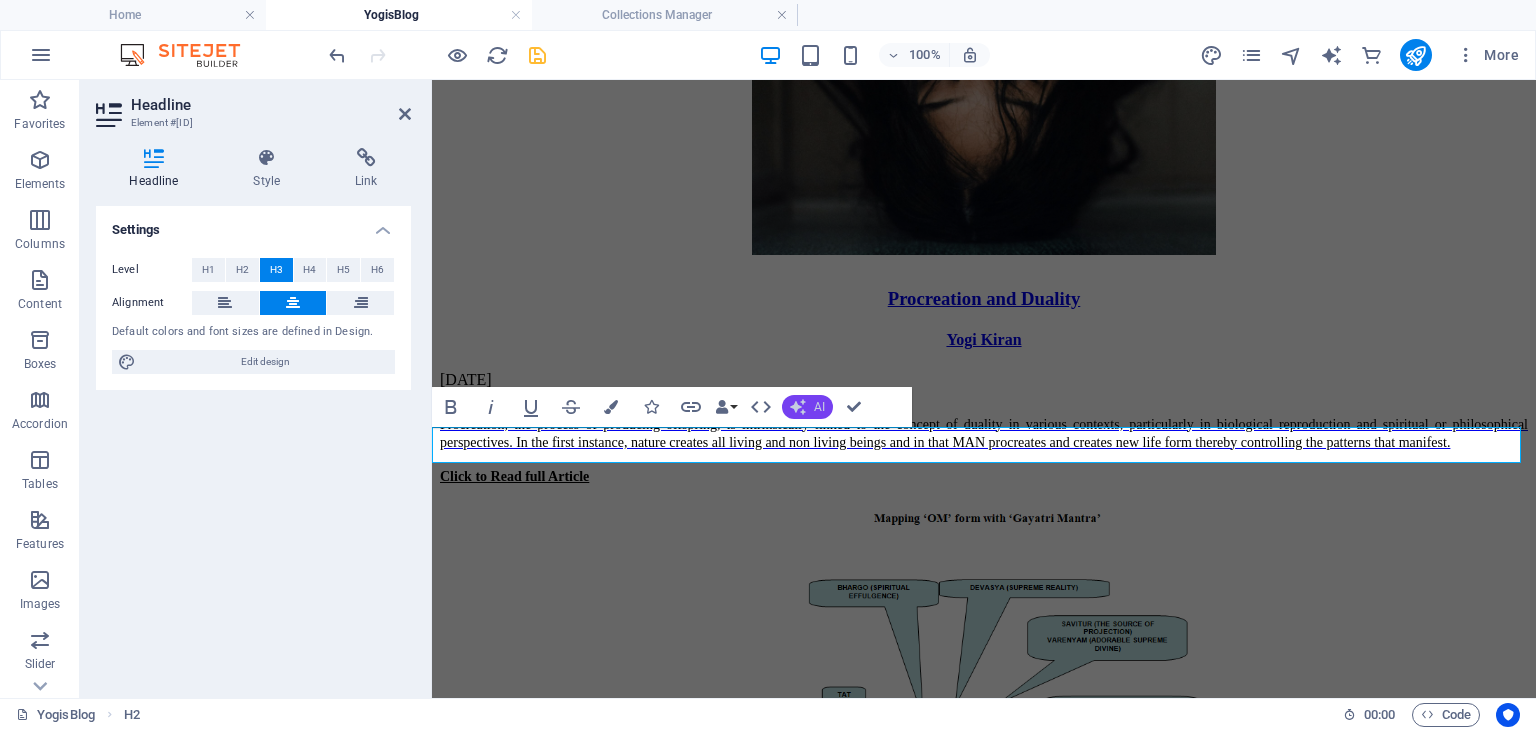 click on "AI" at bounding box center (807, 407) 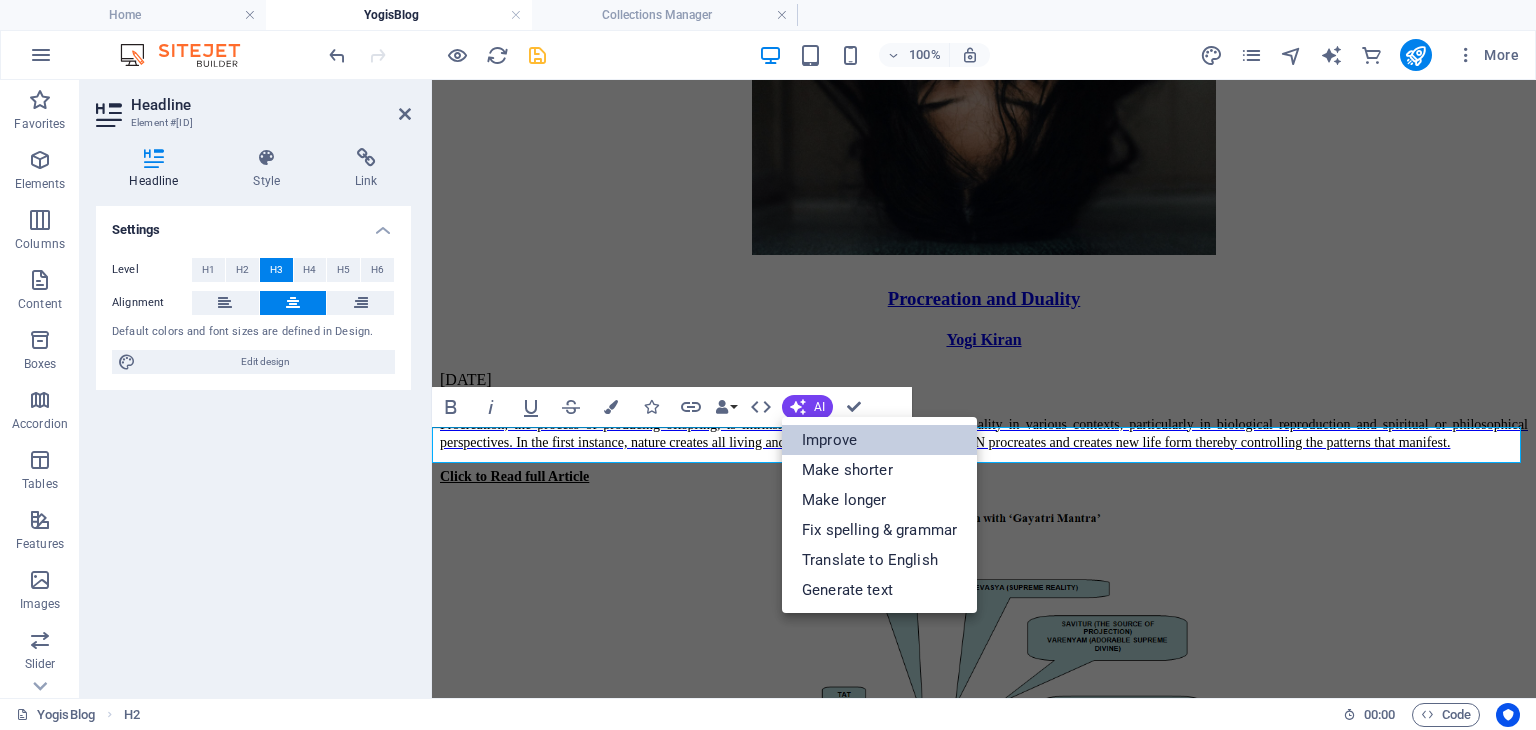 click on "Improve" at bounding box center (879, 440) 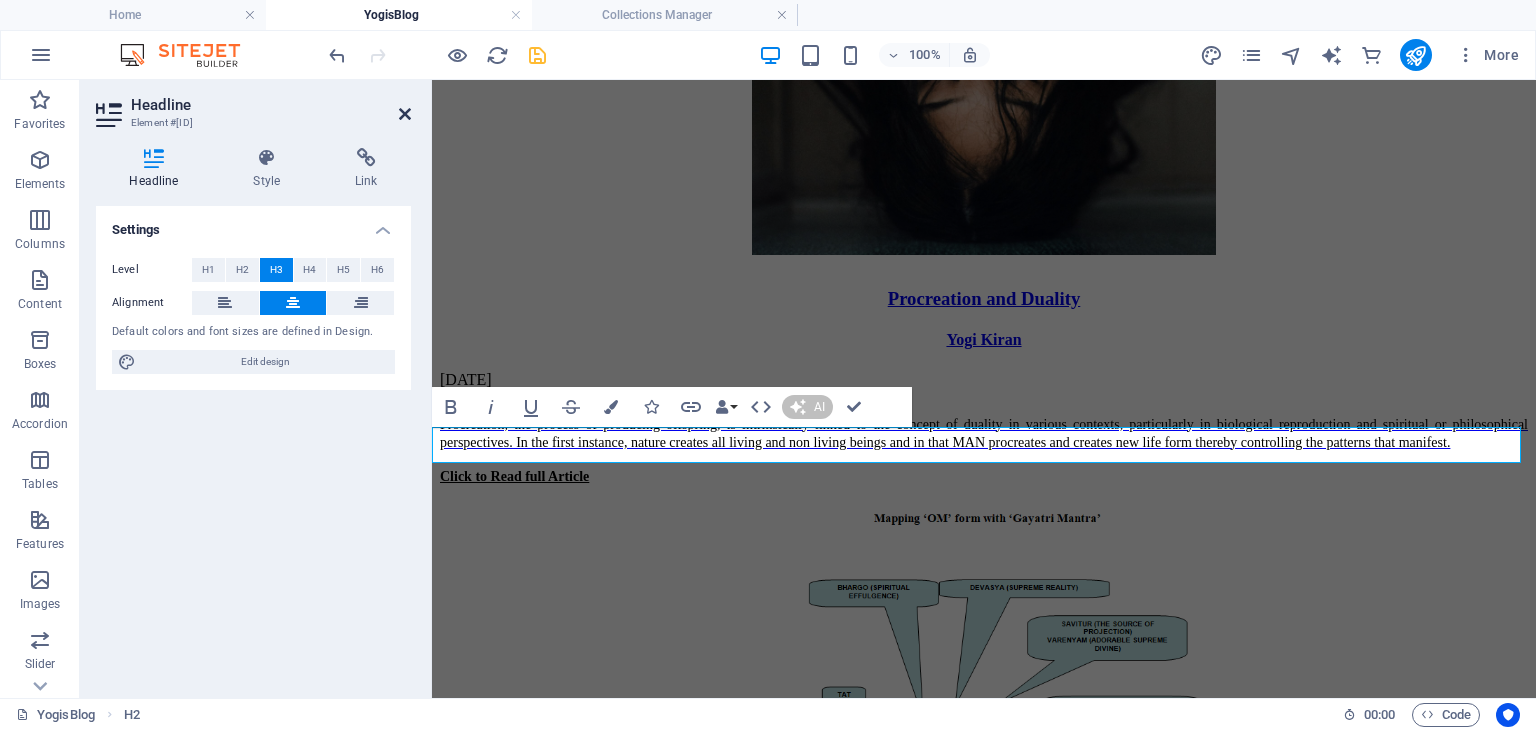 type 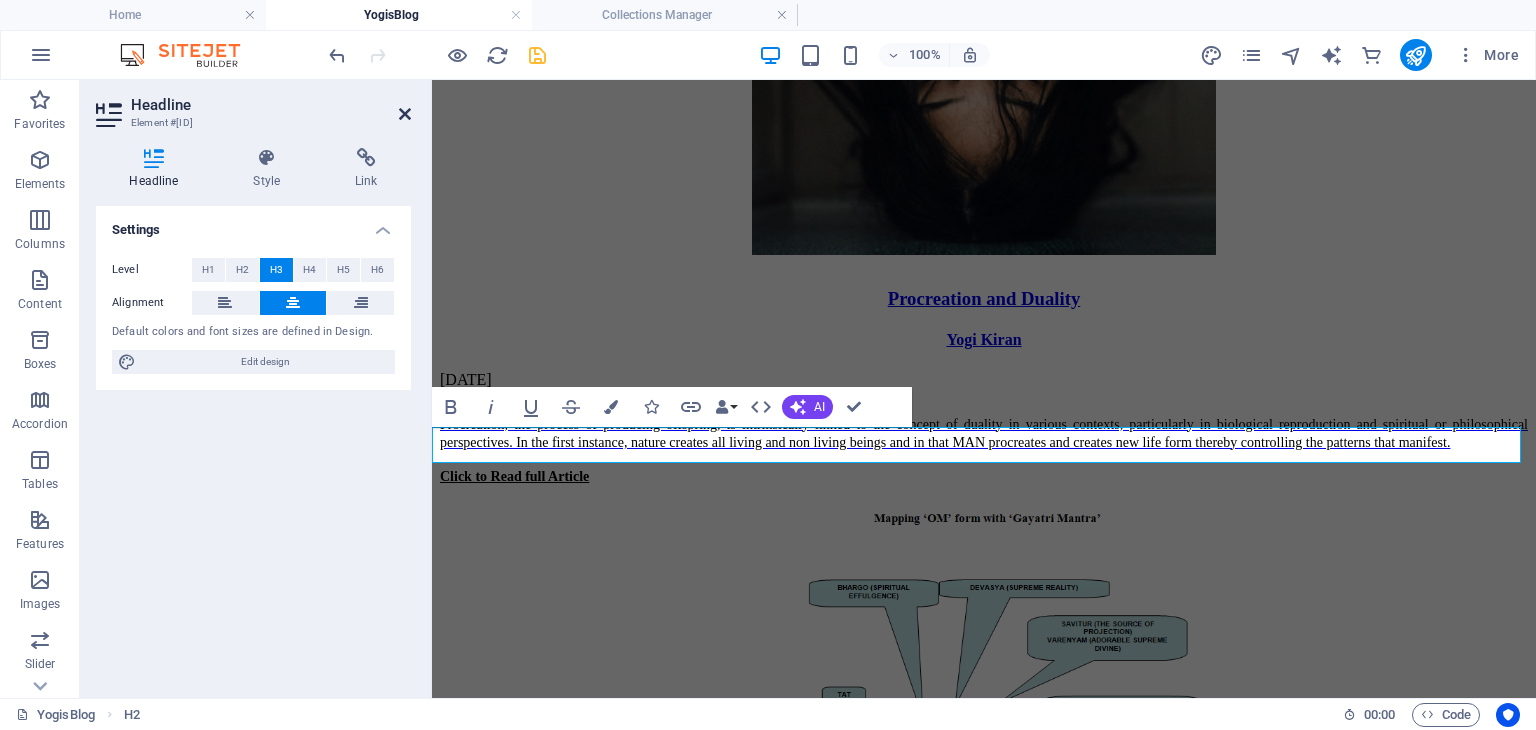 click at bounding box center (405, 114) 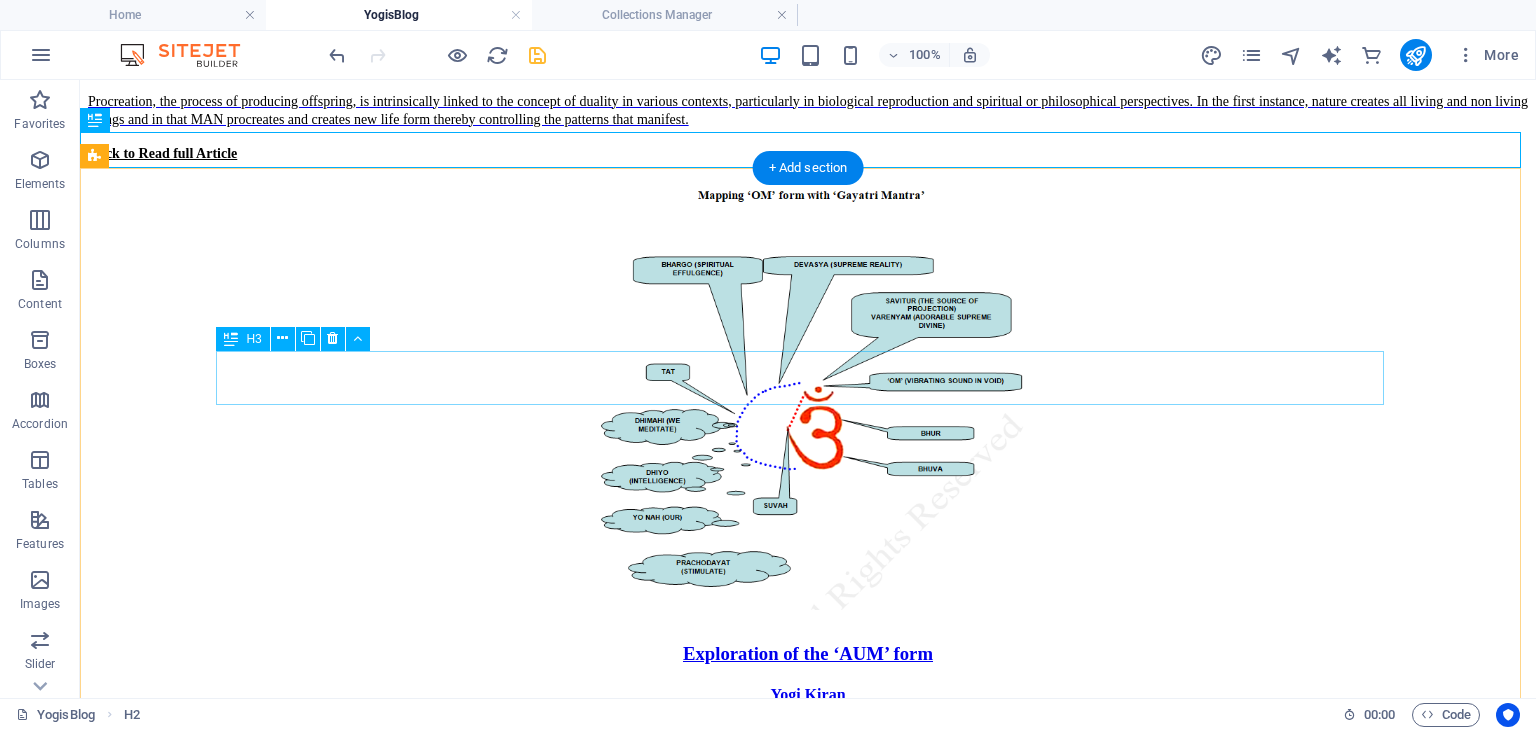 scroll, scrollTop: 8296, scrollLeft: 0, axis: vertical 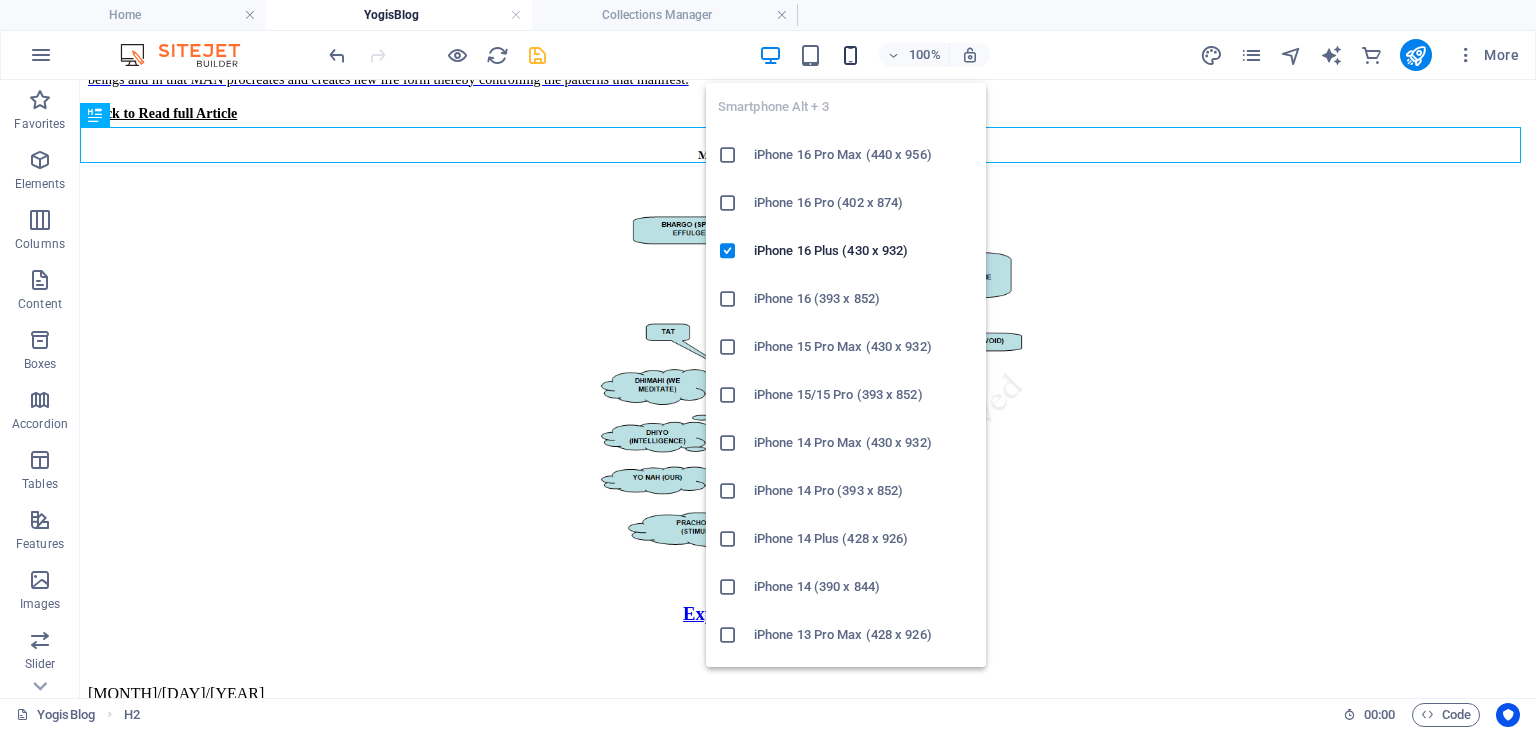 click at bounding box center [850, 55] 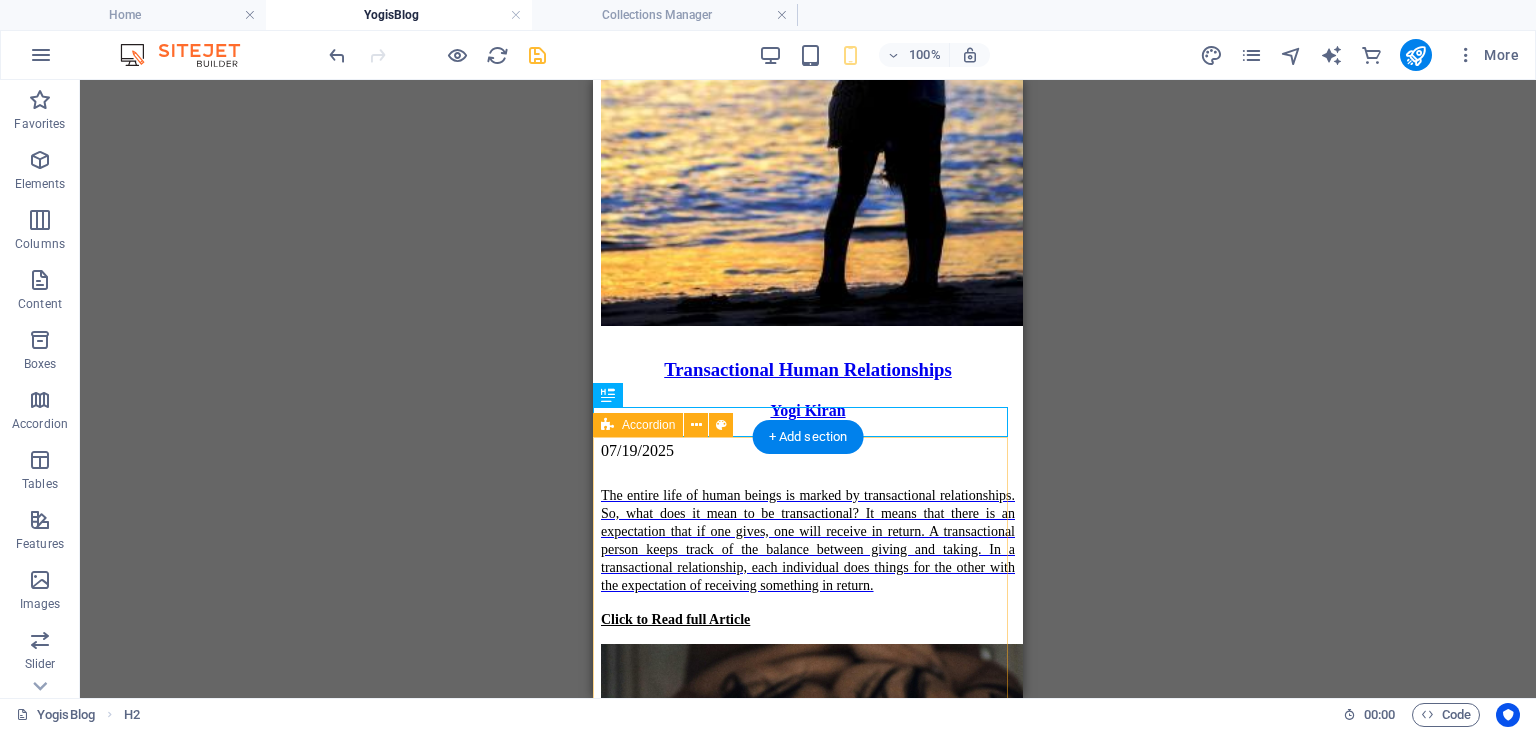scroll, scrollTop: 8120, scrollLeft: 0, axis: vertical 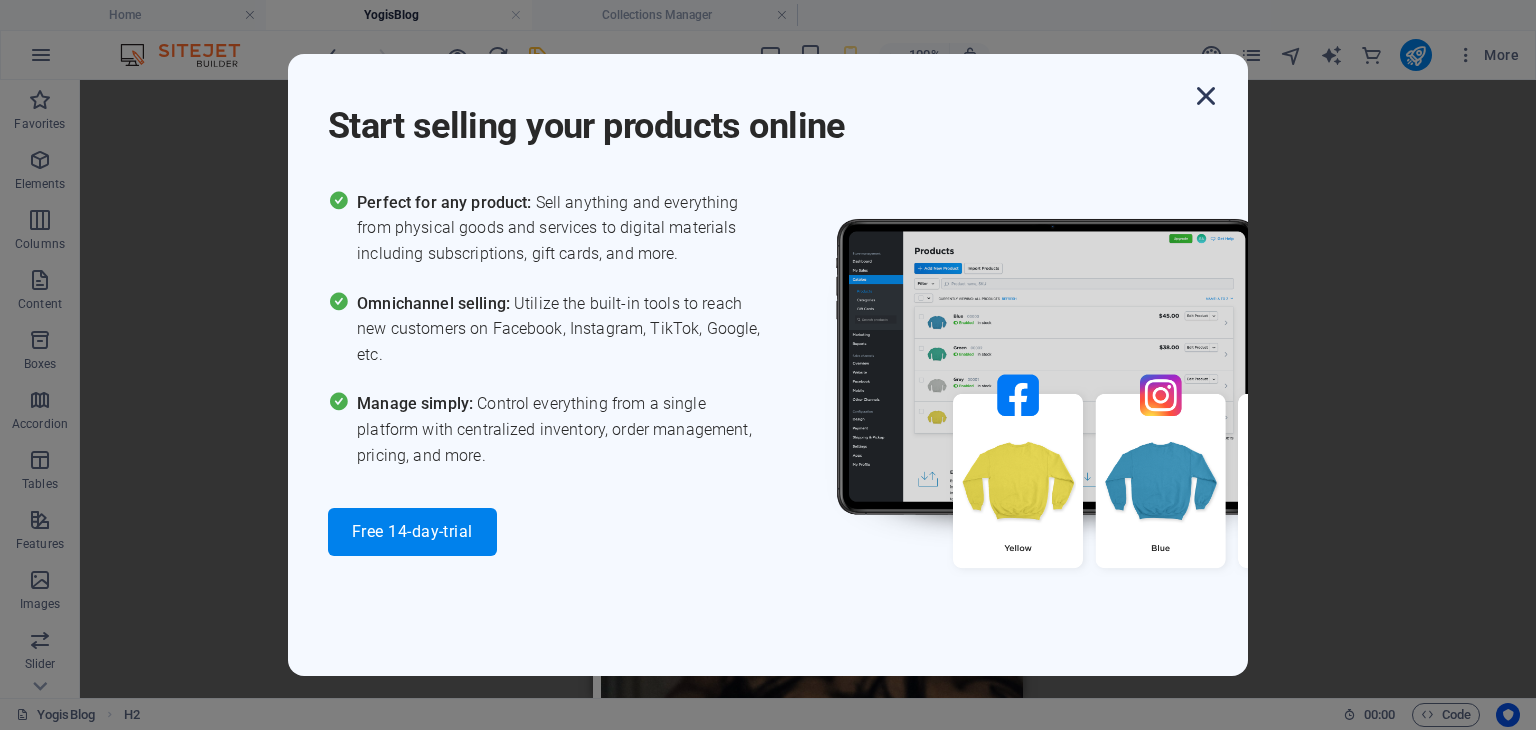 click at bounding box center (1206, 96) 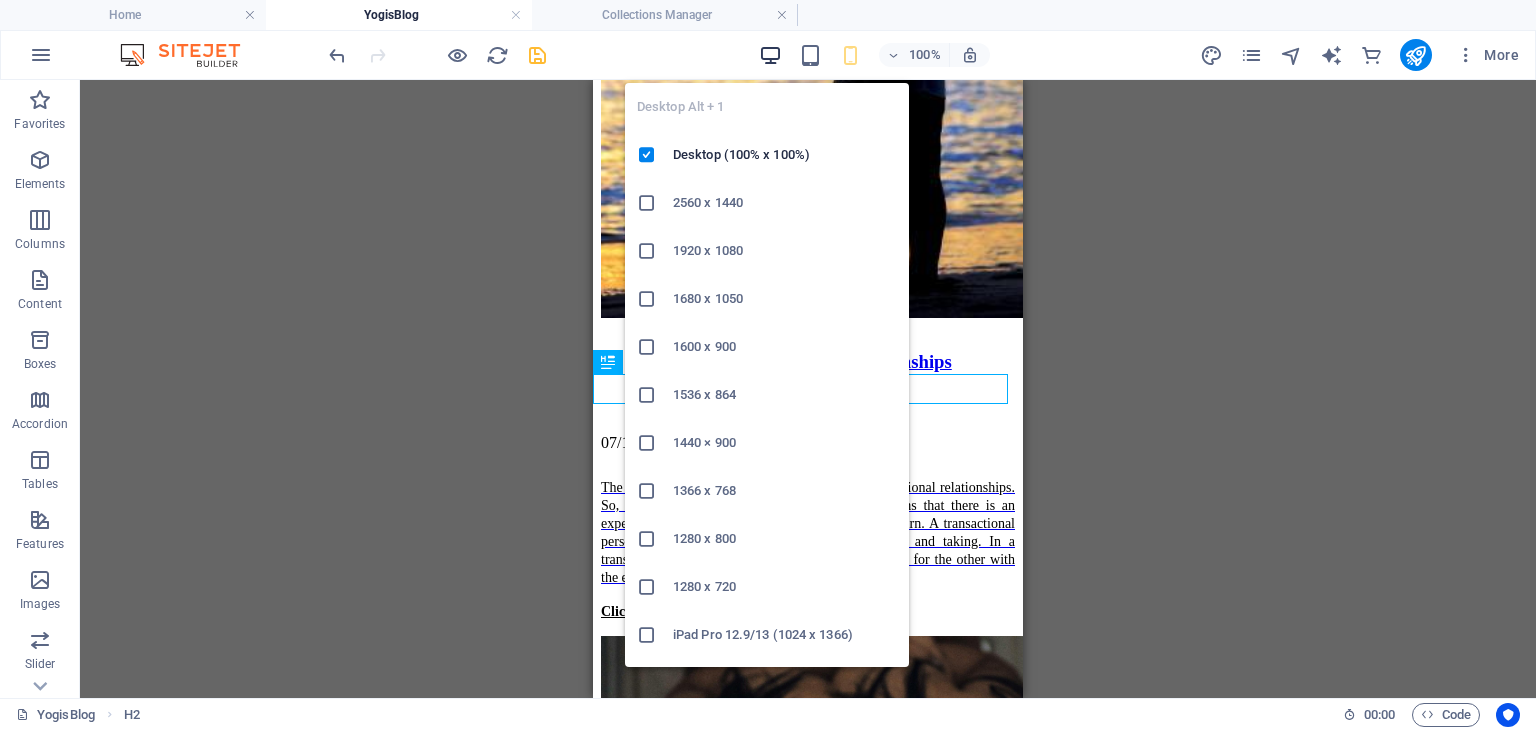 click at bounding box center [770, 55] 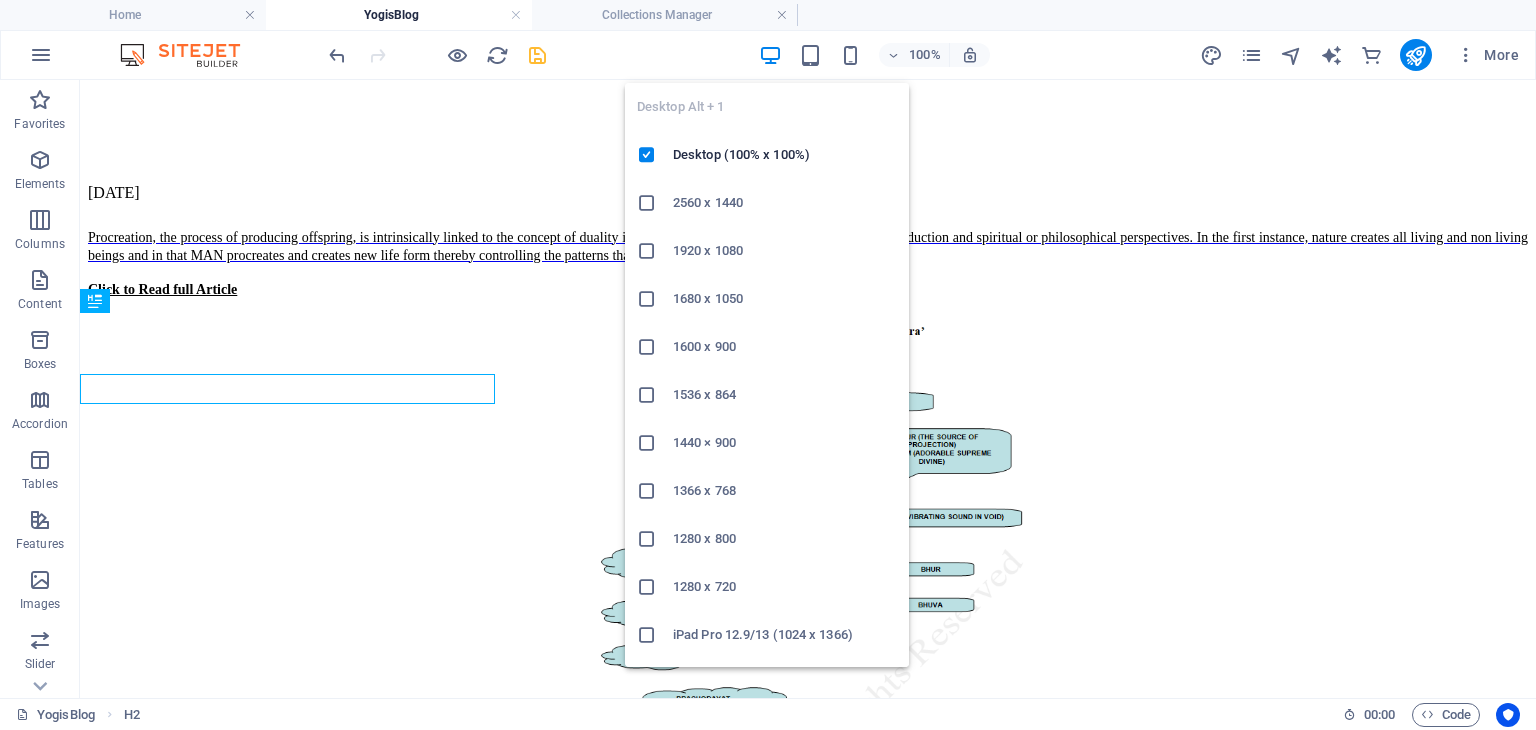 scroll, scrollTop: 8114, scrollLeft: 0, axis: vertical 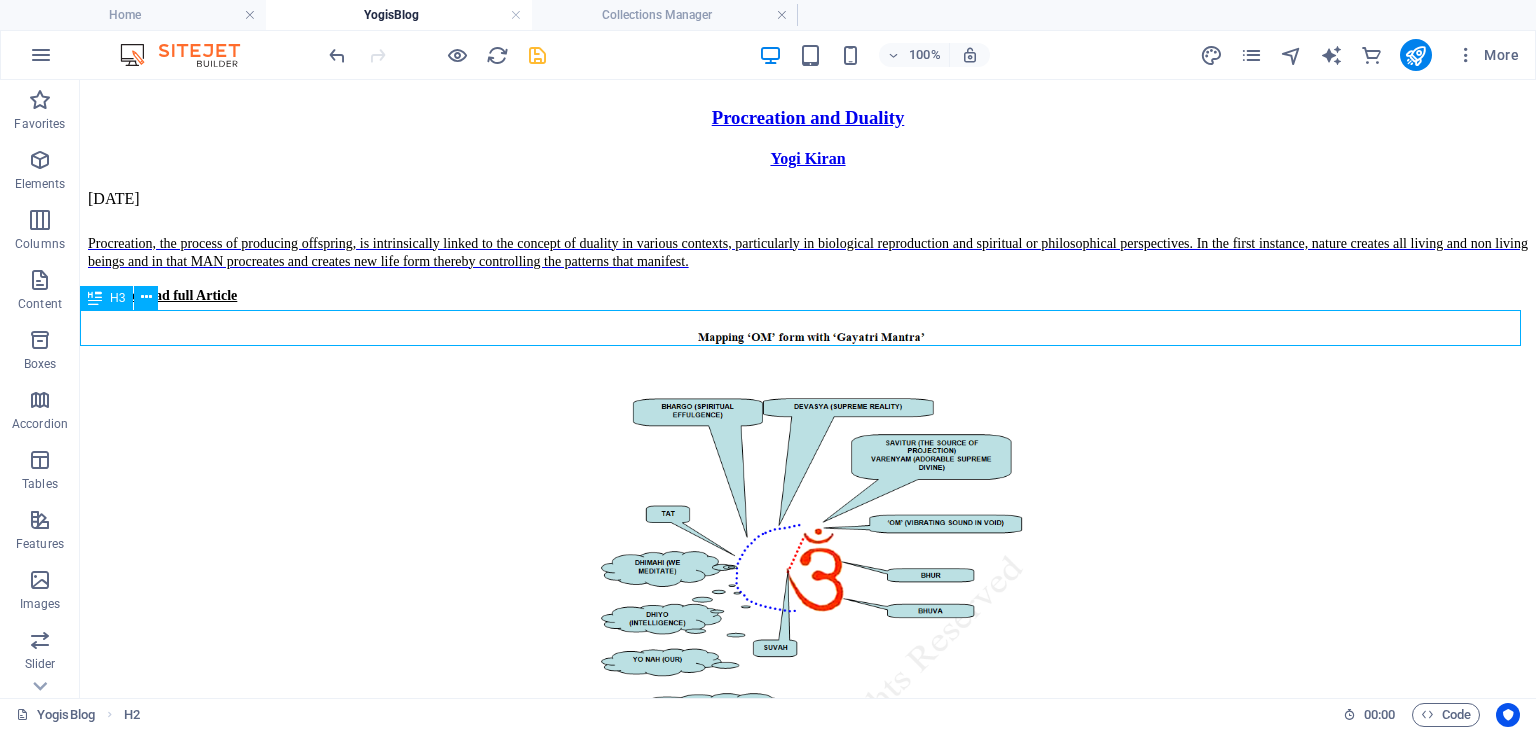 click on "Highlighting Spiritual Insights" at bounding box center (808, 1620) 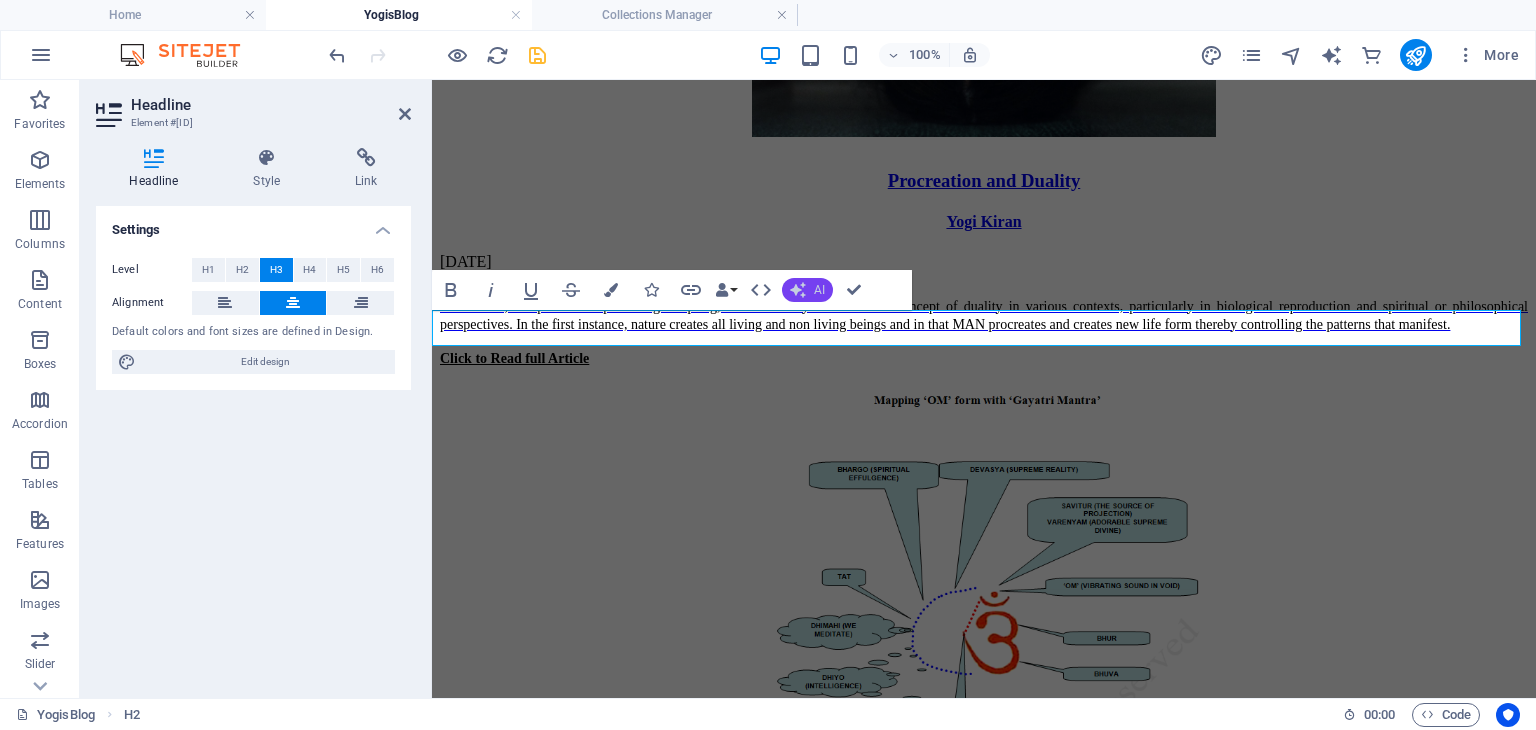click on "AI" at bounding box center [819, 290] 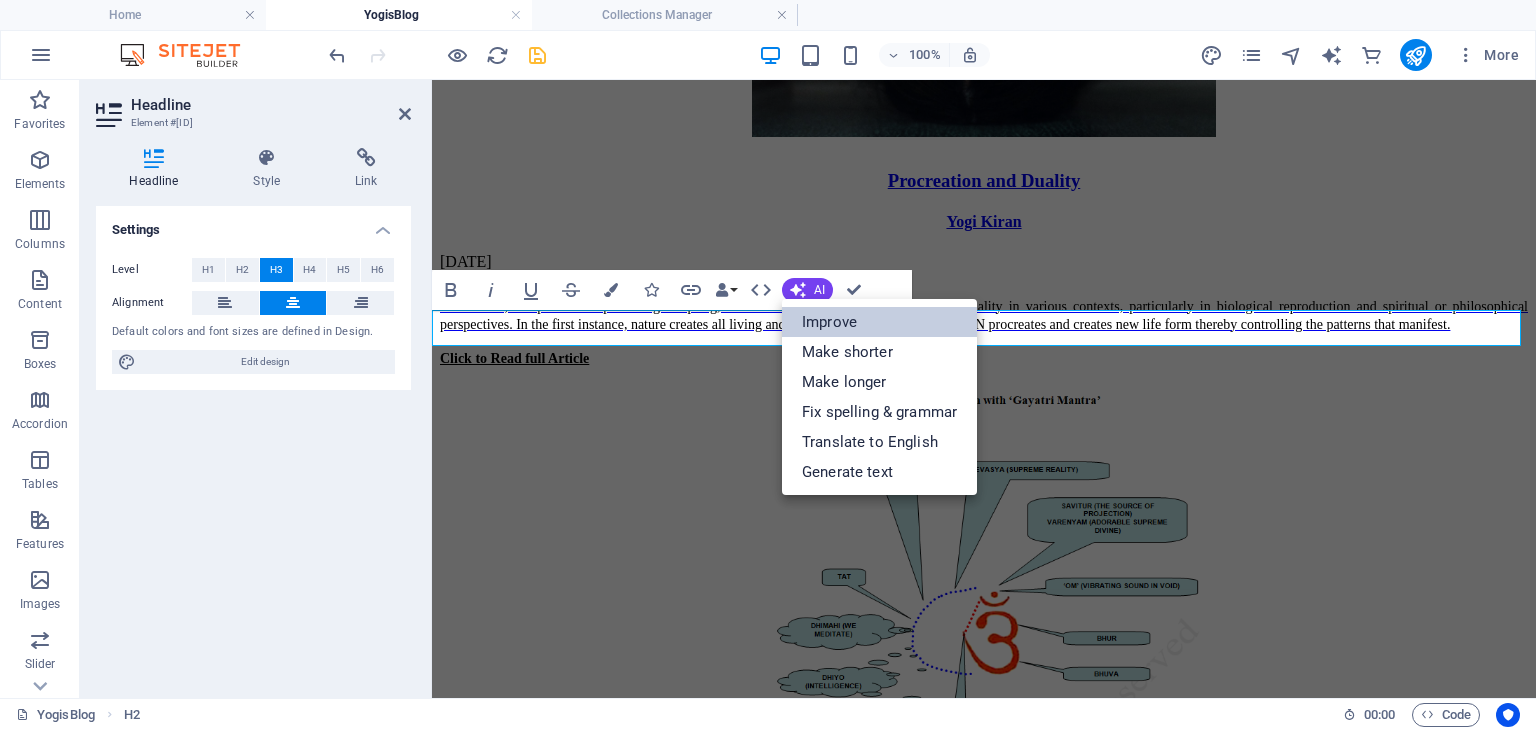 click on "Improve" at bounding box center (879, 322) 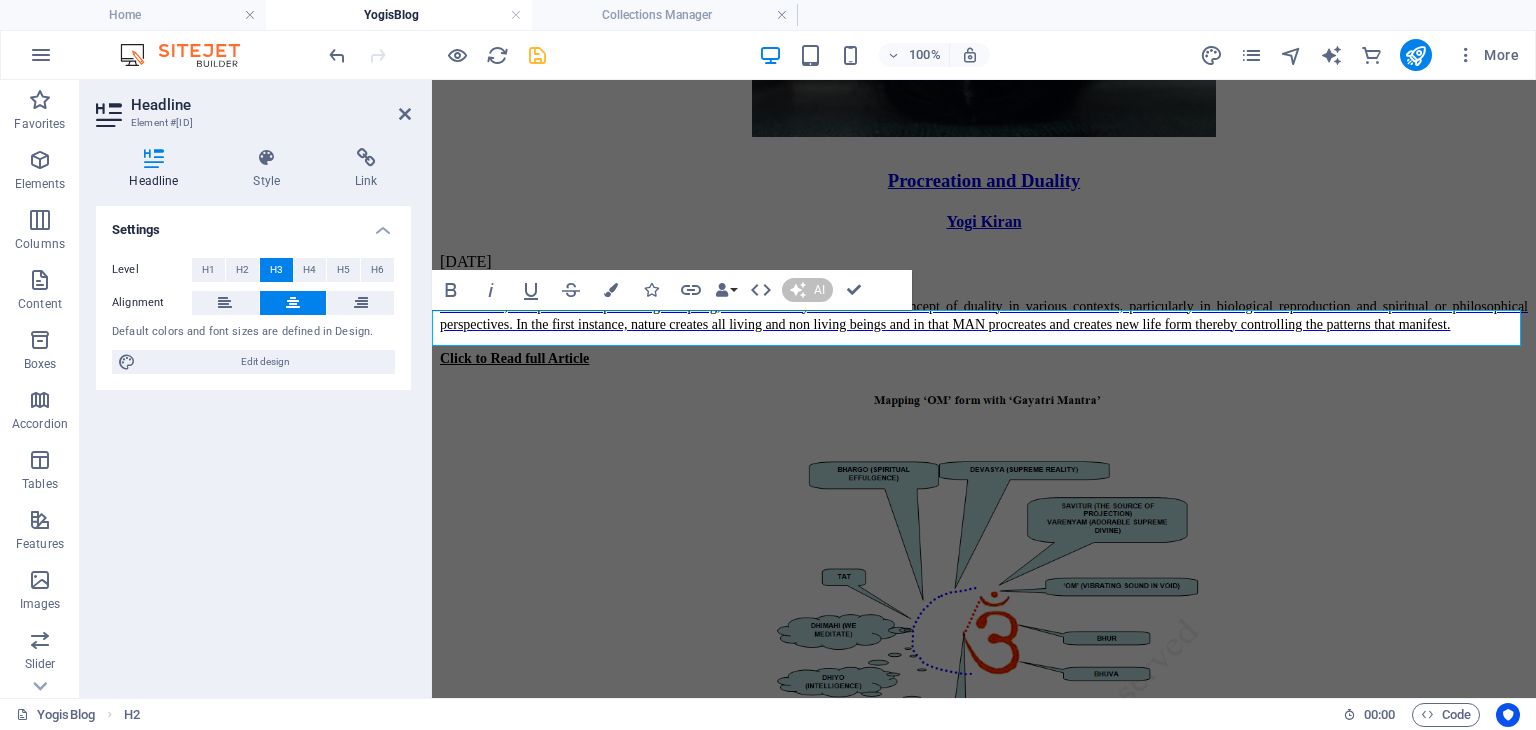 type 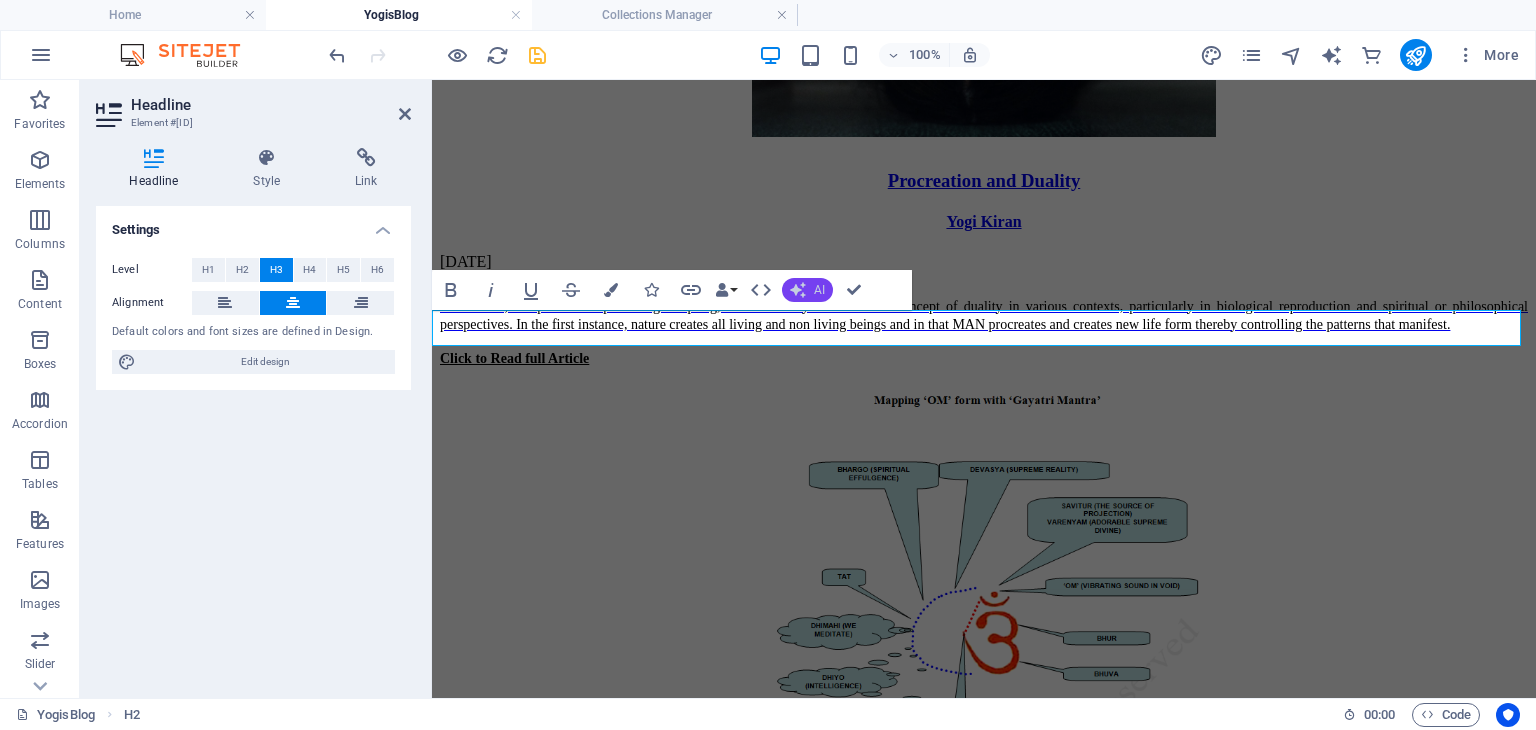 click on "AI" at bounding box center [819, 290] 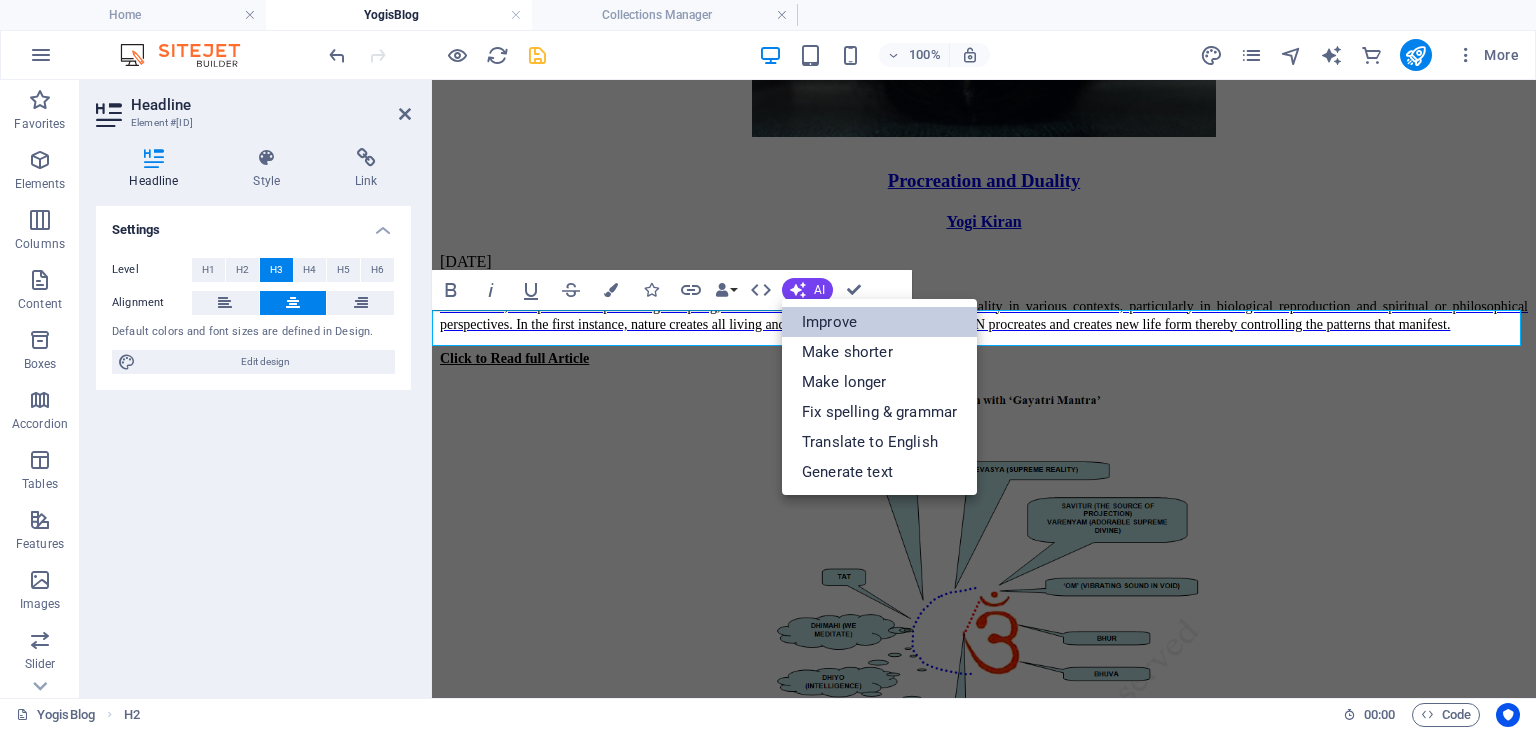click on "Improve" at bounding box center [879, 322] 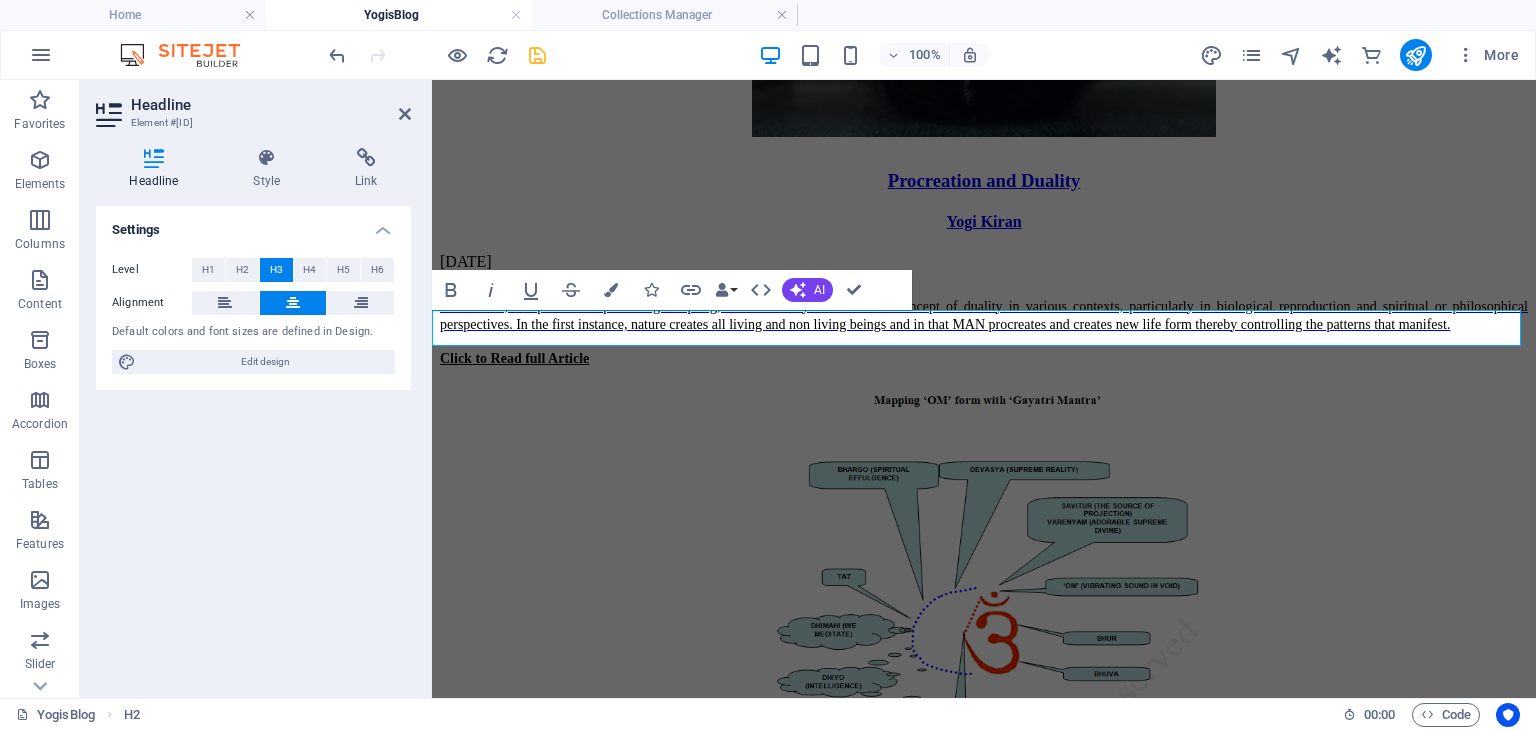 drag, startPoint x: 1160, startPoint y: 318, endPoint x: 719, endPoint y: 325, distance: 441.05554 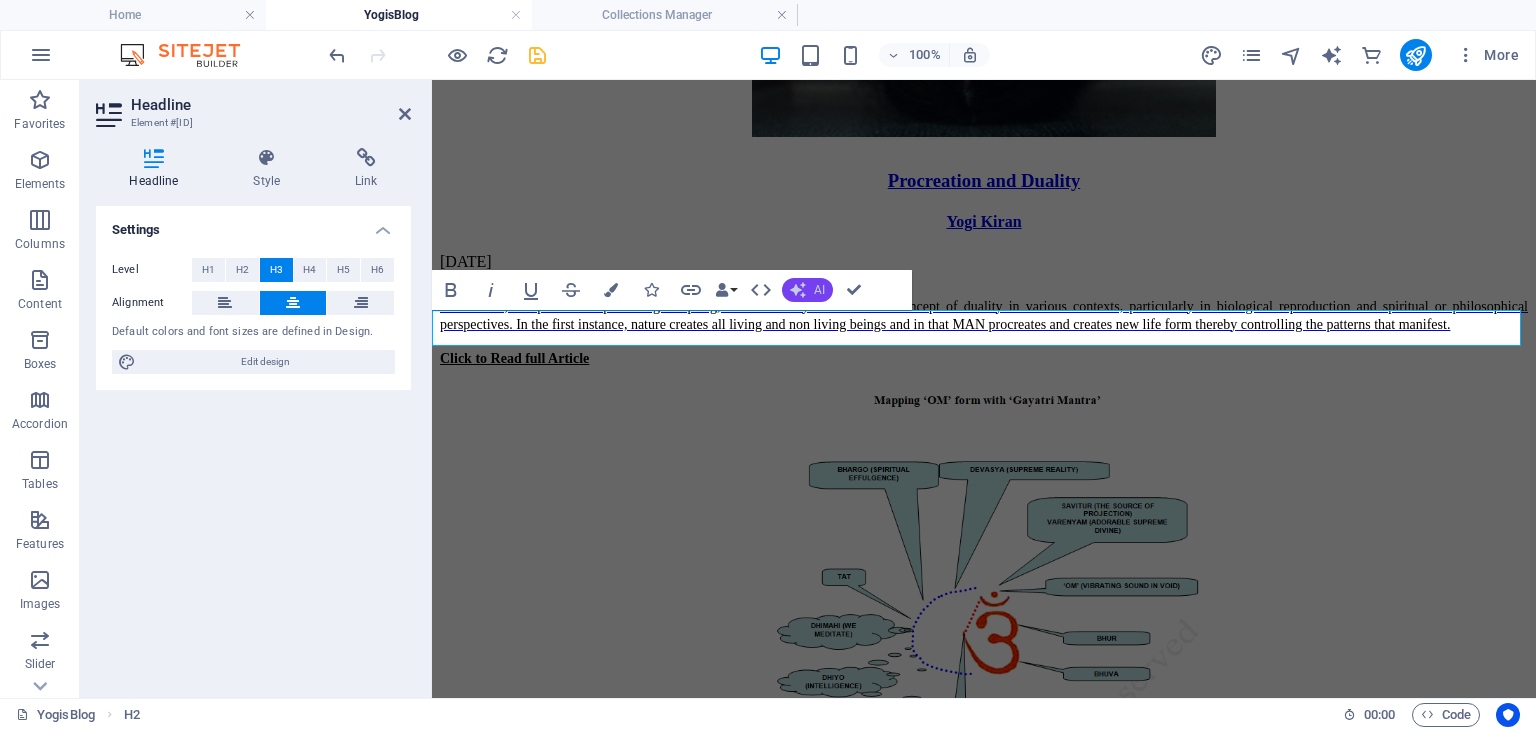 click on "AI" at bounding box center [807, 290] 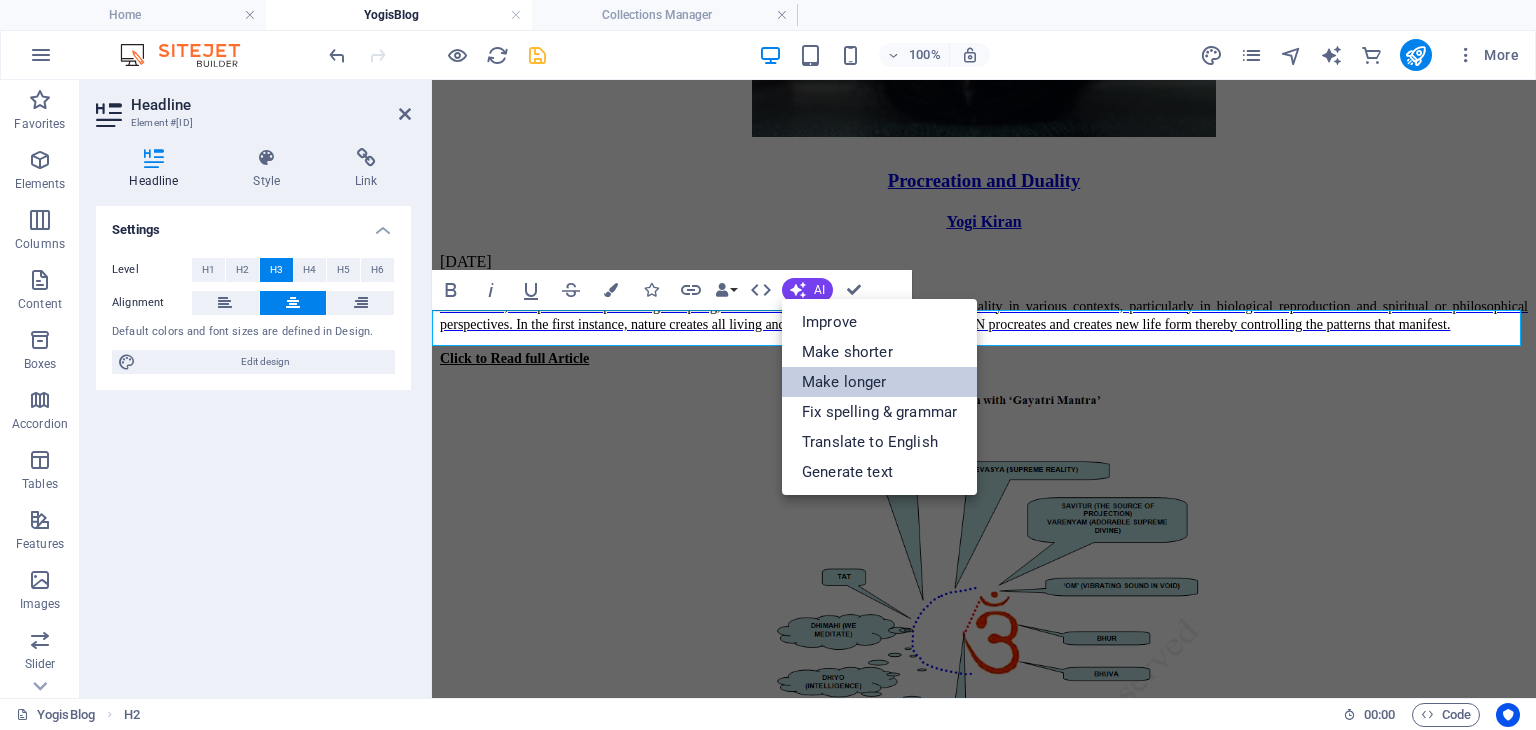 click on "Make longer" at bounding box center [879, 382] 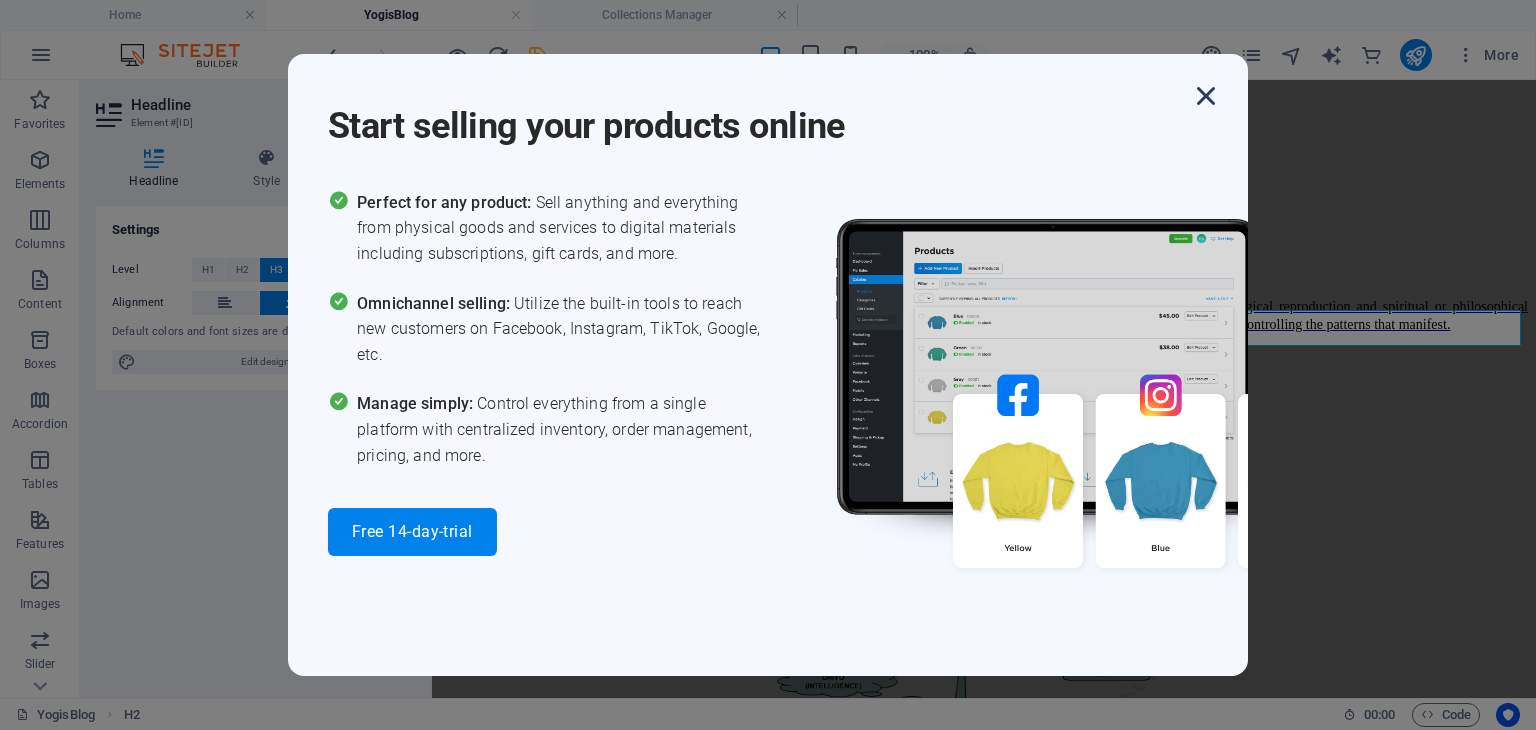 click at bounding box center [1206, 96] 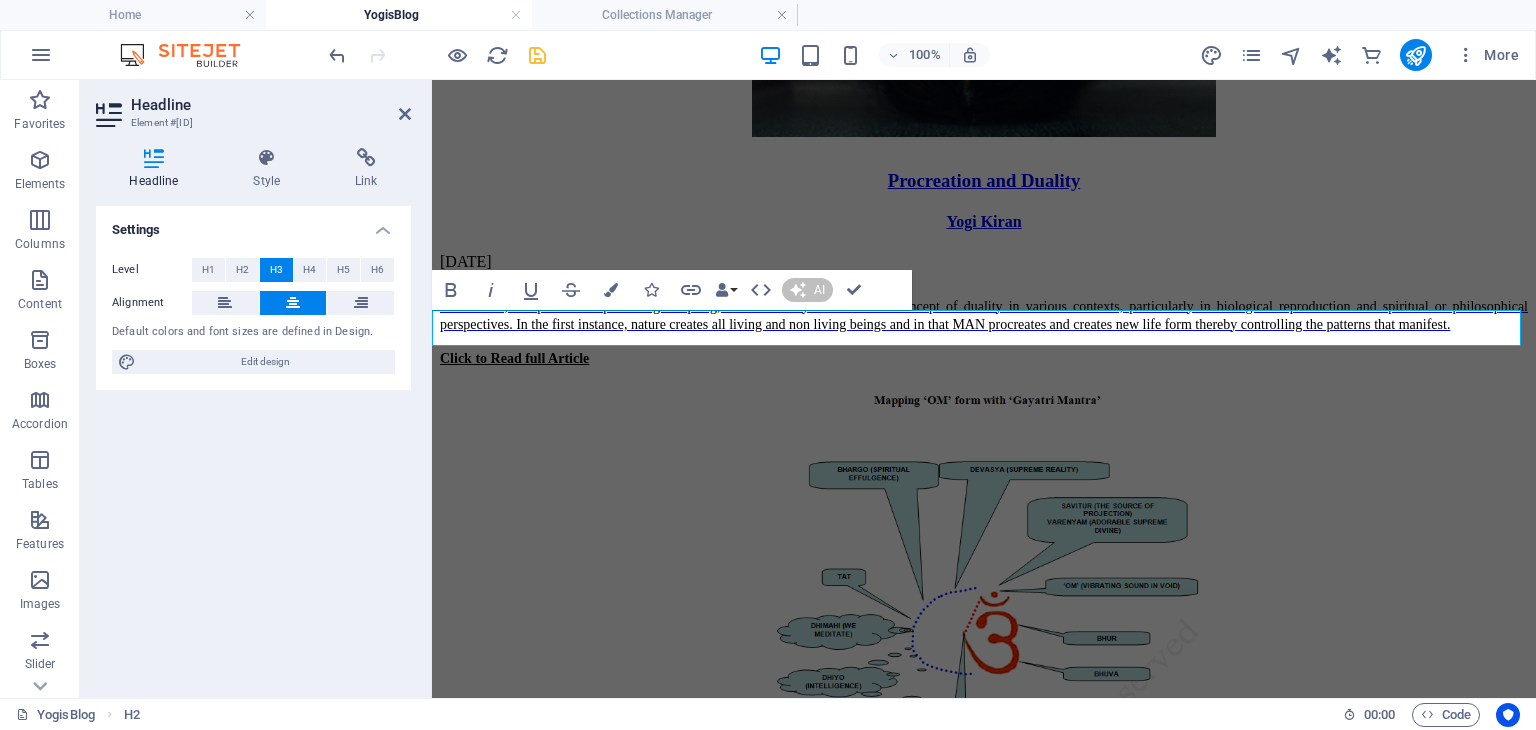 type 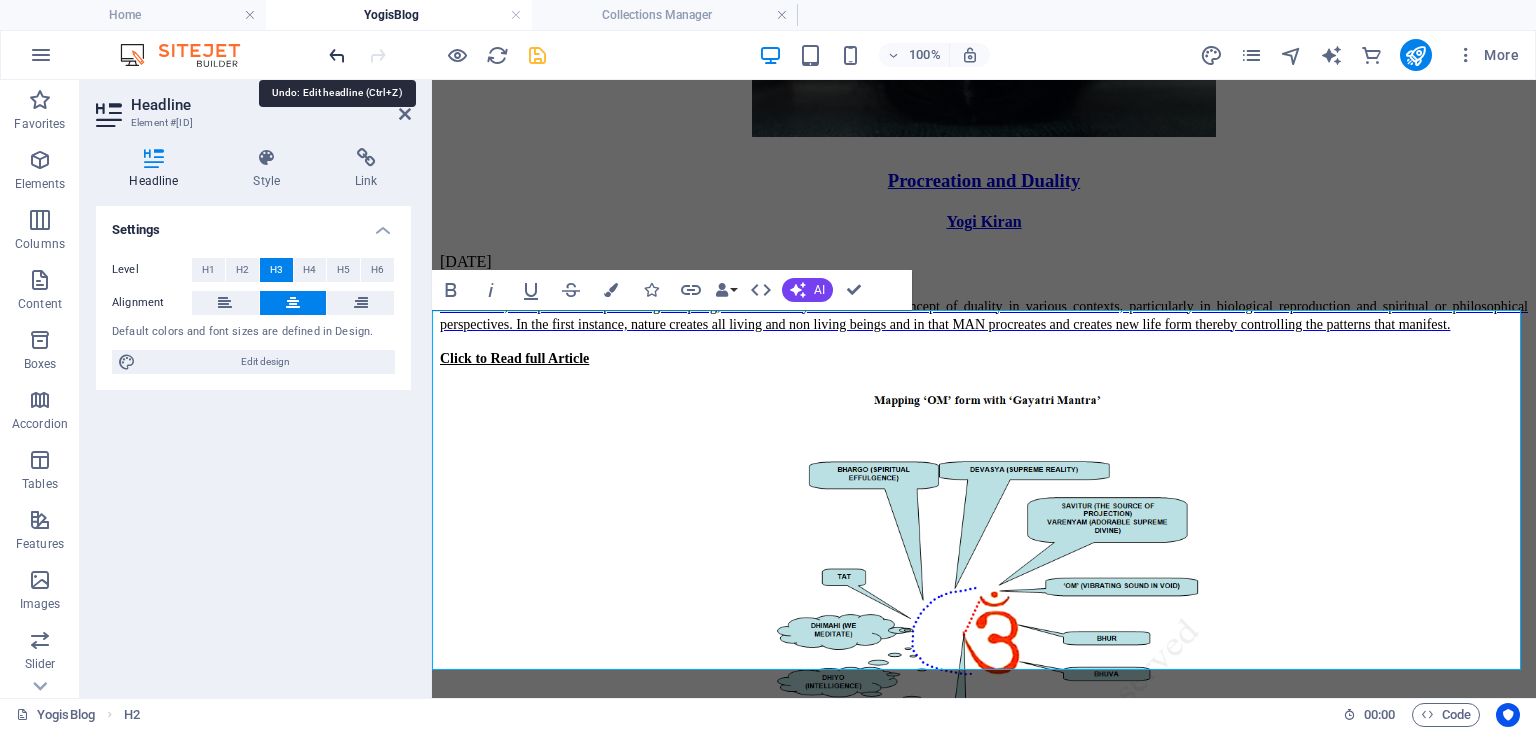 click at bounding box center [337, 55] 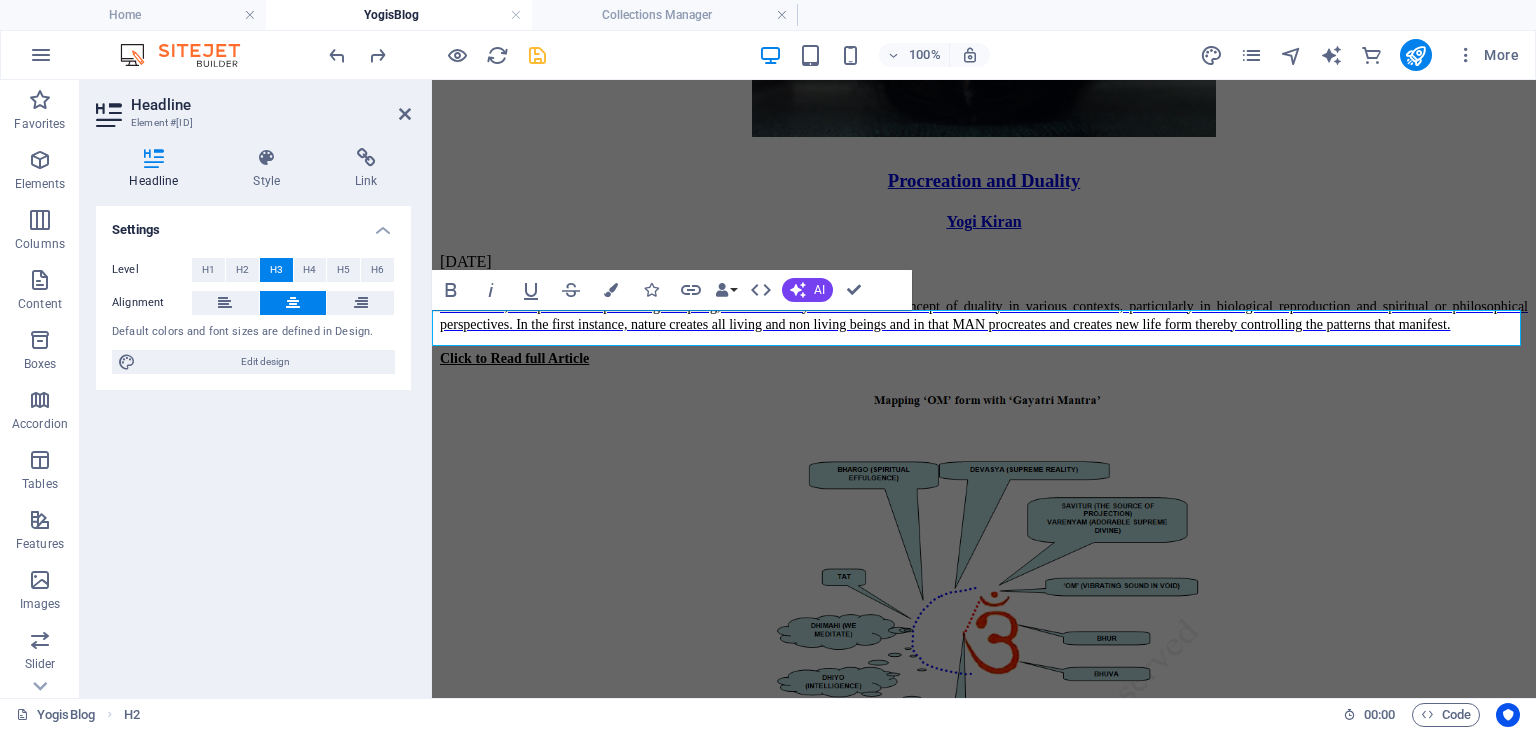 drag, startPoint x: 887, startPoint y: 327, endPoint x: 1095, endPoint y: 322, distance: 208.06009 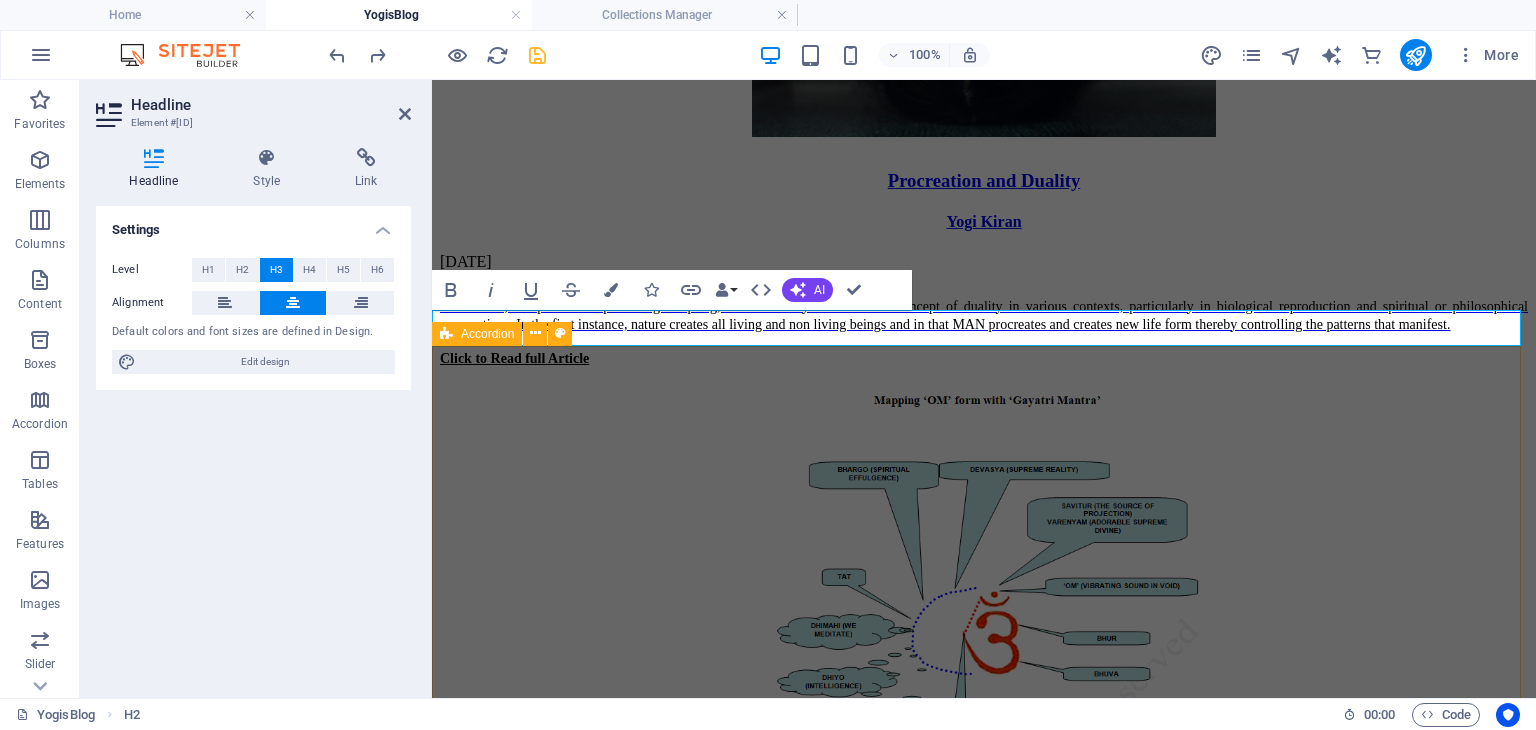 drag, startPoint x: 1066, startPoint y: 333, endPoint x: 796, endPoint y: 347, distance: 270.36273 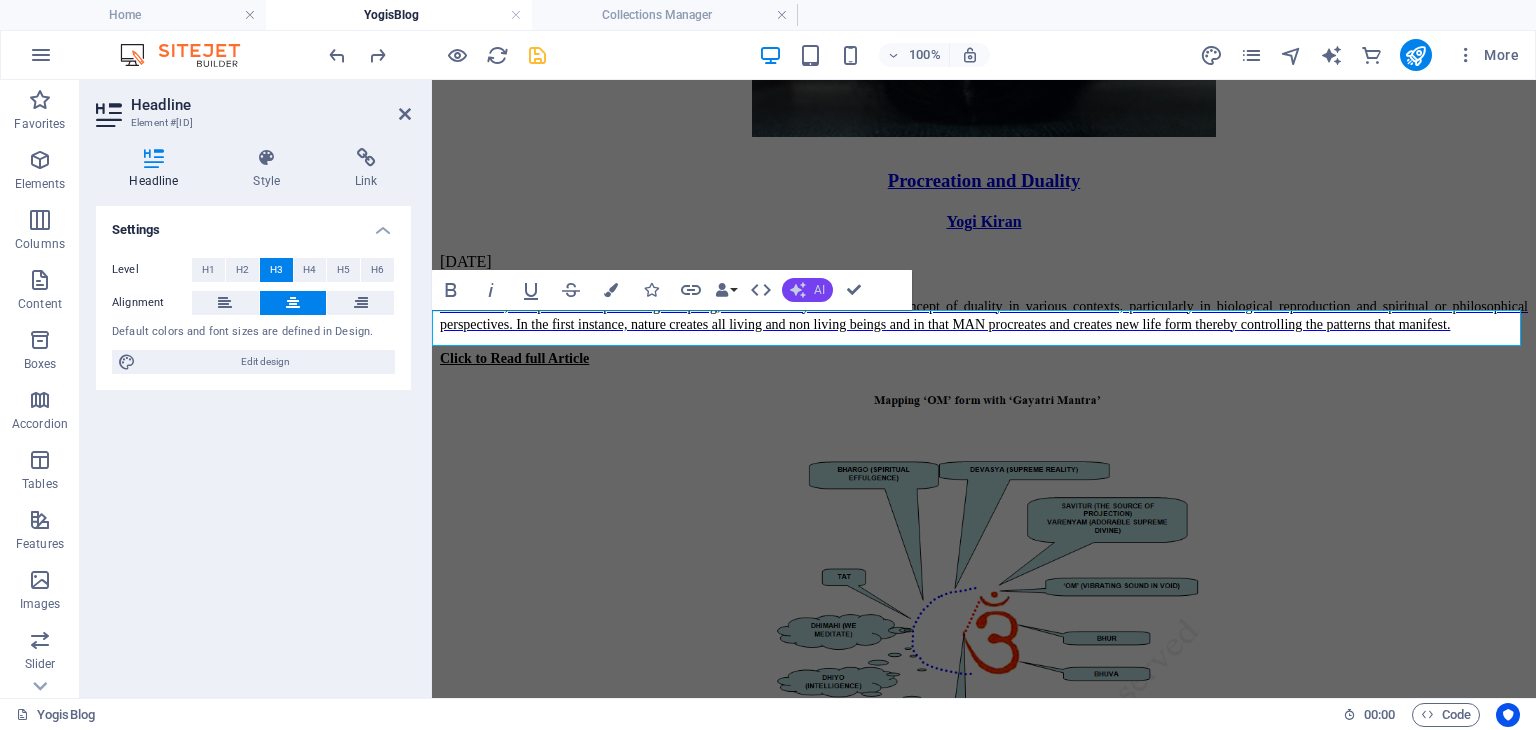 click 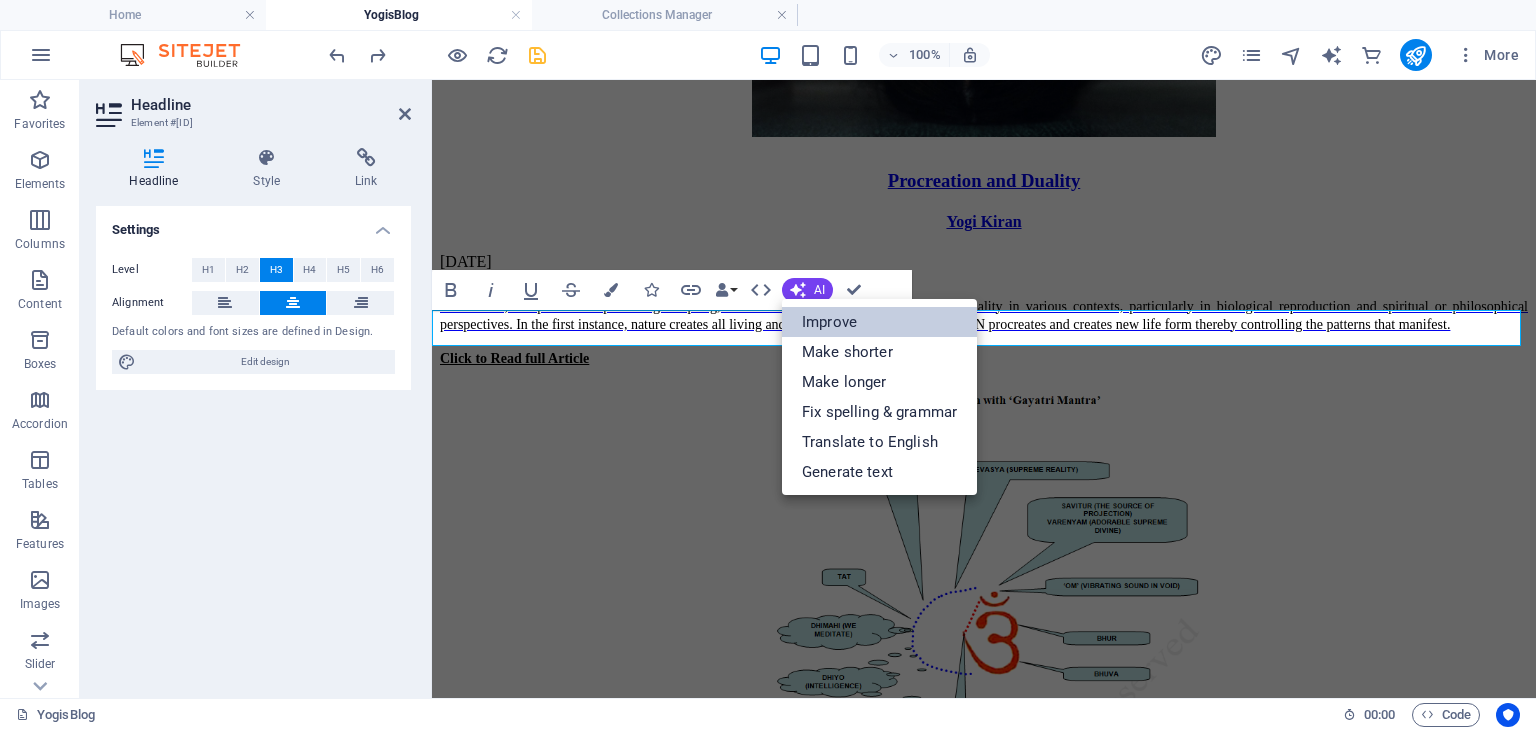 click on "Improve" at bounding box center [879, 322] 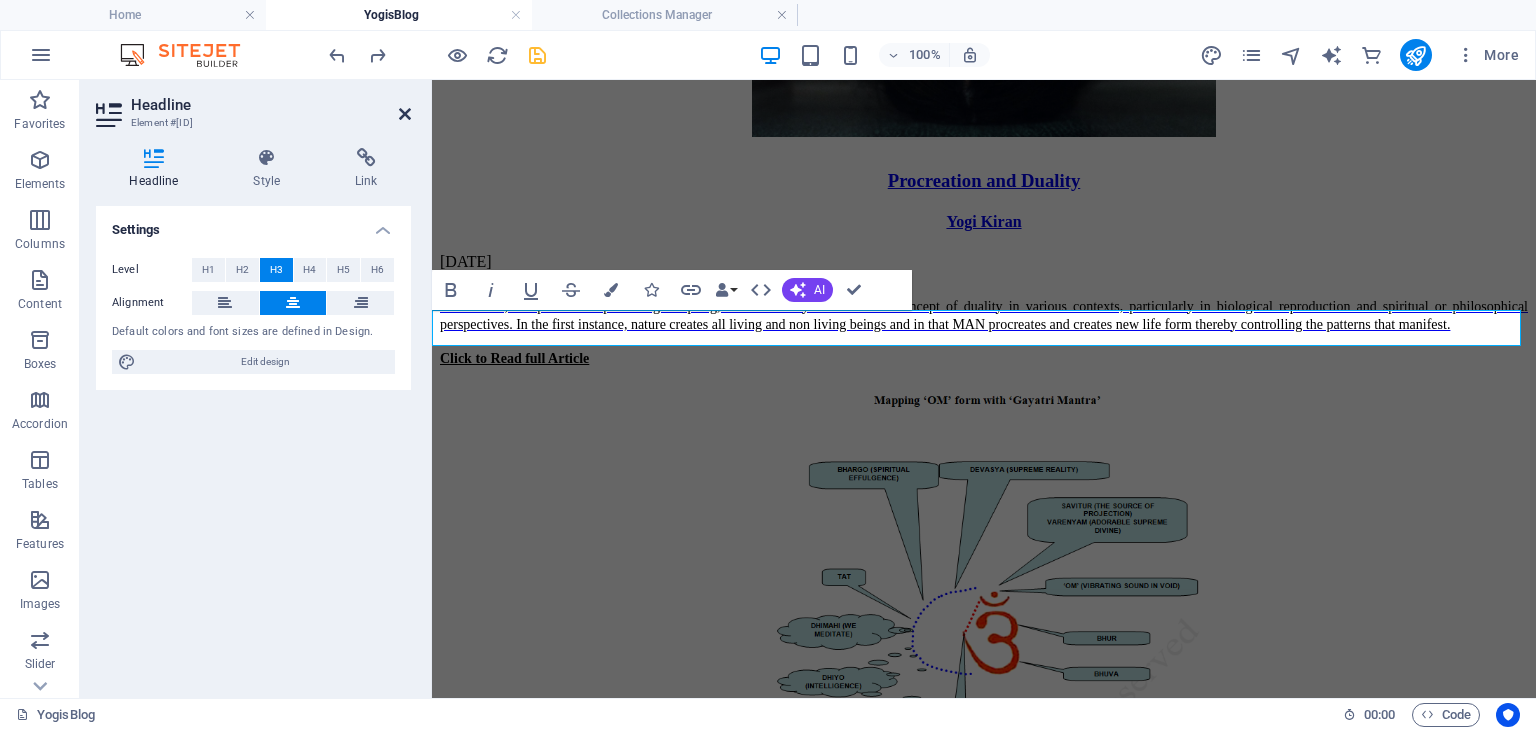 click at bounding box center [405, 114] 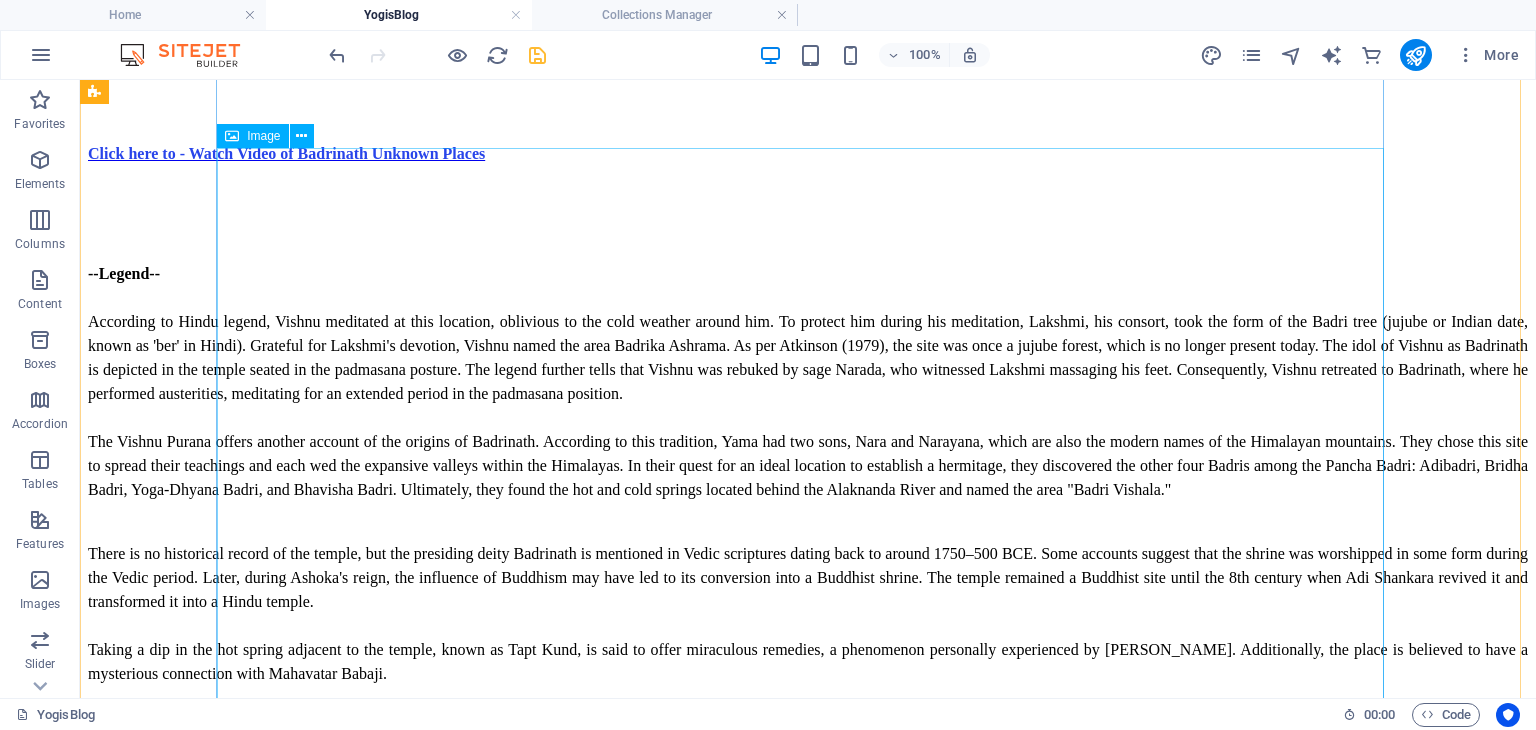 scroll, scrollTop: 11914, scrollLeft: 0, axis: vertical 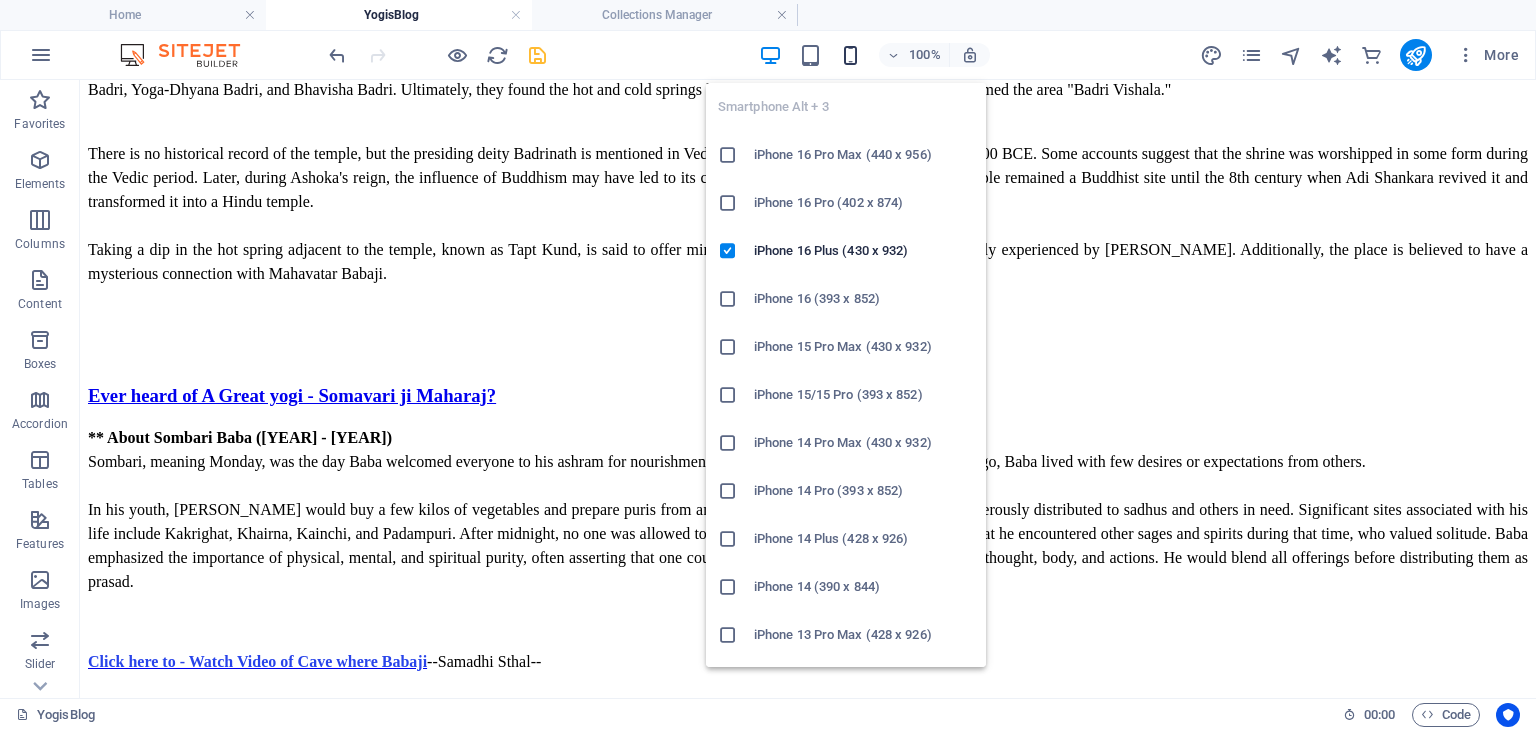click at bounding box center (850, 55) 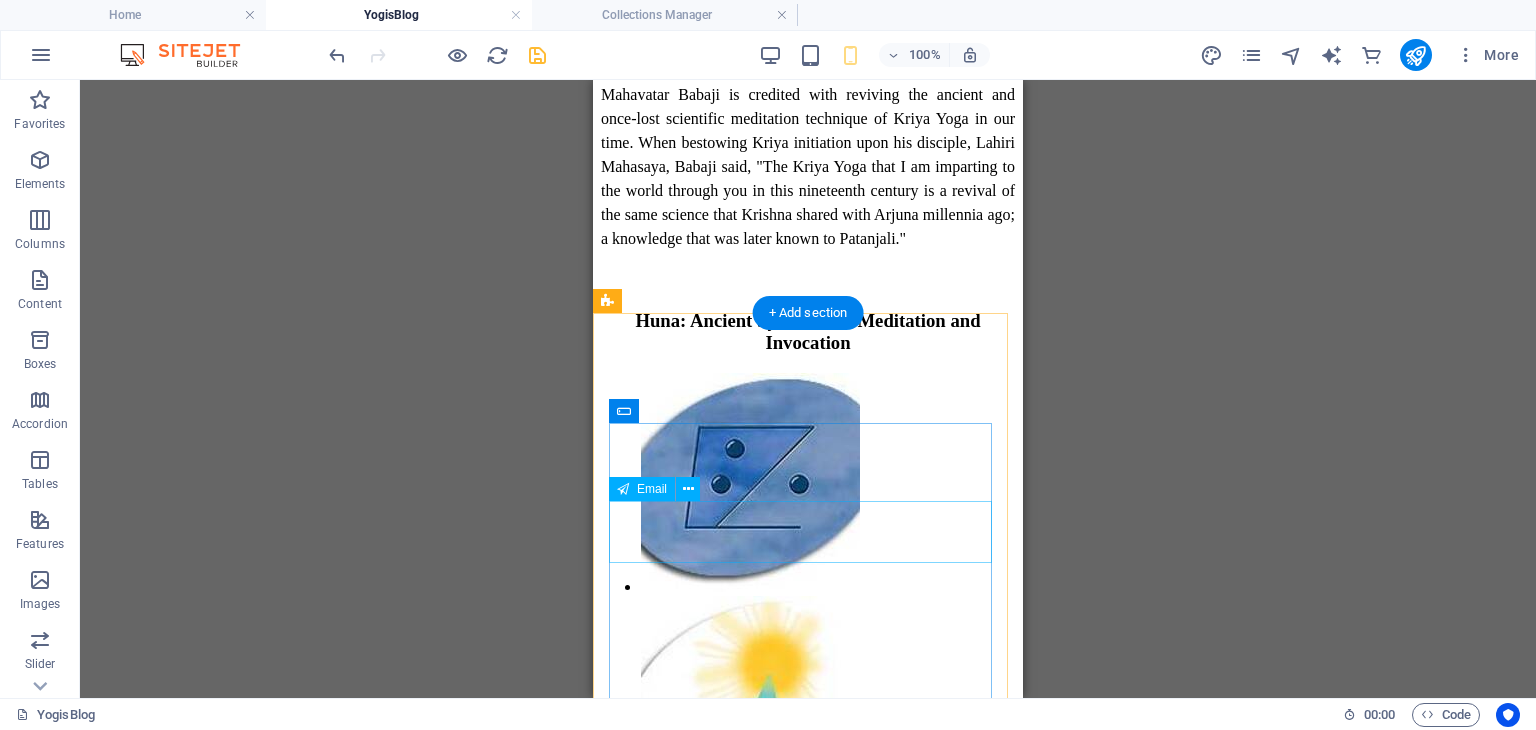 scroll, scrollTop: 19332, scrollLeft: 0, axis: vertical 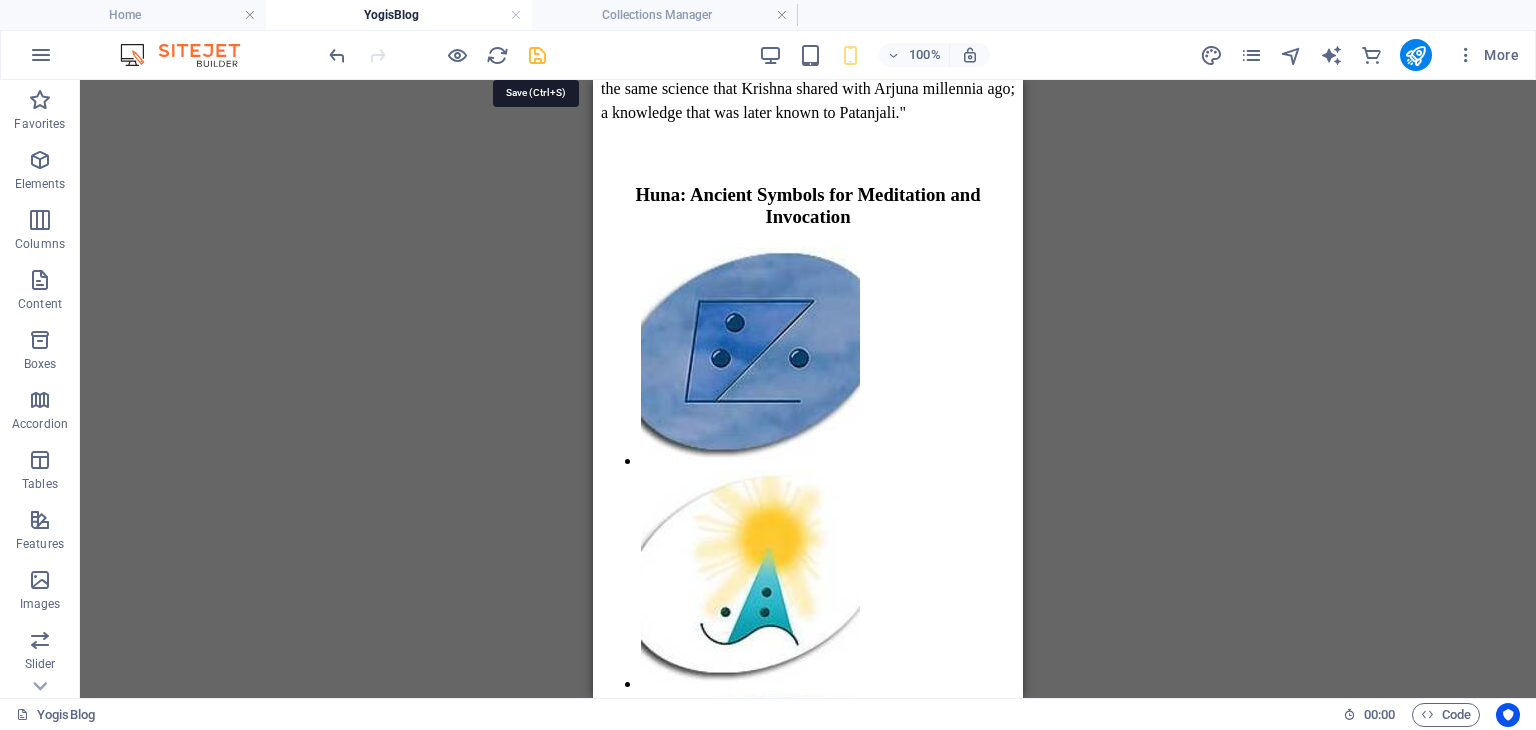 click at bounding box center (537, 55) 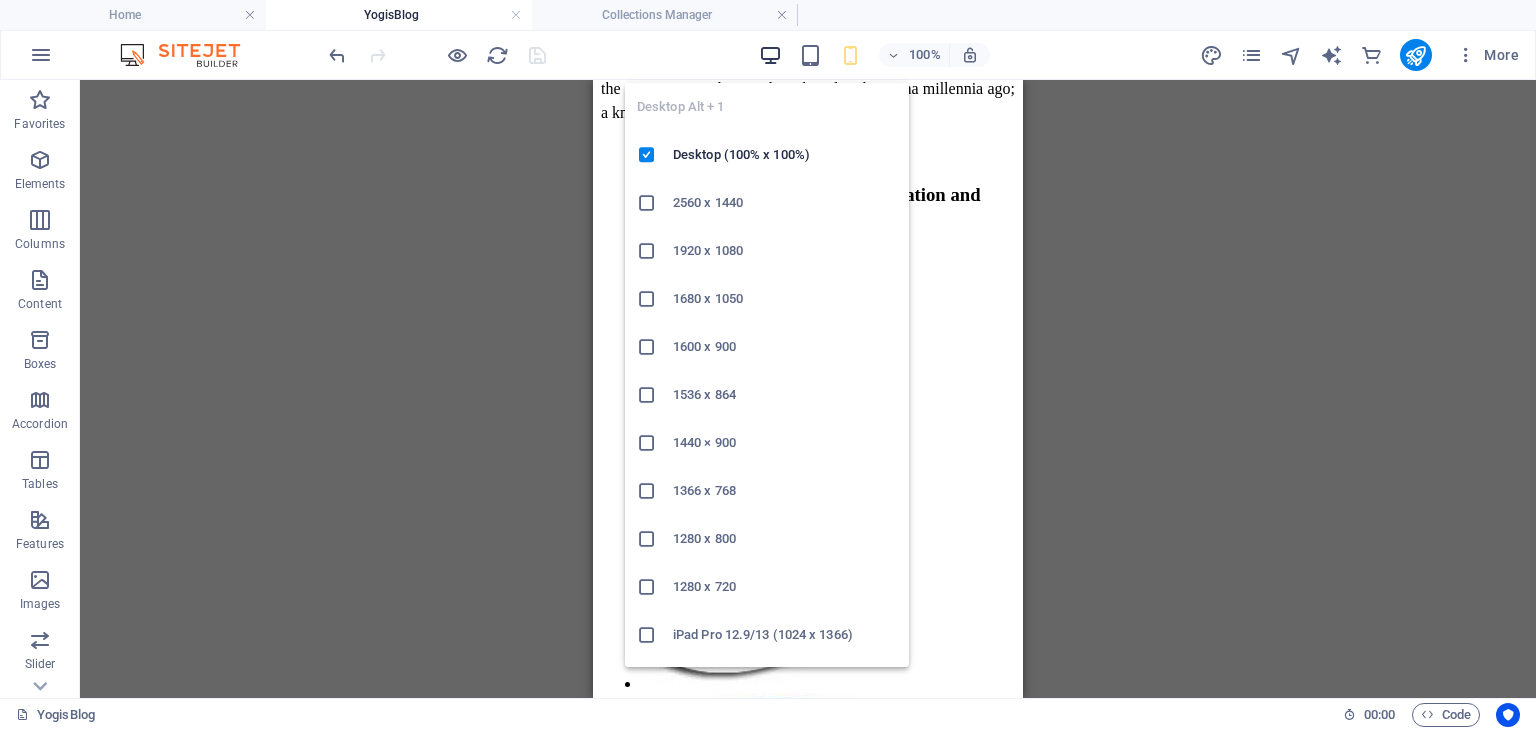 click at bounding box center [770, 55] 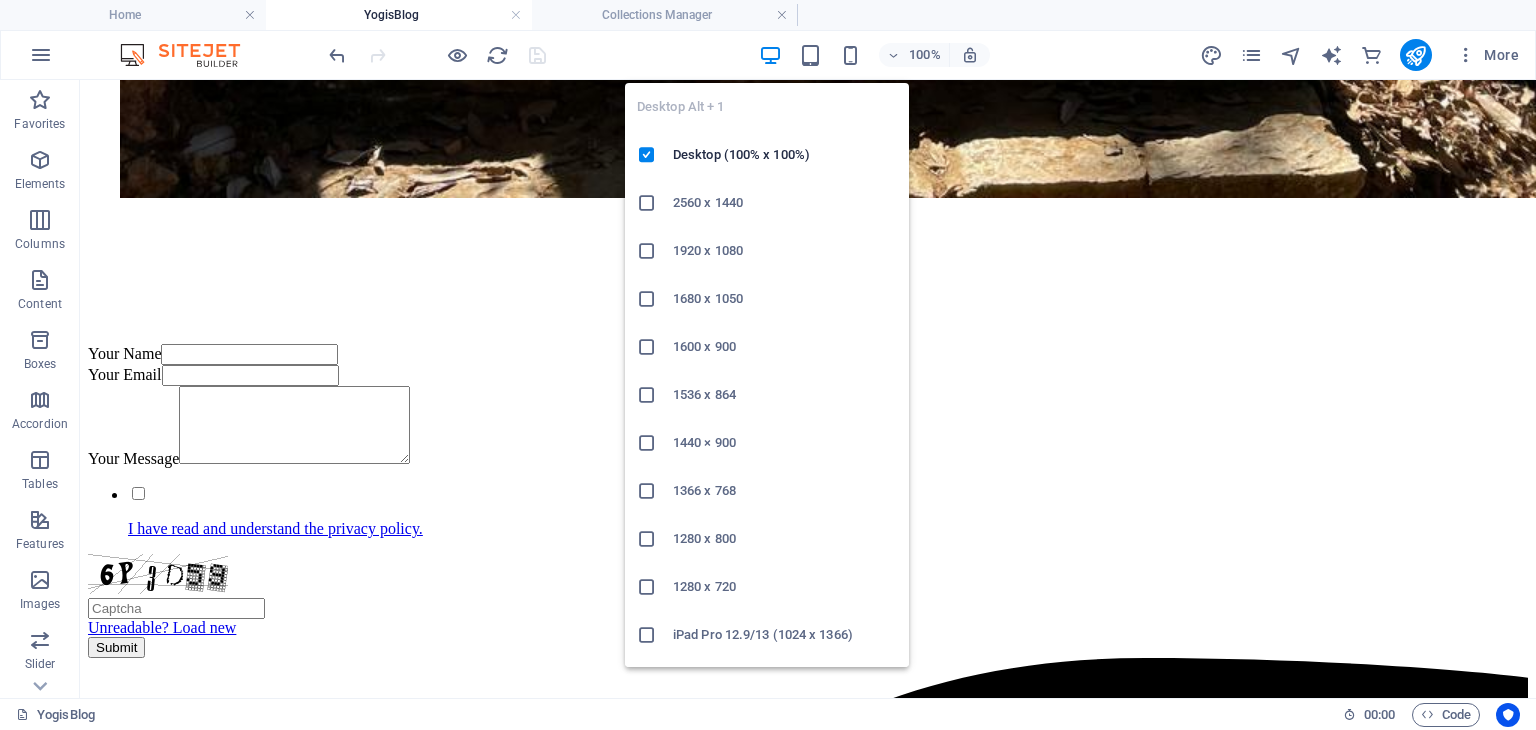 scroll, scrollTop: 15408, scrollLeft: 0, axis: vertical 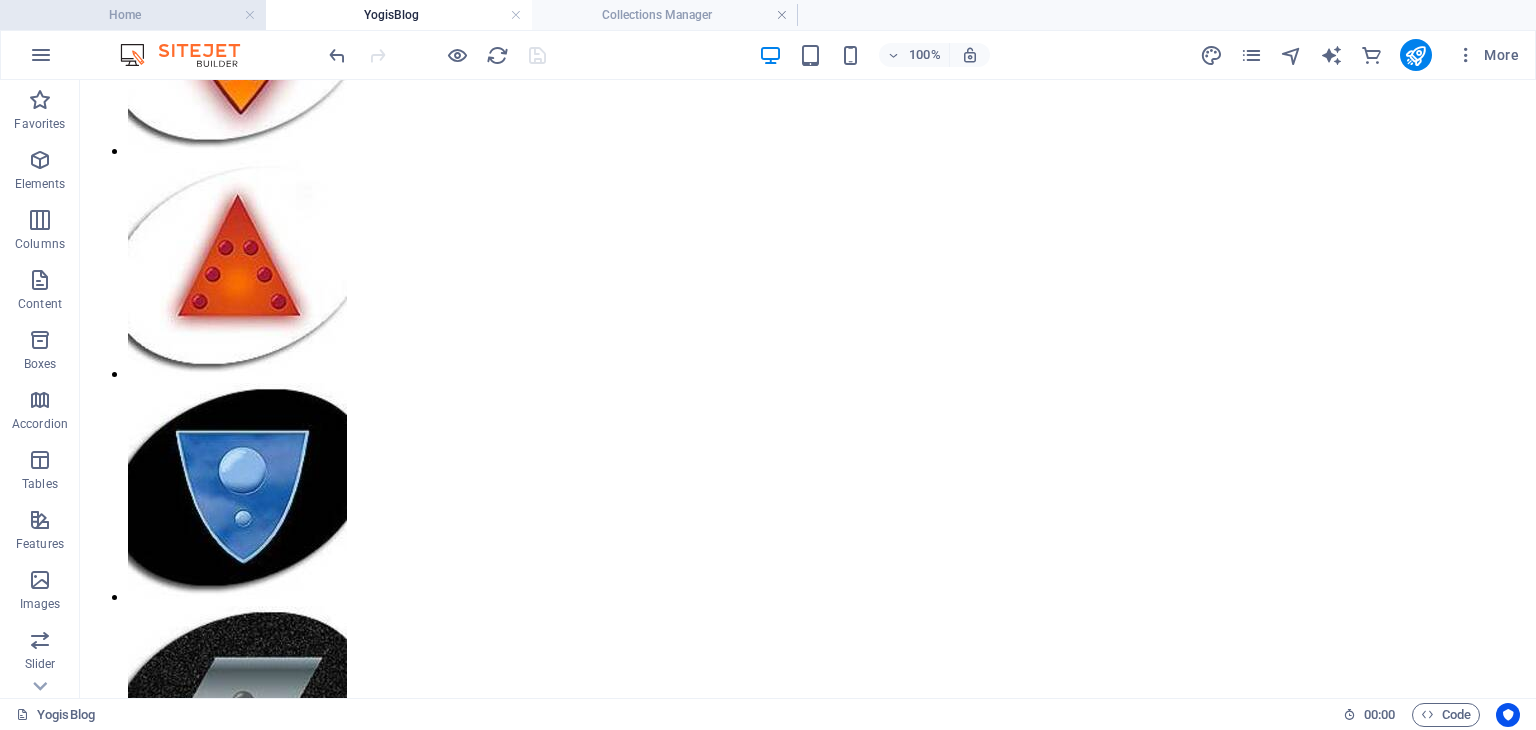 click on "Home" at bounding box center (133, 15) 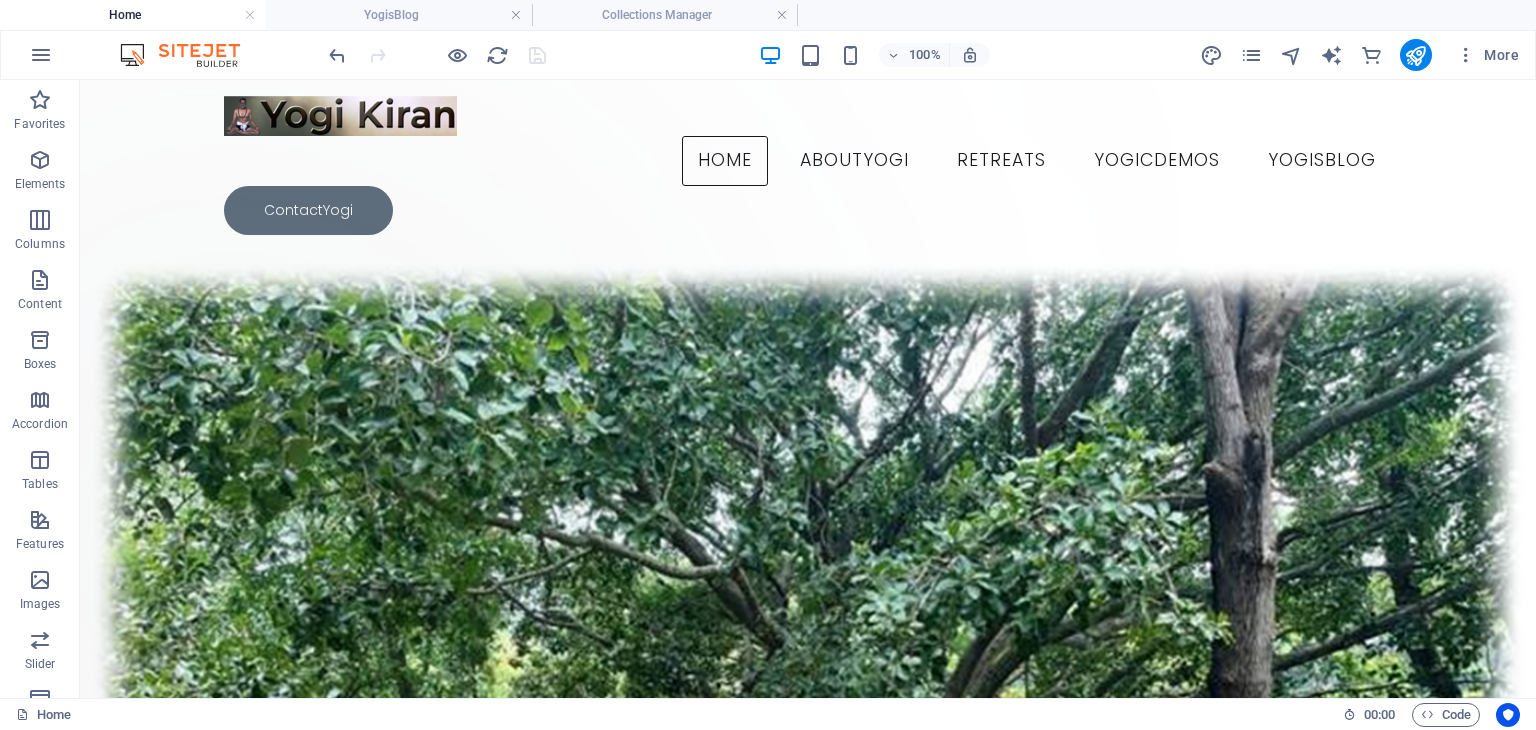 scroll, scrollTop: 0, scrollLeft: 0, axis: both 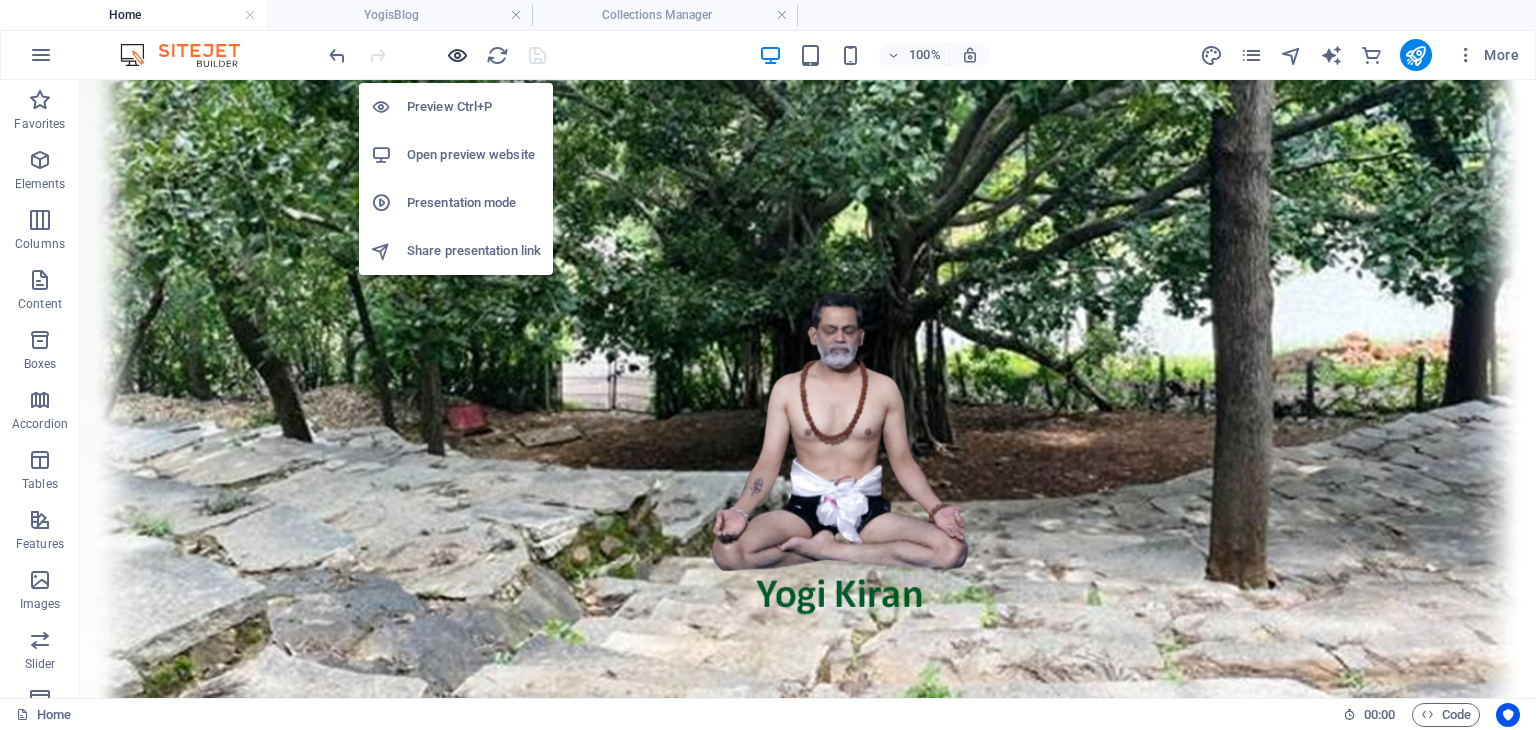 click at bounding box center (457, 55) 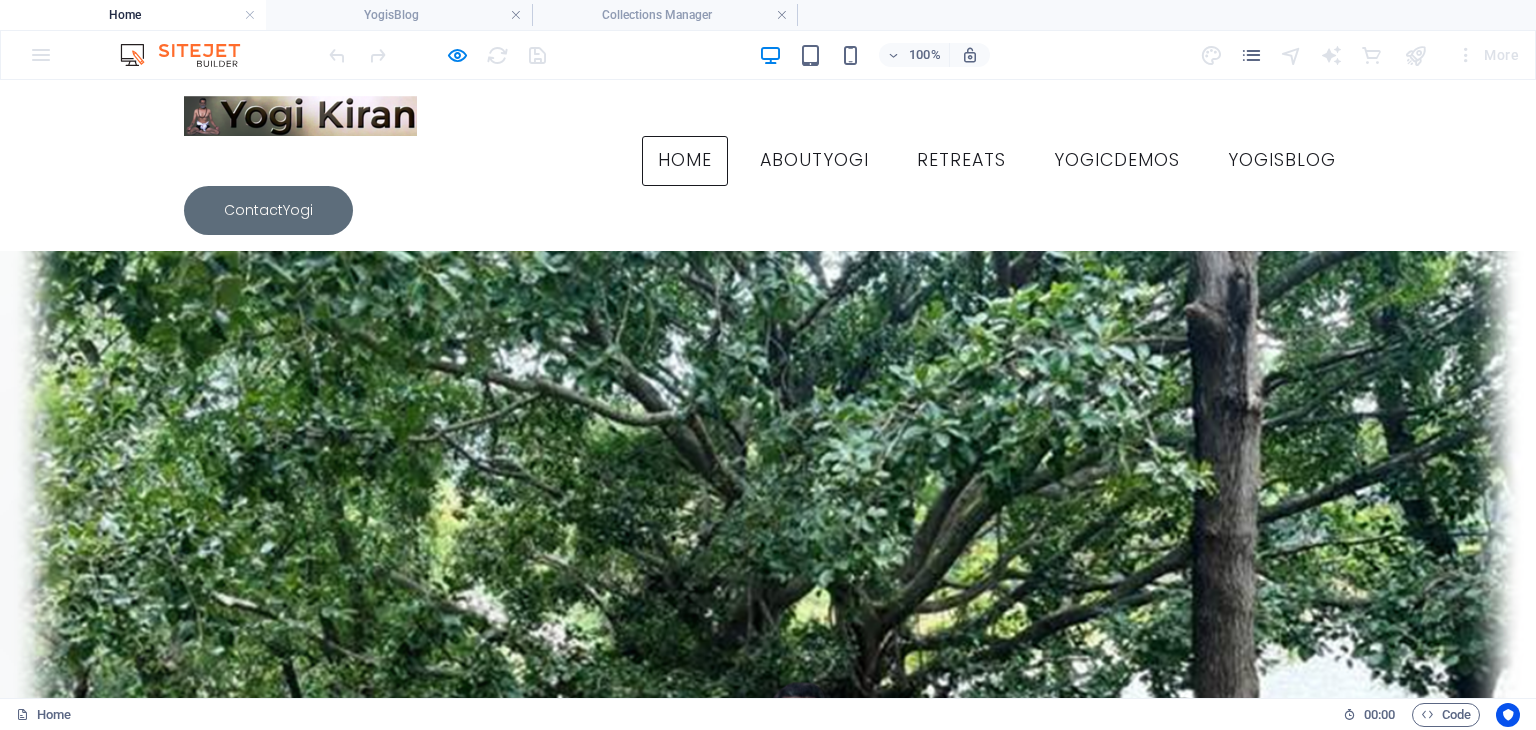 scroll, scrollTop: 0, scrollLeft: 0, axis: both 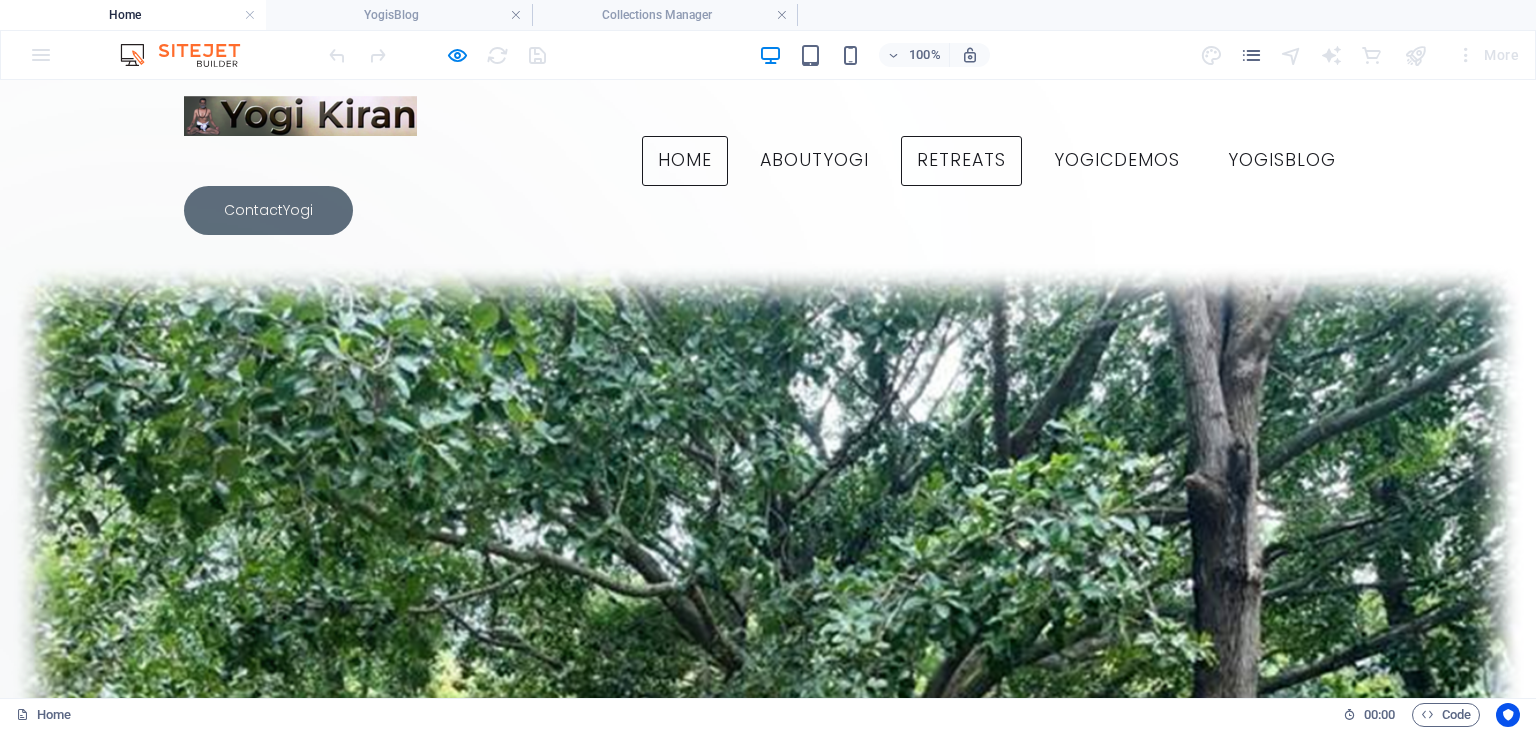 click on "Retreats" at bounding box center [961, 161] 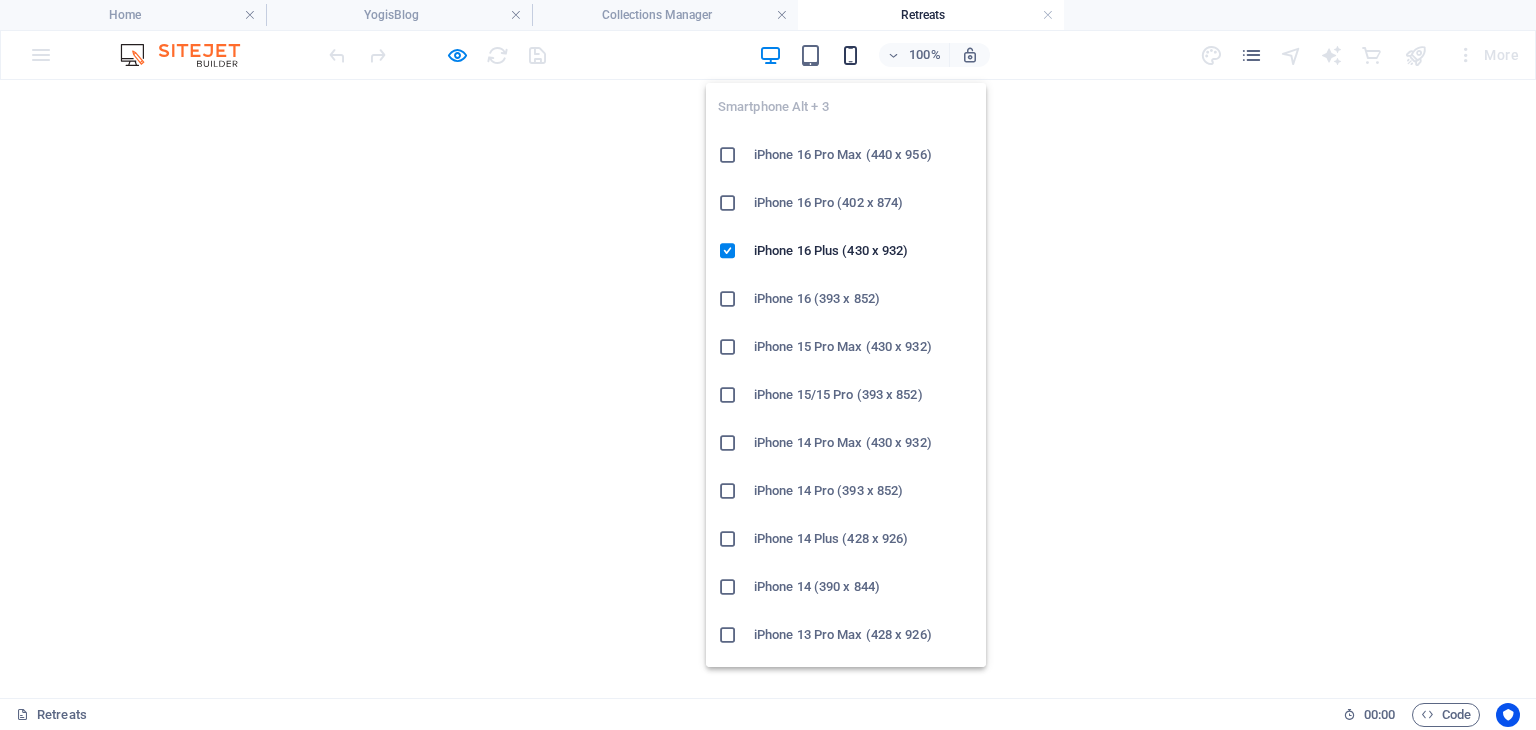 click at bounding box center (850, 55) 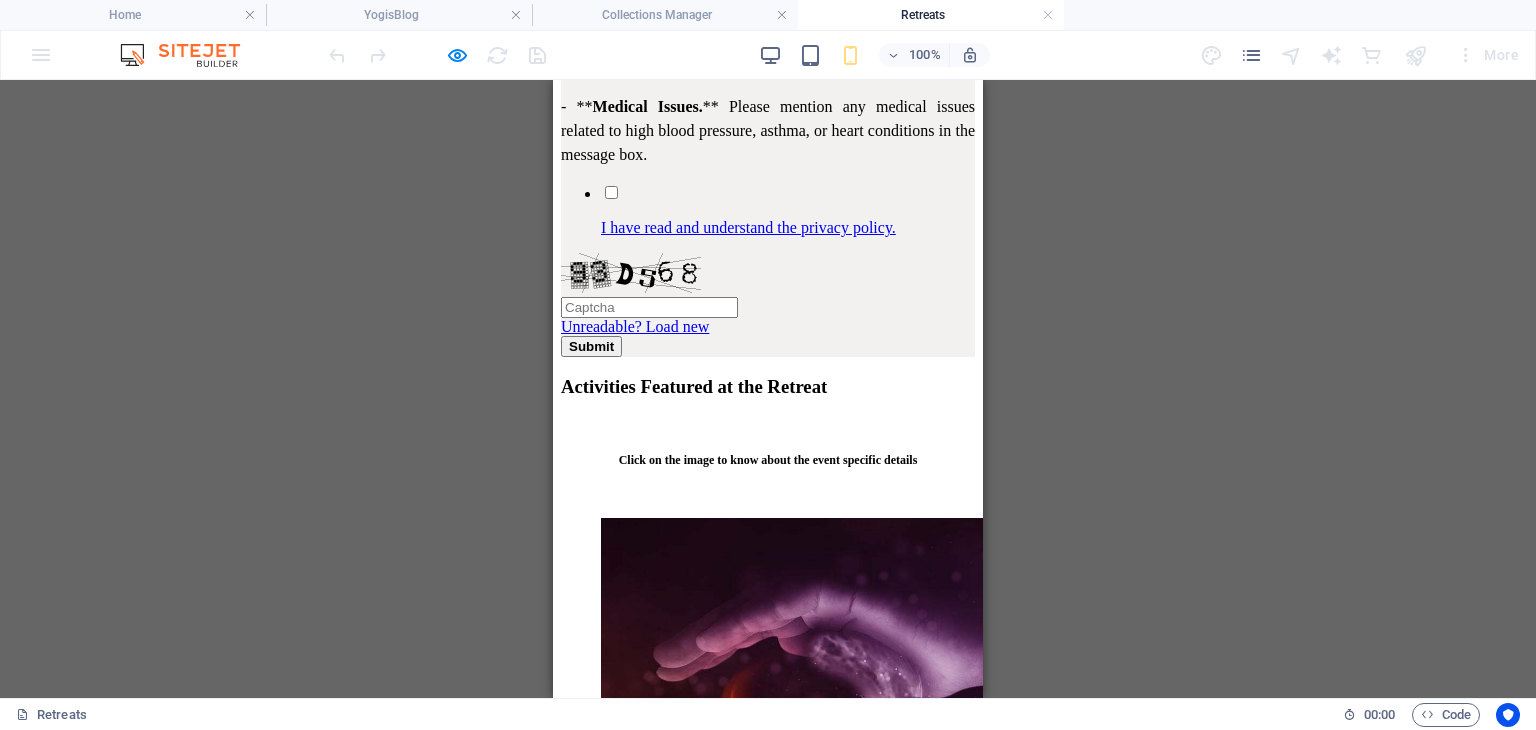 scroll, scrollTop: 4968, scrollLeft: 0, axis: vertical 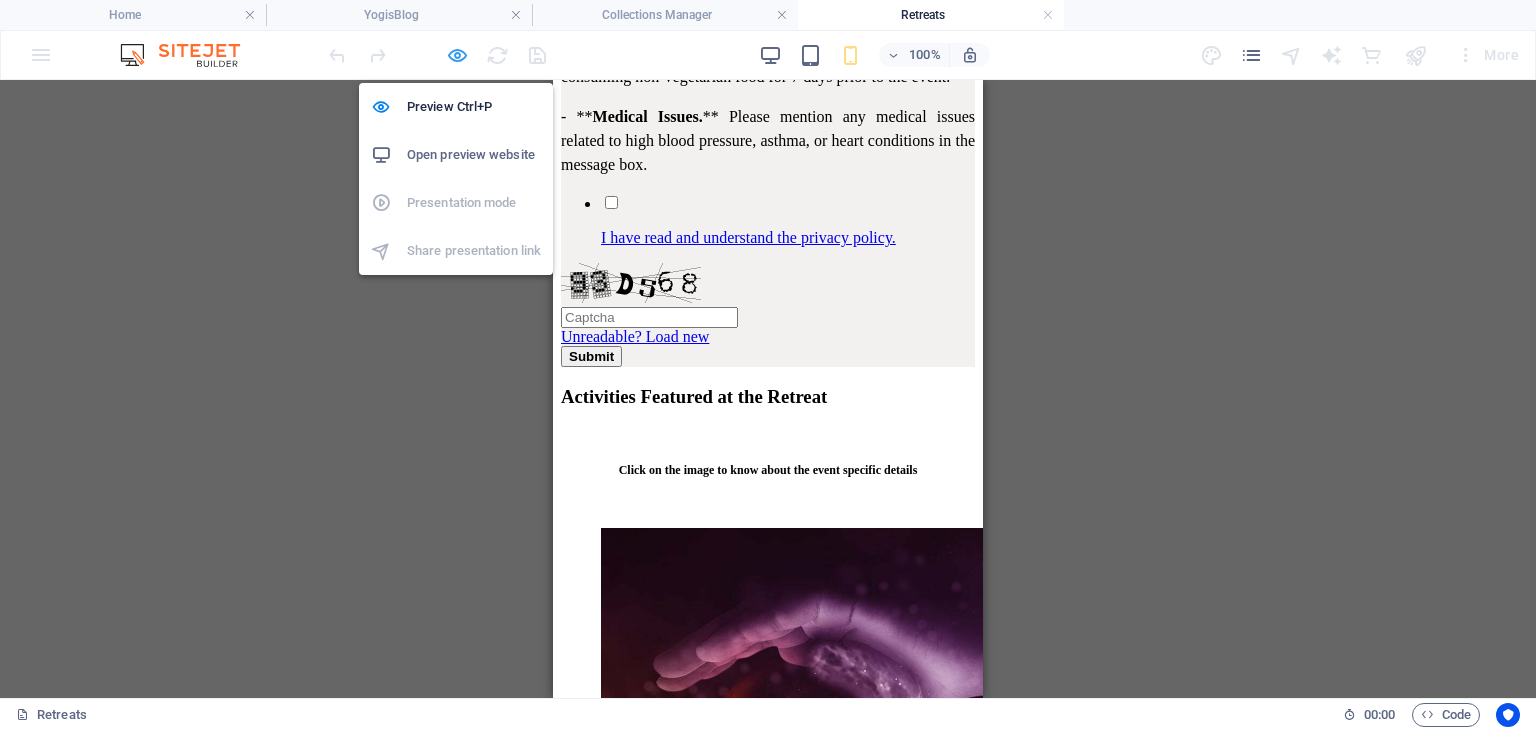 click at bounding box center (457, 55) 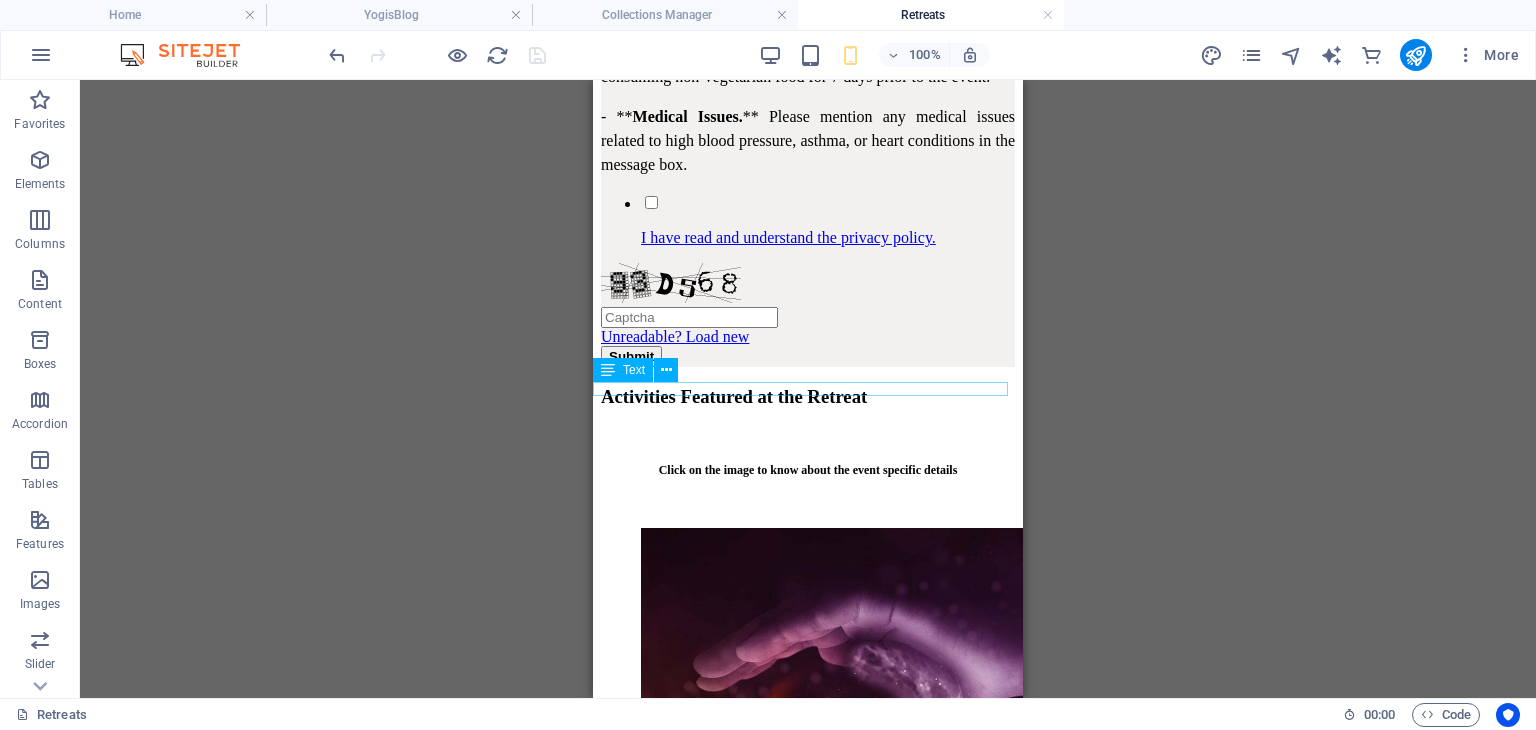click on "[CITY],[STATE], [COUNTRY] - Retreat Location" at bounding box center (808, 14459) 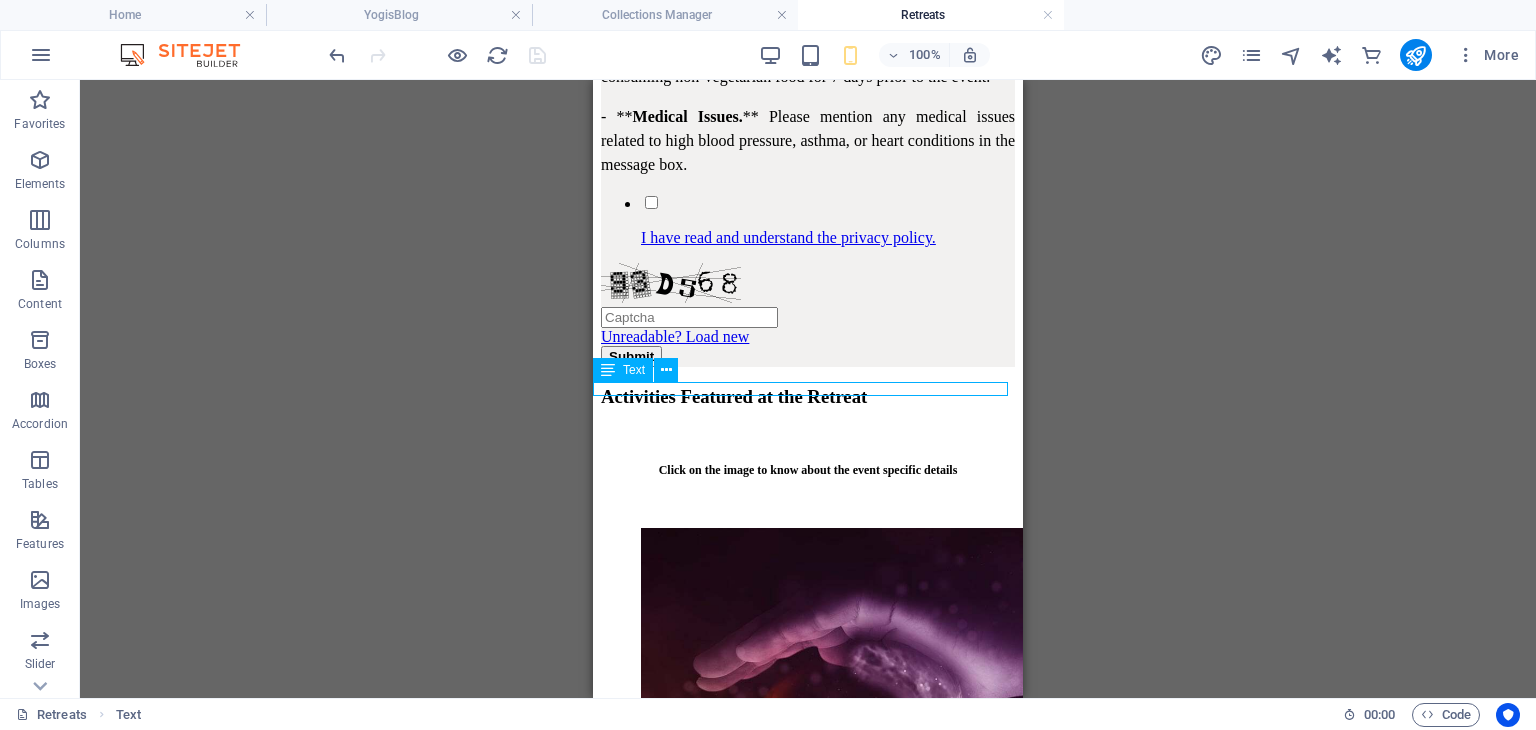 click on "[CITY],[STATE], [COUNTRY] - Retreat Location" at bounding box center (808, 14459) 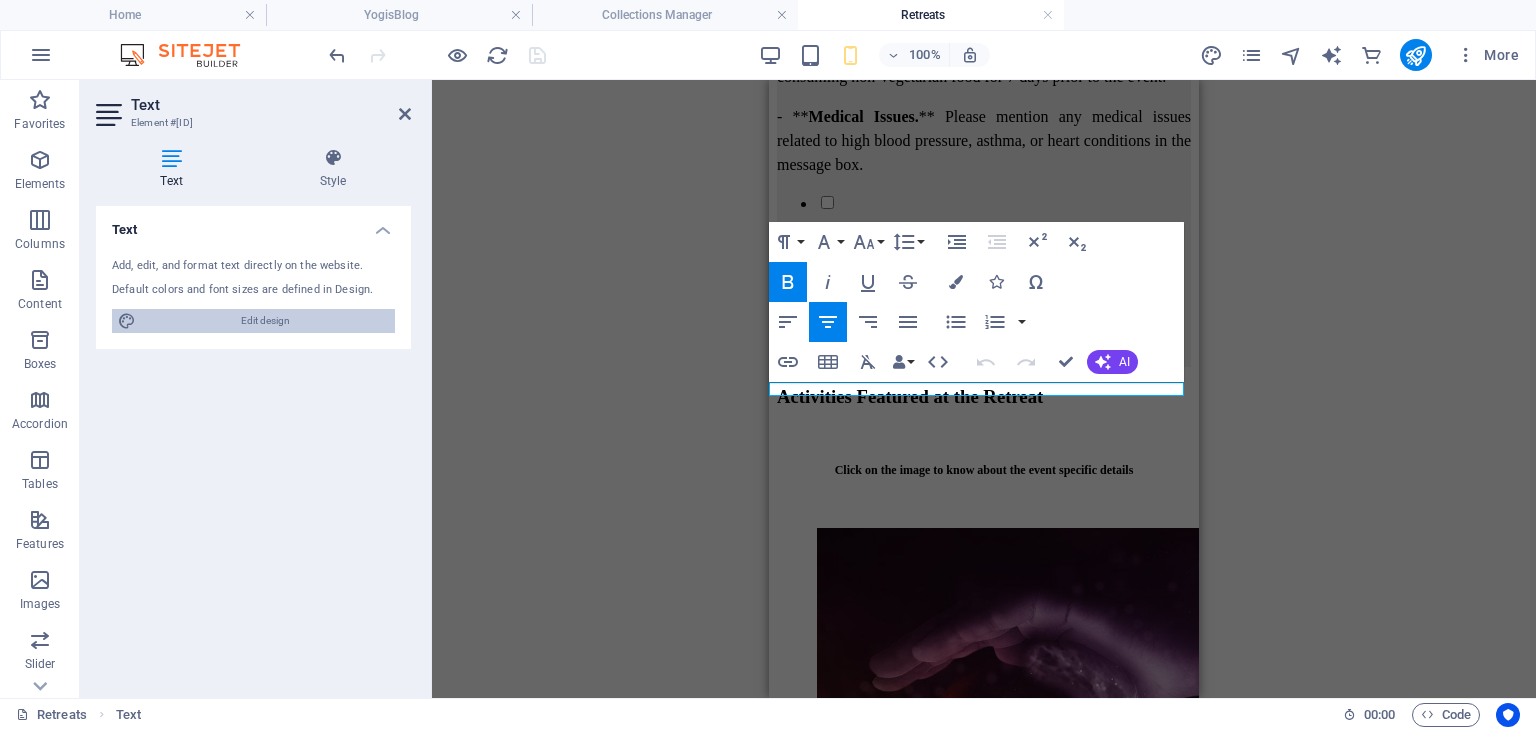 click on "Edit design" at bounding box center [265, 321] 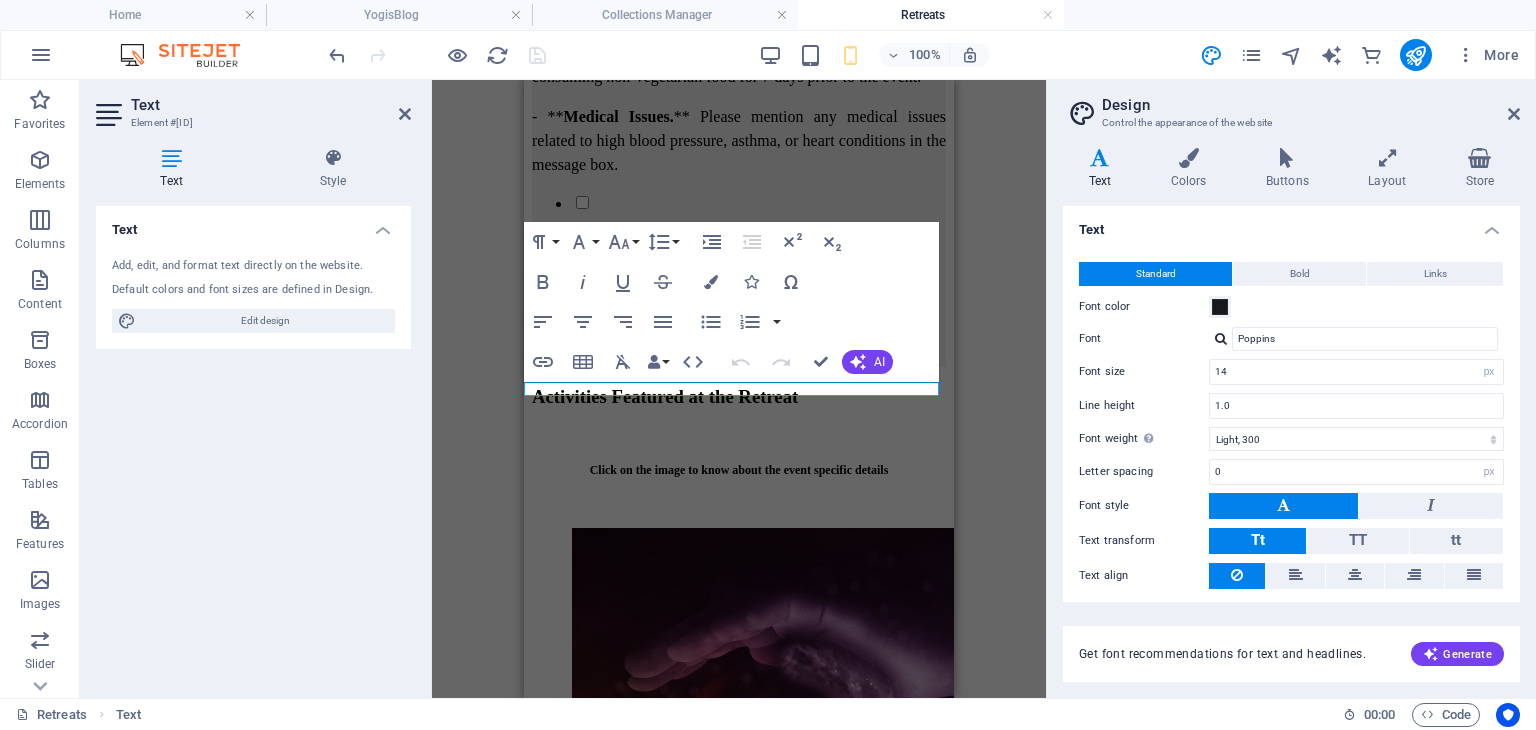 drag, startPoint x: 423, startPoint y: 68, endPoint x: 453, endPoint y: 167, distance: 103.44564 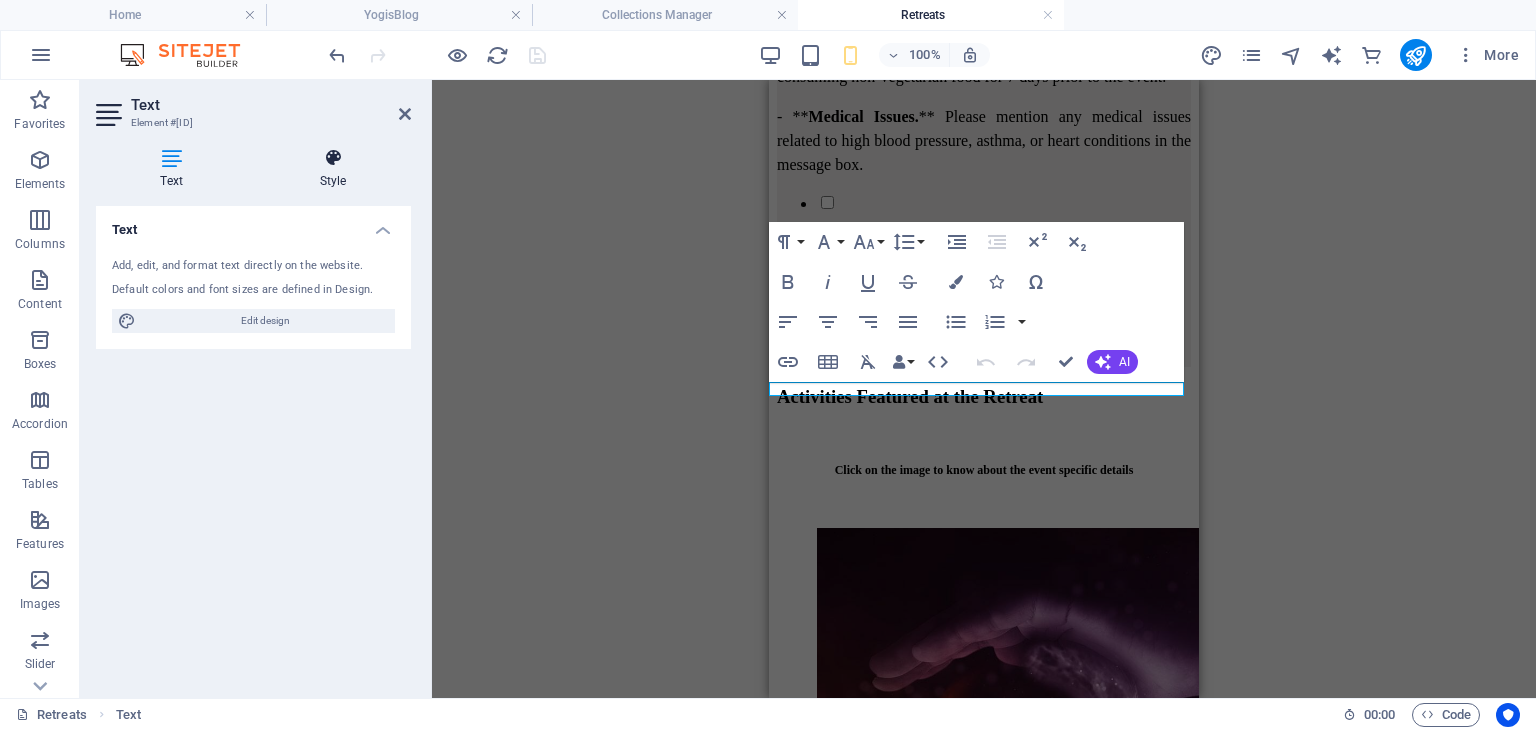 click at bounding box center [333, 158] 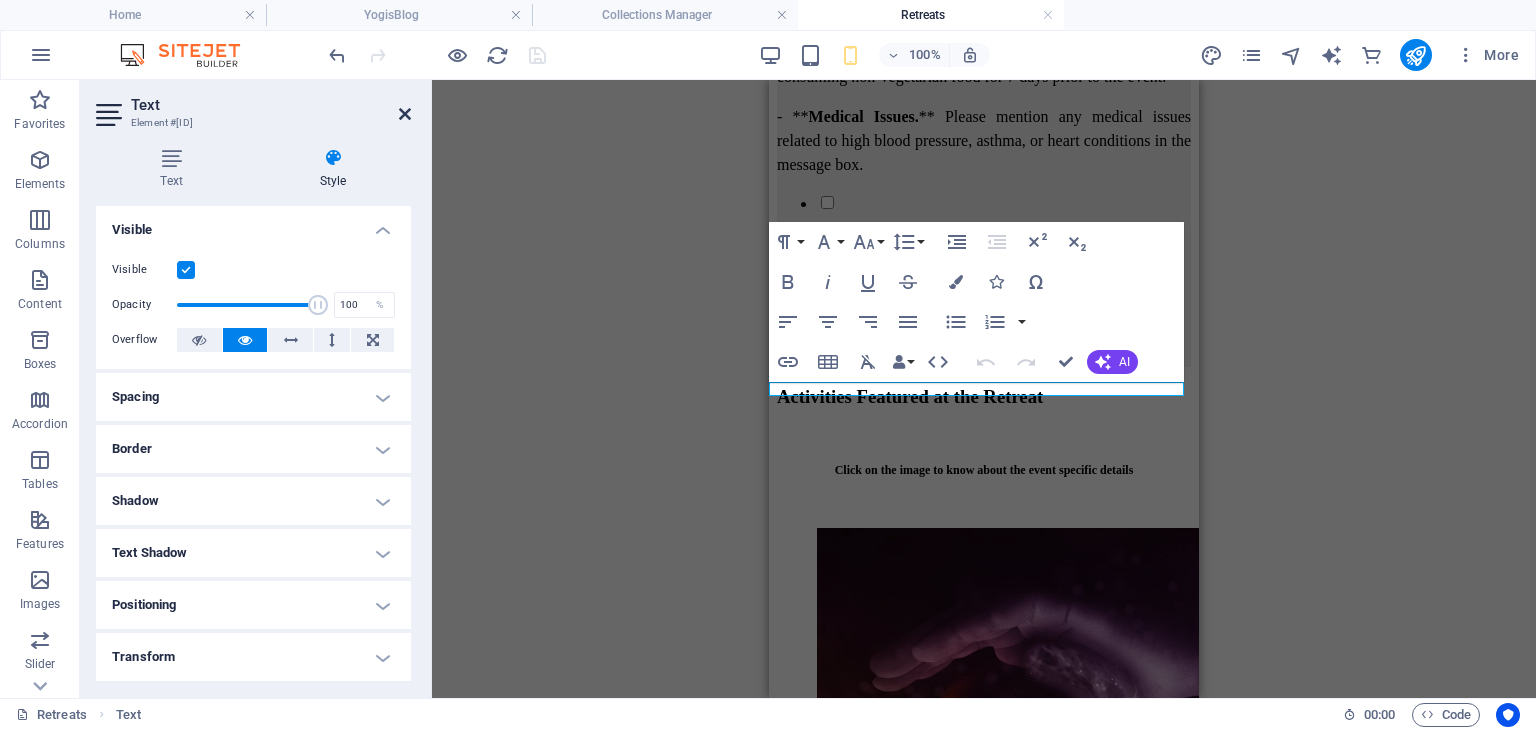 click at bounding box center (405, 114) 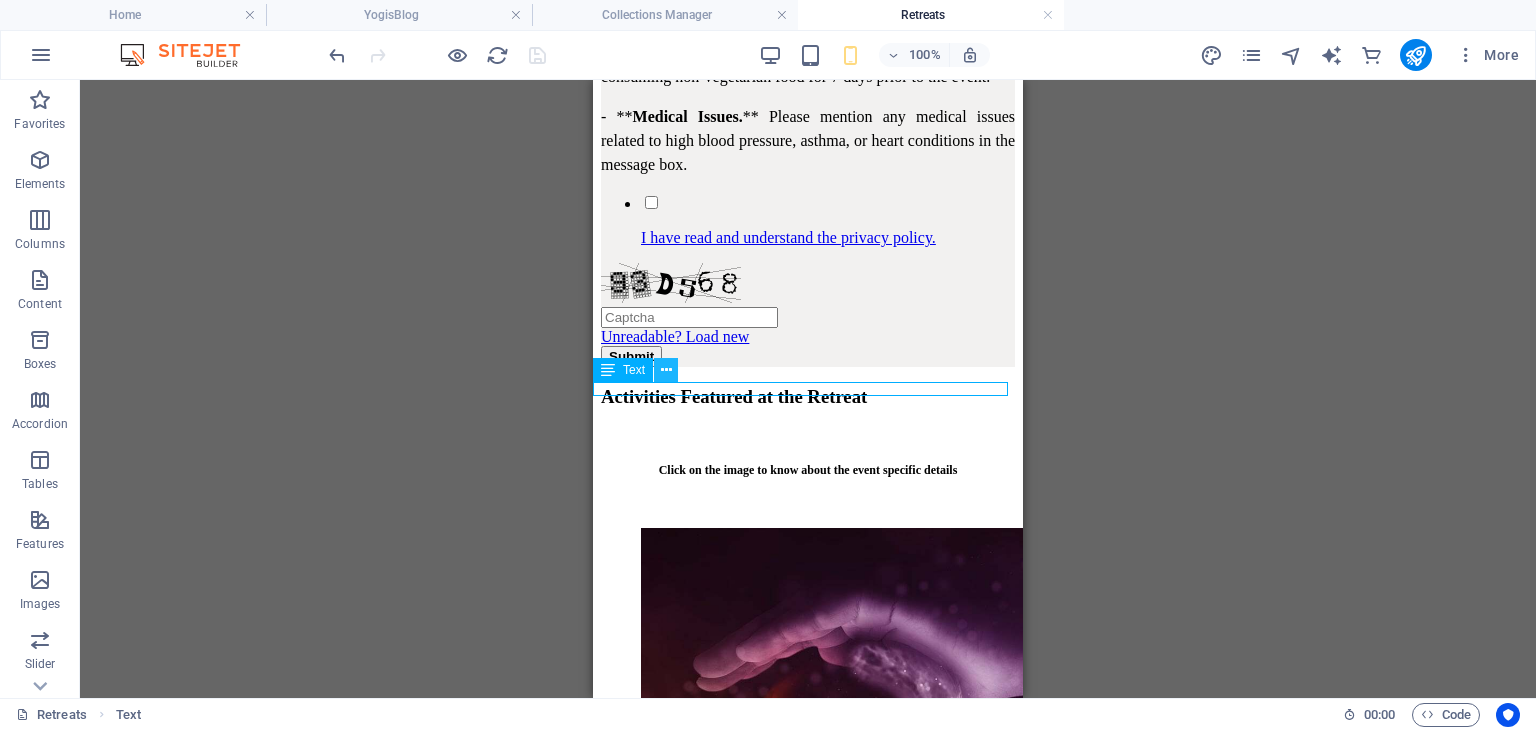 click at bounding box center (666, 370) 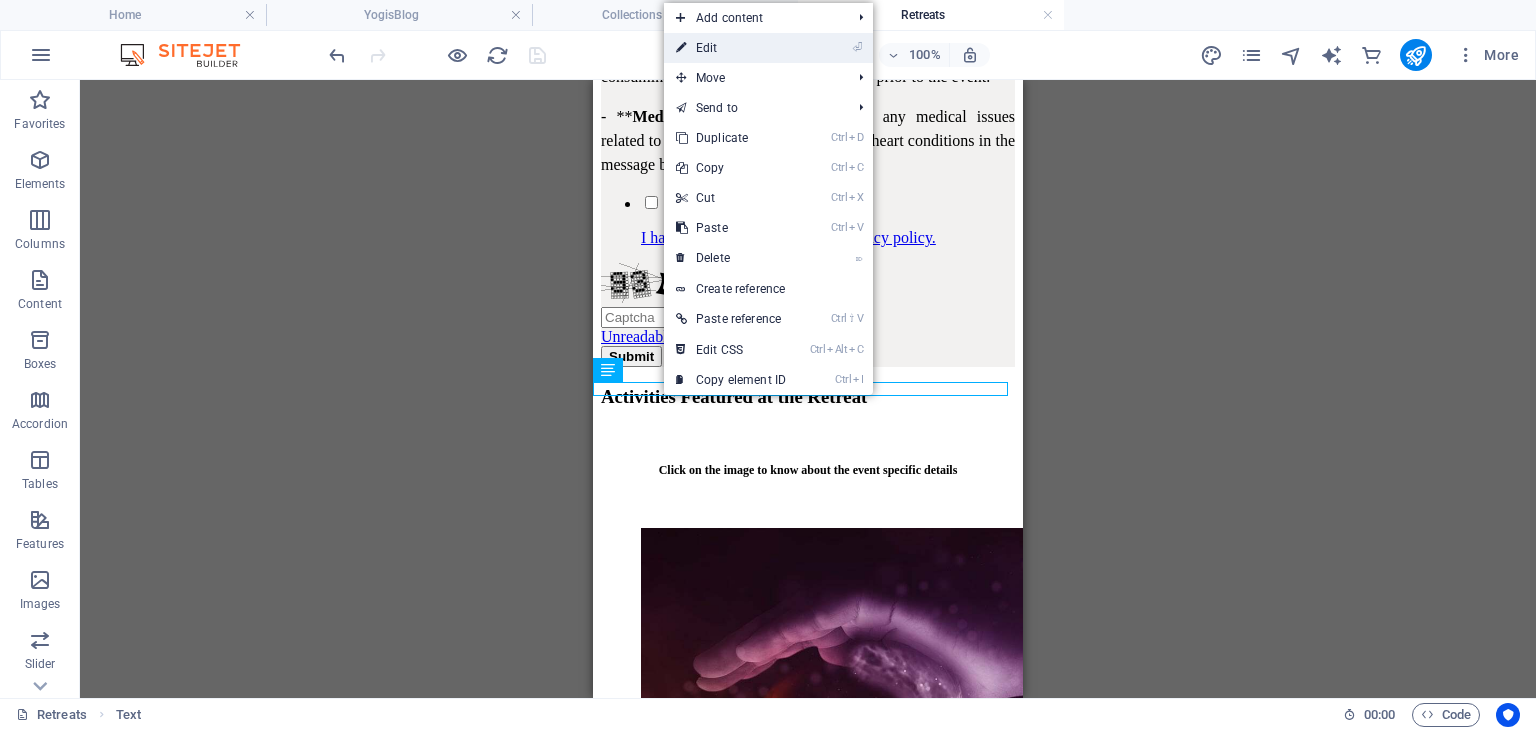 click on "⏎  Edit" at bounding box center (731, 48) 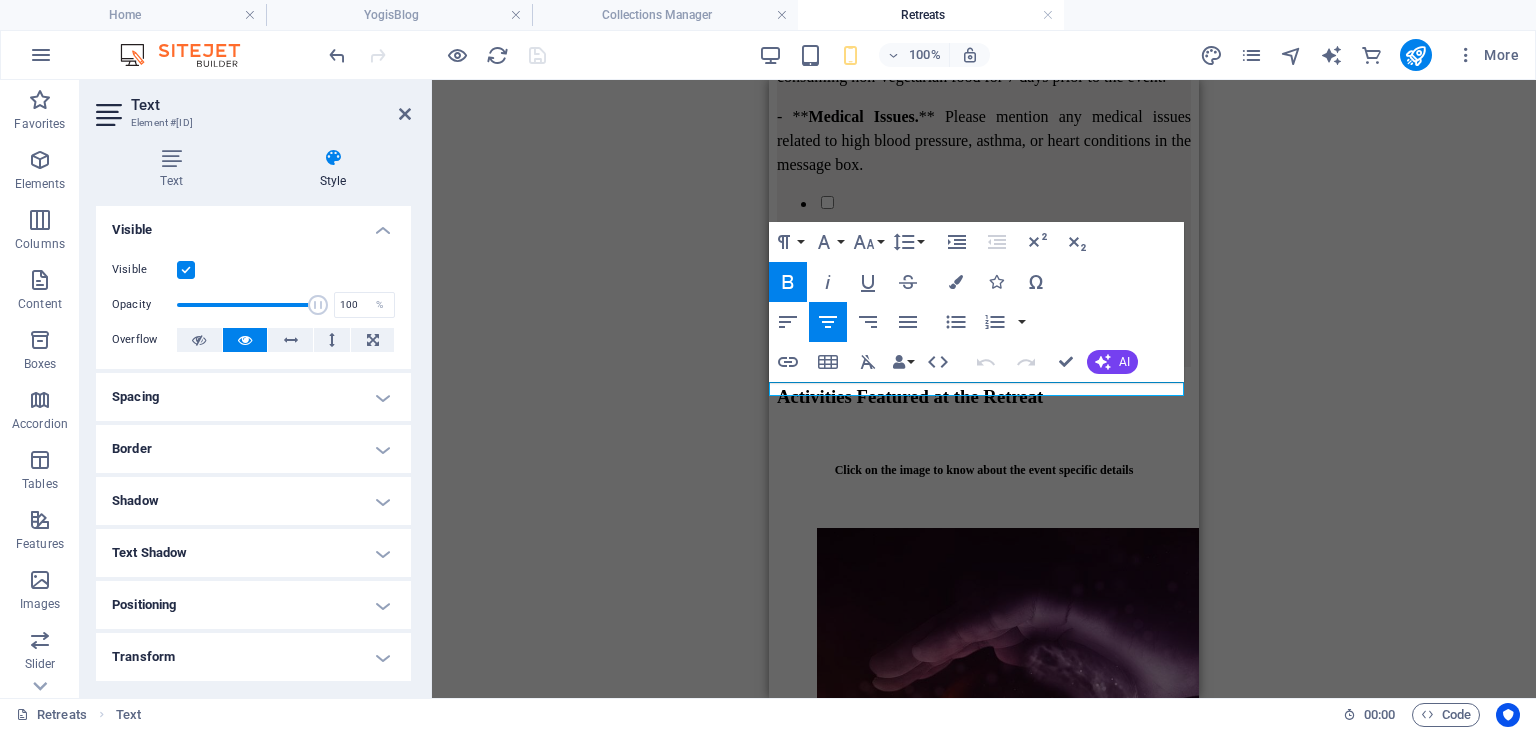 click on "Style" at bounding box center [333, 169] 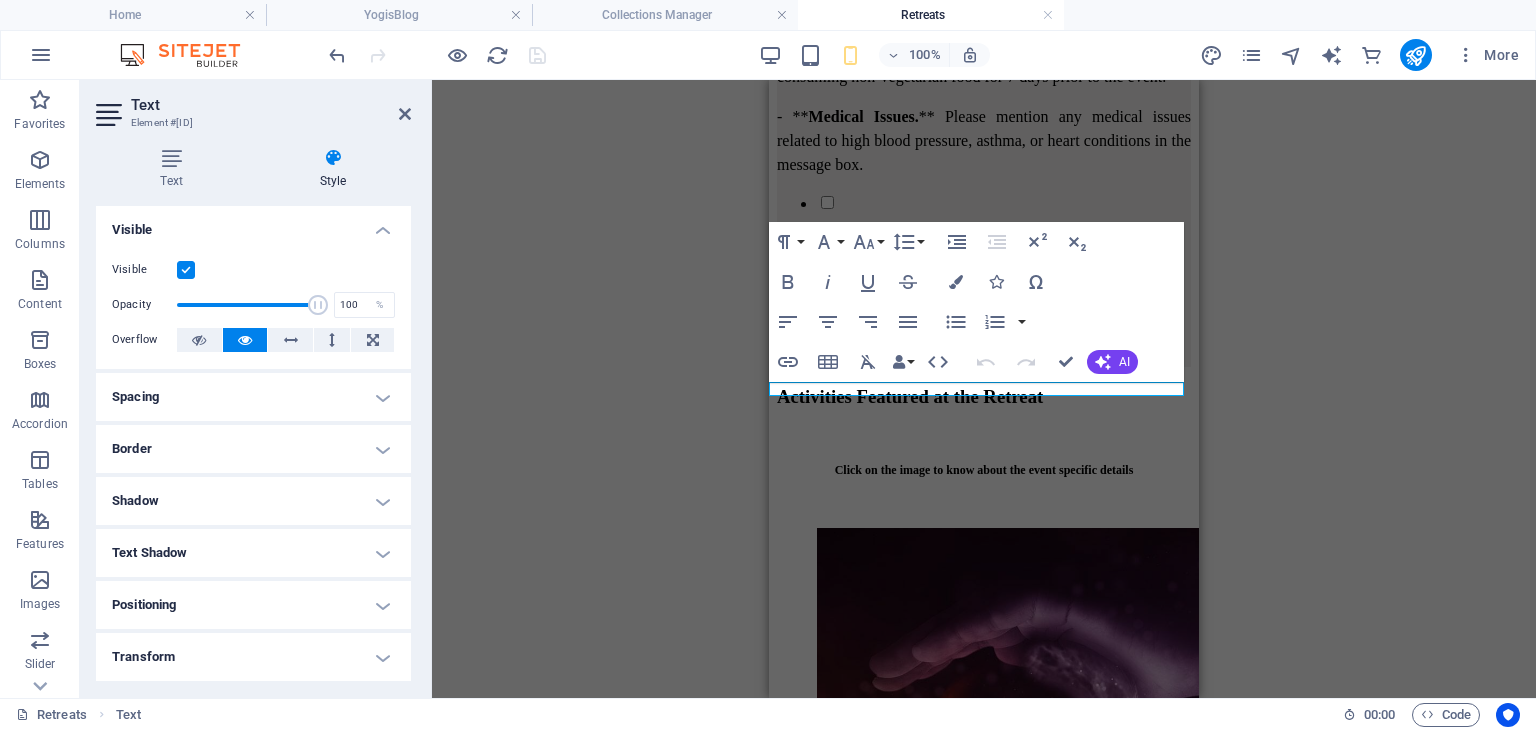 click on "Style" at bounding box center [333, 169] 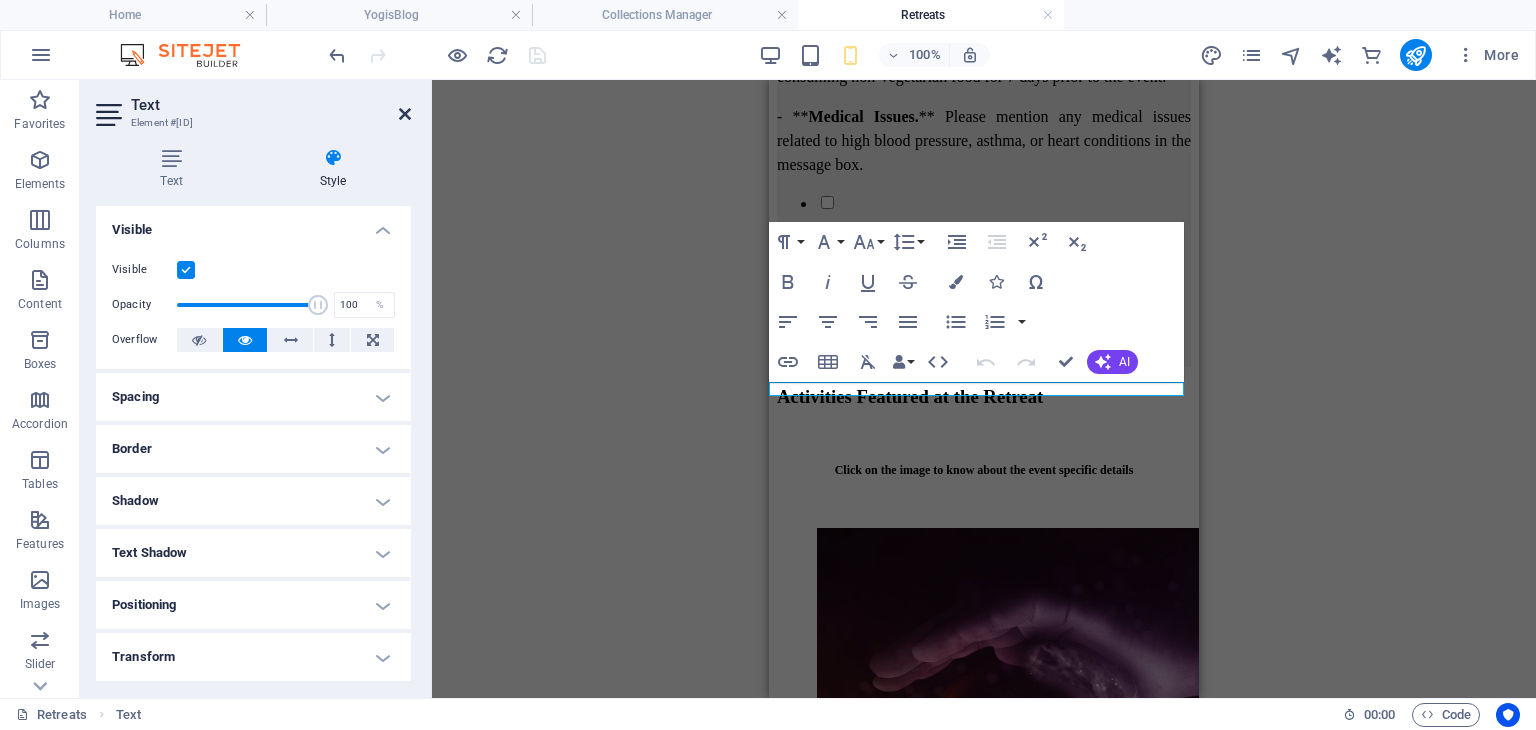 click at bounding box center [405, 114] 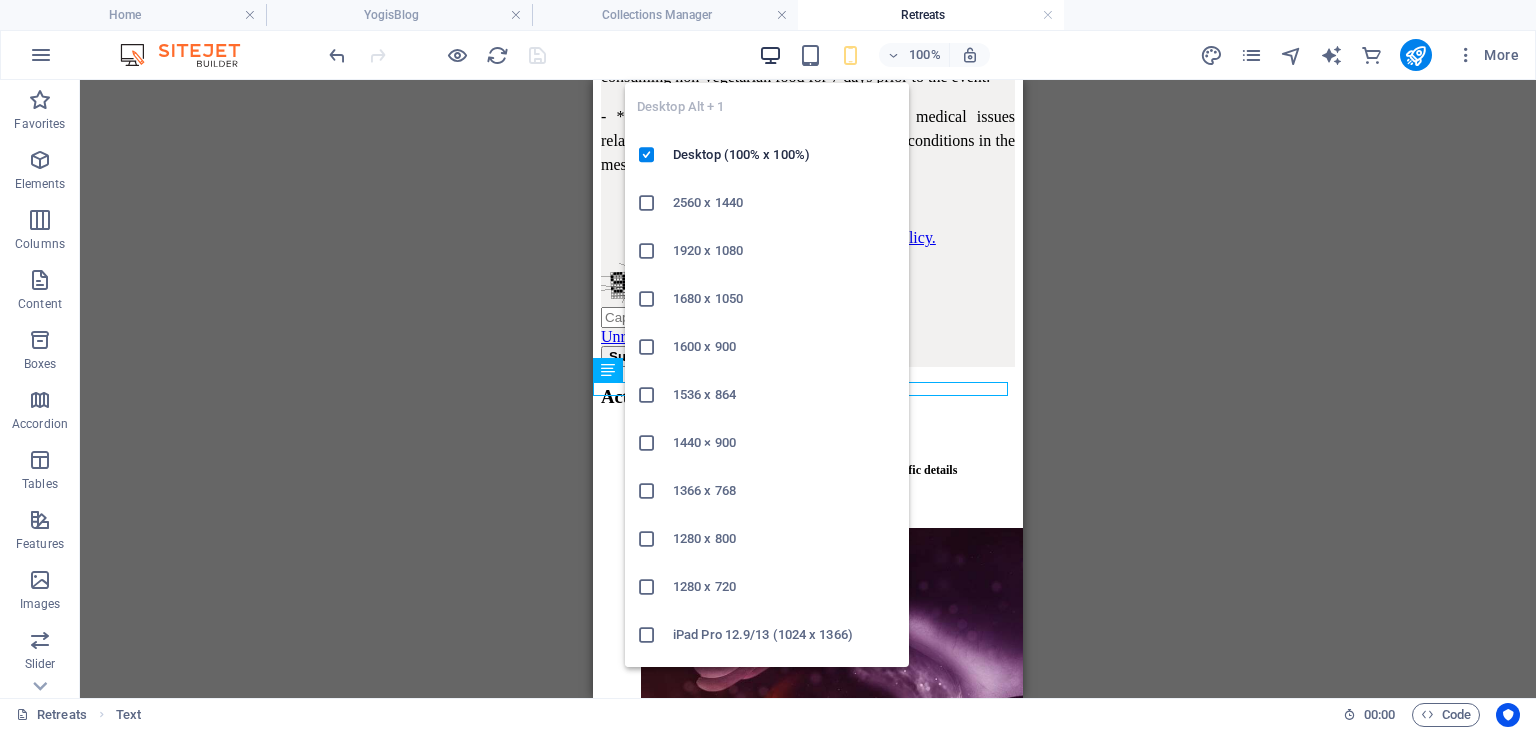 click at bounding box center [770, 55] 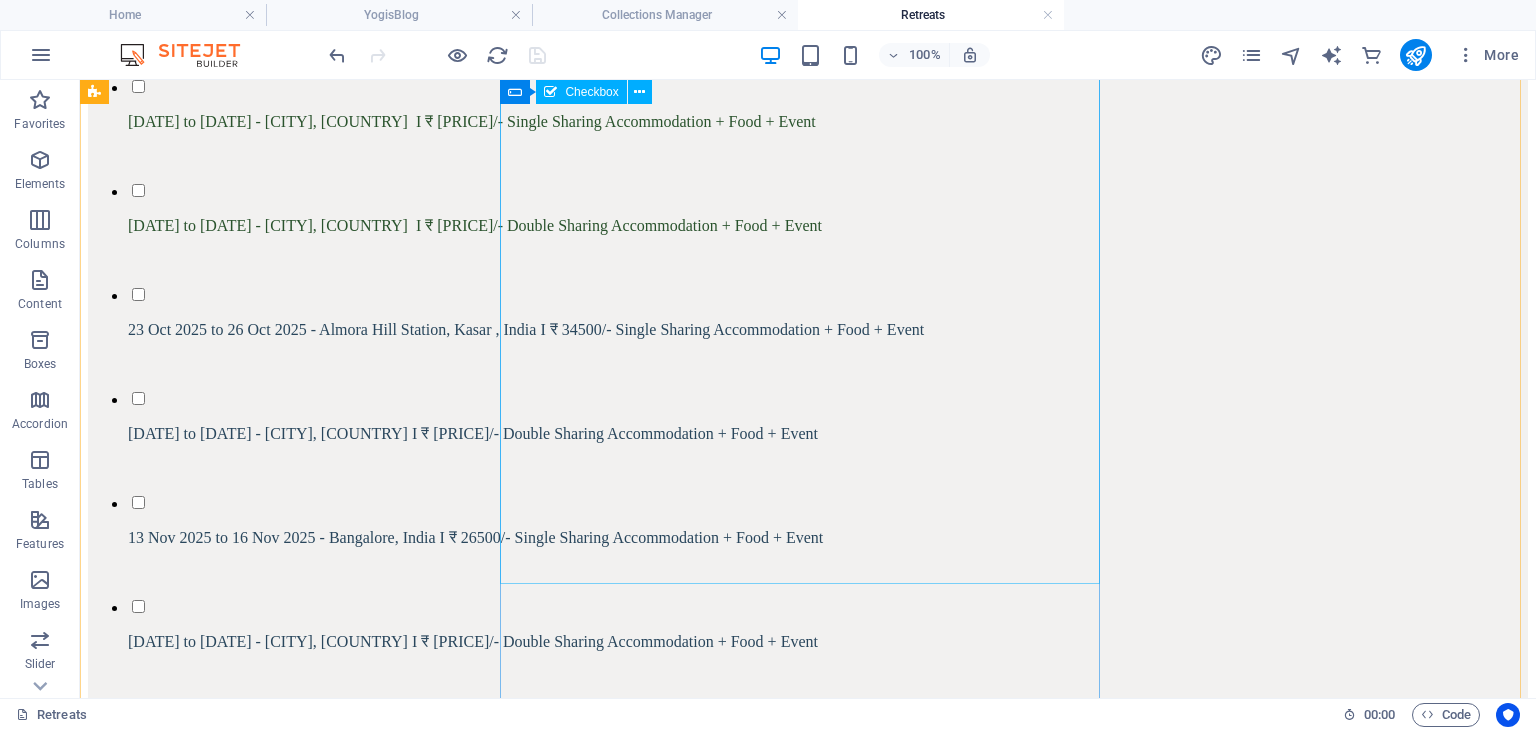 scroll, scrollTop: 3967, scrollLeft: 0, axis: vertical 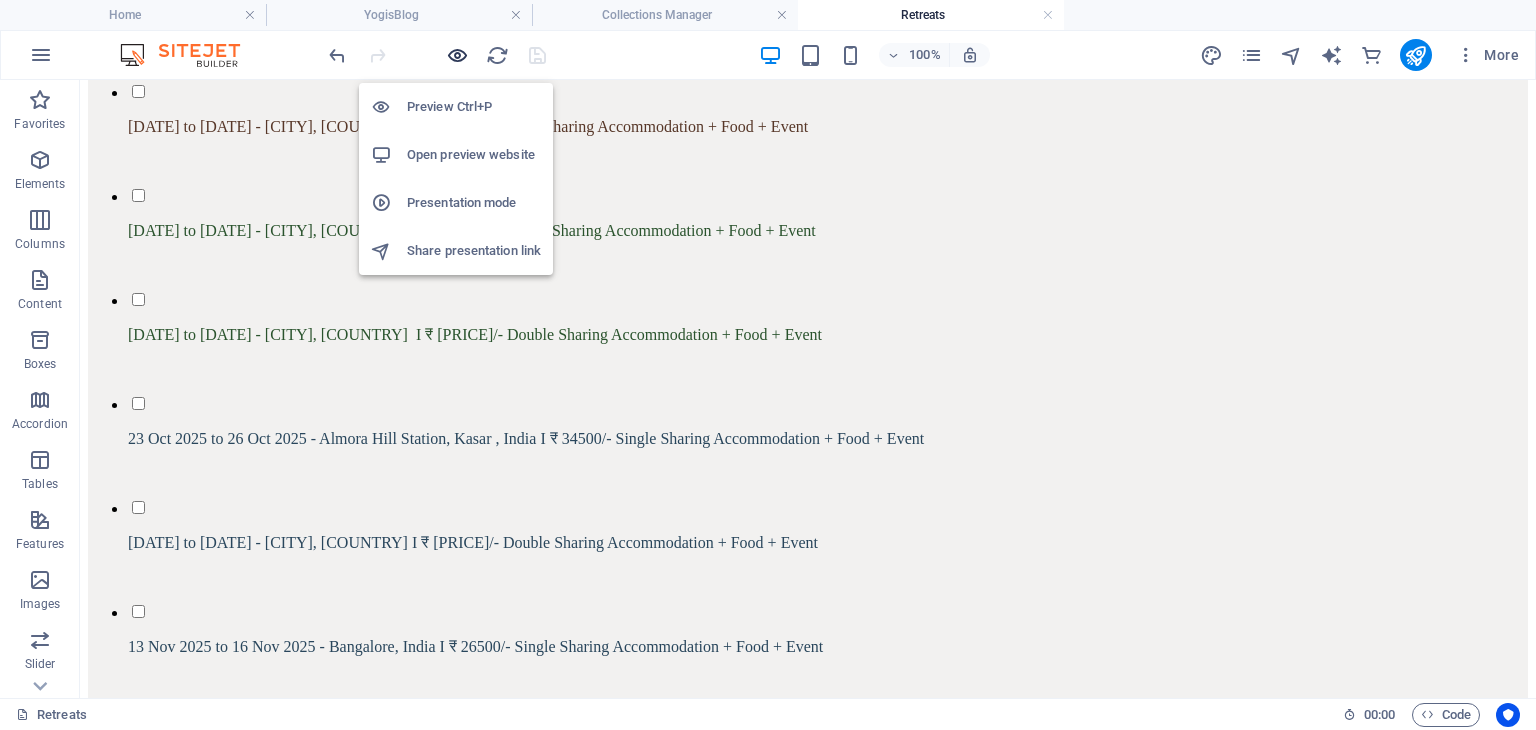 click at bounding box center (457, 55) 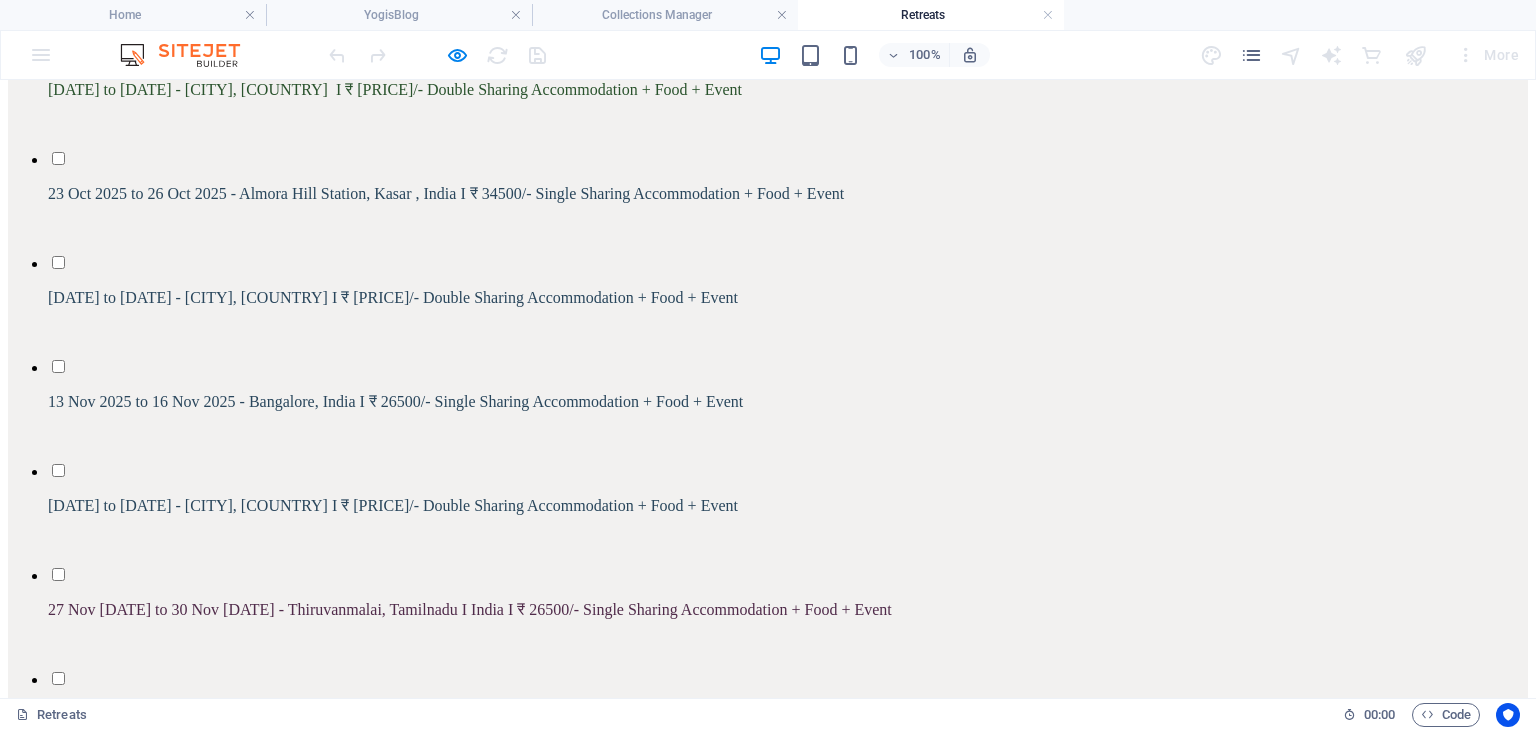 scroll, scrollTop: 4426, scrollLeft: 0, axis: vertical 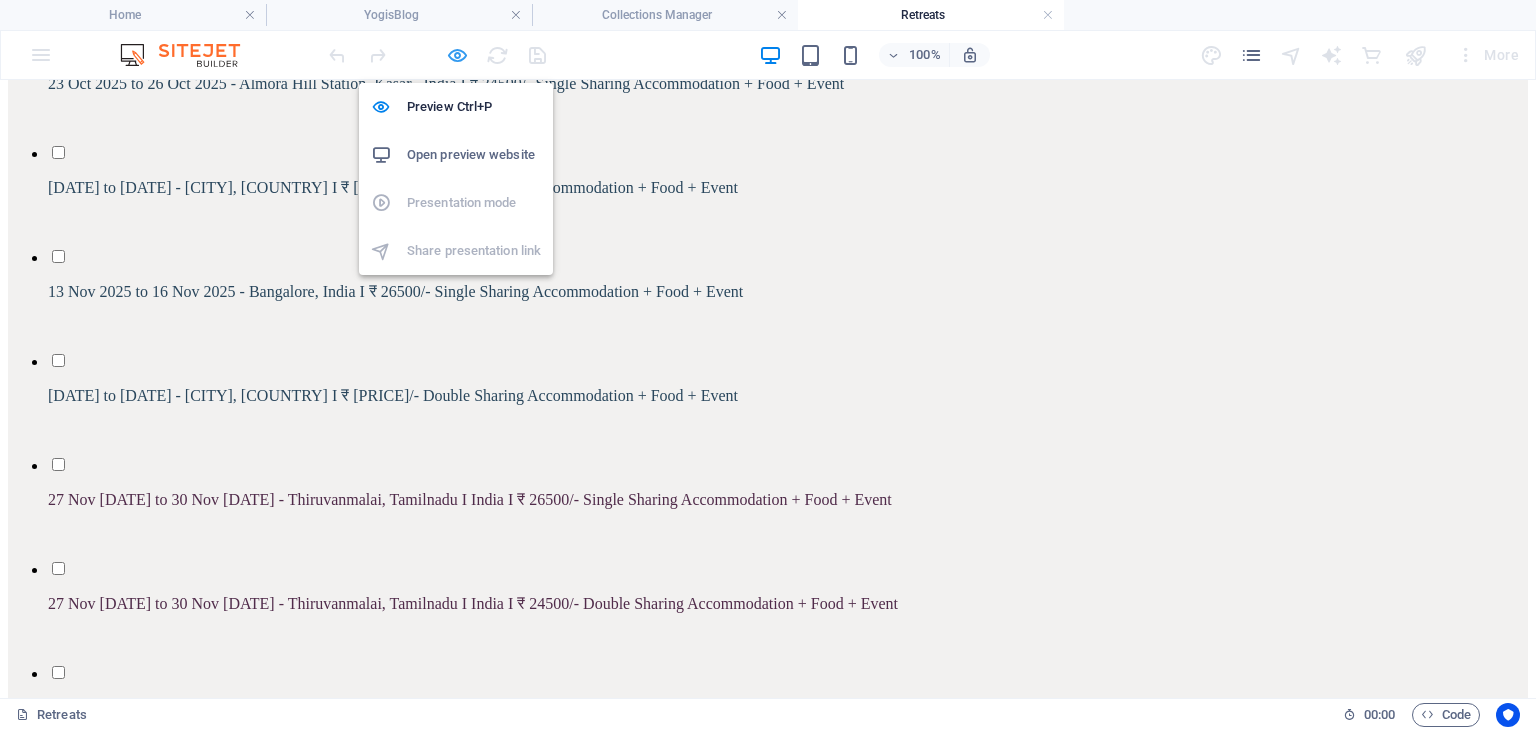 click at bounding box center [457, 55] 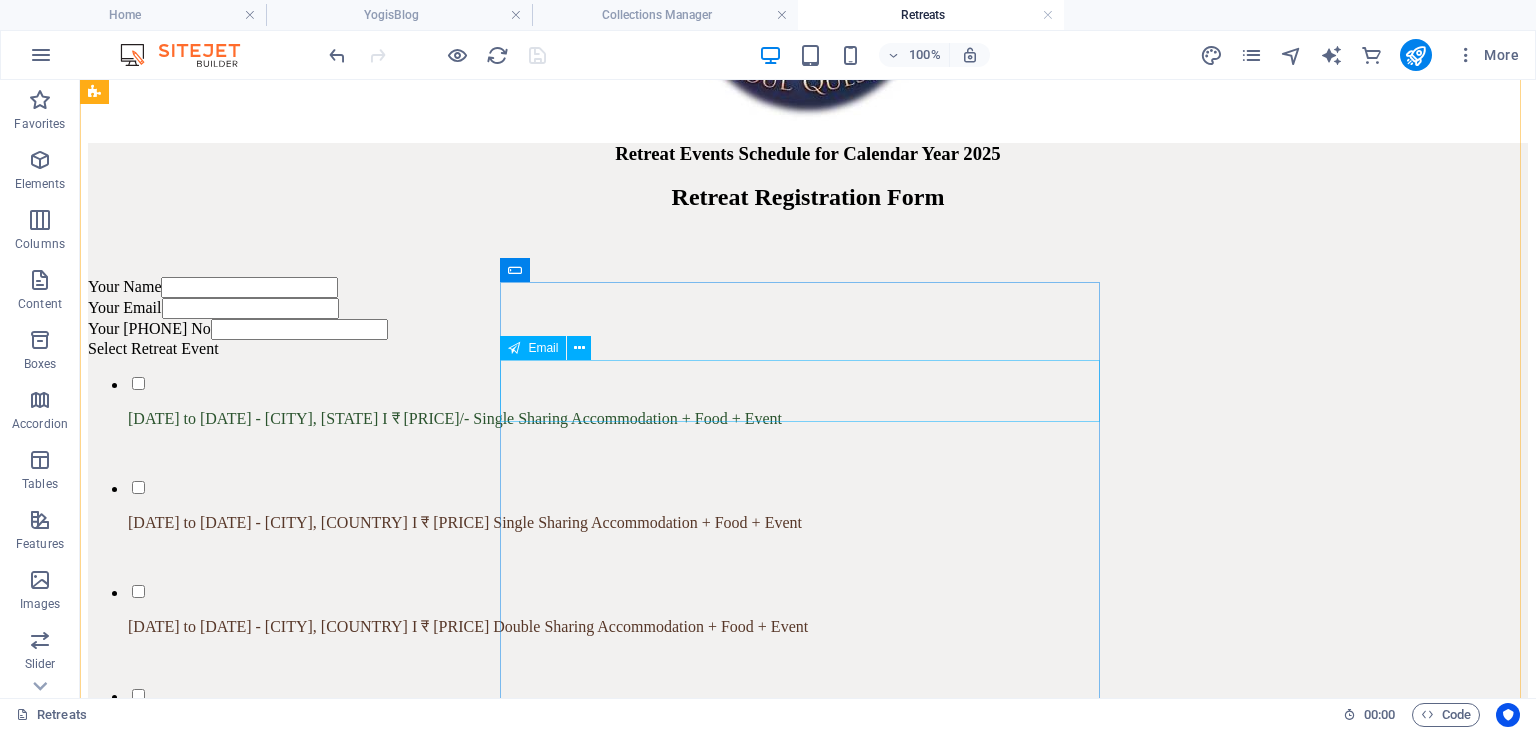 scroll, scrollTop: 3667, scrollLeft: 0, axis: vertical 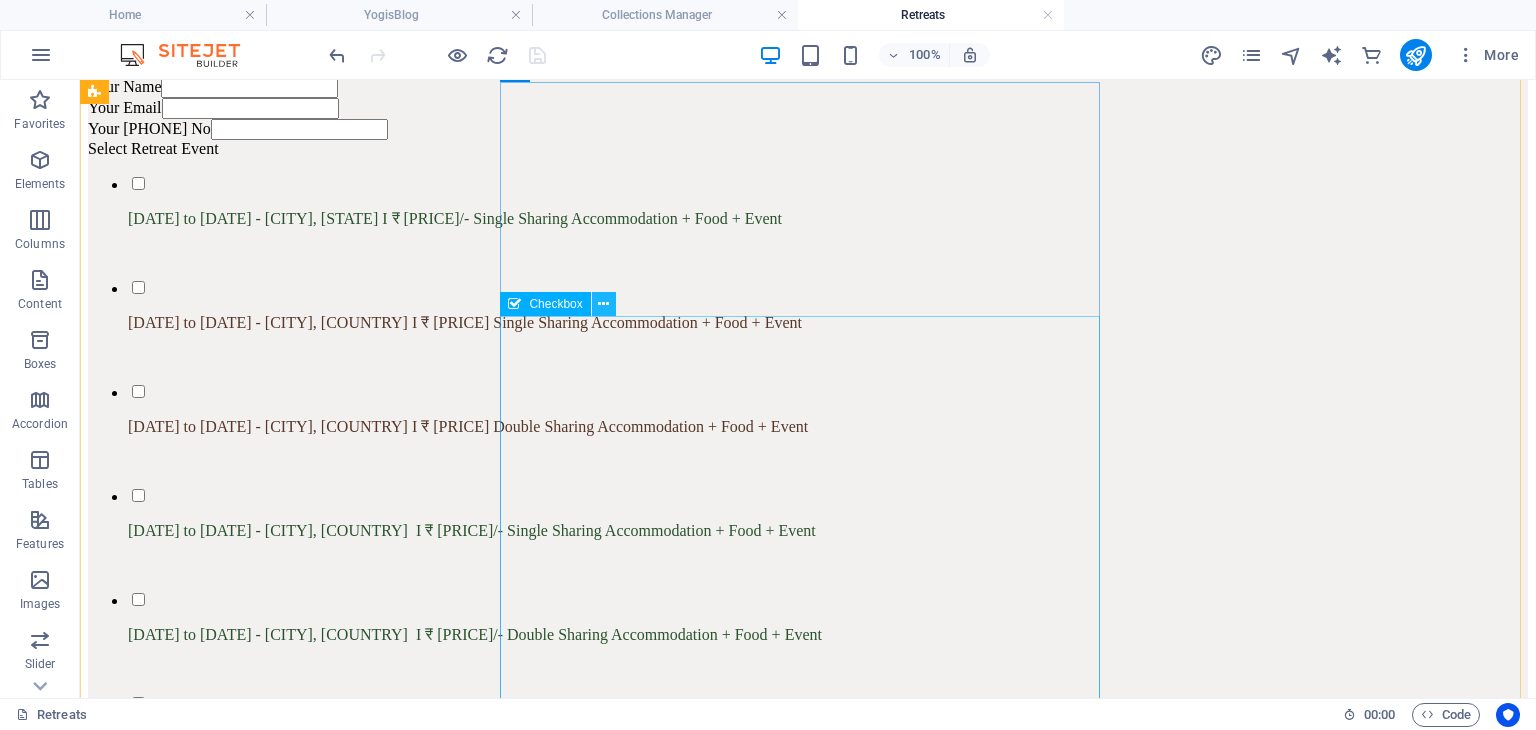click at bounding box center [604, 304] 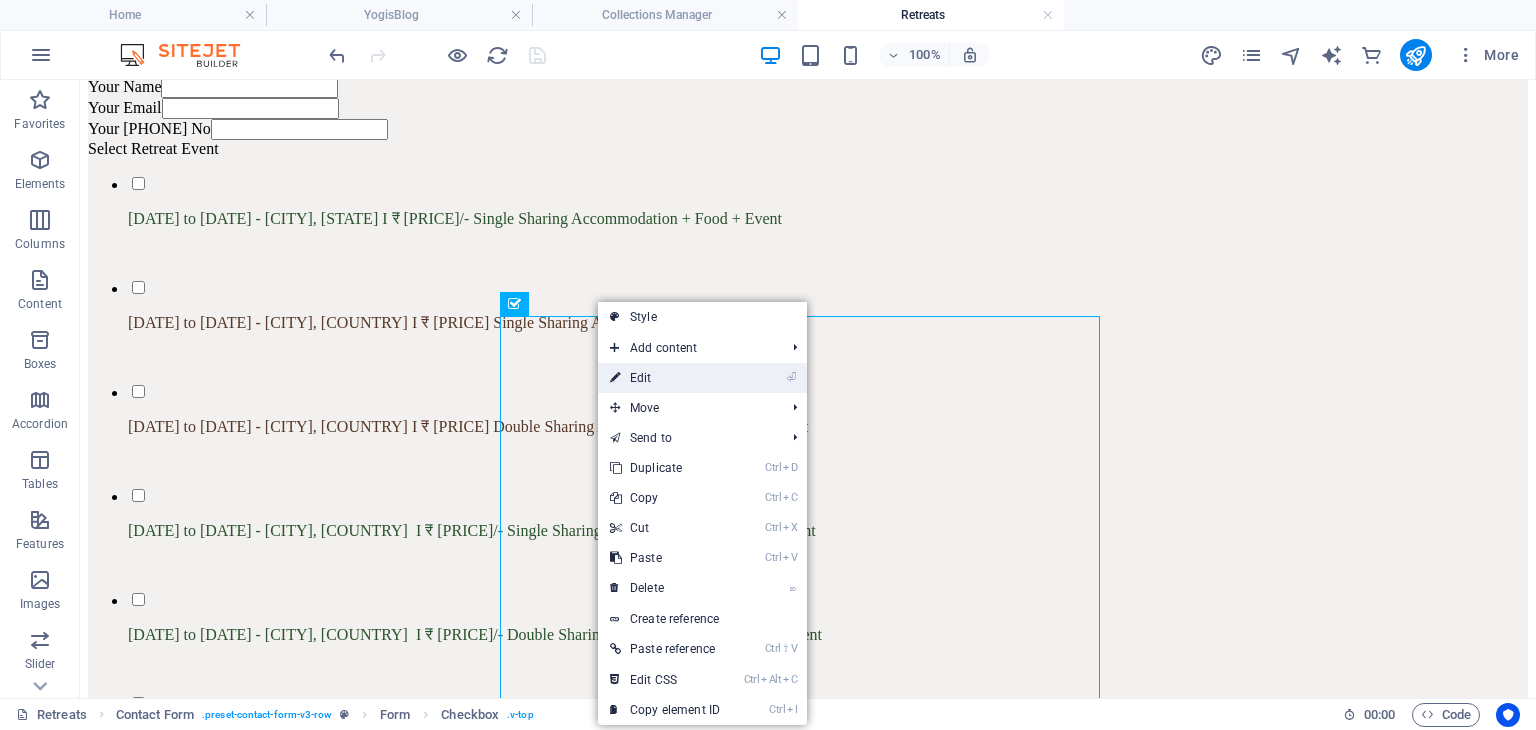 drag, startPoint x: 640, startPoint y: 369, endPoint x: 203, endPoint y: 289, distance: 444.2623 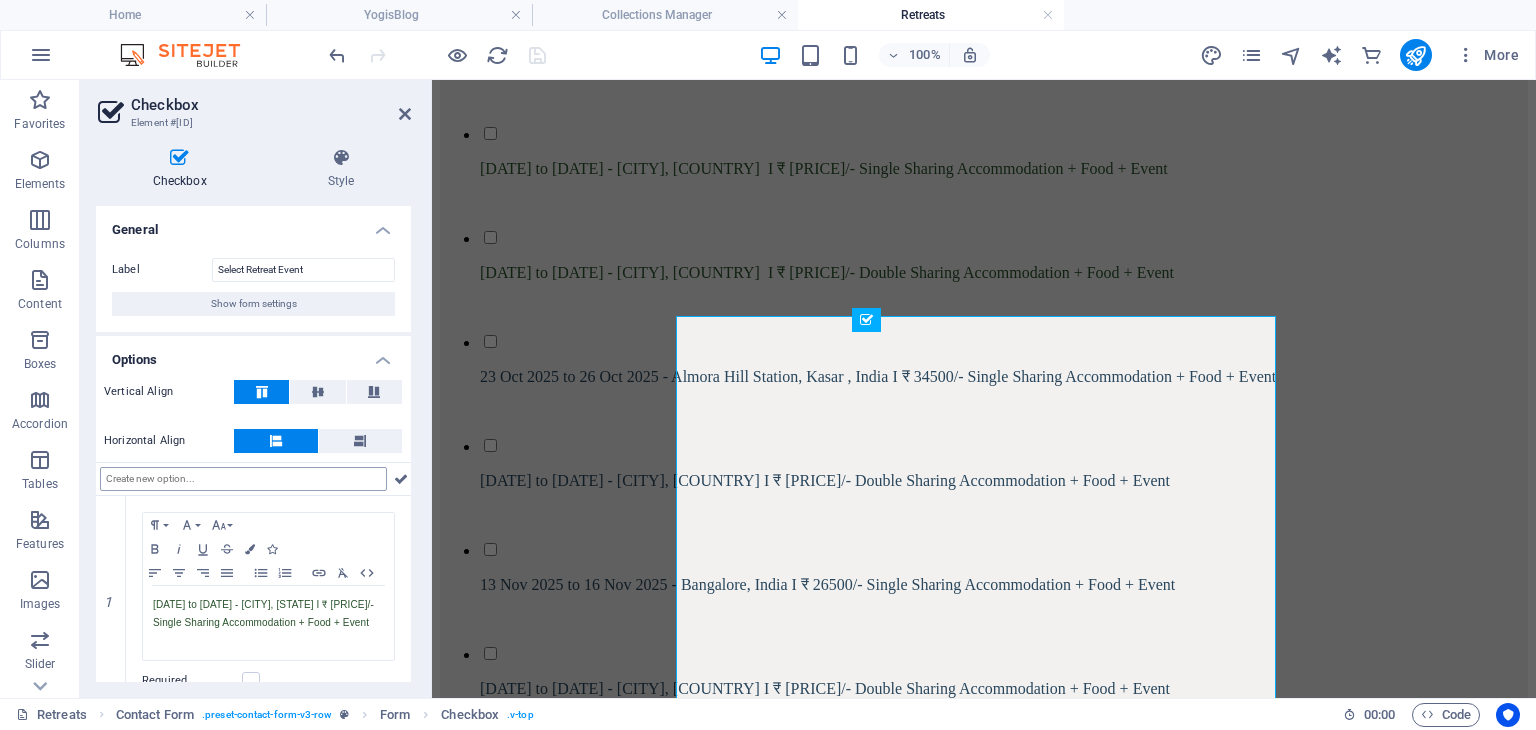 scroll, scrollTop: 3416, scrollLeft: 0, axis: vertical 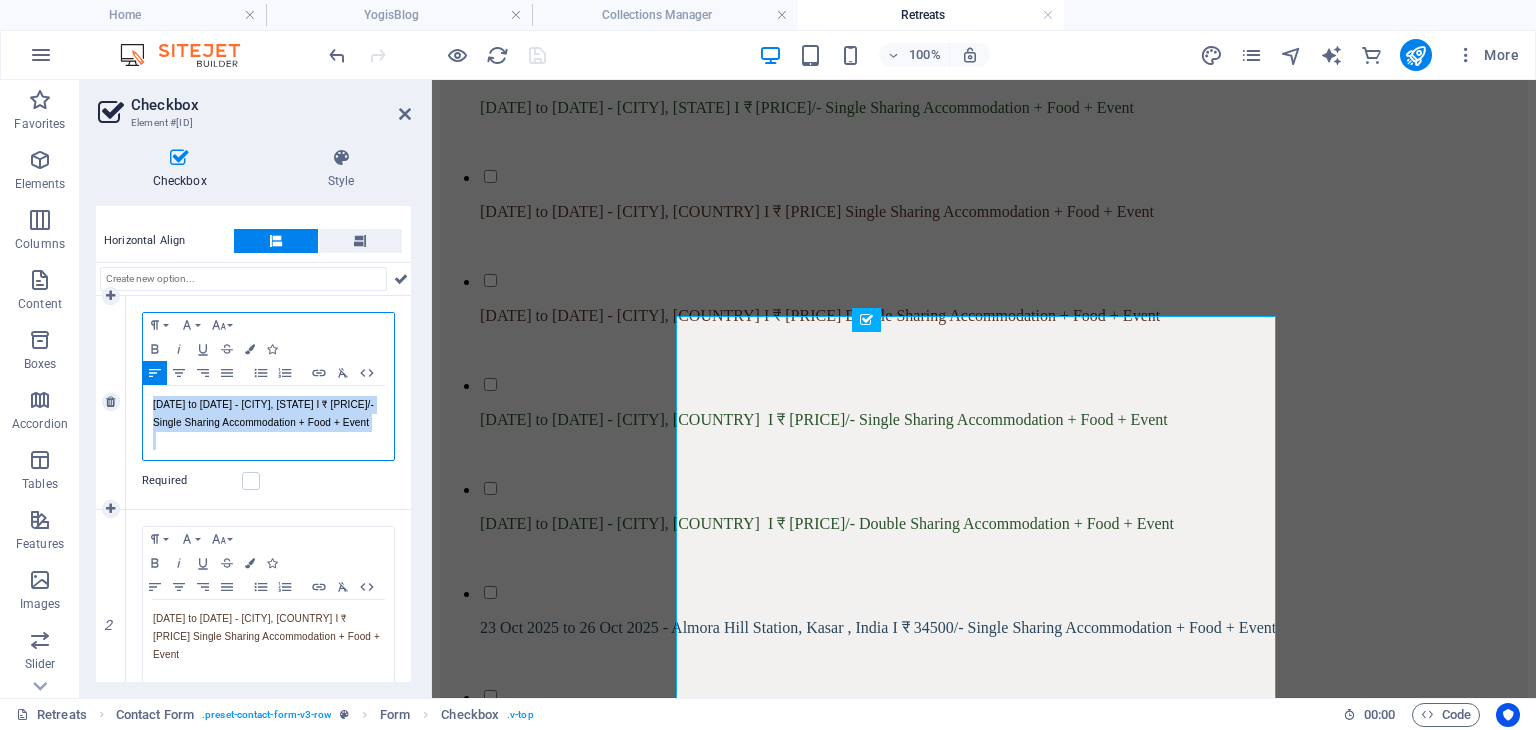 drag, startPoint x: 218, startPoint y: 452, endPoint x: 150, endPoint y: 370, distance: 106.52699 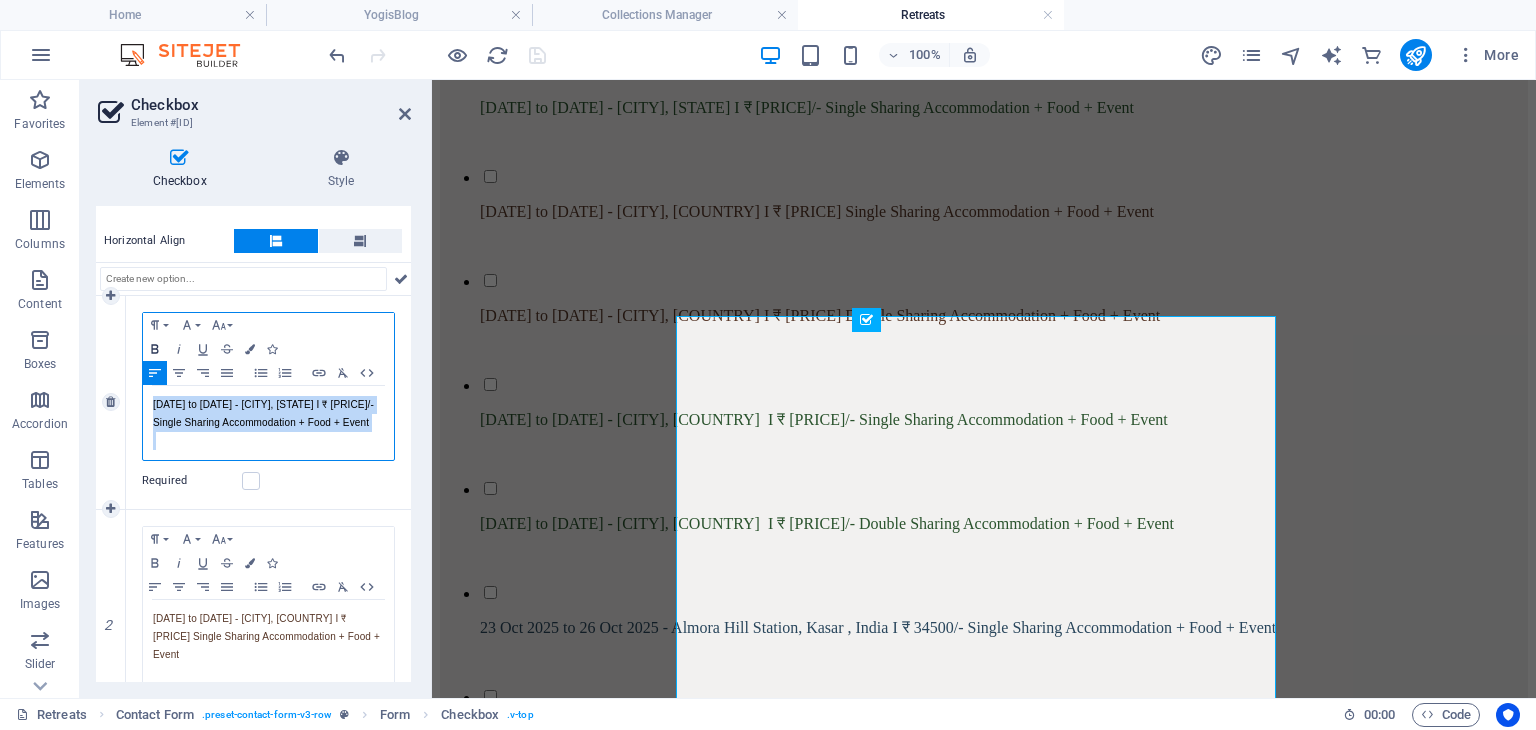 click 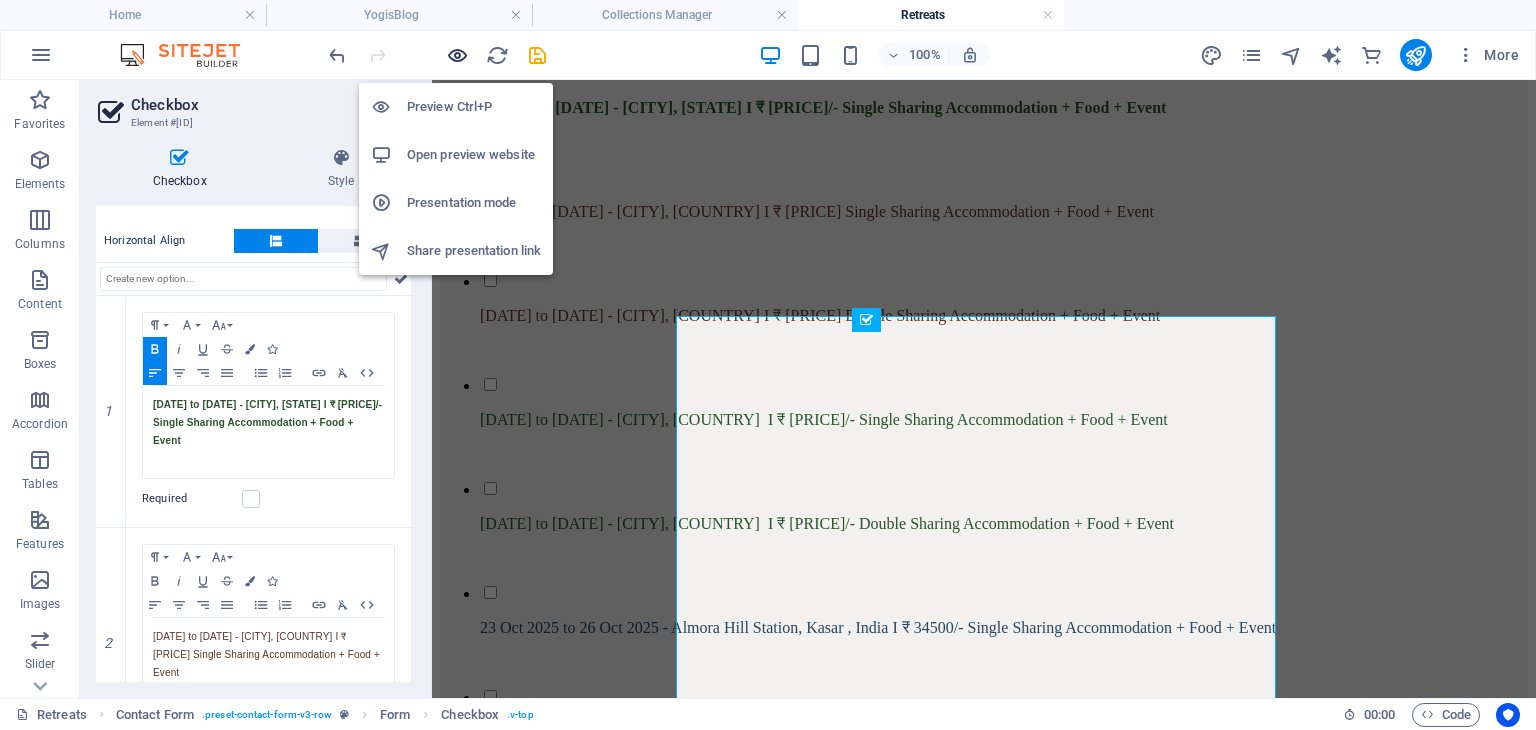 click at bounding box center [457, 55] 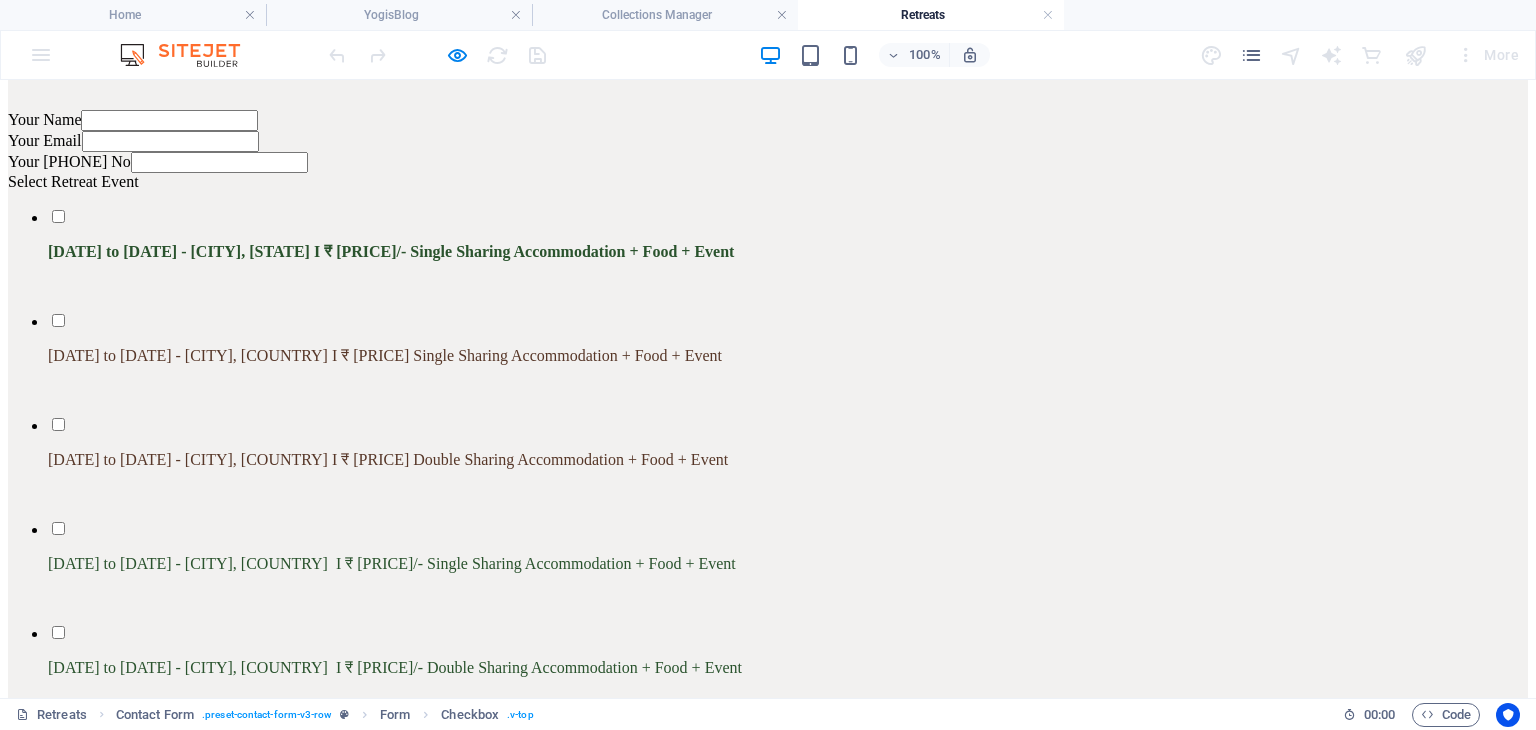 scroll, scrollTop: 3726, scrollLeft: 0, axis: vertical 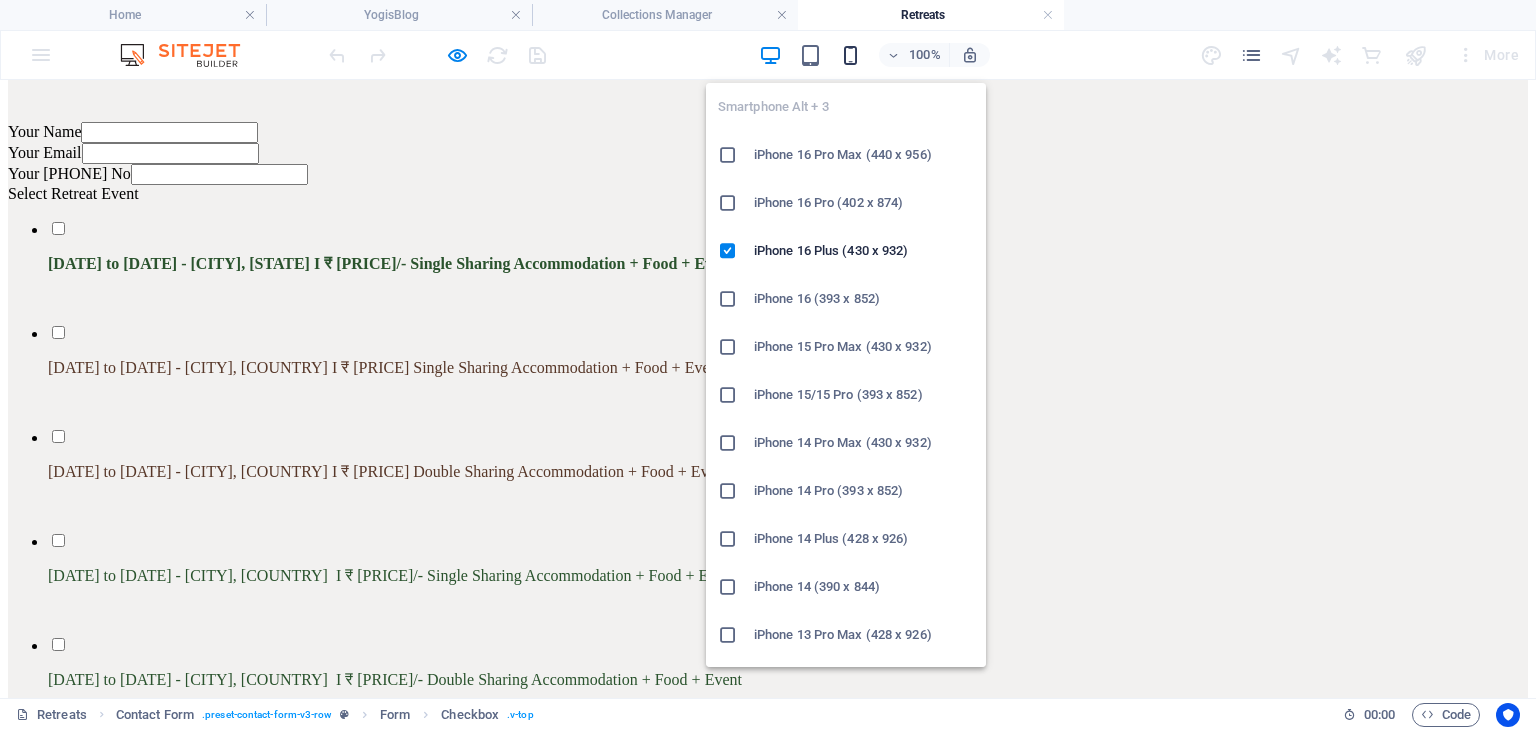 click at bounding box center [850, 55] 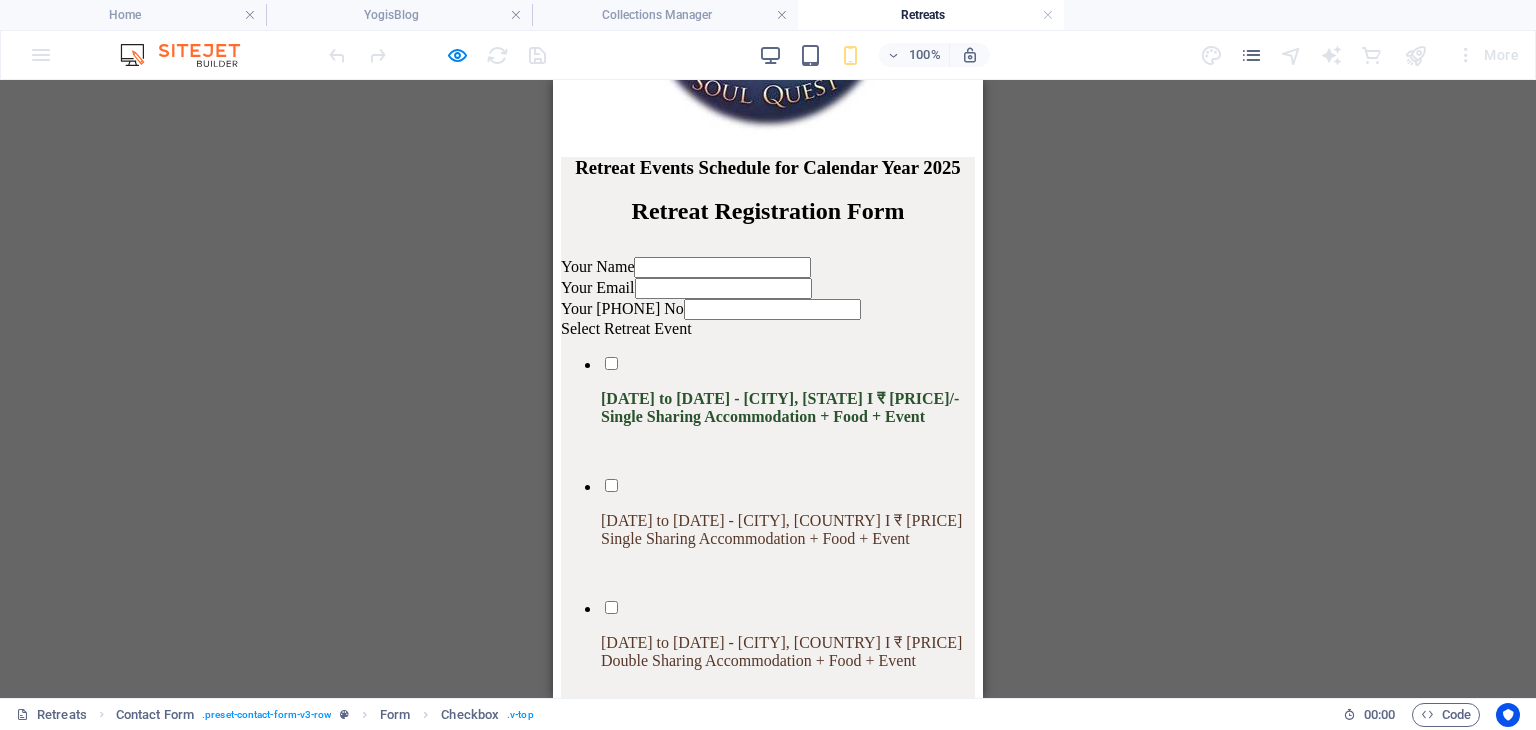 scroll, scrollTop: 2650, scrollLeft: 0, axis: vertical 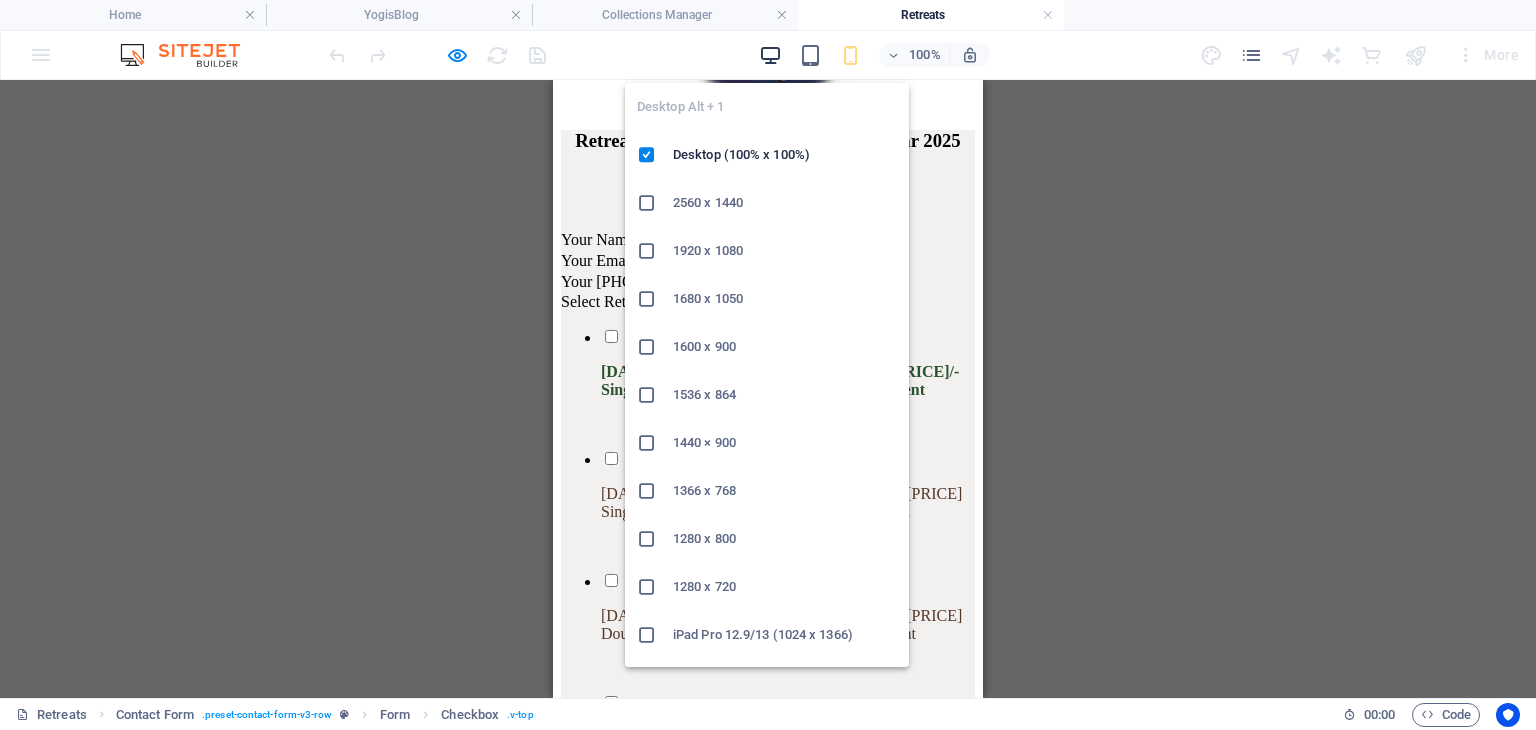 click at bounding box center (770, 55) 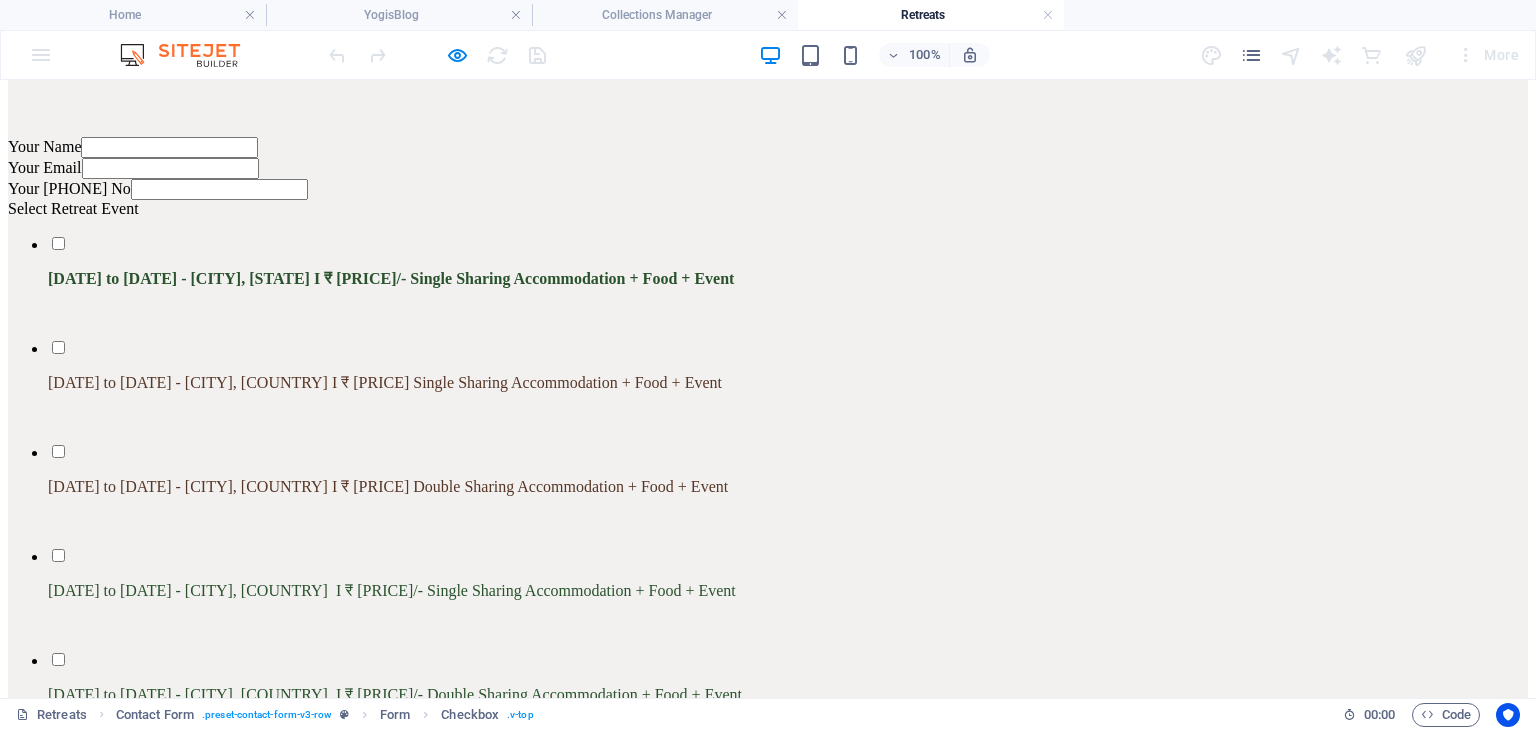 scroll, scrollTop: 3744, scrollLeft: 0, axis: vertical 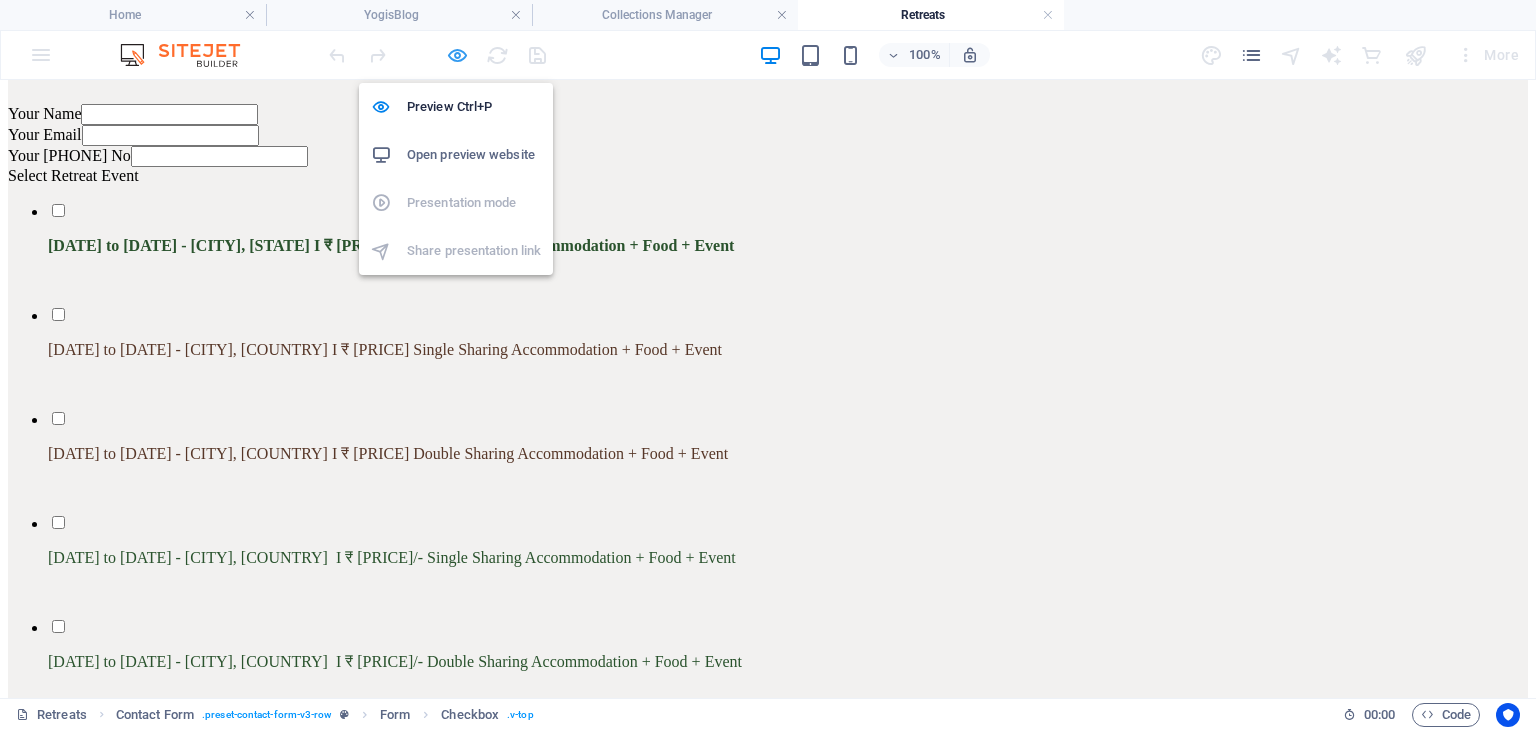 click at bounding box center [457, 55] 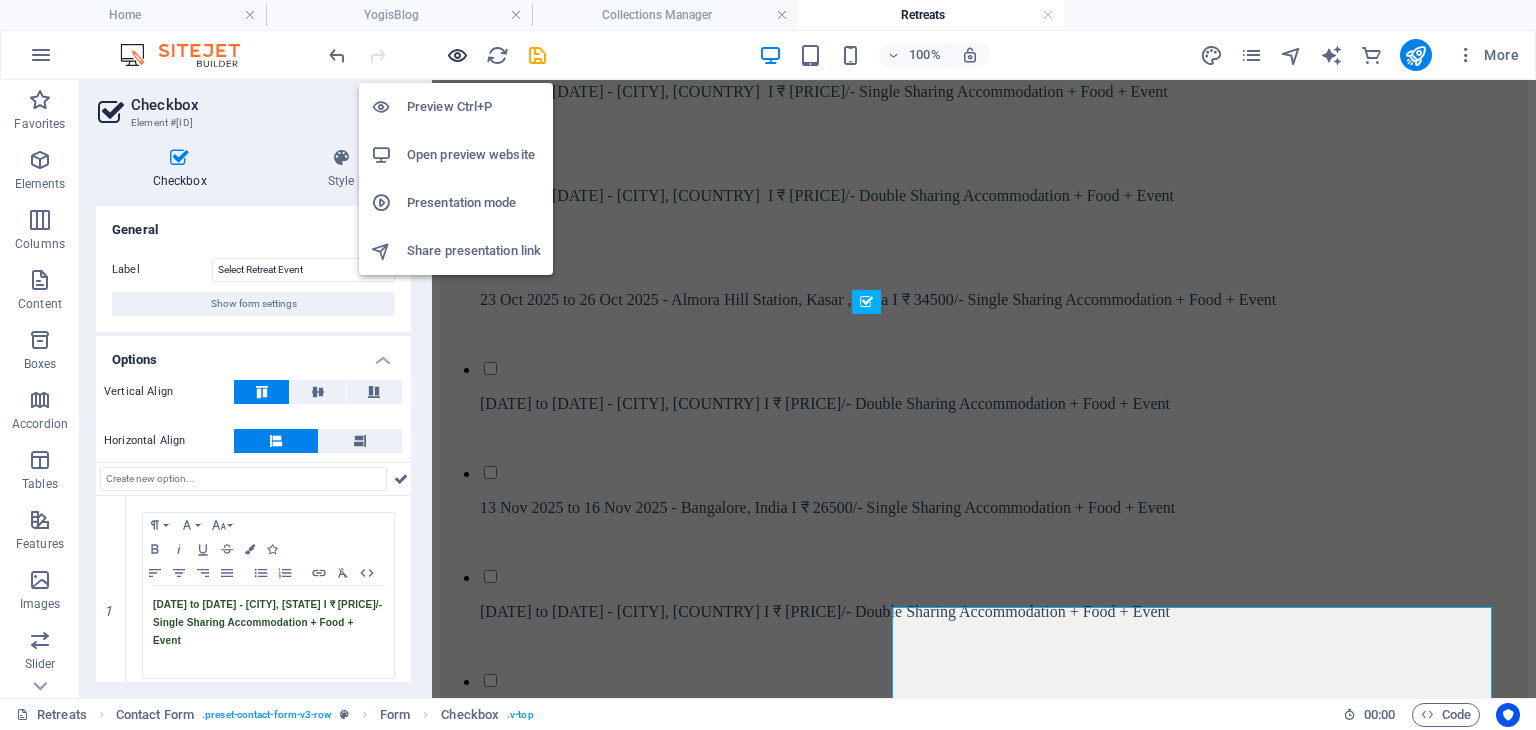 scroll, scrollTop: 3435, scrollLeft: 0, axis: vertical 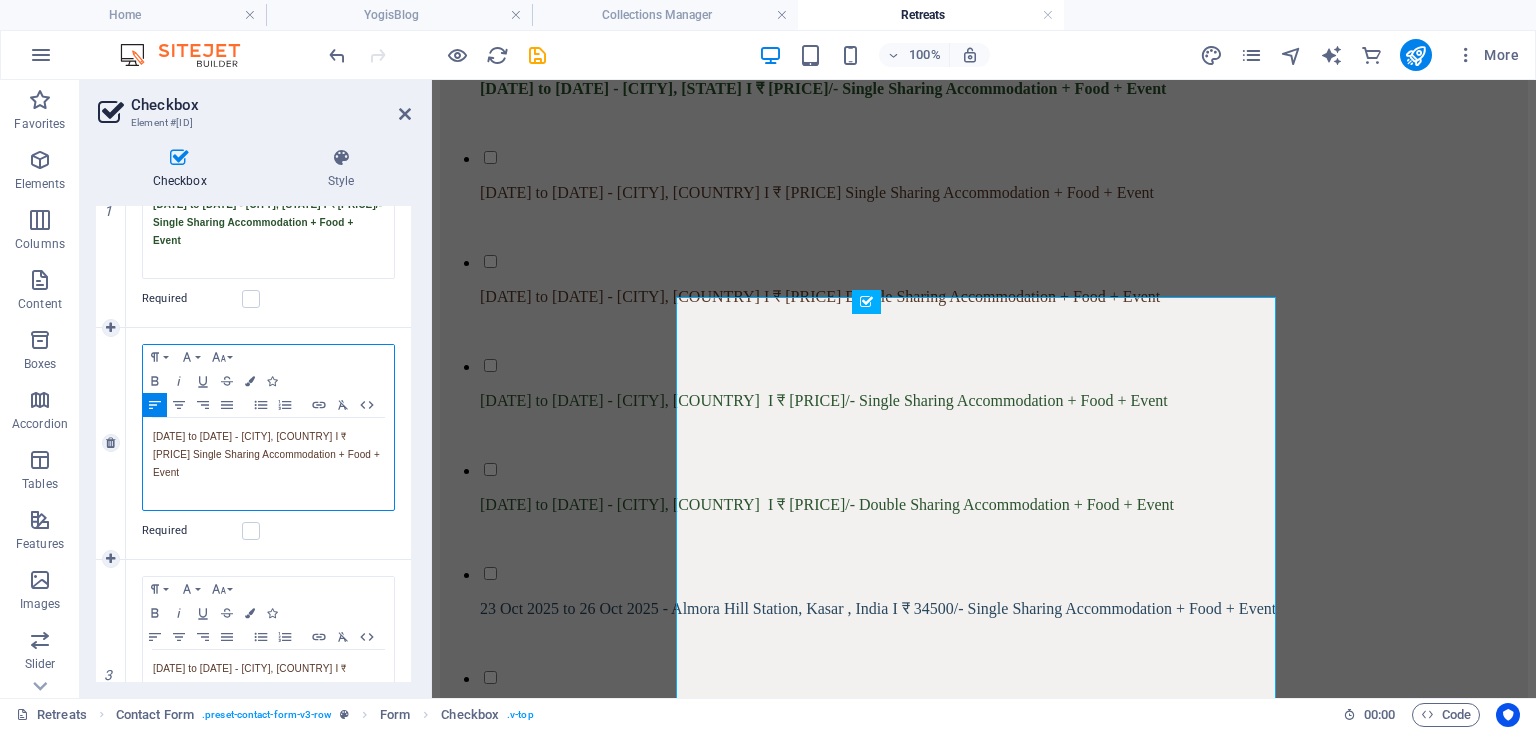 drag, startPoint x: 325, startPoint y: 479, endPoint x: 130, endPoint y: 397, distance: 211.5396 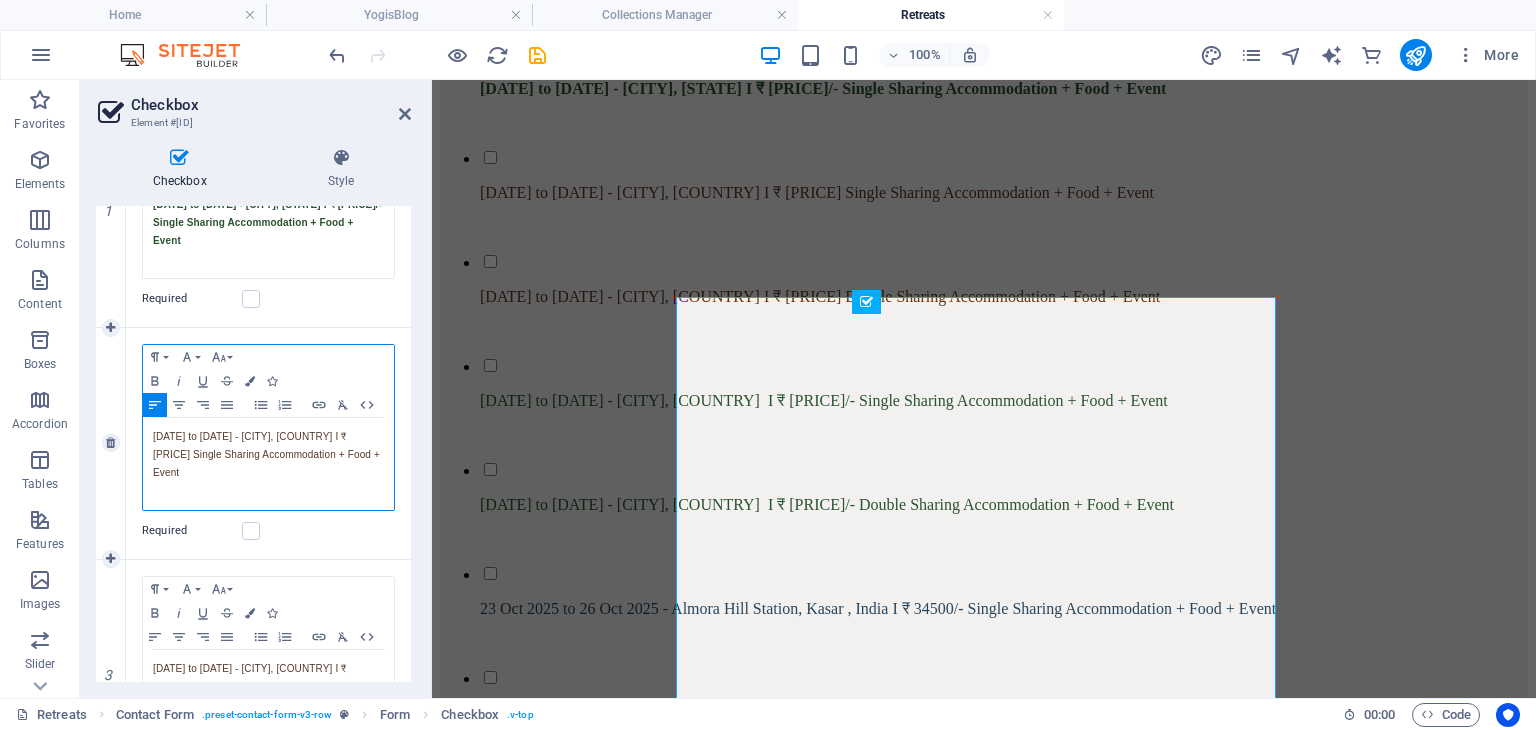 click on "2 Paragraph Format Normal Heading 1 Heading 2 Heading 3 Heading 4 Heading 5 Heading 6 Code Font Family Arial Georgia Impact Tahoma Times New Roman Verdana Poppins Font Size 8 9 10 11 12 14 18 24 30 36 48 60 72 96 Bold Italic Underline Strikethrough Colors Icons Align Left Align Center Align Right Align Justify Unordered List Ordered List Insert Link Clear Formatting HTML [DATE] to [DATE] - [CITY], [COUNTRY] I ₹ [PRICE]/- Single Sharing Accommodation + Food + Event Required" at bounding box center (253, 444) 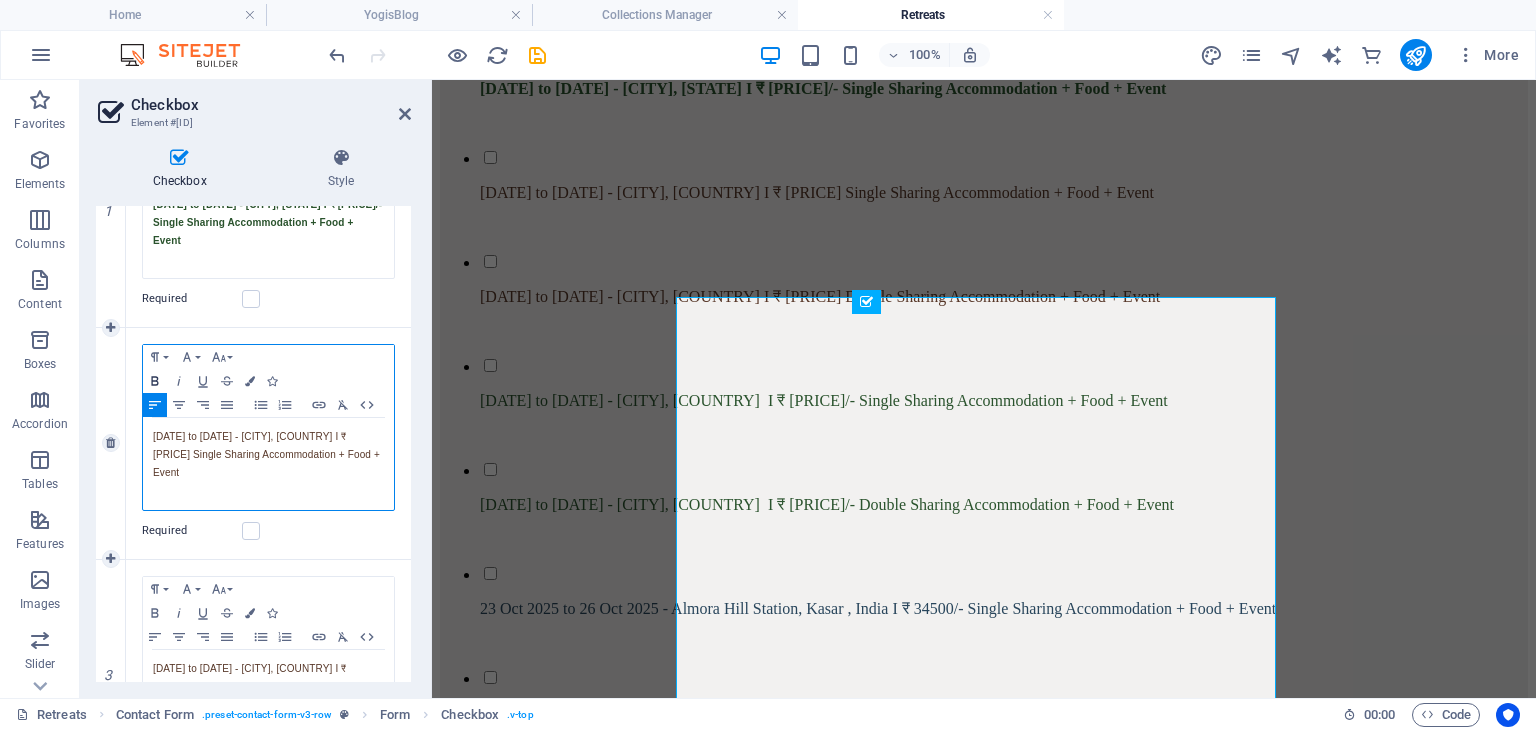click 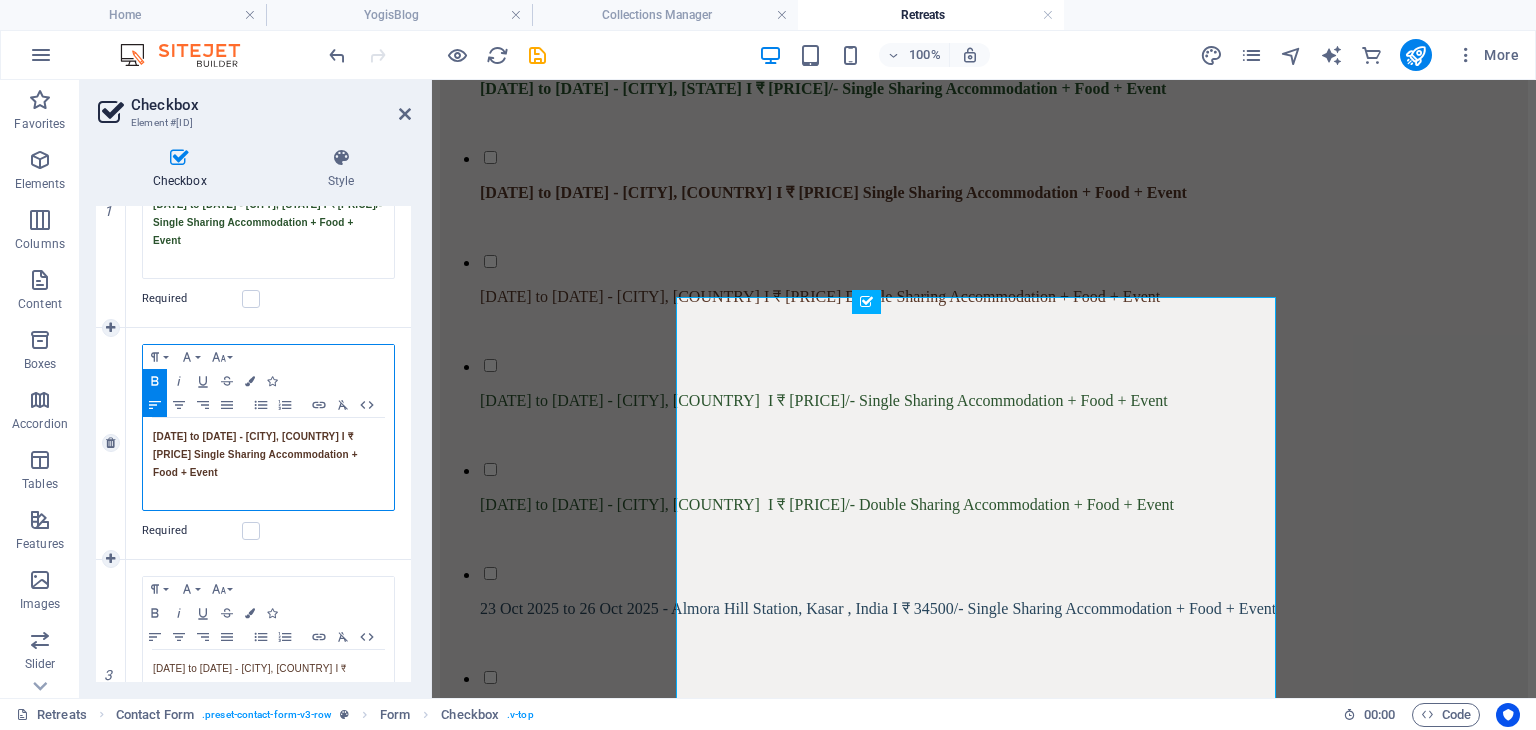 scroll, scrollTop: 500, scrollLeft: 0, axis: vertical 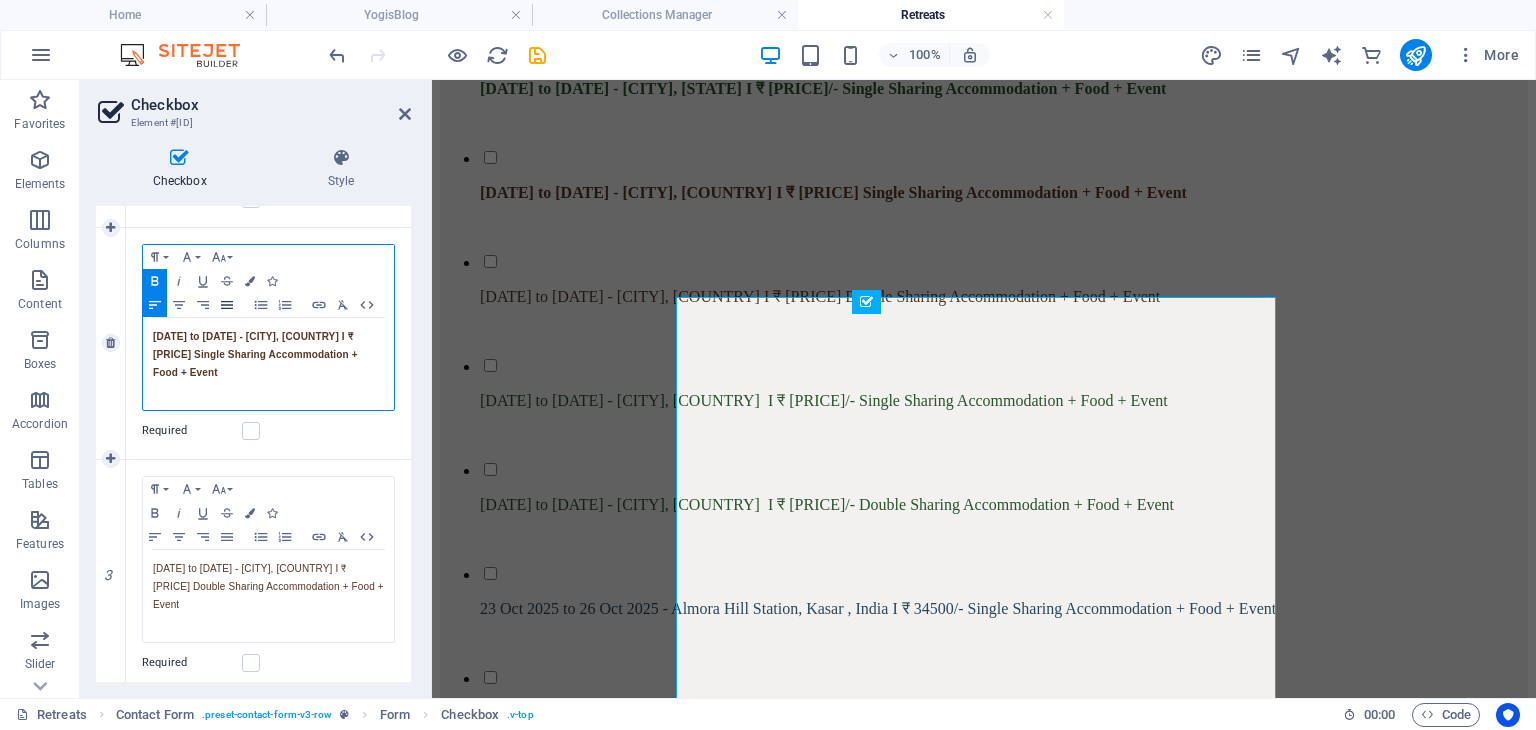 click 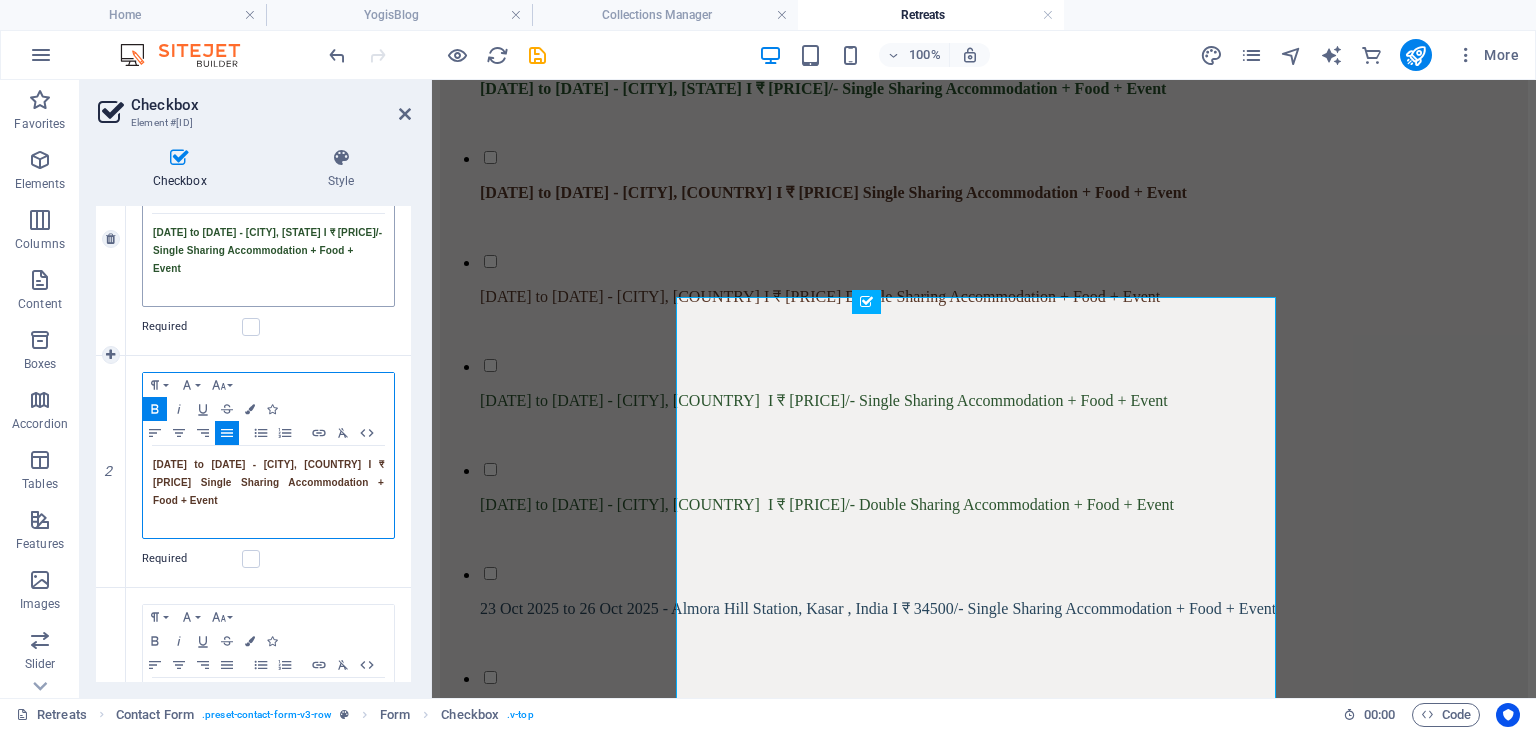scroll, scrollTop: 300, scrollLeft: 0, axis: vertical 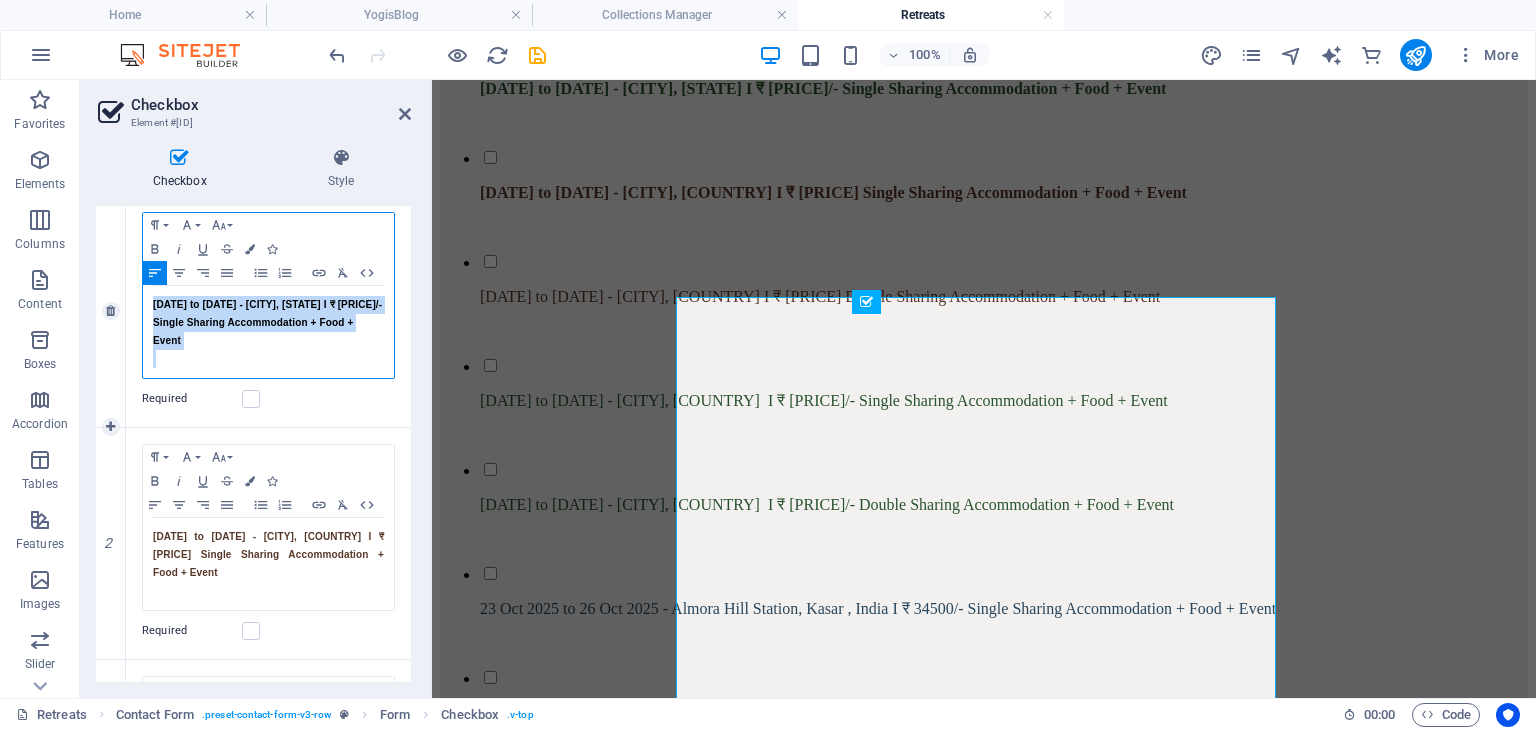 drag, startPoint x: 260, startPoint y: 352, endPoint x: 126, endPoint y: 281, distance: 151.64761 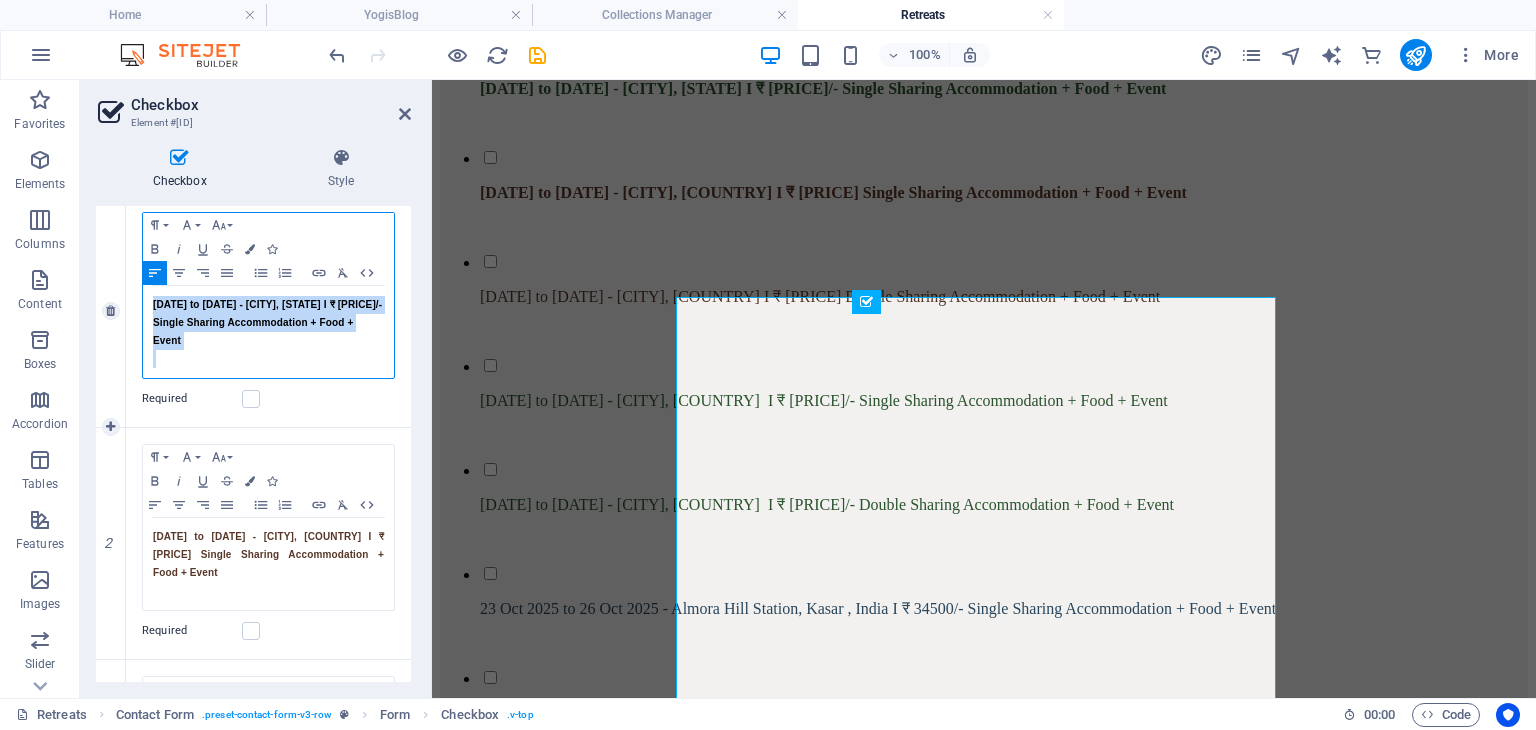 click on "Paragraph Format Normal Heading 1 Heading 2 Heading 3 Heading 4 Heading 5 Heading 6 Code Font Family Arial Georgia Impact Tahoma Times New Roman Verdana Poppins Font Size 8 9 10 11 12 14 18 24 30 36 48 60 72 96 Bold Italic Underline Strikethrough Colors Icons Align Left Align Center Align Right Align Justify Unordered List Ordered List Insert Link Clear Formatting HTML 21 Aug 2025 to 24 Aug 2025 - Bangalore, India I ₹ 26500/- Single Sharing Accommodation + Food + Event Required" at bounding box center [268, 311] 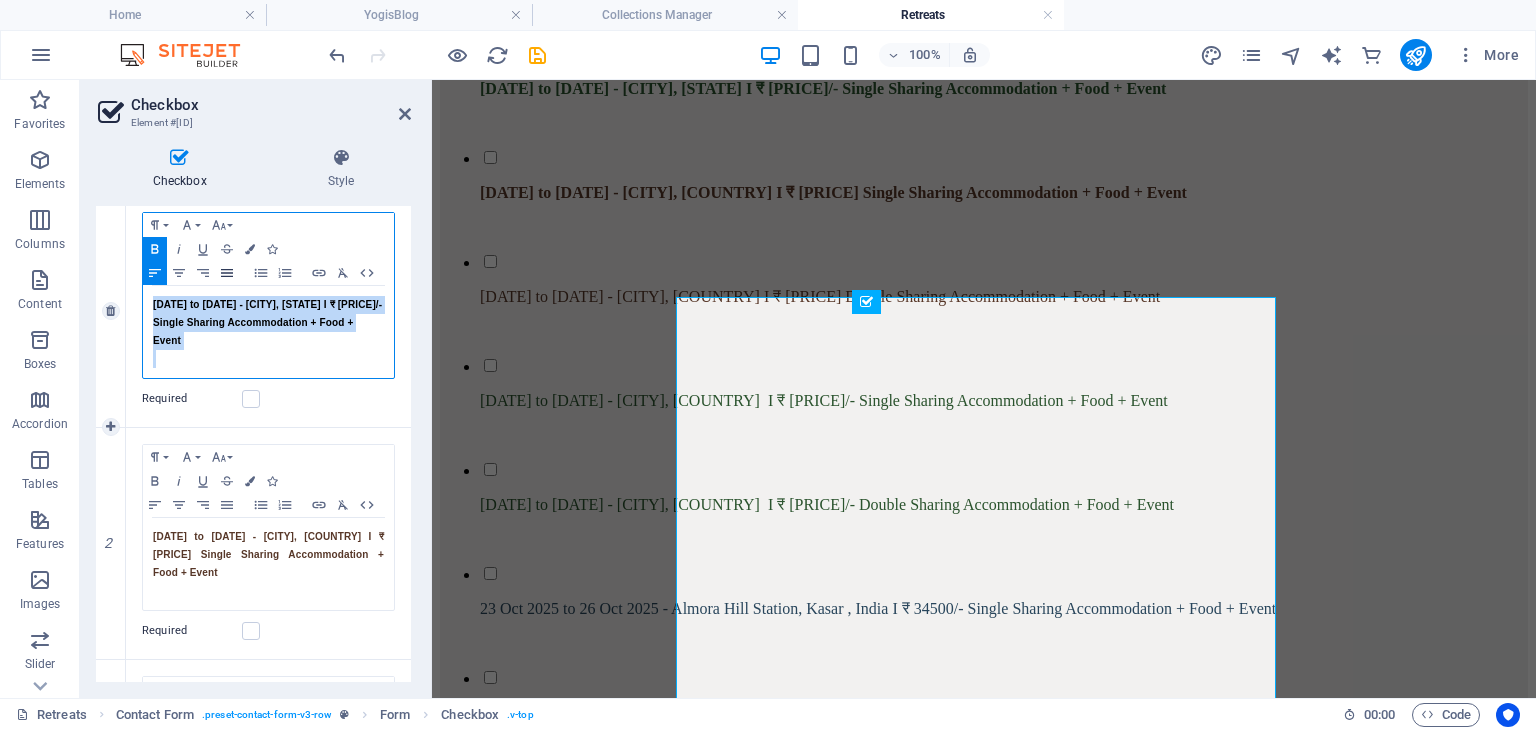 click 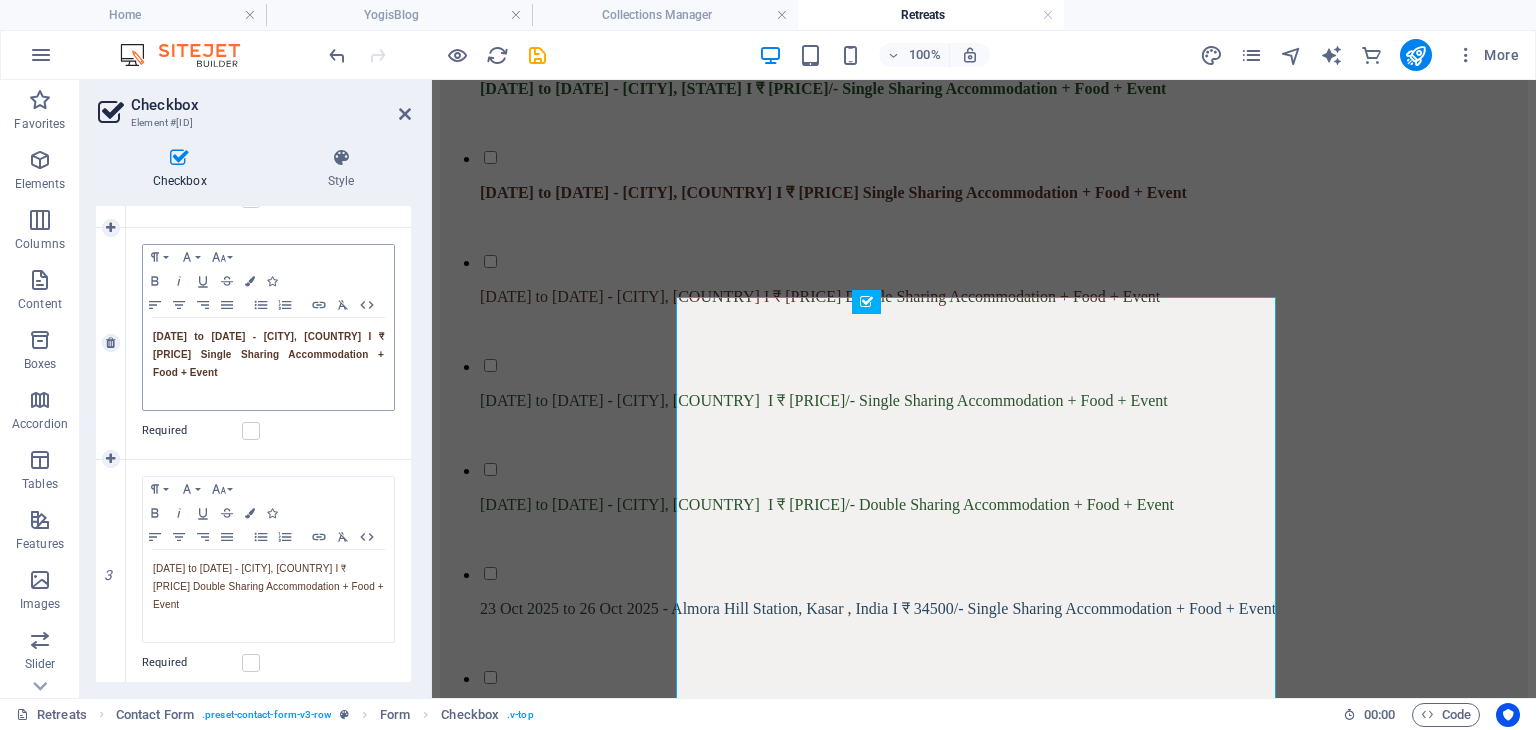 scroll, scrollTop: 600, scrollLeft: 0, axis: vertical 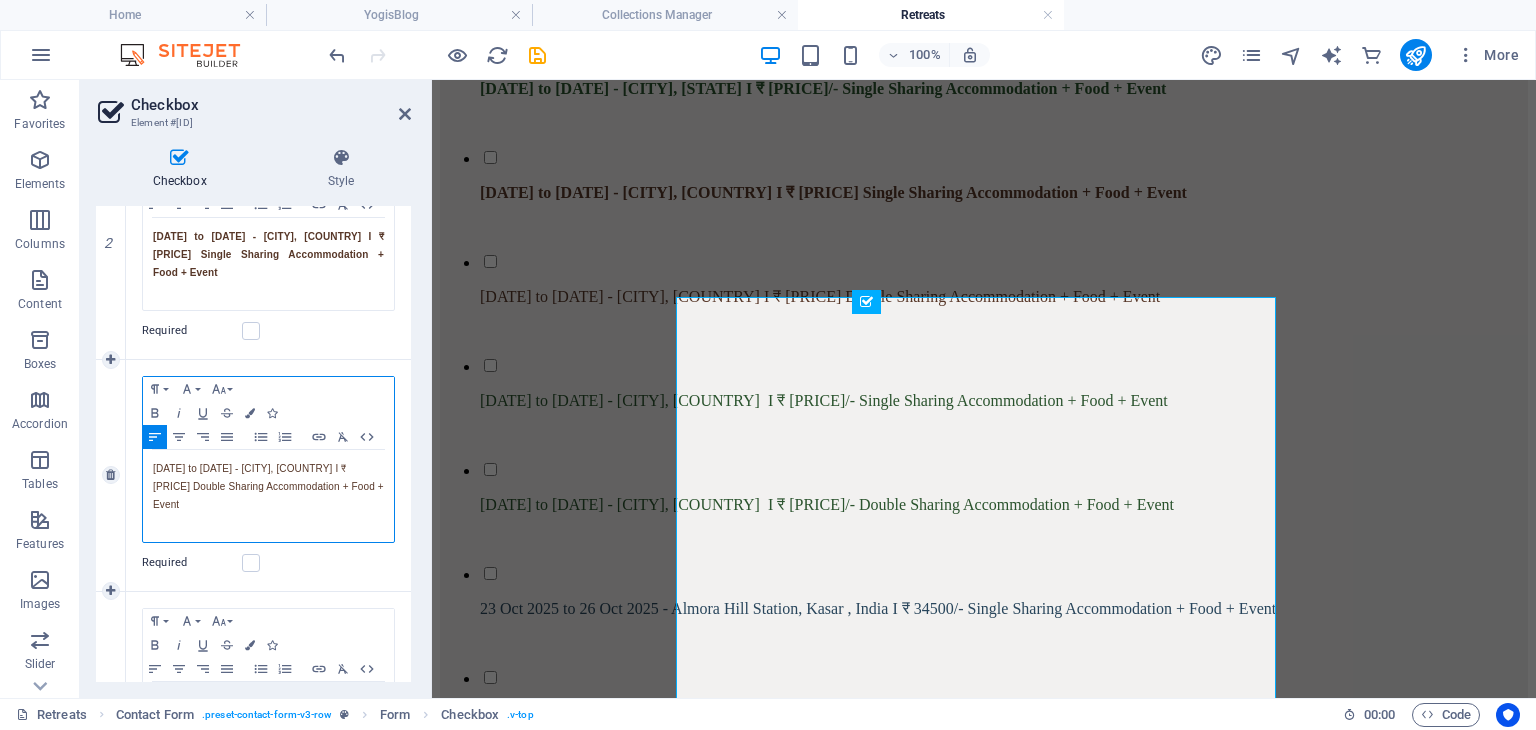 drag, startPoint x: 312, startPoint y: 505, endPoint x: 159, endPoint y: 425, distance: 172.65283 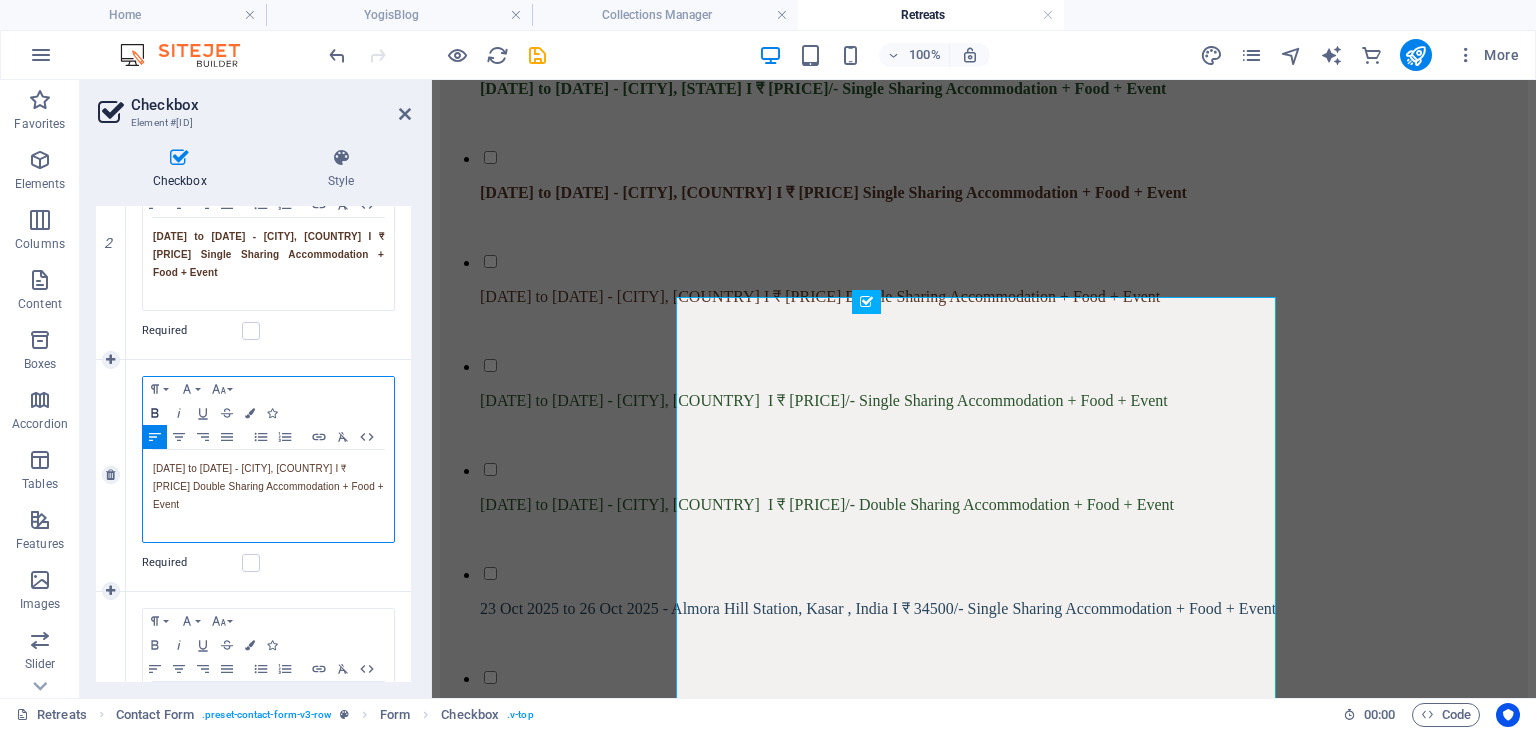 click 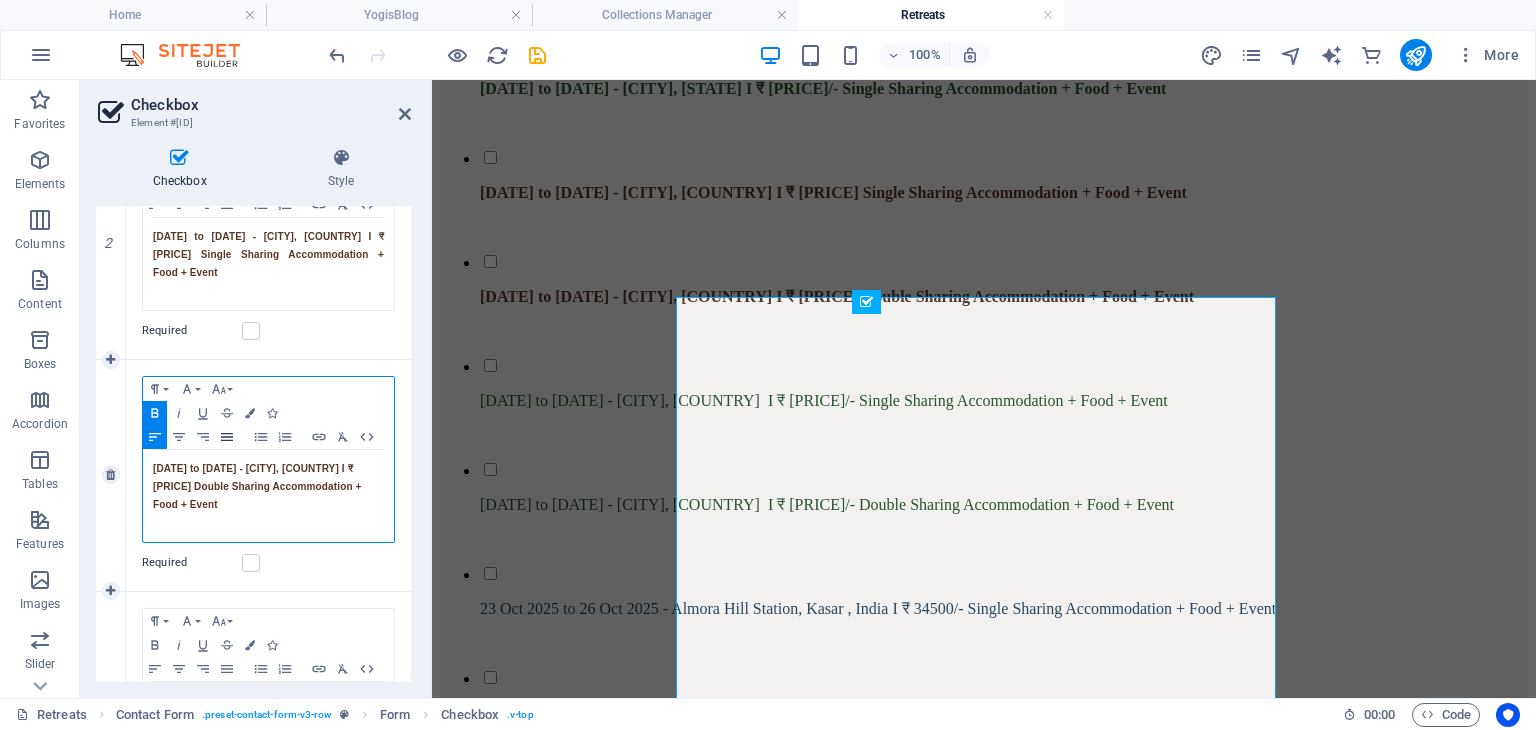click 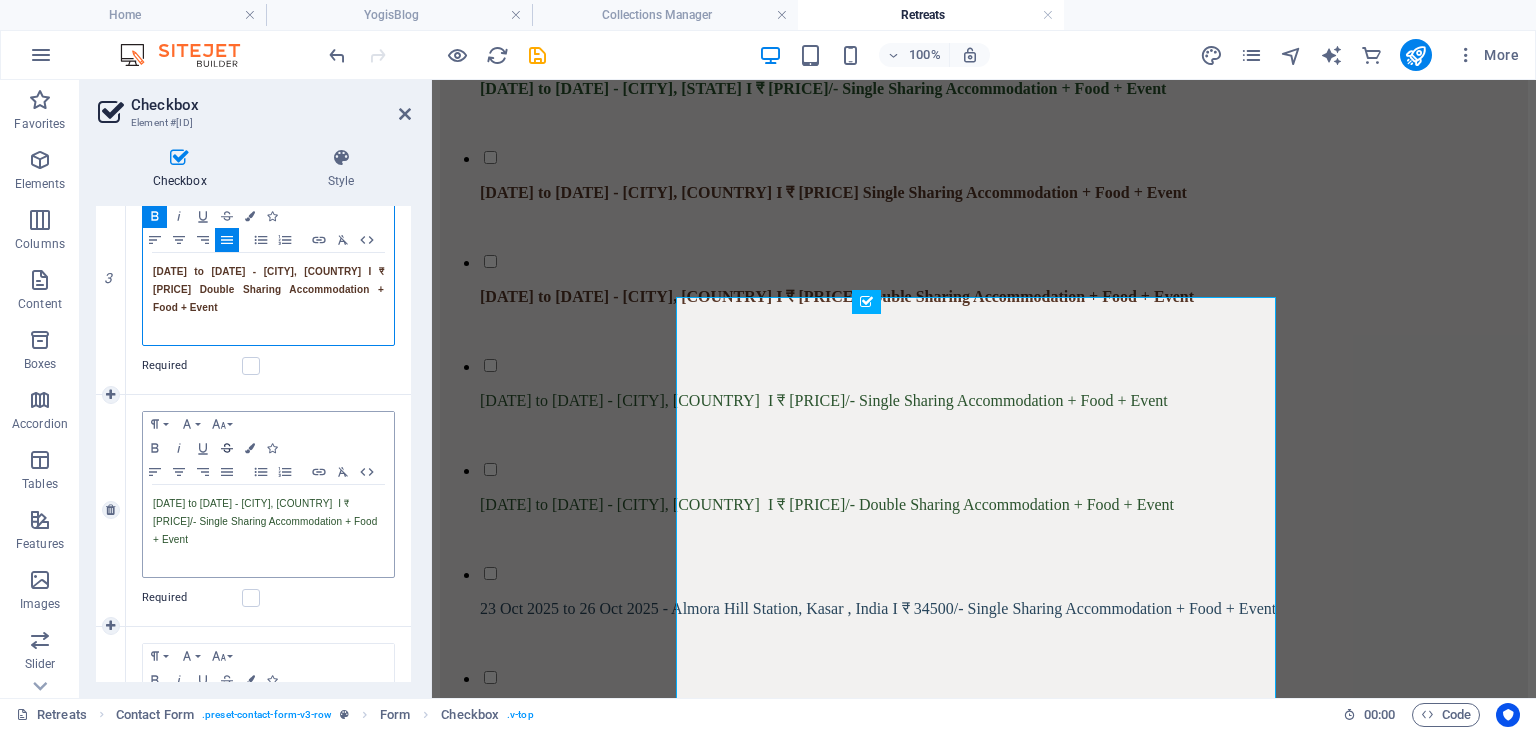 scroll, scrollTop: 800, scrollLeft: 0, axis: vertical 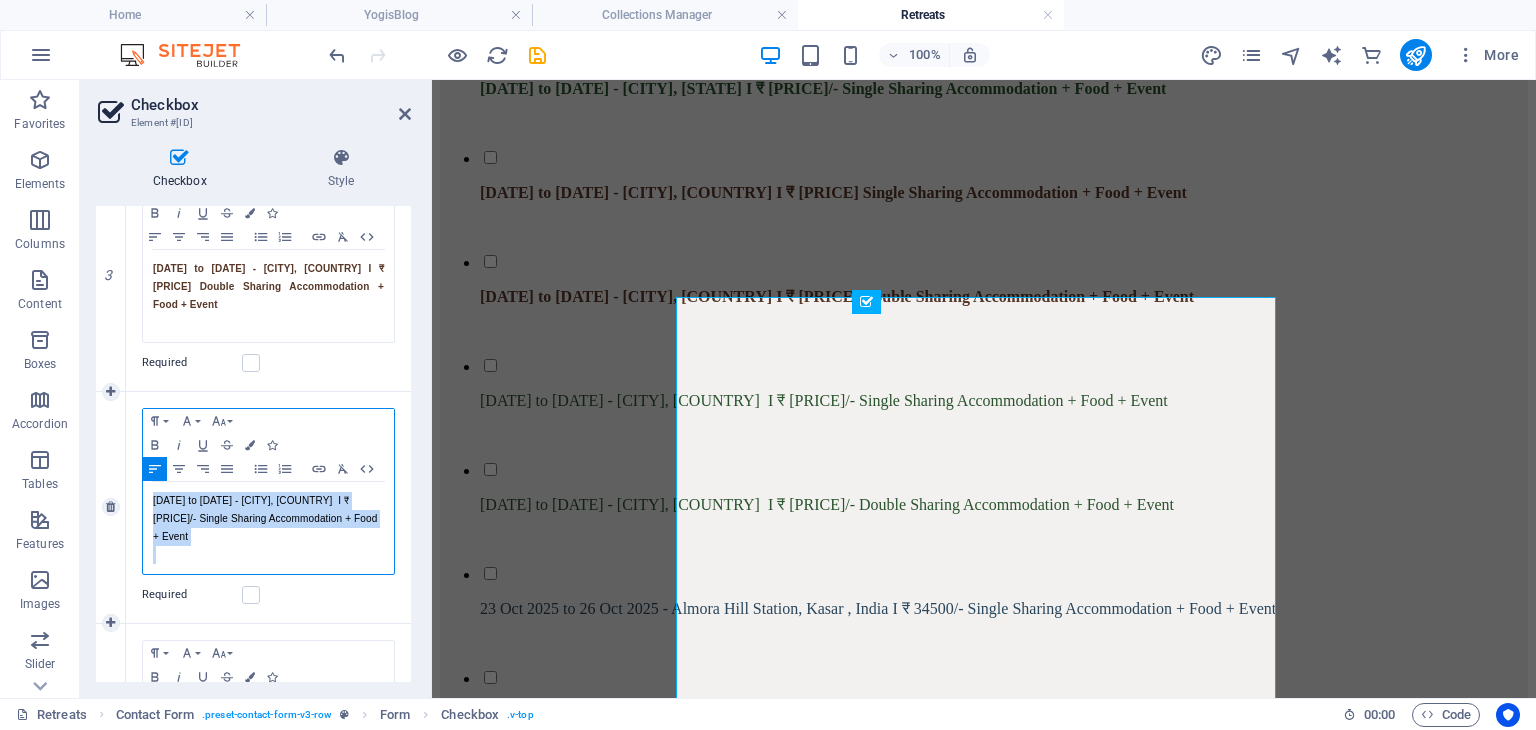 drag, startPoint x: 236, startPoint y: 539, endPoint x: 125, endPoint y: 485, distance: 123.43824 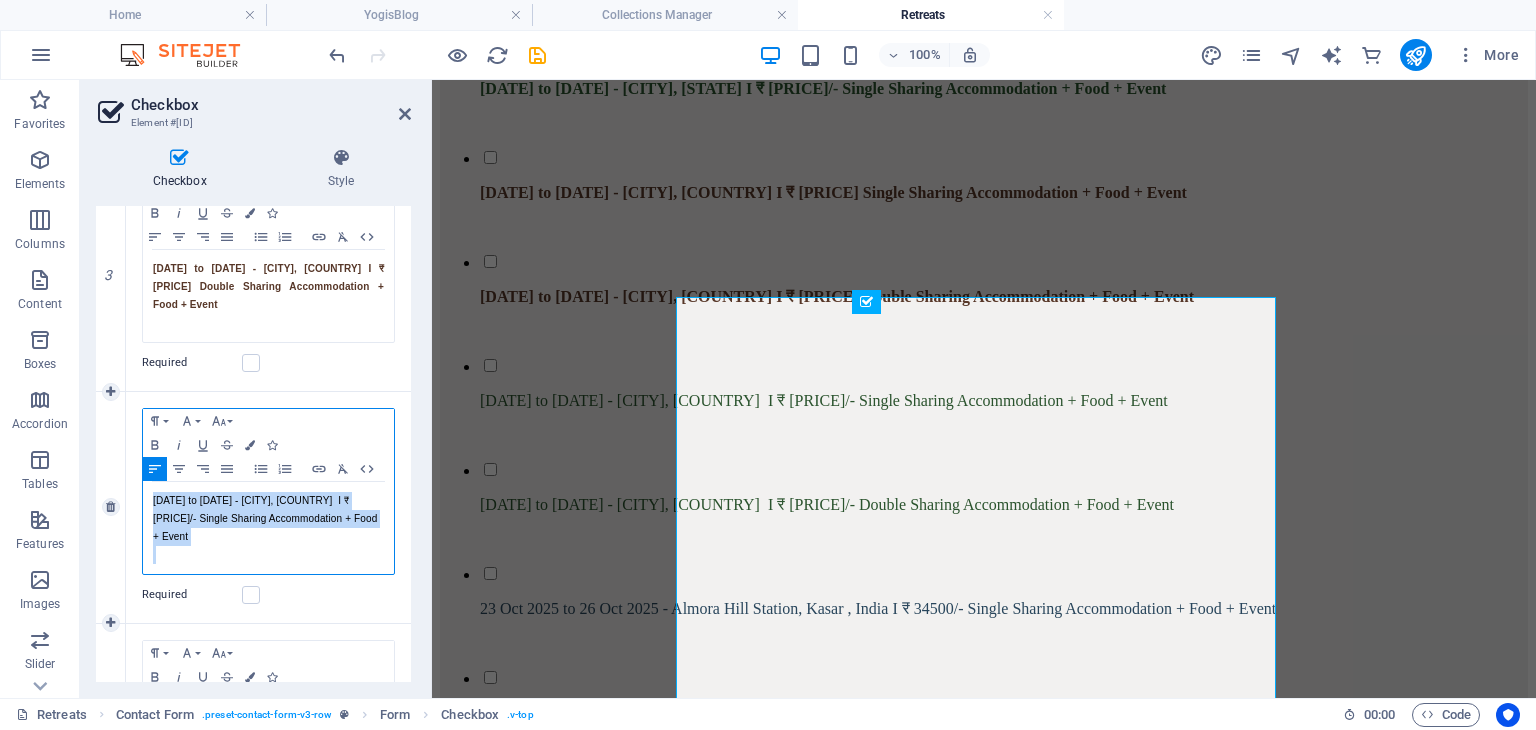 click on "[DATE] to [DATE] - [CITY], [COUNTRY]  I ₹ [PRICE] Single Sharing Accommodation + Food + Event Required" at bounding box center (253, 508) 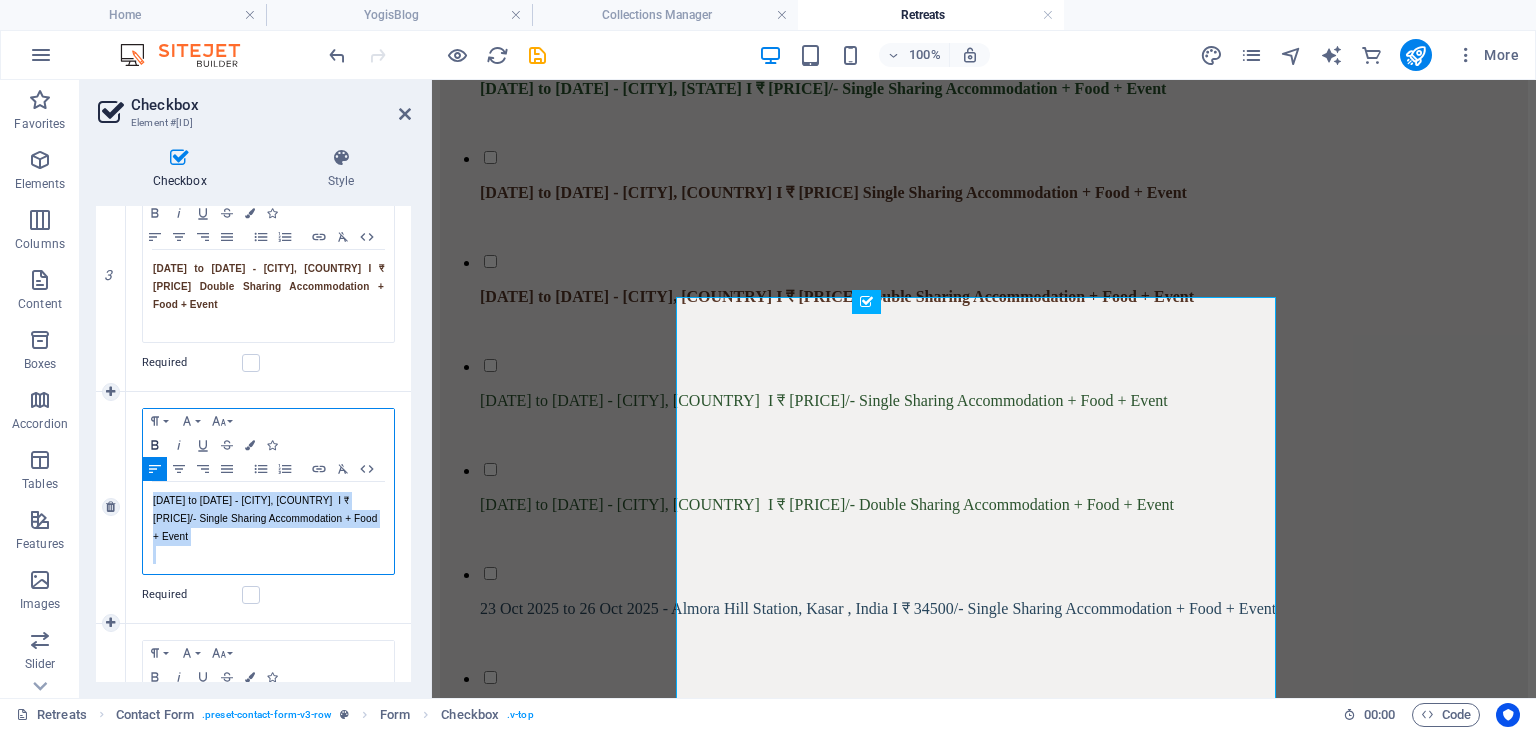 click 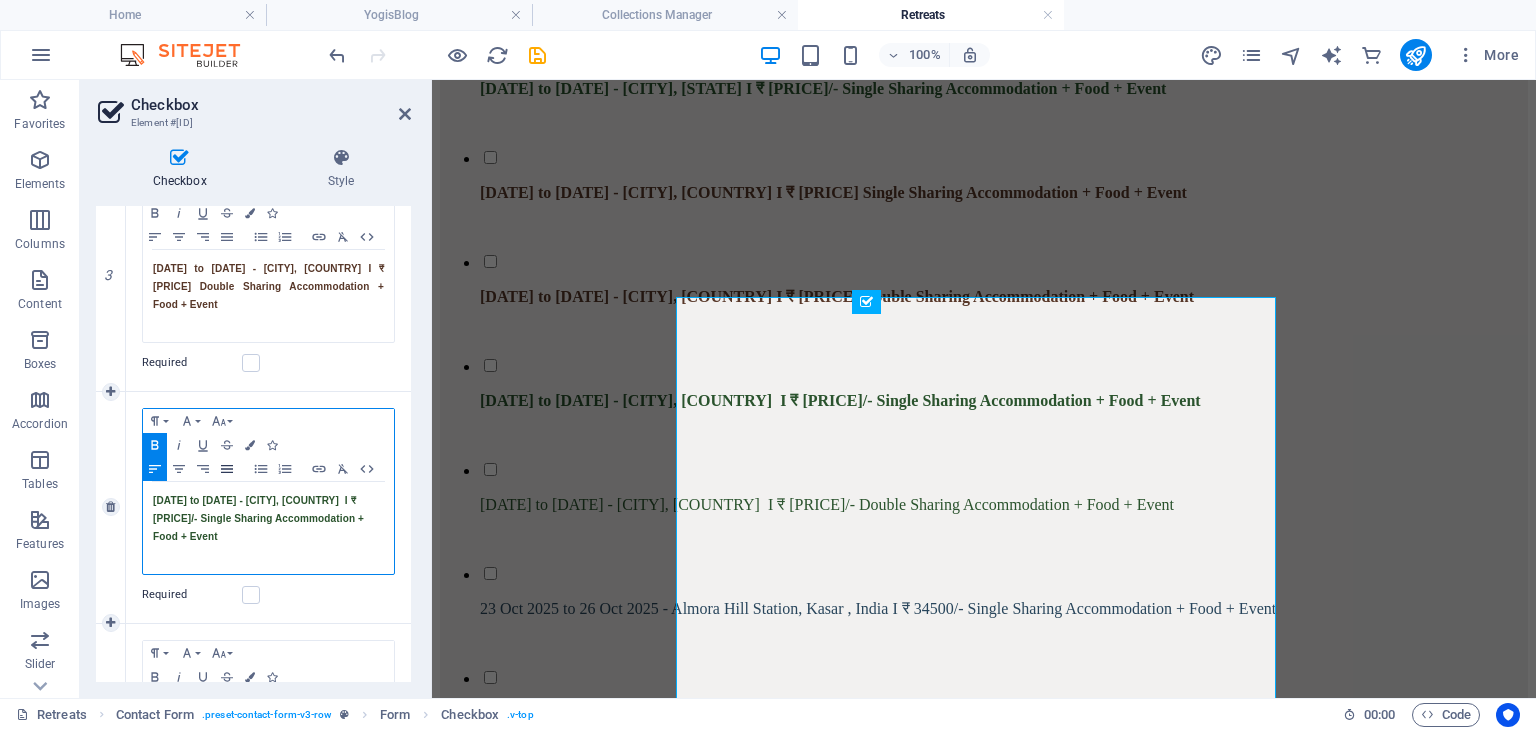click 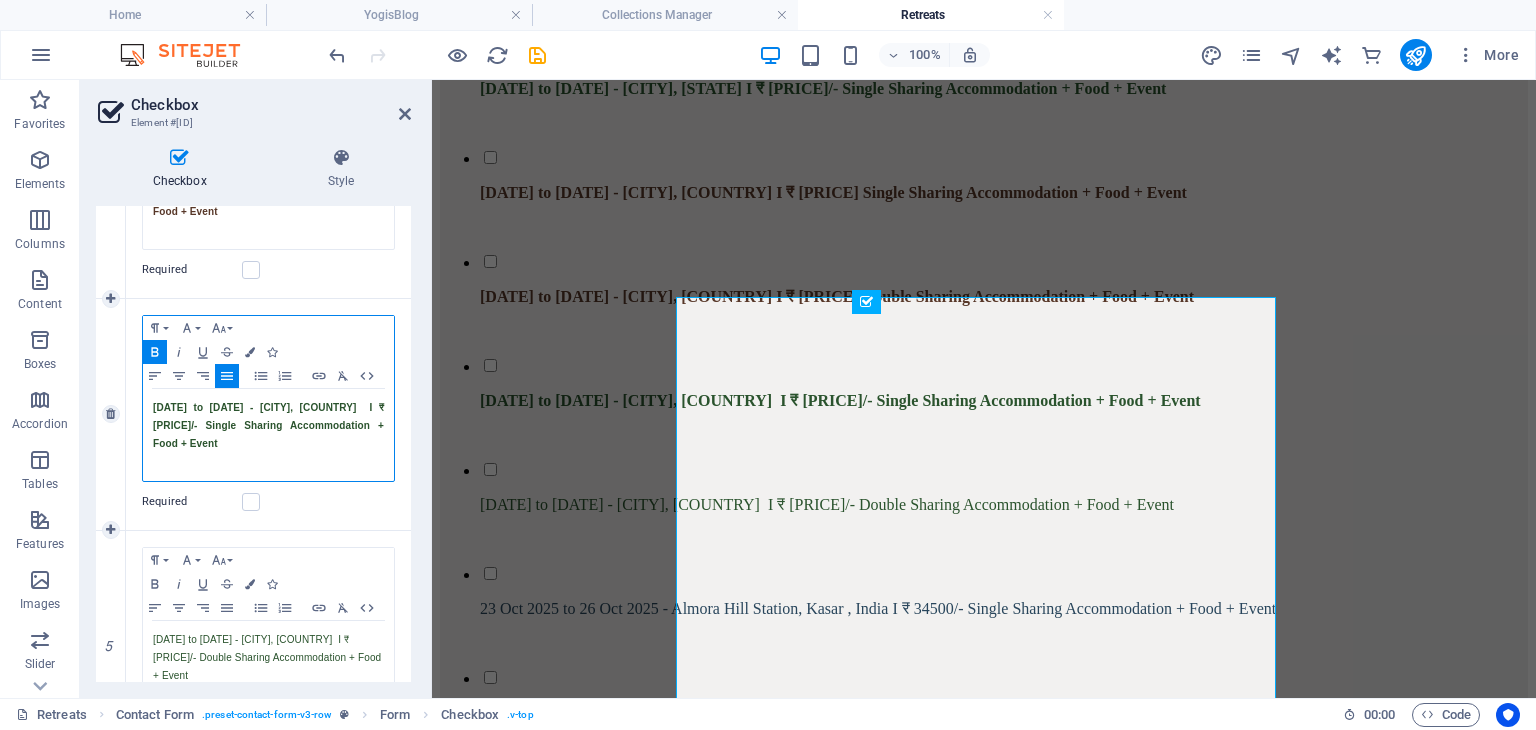 scroll, scrollTop: 1000, scrollLeft: 0, axis: vertical 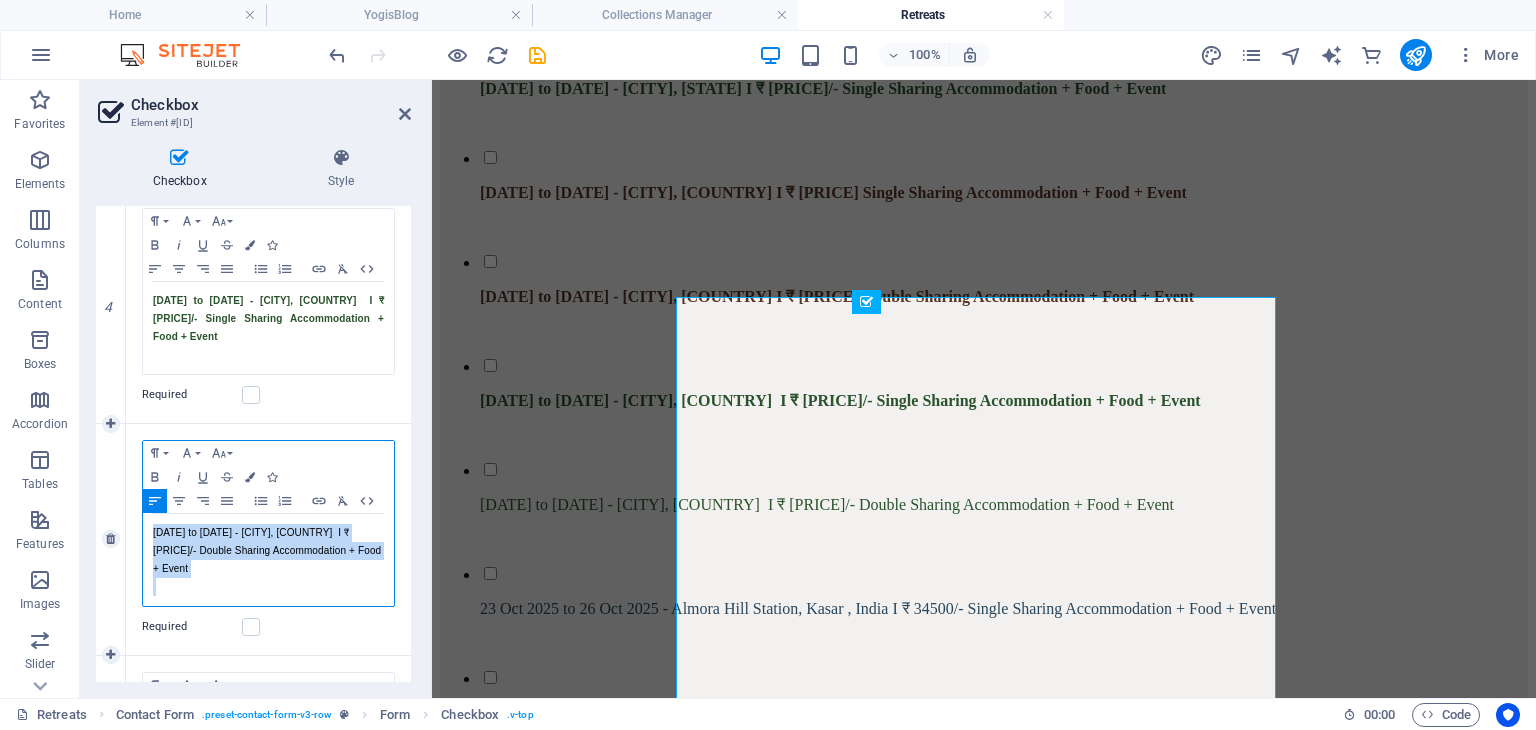 drag, startPoint x: 238, startPoint y: 570, endPoint x: 156, endPoint y: 493, distance: 112.48556 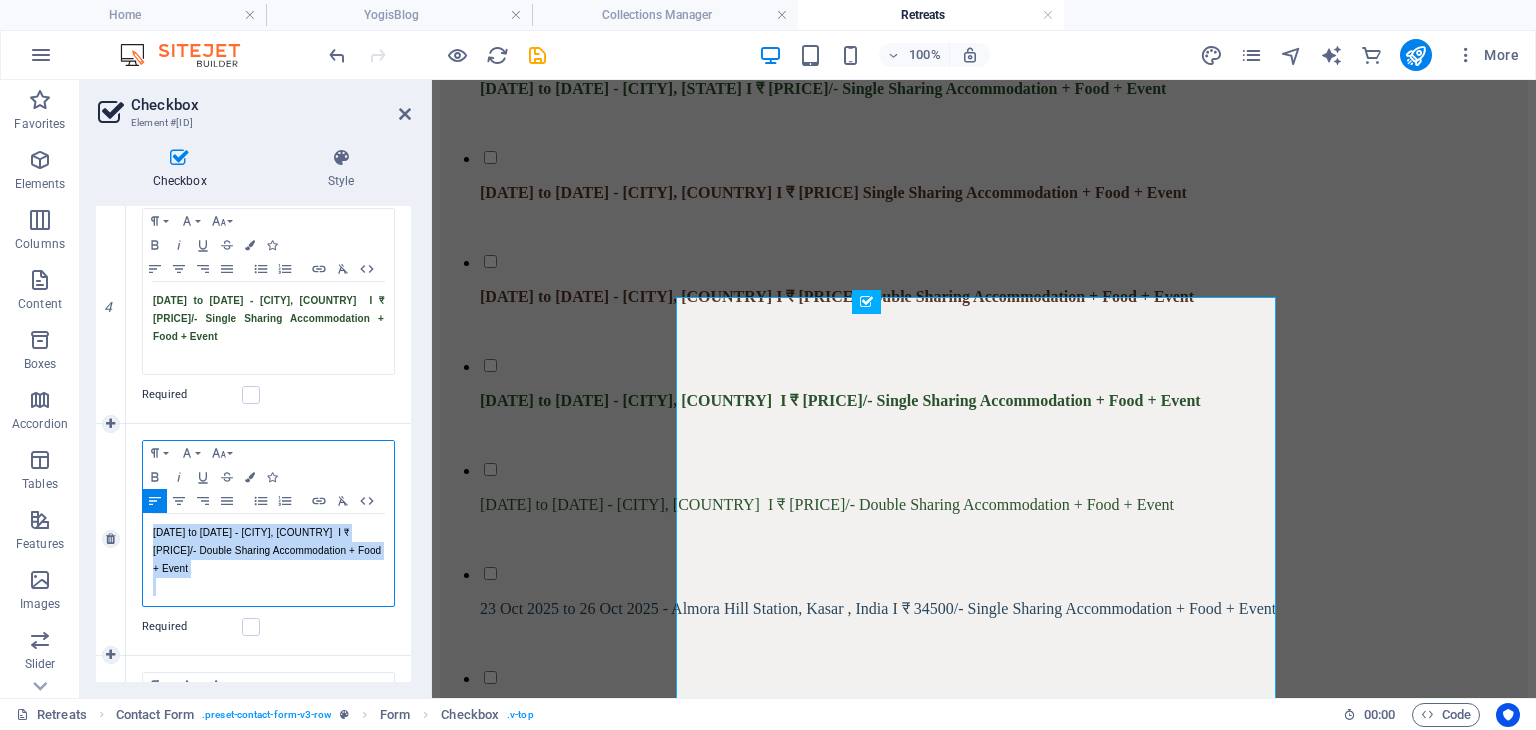 click on "Paragraph Format Normal Heading 1 Heading 2 Heading 3 Heading 4 Heading 5 Heading 6 Code Font Family Arial Georgia Impact Tahoma Times New Roman Verdana Poppins Font Size 8 9 10 11 12 14 18 24 30 36 48 60 72 96 Bold Italic Underline Strikethrough Colors Icons Align Left Align Center Align Right Align Justify Unordered List Ordered List Insert Link Clear Formatting HTML [DATE] to [DATE] - [CITY], [COUNTRY]  I ₹ [PRICE]/- Double Sharing Accommodation + Food + Event Required" at bounding box center [268, 539] 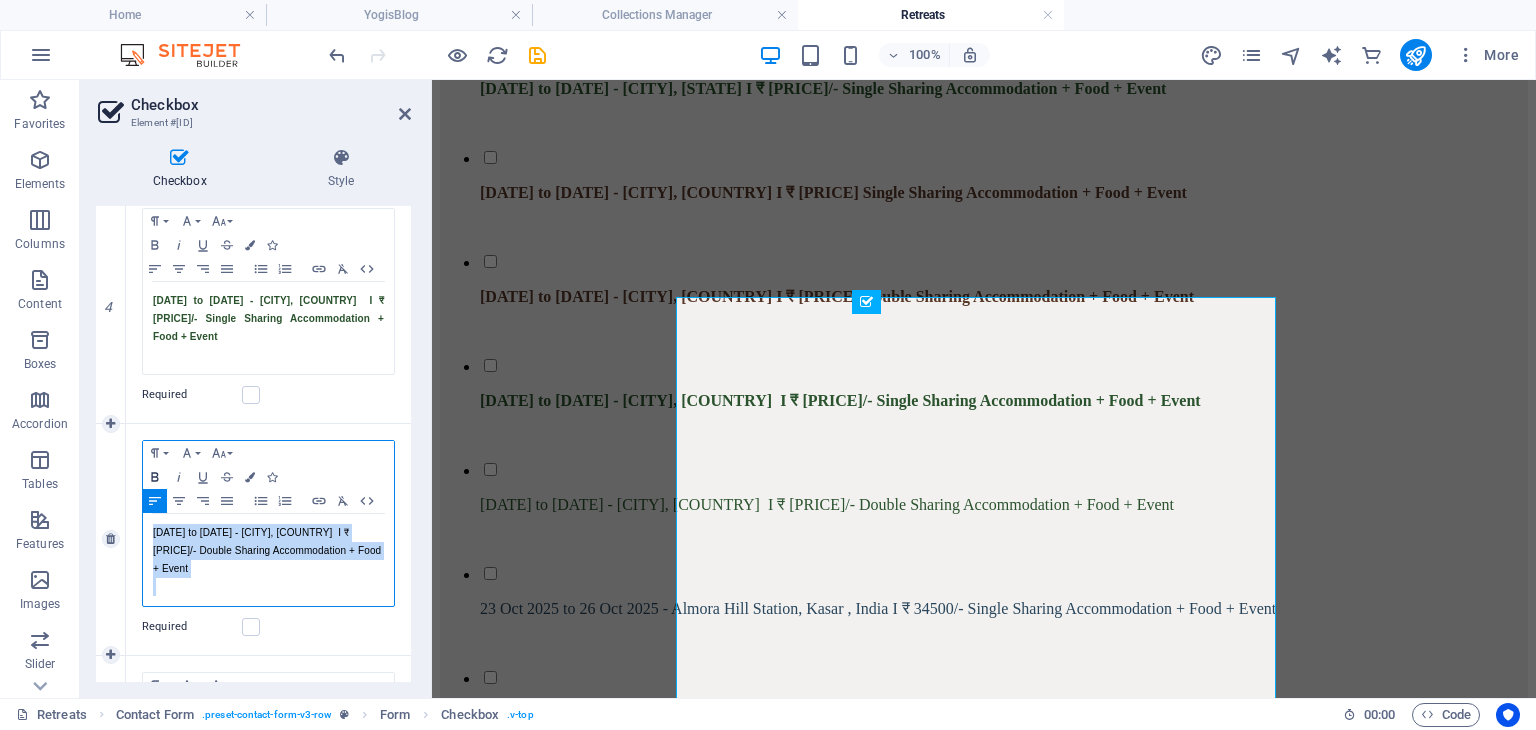 click 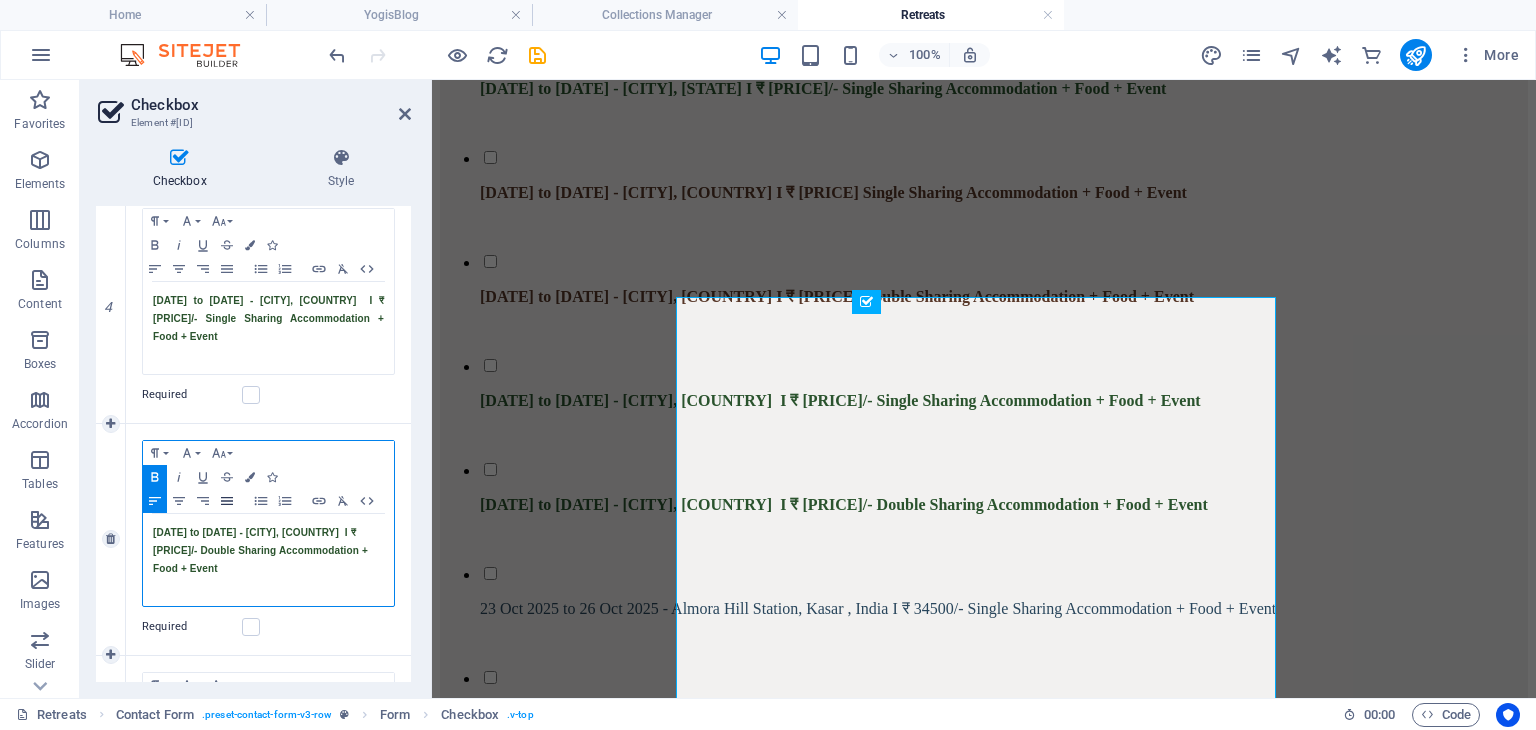 click 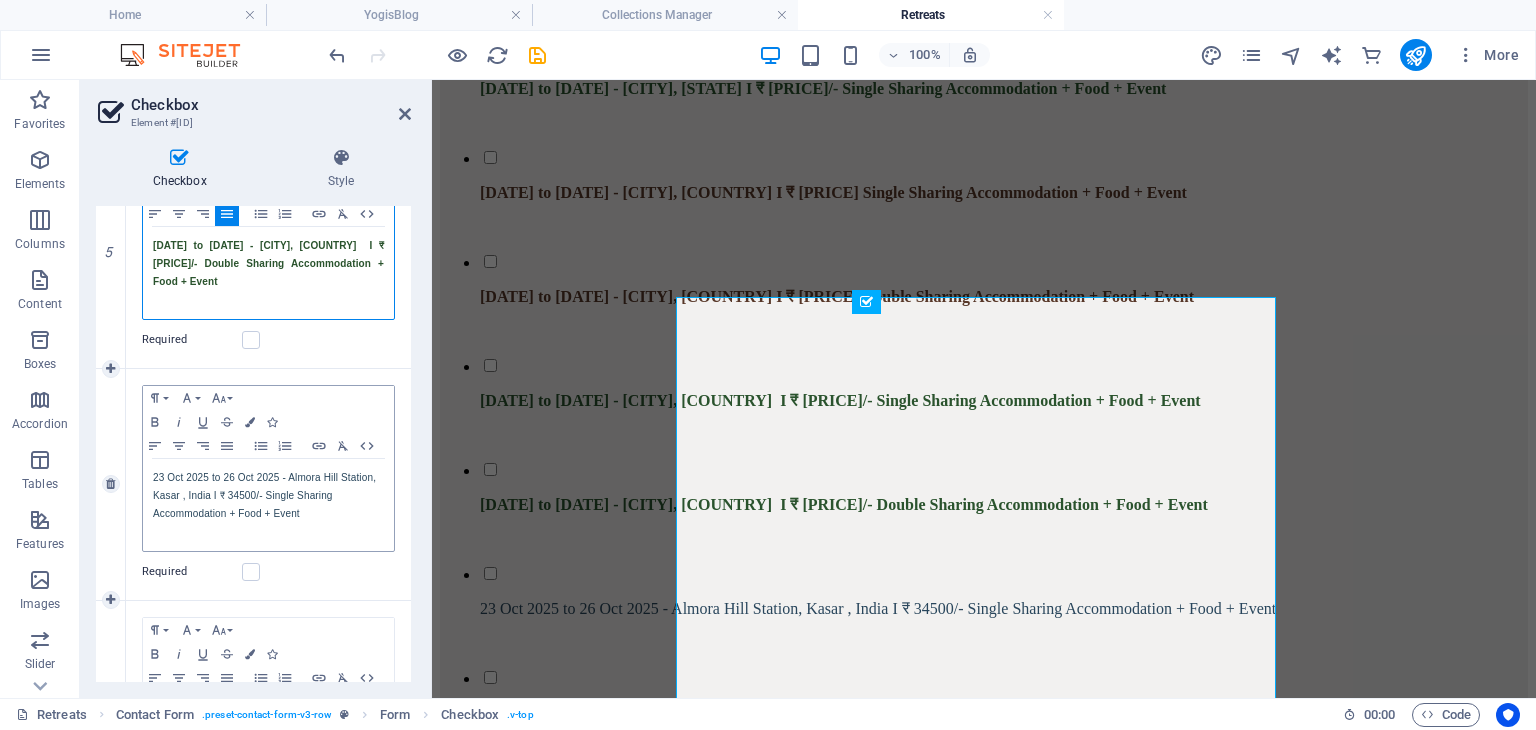 scroll, scrollTop: 1300, scrollLeft: 0, axis: vertical 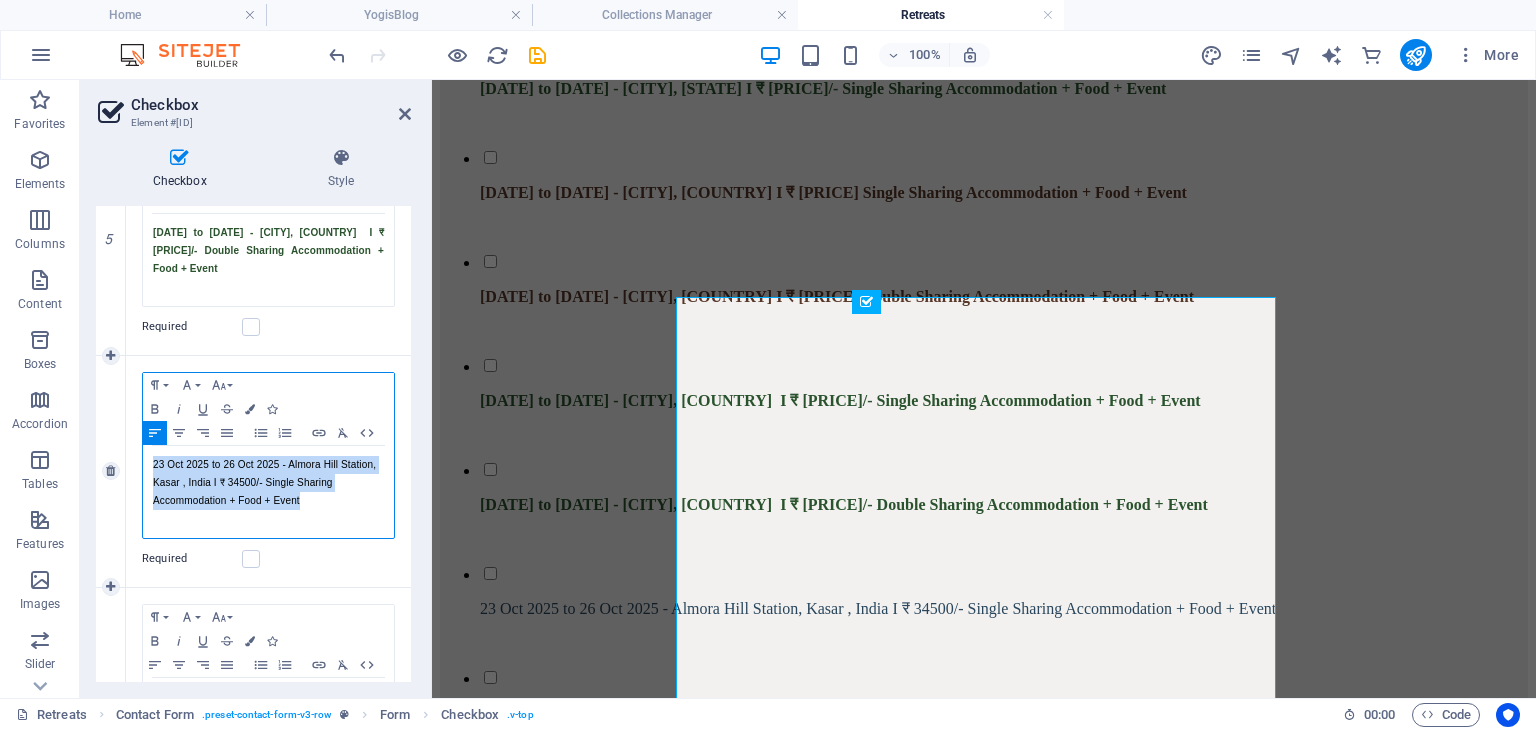 drag, startPoint x: 278, startPoint y: 497, endPoint x: 146, endPoint y: 442, distance: 143 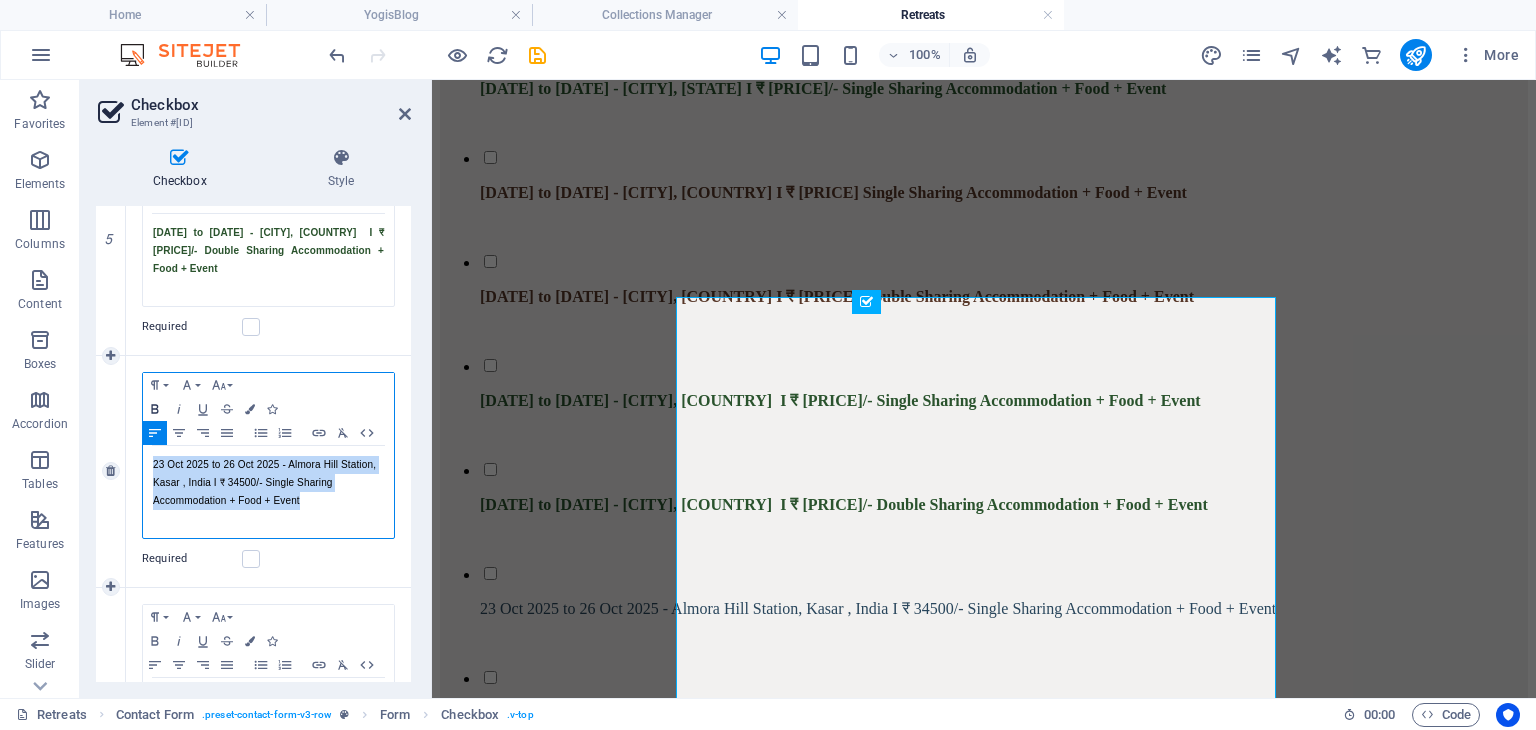 click 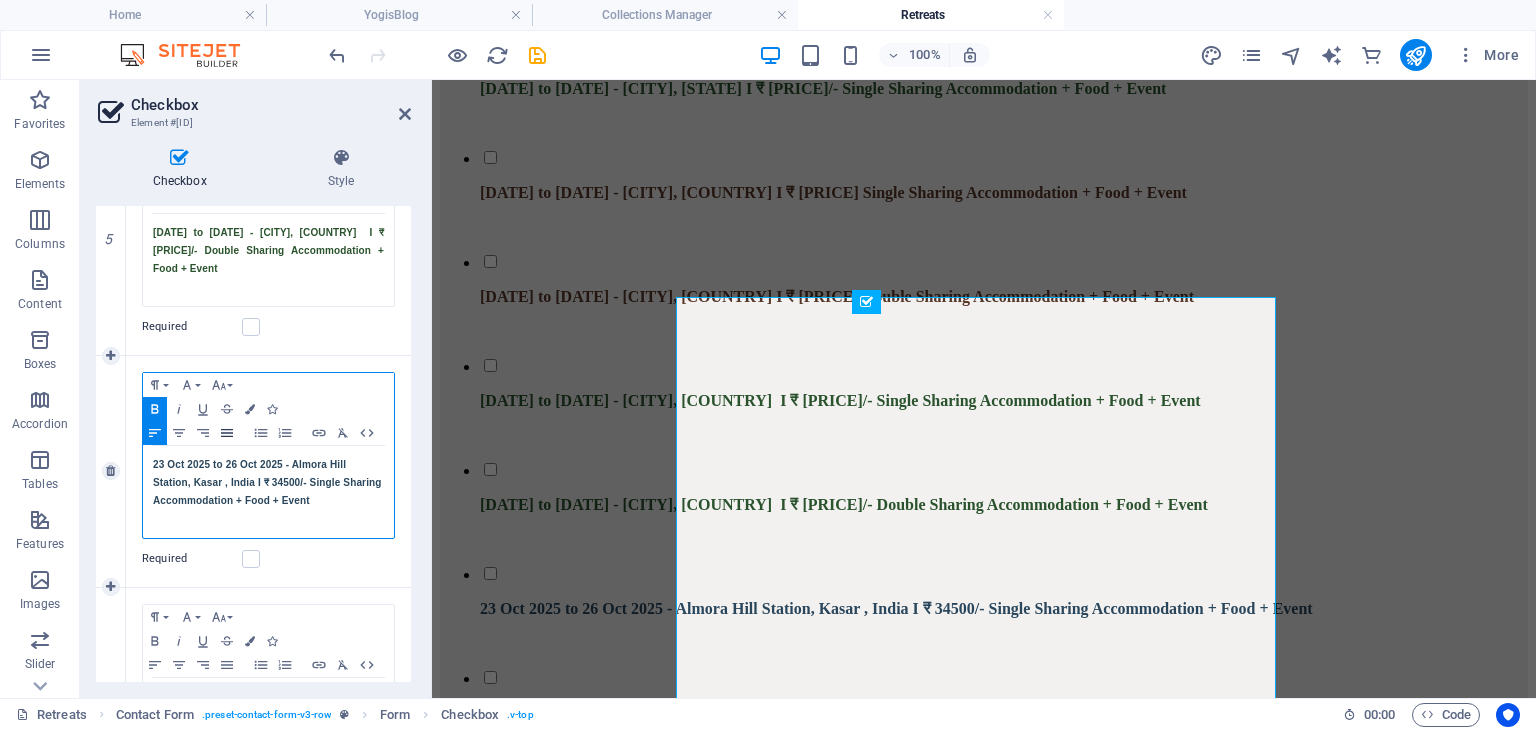 click 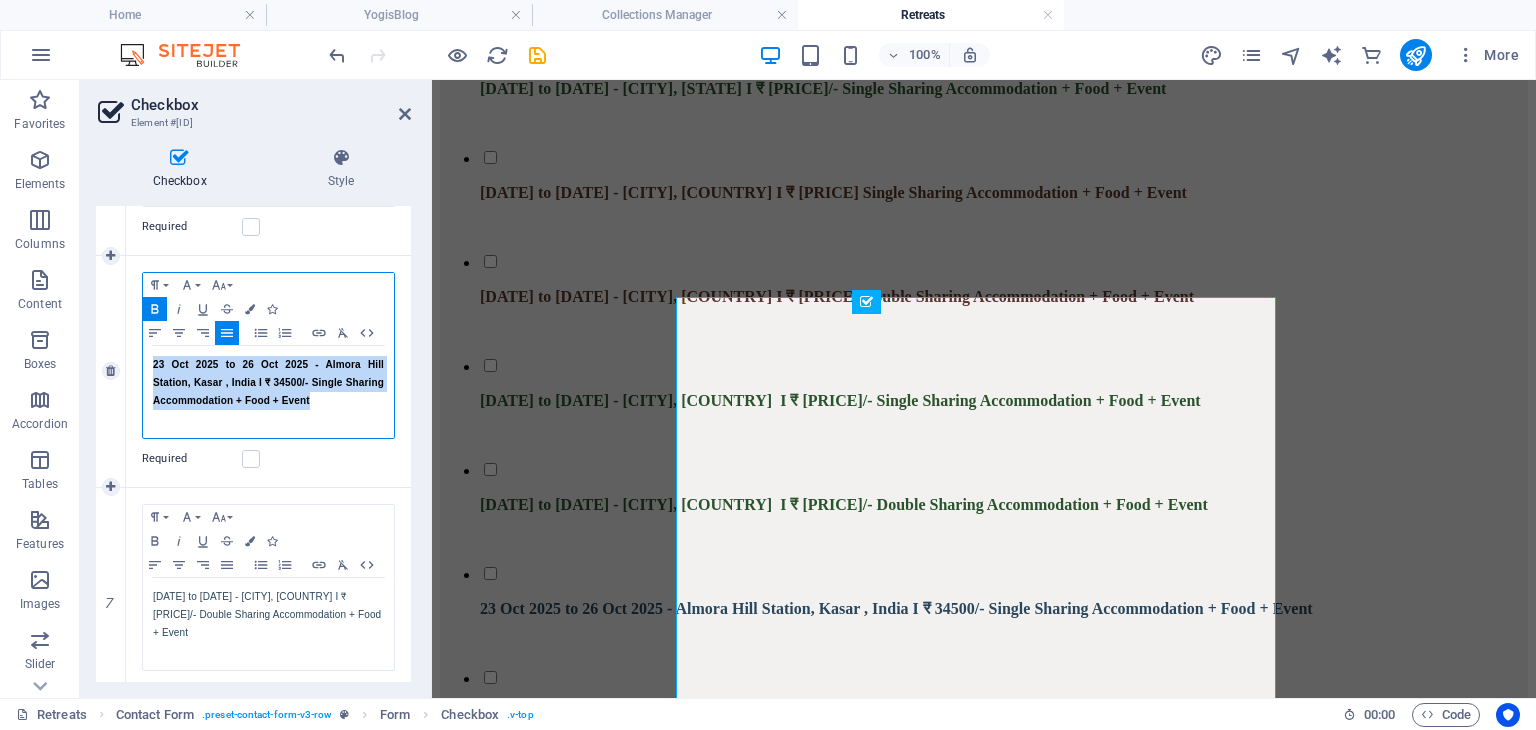 scroll, scrollTop: 1500, scrollLeft: 0, axis: vertical 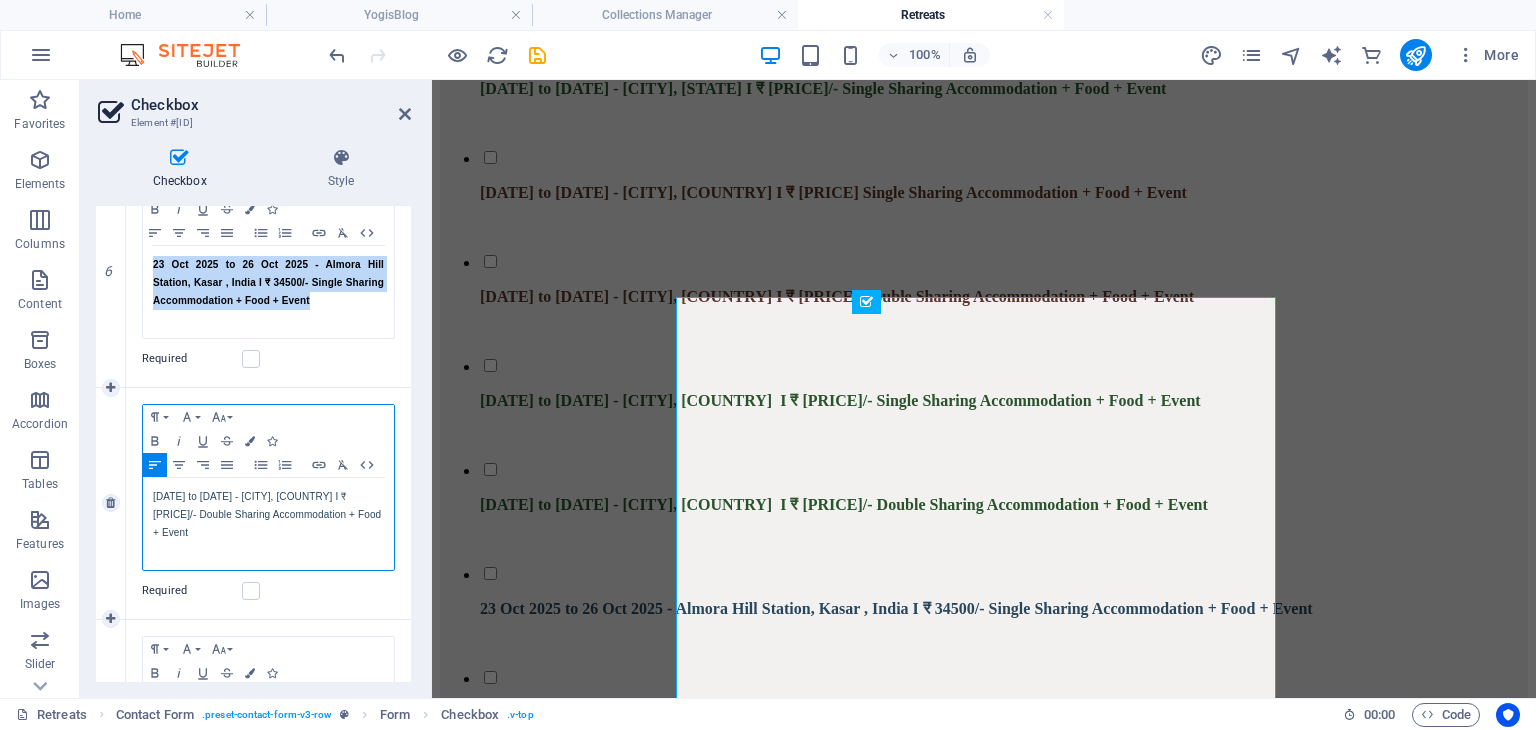 drag, startPoint x: 308, startPoint y: 532, endPoint x: 125, endPoint y: 463, distance: 195.57607 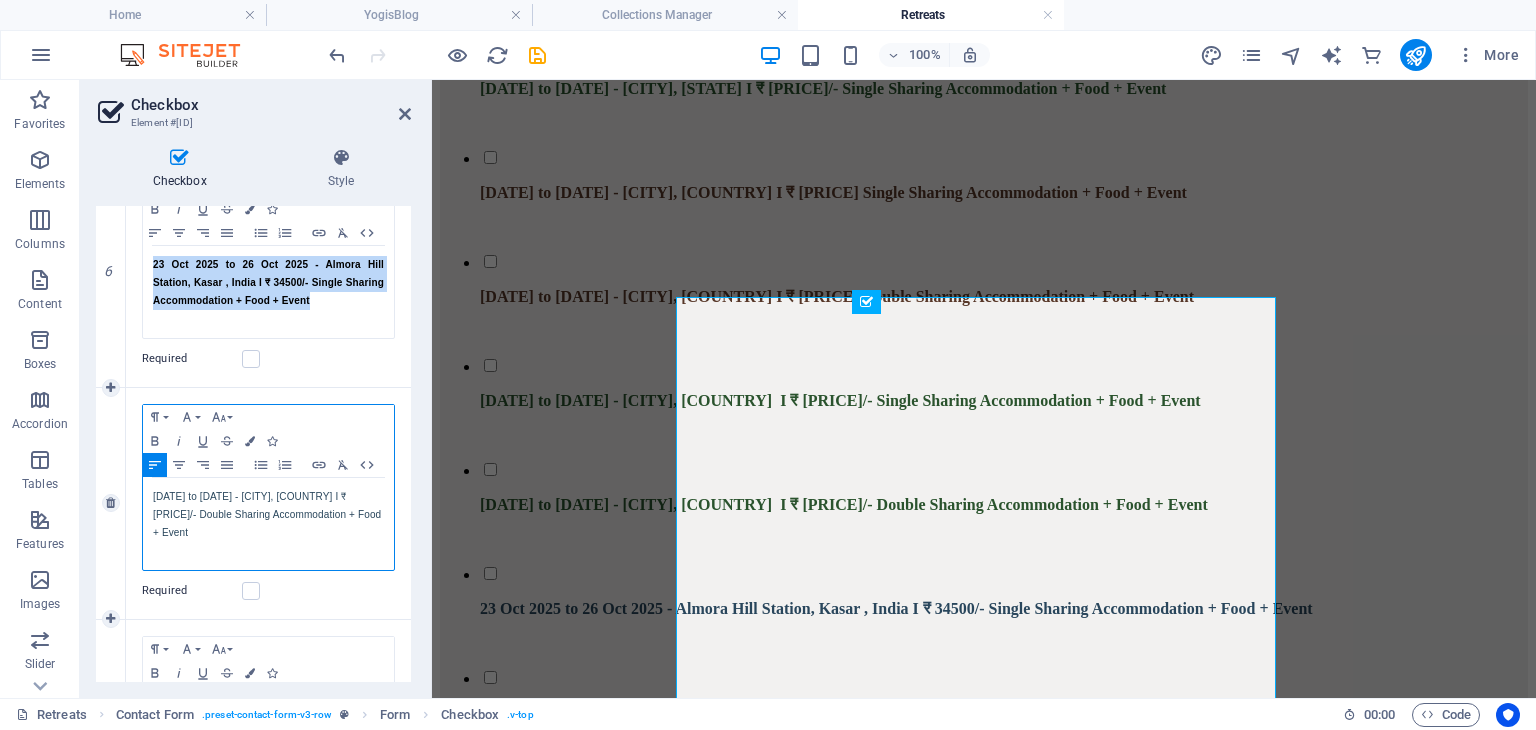 click on "[DATE] to [DATE] - [CITY], [COUNTRY] I ₹ [PRICE] Double Sharing Accommodation + Food + Event Required" at bounding box center (253, 504) 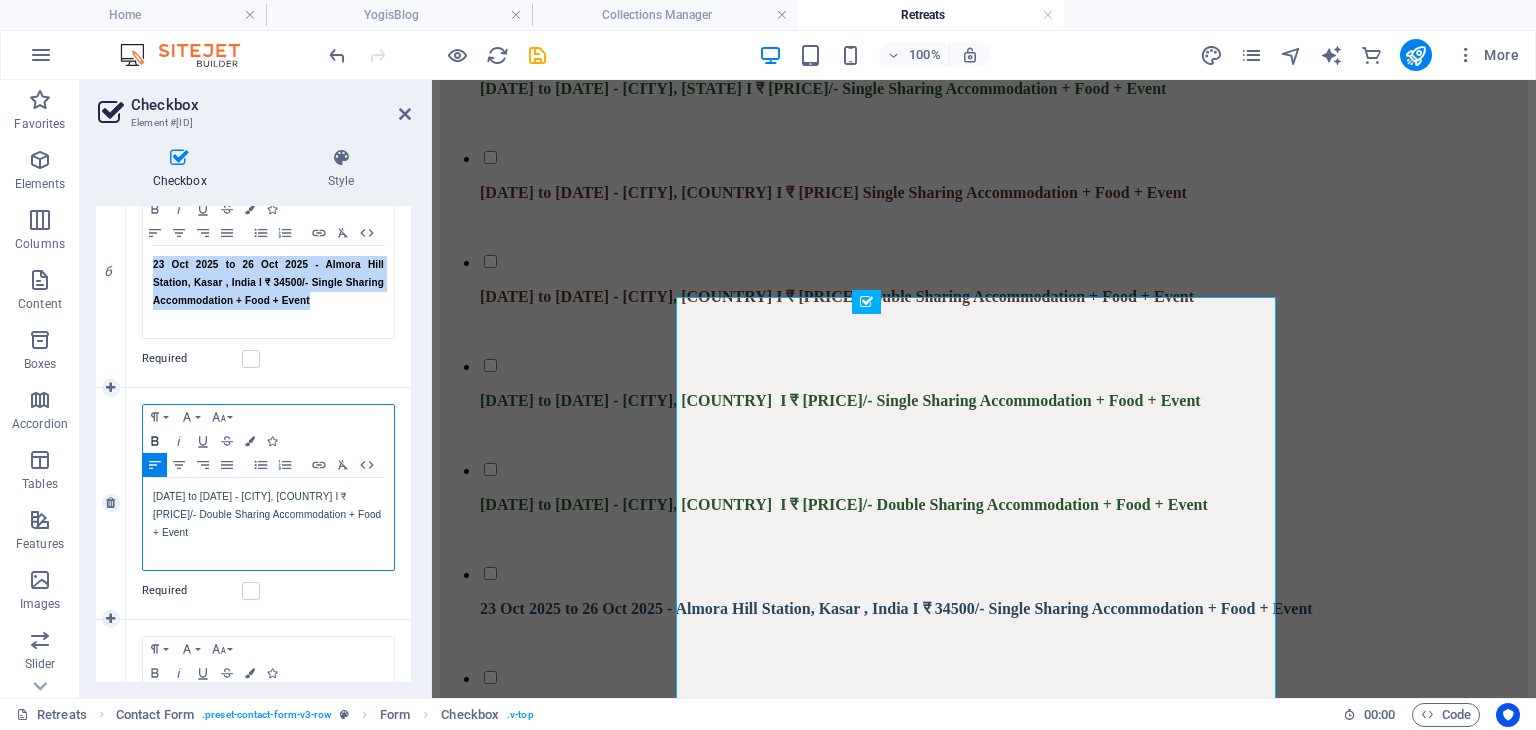 click 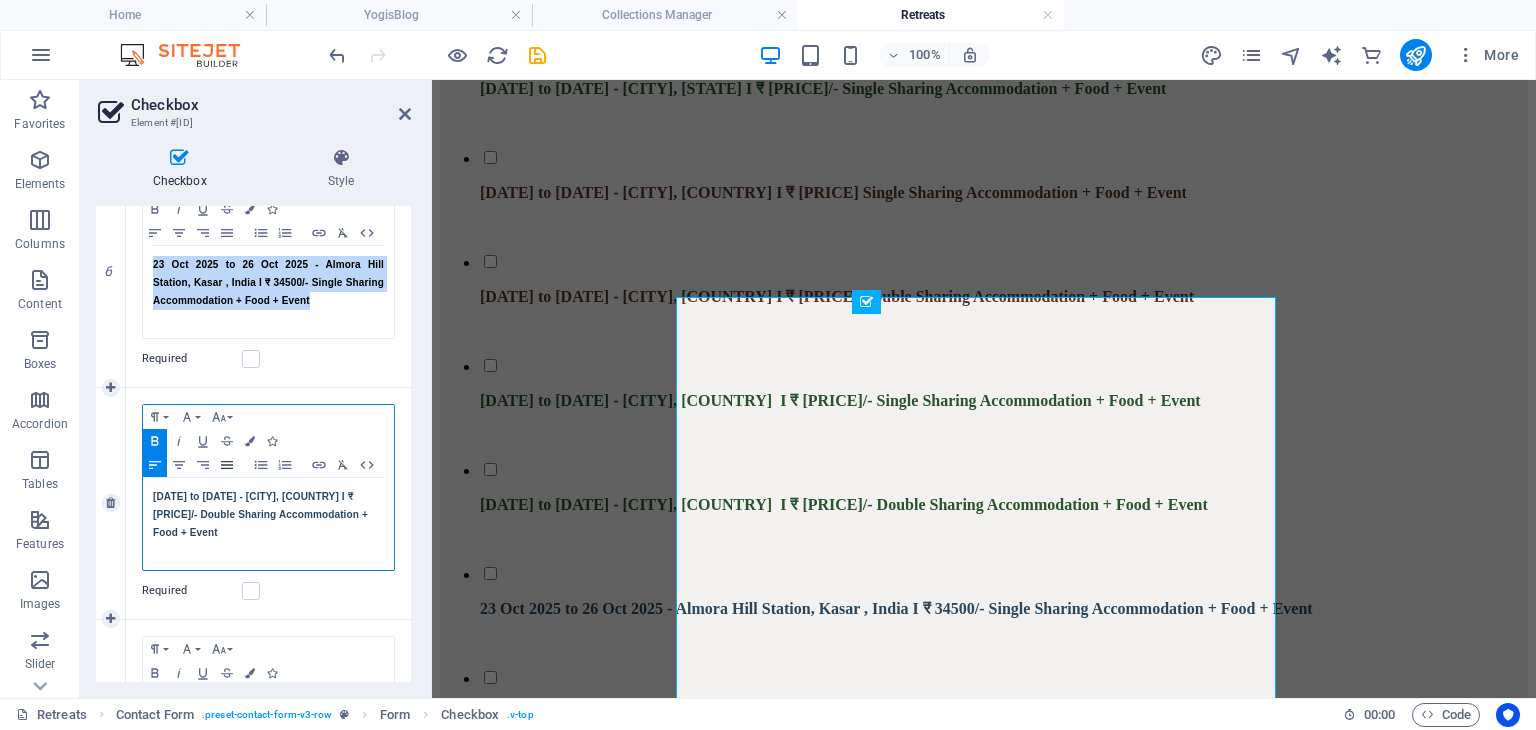 click 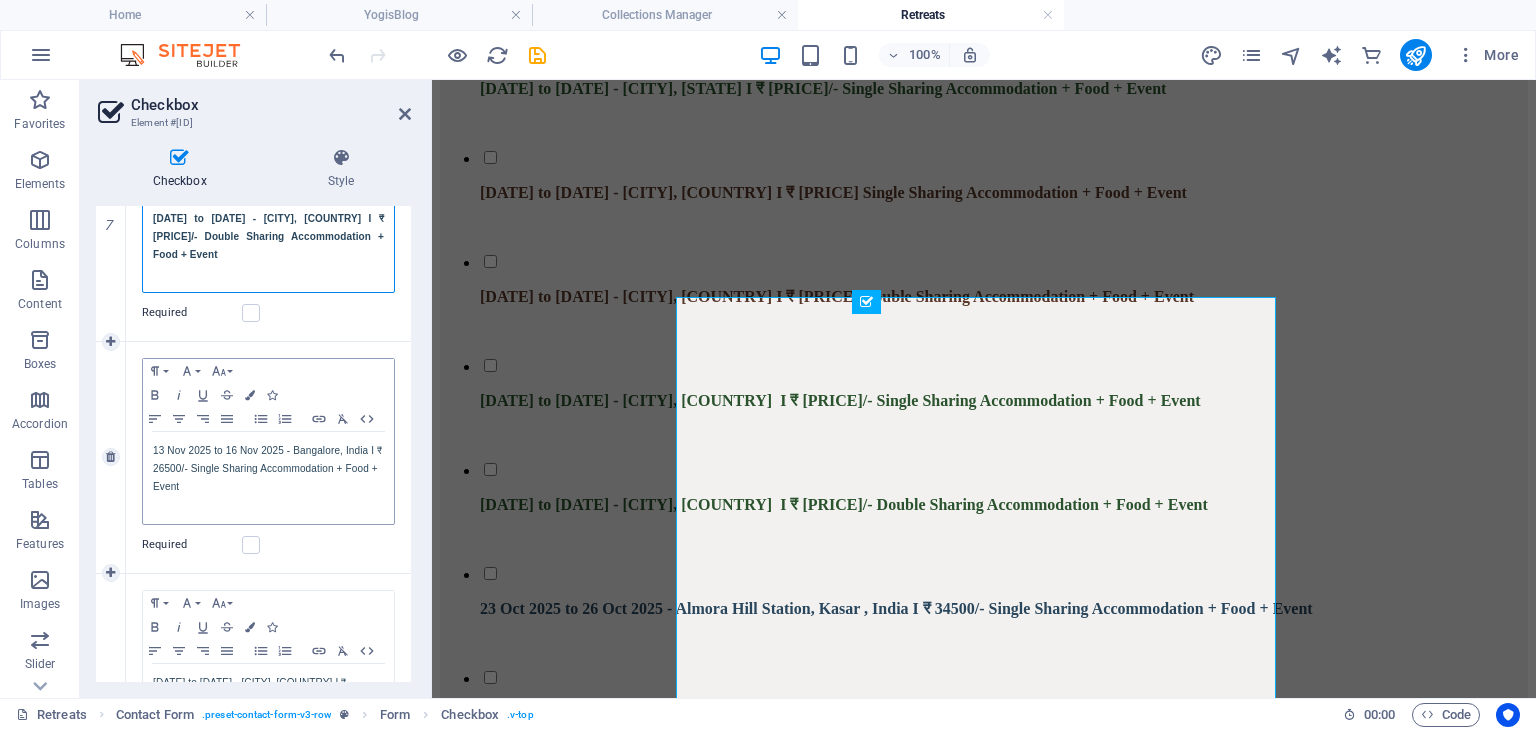scroll, scrollTop: 1800, scrollLeft: 0, axis: vertical 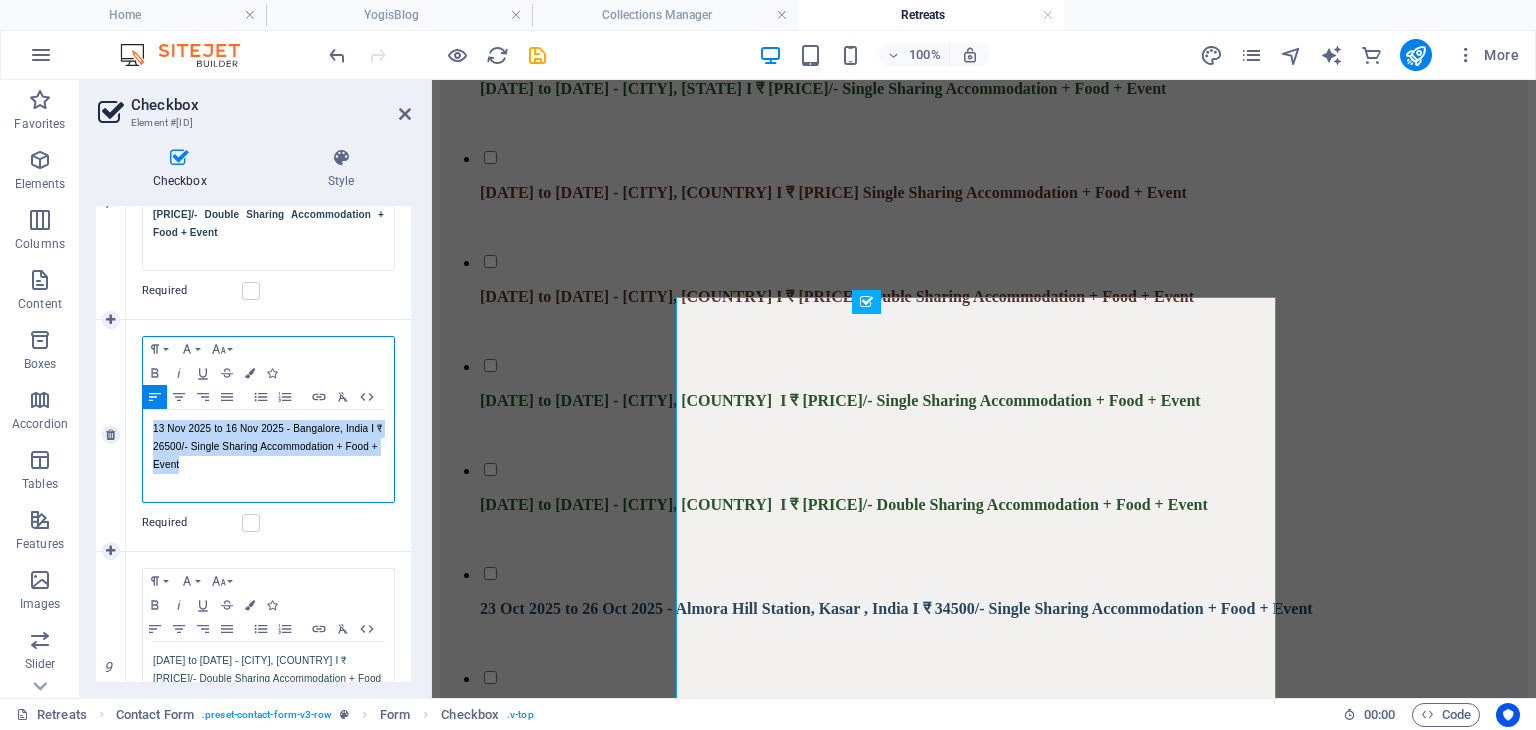 drag, startPoint x: 250, startPoint y: 468, endPoint x: 115, endPoint y: 417, distance: 144.31216 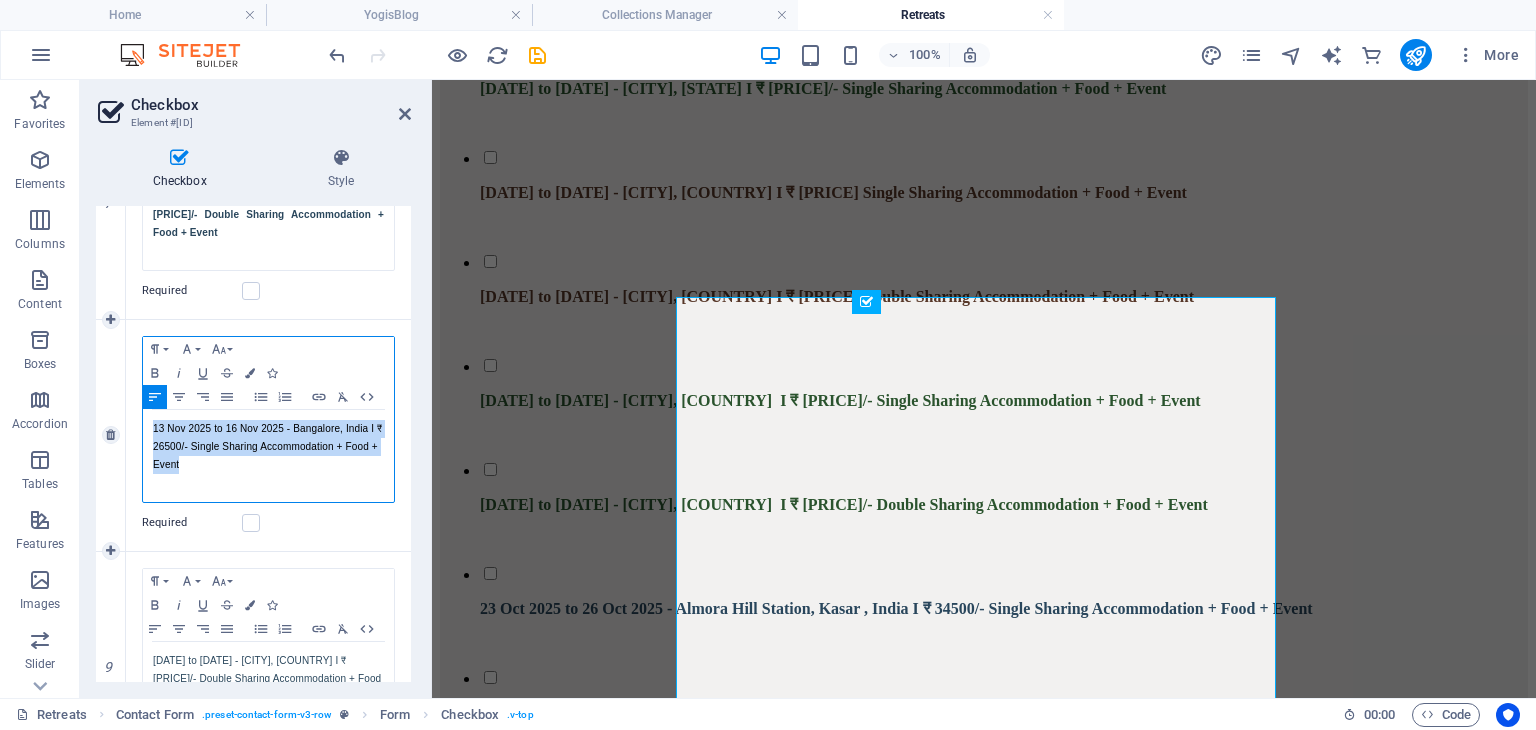 click on "8 Paragraph Format Normal Heading 1 Heading 2 Heading 3 Heading 4 Heading 5 Heading 6 Code Font Family Arial Georgia Impact Tahoma Times New Roman Verdana Poppins Font Size 8 9 10 11 12 14 18 24 30 36 48 60 72 96 Bold Italic Underline Strikethrough Colors Icons Align Left Align Center Align Right Align Justify Unordered List Ordered List Insert Link Clear Formatting HTML [DATE] to [DATE] - [CITY], [COUNTRY] I ₹ [PRICE]/- Single Sharing Accommodation + Food + Event Required" at bounding box center [253, 436] 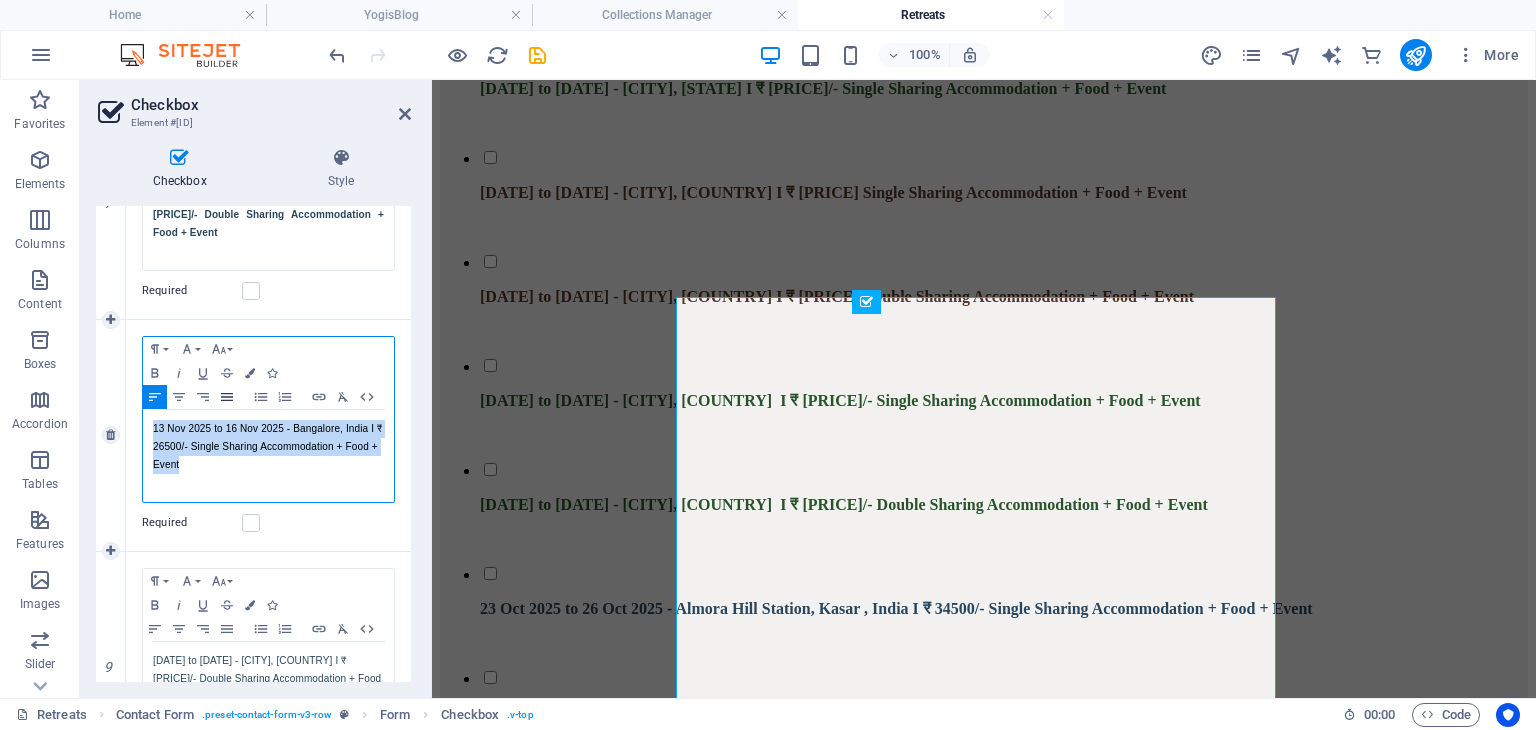 click 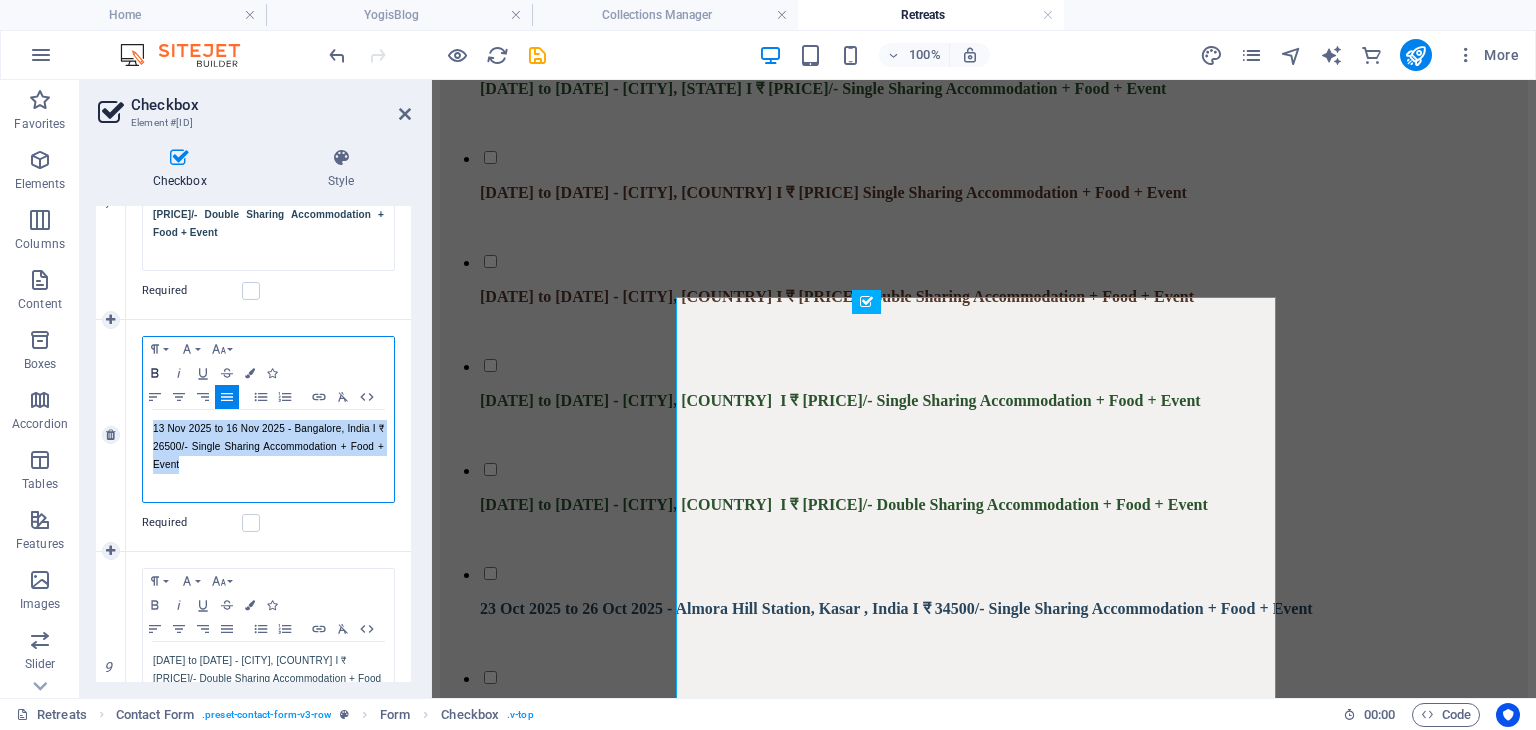 click 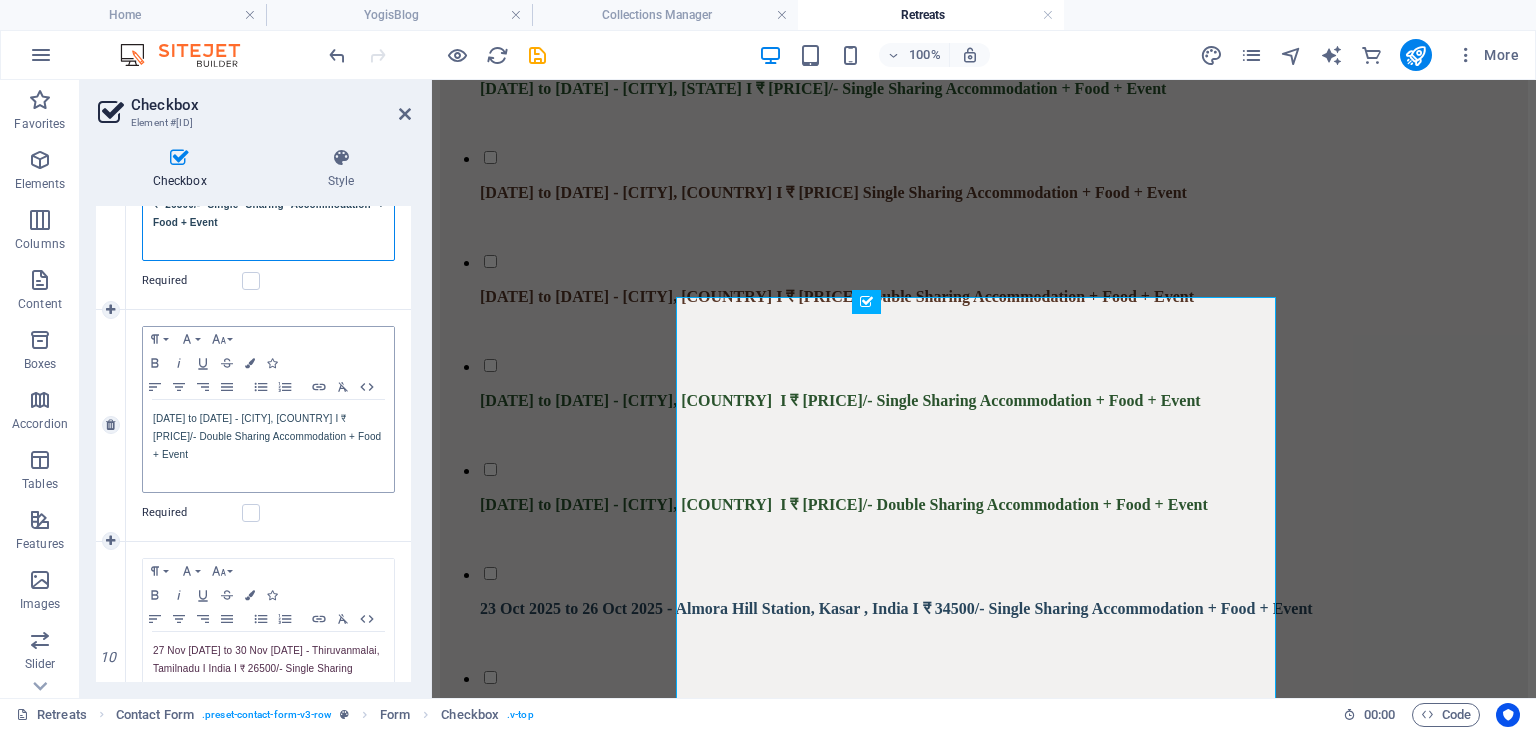 scroll, scrollTop: 2100, scrollLeft: 0, axis: vertical 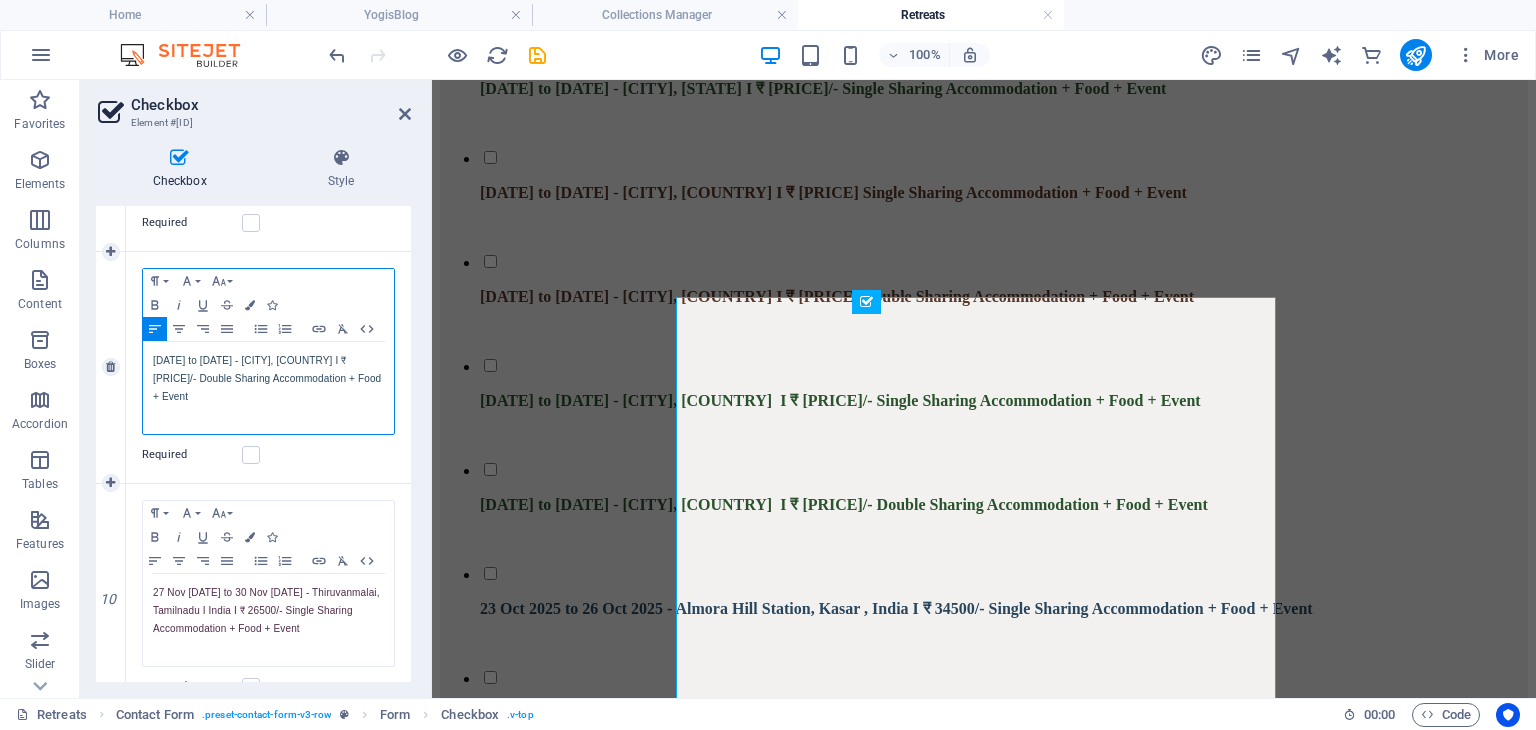 drag, startPoint x: 228, startPoint y: 397, endPoint x: 132, endPoint y: 352, distance: 106.02358 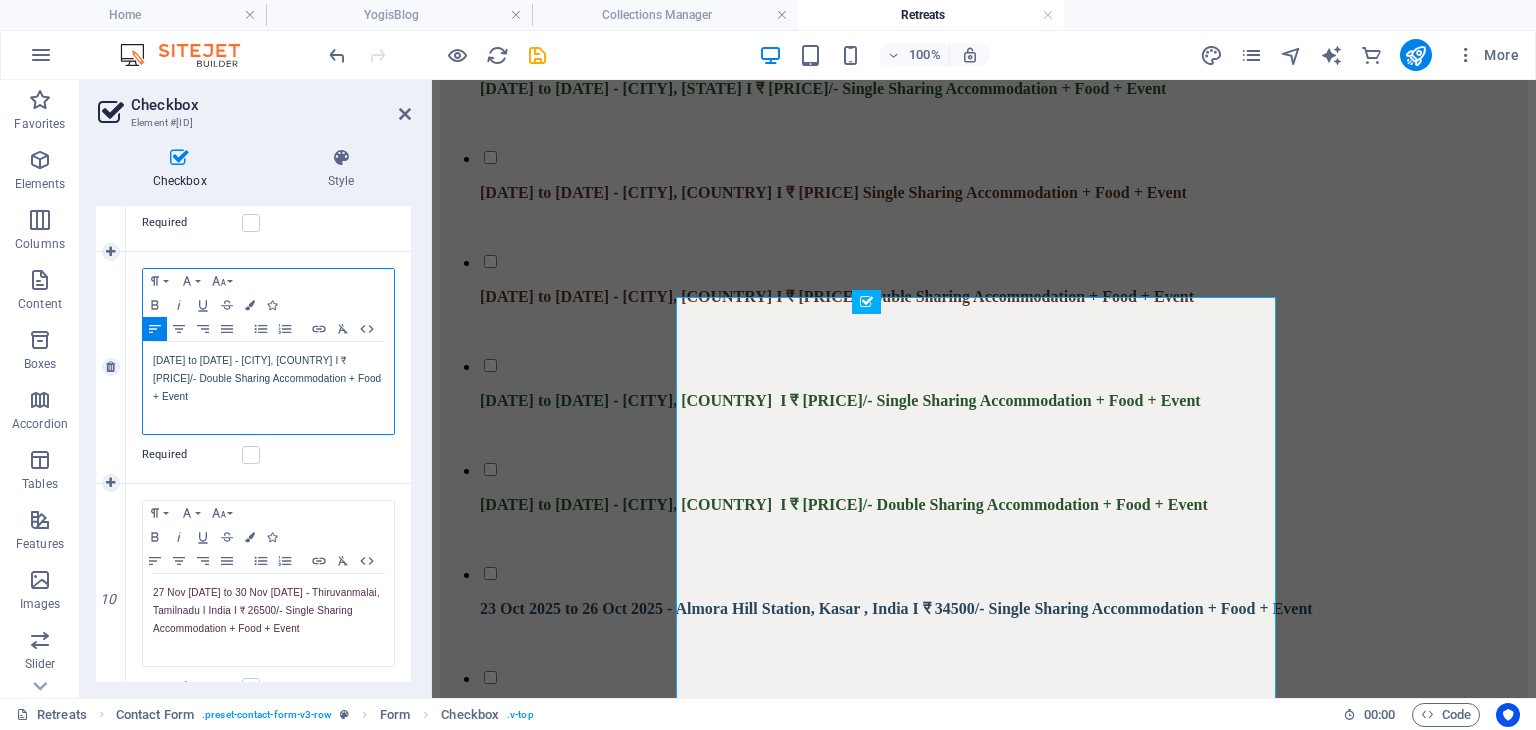 click on "9 Paragraph Format Normal Heading 1 Heading 2 Heading 3 Heading 4 Heading 5 Heading 6 Code Font Family Arial Georgia Impact Tahoma Times New Roman Verdana Poppins Font Size 8 9 10 11 12 14 18 24 30 36 48 60 72 96 Bold Italic Underline Strikethrough Colors Icons Align Left Align Center Align Right Align Justify Unordered List Ordered List Insert Link Clear Formatting HTML 13 [MONTH] 2025 to 16 [MONTH] 2025 - Bangalore, [COUNTRY] I ₹ 24500/- Double Sharing Accommodation + Food + Event Required" at bounding box center (253, 368) 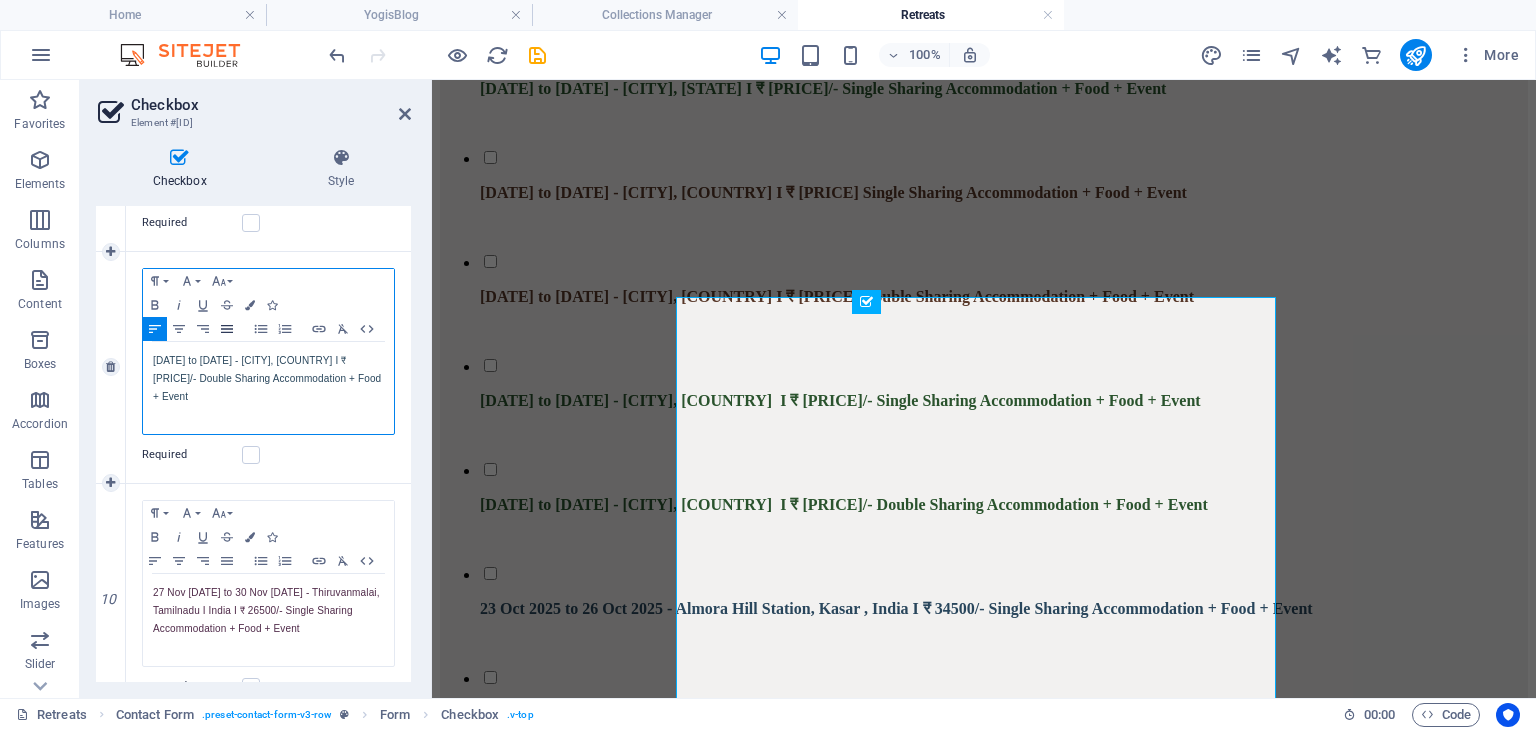 click 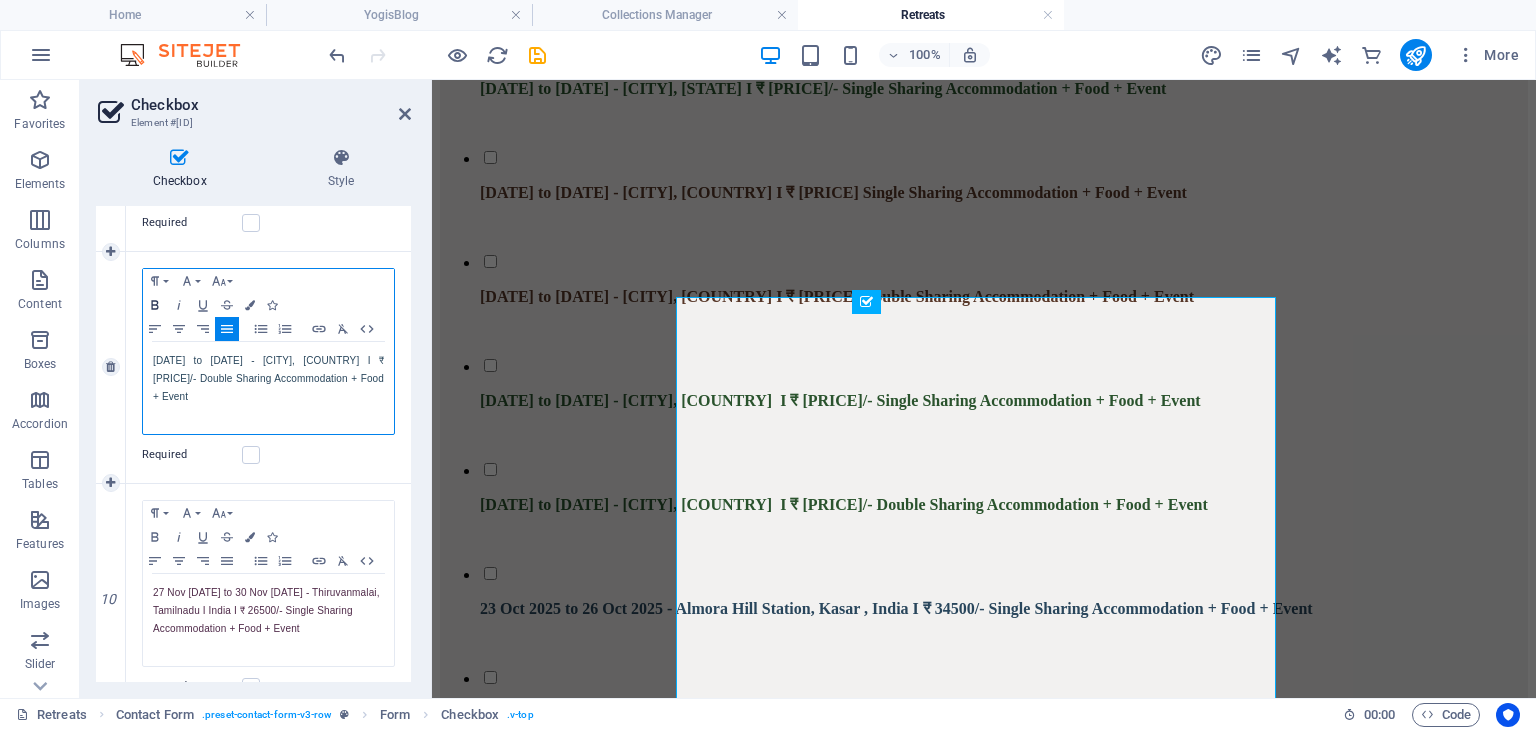 click 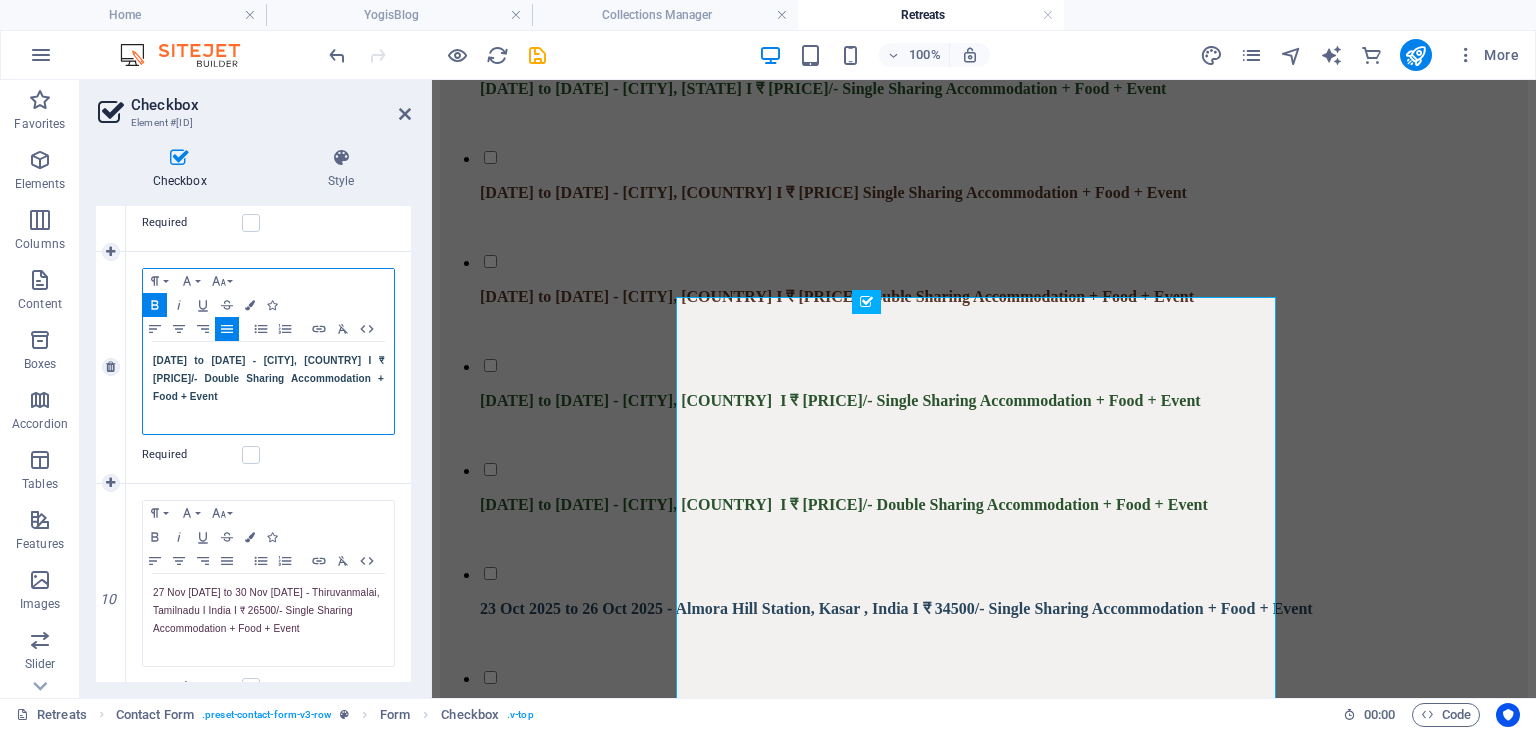scroll, scrollTop: 2200, scrollLeft: 0, axis: vertical 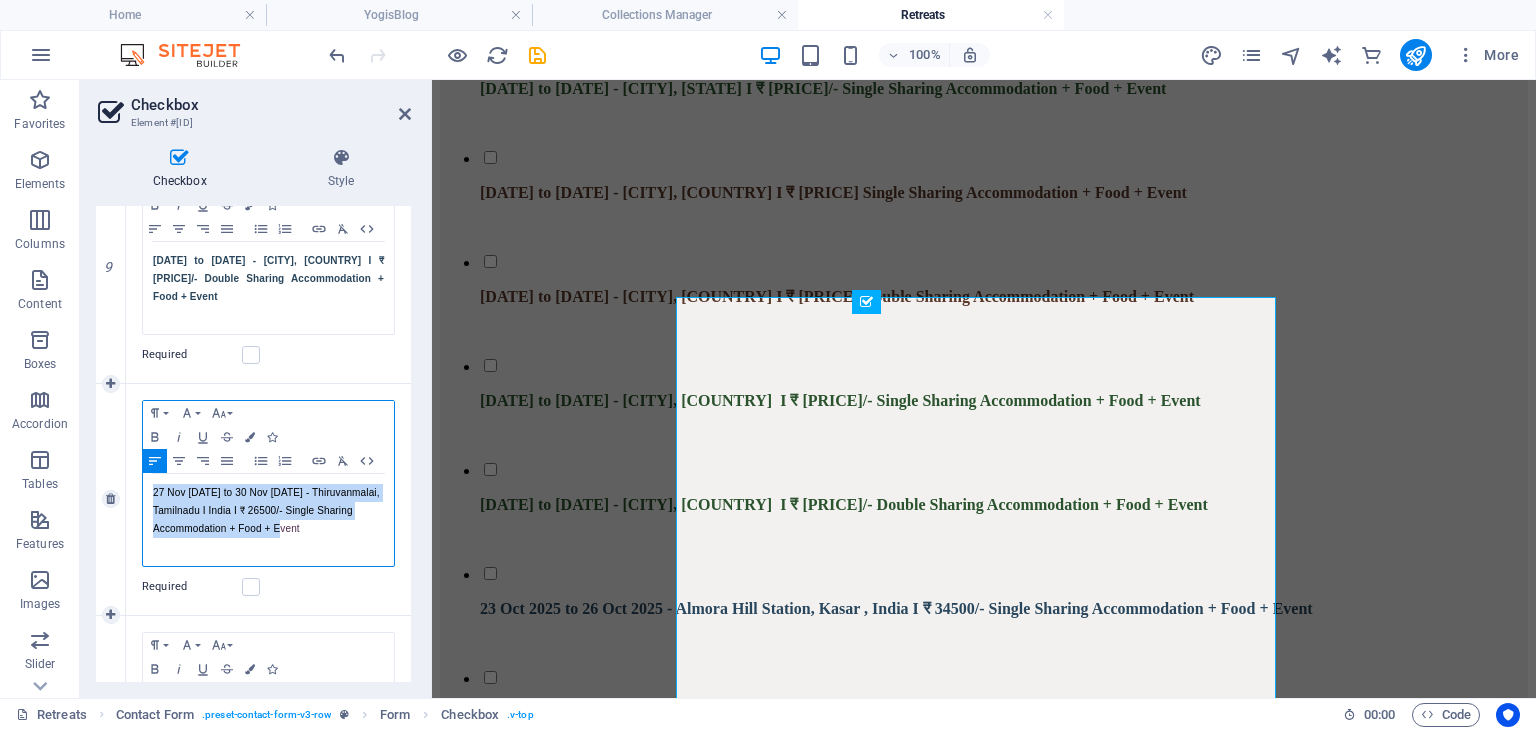drag, startPoint x: 308, startPoint y: 527, endPoint x: 162, endPoint y: 442, distance: 168.94081 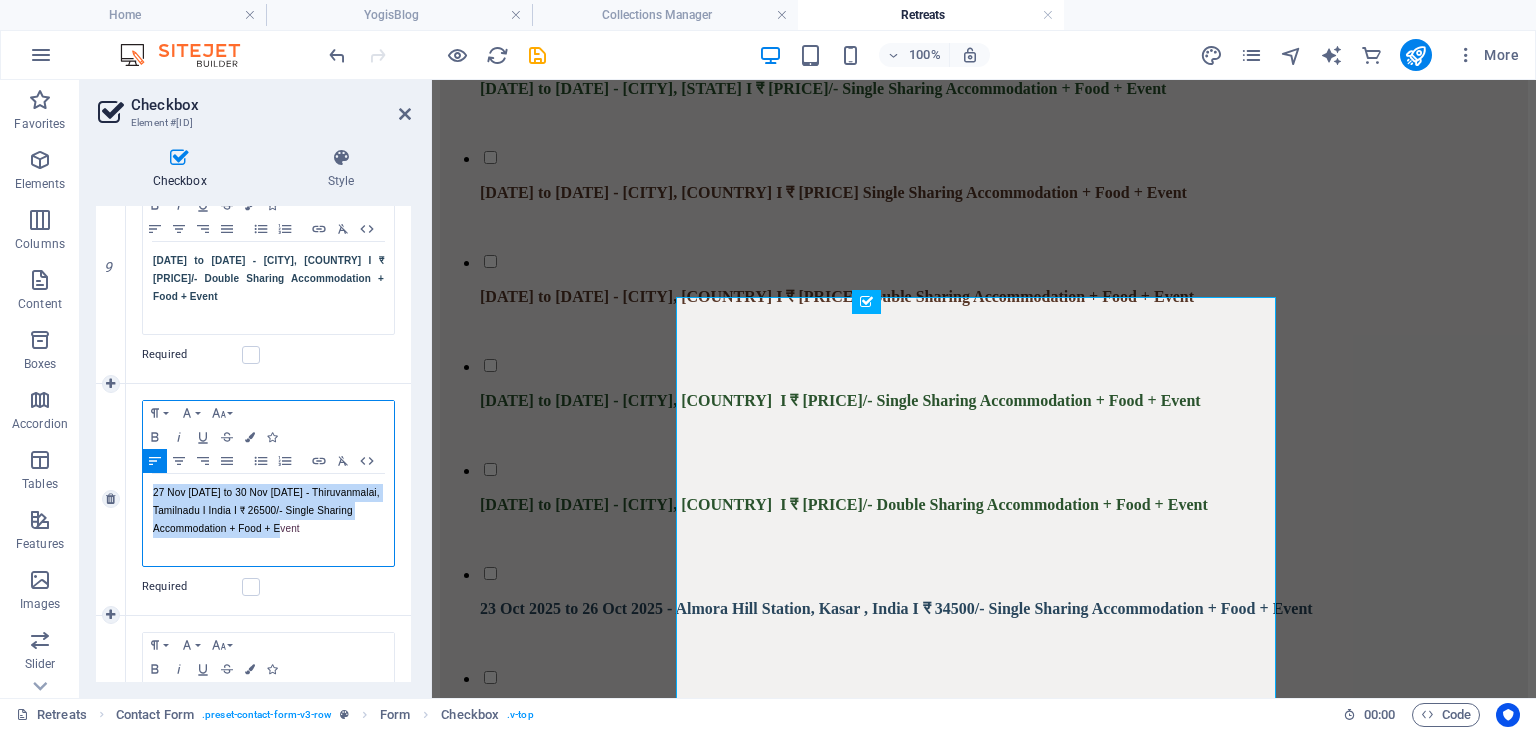 click on "[DATE] to [DATE] - [CITY], [COUNTRY] I India I ₹ [PRICE] Single Sharing Accommodation + Food + Event Required" at bounding box center (268, 499) 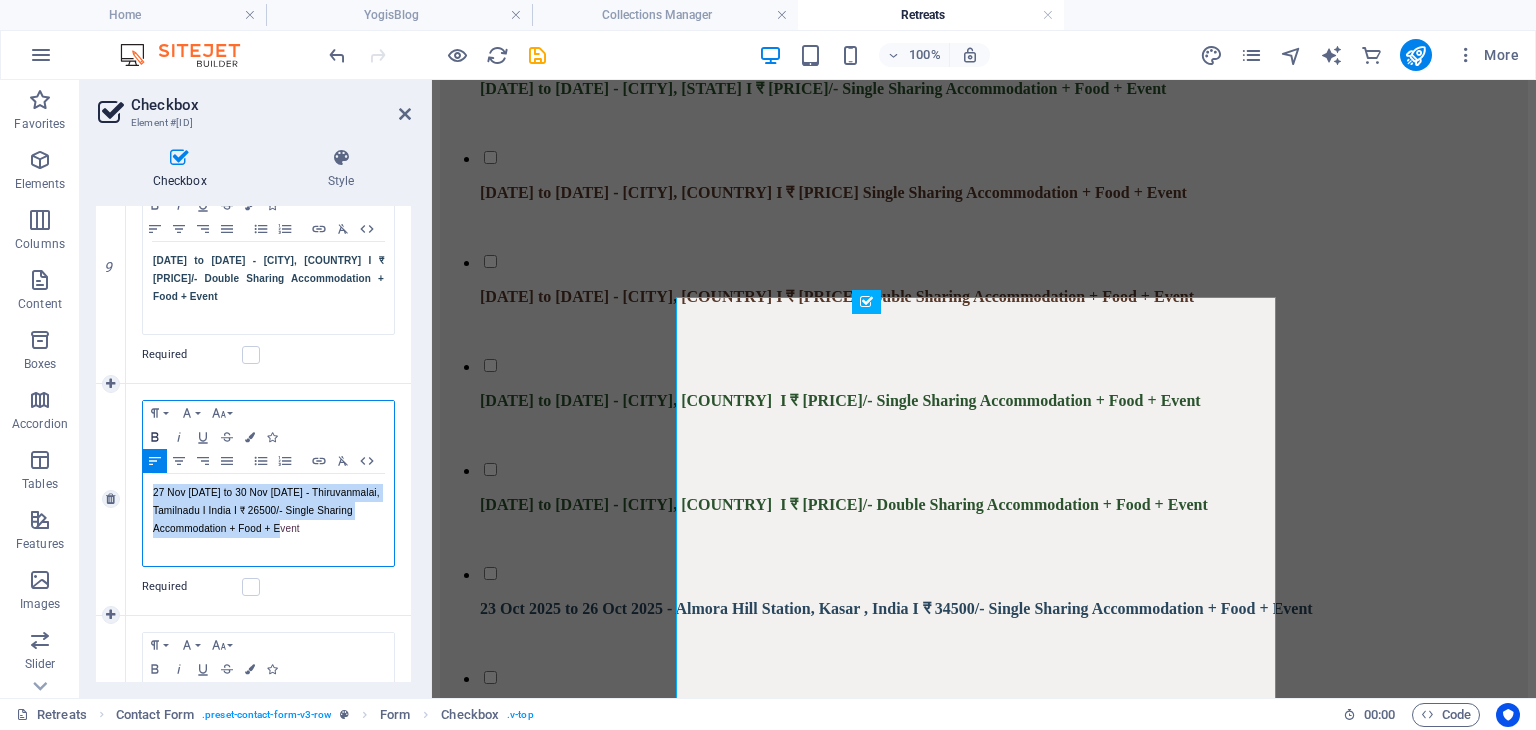 click 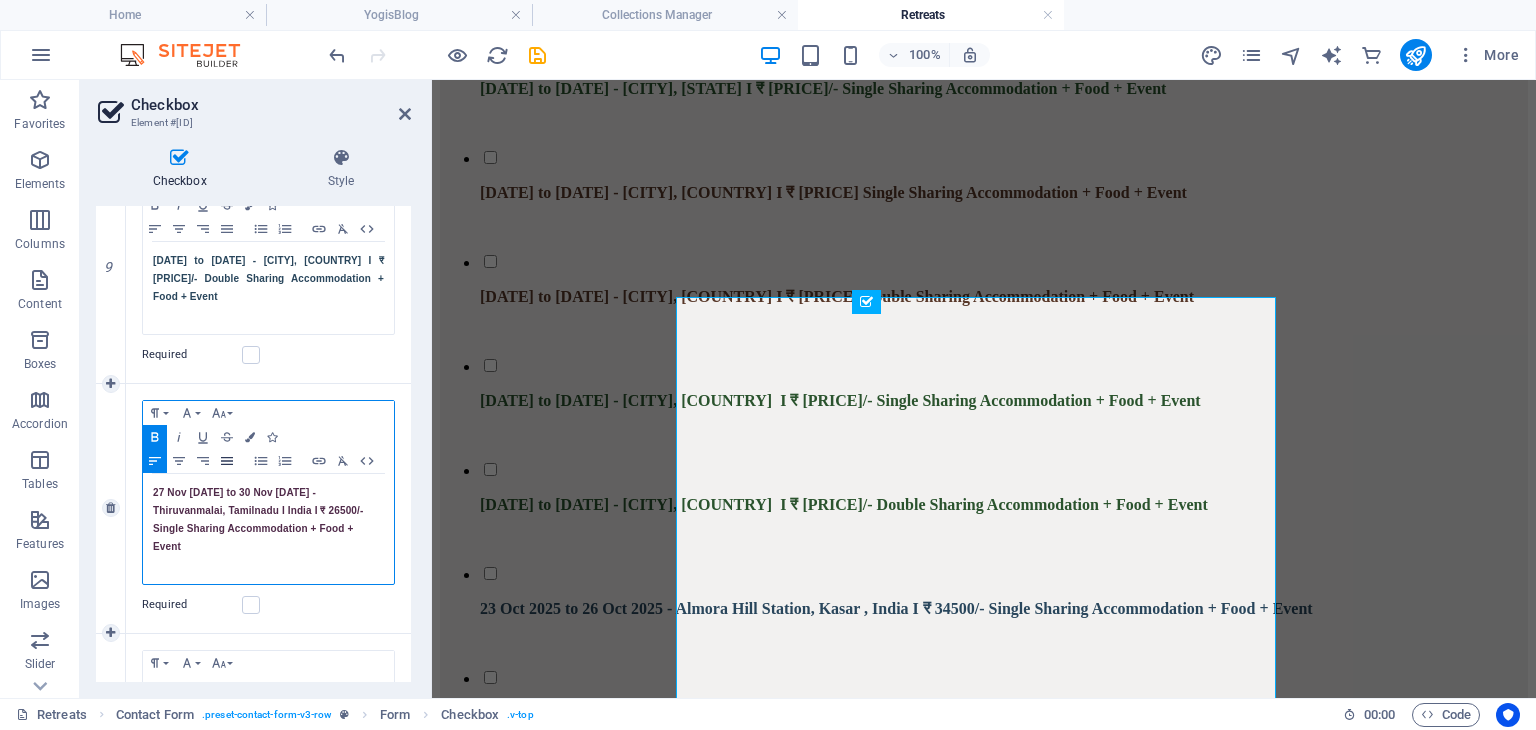 click 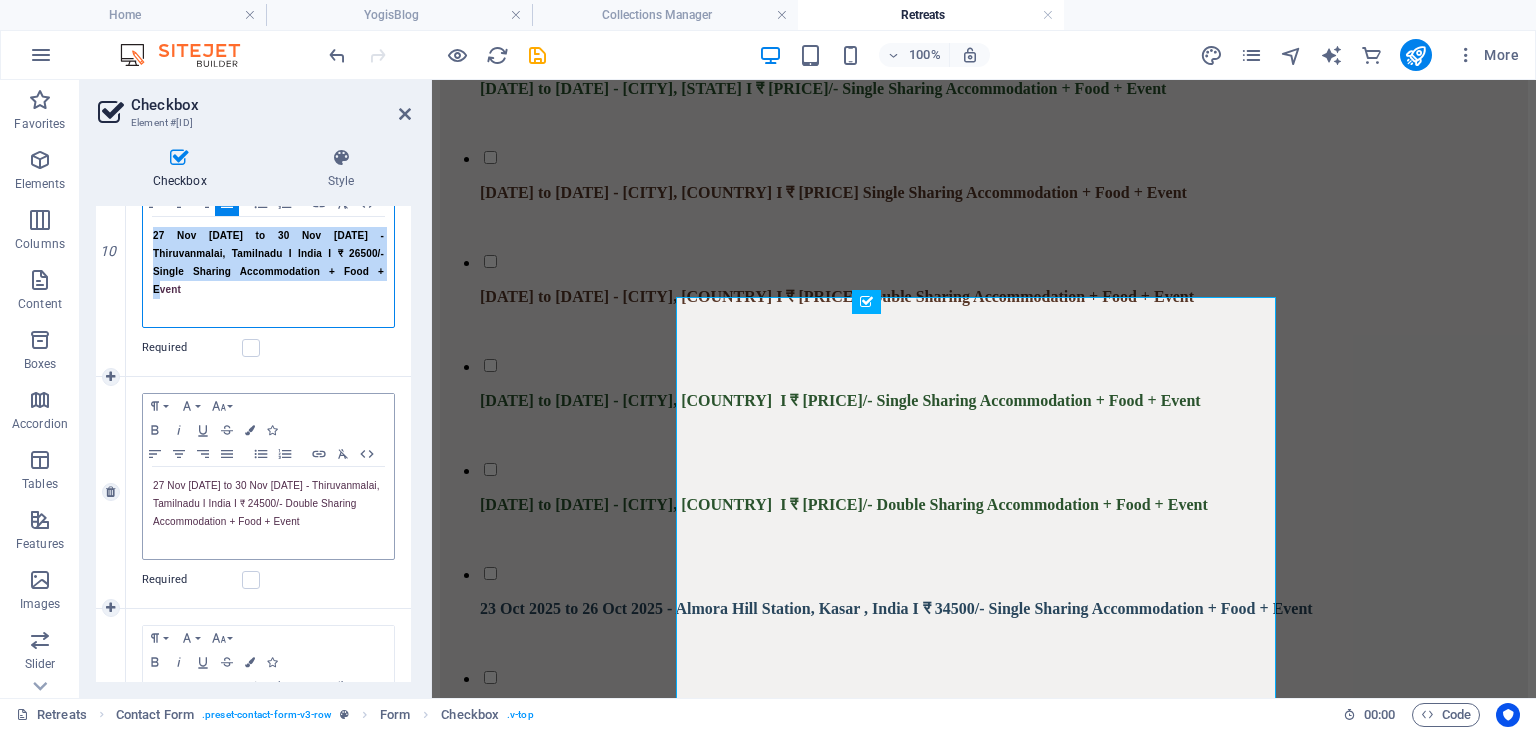 scroll, scrollTop: 2500, scrollLeft: 0, axis: vertical 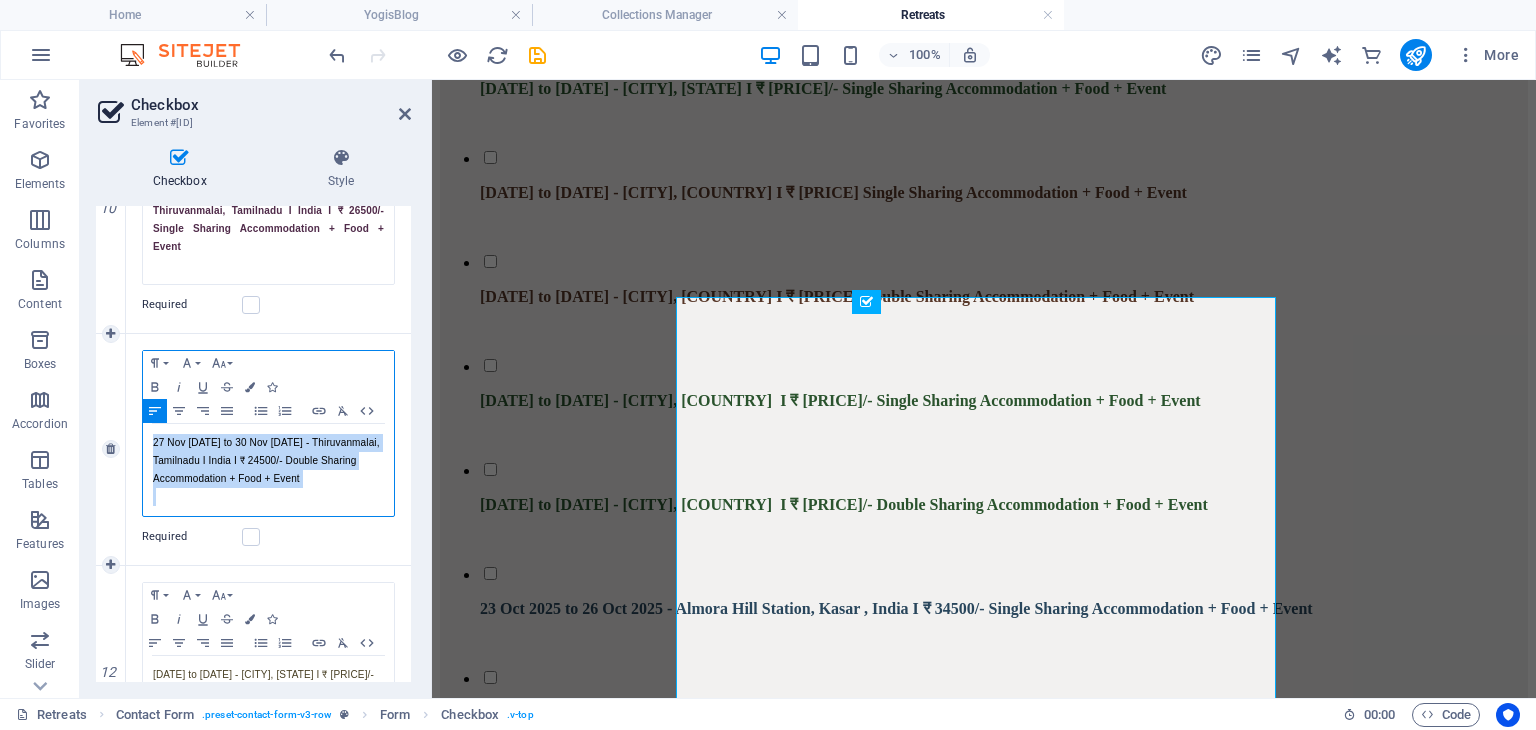 drag, startPoint x: 304, startPoint y: 460, endPoint x: 137, endPoint y: 389, distance: 181.46625 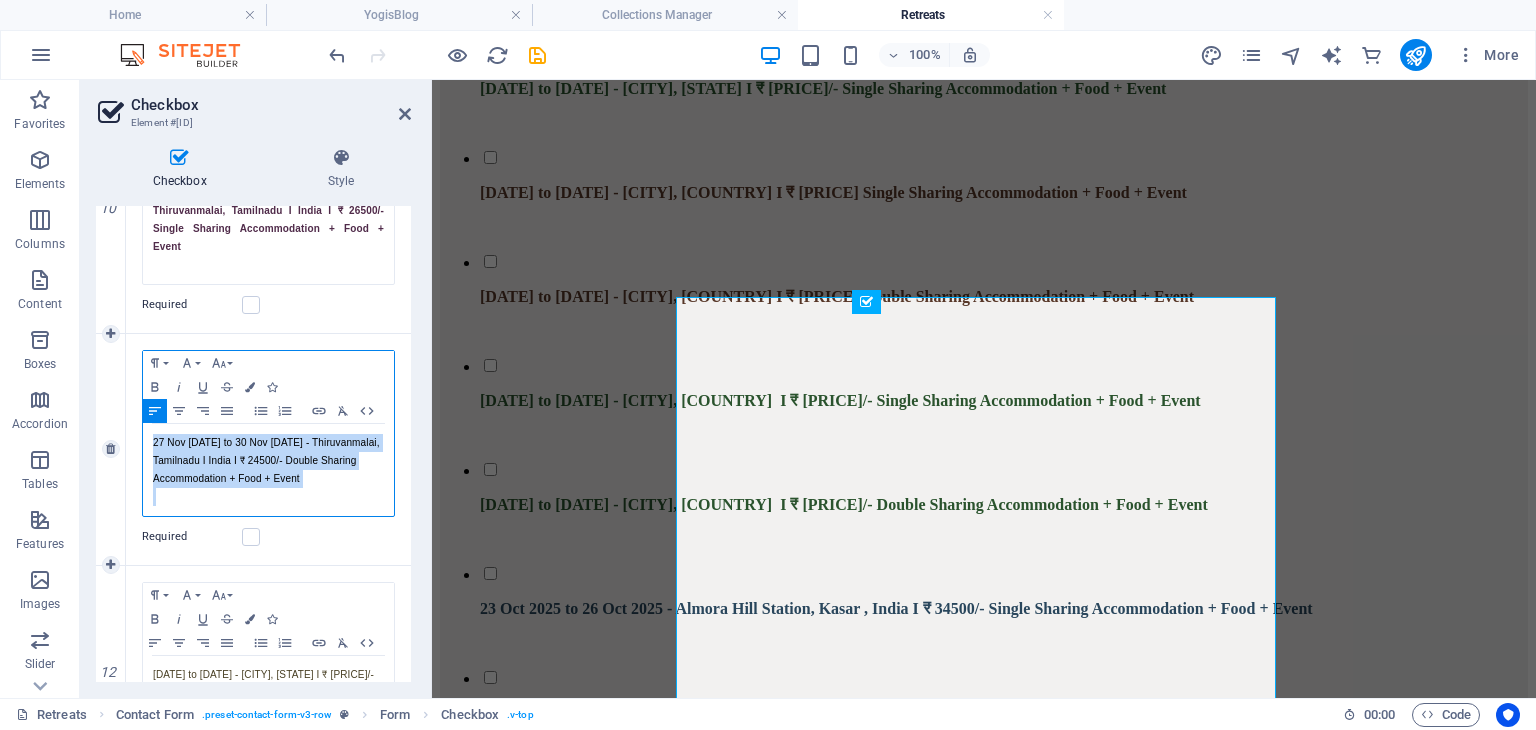 click on "[NUMBER] Paragraph Format Normal Heading 1 Heading 2 Heading 3 Heading 4 Heading 5 Heading 6 Code Font Family Arial Georgia Impact Tahoma Times New Roman Verdana Poppins Font Size 8 9 10 11 12 14 18 24 30 36 48 60 72 96 Bold Italic Underline Strikethrough Colors Icons Align Left Align Center Align Right Align Justify Unordered List Ordered List Insert Link Clear Formatting HTML [DATE] to [DATE] - [CITY], [COUNTRY] I India I ₹ [PRICE]/- Double Sharing Accommodation + Food + Event Required" at bounding box center [253, 450] 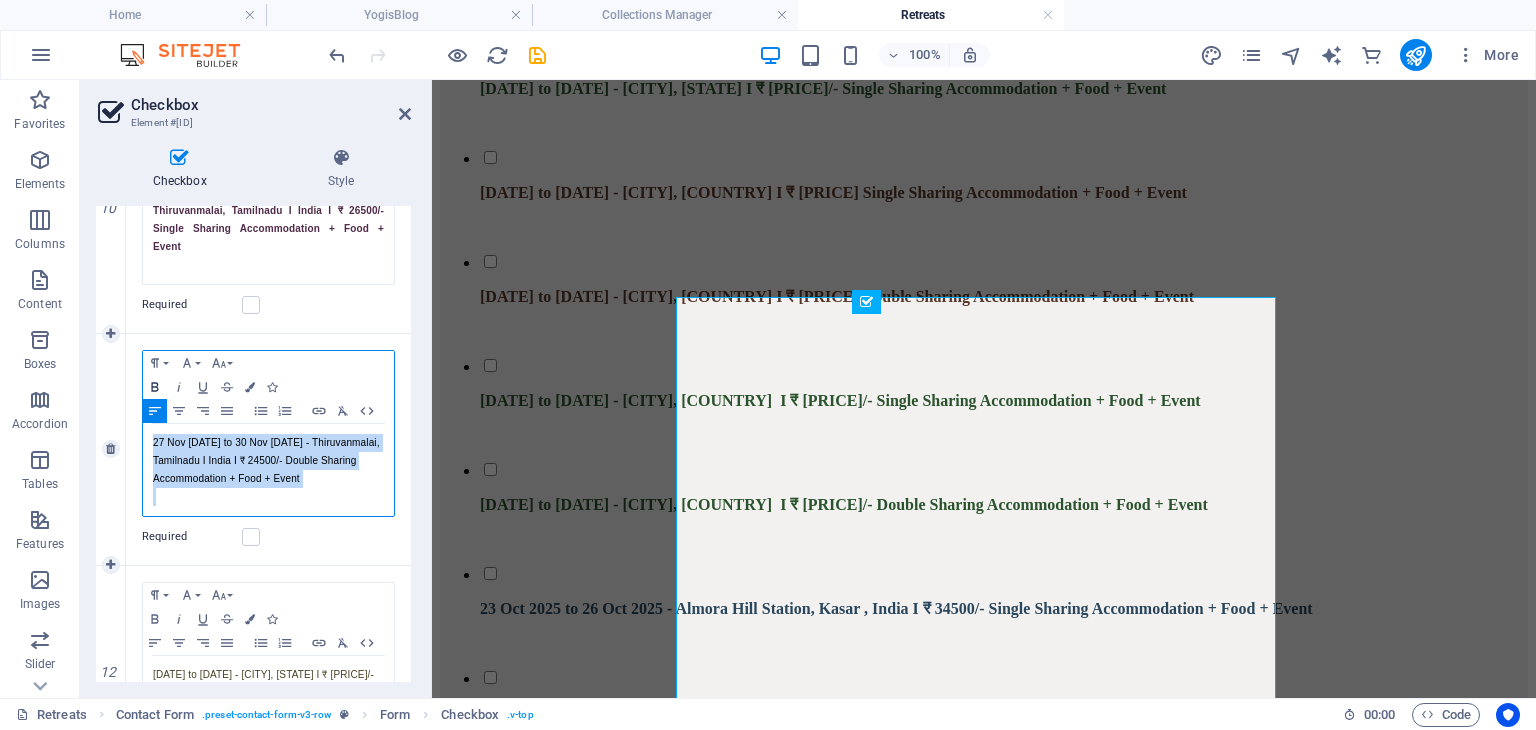 click 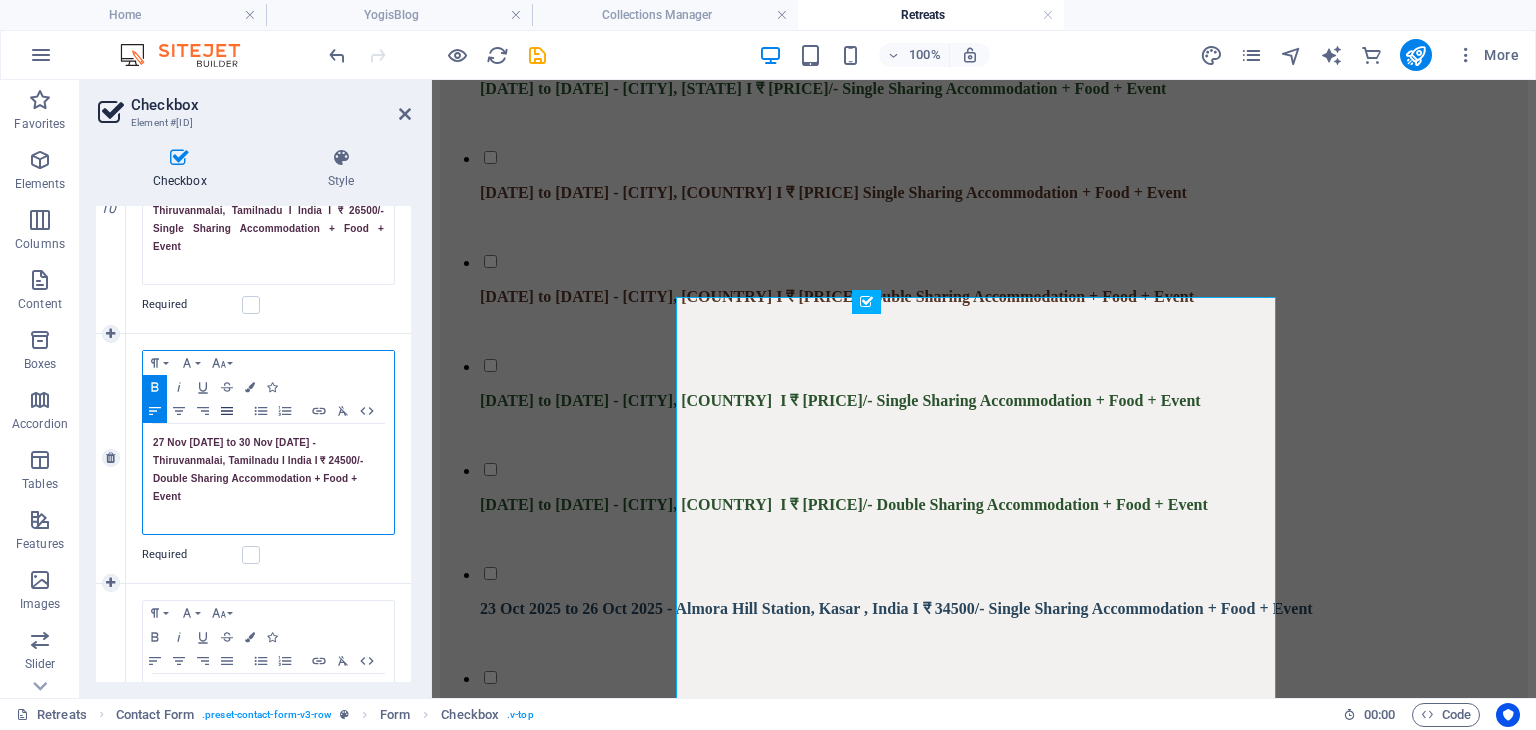 click 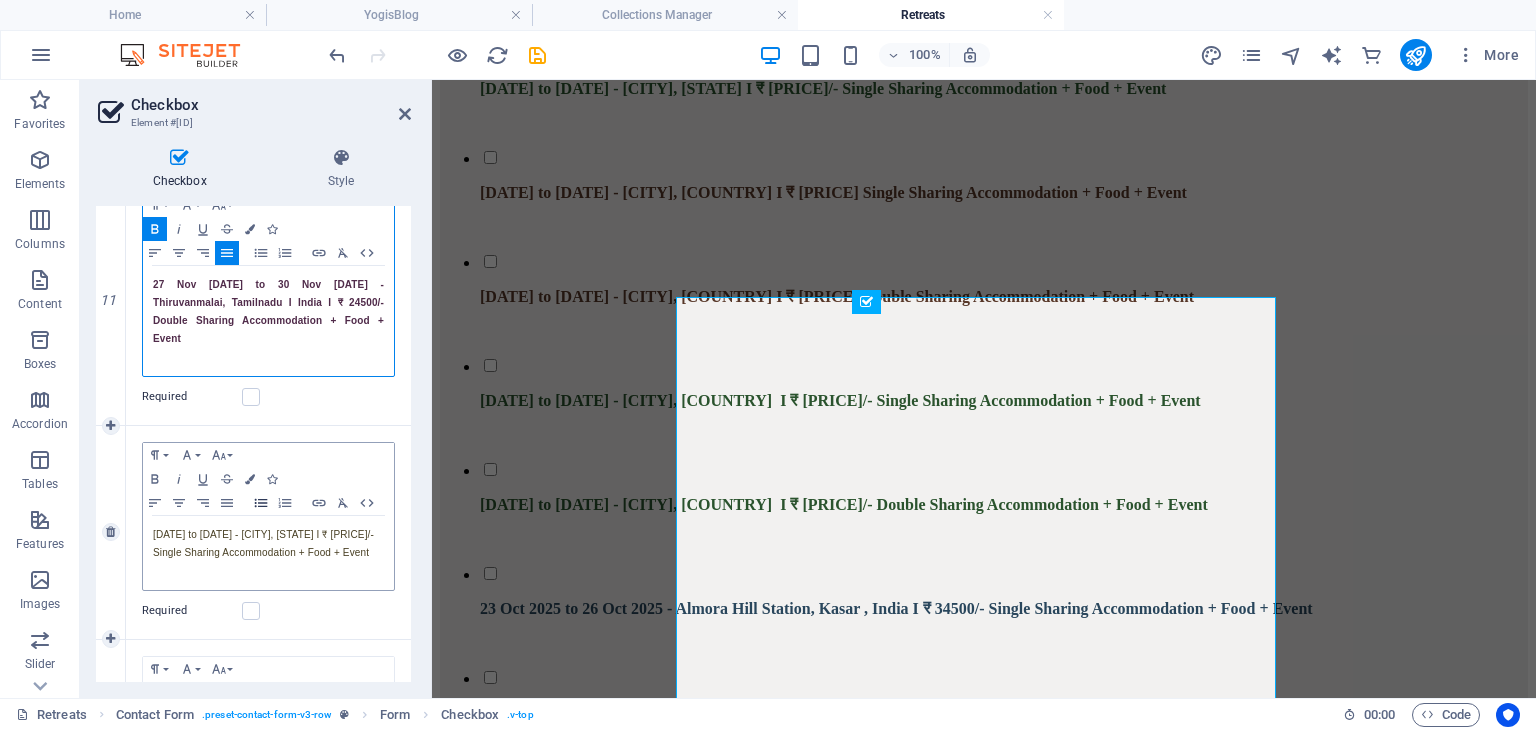 scroll, scrollTop: 2700, scrollLeft: 0, axis: vertical 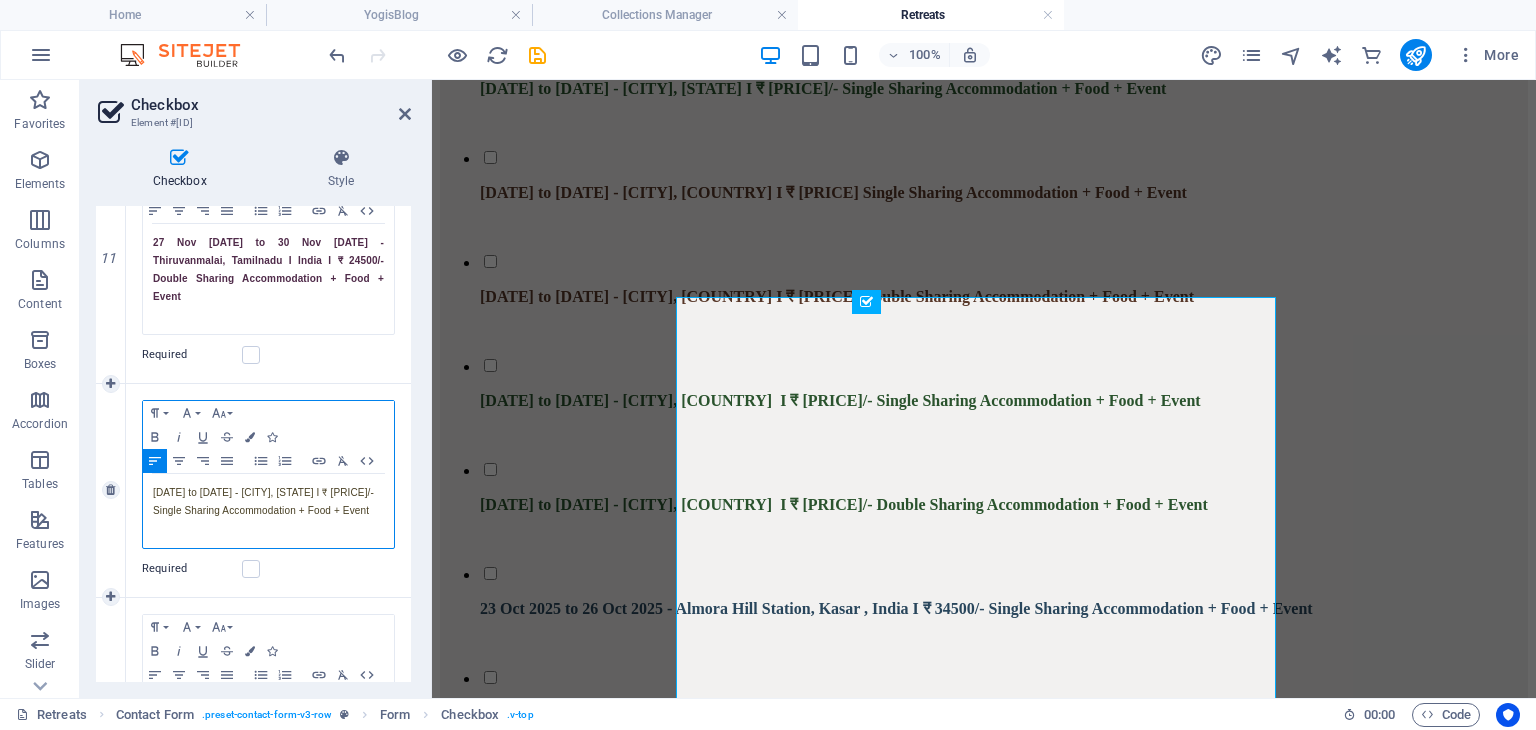 drag, startPoint x: 340, startPoint y: 491, endPoint x: 154, endPoint y: 417, distance: 200.17992 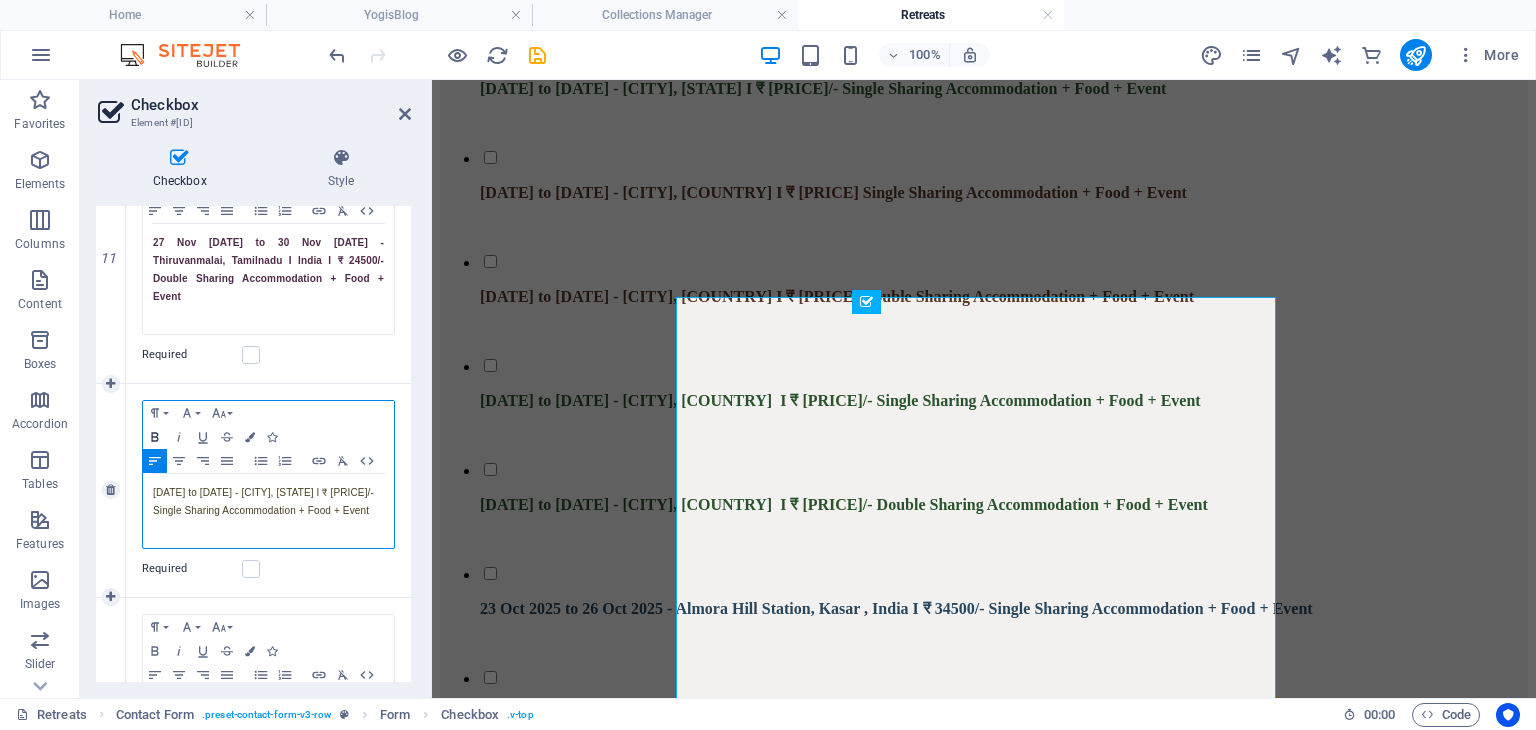 click 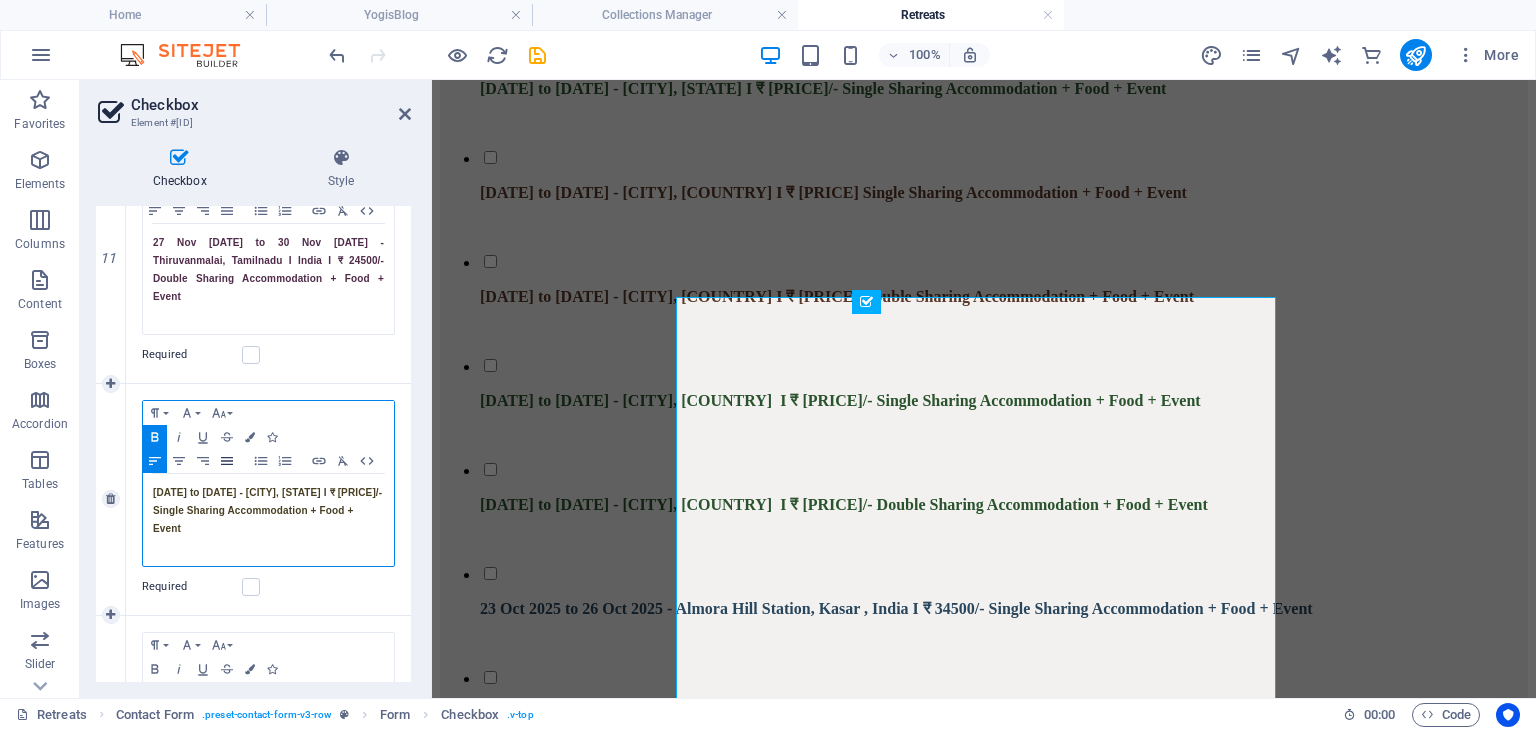 click 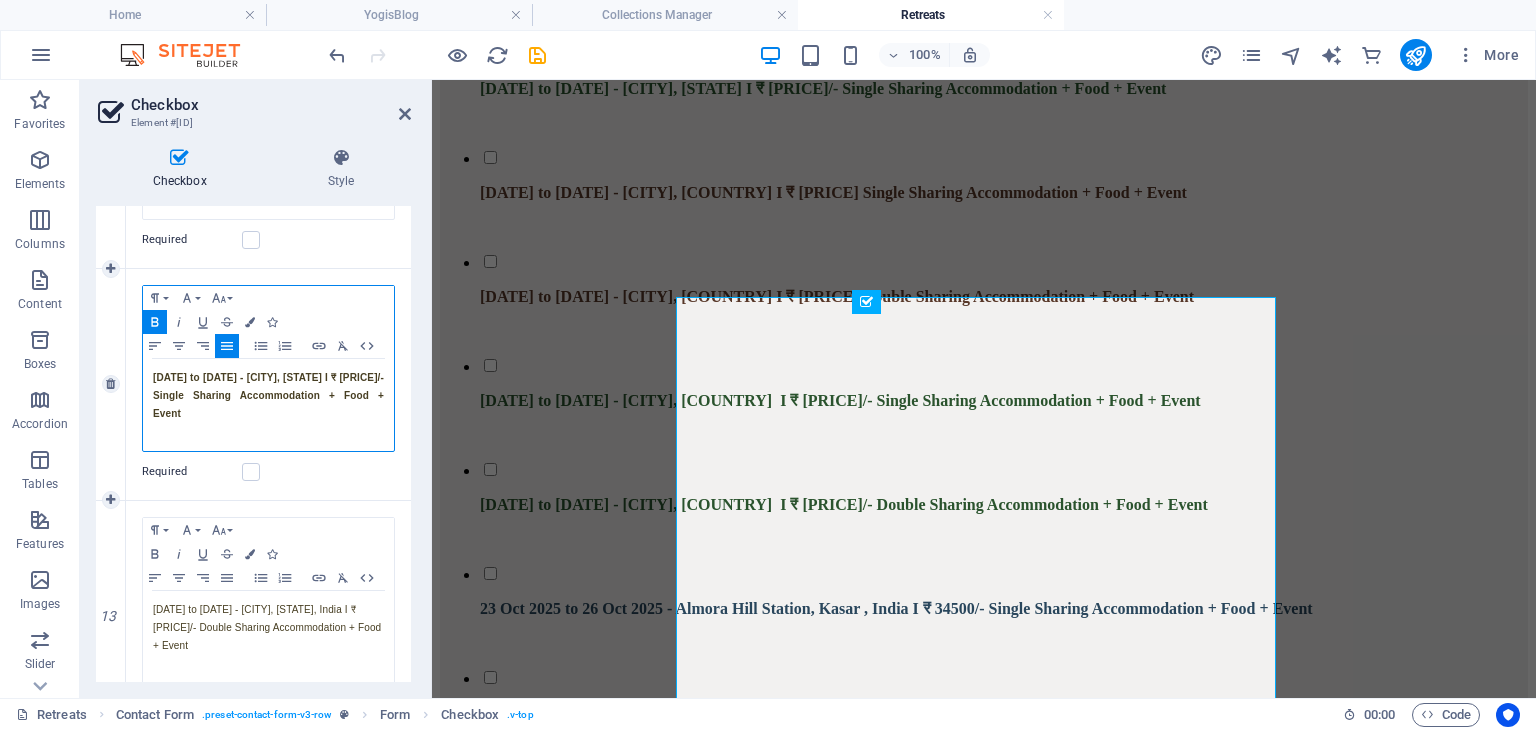 scroll, scrollTop: 2820, scrollLeft: 0, axis: vertical 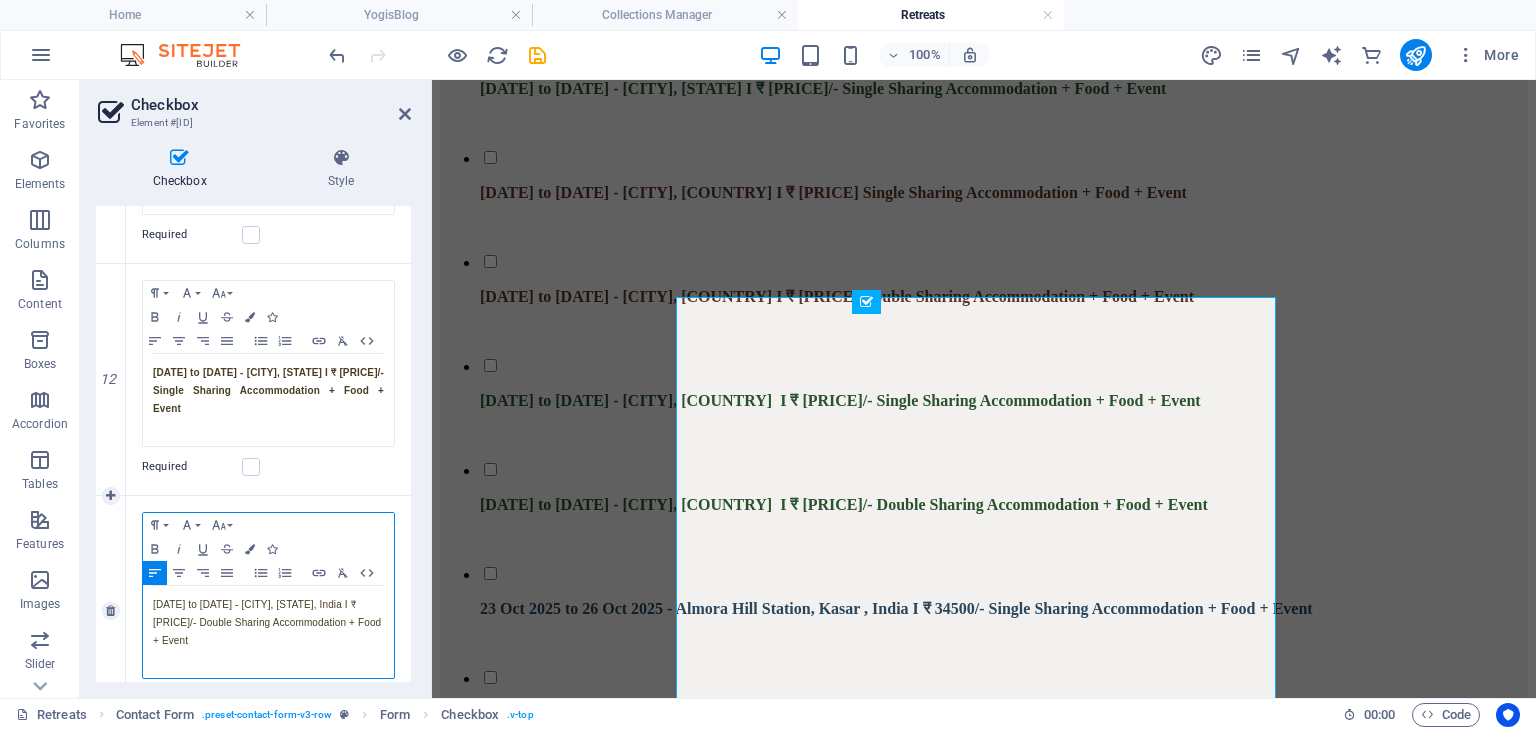 drag, startPoint x: 343, startPoint y: 589, endPoint x: 152, endPoint y: 528, distance: 200.50436 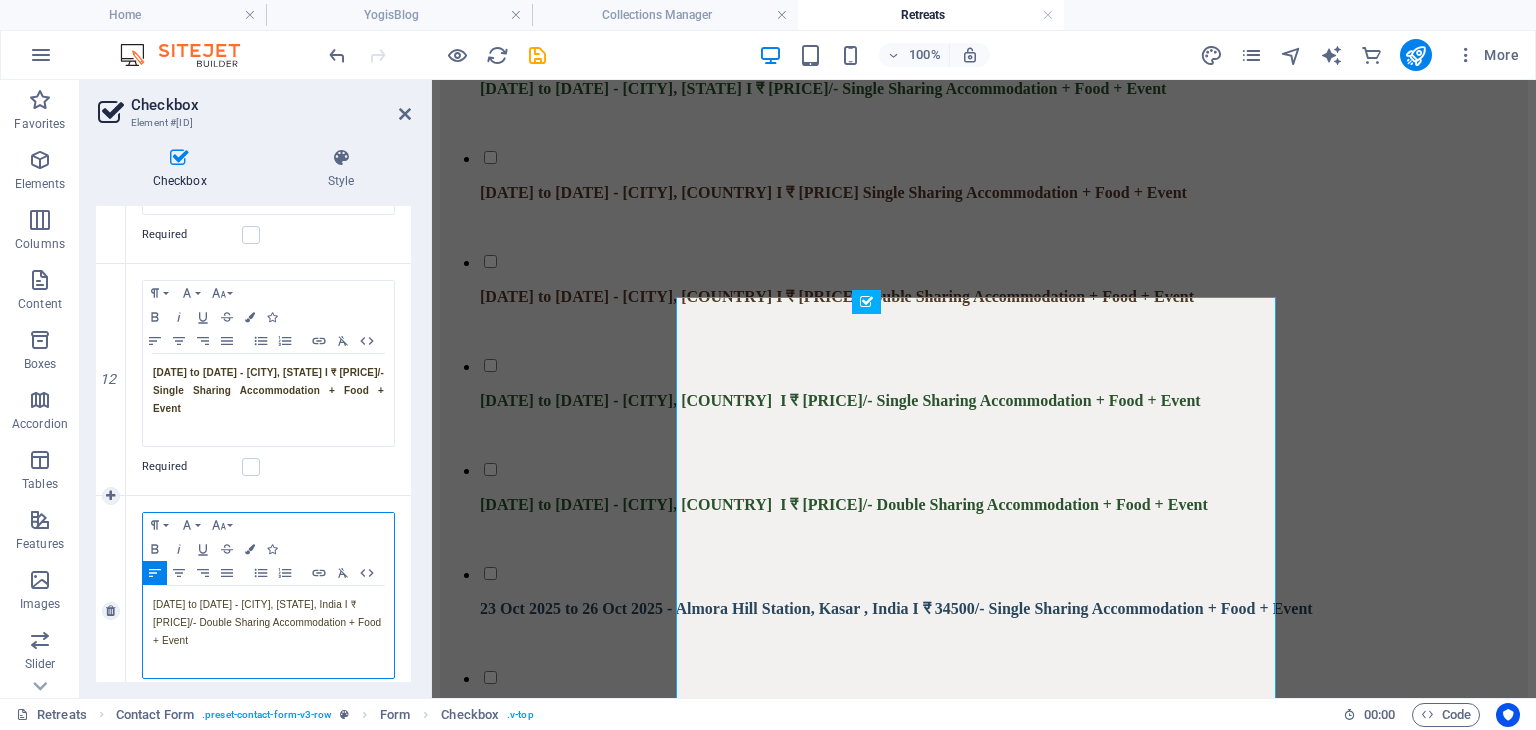 click on "04 Dec [DATE] to 07 Dec [DATE] - Kumaon Hill Station, Kainchi Dham, India I ₹ 32500/- Double Sharing Accommodation + Food + Event" at bounding box center [268, 595] 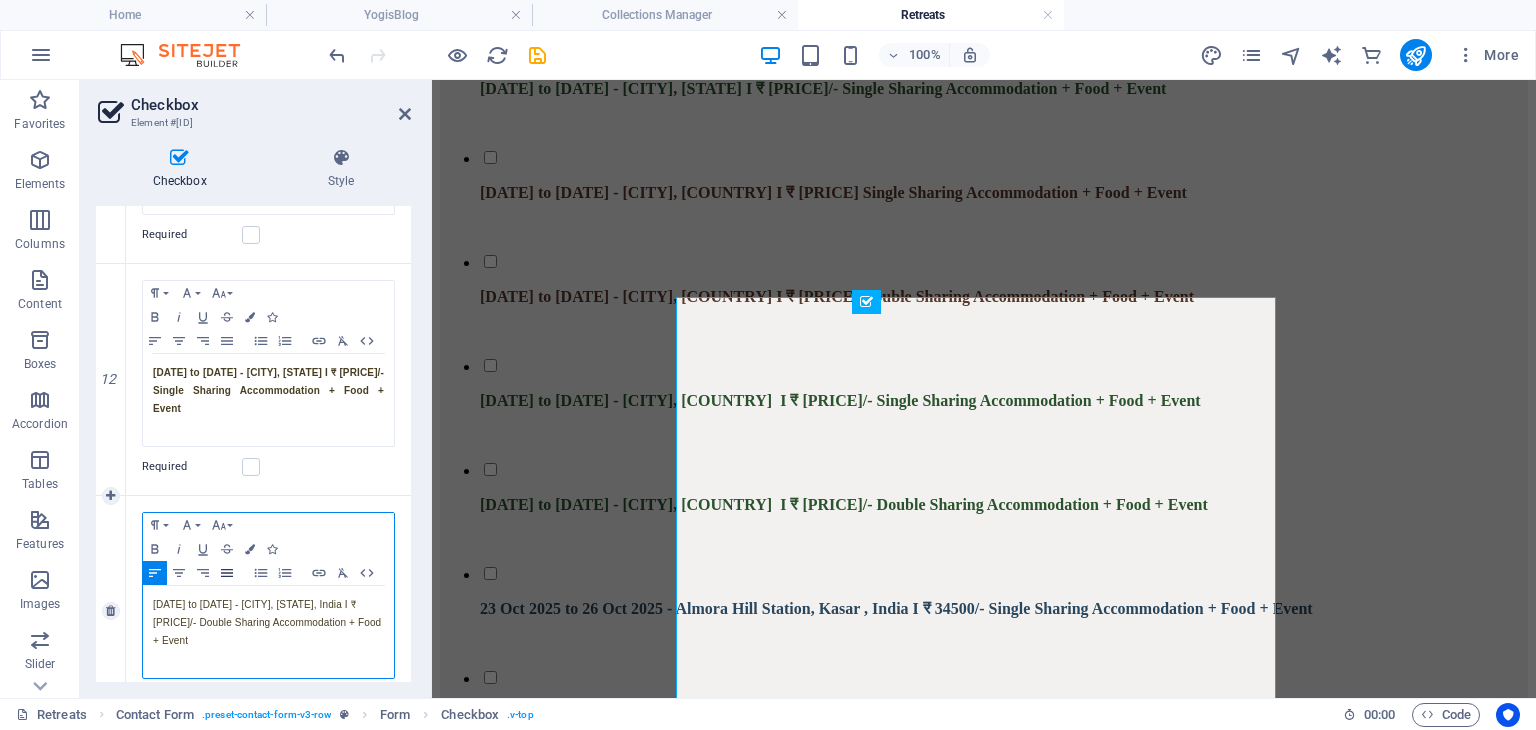 click 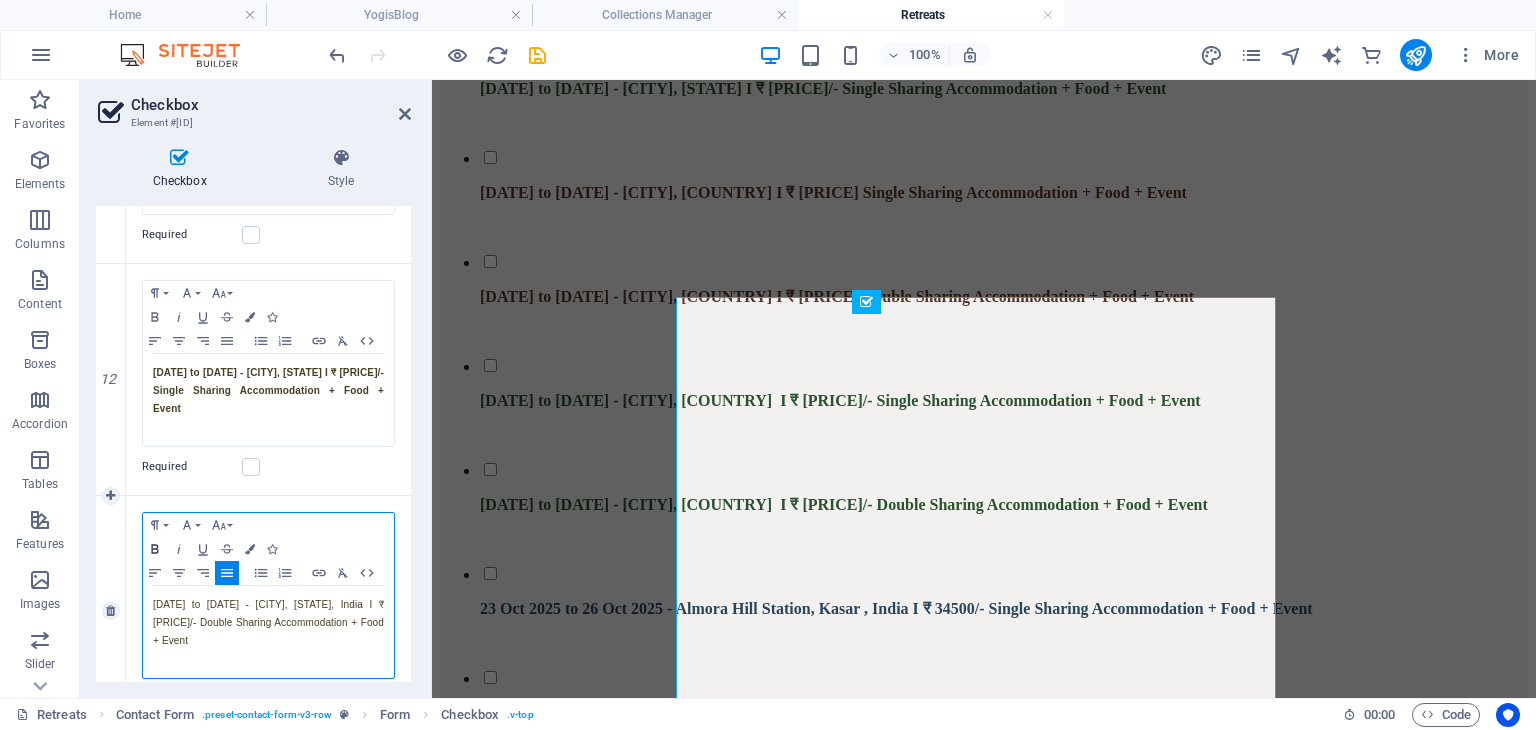 click 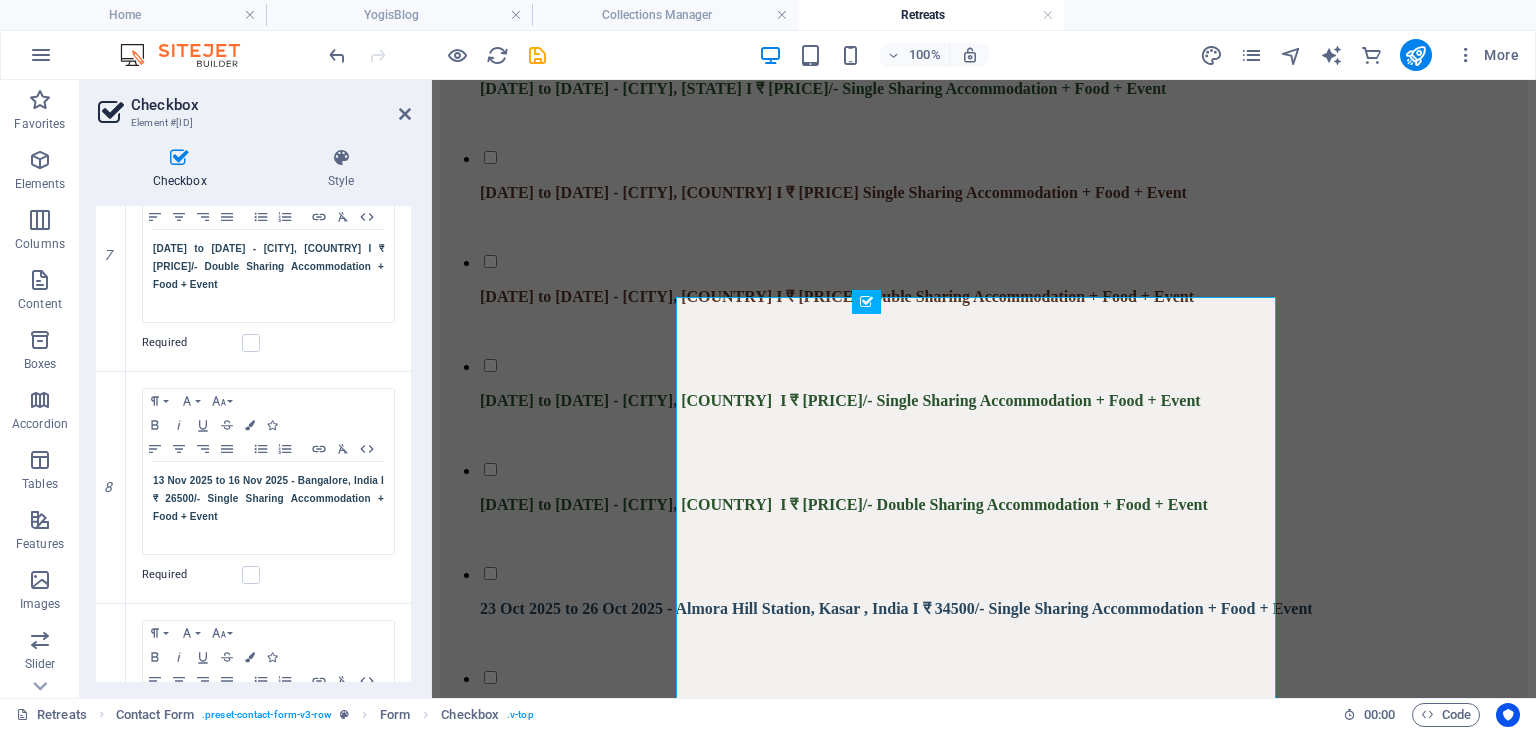 scroll, scrollTop: 1348, scrollLeft: 0, axis: vertical 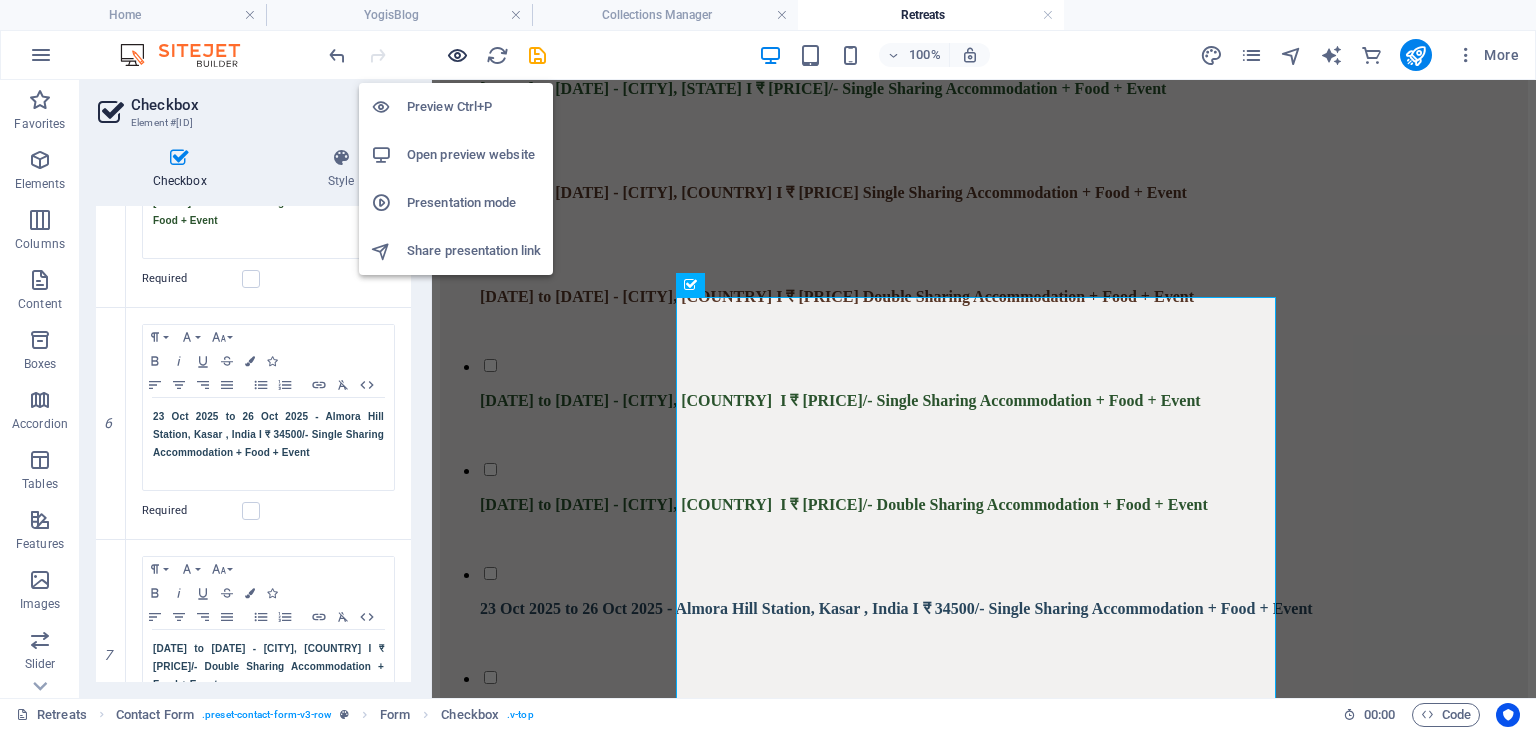 click at bounding box center [457, 55] 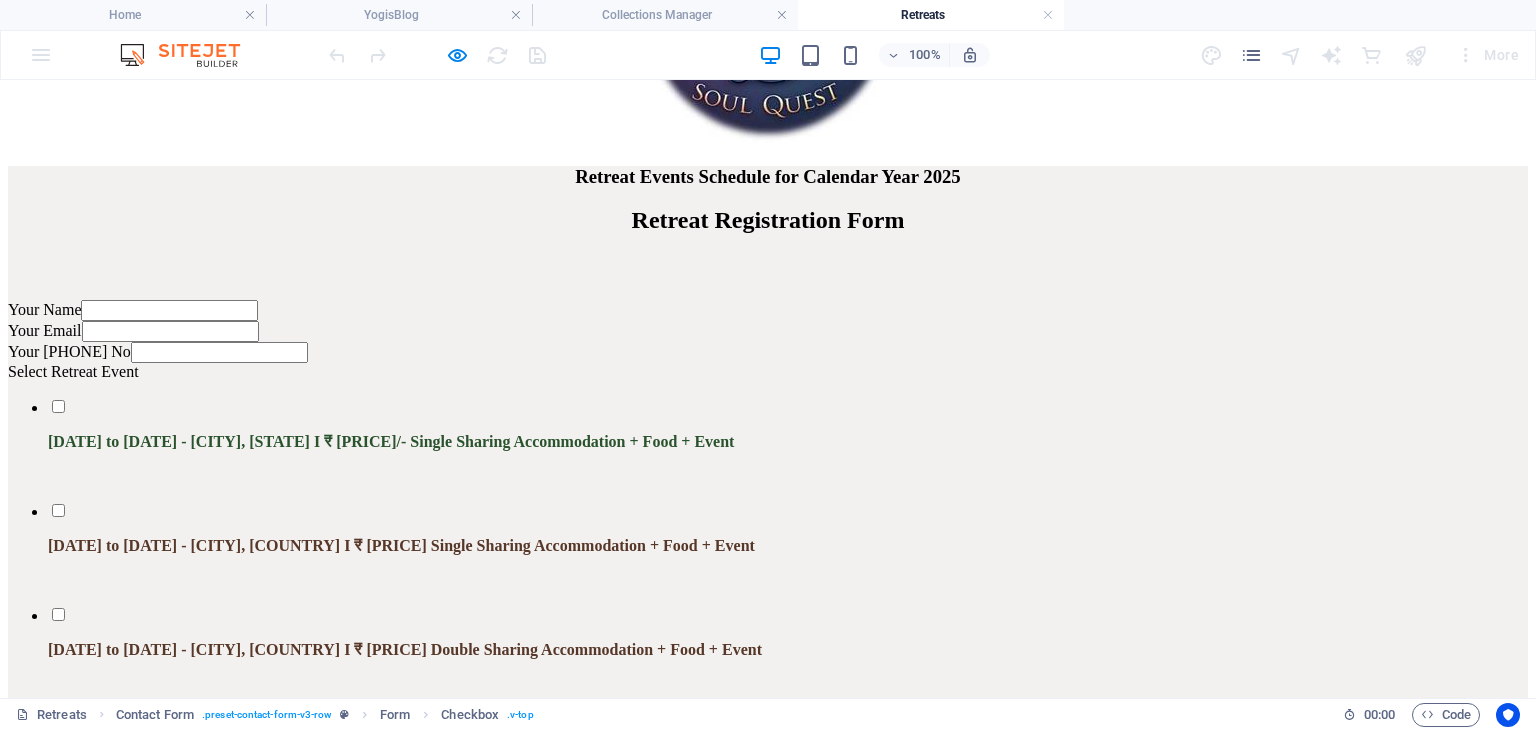 scroll, scrollTop: 3444, scrollLeft: 0, axis: vertical 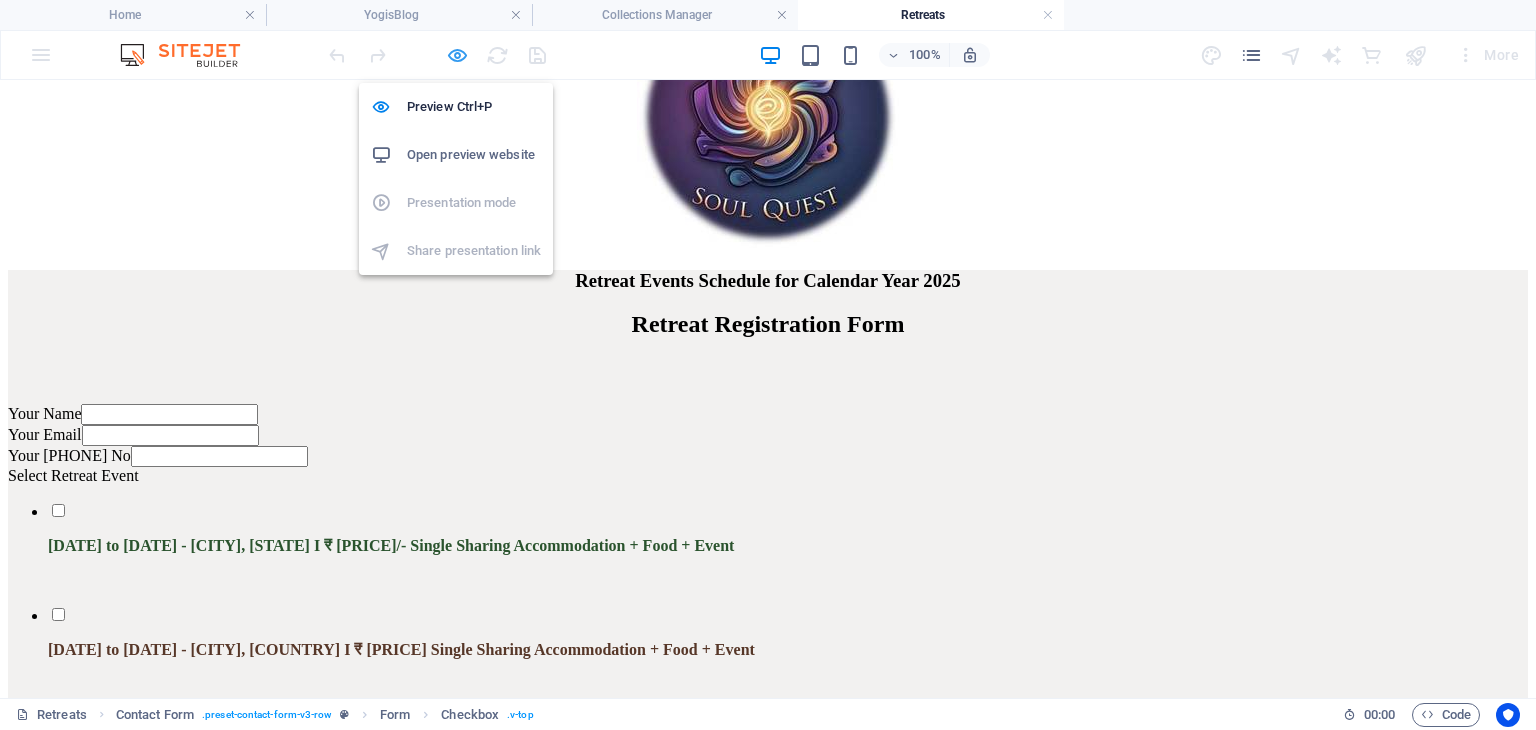click at bounding box center [457, 55] 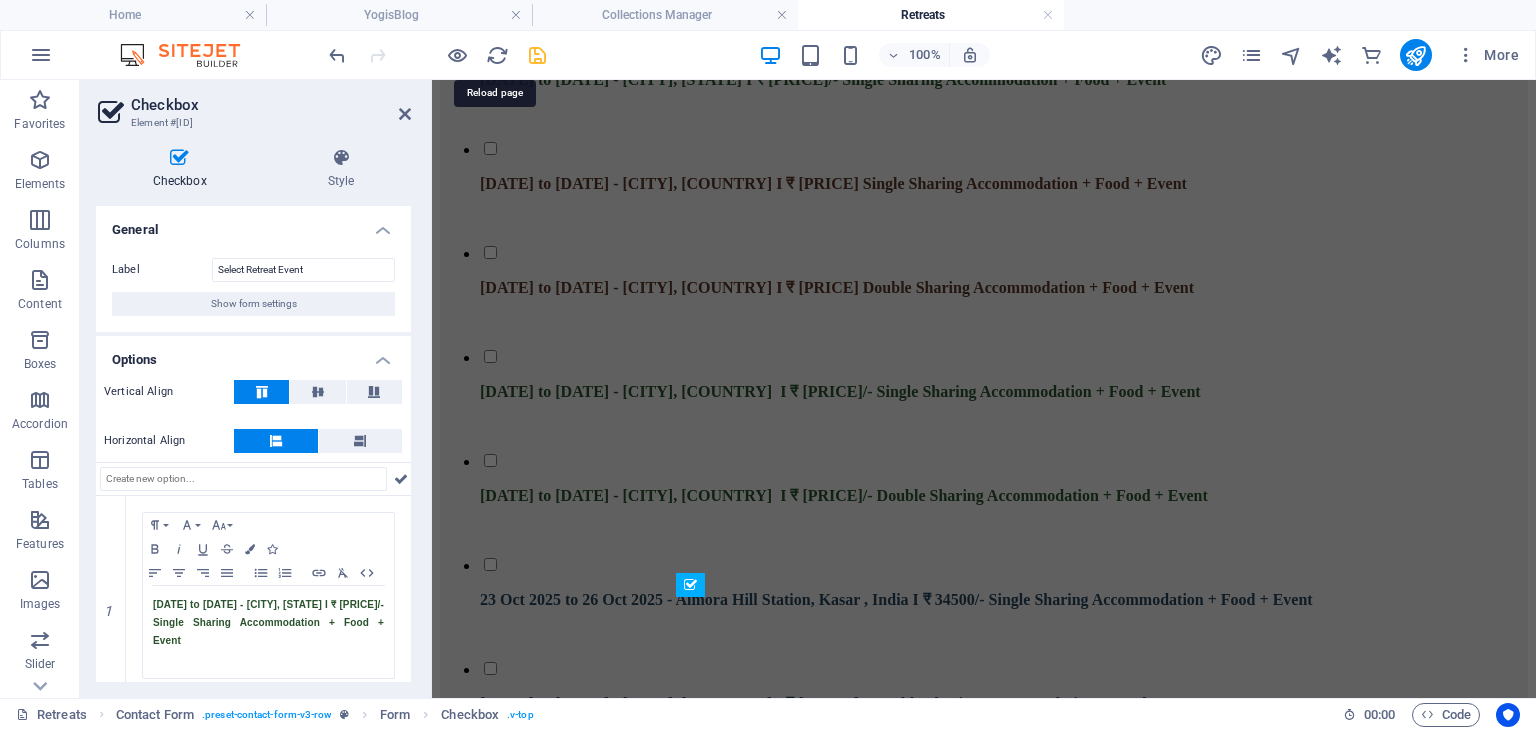 scroll, scrollTop: 3135, scrollLeft: 0, axis: vertical 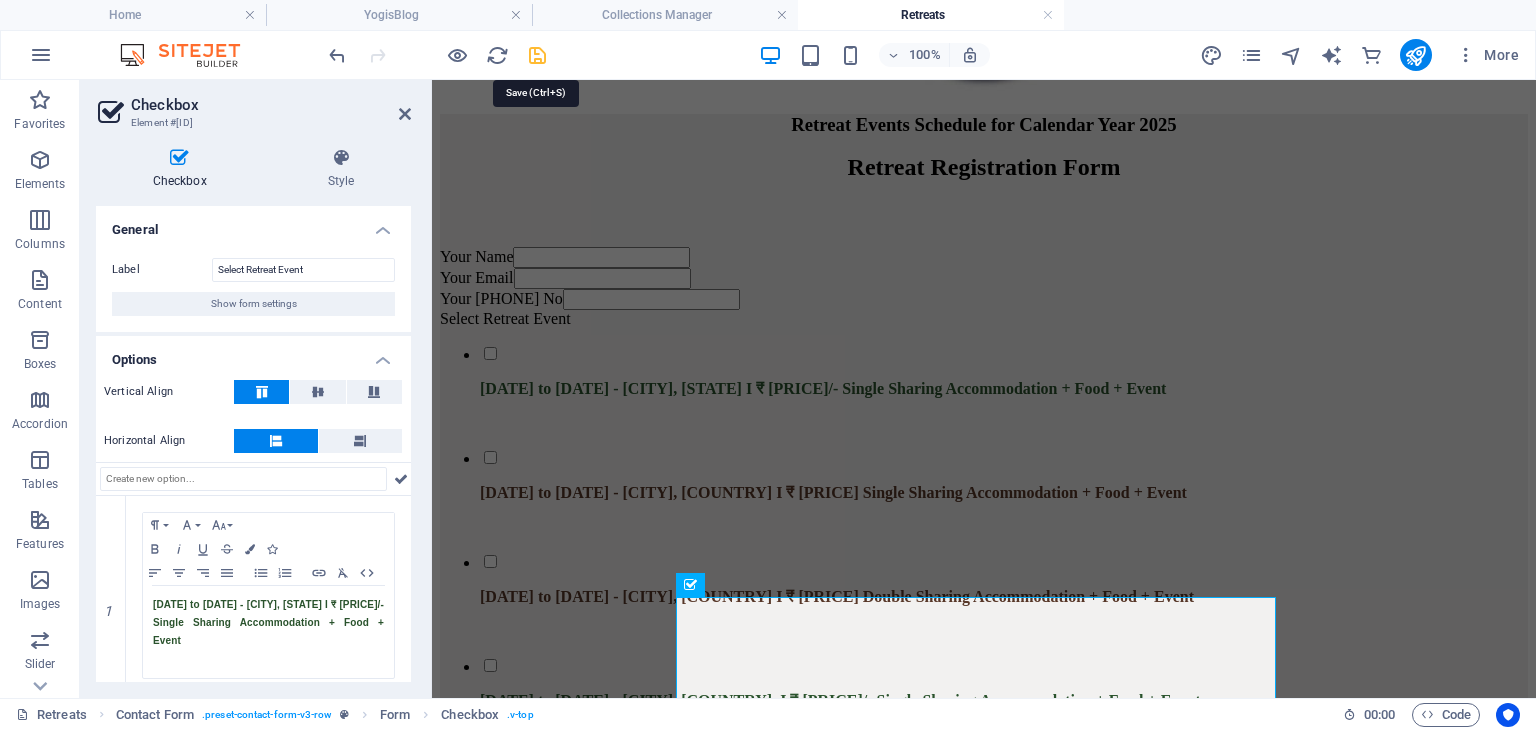 drag, startPoint x: 532, startPoint y: 60, endPoint x: 19, endPoint y: 23, distance: 514.3326 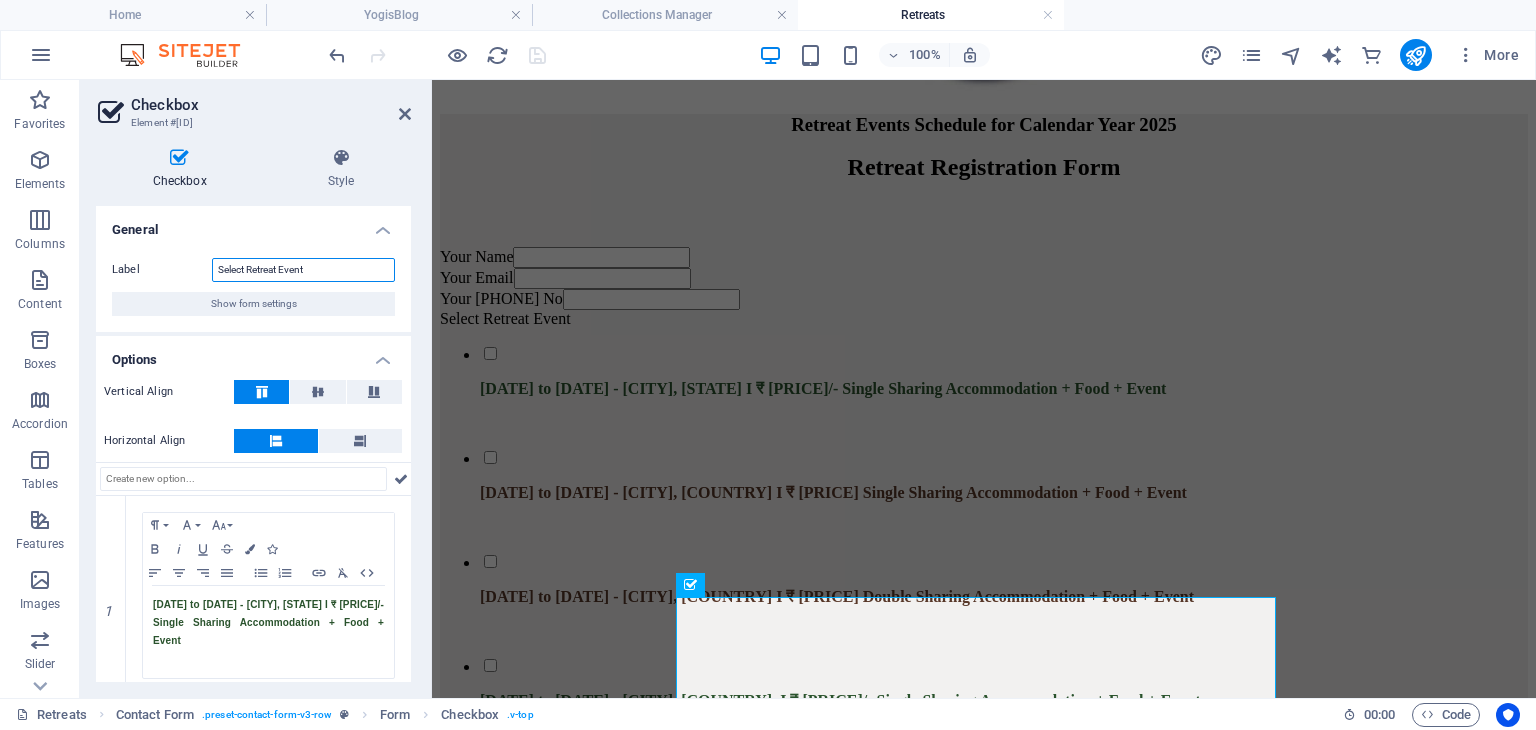 drag, startPoint x: 325, startPoint y: 273, endPoint x: 161, endPoint y: 273, distance: 164 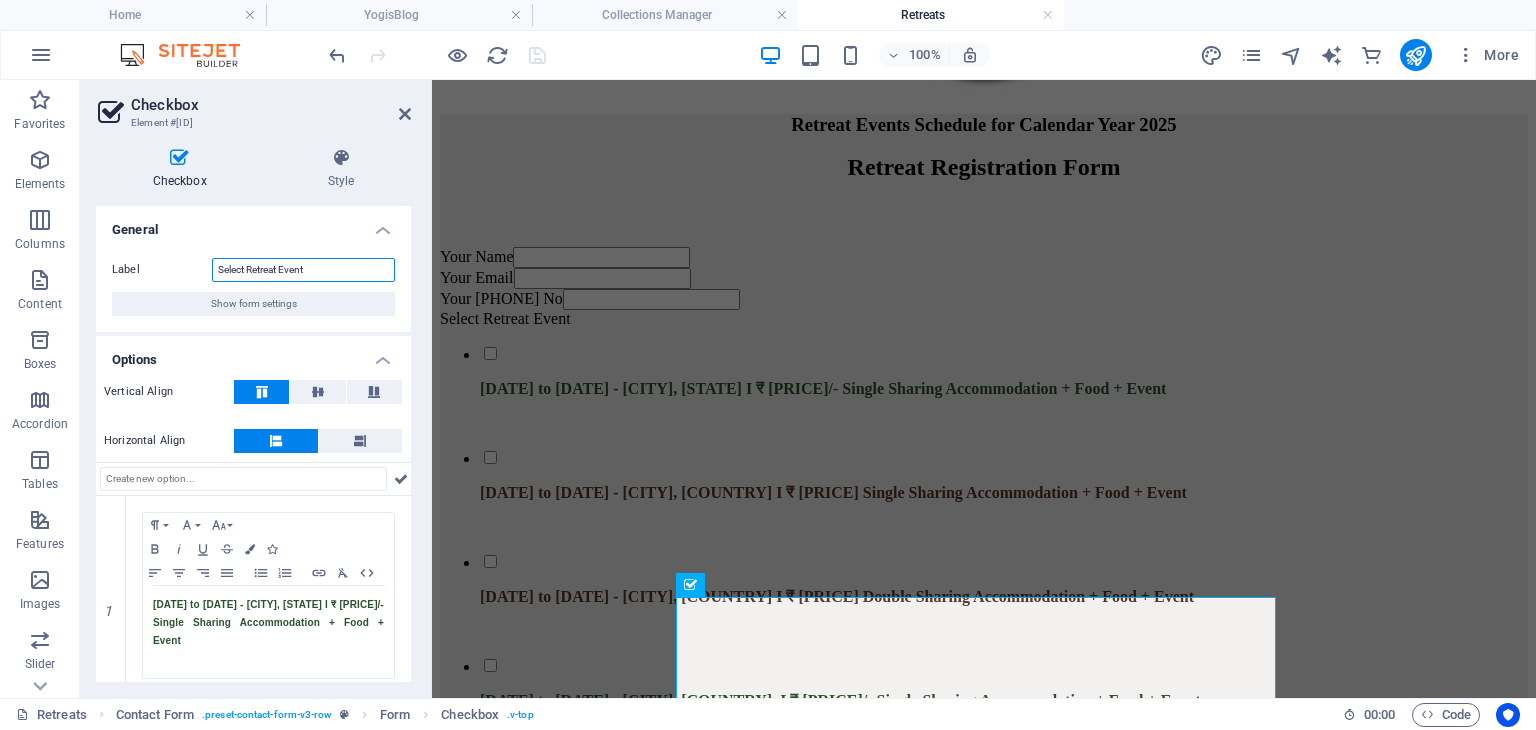 click on "Label Select Retreat Event" at bounding box center [253, 270] 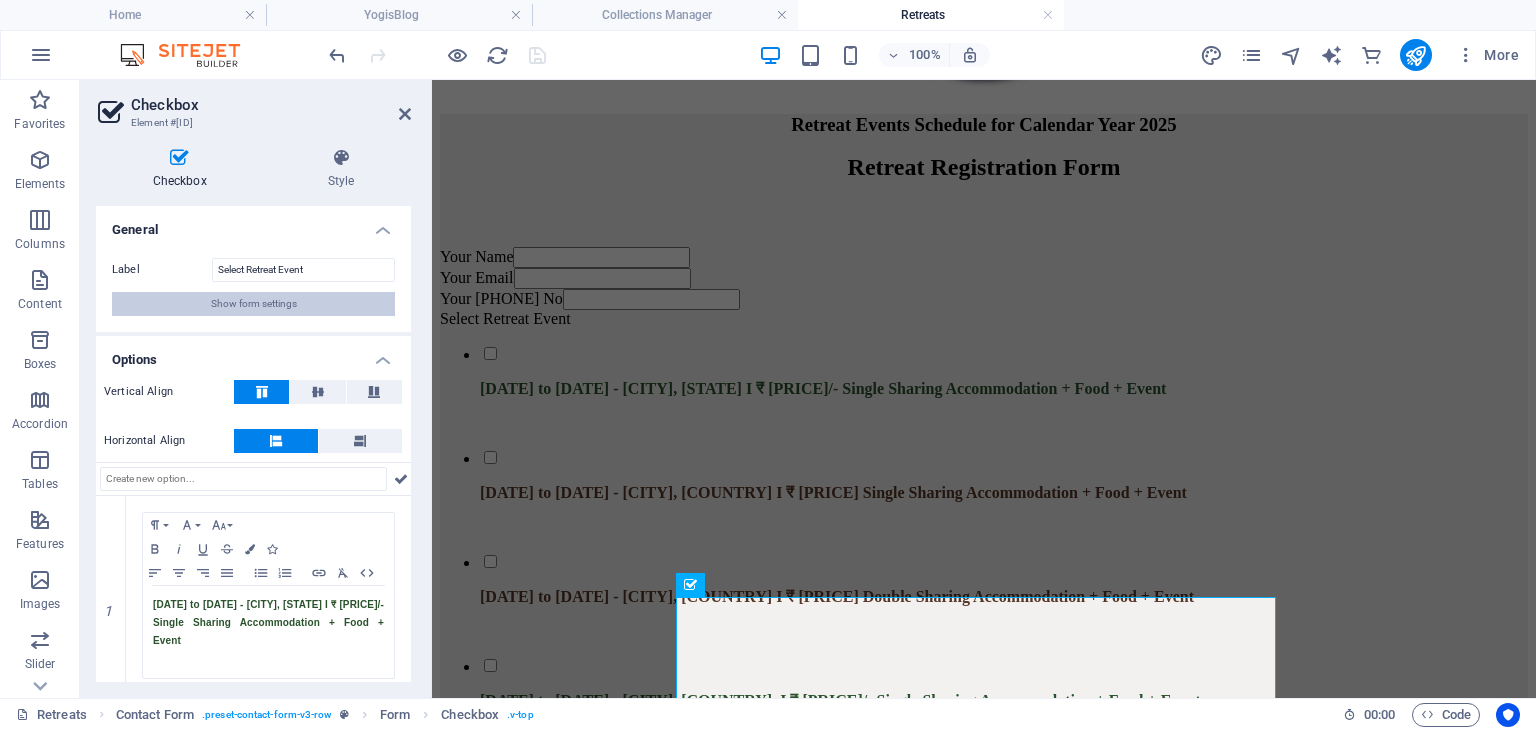 click on "Show form settings" at bounding box center (254, 304) 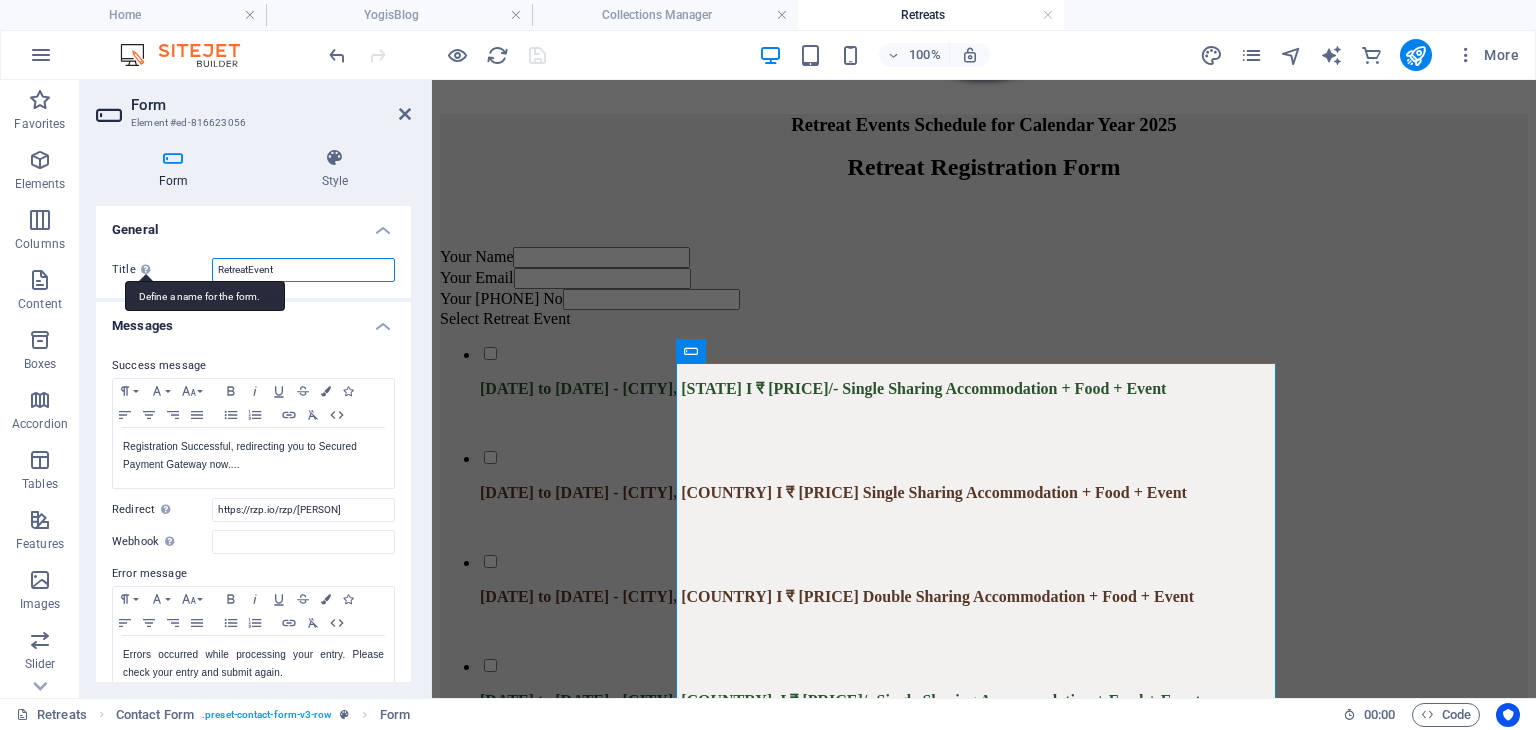 drag, startPoint x: 312, startPoint y: 273, endPoint x: 140, endPoint y: 273, distance: 172 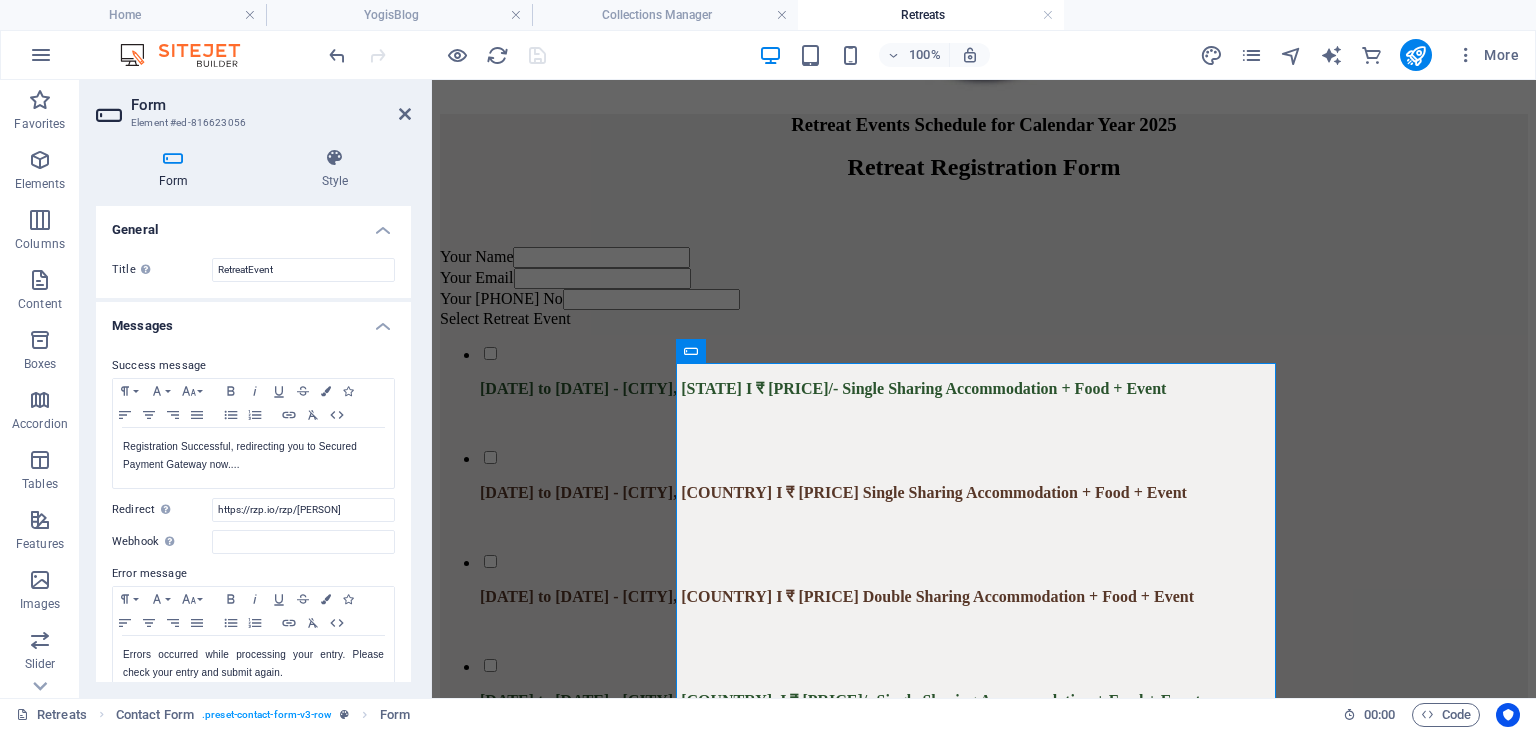 click on "Form Element #ed-816623056 Form Style General Title Define a name for the form. RetreatEvent Messages Success message Paragraph Format Normal Heading 1 Heading 2 Heading 3 Heading 4 Heading 5 Heading 6 Code Font Family Arial Georgia Impact Tahoma Times New Roman Verdana Poppins Font Size 8 9 10 11 12 14 18 24 30 36 48 60 72 96 Bold Italic Underline Strikethrough Colors Icons Align Left Align Center Align Right Align Justify Unordered List Ordered List Insert Link Clear Formatting HTML Registration Successful, redirecting you to Secured Payment Gateway now.... Shown after form was submitted successfully... Redirect Define a redirect target upon successful form submission; for example, a success page. https://rzp.io/rzp/YogiKiranSoulQuest Webhook A webhook is a push notification from this form to another server. Every time someone submits this form, the data will be pushed to your server.  Error message Paragraph Format Normal Heading 1 Heading 2 Heading 3 Heading 4 Heading 5 Heading 6 Code Font Family Arial 8" at bounding box center [256, 389] 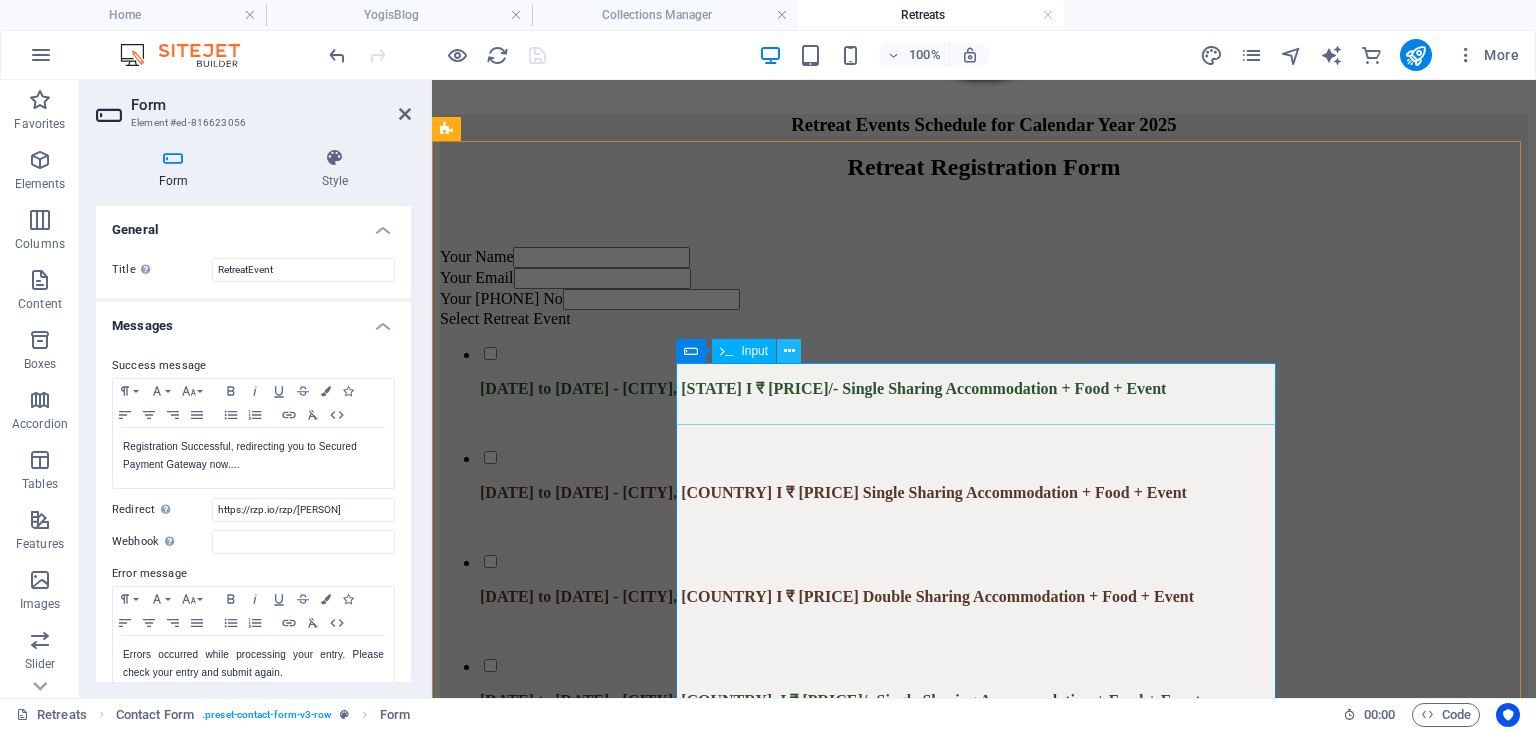 click at bounding box center (789, 351) 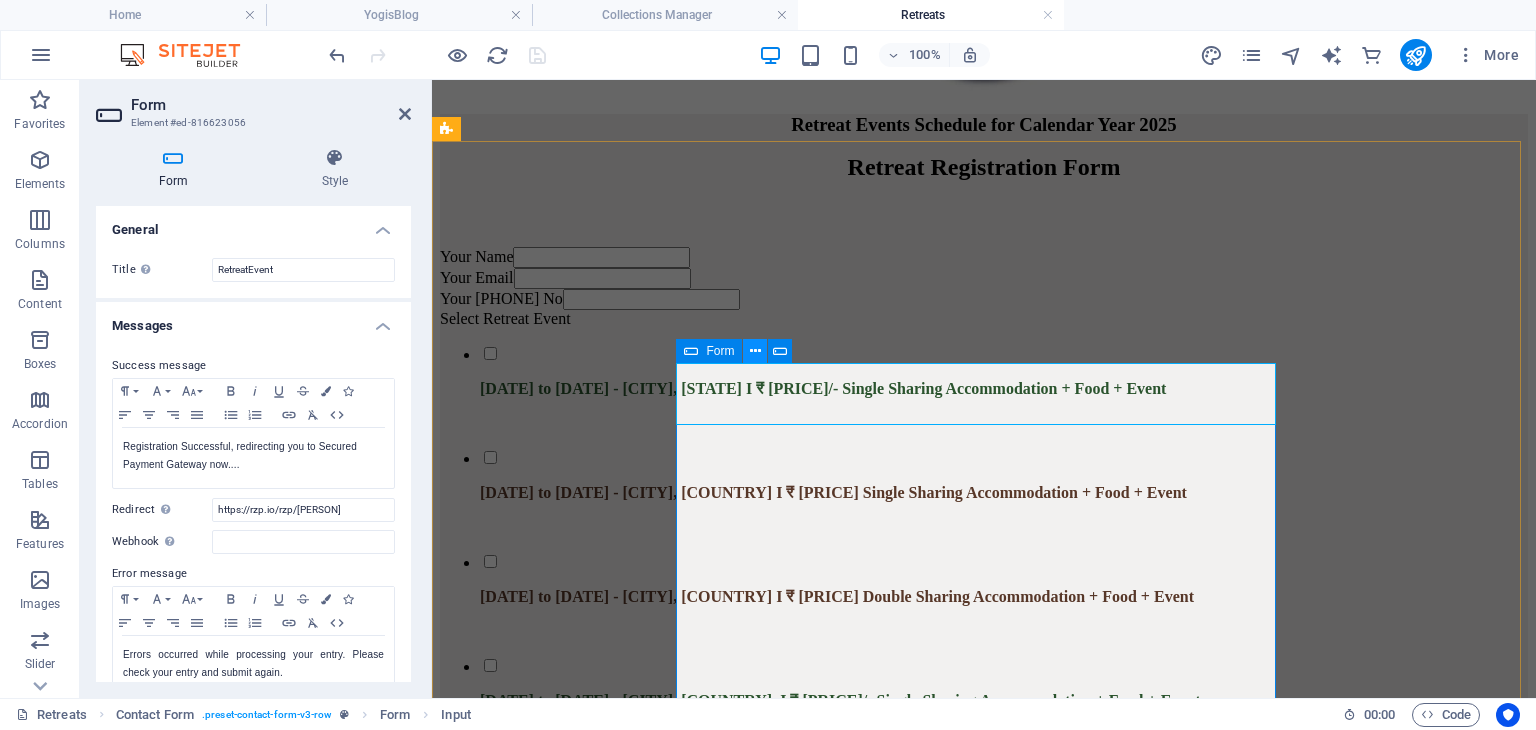 click at bounding box center (755, 351) 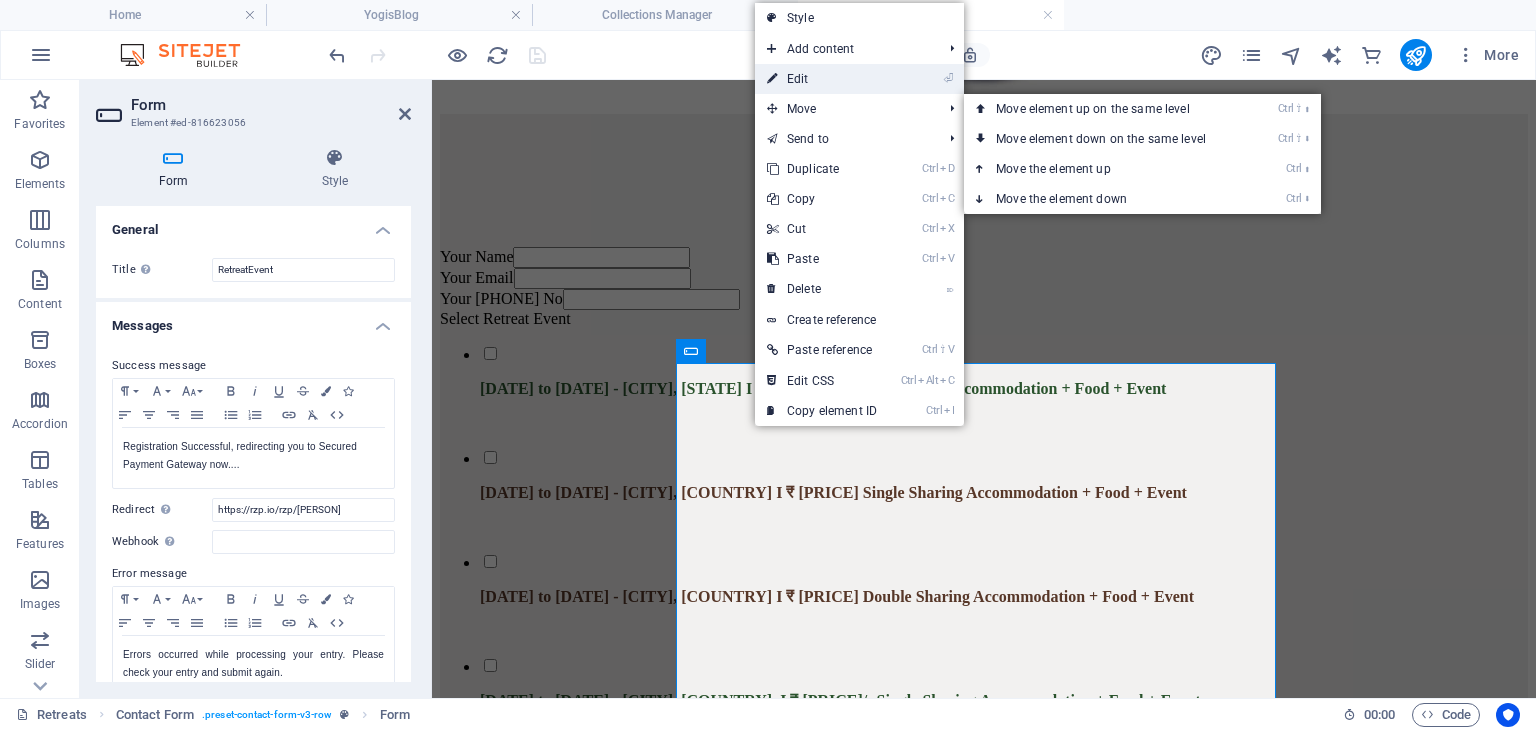 click on "⏎  Edit" at bounding box center (822, 79) 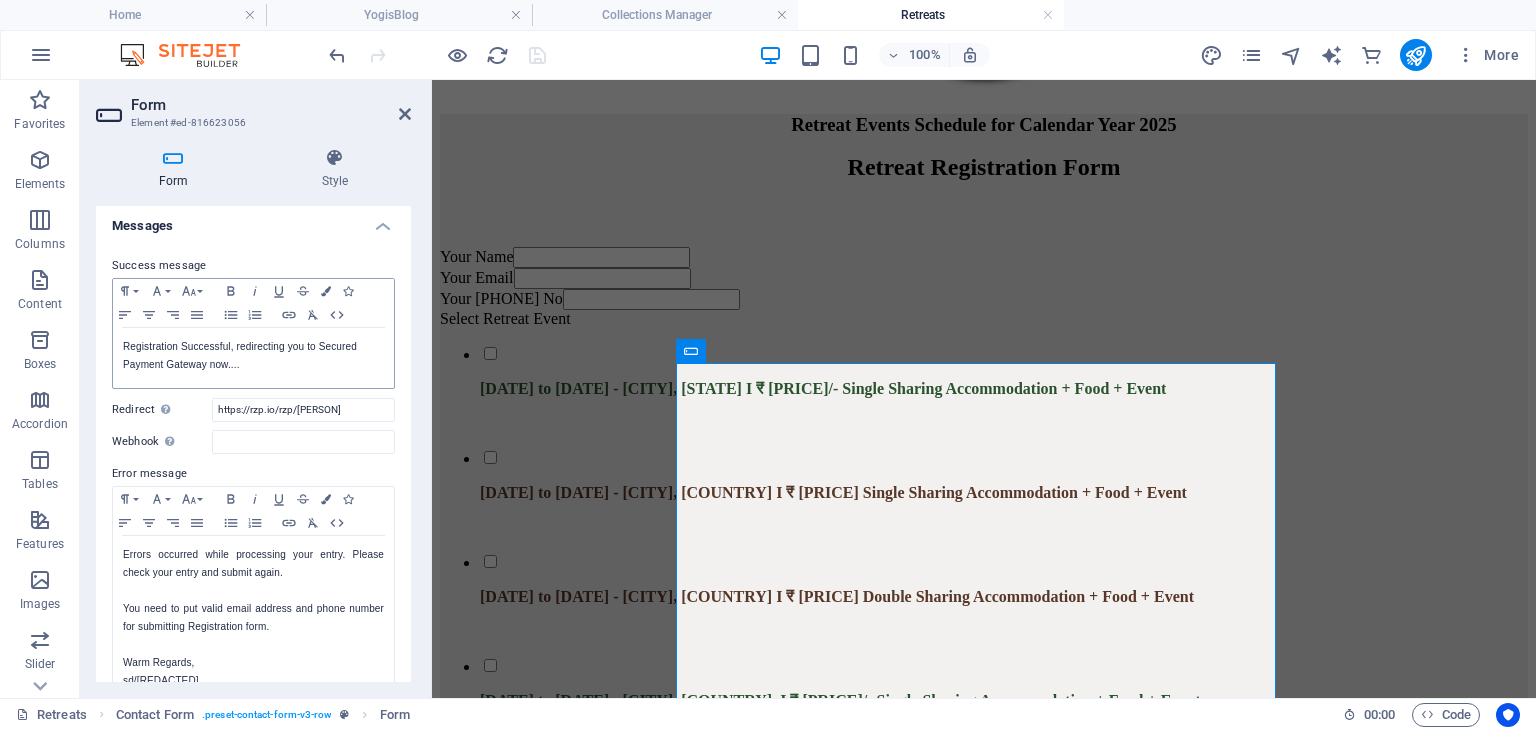 scroll, scrollTop: 0, scrollLeft: 0, axis: both 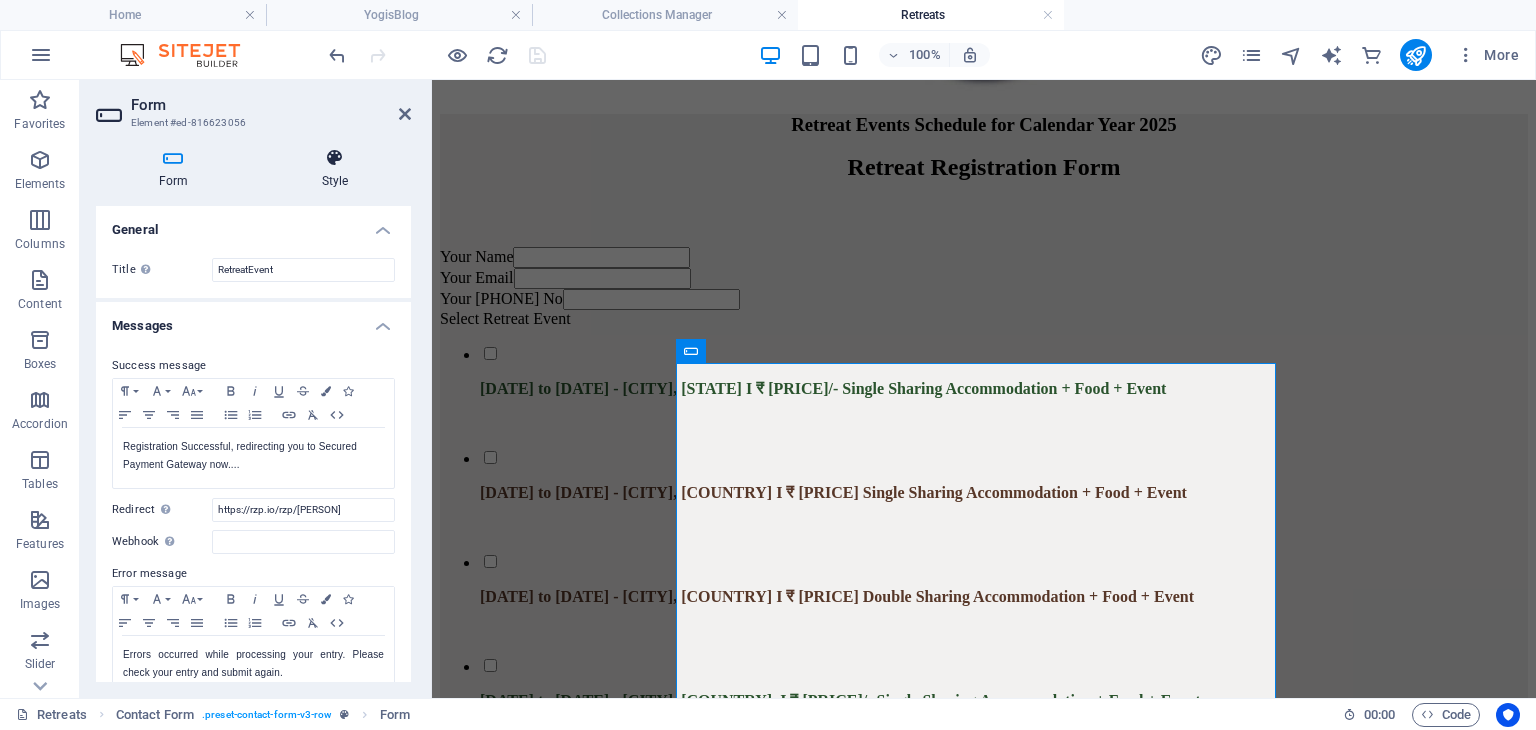 click at bounding box center (335, 158) 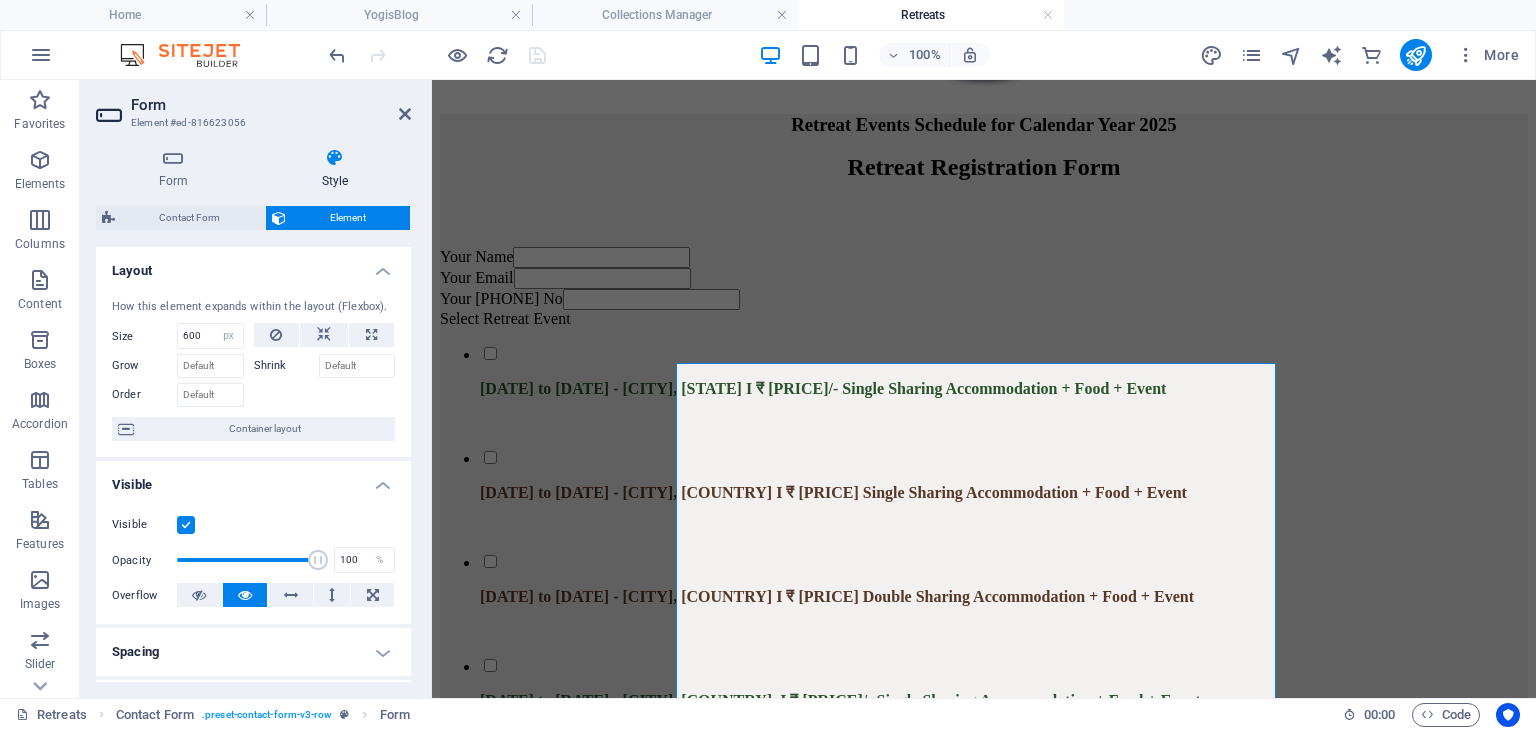 click on "Form Element #ed-816623056 Form Style General Title Define a name for the form. RetreatEvent Messages Success message Paragraph Format Normal Heading 1 Heading 2 Heading 3 Heading 4 Heading 5 Heading 6 Code Font Family Arial Georgia Impact Tahoma Times New Roman Verdana Poppins Font Size 8 9 10 11 12 14 18 24 30 36 48 60 72 96 Bold Italic Underline Strikethrough Colors Icons Align Left Align Center Align Right Align Justify Unordered List Ordered List Insert Link Clear Formatting HTML Registration Successful, redirecting you to Secured Payment Gateway now.... Shown after form was submitted successfully... Redirect Define a redirect target upon successful form submission; for example, a success page. https://rzp.io/rzp/YogiKiranSoulQuest Webhook A webhook is a push notification from this form to another server. Every time someone submits this form, the data will be pushed to your server.  Error message Paragraph Format Normal Heading 1 Heading 2 Heading 3 Heading 4 Heading 5 Heading 6 Code Font Family Arial 8" at bounding box center (256, 389) 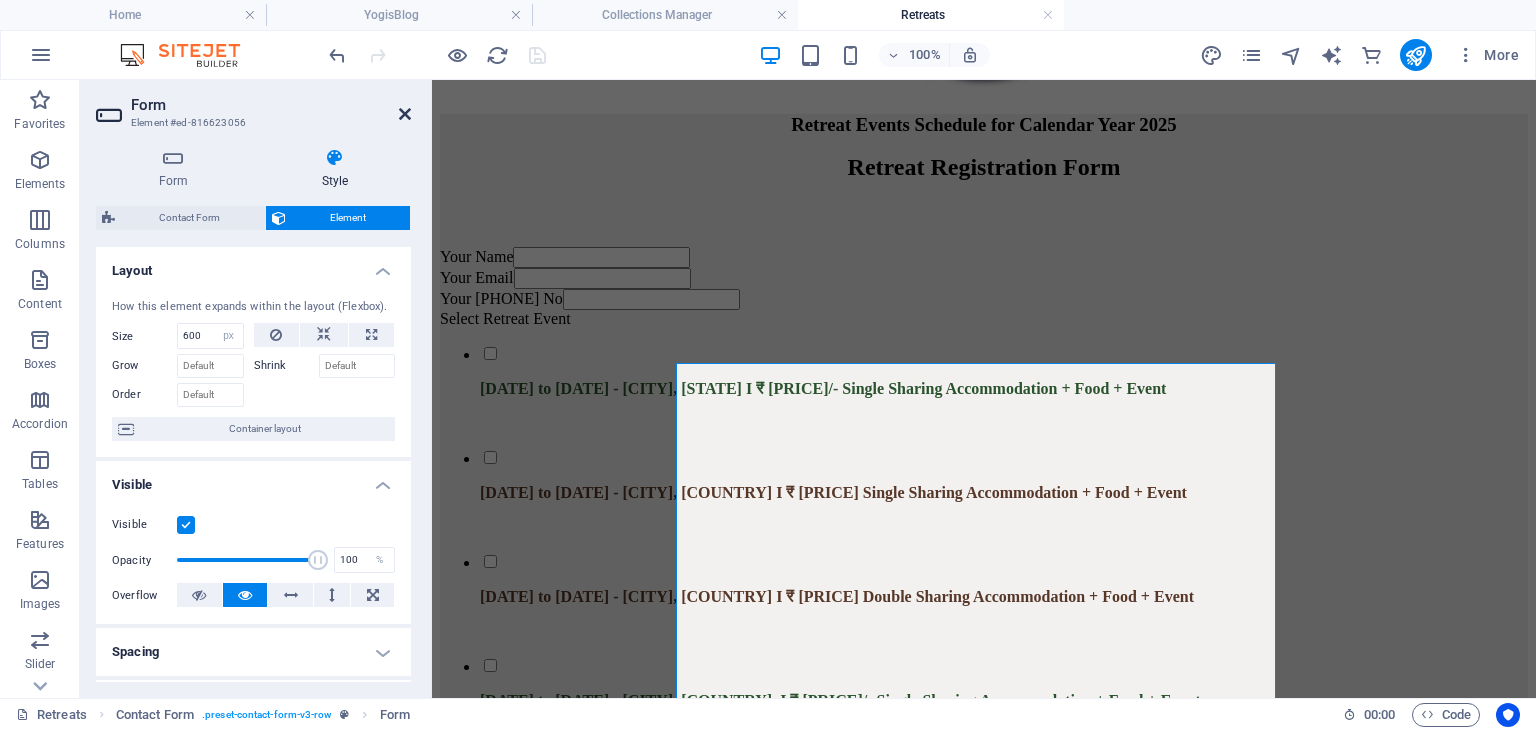 click at bounding box center [405, 114] 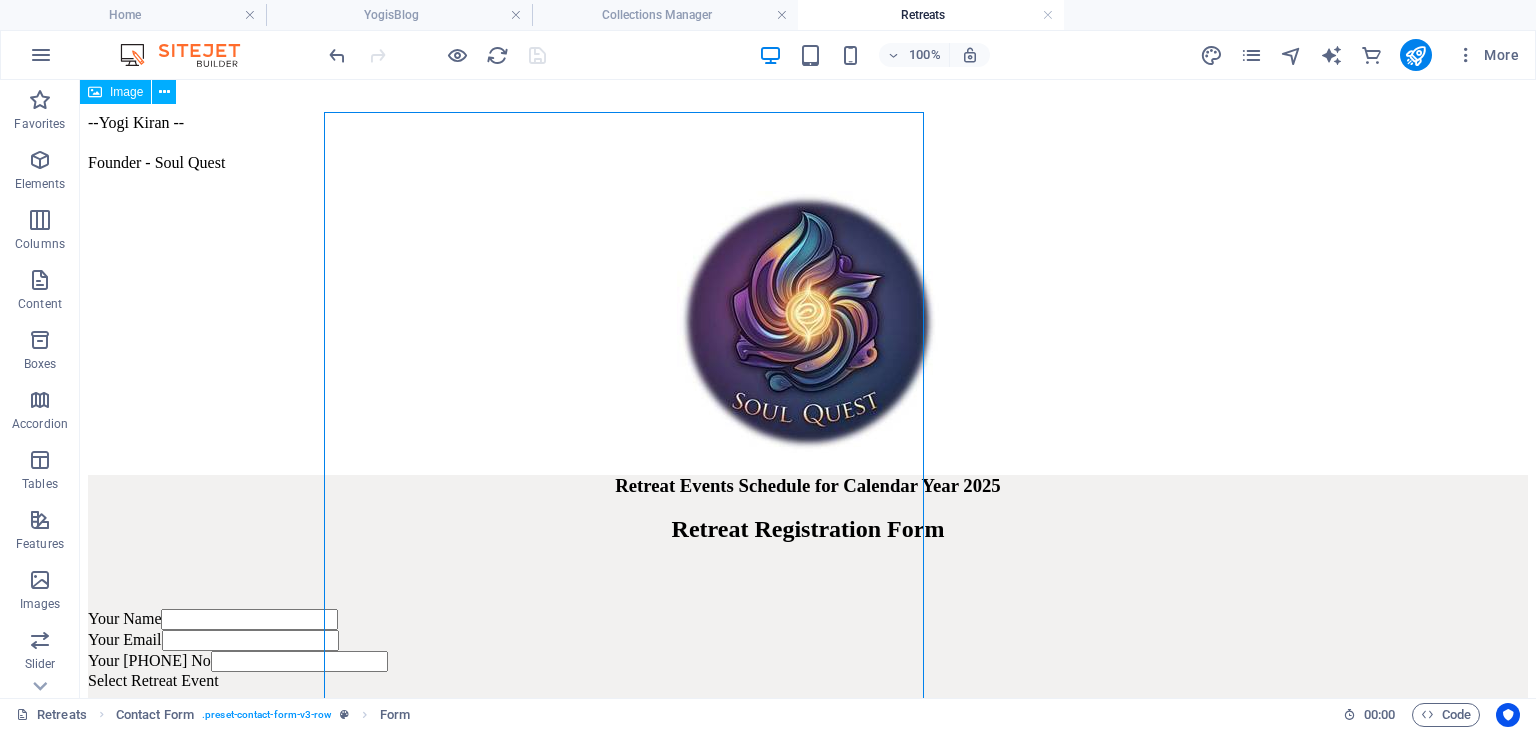 scroll, scrollTop: 3386, scrollLeft: 0, axis: vertical 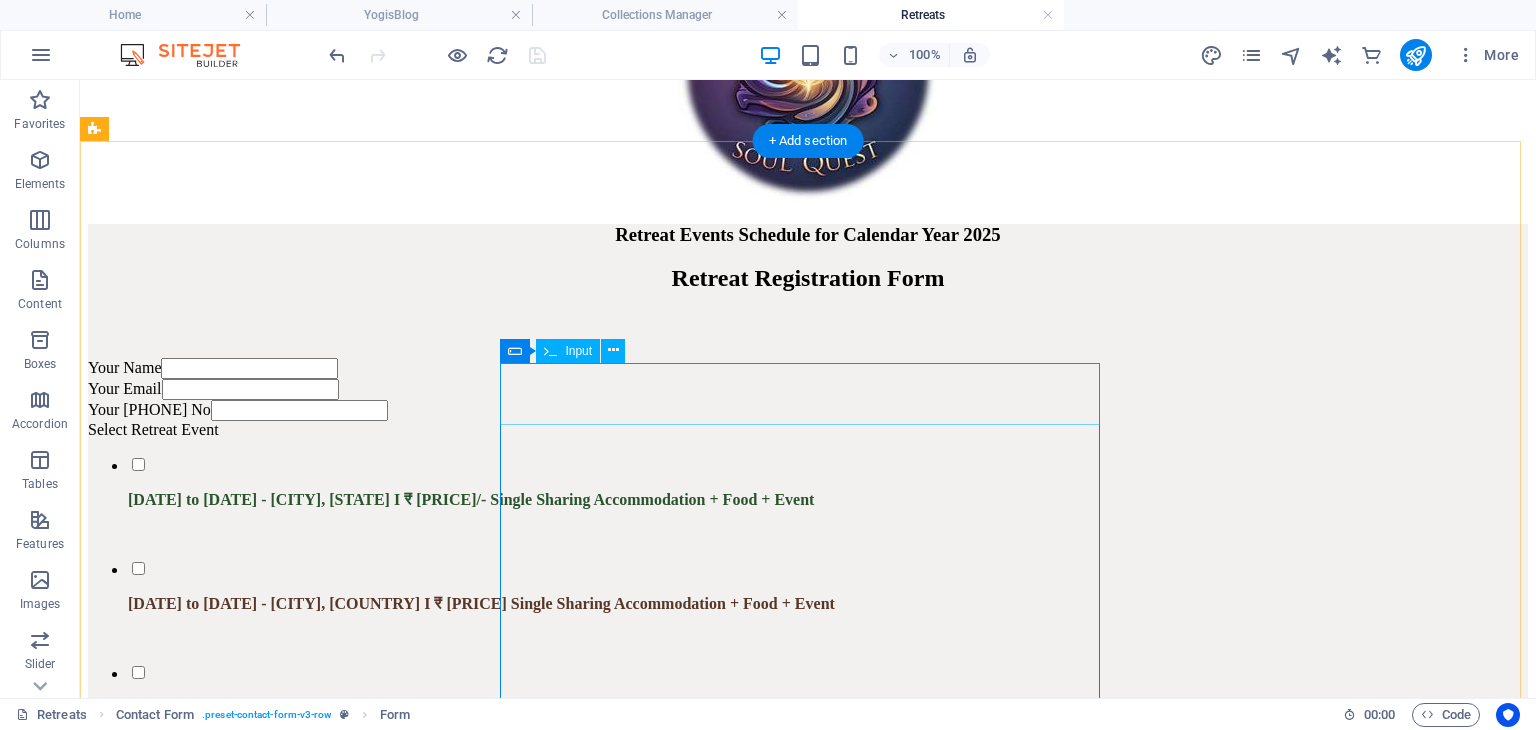 click on "Your Name" 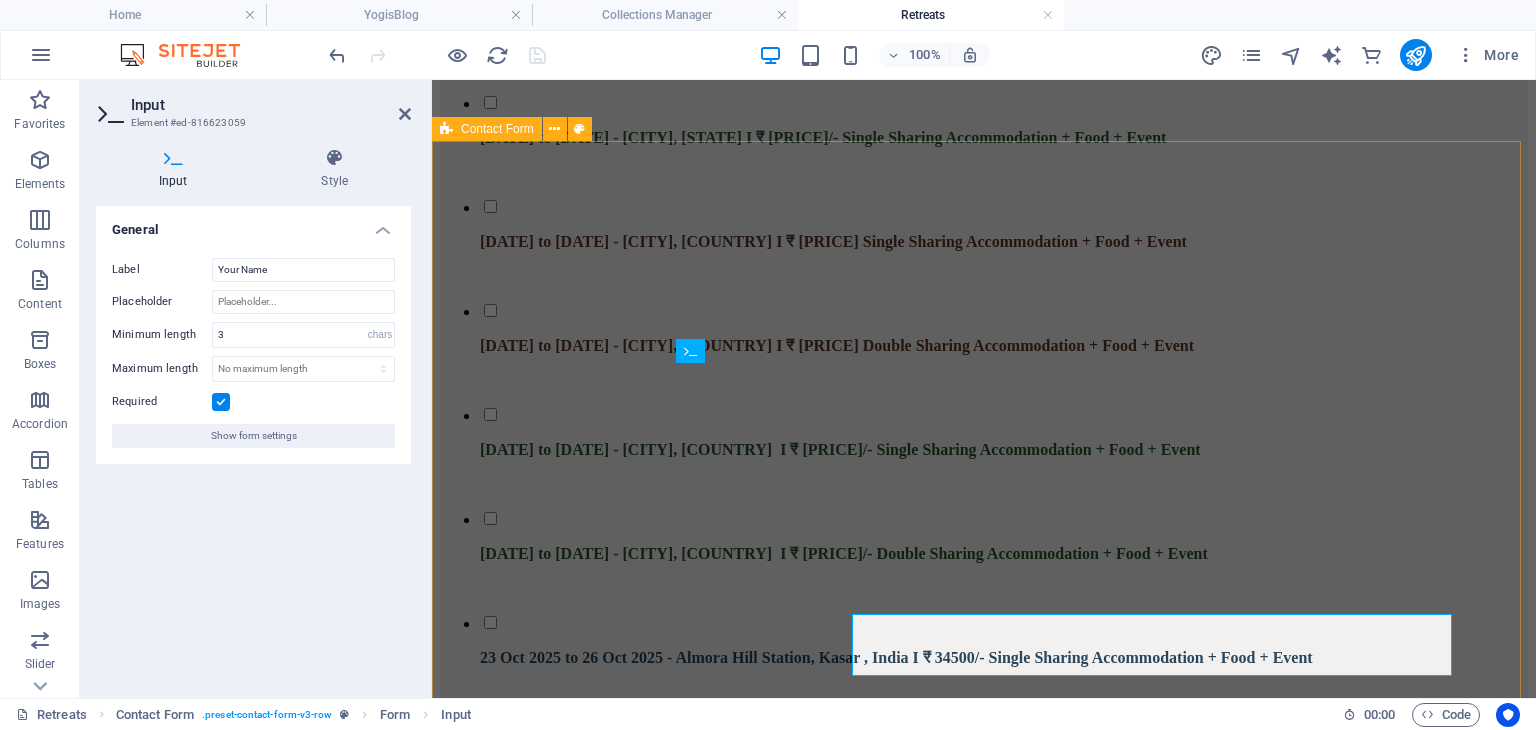 scroll, scrollTop: 3135, scrollLeft: 0, axis: vertical 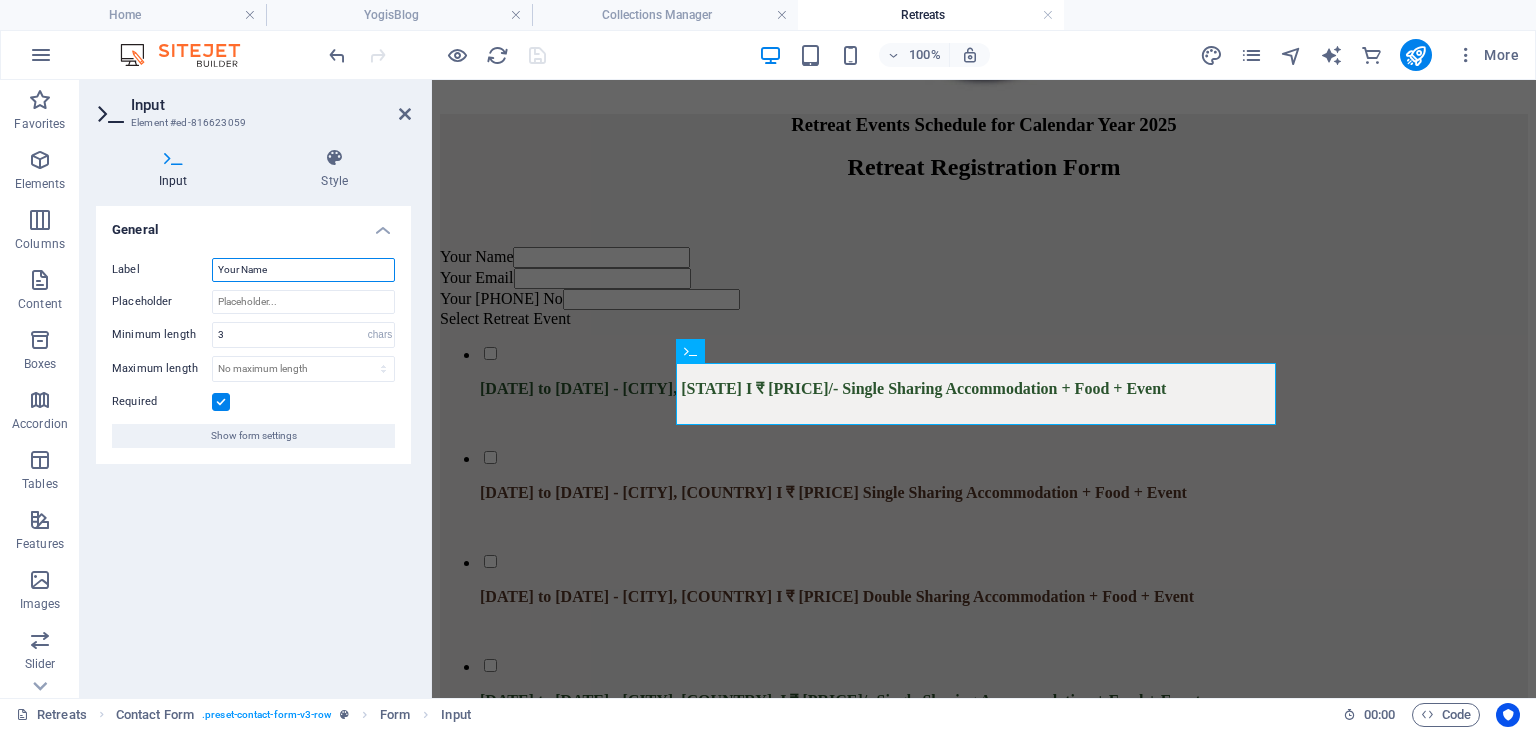 drag, startPoint x: 278, startPoint y: 269, endPoint x: 156, endPoint y: 275, distance: 122.14745 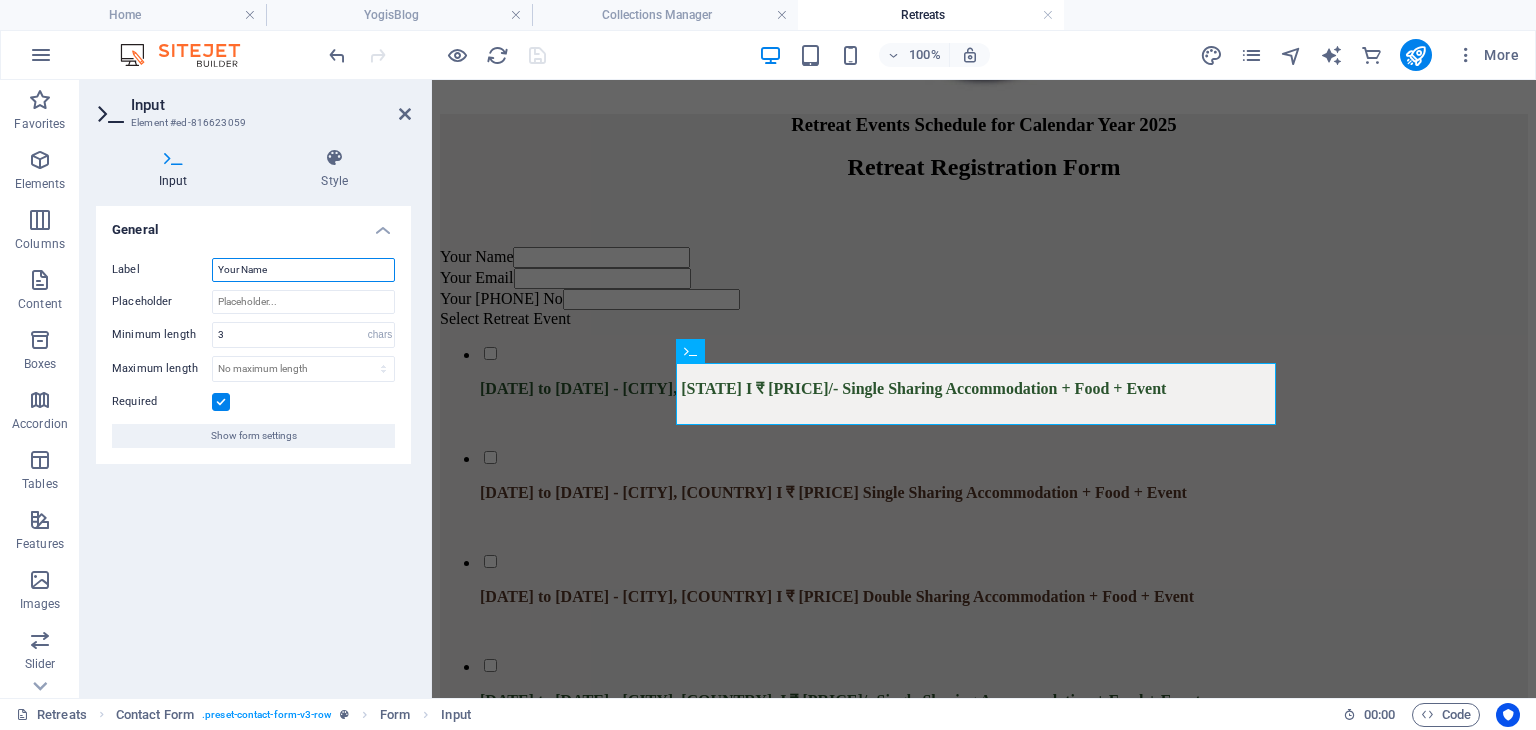 click on "Label Your Name" at bounding box center [253, 270] 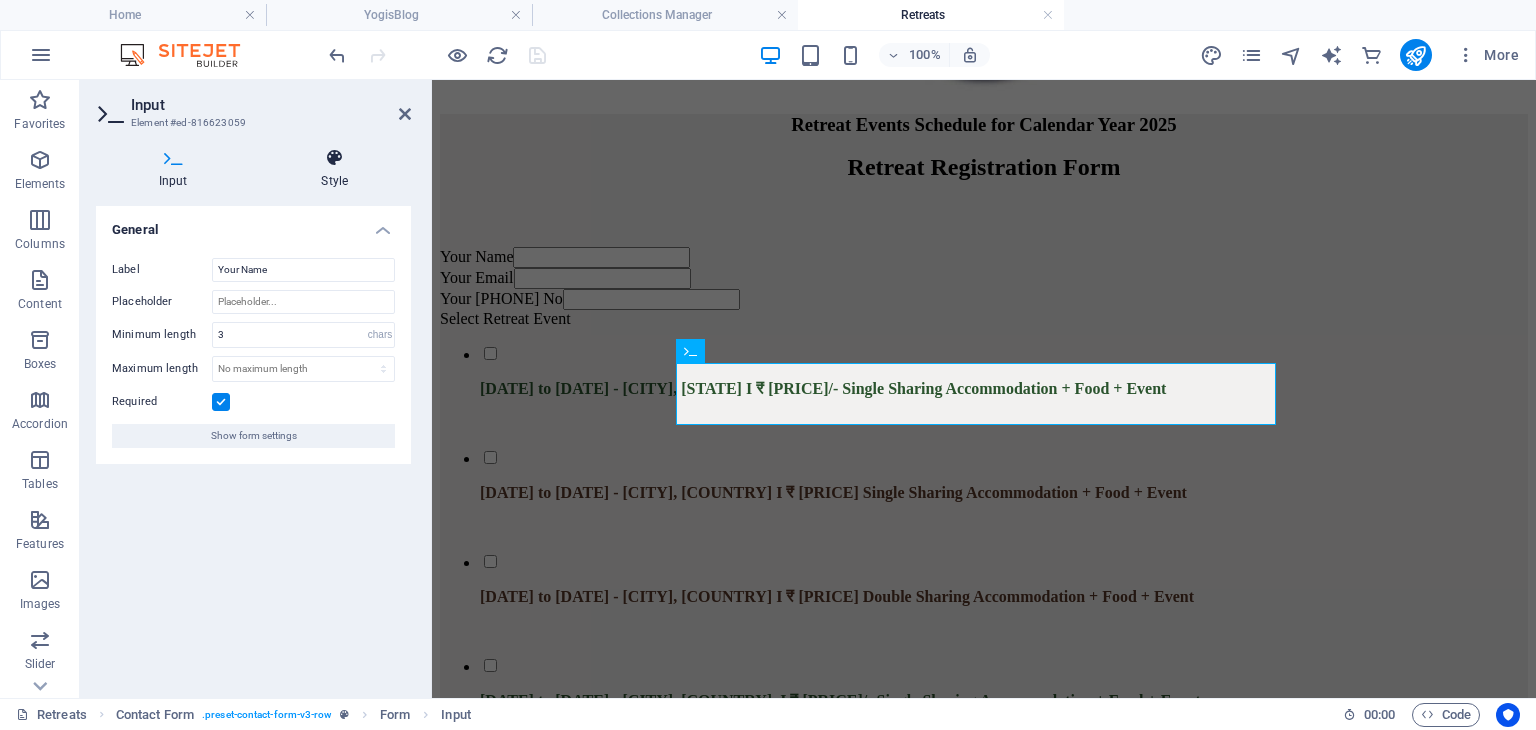click on "Style" at bounding box center [335, 169] 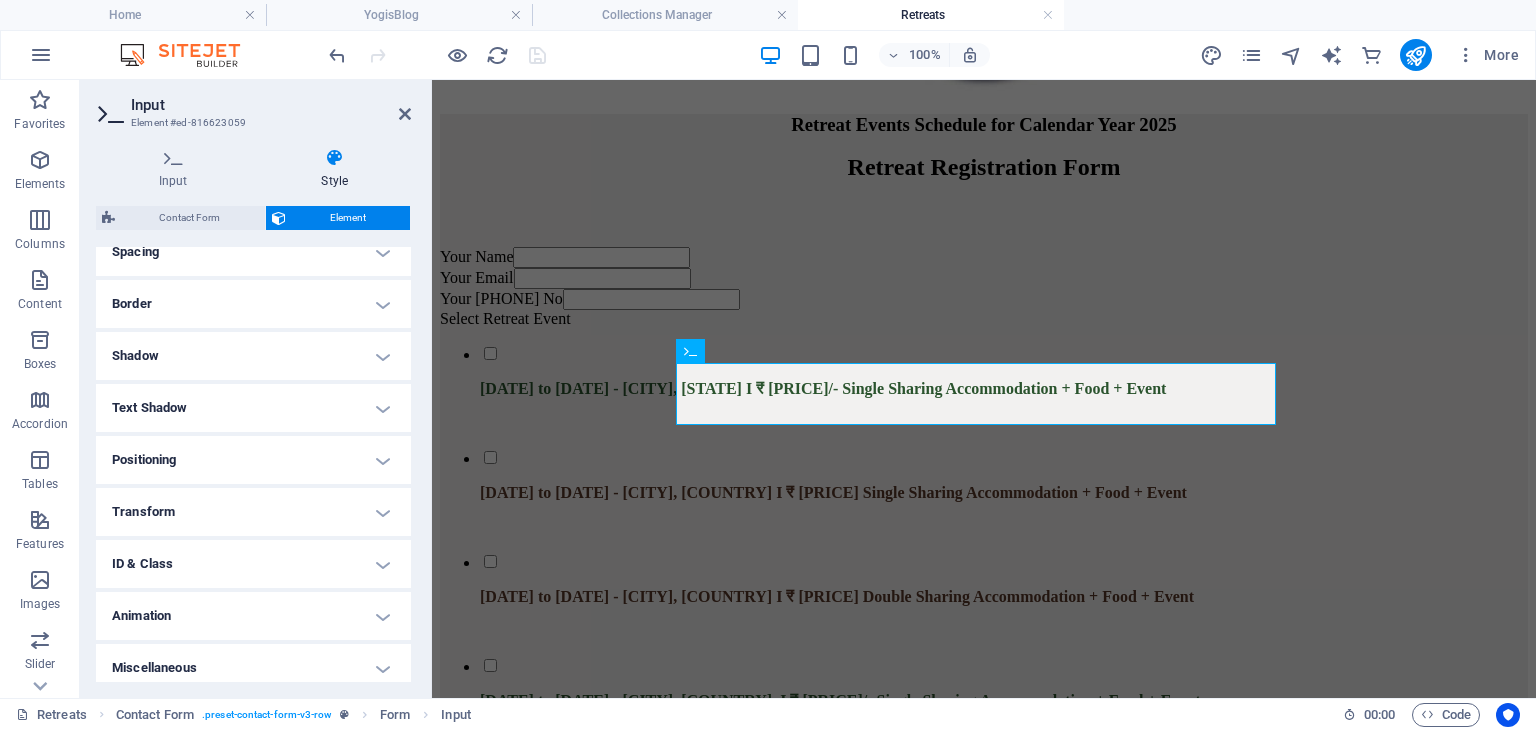 scroll, scrollTop: 409, scrollLeft: 0, axis: vertical 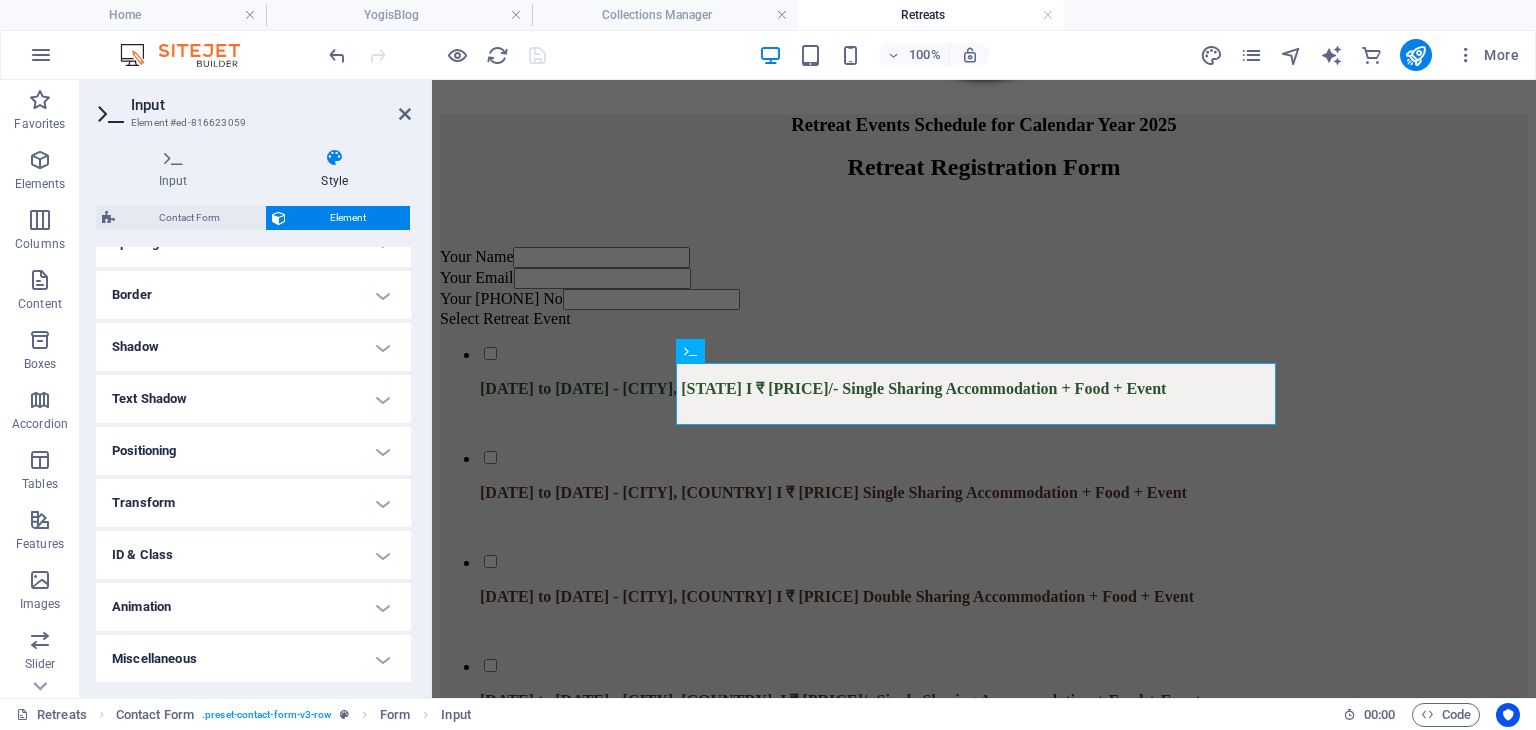 click on "Animation" at bounding box center (253, 607) 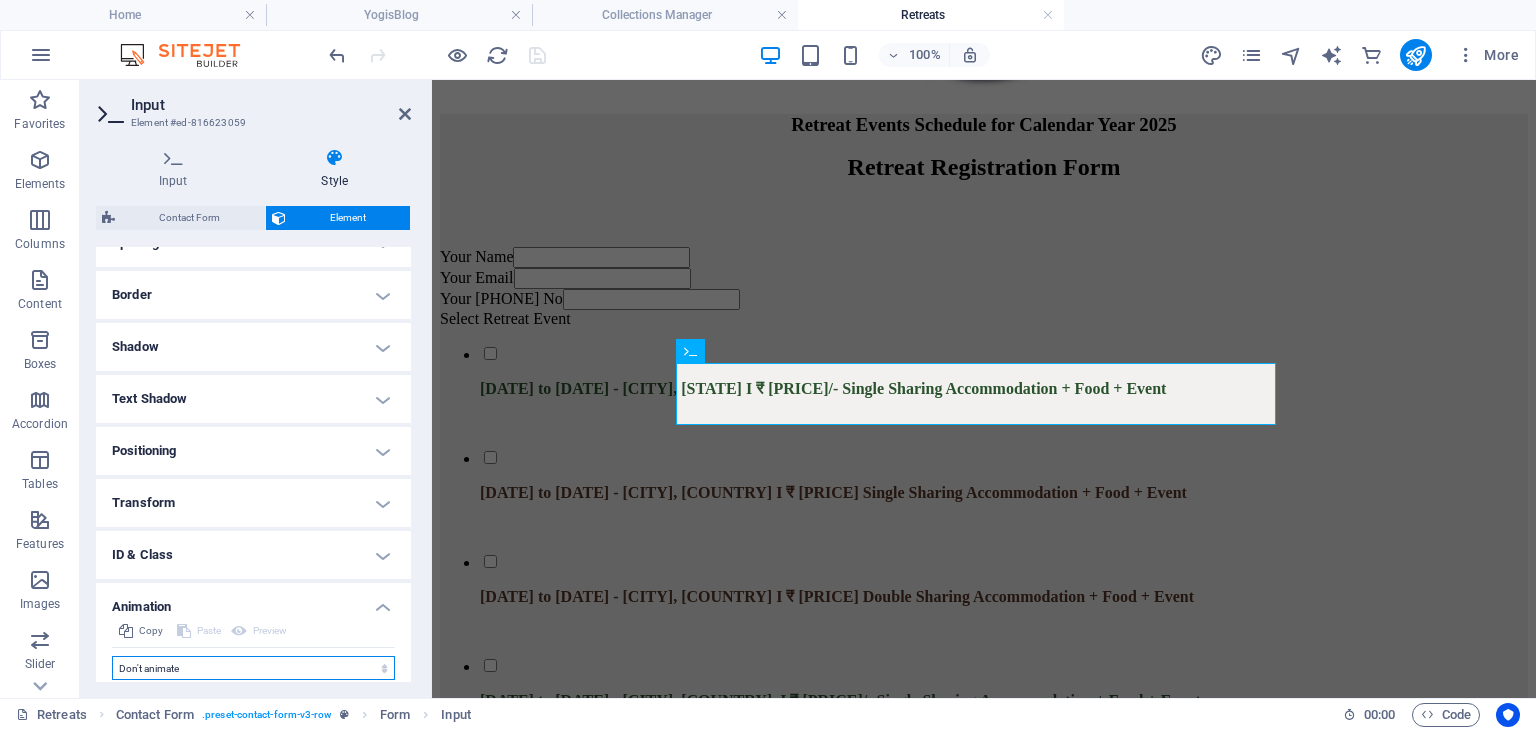 click on "Don't animate Show / Hide Slide up/down Zoom in/out Slide left to right Slide right to left Slide top to bottom Slide bottom to top Pulse Blink Open as overlay" at bounding box center [253, 668] 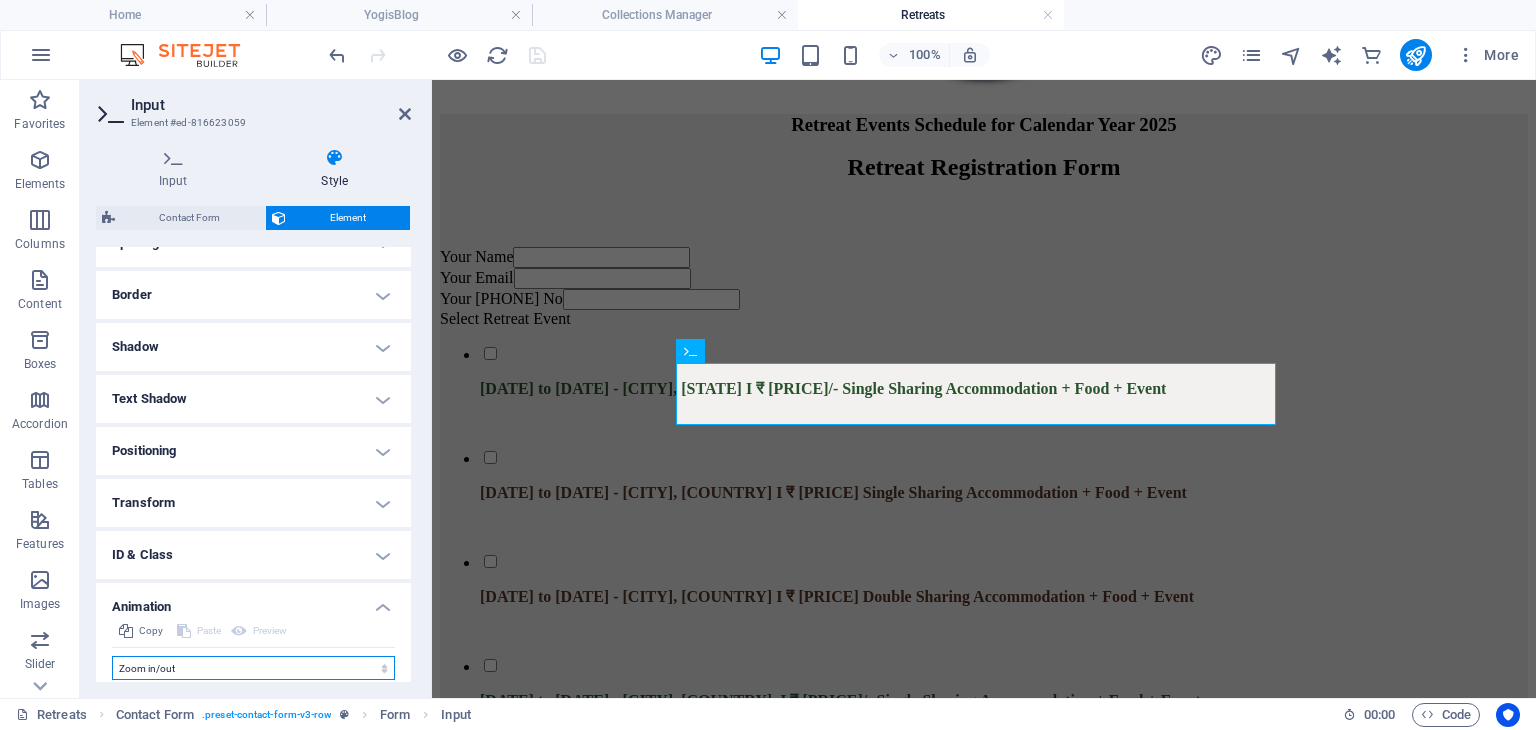 click on "Don't animate Show / Hide Slide up/down Zoom in/out Slide left to right Slide right to left Slide top to bottom Slide bottom to top Pulse Blink Open as overlay" at bounding box center (253, 668) 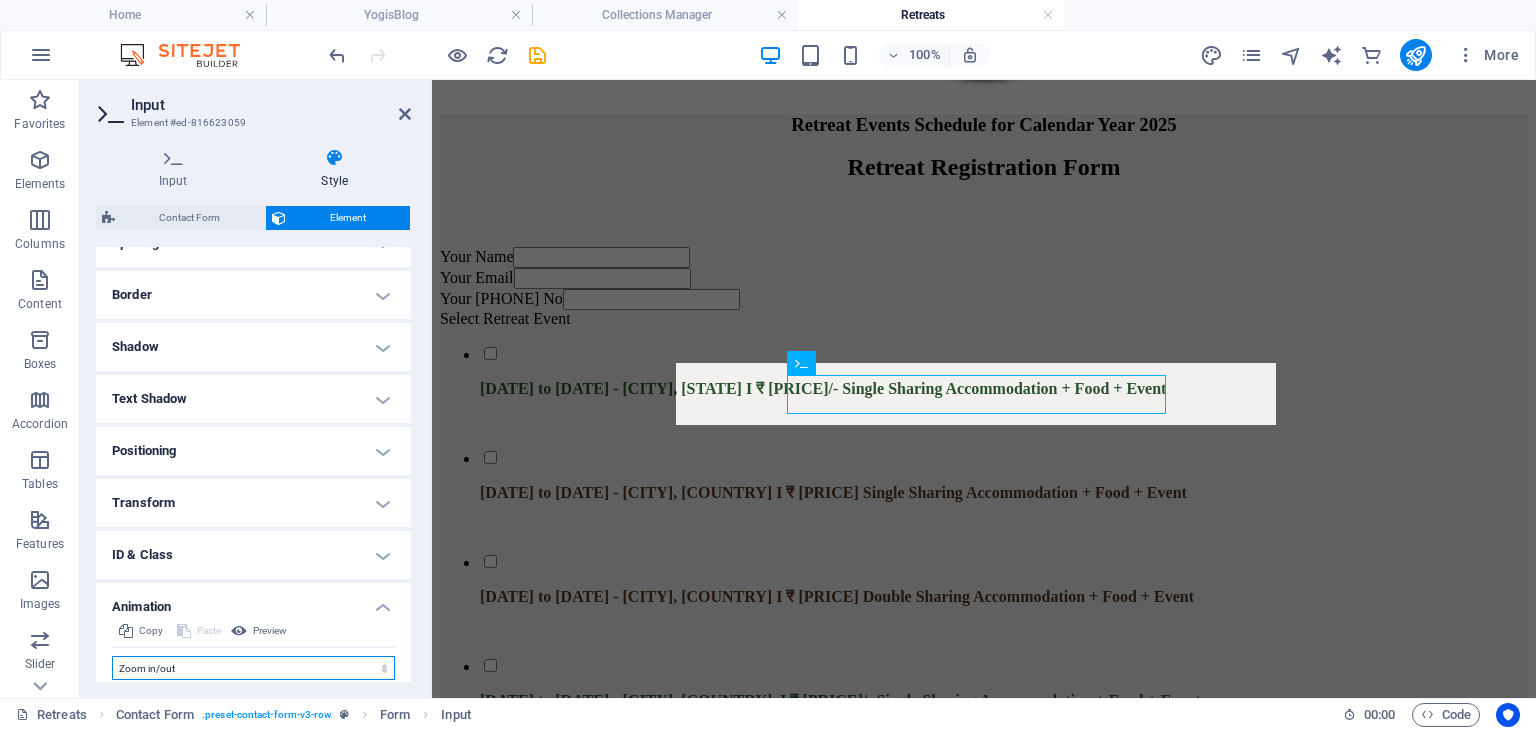 click on "Don't animate Show / Hide Slide up/down Zoom in/out Slide left to right Slide right to left Slide top to bottom Slide bottom to top Pulse Blink Open as overlay" at bounding box center [253, 668] 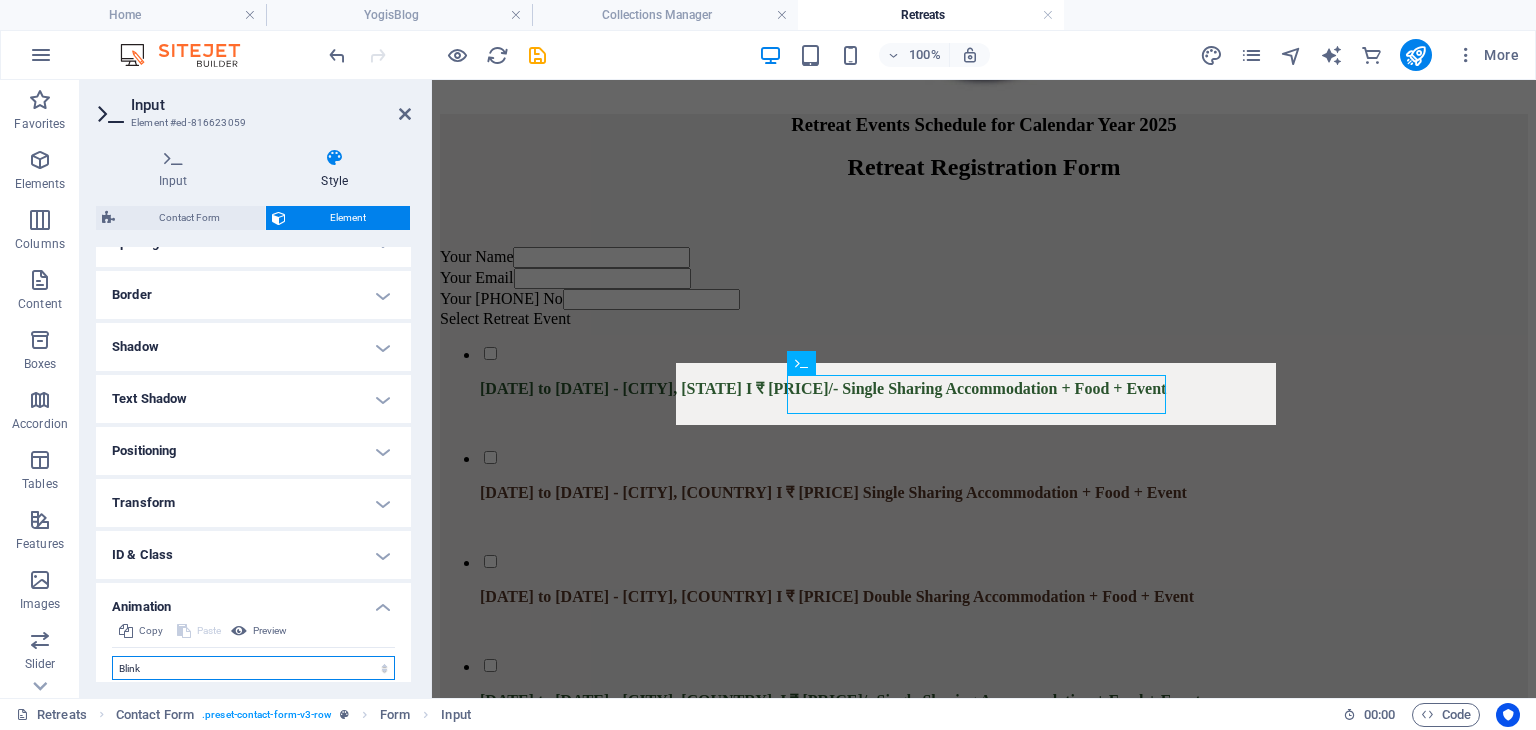 click on "Don't animate Show / Hide Slide up/down Zoom in/out Slide left to right Slide right to left Slide top to bottom Slide bottom to top Pulse Blink Open as overlay" at bounding box center (253, 668) 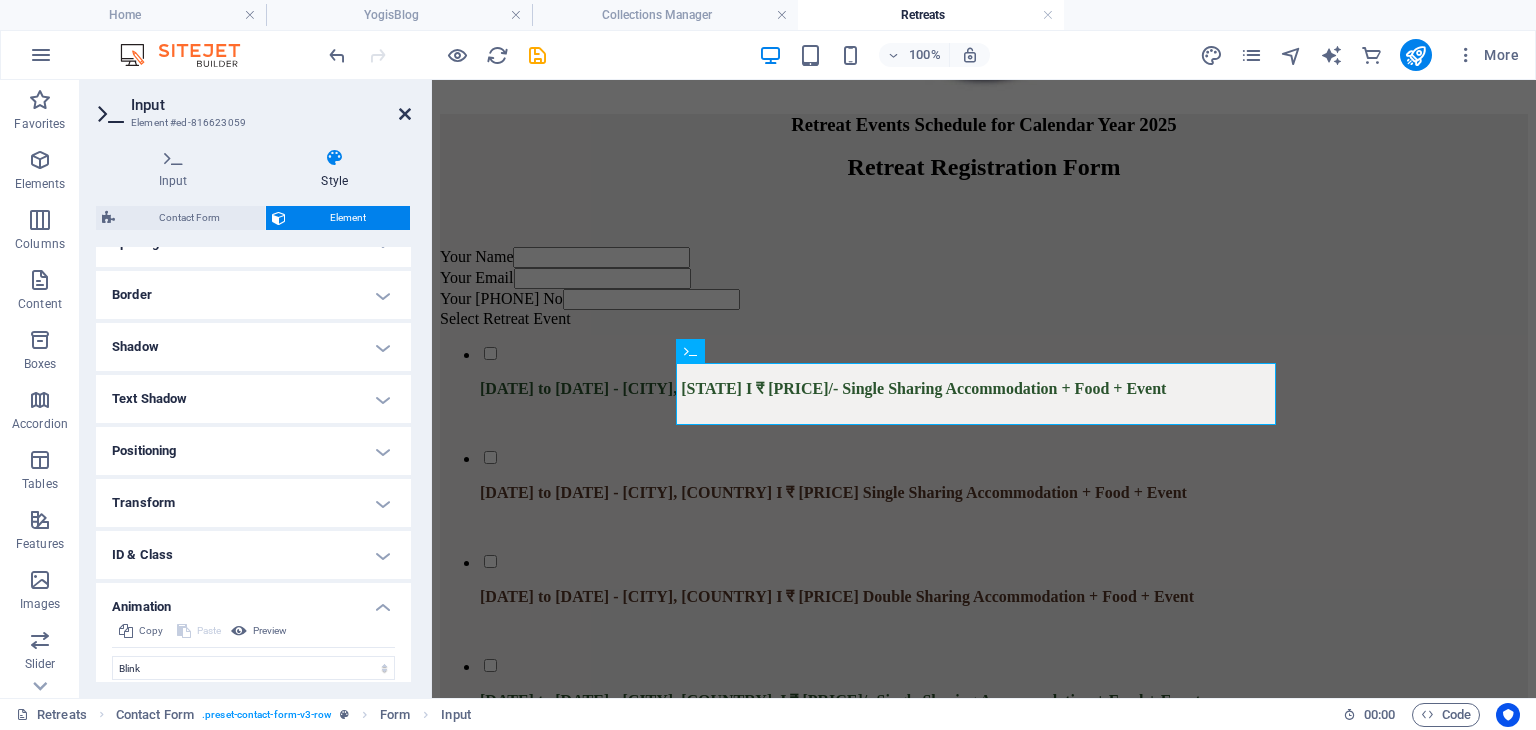 drag, startPoint x: 403, startPoint y: 117, endPoint x: 323, endPoint y: 38, distance: 112.432205 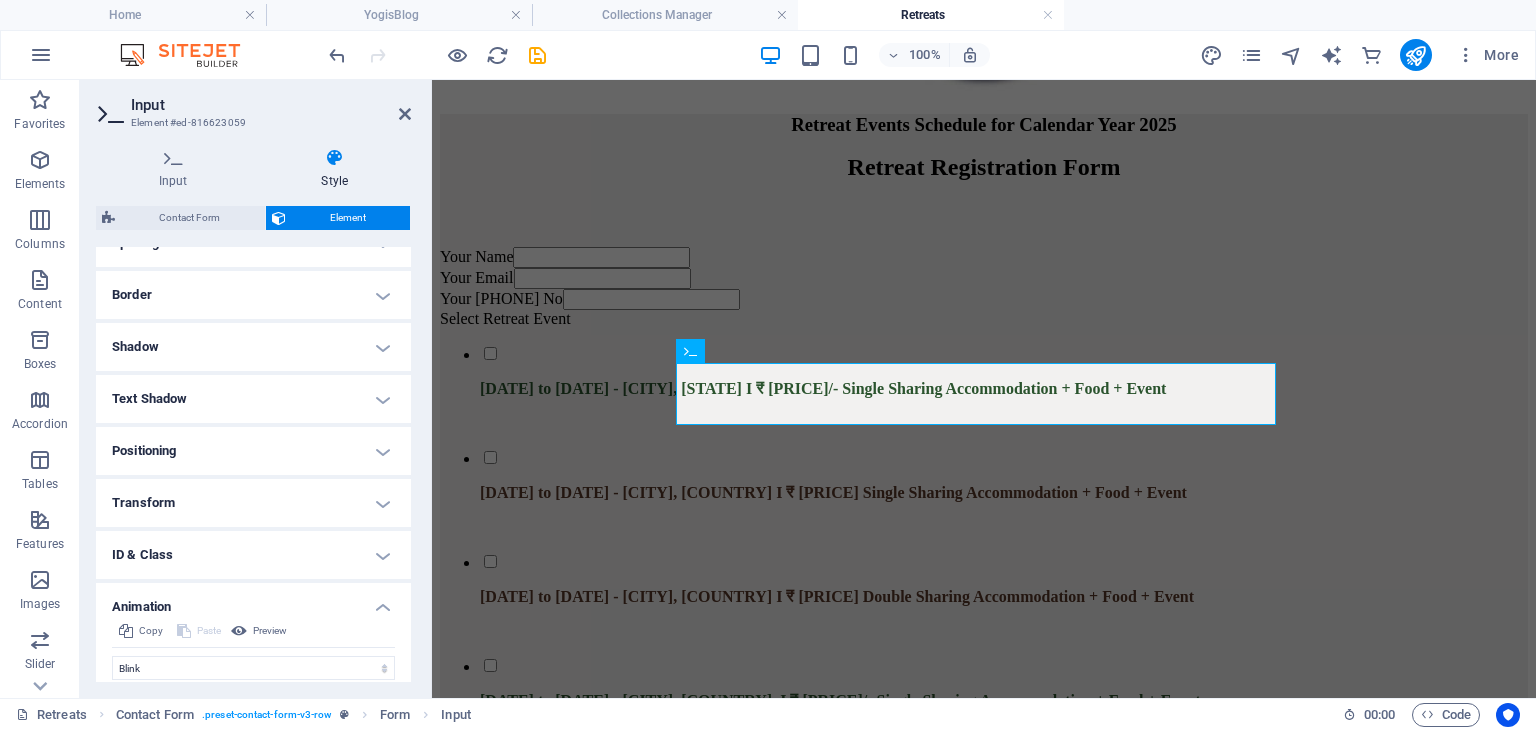 scroll, scrollTop: 3386, scrollLeft: 0, axis: vertical 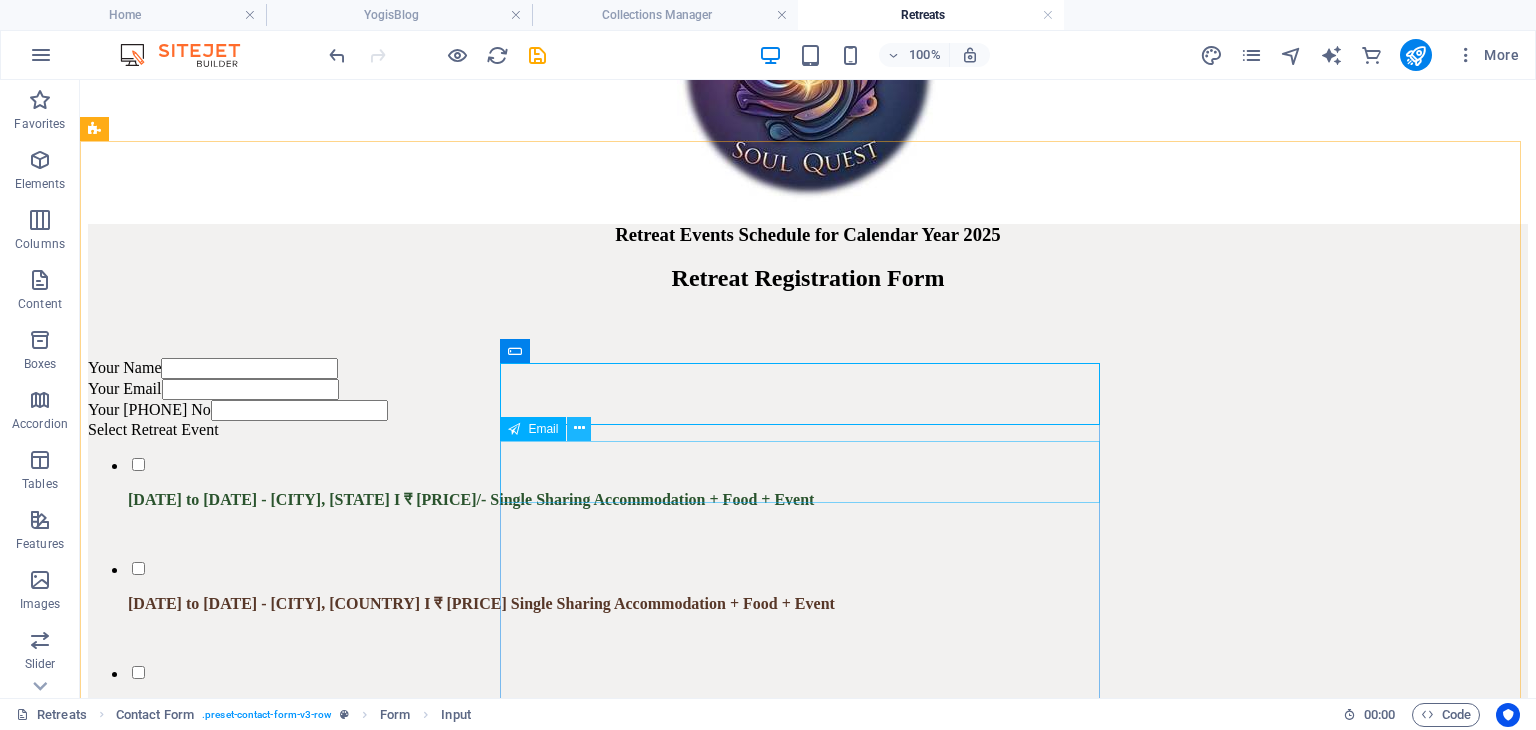 click at bounding box center [579, 429] 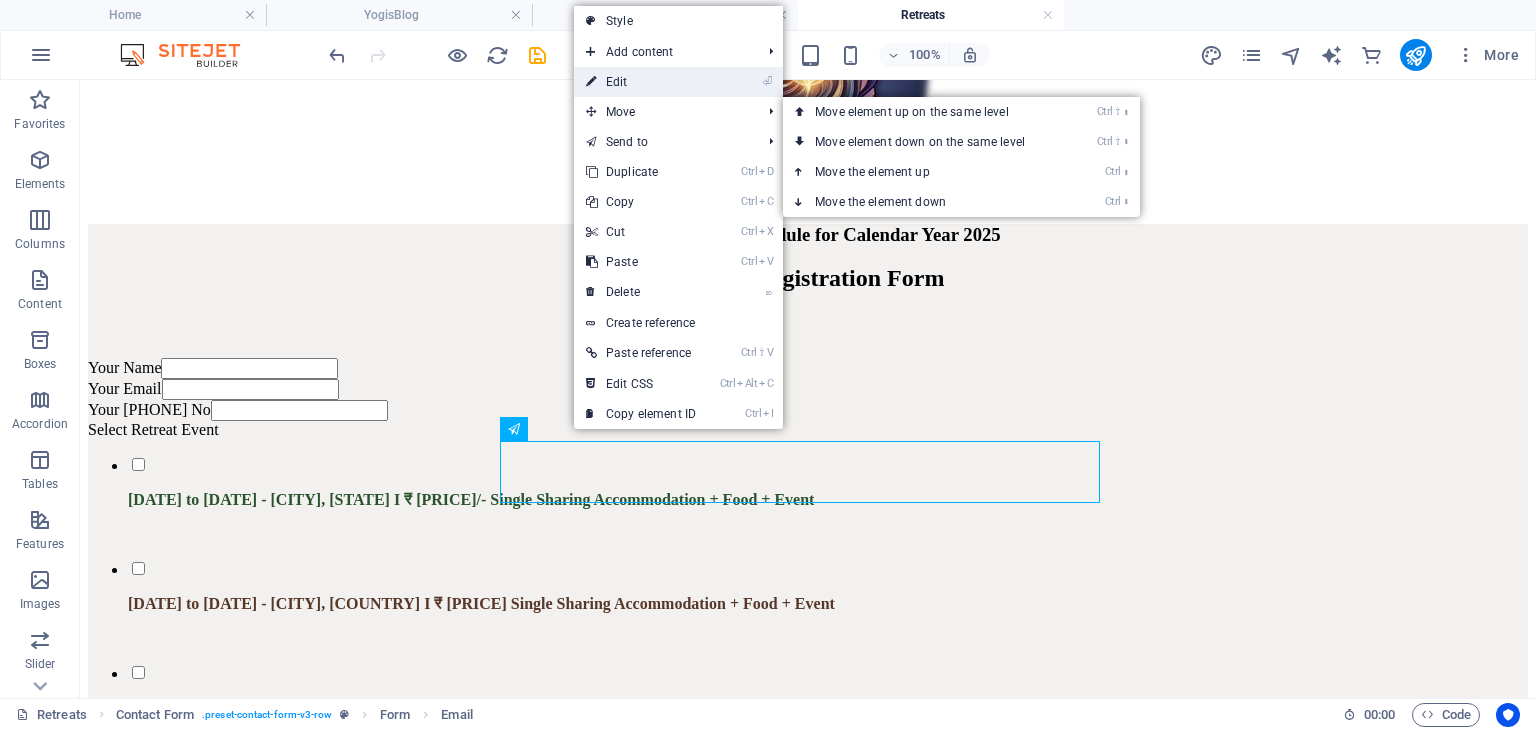click on "⏎  Edit" at bounding box center [641, 82] 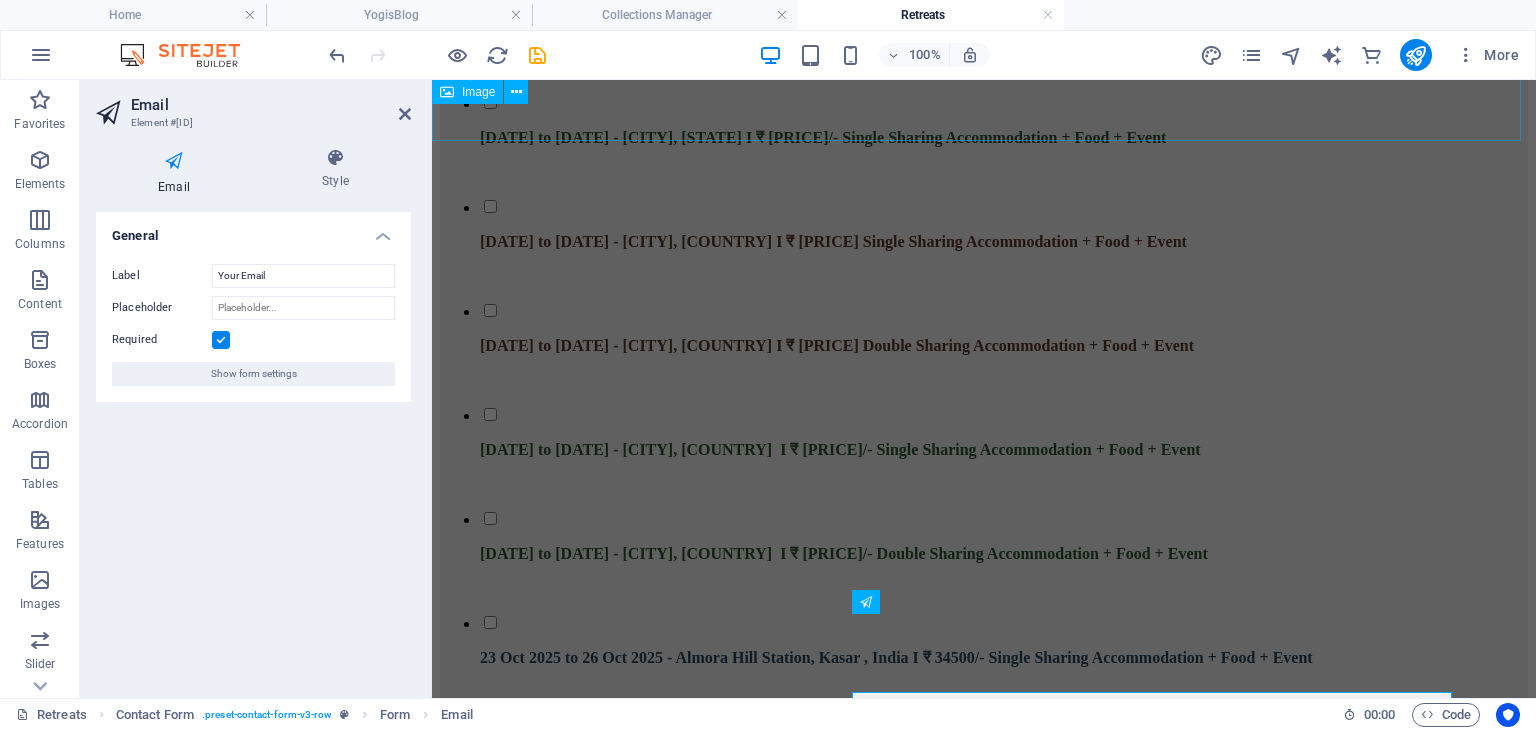 scroll, scrollTop: 3135, scrollLeft: 0, axis: vertical 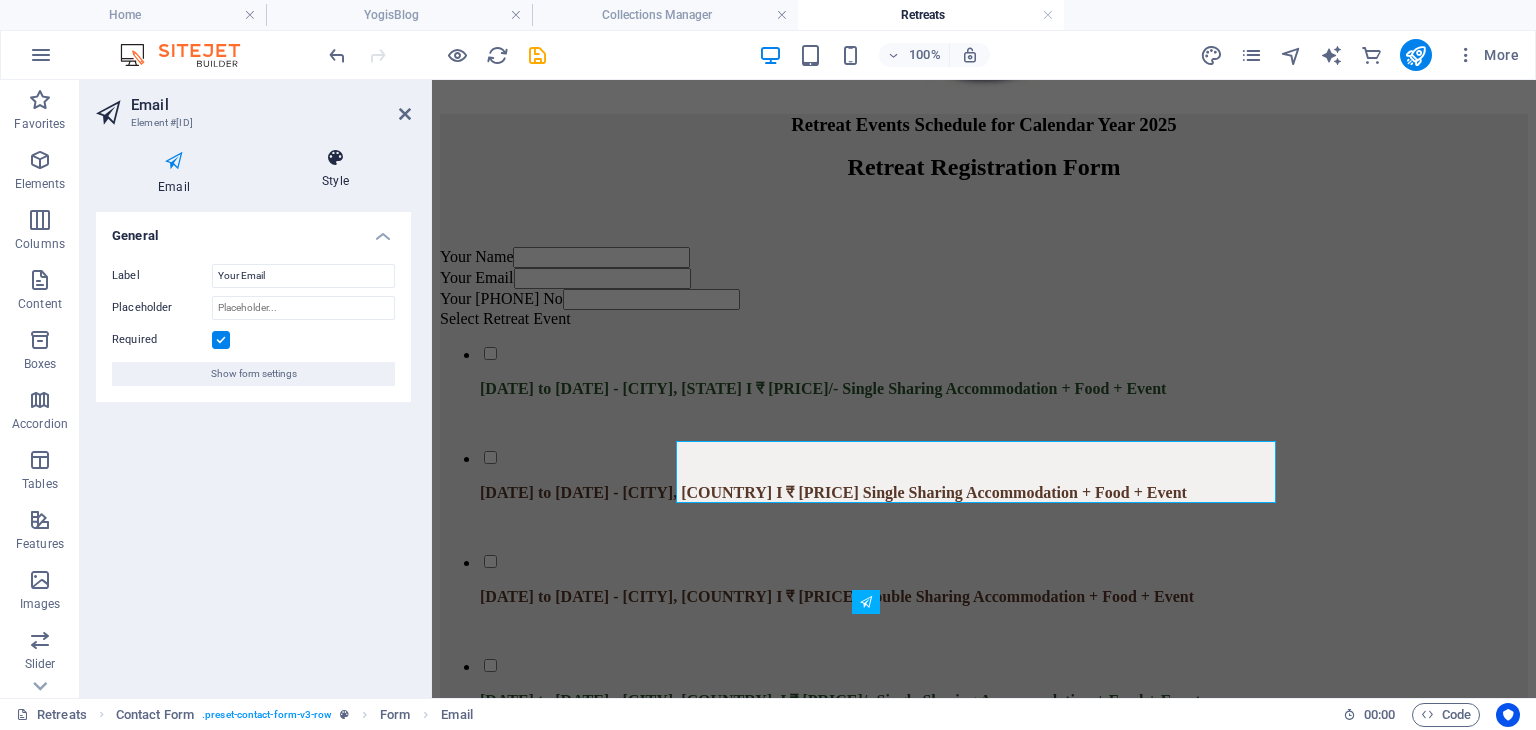 click at bounding box center [335, 158] 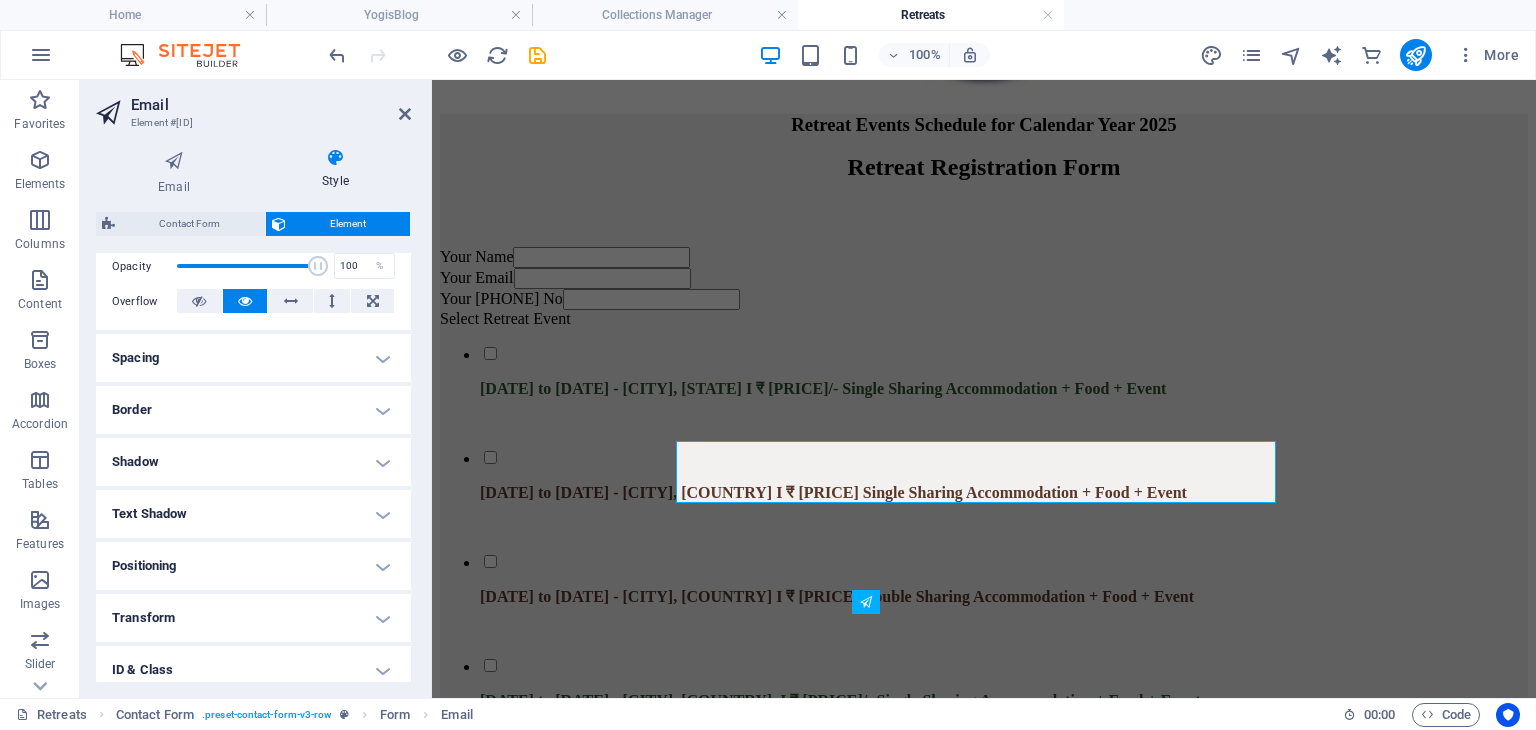 scroll, scrollTop: 416, scrollLeft: 0, axis: vertical 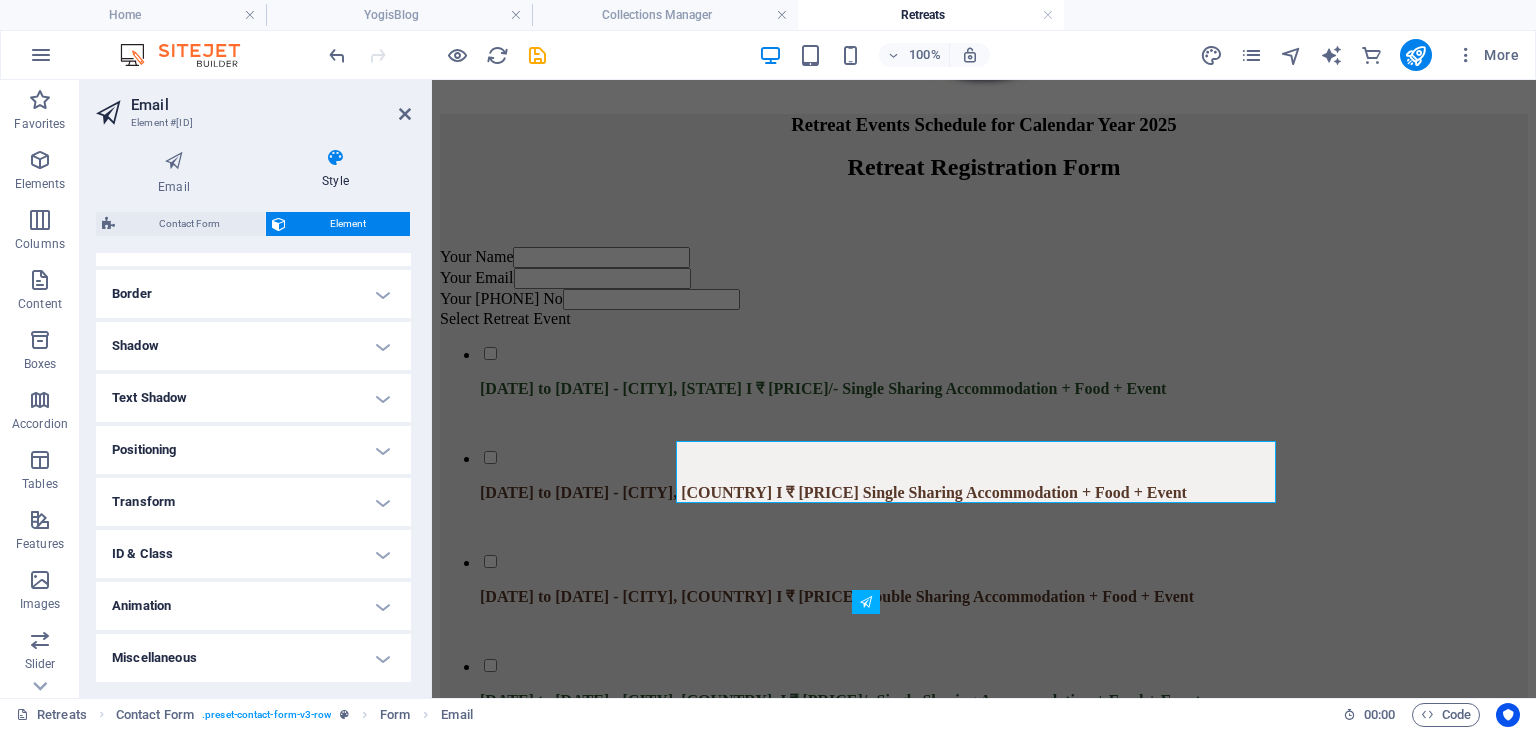 click on "Animation" at bounding box center (253, 606) 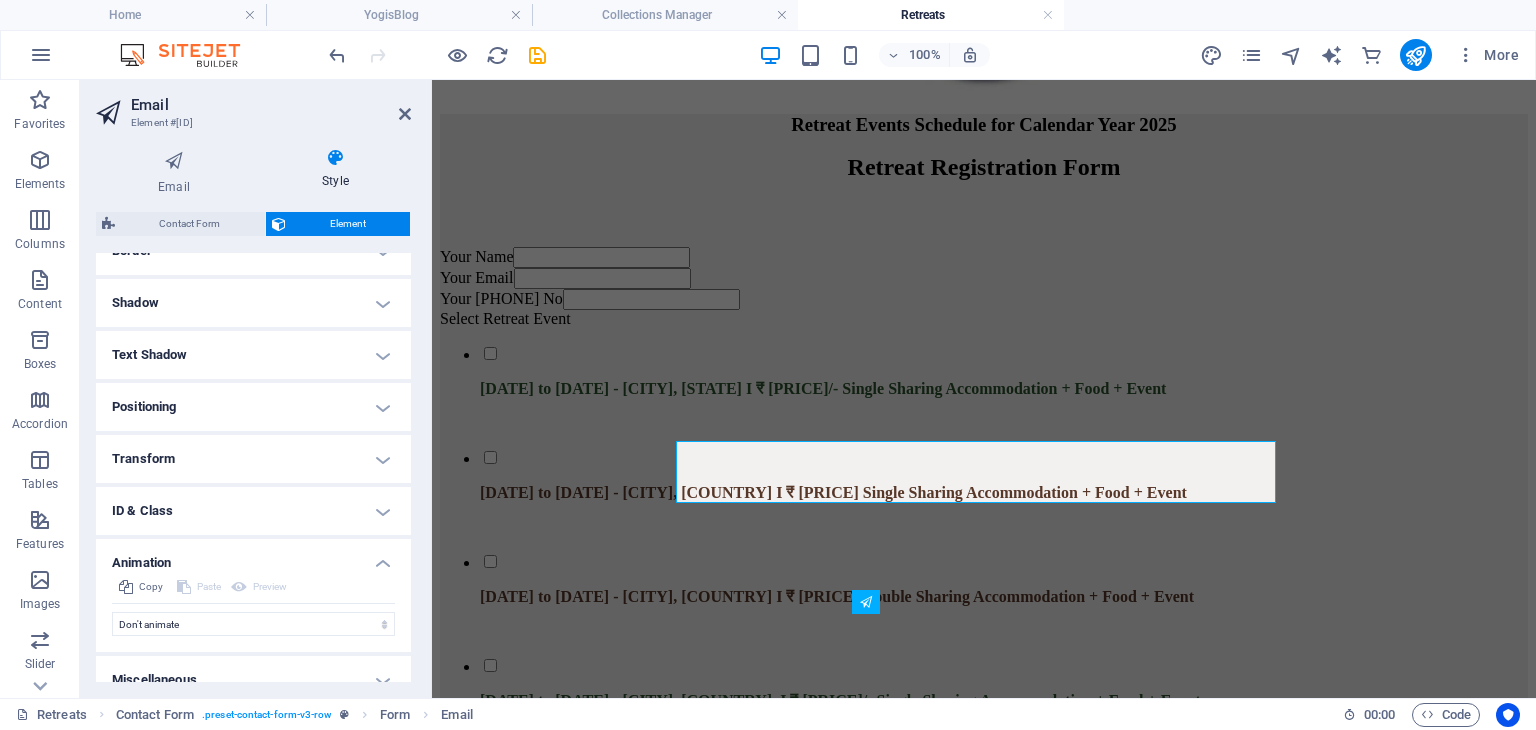 scroll, scrollTop: 480, scrollLeft: 0, axis: vertical 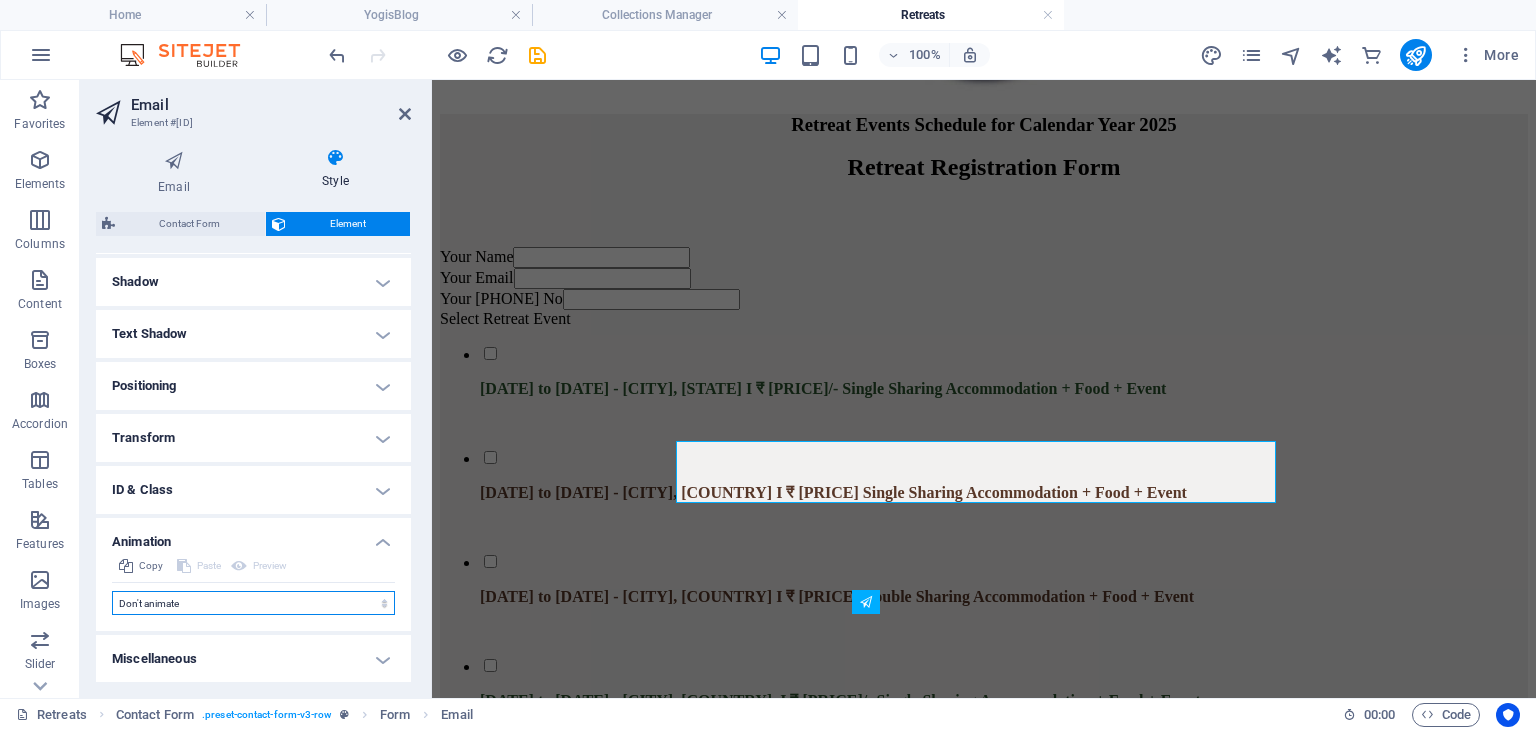 click on "Don't animate Show / Hide Slide up/down Zoom in/out Slide left to right Slide right to left Slide top to bottom Slide bottom to top Pulse Blink Open as overlay" at bounding box center [253, 603] 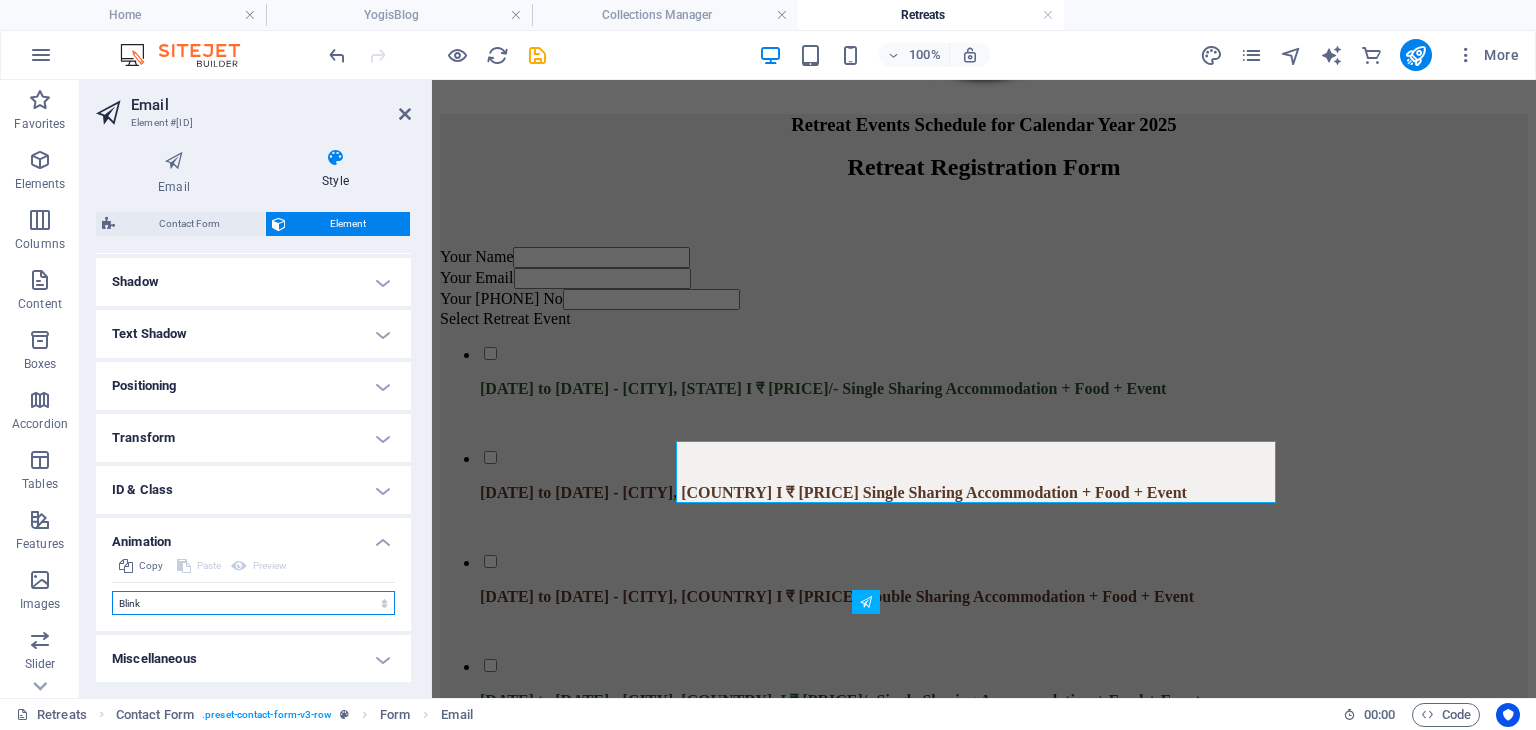 click on "Don't animate Show / Hide Slide up/down Zoom in/out Slide left to right Slide right to left Slide top to bottom Slide bottom to top Pulse Blink Open as overlay" at bounding box center (253, 603) 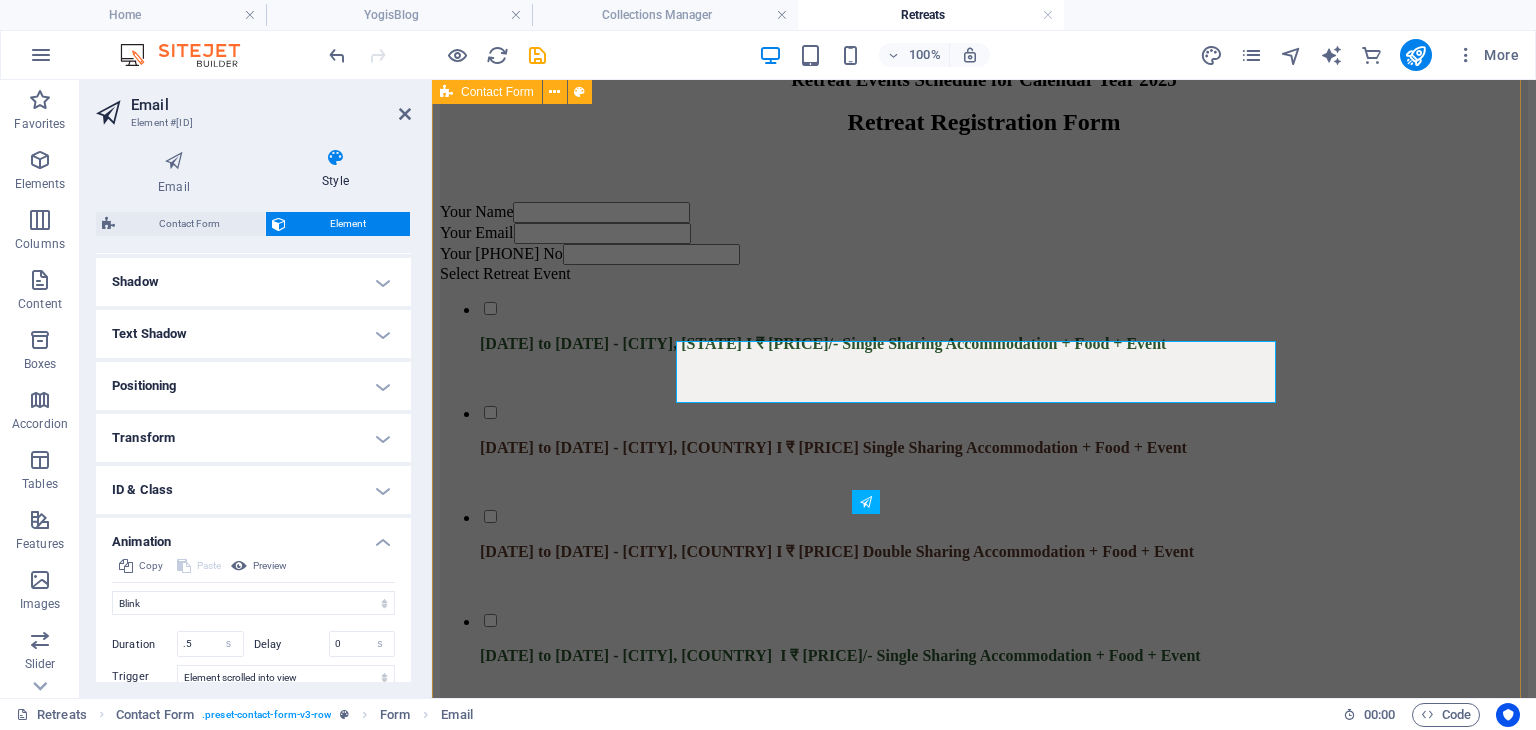 scroll, scrollTop: 3235, scrollLeft: 0, axis: vertical 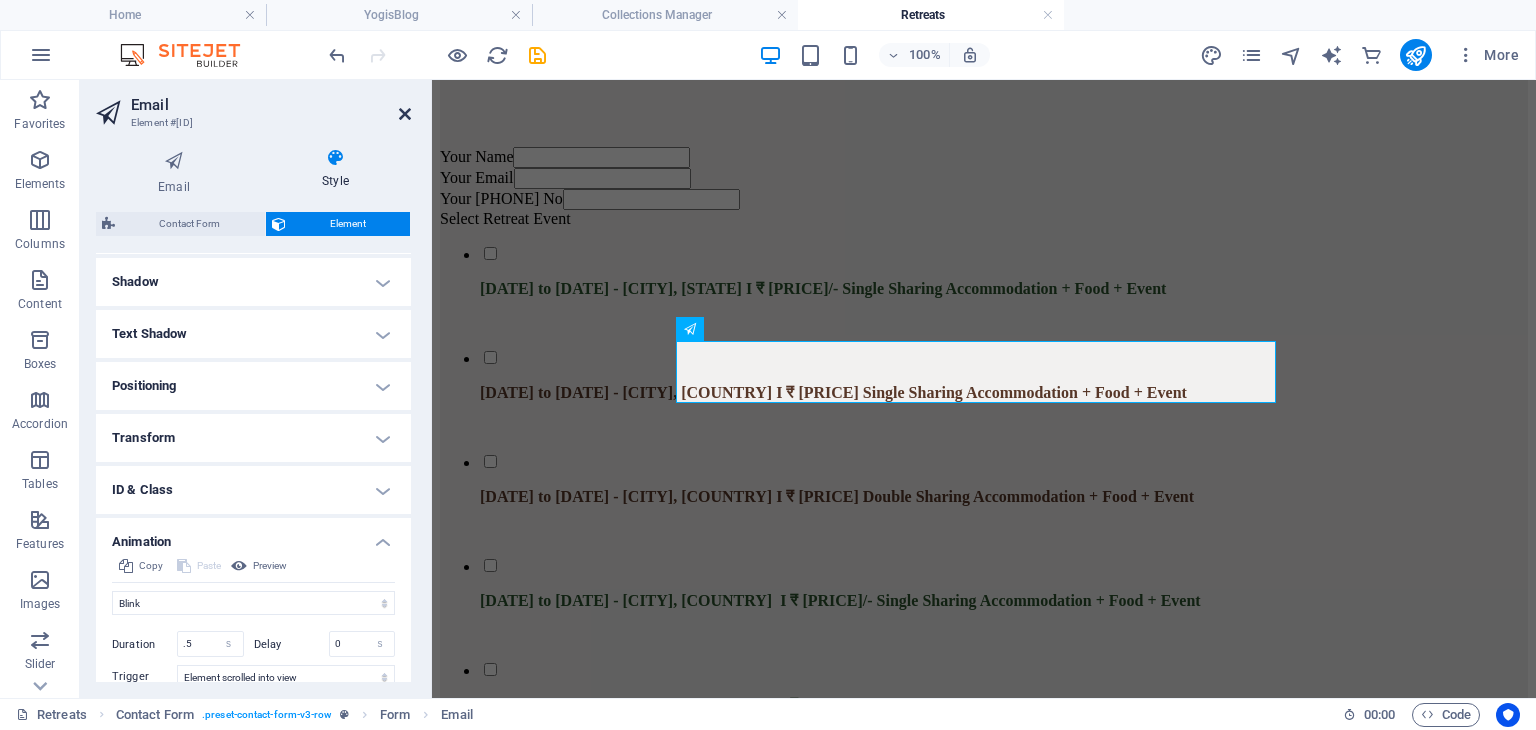 click at bounding box center [405, 114] 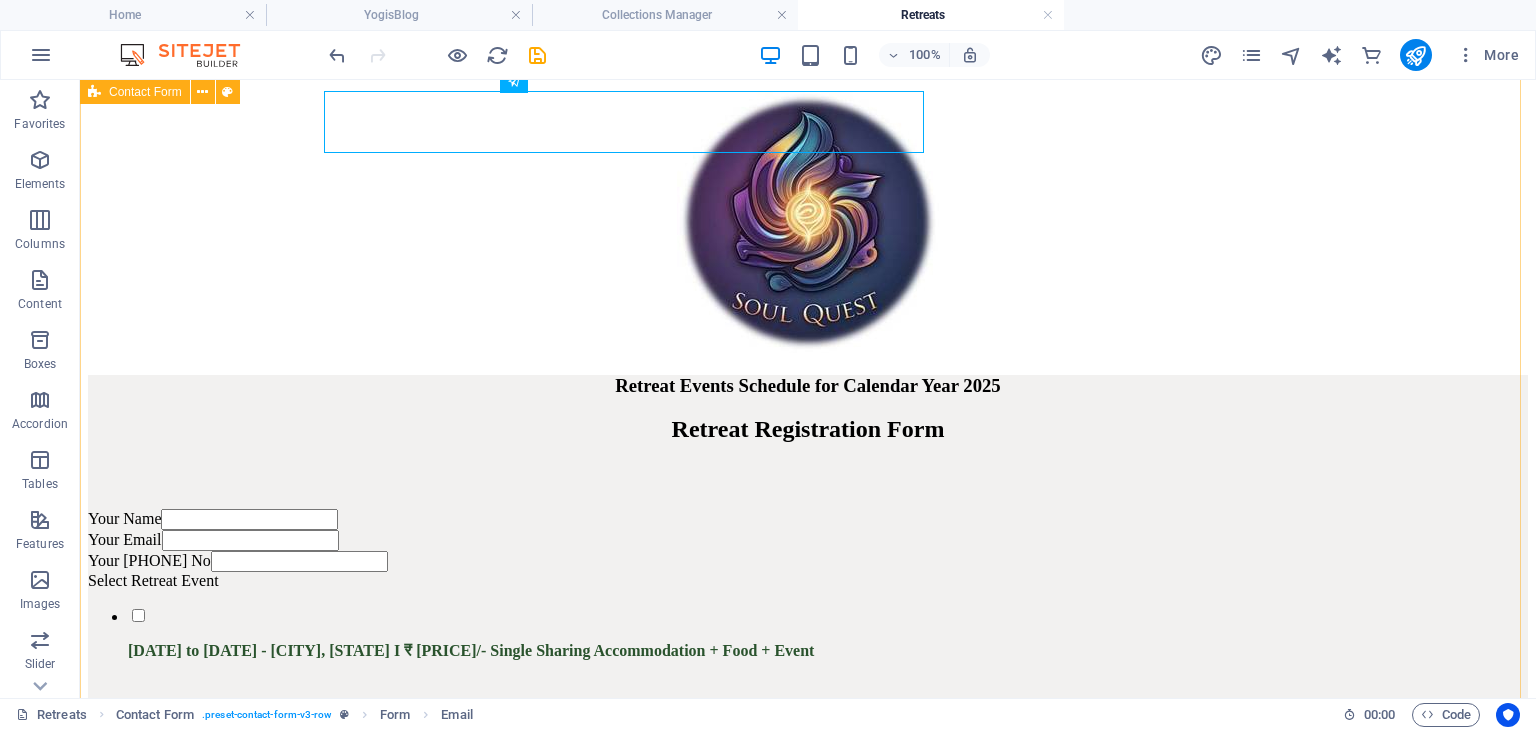 scroll, scrollTop: 3485, scrollLeft: 0, axis: vertical 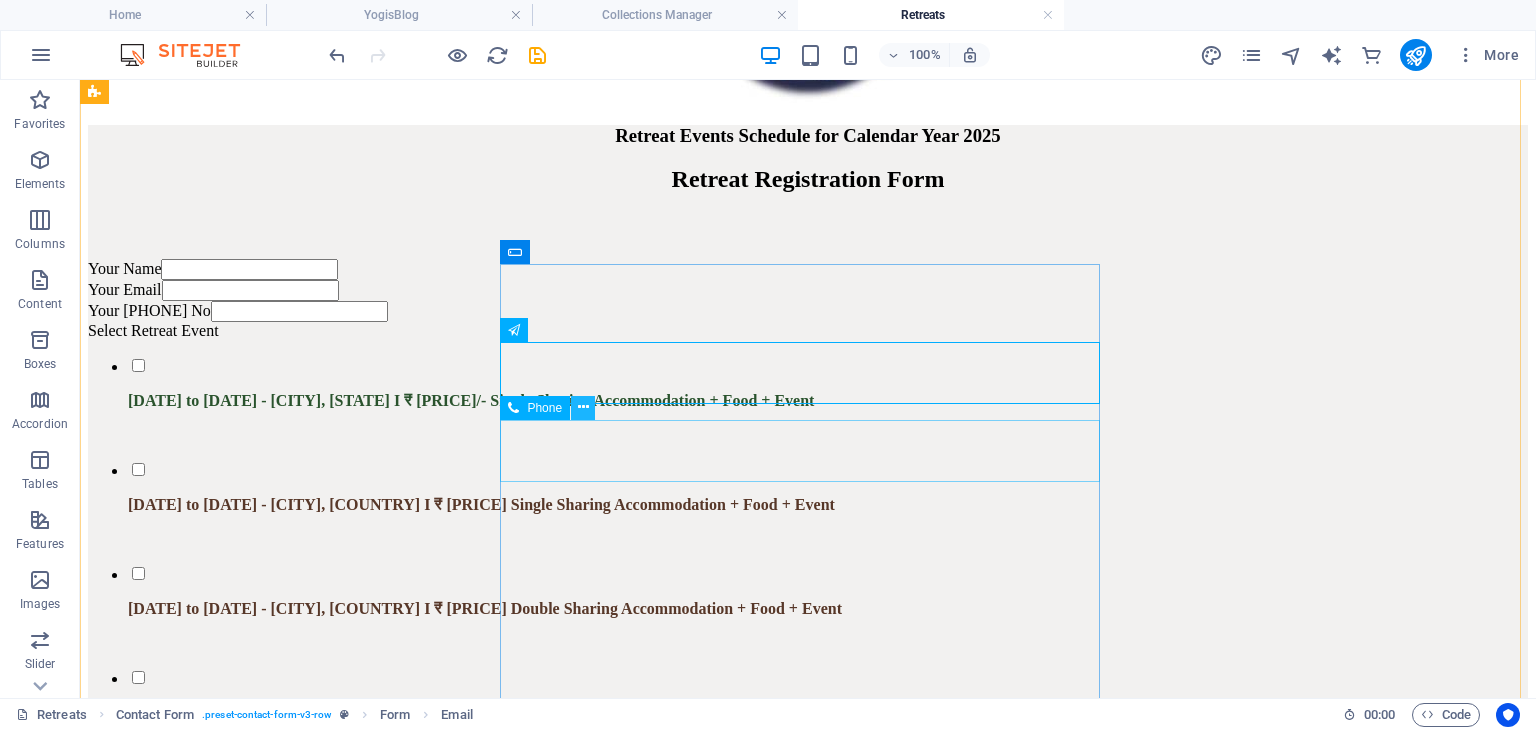 click at bounding box center (583, 407) 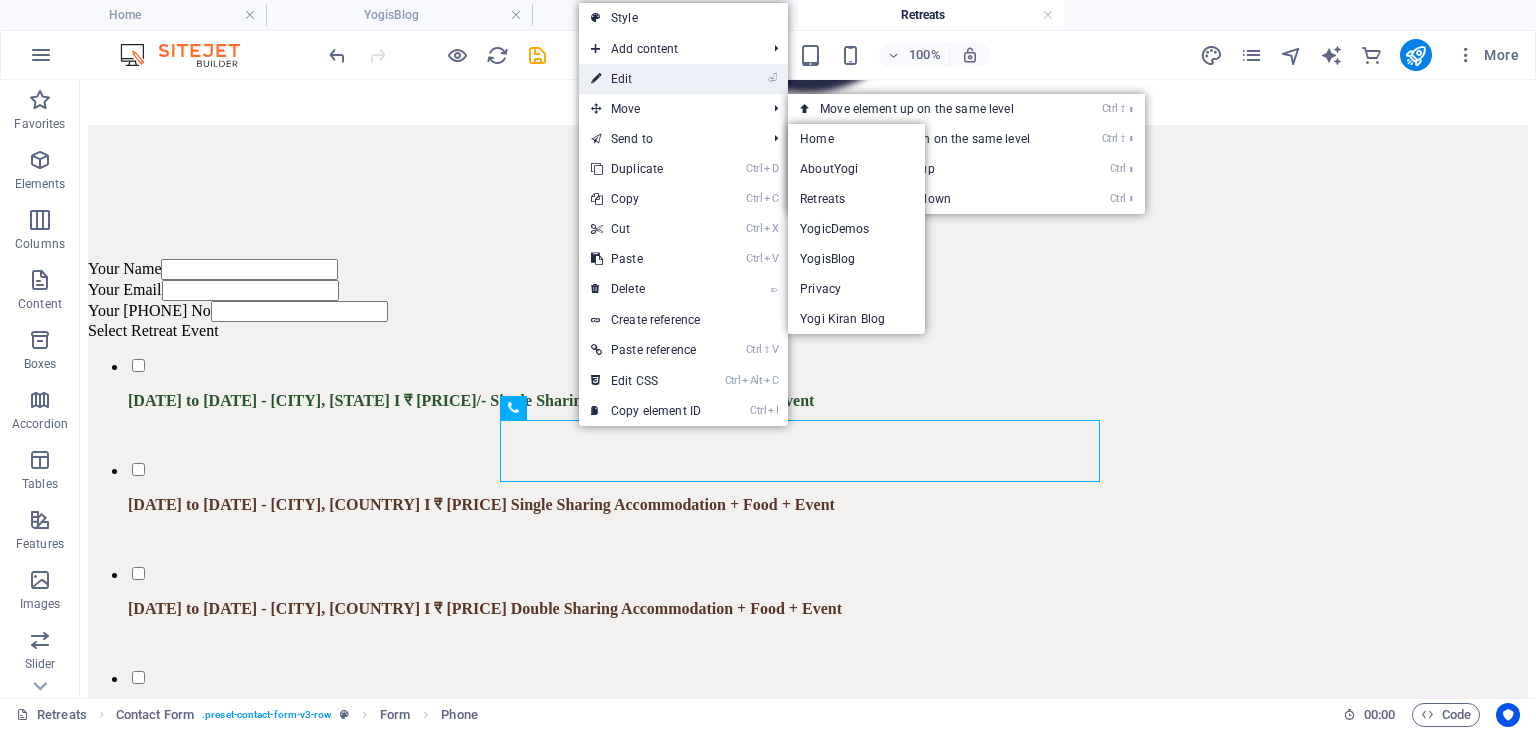 click on "⏎  Edit" at bounding box center [646, 79] 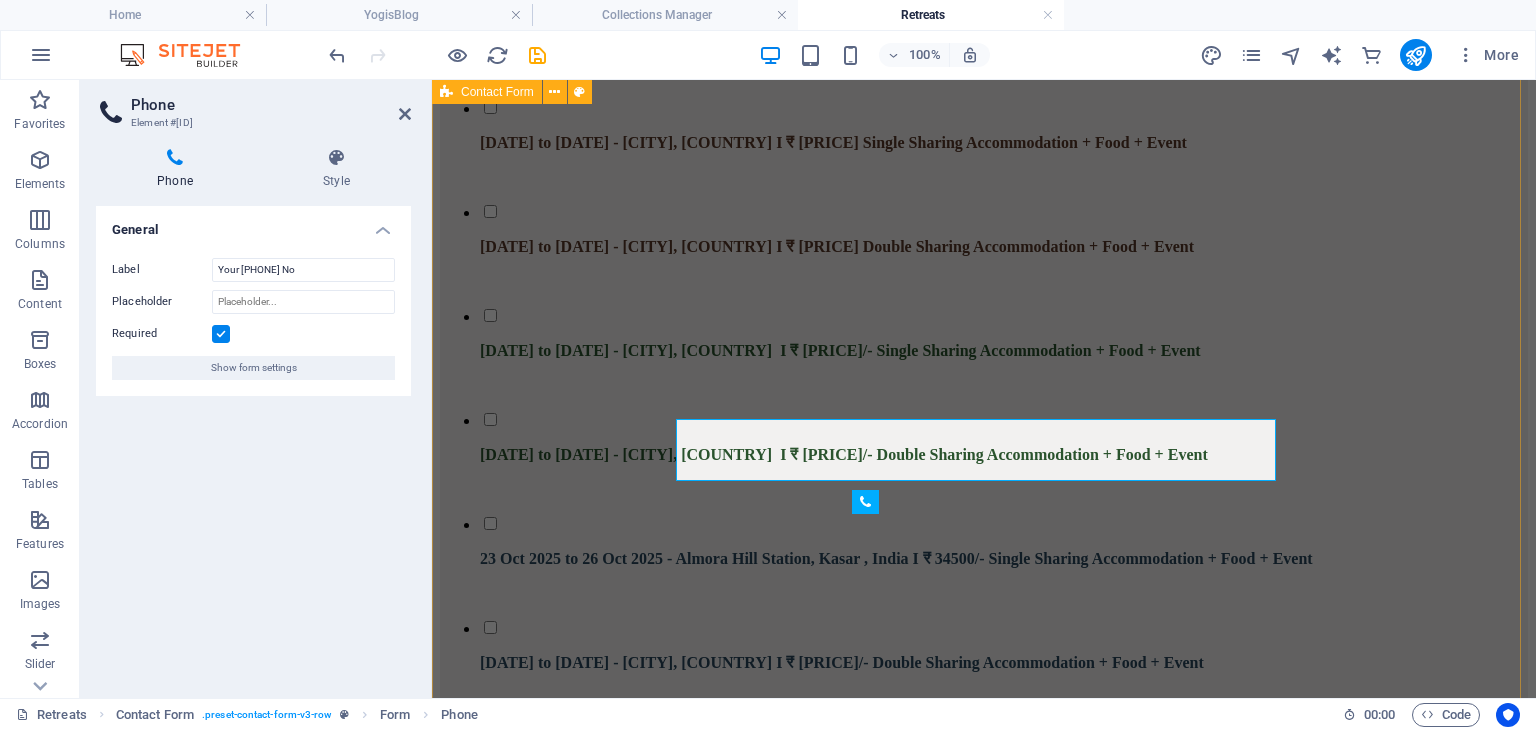 scroll, scrollTop: 3235, scrollLeft: 0, axis: vertical 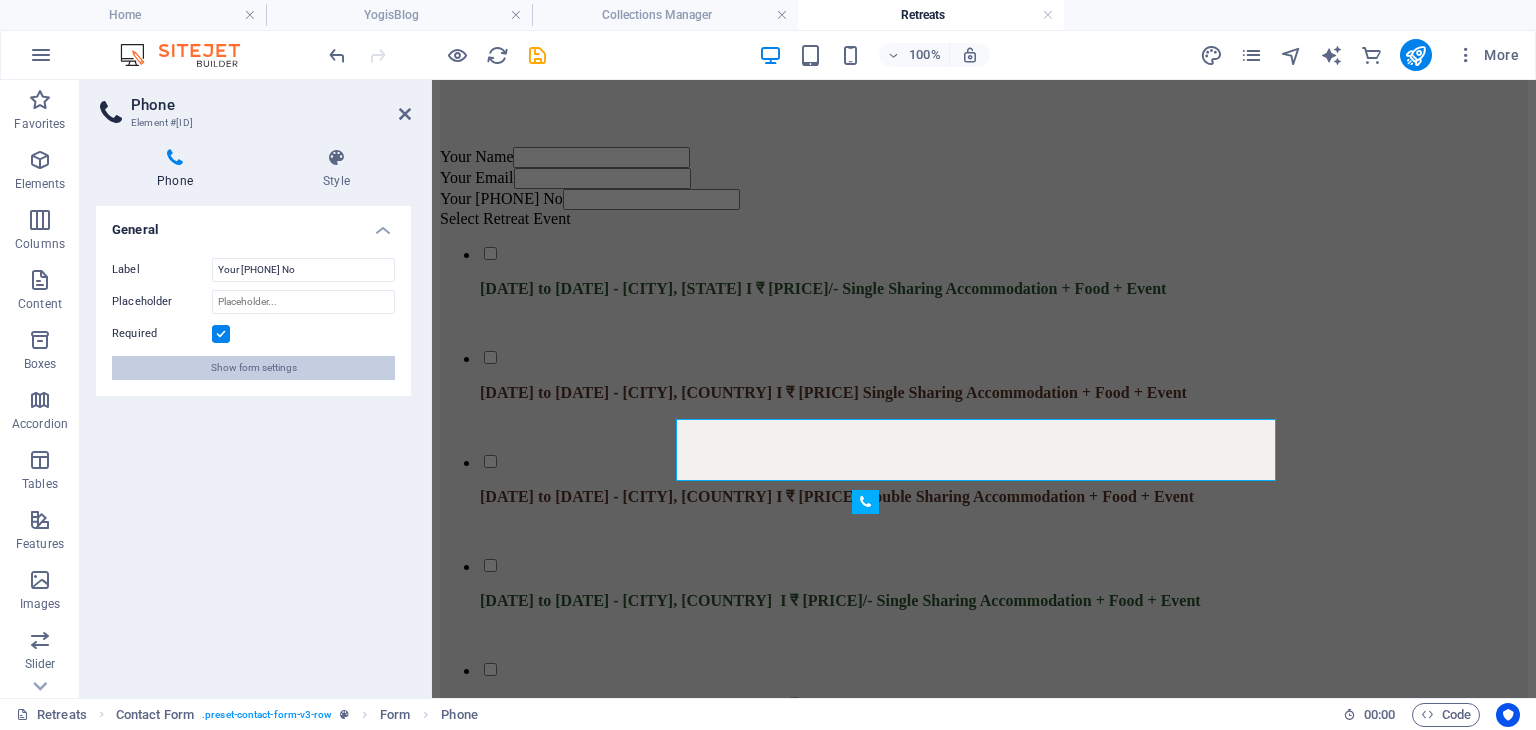 click on "Show form settings" at bounding box center (253, 368) 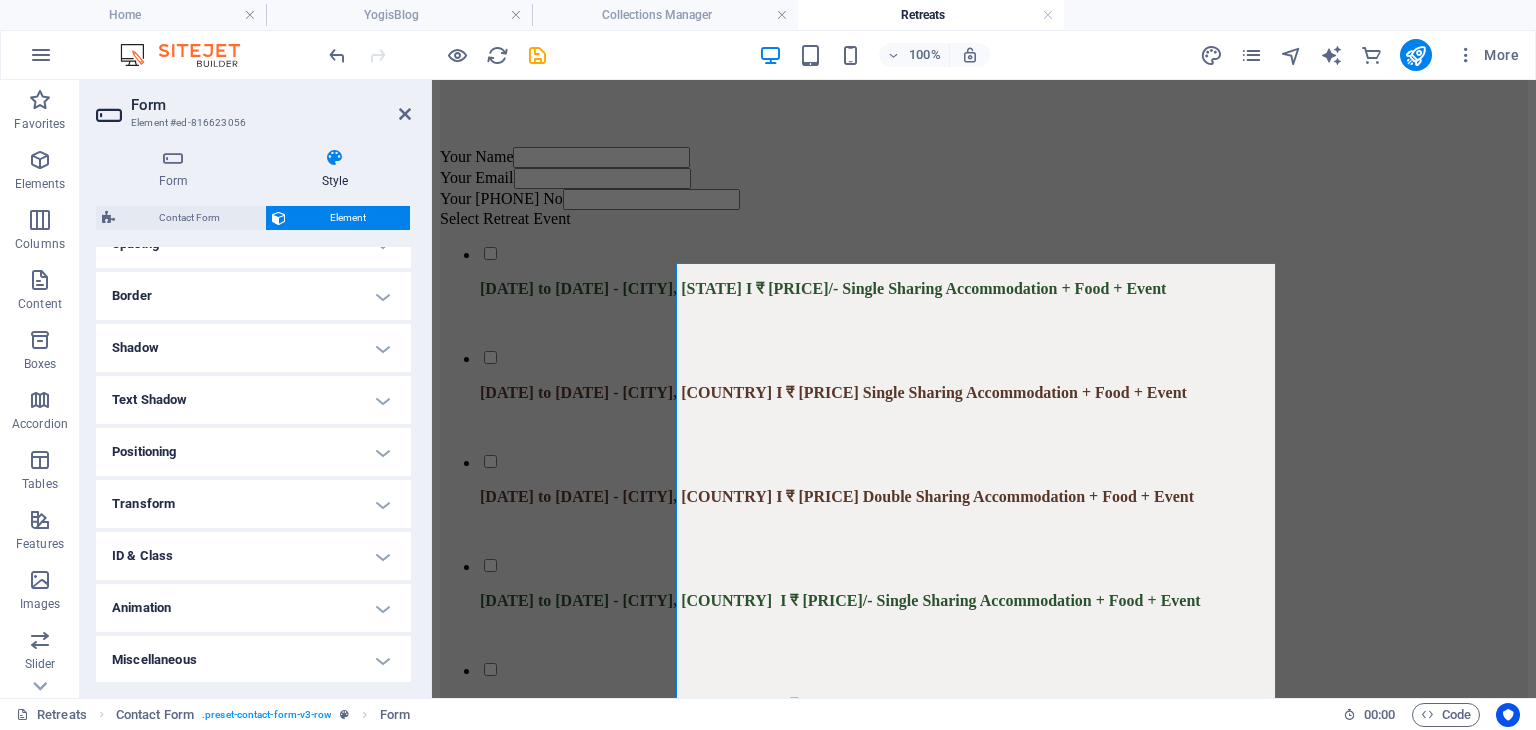 scroll, scrollTop: 409, scrollLeft: 0, axis: vertical 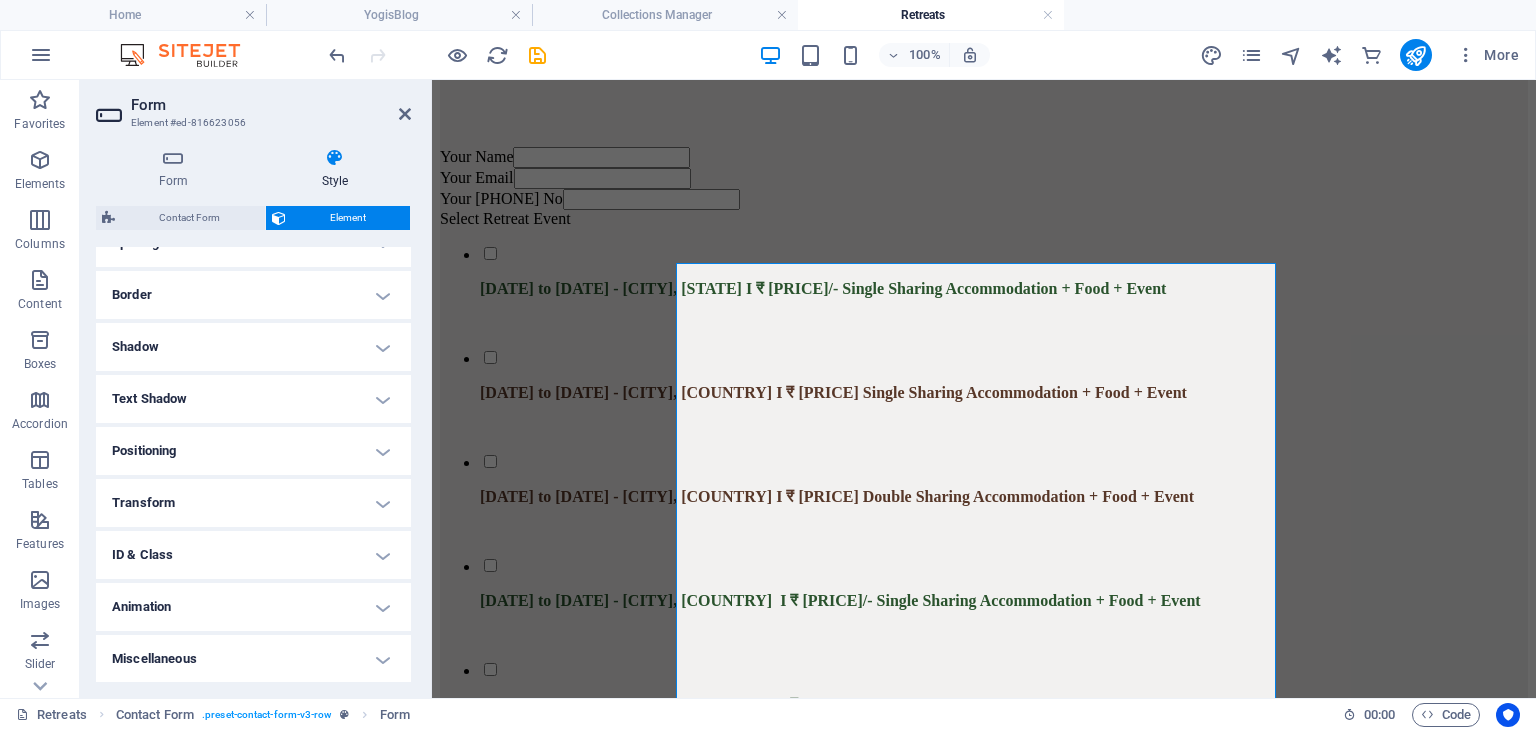 click on "Animation" at bounding box center [253, 607] 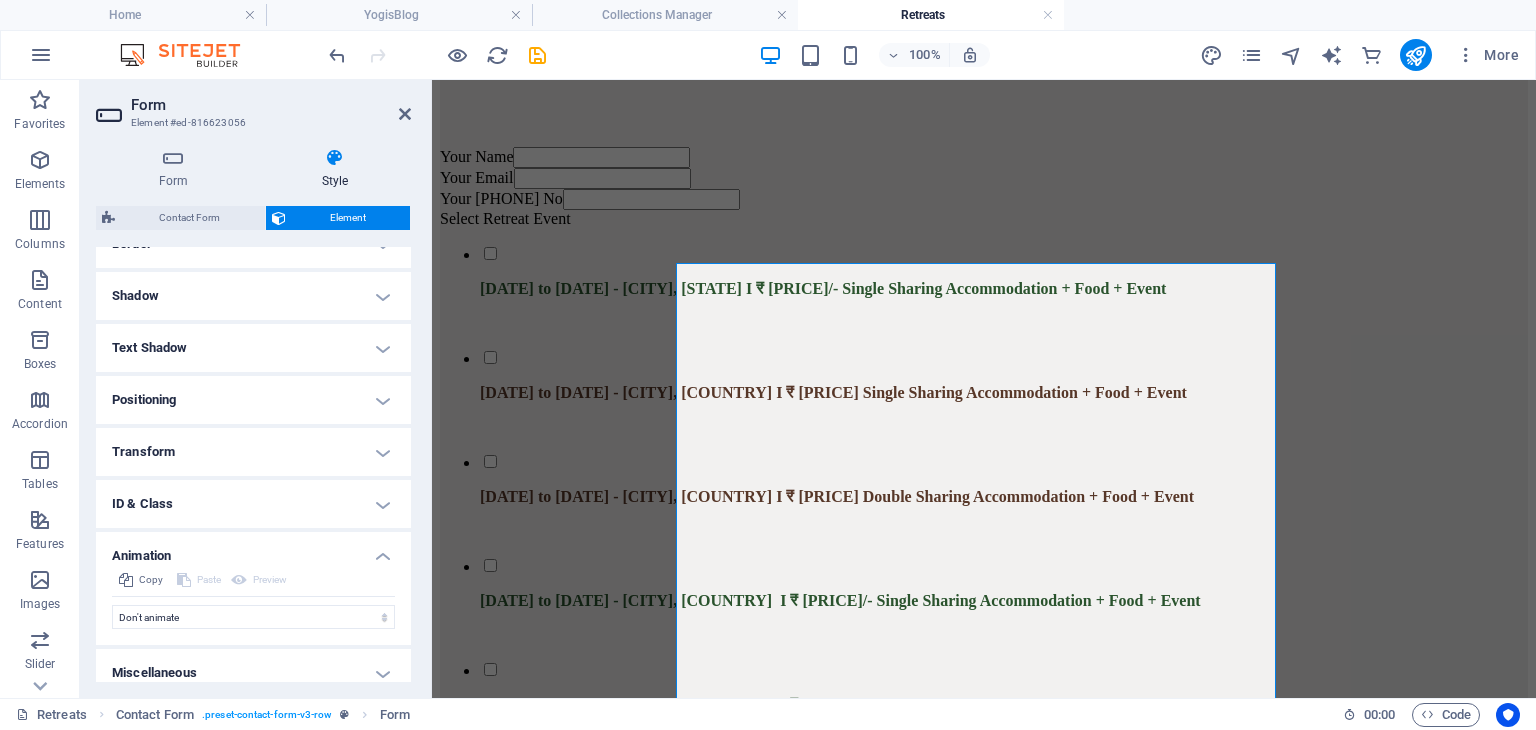 scroll, scrollTop: 474, scrollLeft: 0, axis: vertical 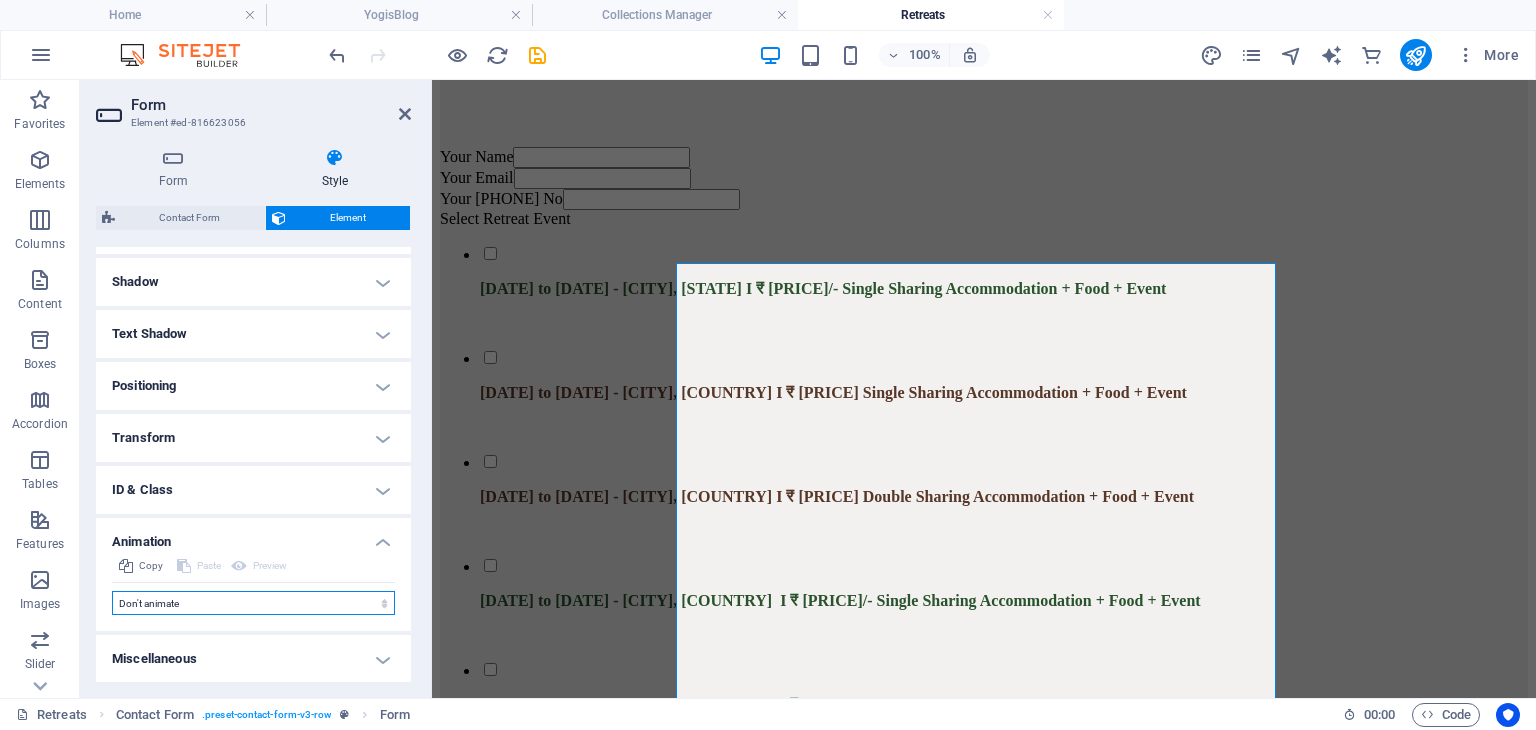 click on "Don't animate Show / Hide Slide up/down Zoom in/out Slide left to right Slide right to left Slide top to bottom Slide bottom to top Pulse Blink Open as overlay" at bounding box center [253, 603] 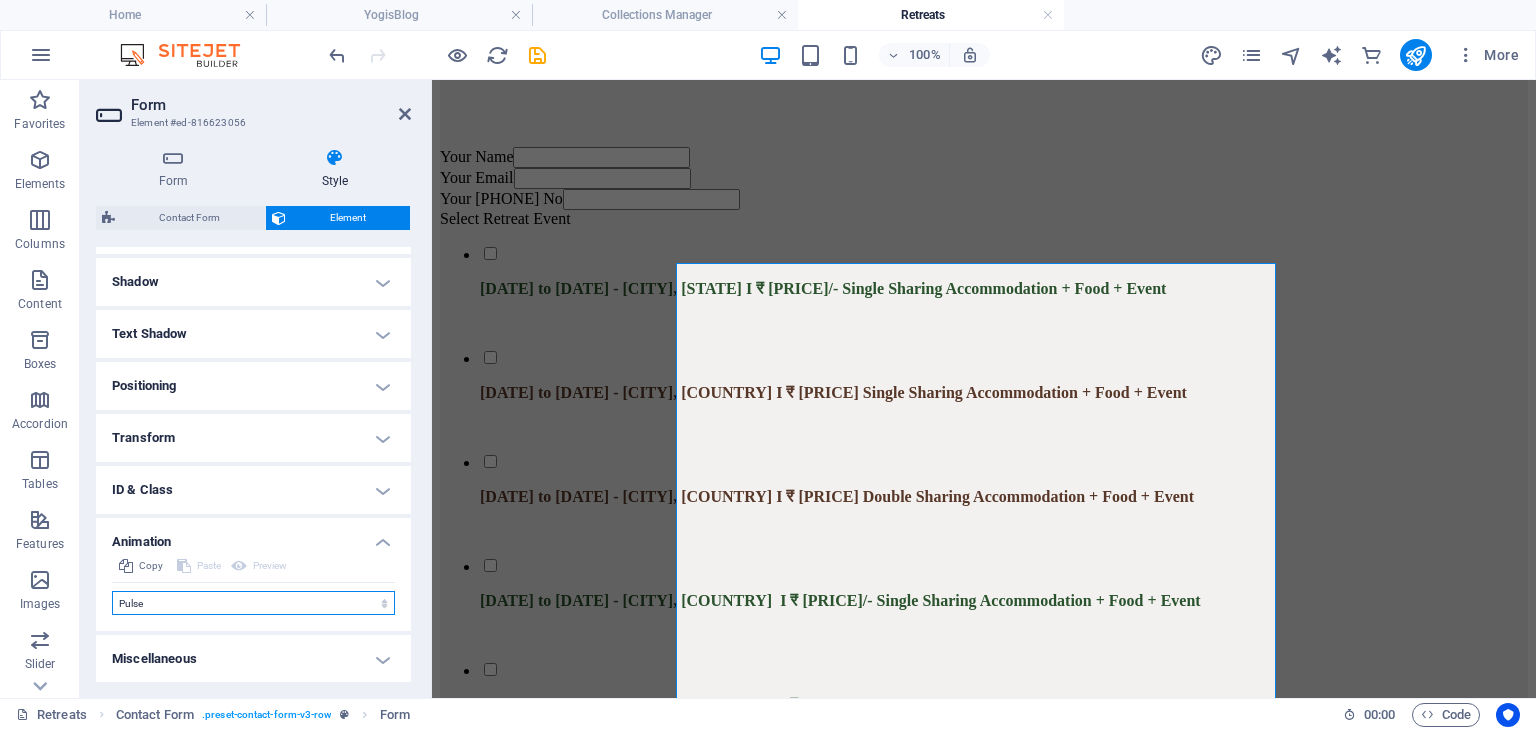 click on "Don't animate Show / Hide Slide up/down Zoom in/out Slide left to right Slide right to left Slide top to bottom Slide bottom to top Pulse Blink Open as overlay" at bounding box center (253, 603) 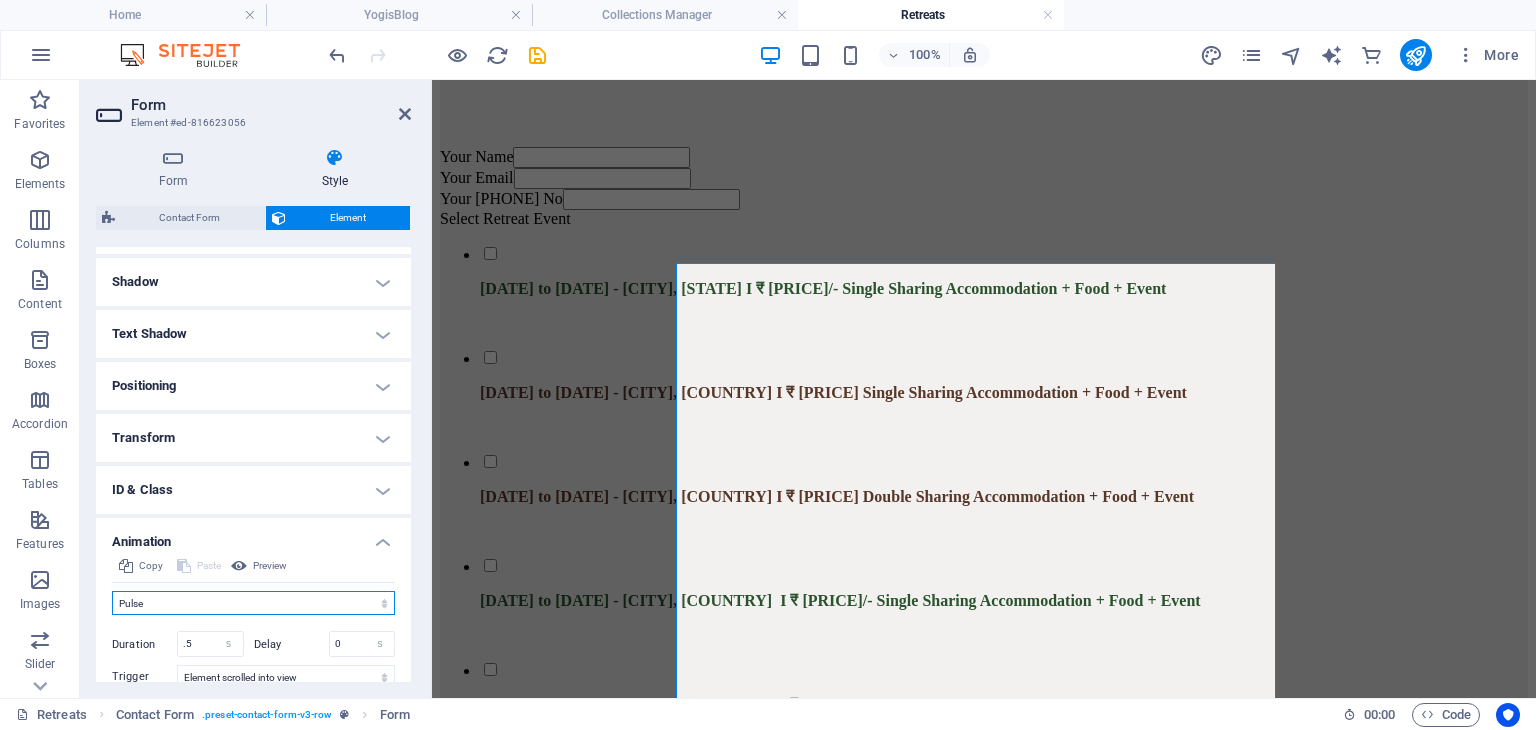 click on "Don't animate Show / Hide Slide up/down Zoom in/out Slide left to right Slide right to left Slide top to bottom Slide bottom to top Pulse Blink Open as overlay" at bounding box center (253, 603) 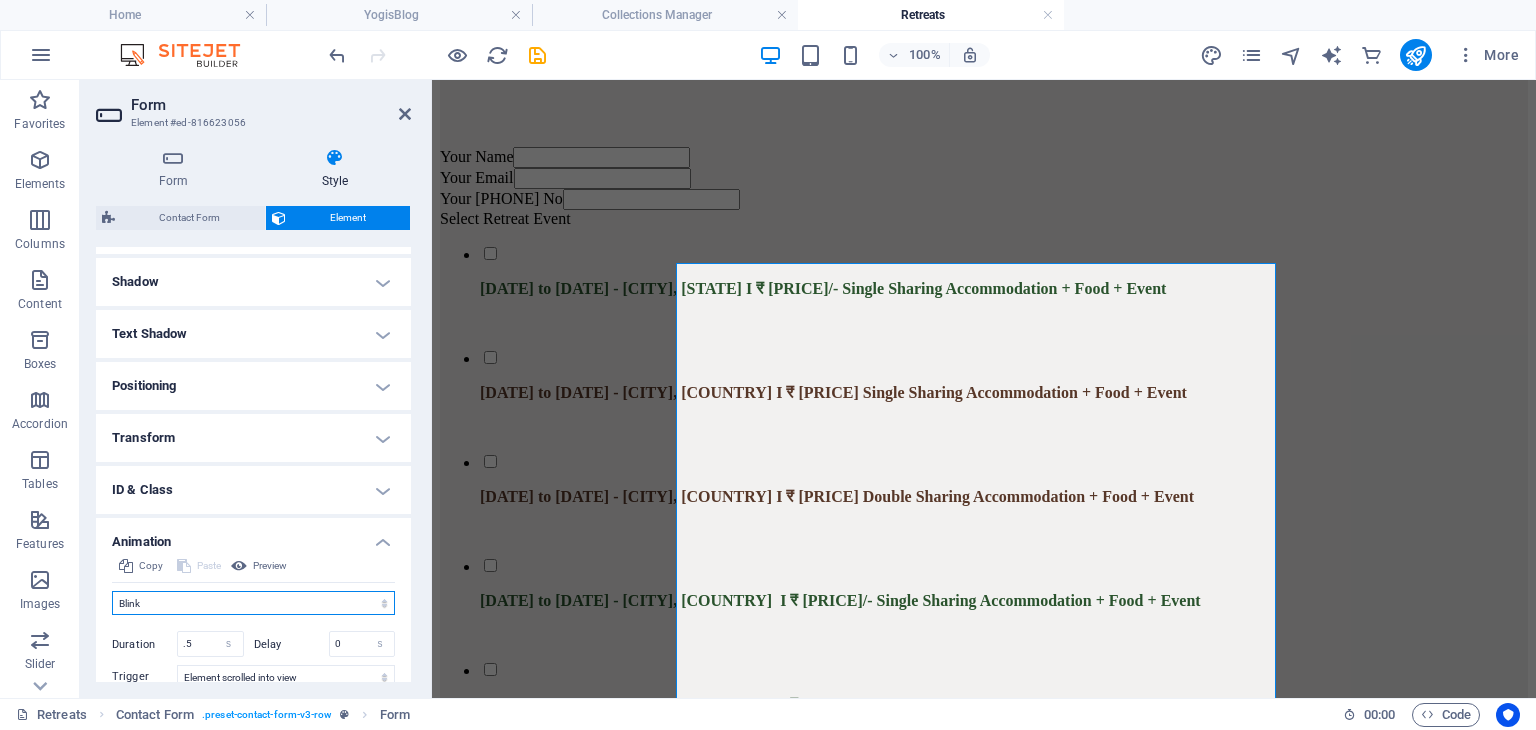 click on "Don't animate Show / Hide Slide up/down Zoom in/out Slide left to right Slide right to left Slide top to bottom Slide bottom to top Pulse Blink Open as overlay" at bounding box center [253, 603] 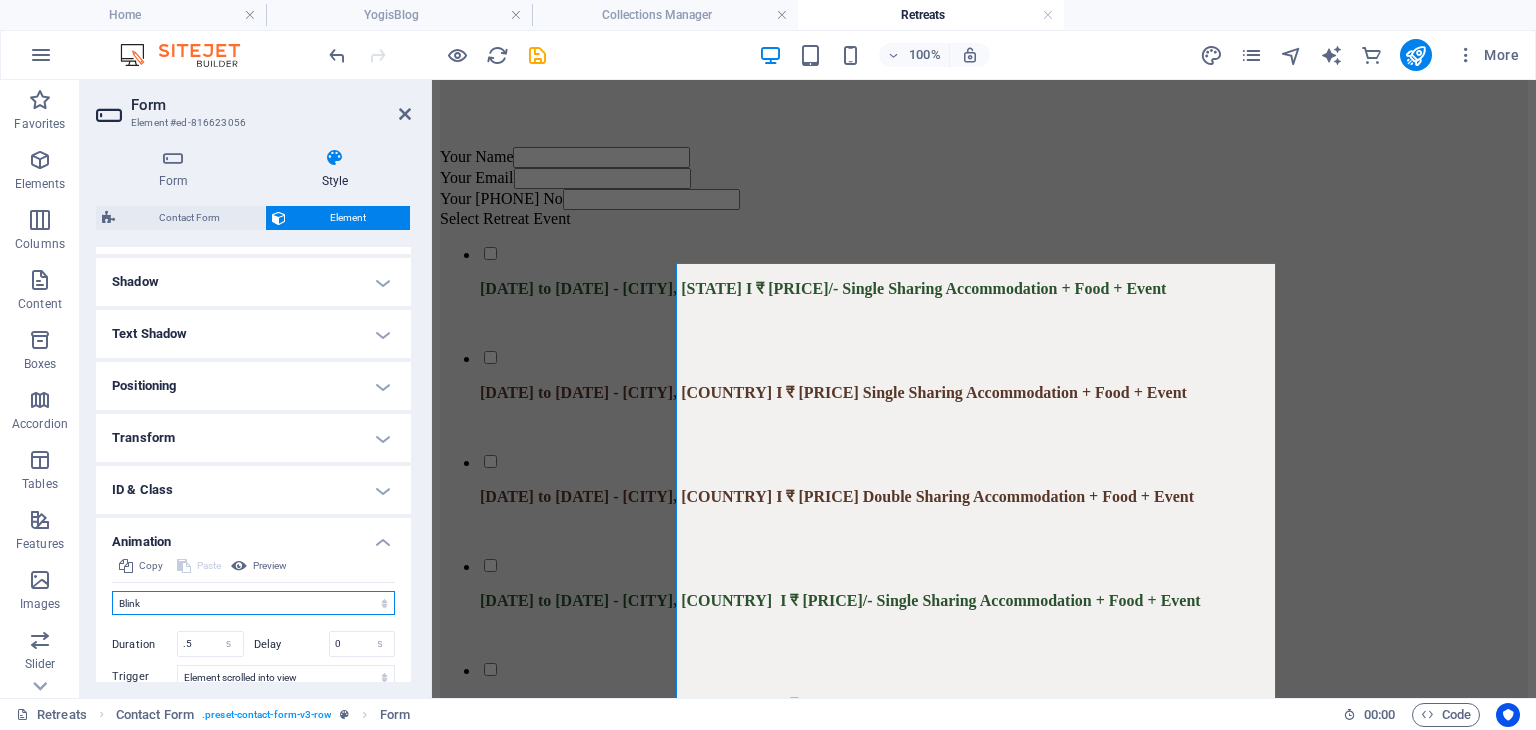 click on "Don't animate Show / Hide Slide up/down Zoom in/out Slide left to right Slide right to left Slide top to bottom Slide bottom to top Pulse Blink Open as overlay" at bounding box center (253, 603) 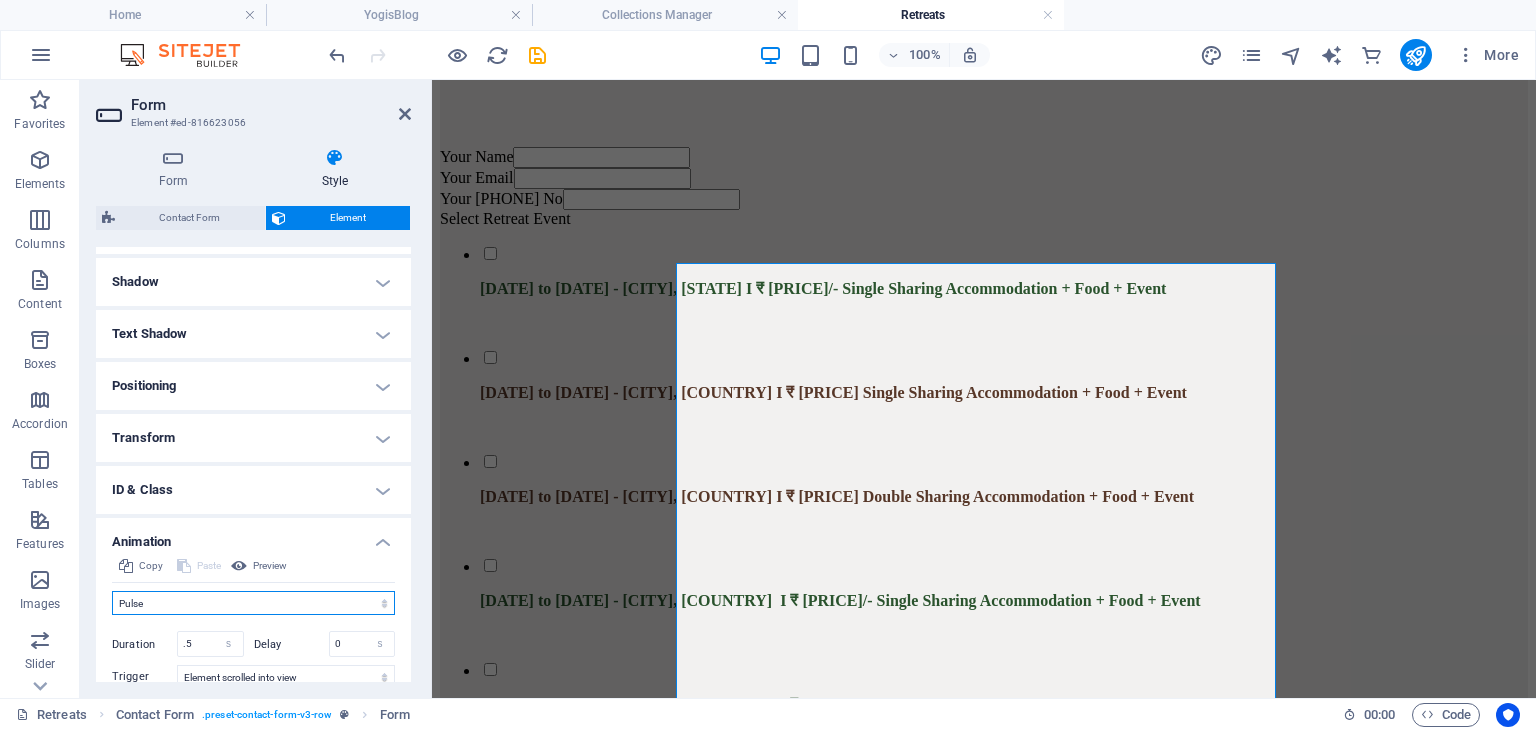 click on "Don't animate Show / Hide Slide up/down Zoom in/out Slide left to right Slide right to left Slide top to bottom Slide bottom to top Pulse Blink Open as overlay" at bounding box center [253, 603] 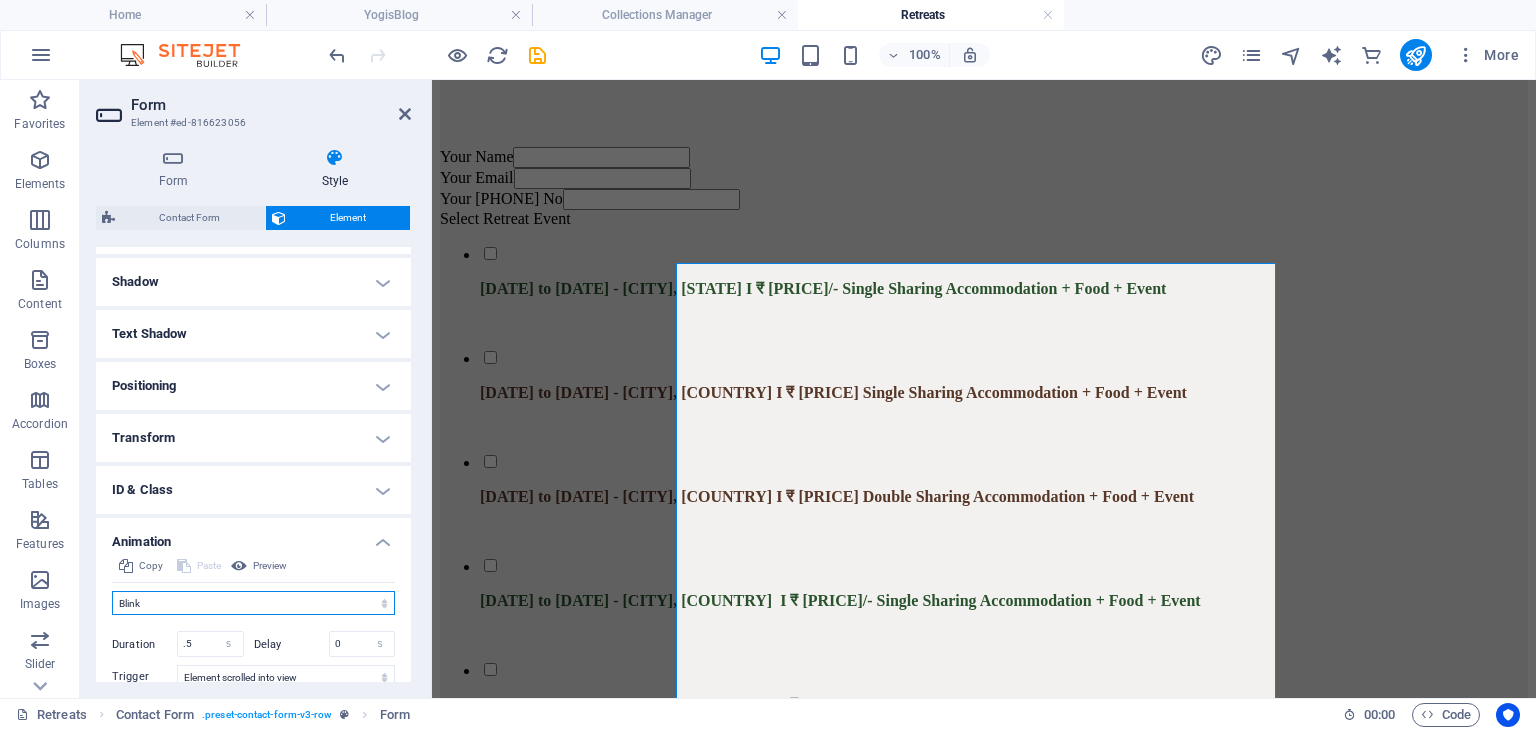click on "Don't animate Show / Hide Slide up/down Zoom in/out Slide left to right Slide right to left Slide top to bottom Slide bottom to top Pulse Blink Open as overlay" at bounding box center (253, 603) 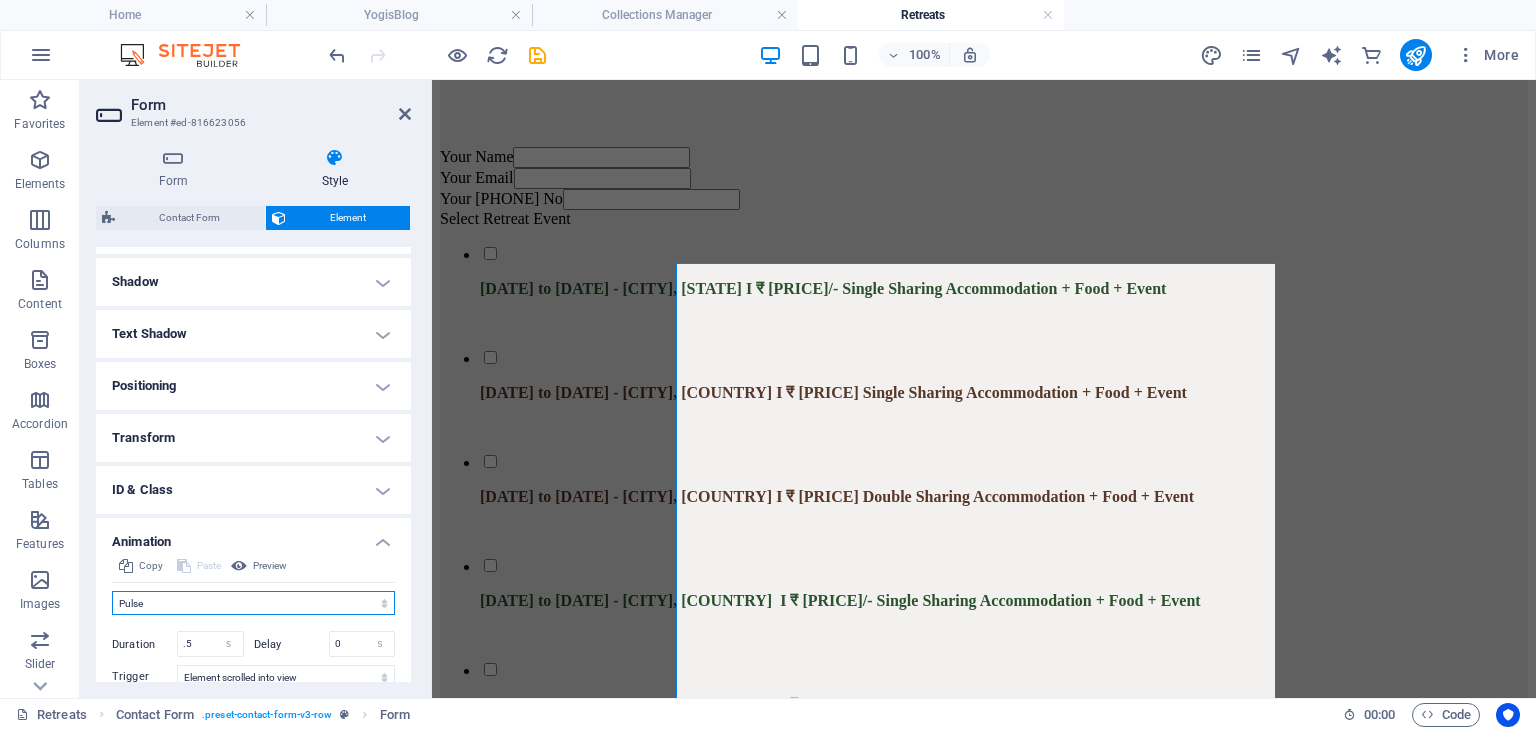 click on "Don't animate Show / Hide Slide up/down Zoom in/out Slide left to right Slide right to left Slide top to bottom Slide bottom to top Pulse Blink Open as overlay" at bounding box center [253, 603] 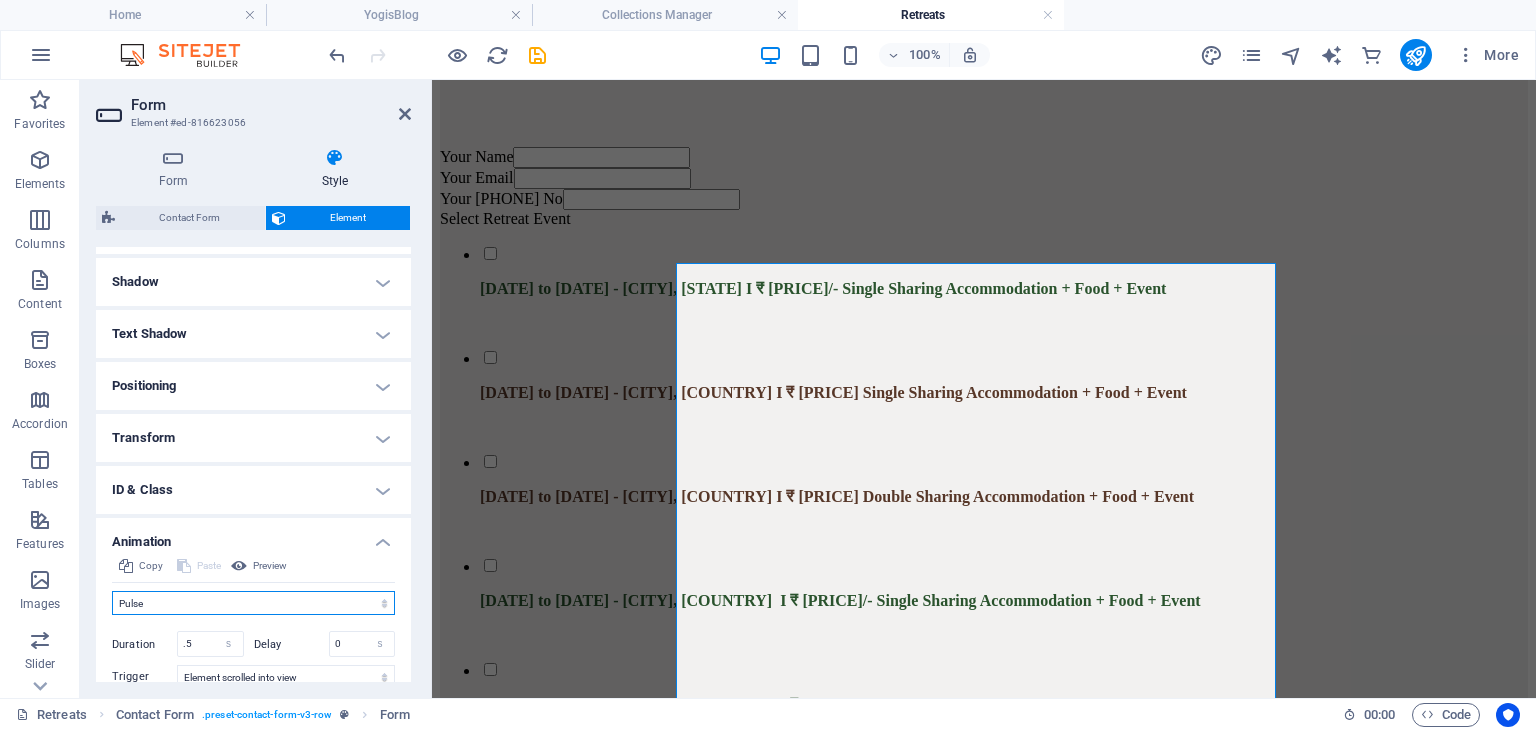 click on "Don't animate Show / Hide Slide up/down Zoom in/out Slide left to right Slide right to left Slide top to bottom Slide bottom to top Pulse Blink Open as overlay" at bounding box center [253, 603] 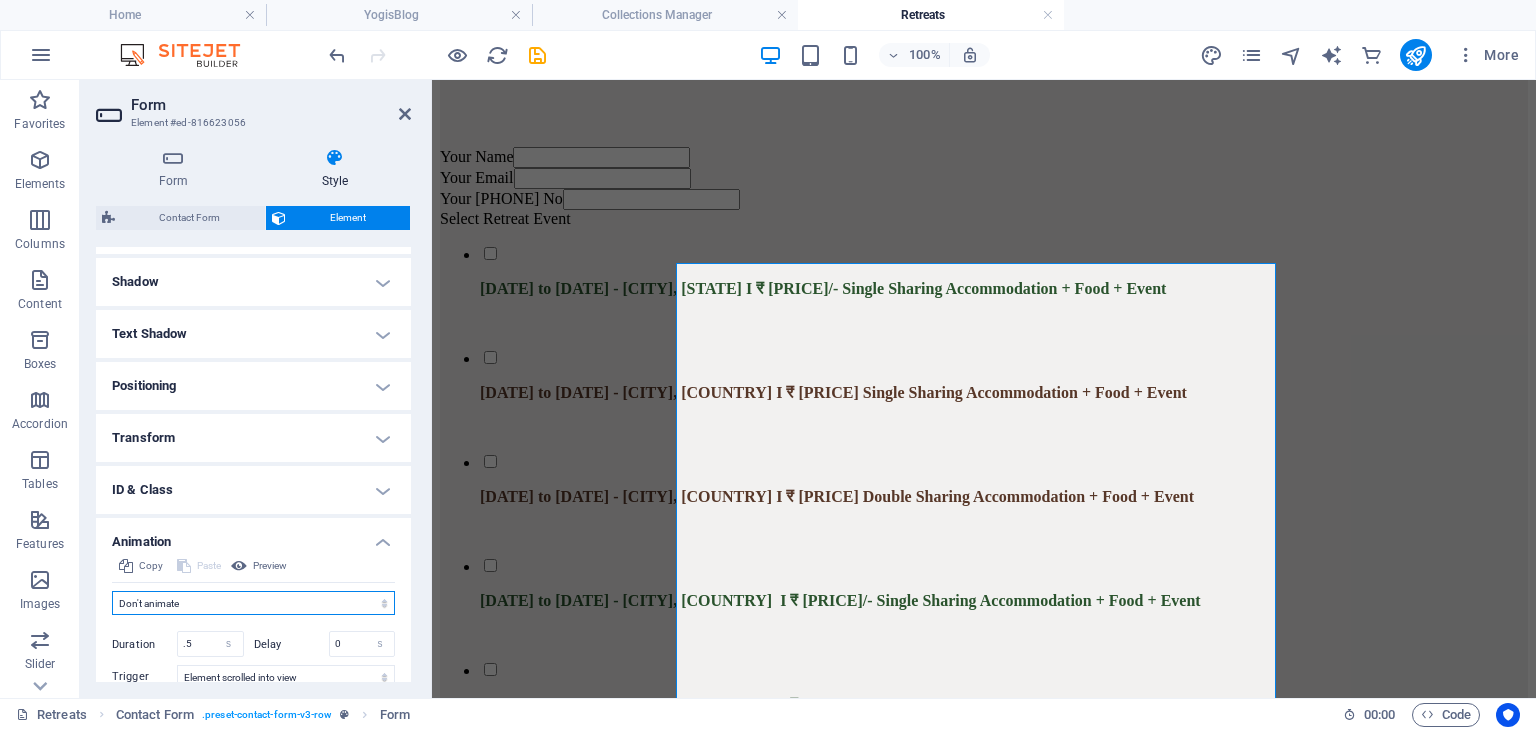 click on "Don't animate Show / Hide Slide up/down Zoom in/out Slide left to right Slide right to left Slide top to bottom Slide bottom to top Pulse Blink Open as overlay" at bounding box center (253, 603) 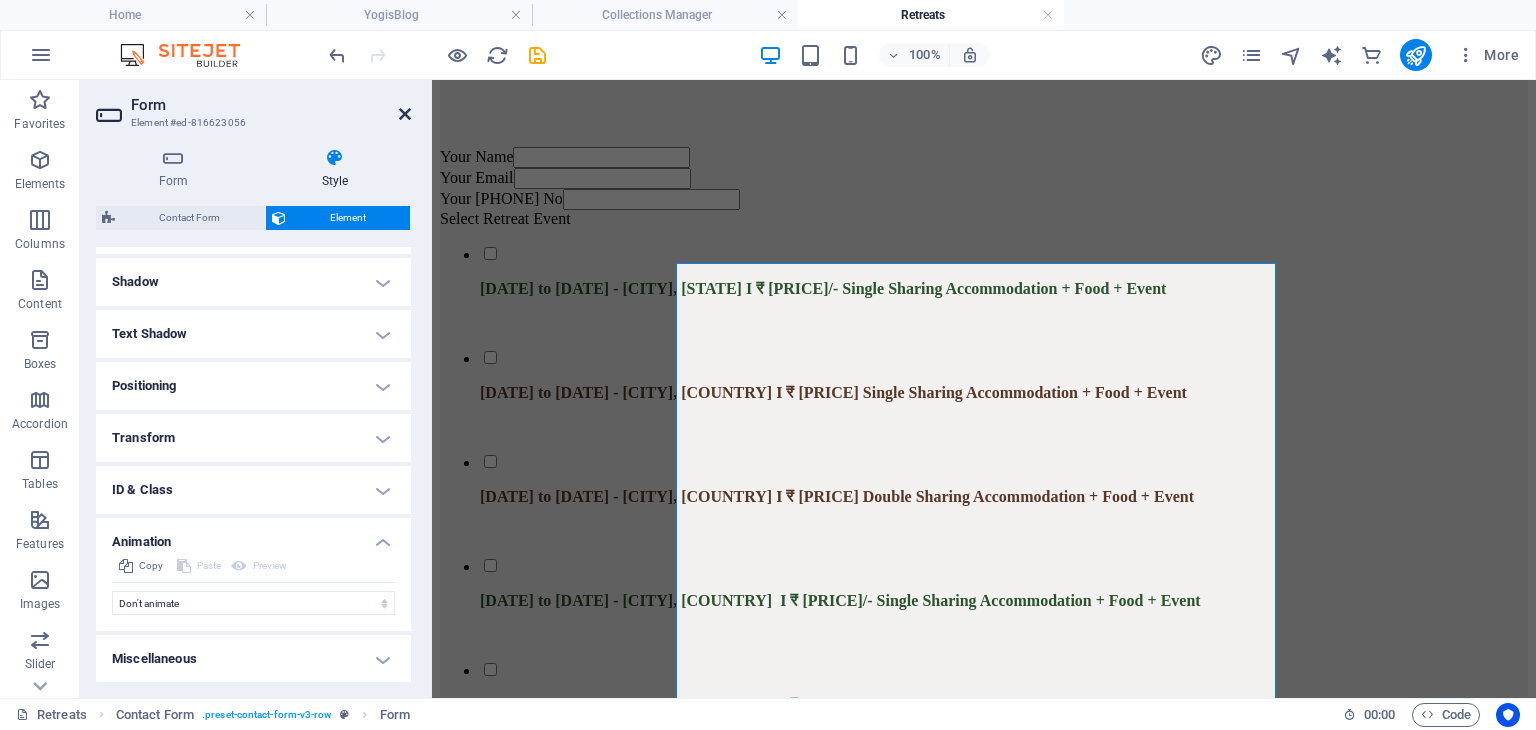 click at bounding box center (405, 114) 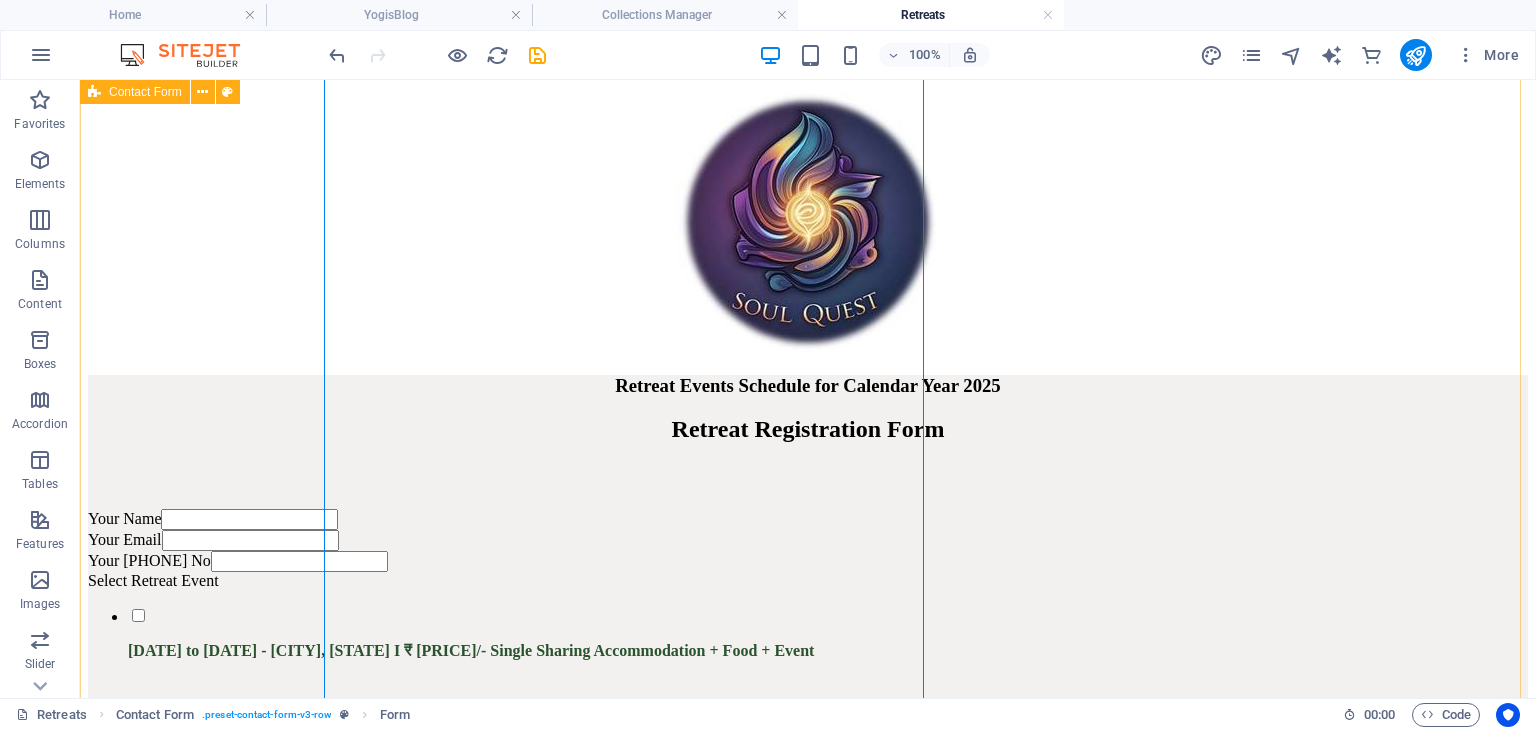 scroll, scrollTop: 3485, scrollLeft: 0, axis: vertical 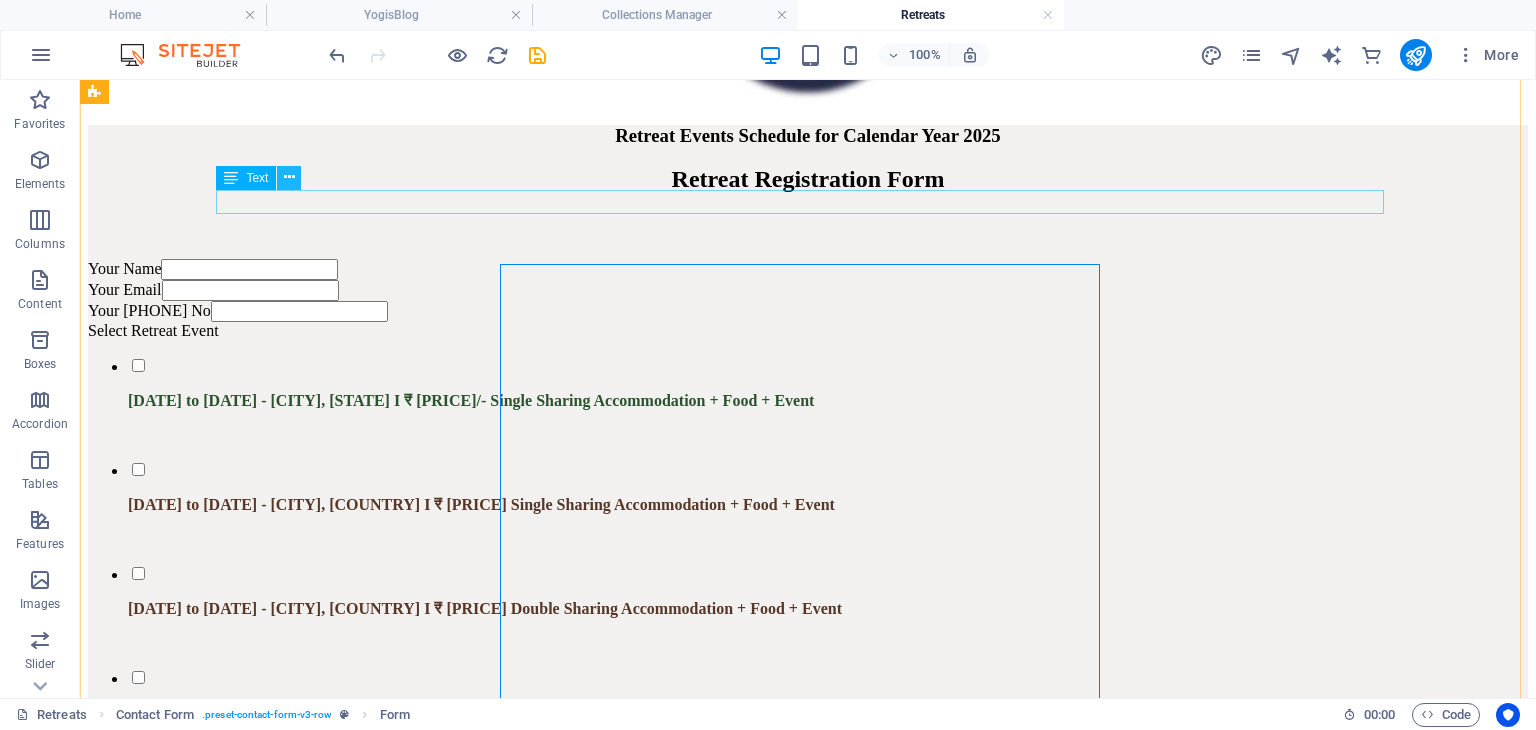 click at bounding box center (289, 178) 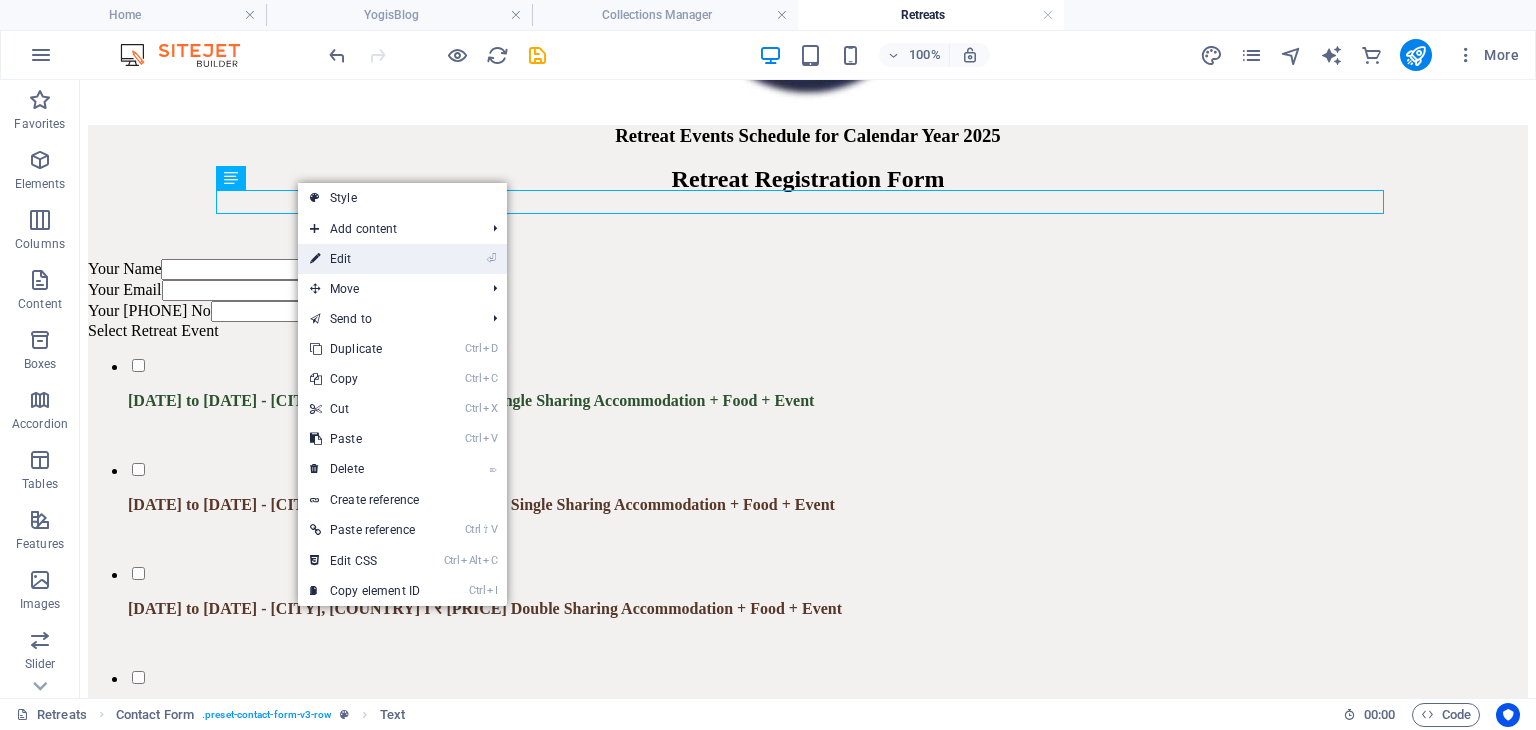 click on "⏎  Edit" at bounding box center [365, 259] 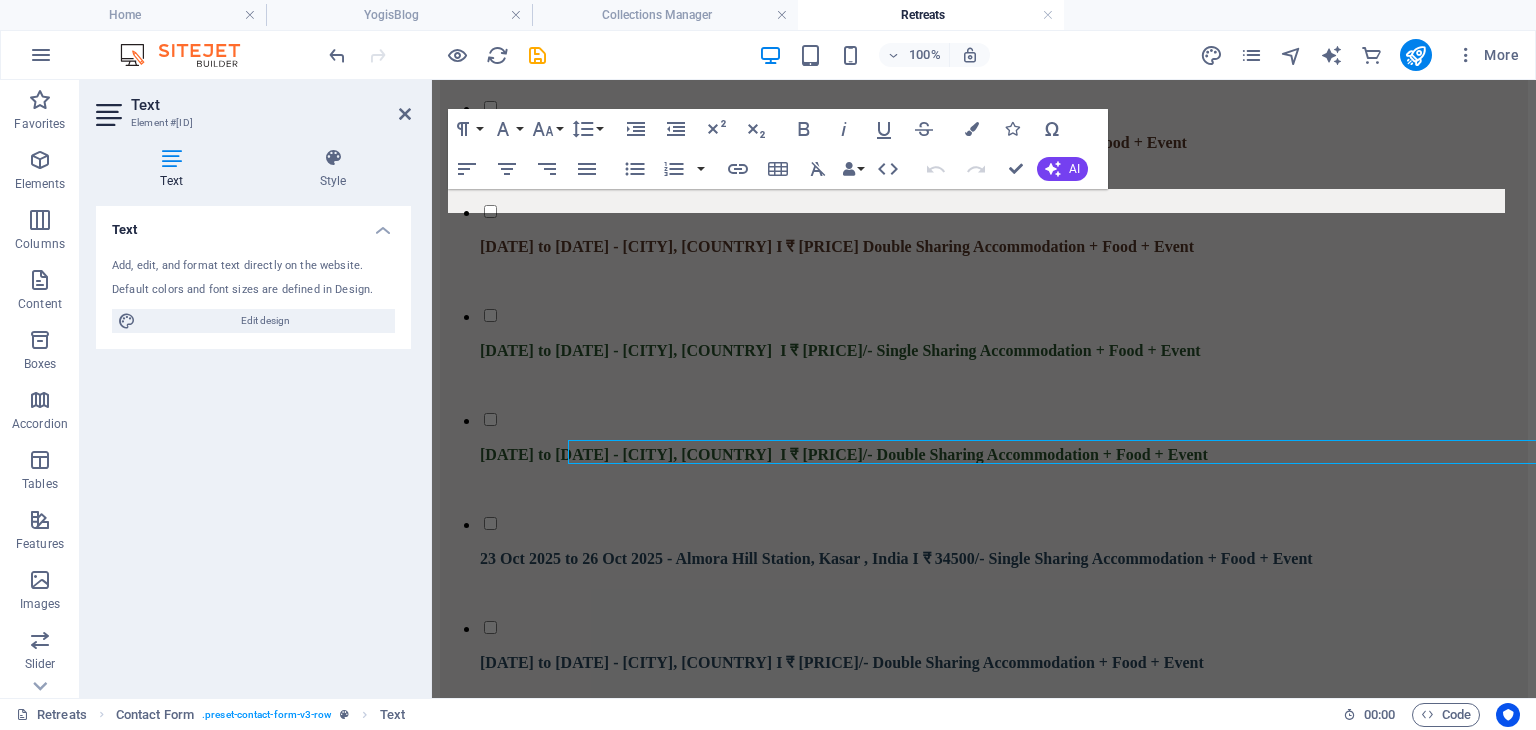 scroll, scrollTop: 3235, scrollLeft: 0, axis: vertical 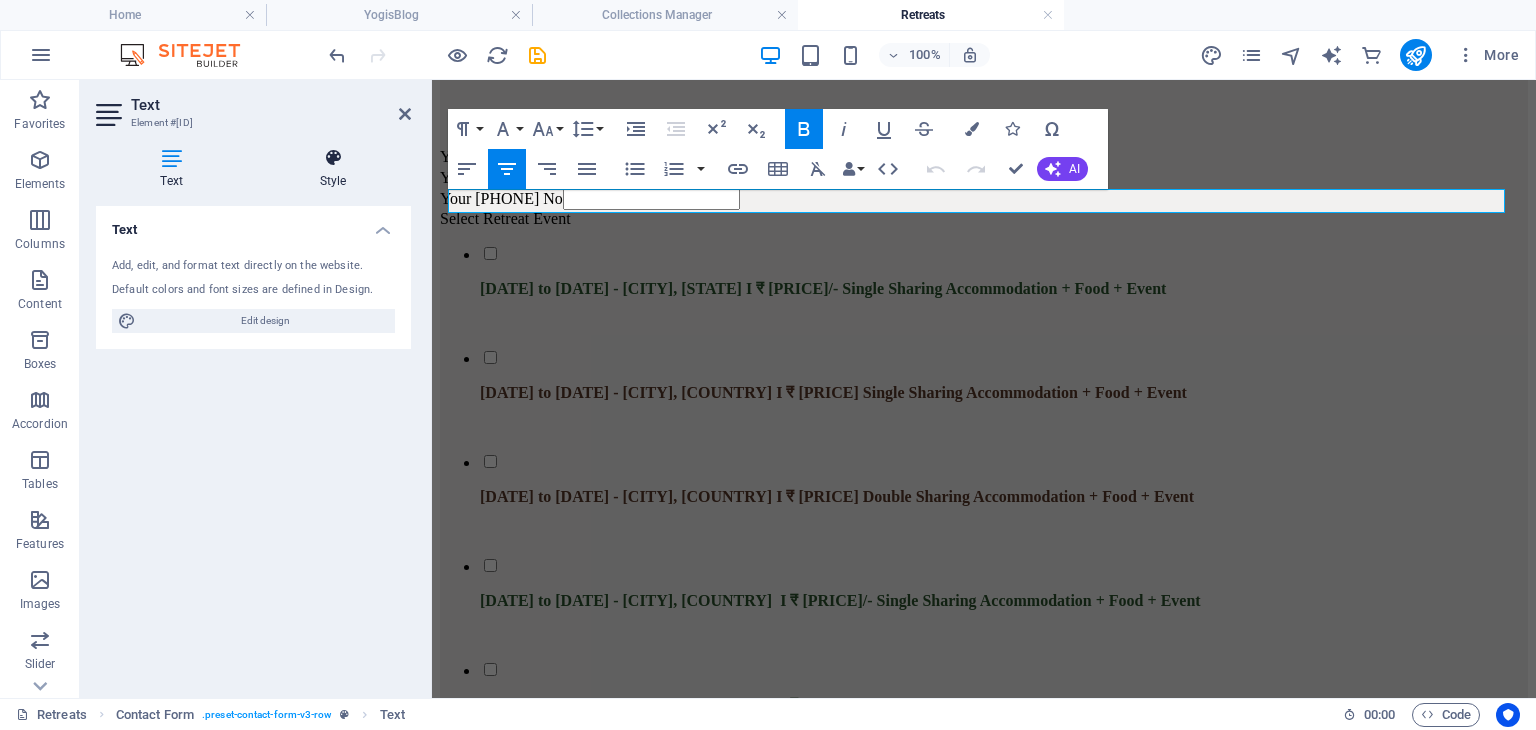 click on "Style" at bounding box center [333, 169] 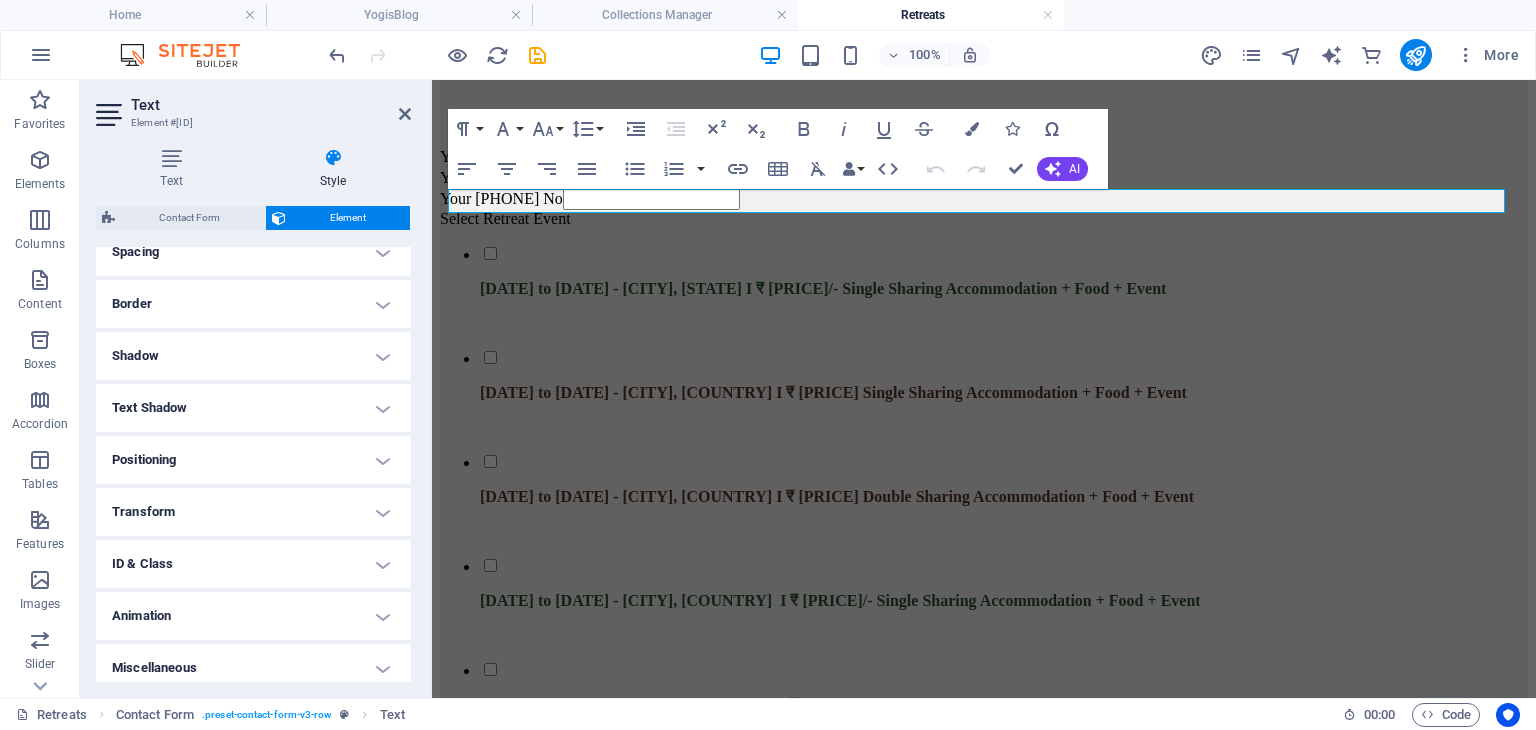scroll, scrollTop: 409, scrollLeft: 0, axis: vertical 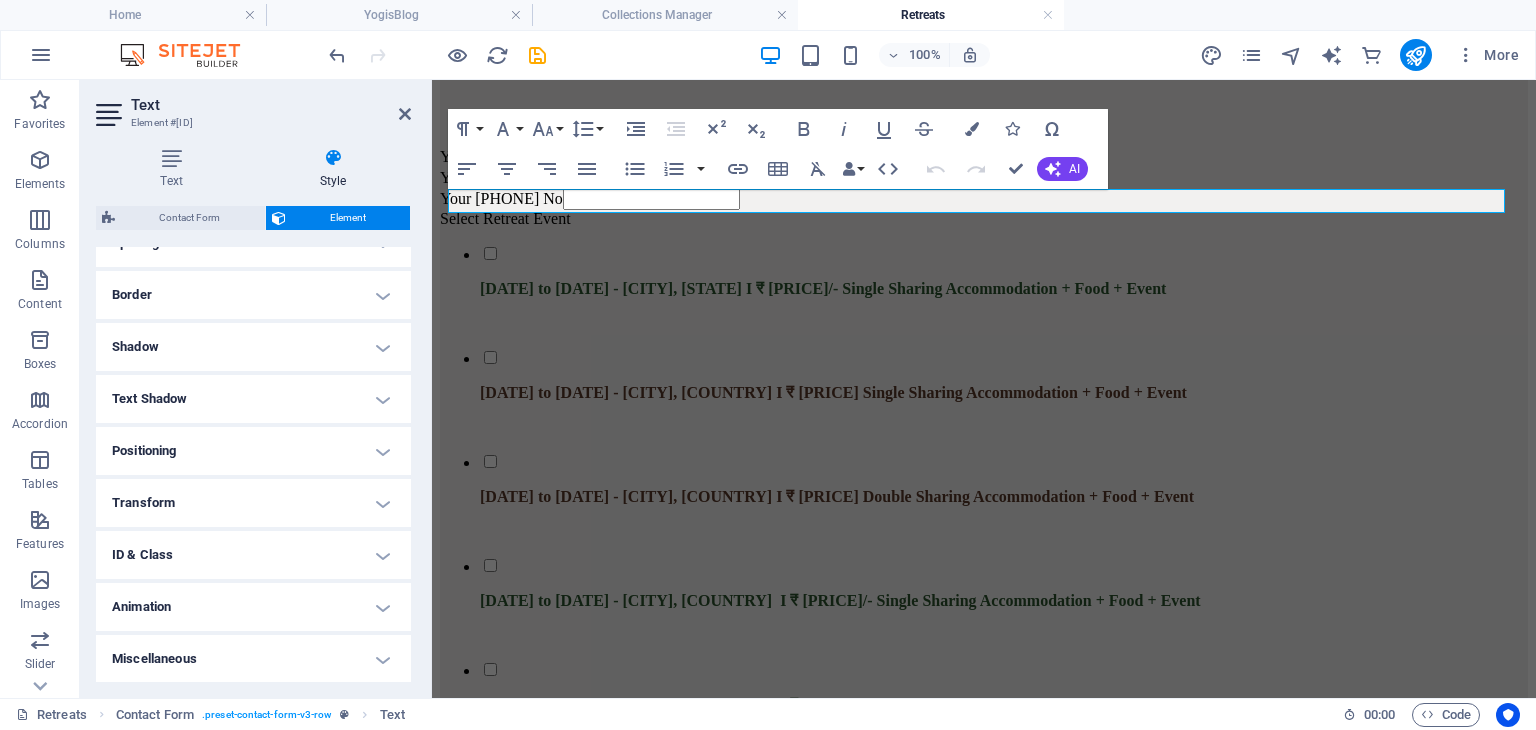 click on "Animation" at bounding box center (253, 607) 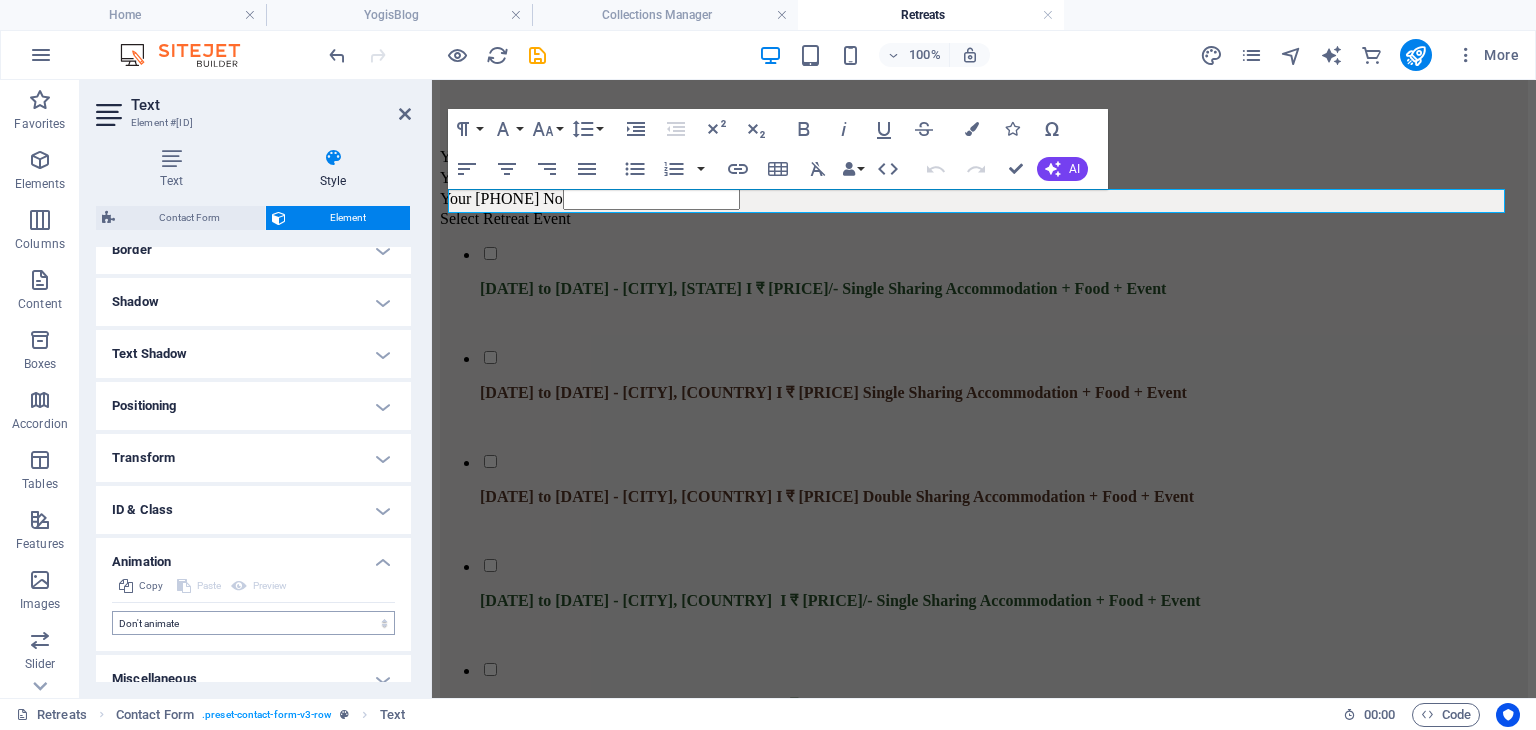 scroll, scrollTop: 474, scrollLeft: 0, axis: vertical 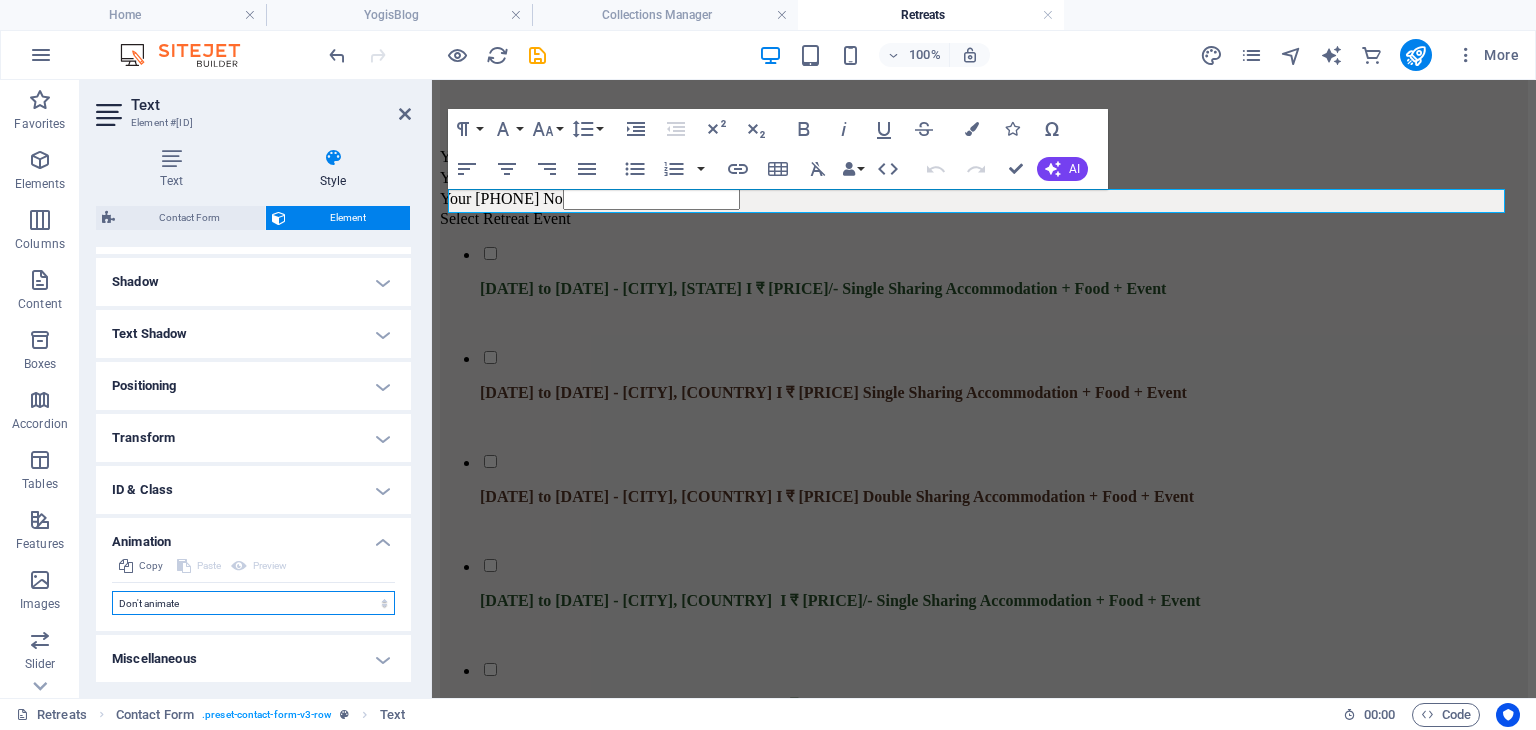 click on "Don't animate Show / Hide Slide up/down Zoom in/out Slide left to right Slide right to left Slide top to bottom Slide bottom to top Pulse Blink Open as overlay" at bounding box center (253, 603) 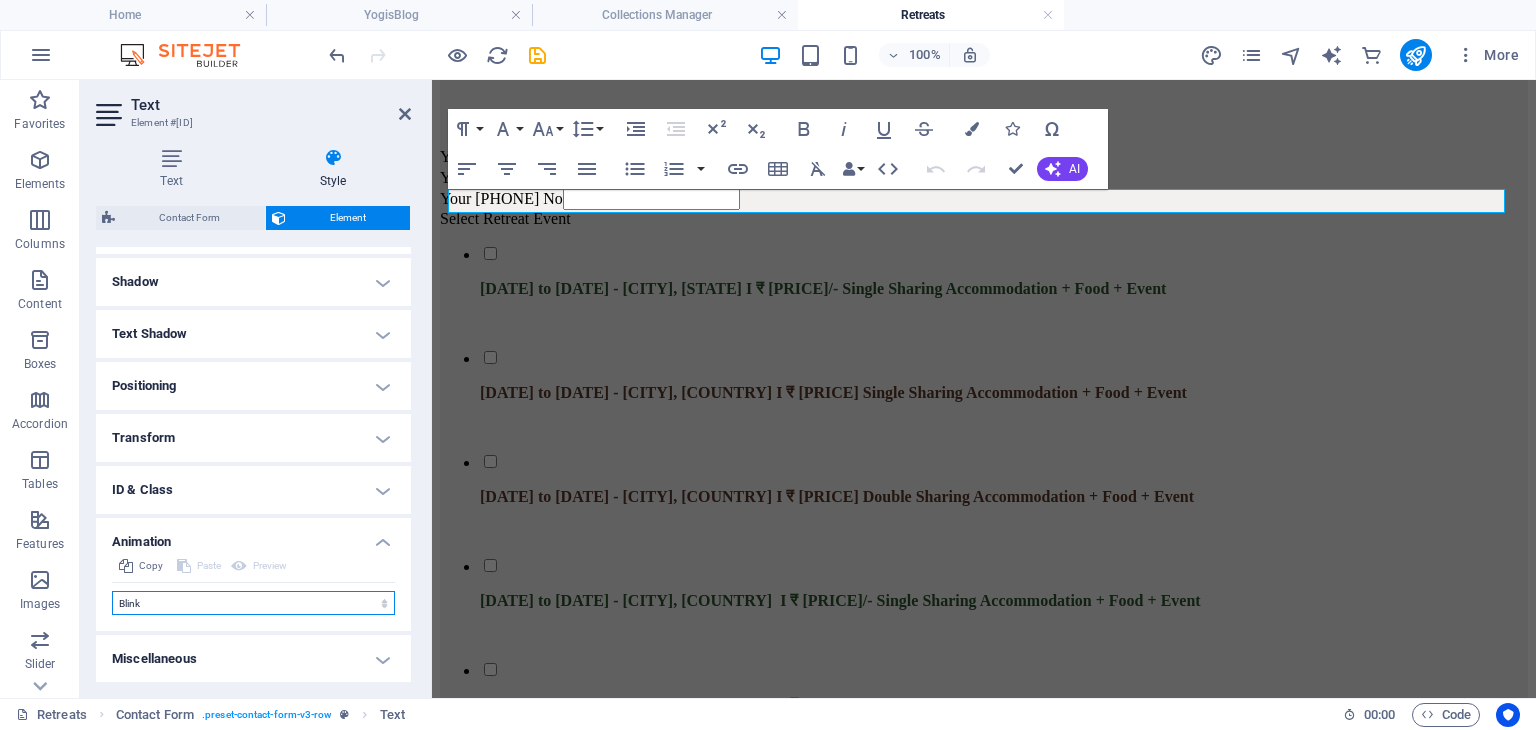 click on "Don't animate Show / Hide Slide up/down Zoom in/out Slide left to right Slide right to left Slide top to bottom Slide bottom to top Pulse Blink Open as overlay" at bounding box center (253, 603) 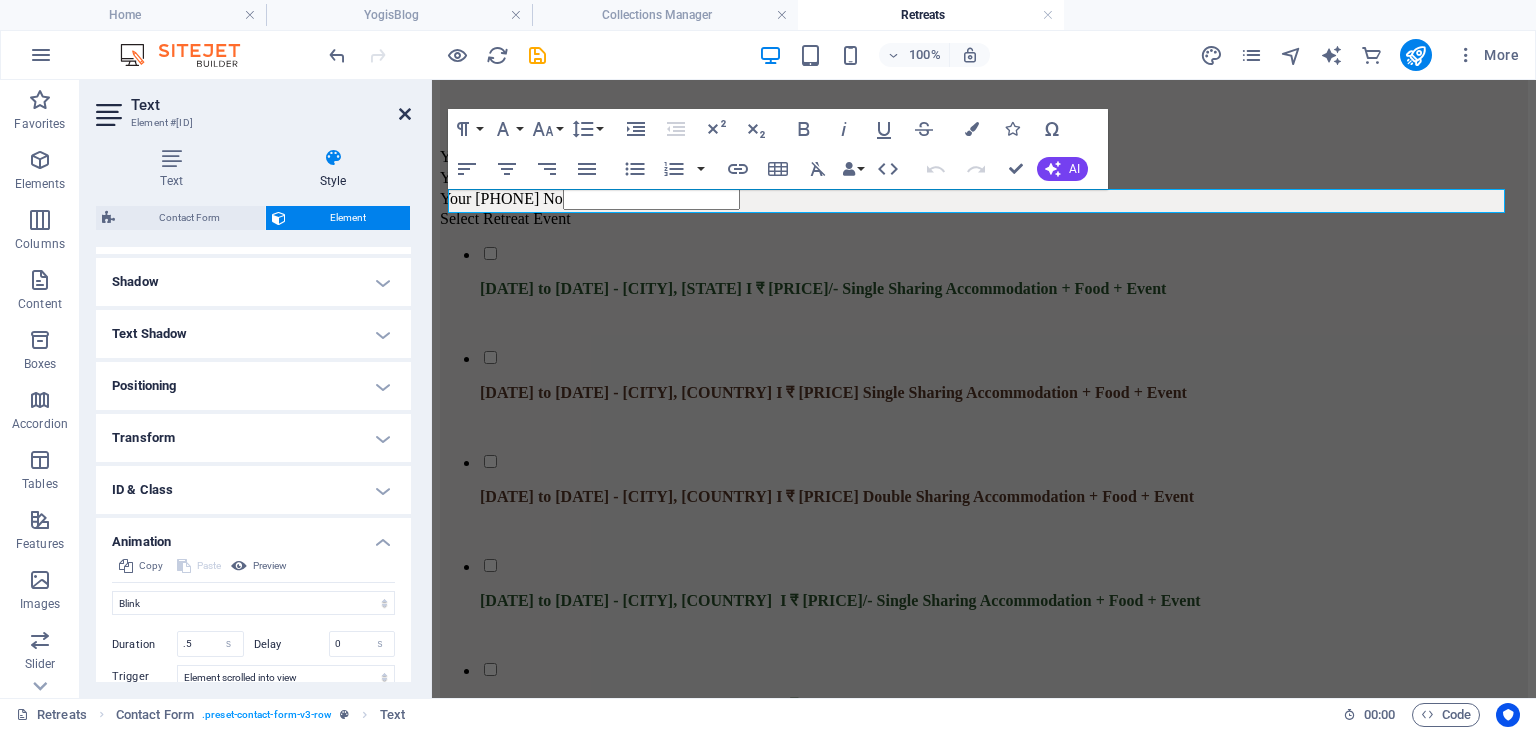 click at bounding box center [405, 114] 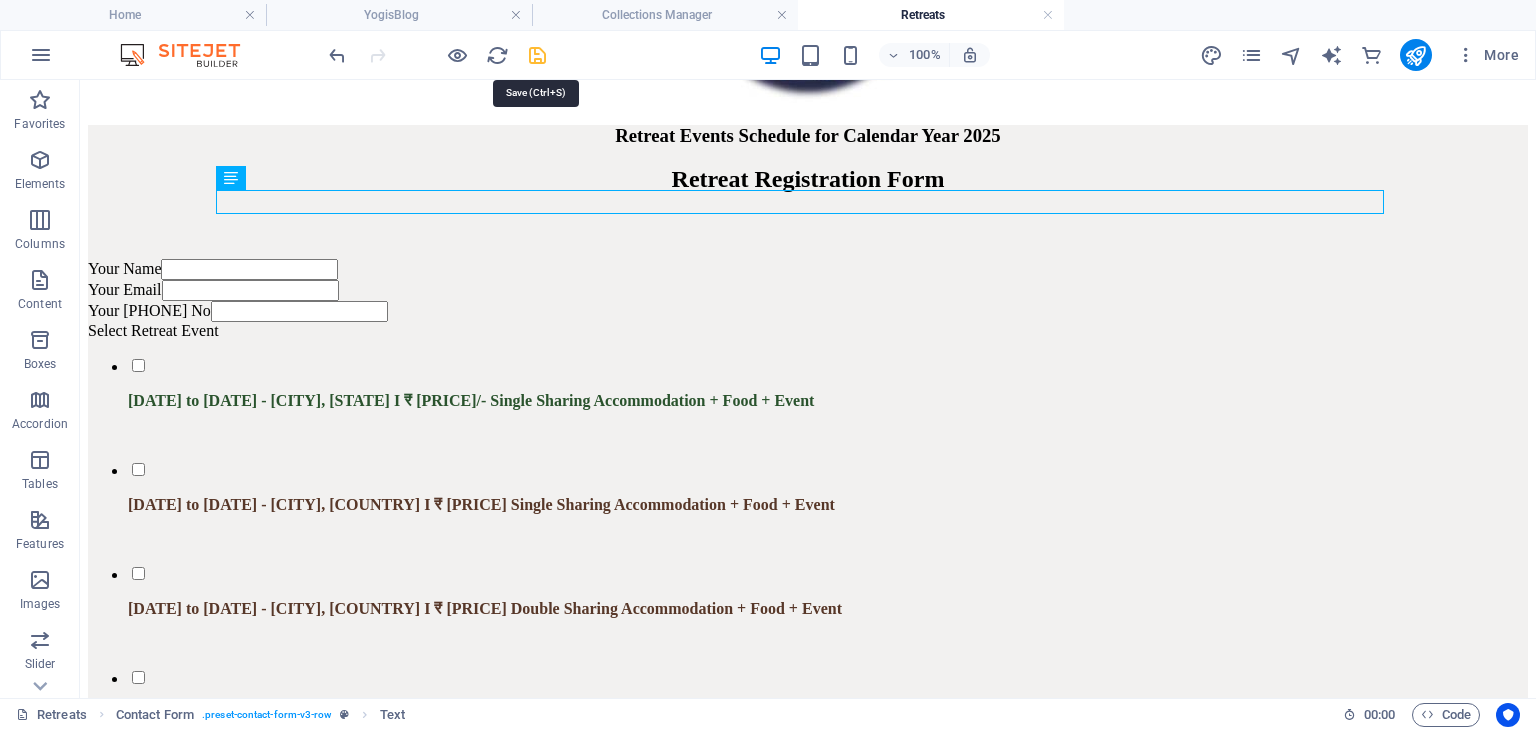 click at bounding box center (537, 55) 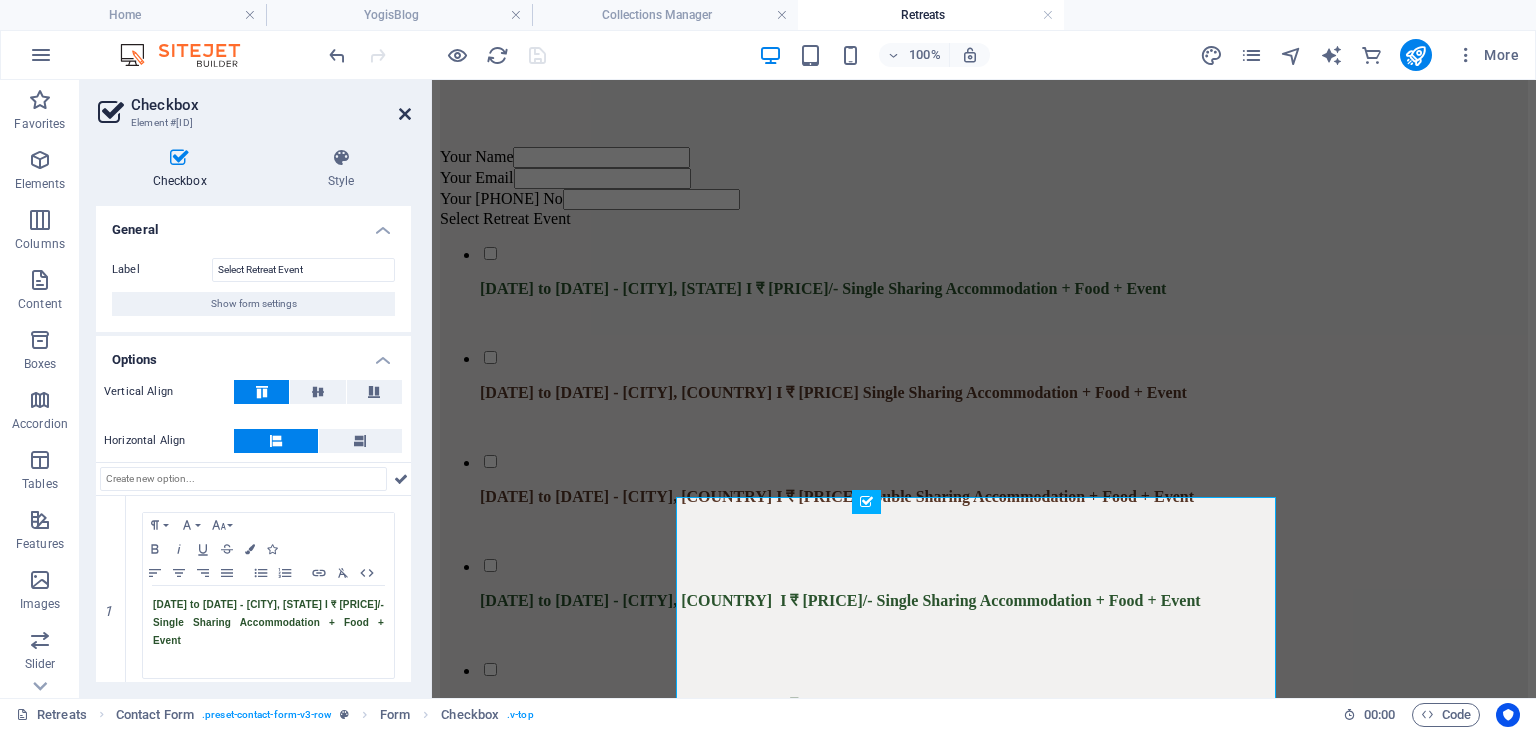 click at bounding box center [405, 114] 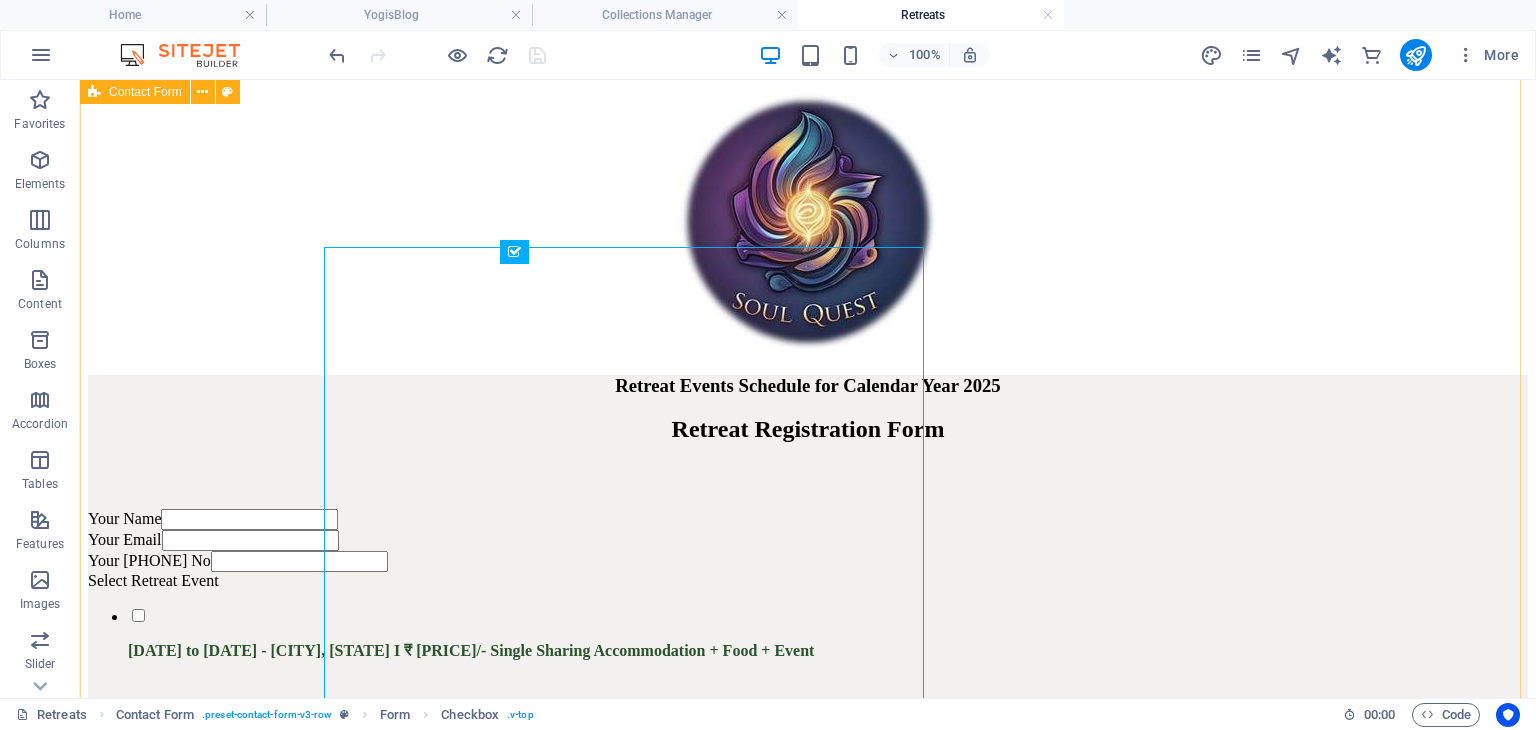 scroll, scrollTop: 3485, scrollLeft: 0, axis: vertical 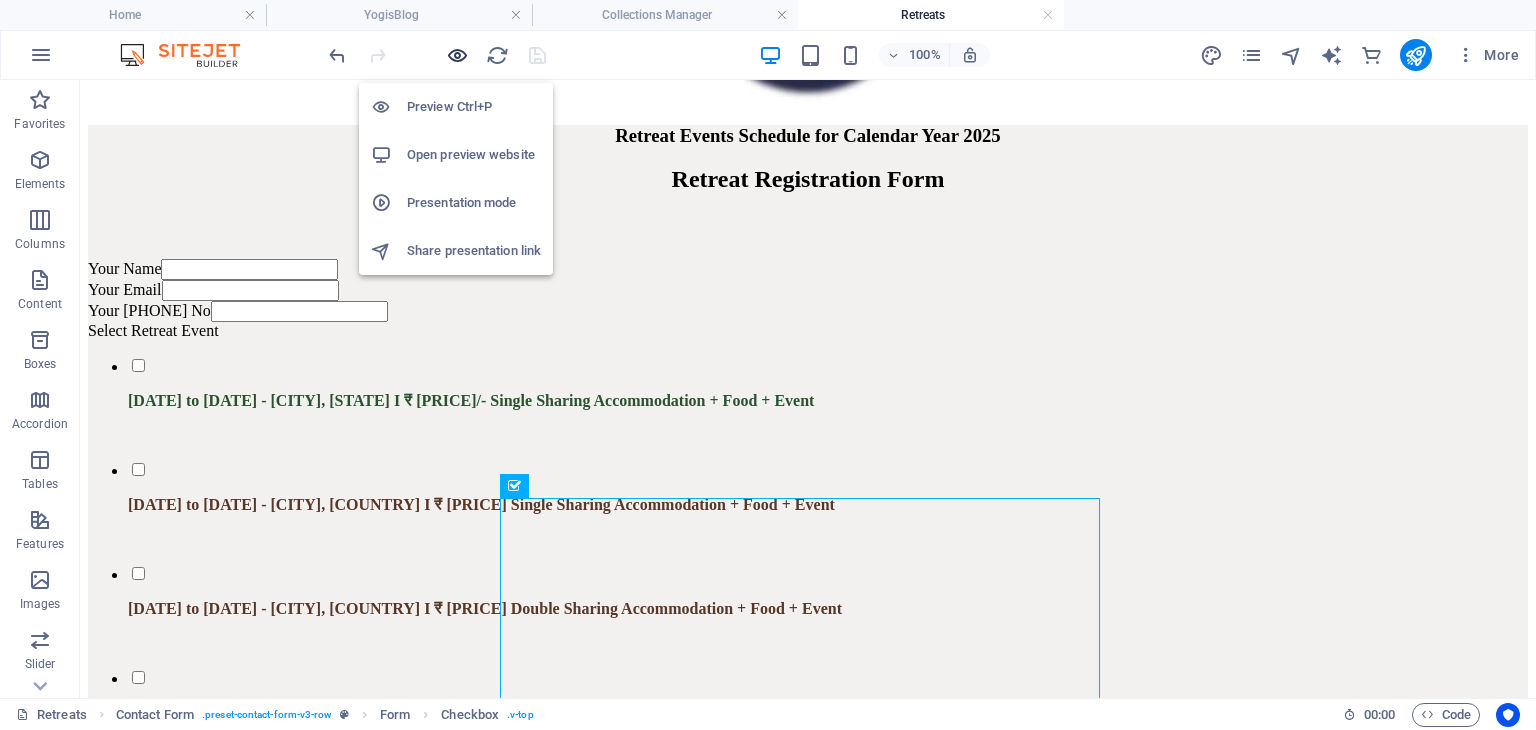 click at bounding box center [457, 55] 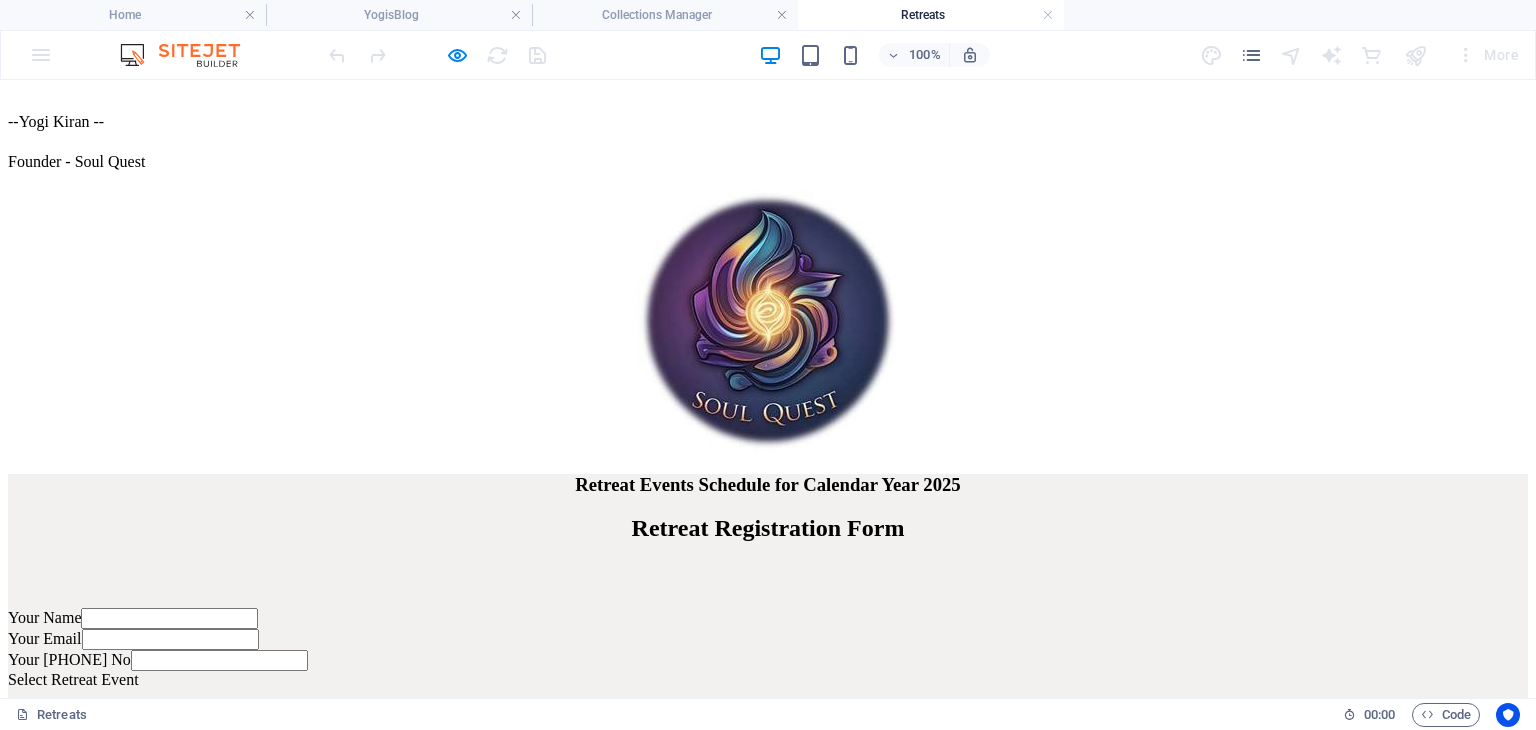 scroll, scrollTop: 3344, scrollLeft: 0, axis: vertical 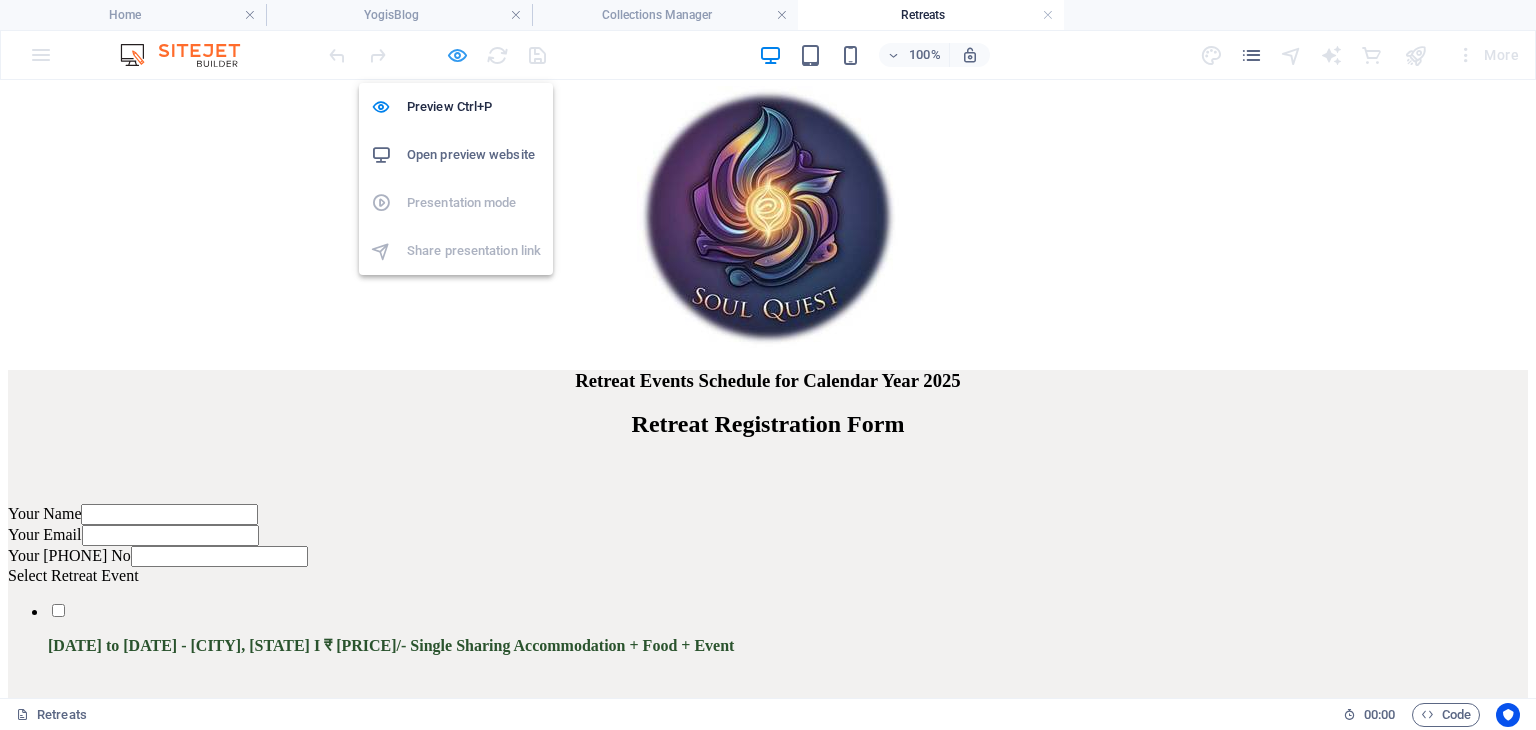 click at bounding box center [457, 55] 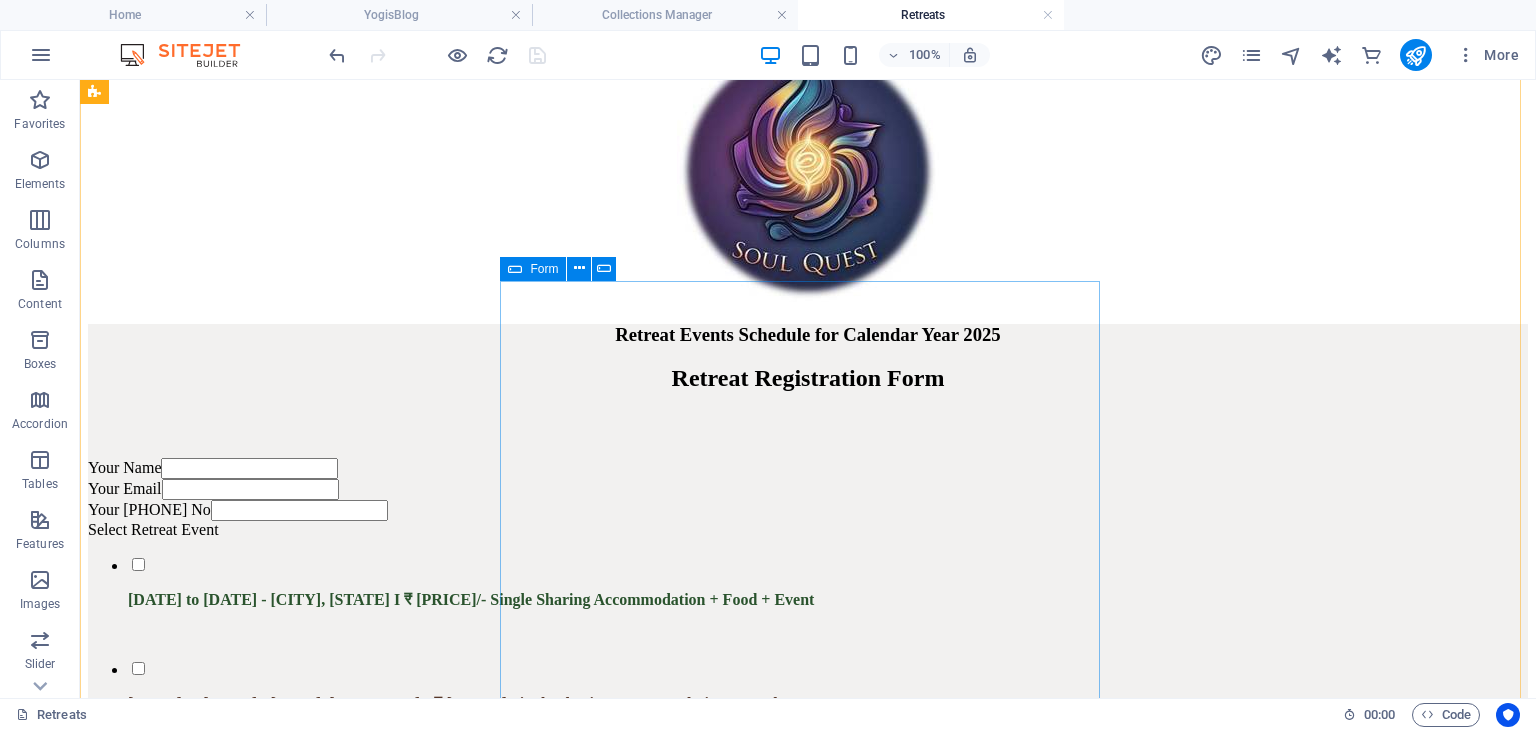 scroll, scrollTop: 2786, scrollLeft: 0, axis: vertical 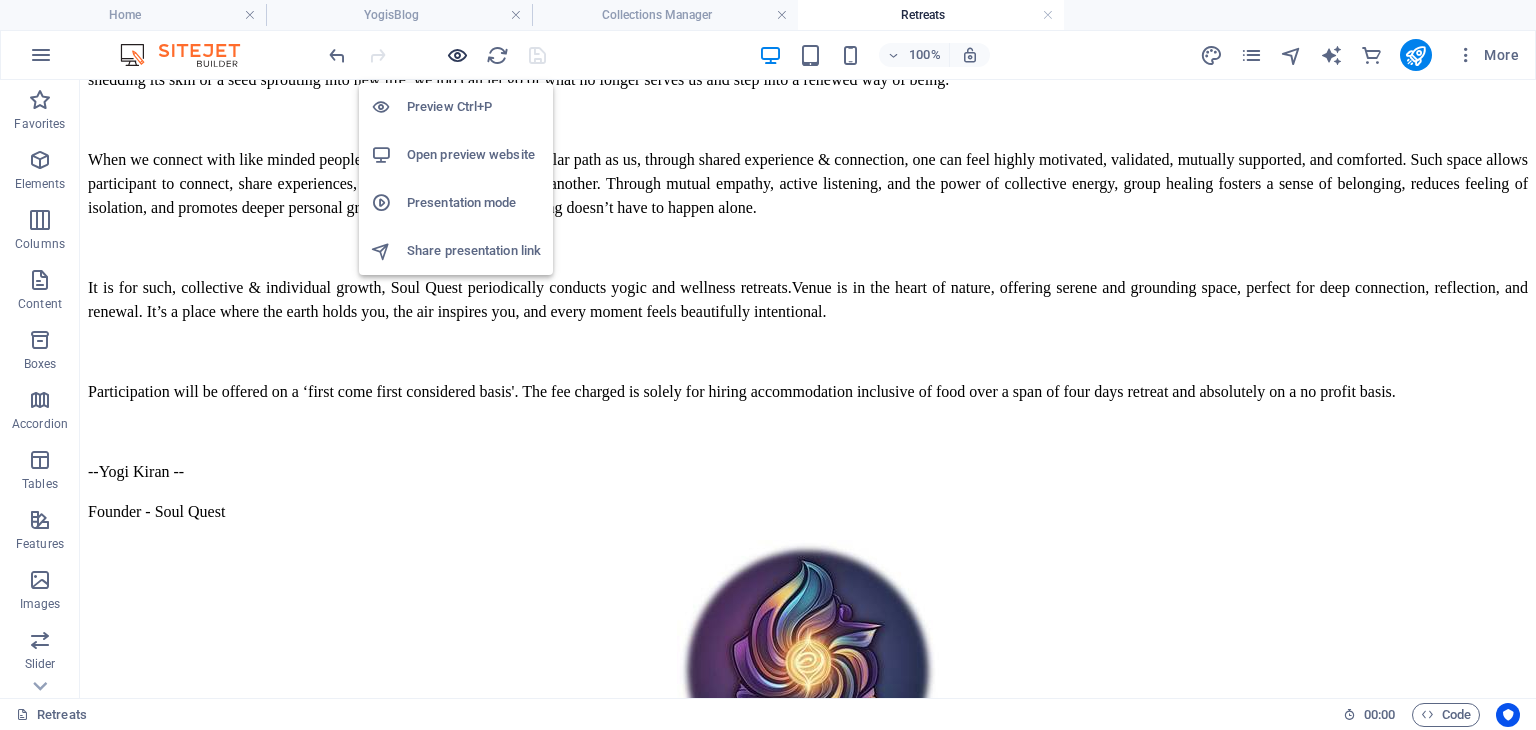 click at bounding box center [457, 55] 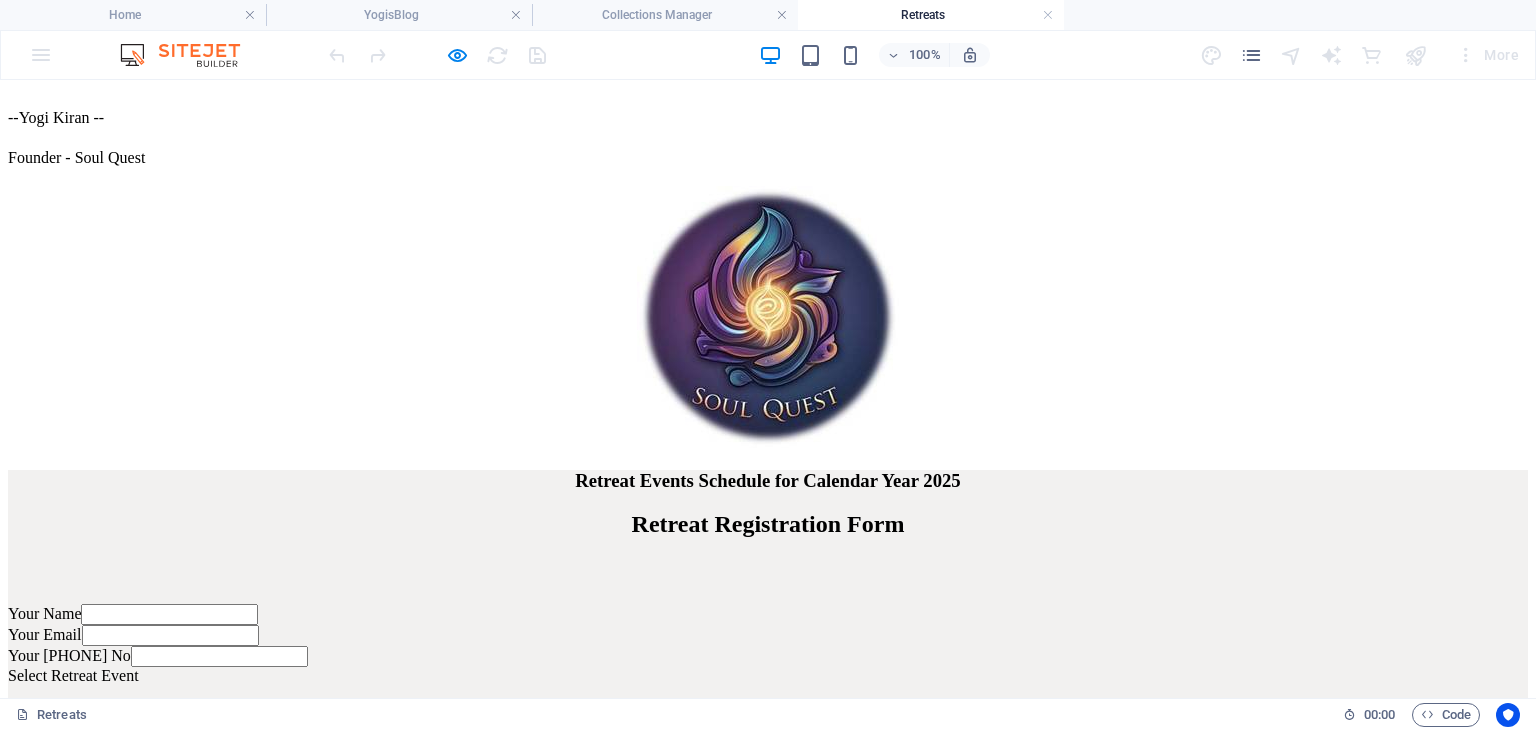scroll, scrollTop: 3344, scrollLeft: 0, axis: vertical 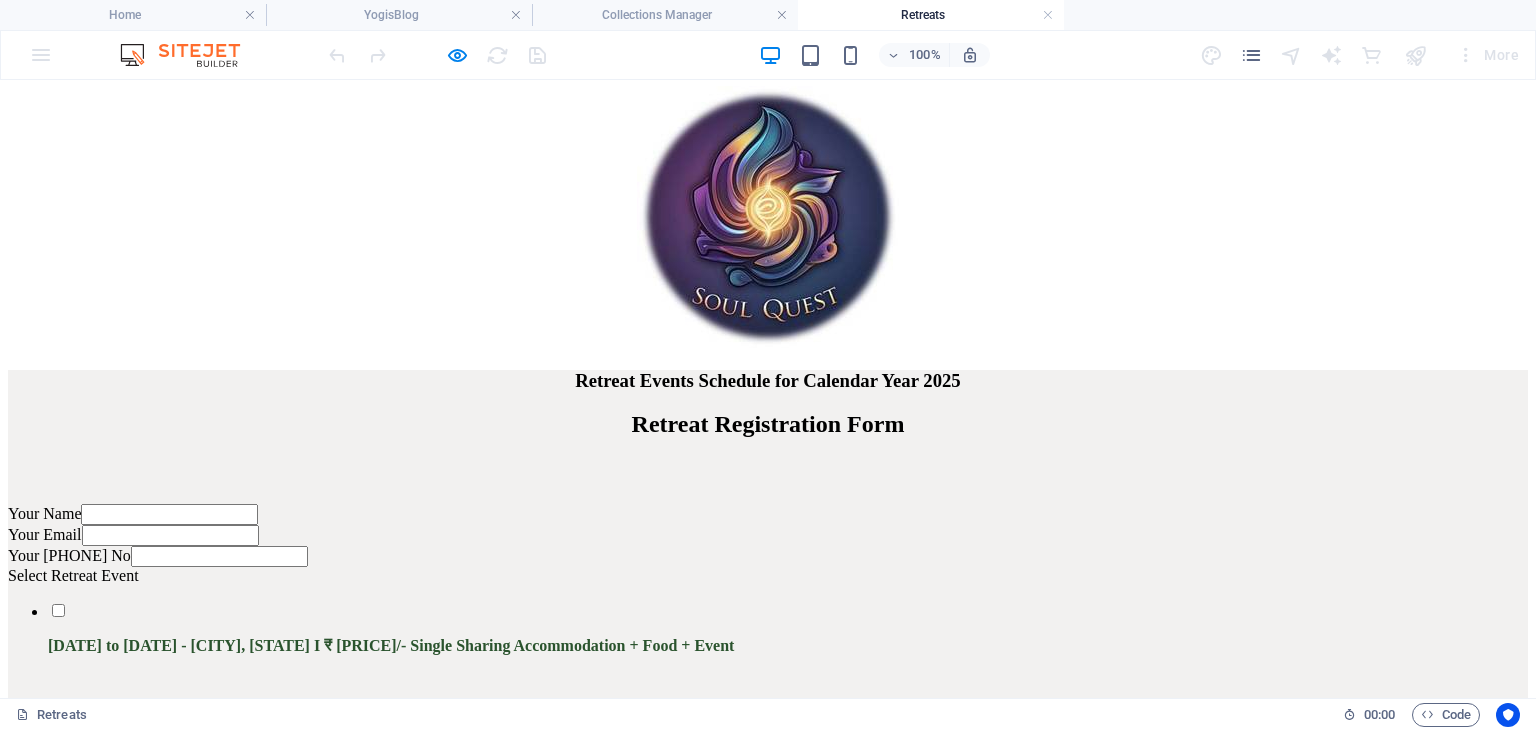 click on "Your Email" 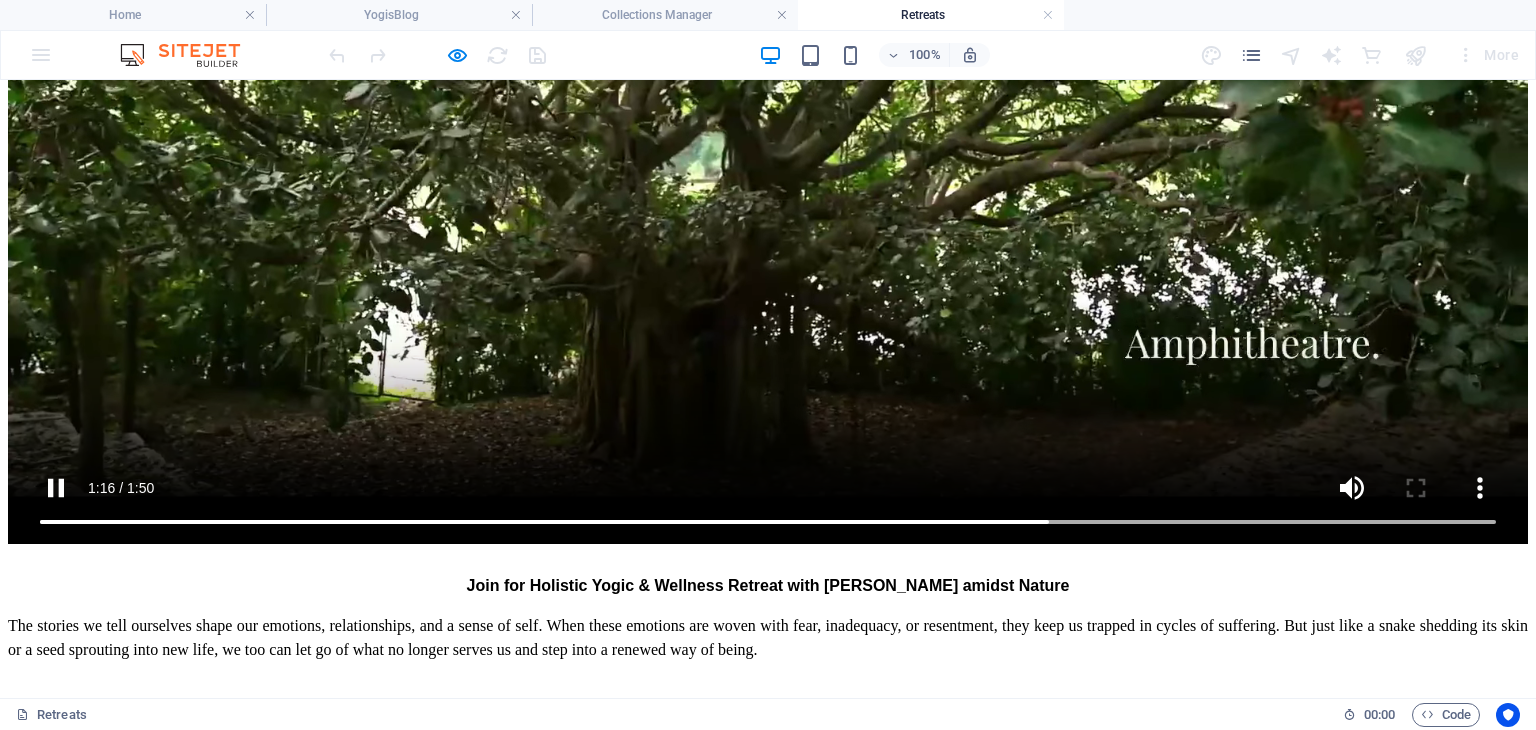 scroll, scrollTop: 2244, scrollLeft: 0, axis: vertical 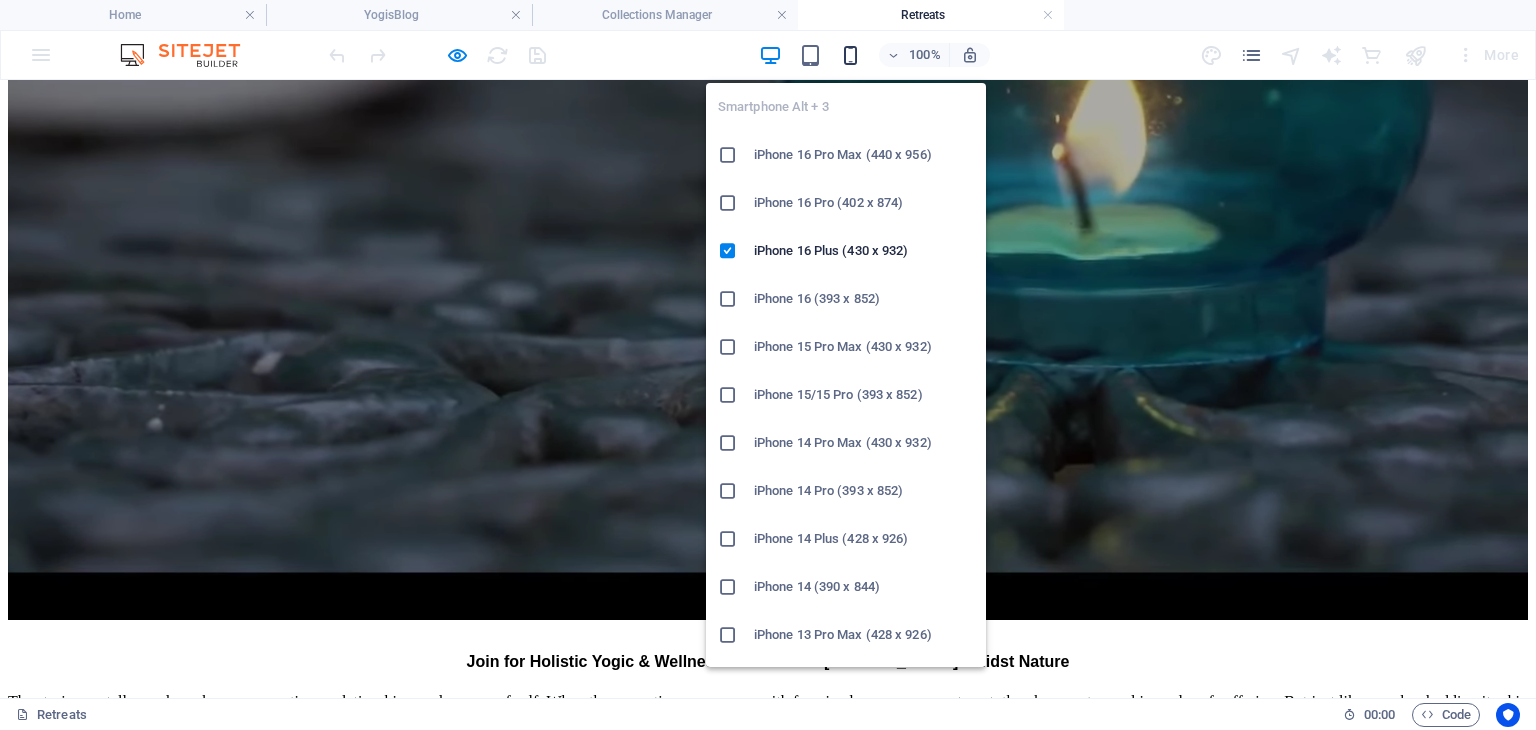click at bounding box center [850, 55] 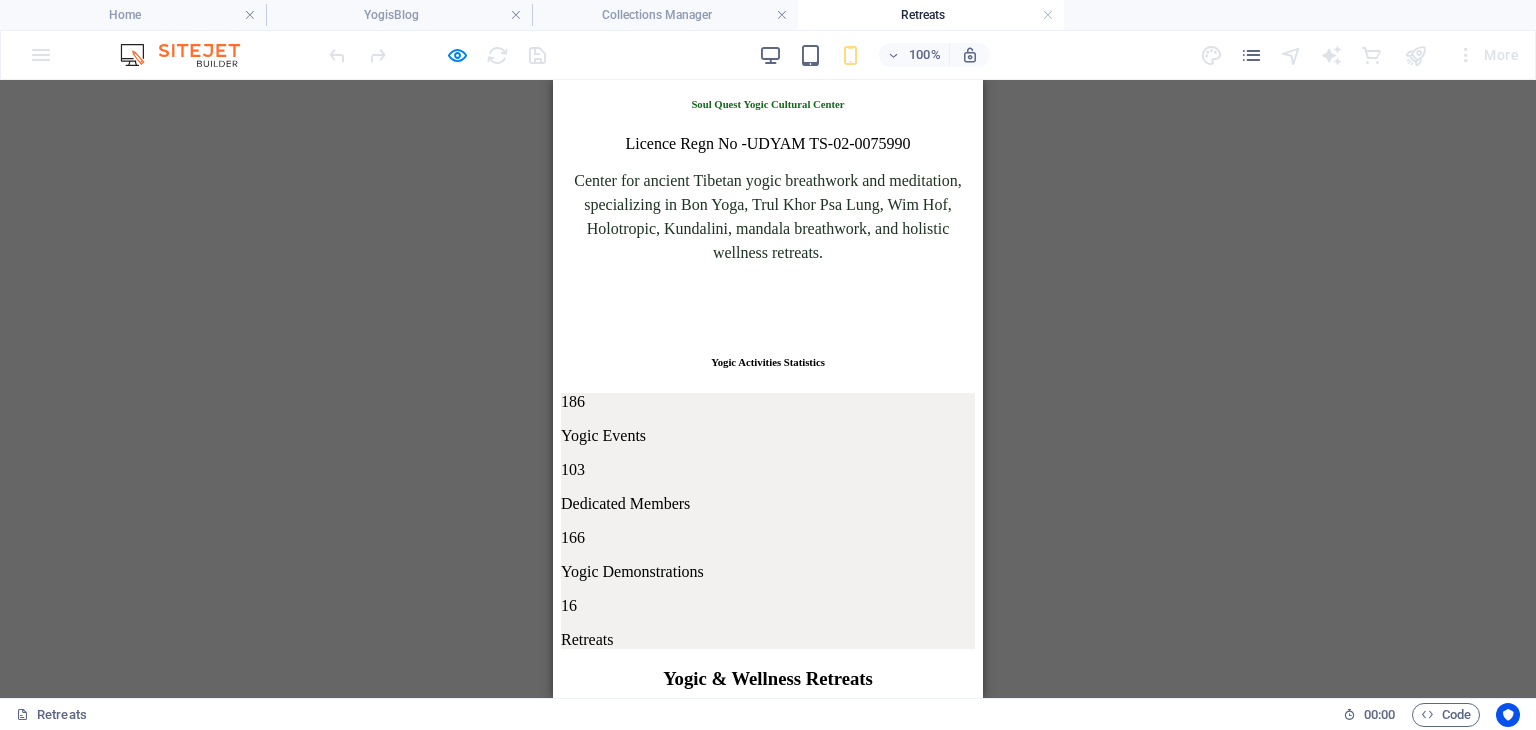 scroll, scrollTop: 444, scrollLeft: 0, axis: vertical 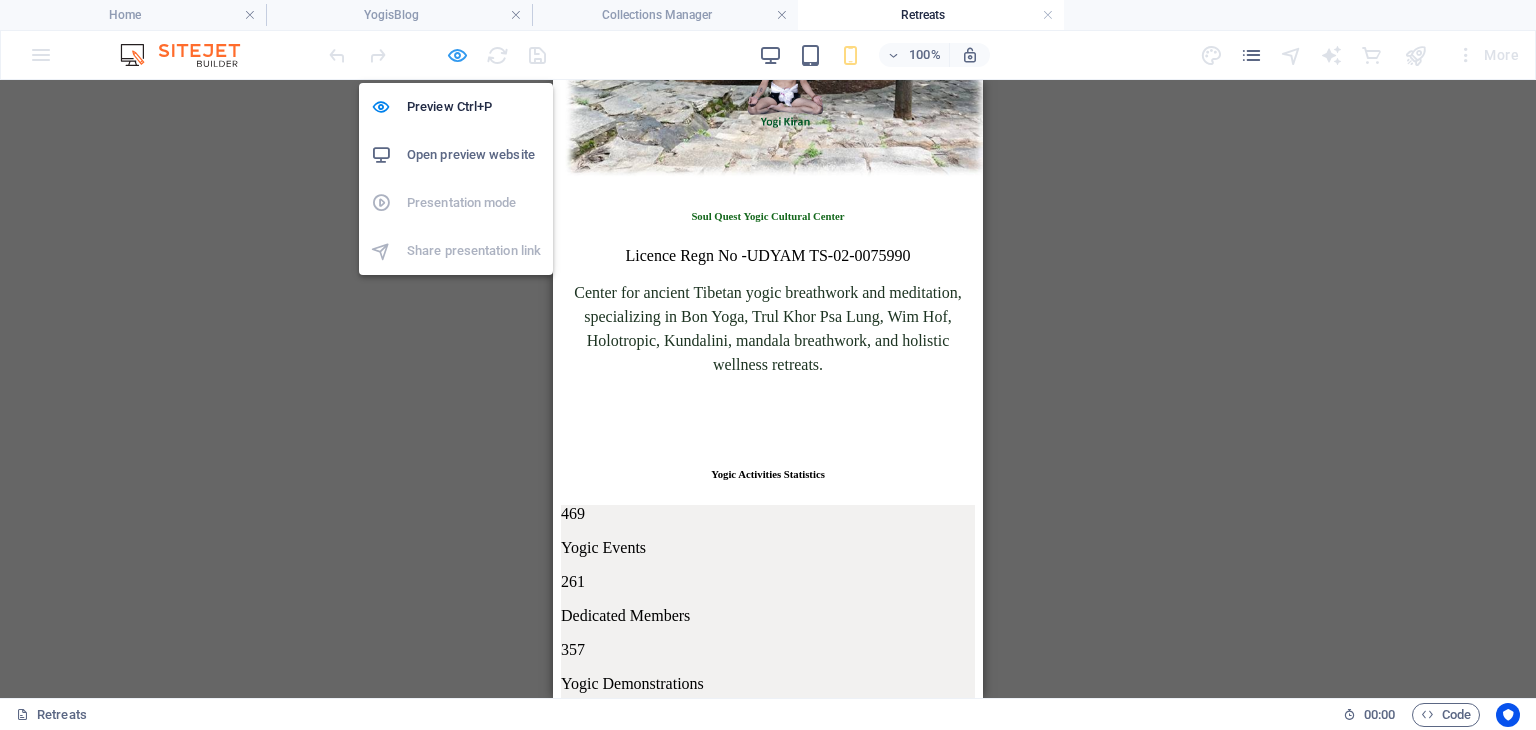 click at bounding box center [457, 55] 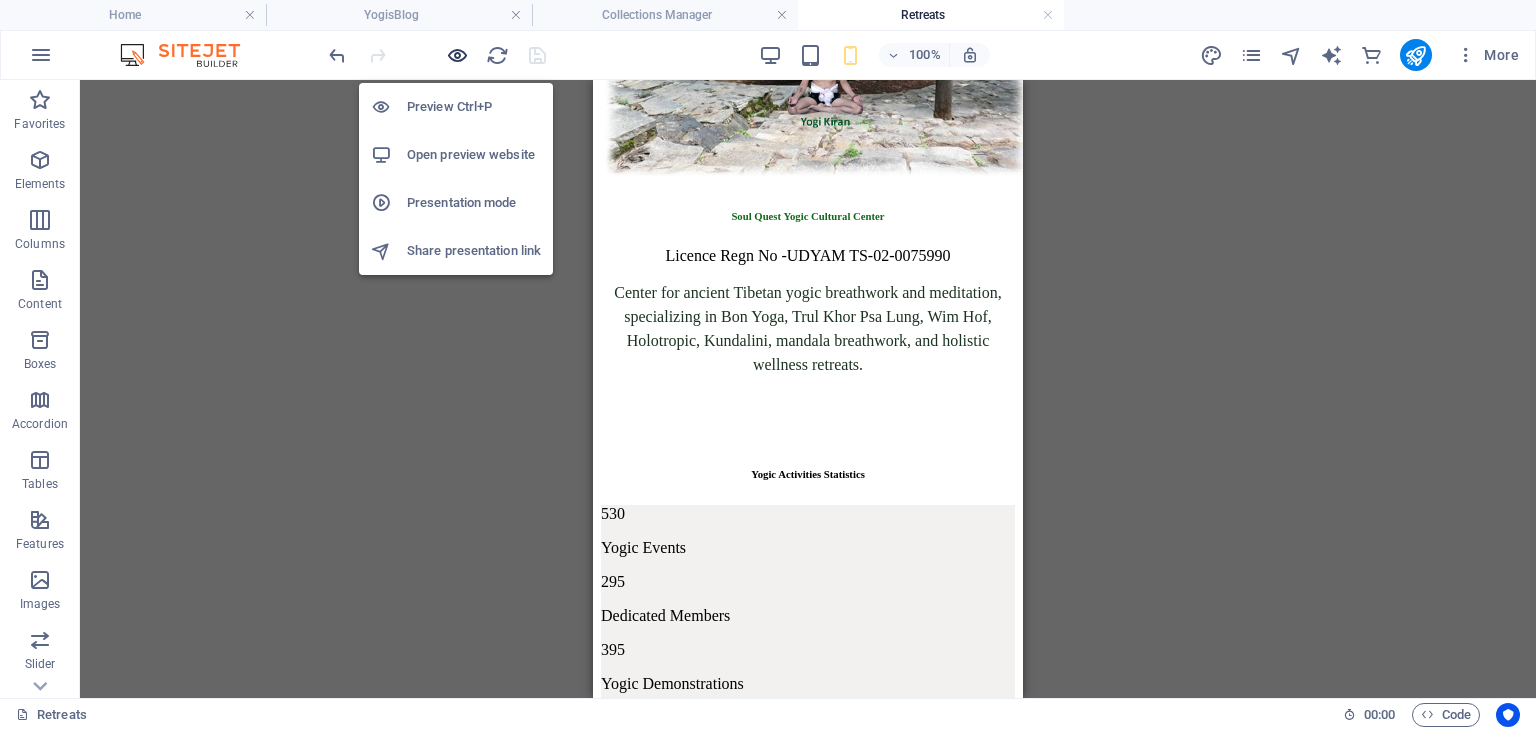 click at bounding box center (457, 55) 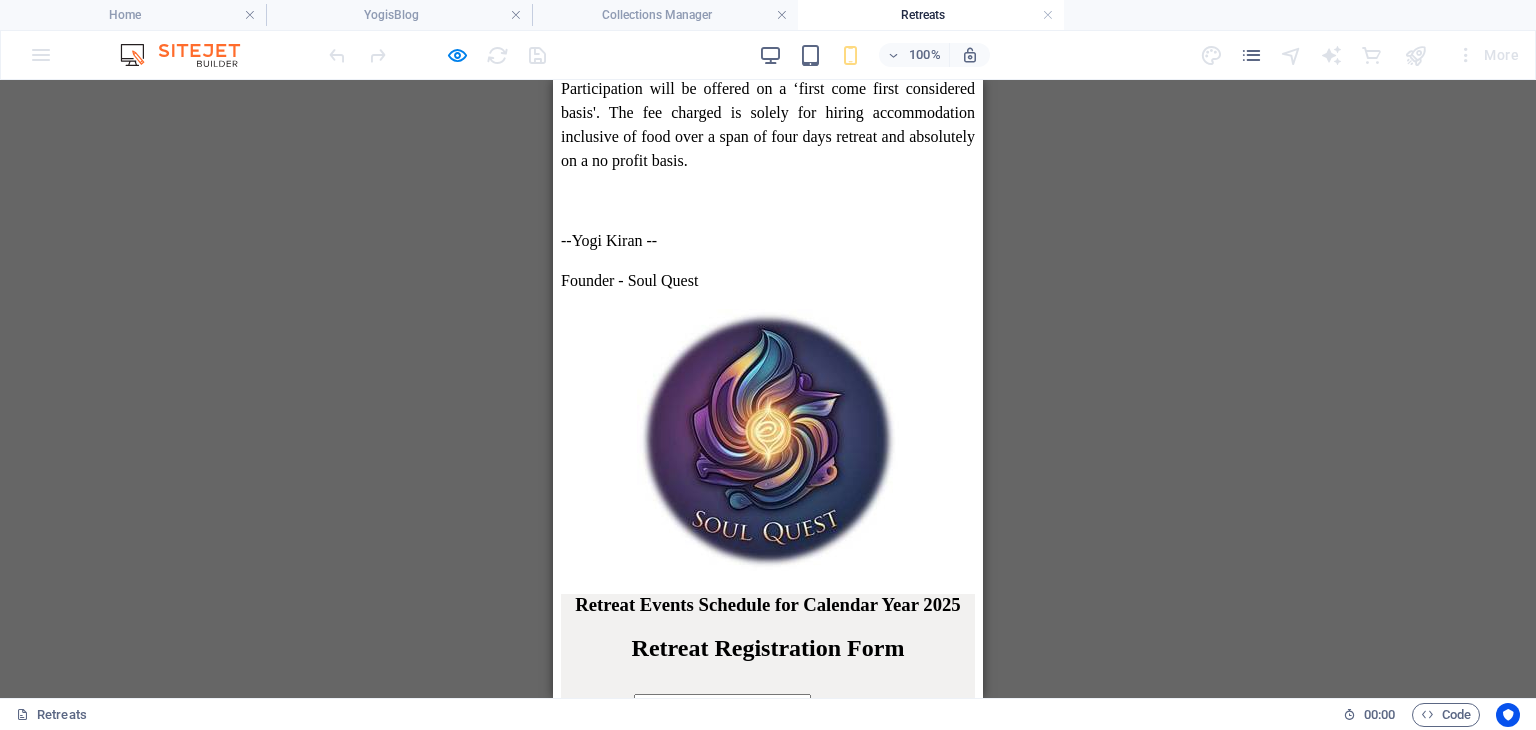 scroll, scrollTop: 2096, scrollLeft: 0, axis: vertical 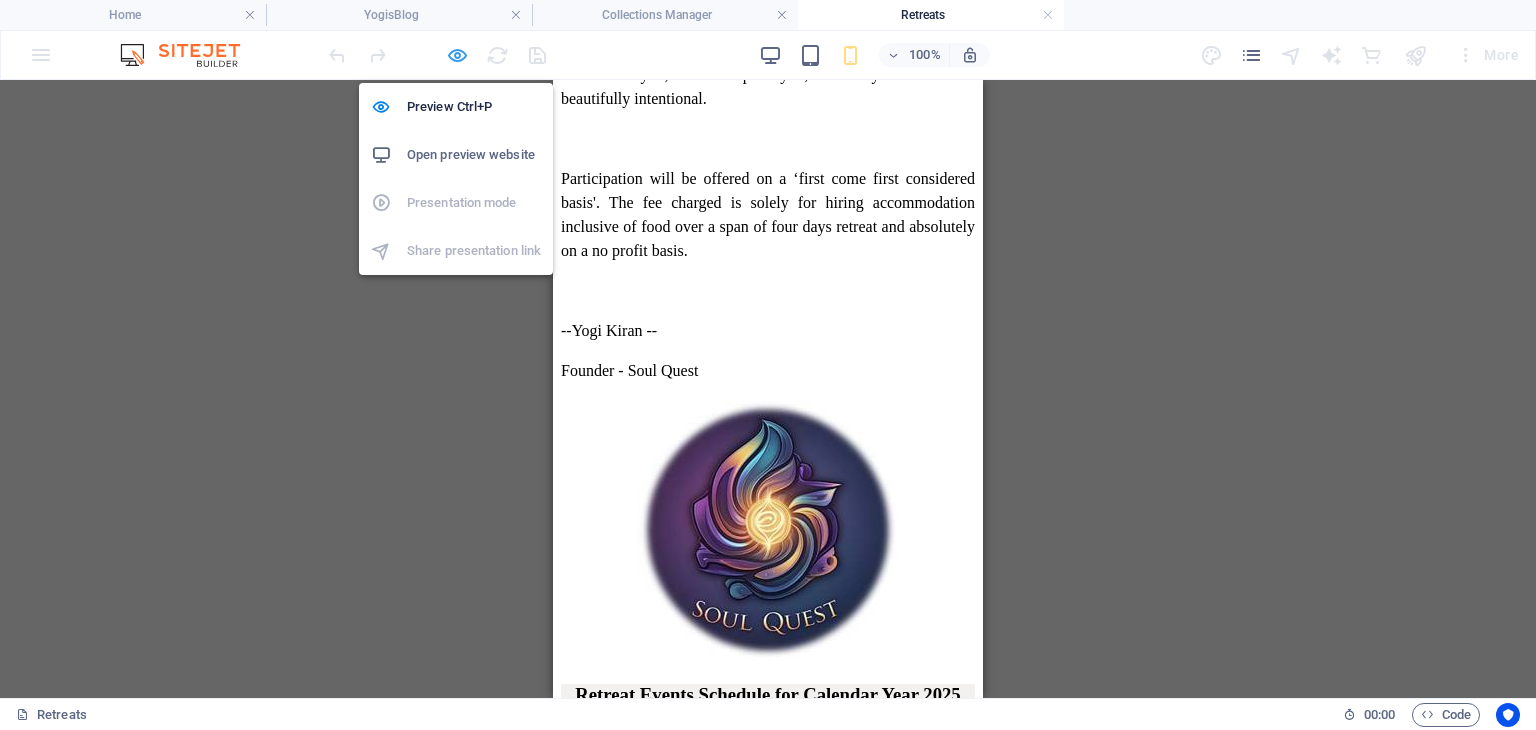 click at bounding box center (457, 55) 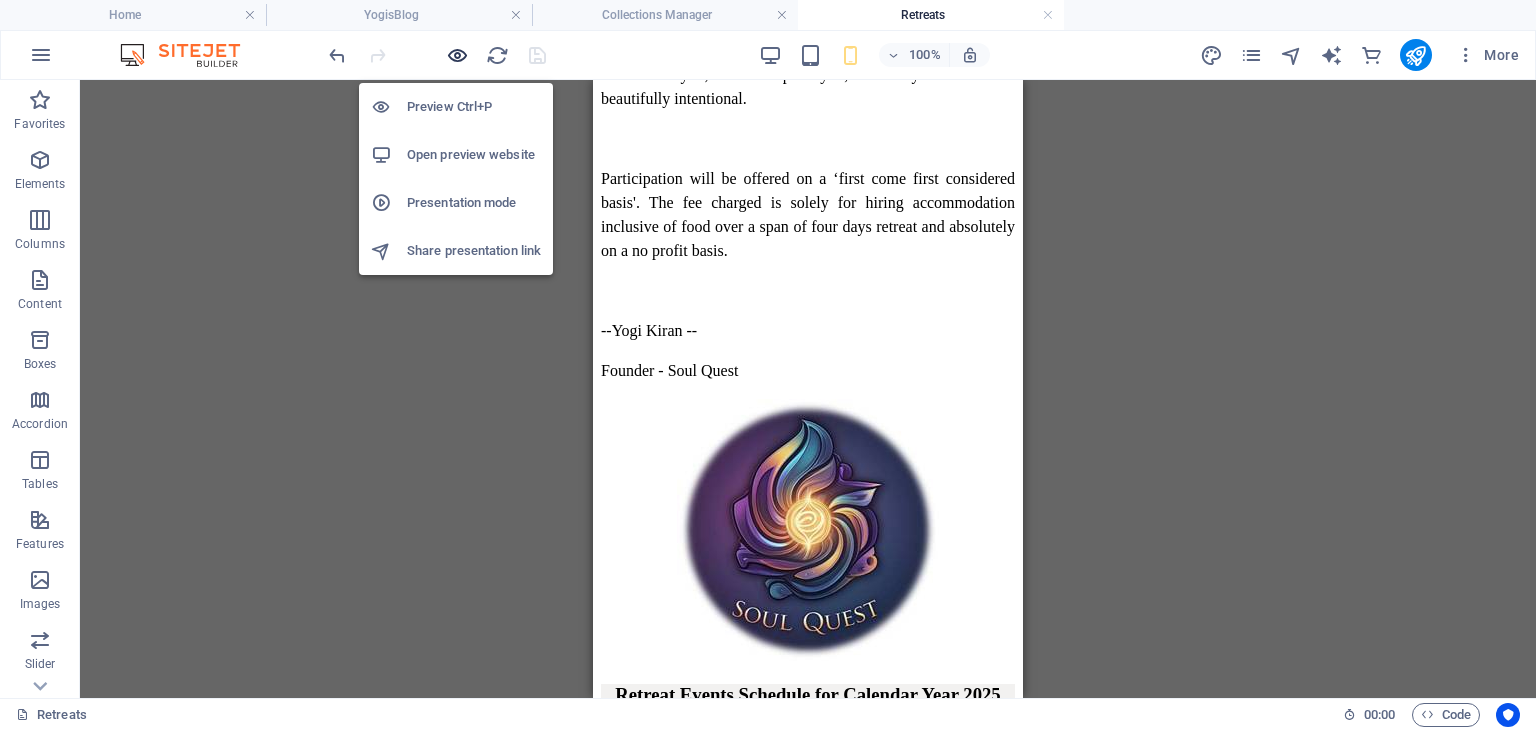 click at bounding box center (457, 55) 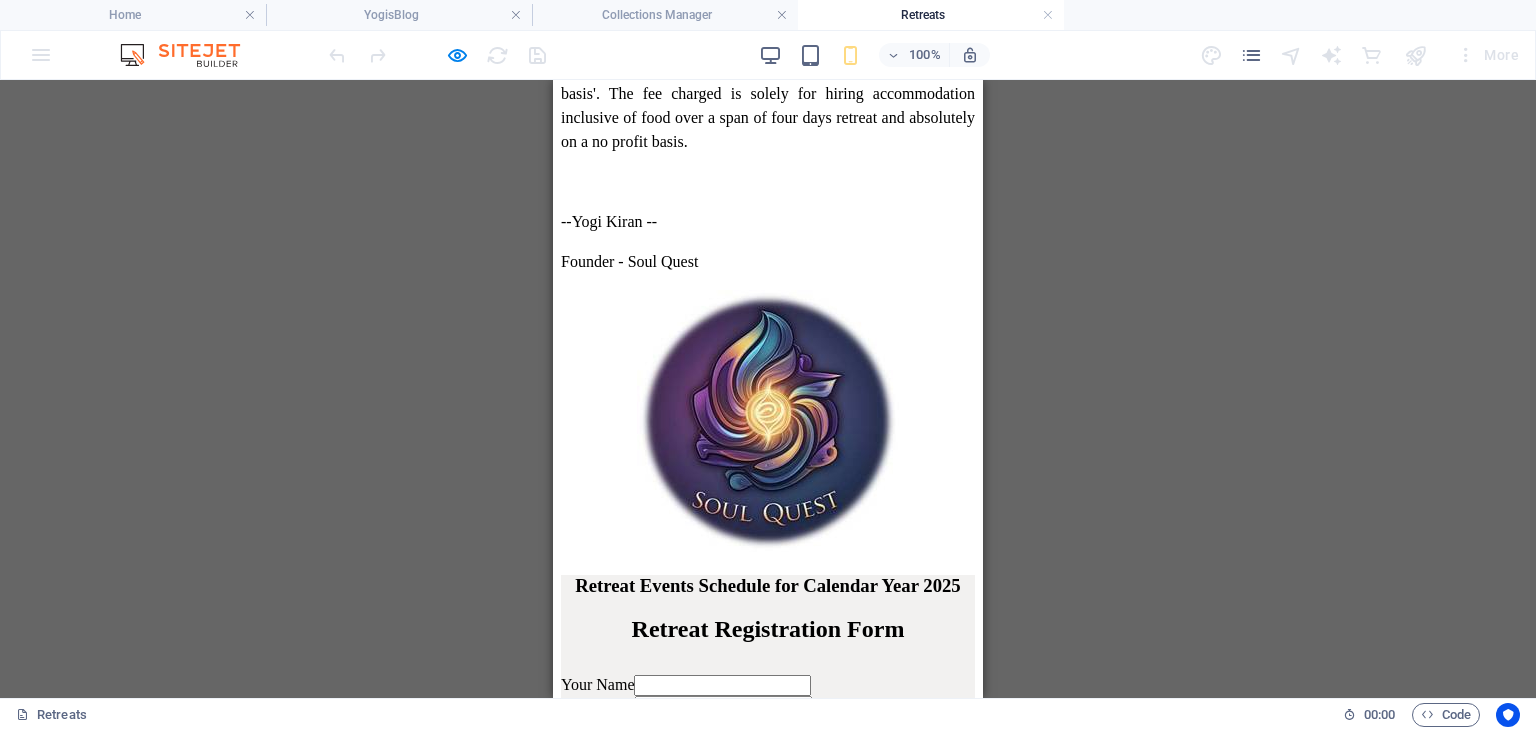 scroll, scrollTop: 2247, scrollLeft: 0, axis: vertical 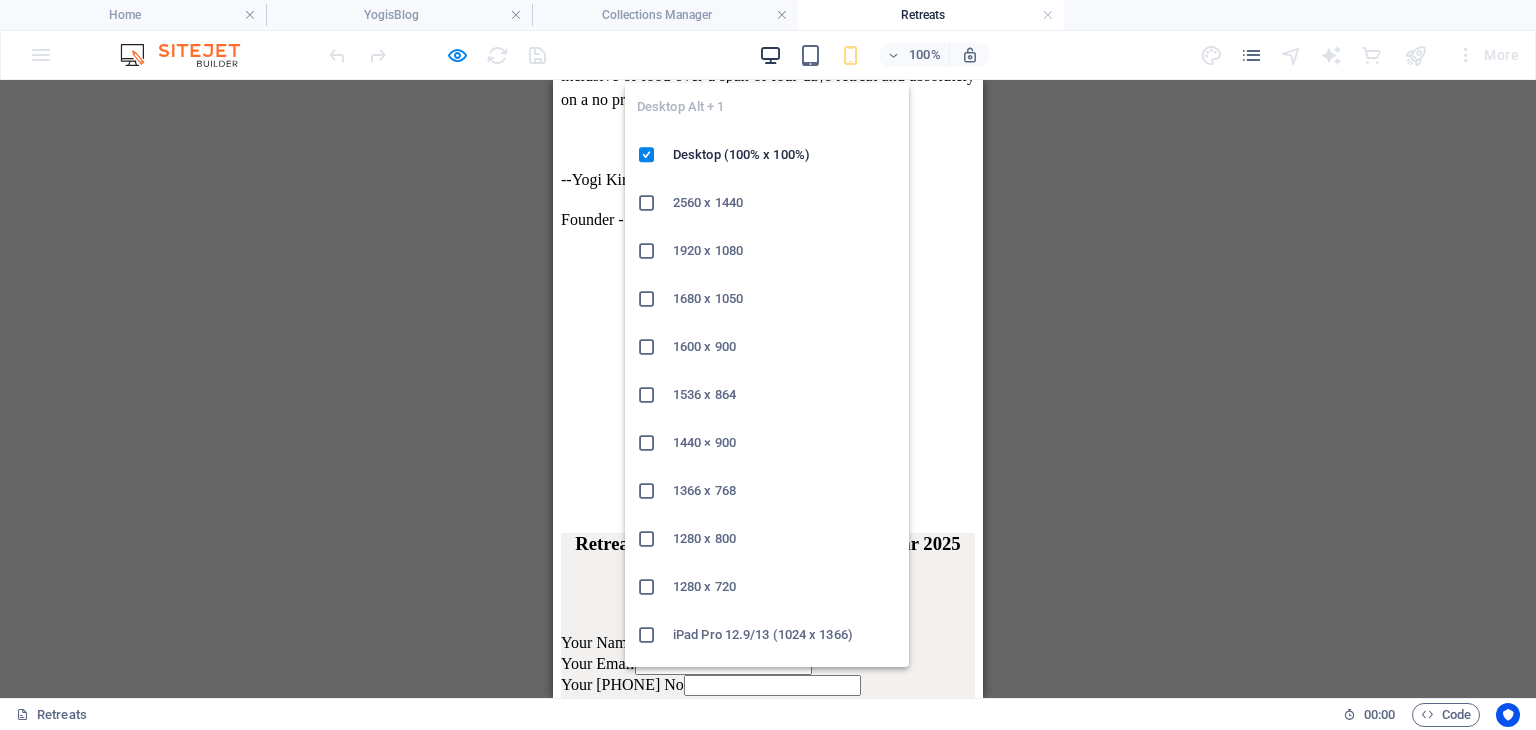 click at bounding box center [770, 55] 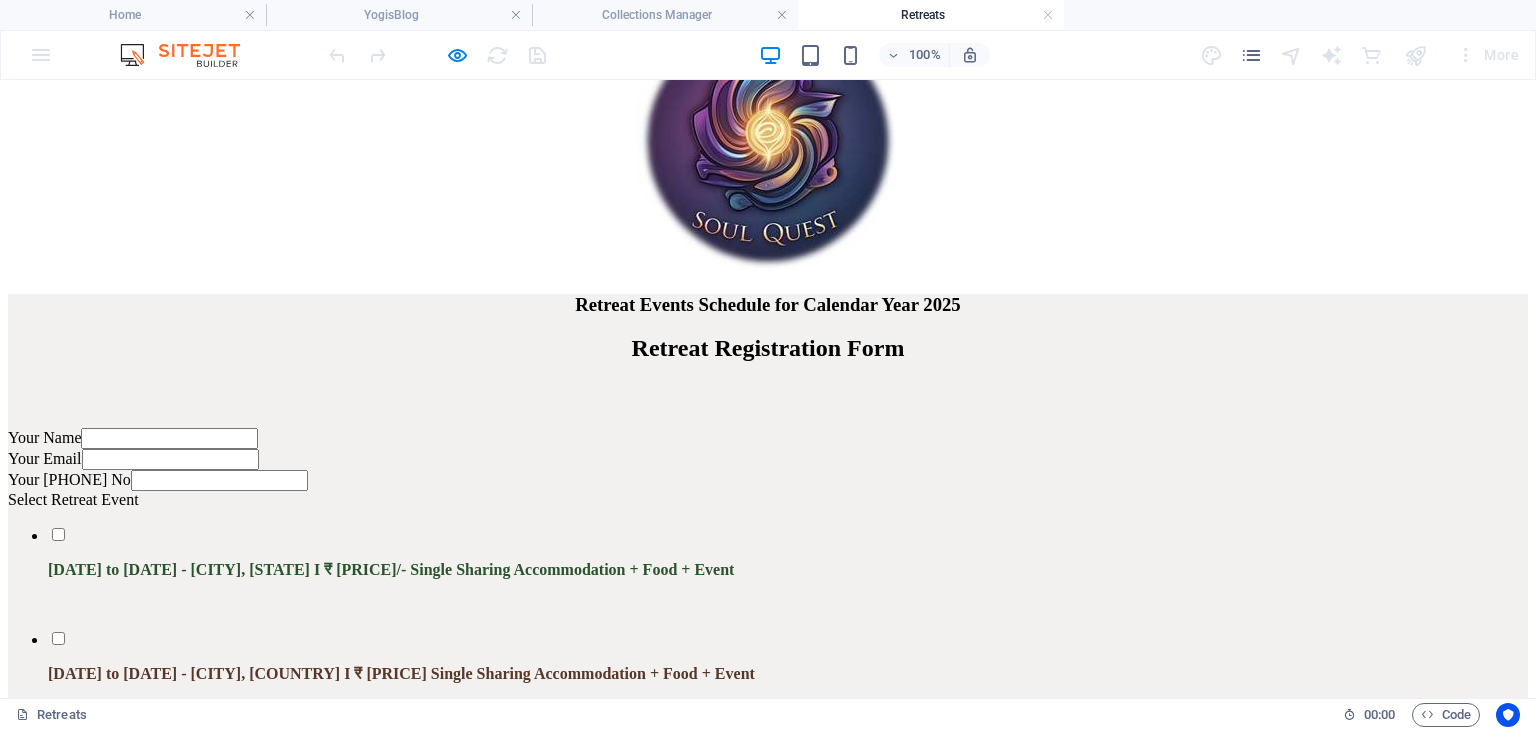scroll, scrollTop: 3451, scrollLeft: 0, axis: vertical 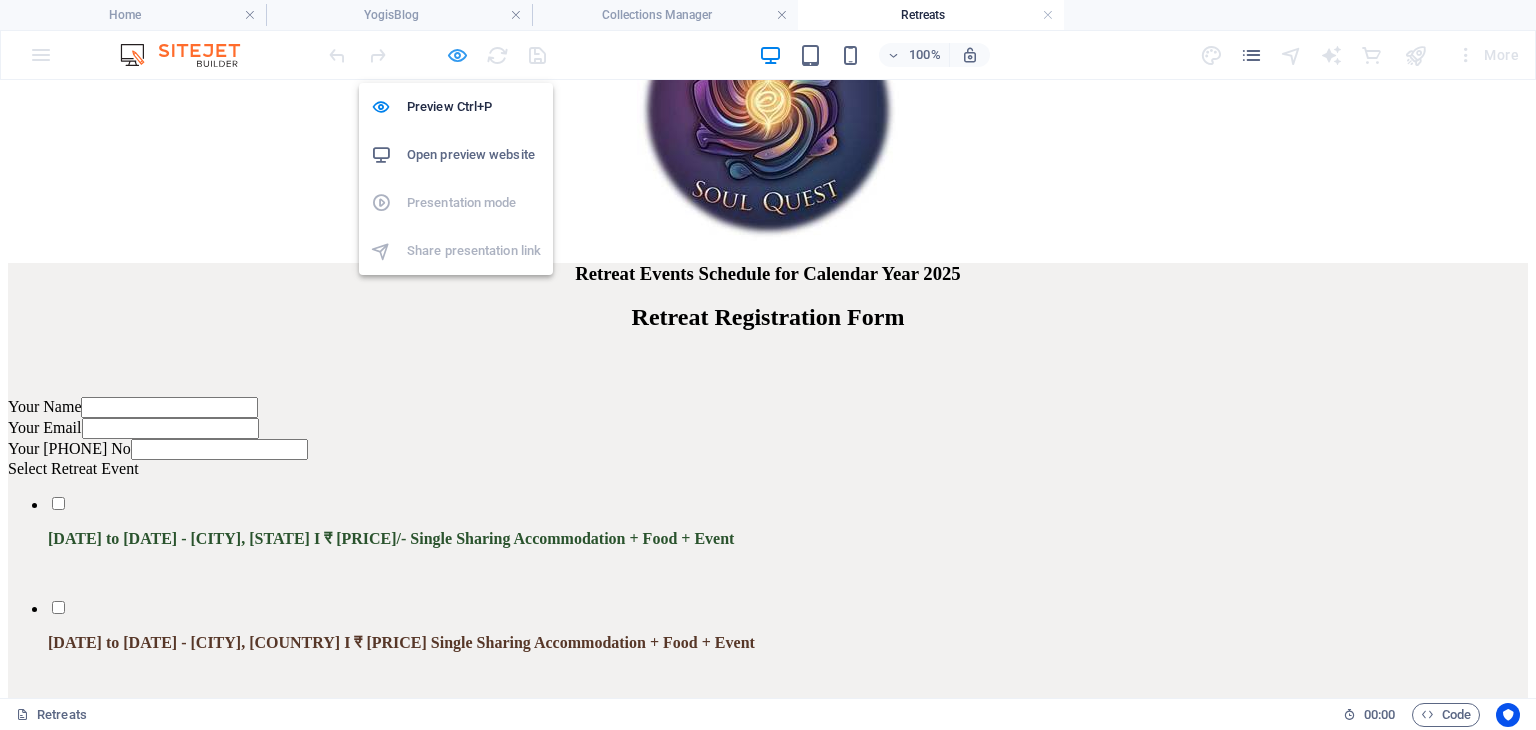 click at bounding box center (457, 55) 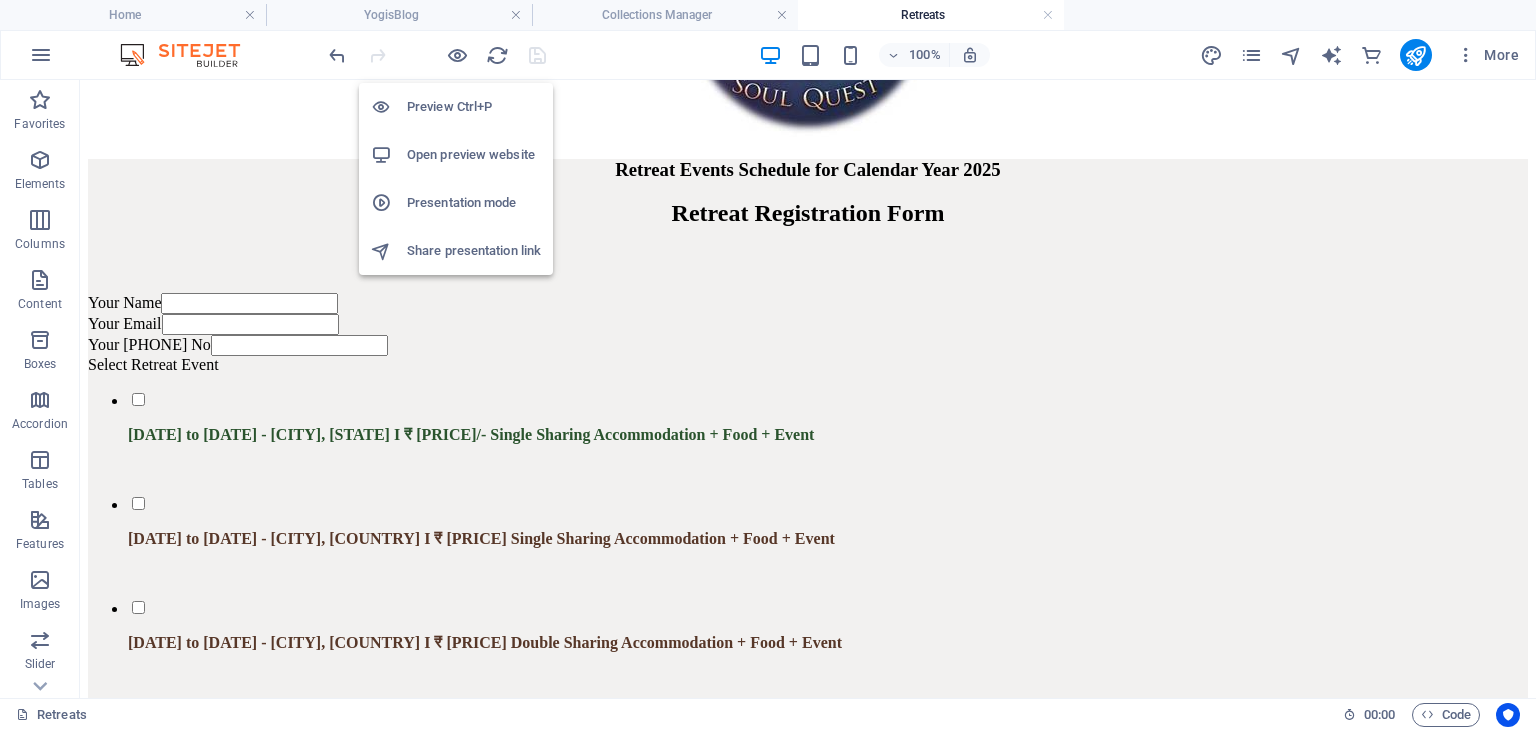 scroll, scrollTop: 3392, scrollLeft: 0, axis: vertical 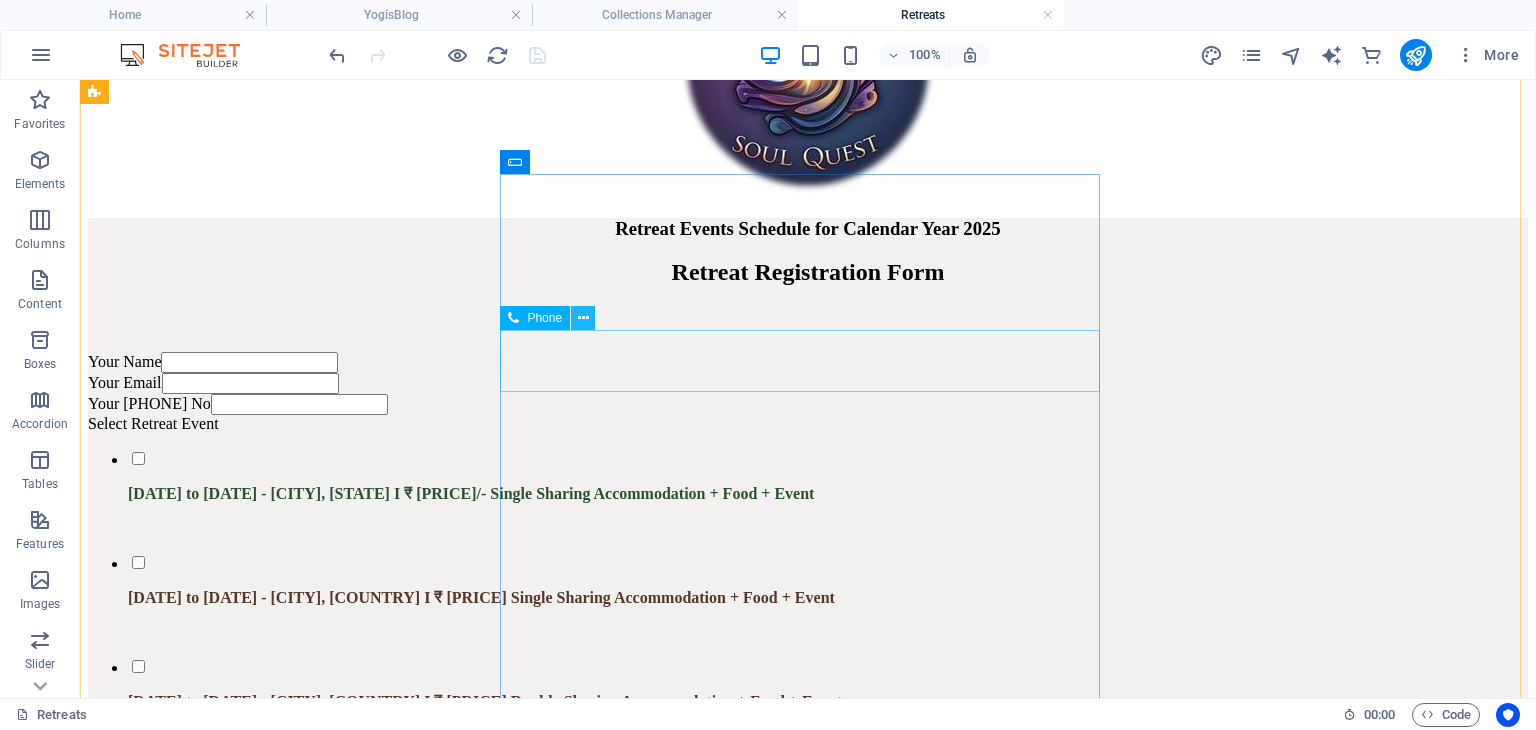 click at bounding box center [583, 318] 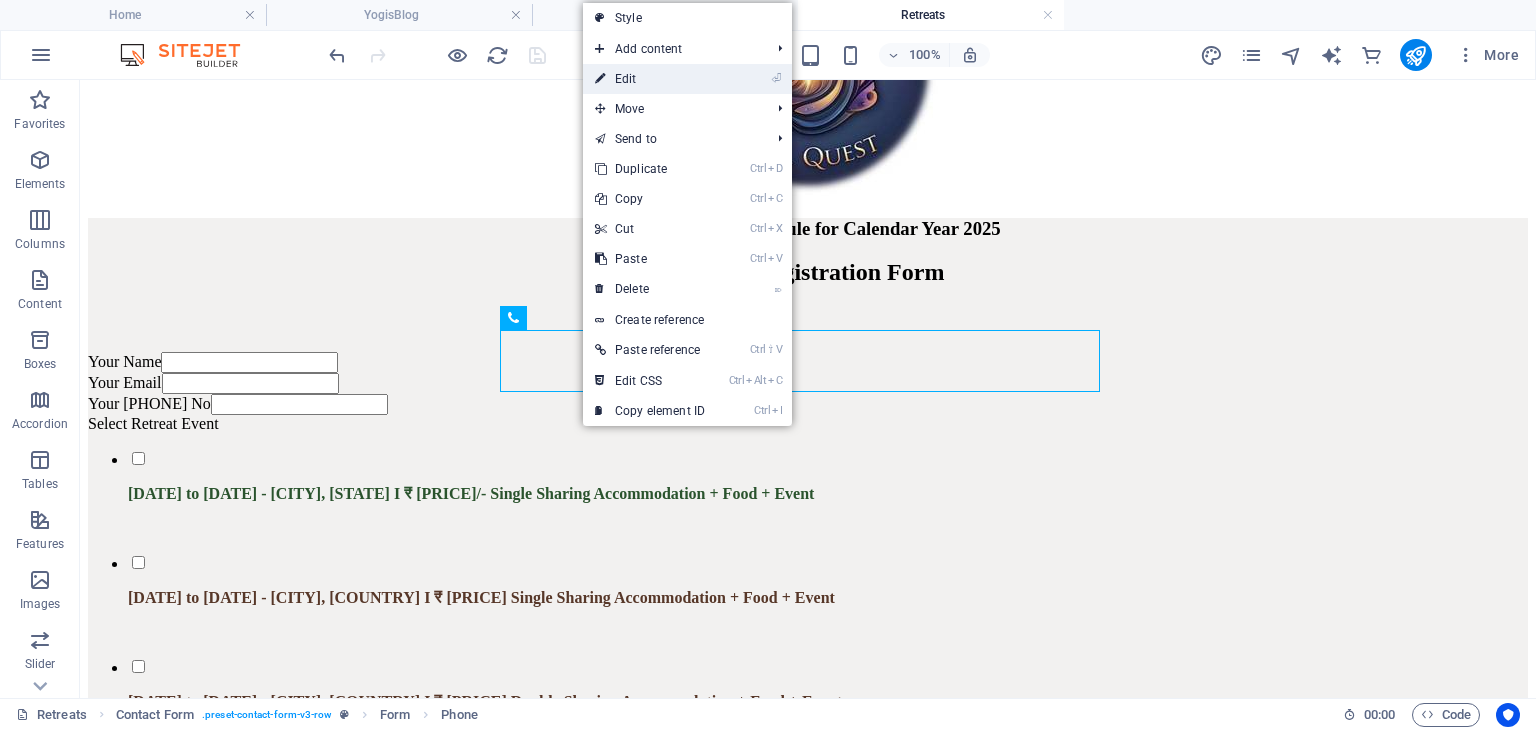 drag, startPoint x: 644, startPoint y: 87, endPoint x: 180, endPoint y: 43, distance: 466.08154 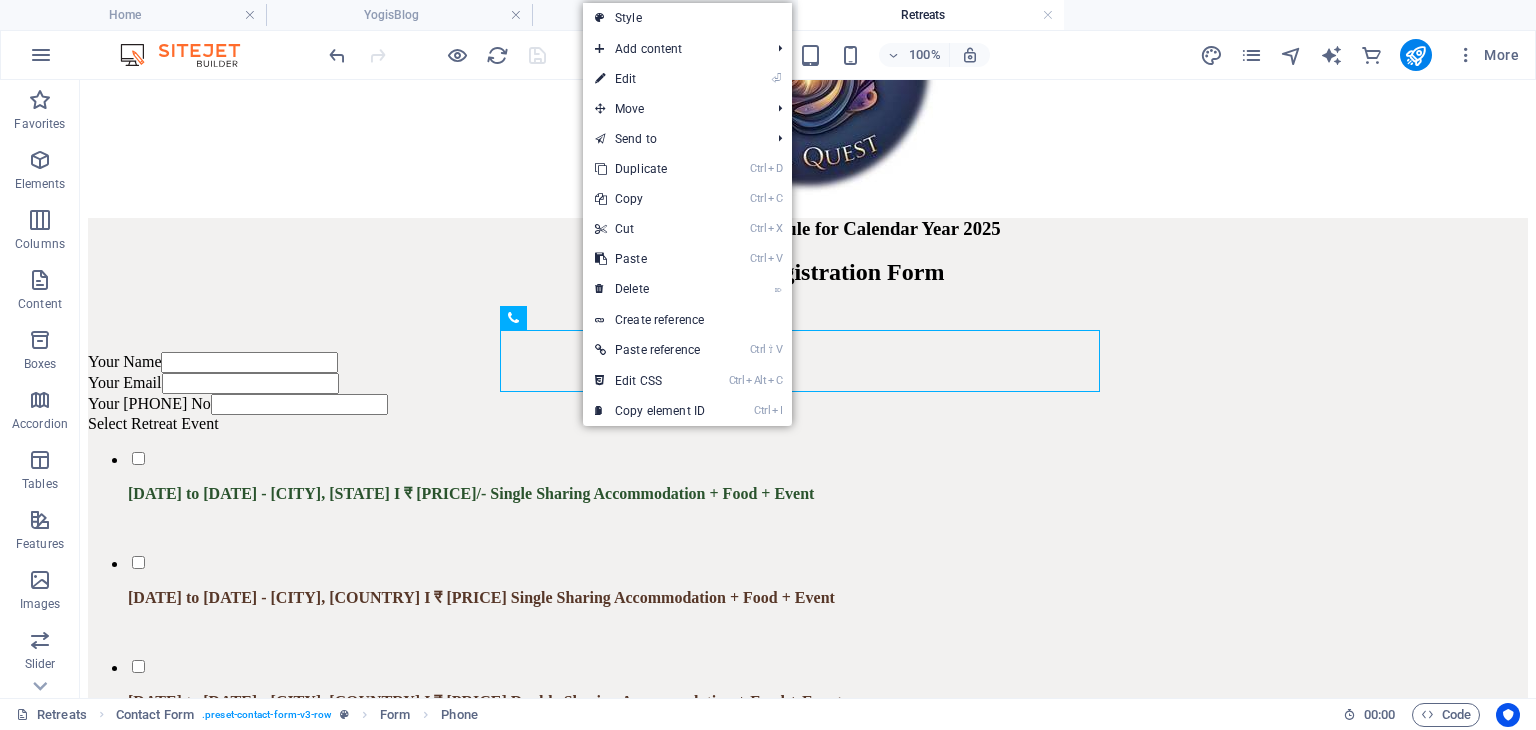scroll, scrollTop: 3160, scrollLeft: 0, axis: vertical 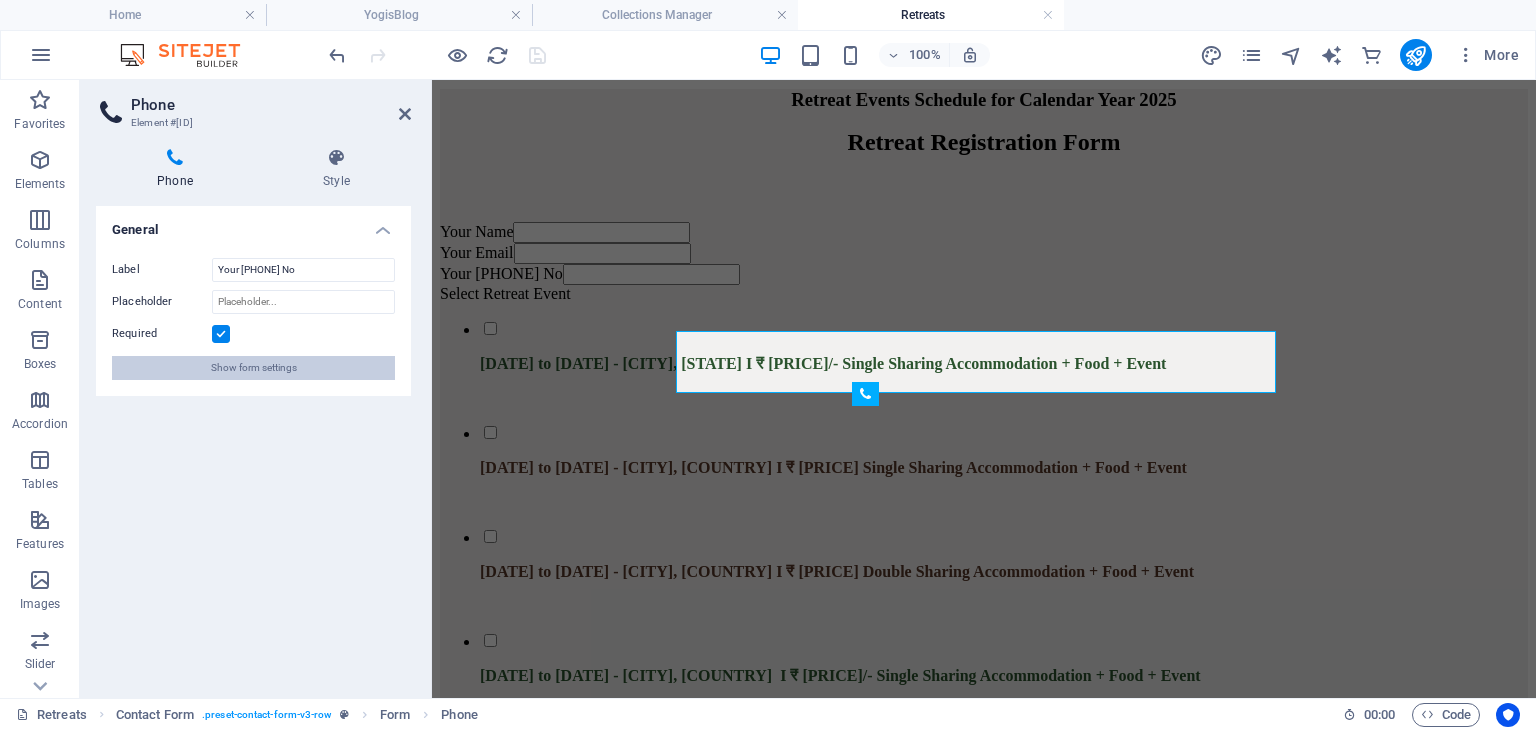 click on "Show form settings" at bounding box center [254, 368] 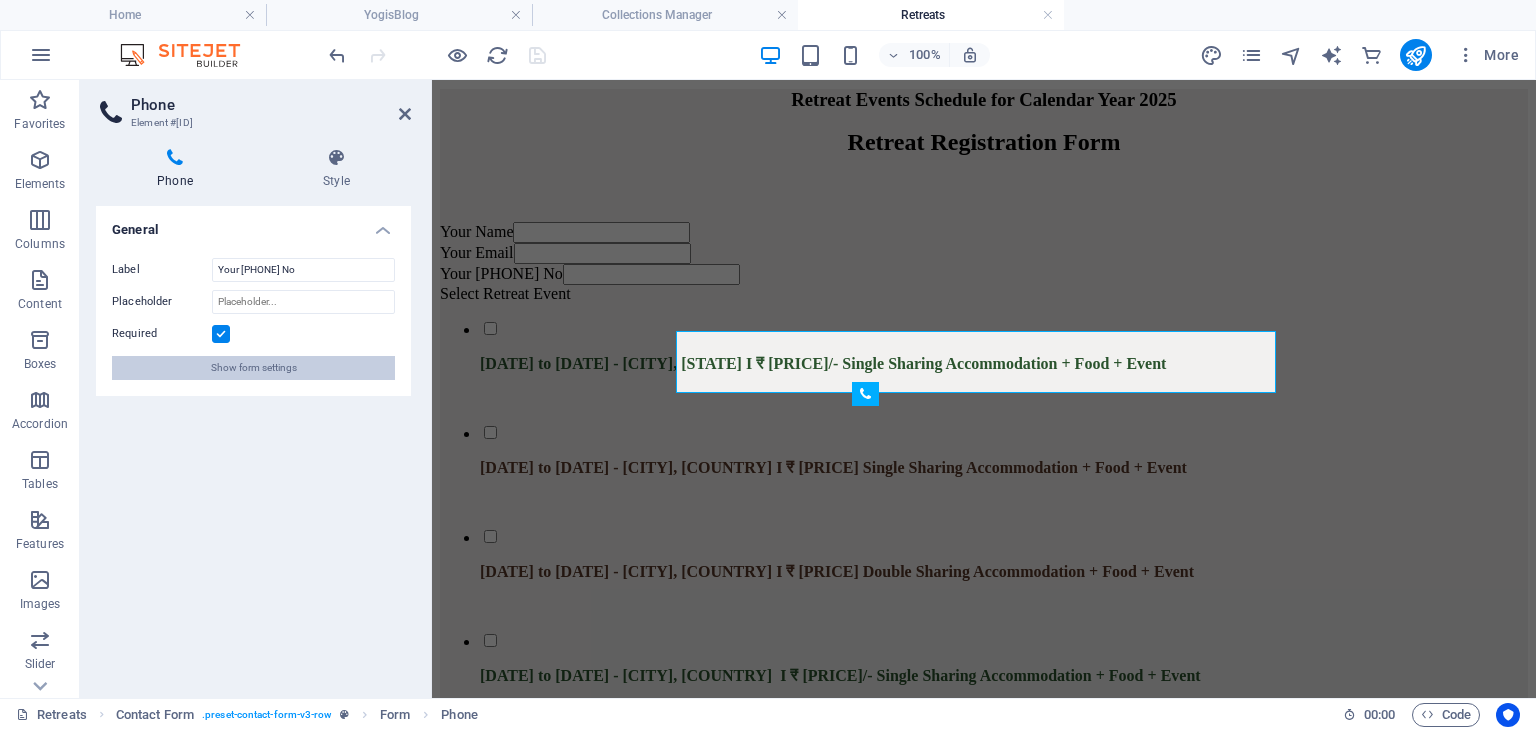 select on "px" 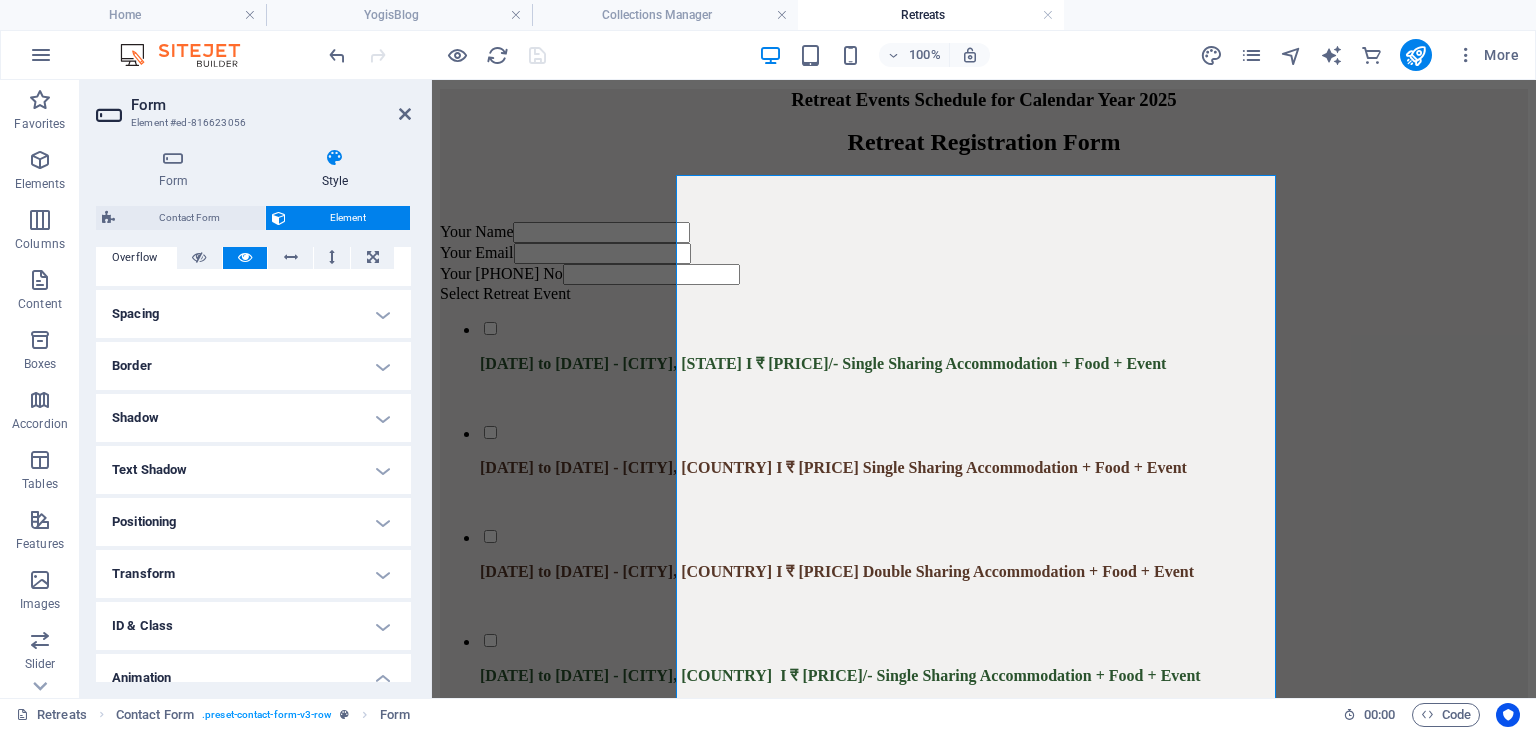 scroll, scrollTop: 474, scrollLeft: 0, axis: vertical 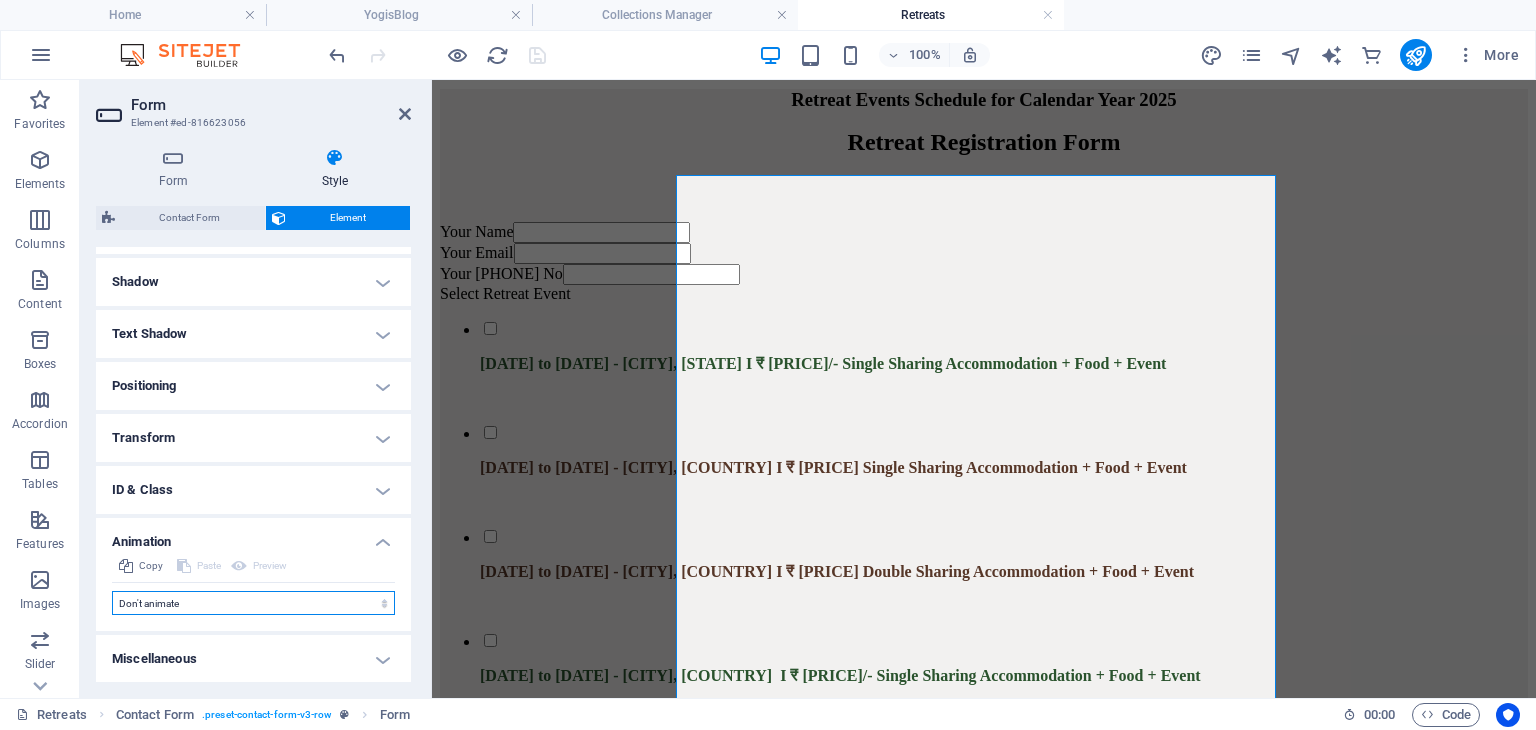 click on "Don't animate Show / Hide Slide up/down Zoom in/out Slide left to right Slide right to left Slide top to bottom Slide bottom to top Pulse Blink Open as overlay" at bounding box center [253, 603] 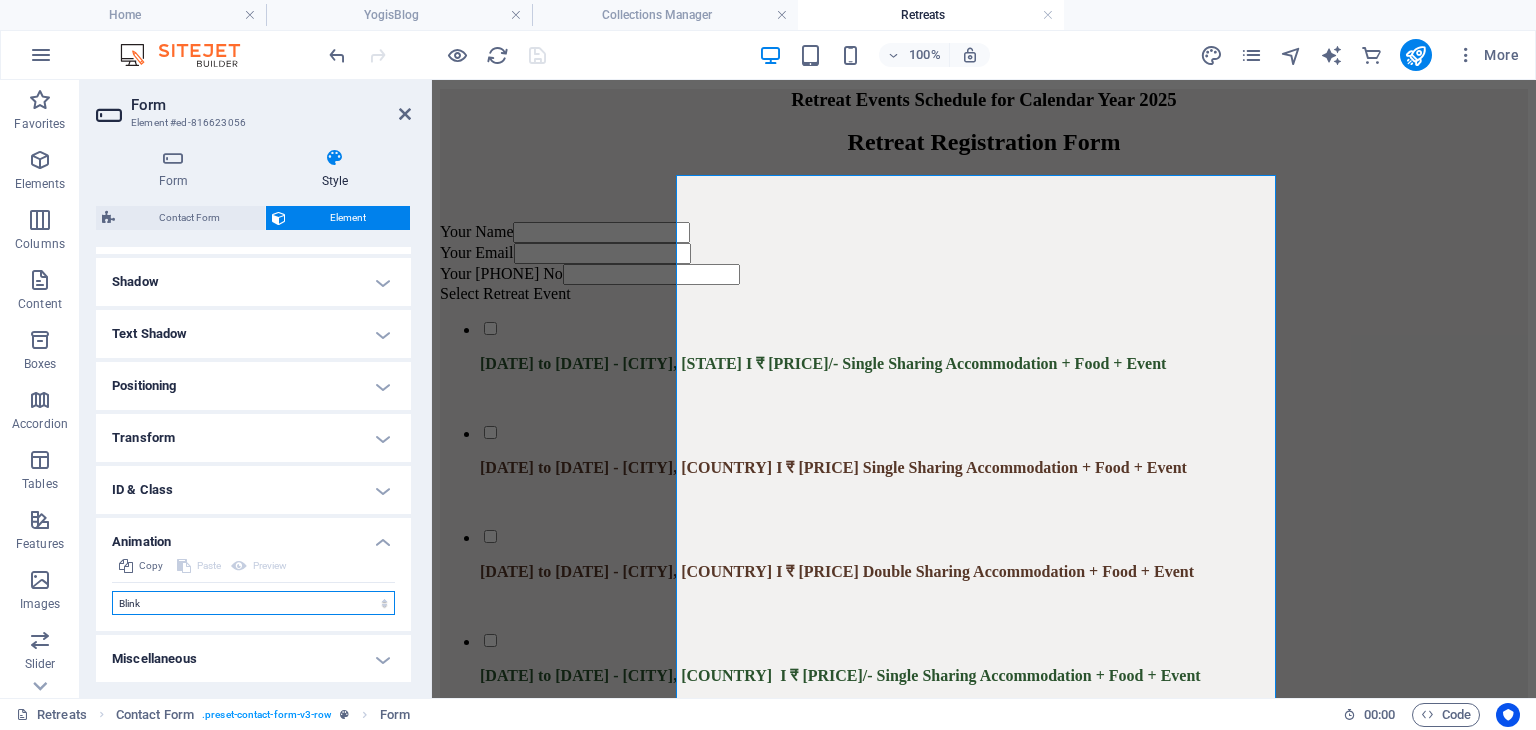 click on "Don't animate Show / Hide Slide up/down Zoom in/out Slide left to right Slide right to left Slide top to bottom Slide bottom to top Pulse Blink Open as overlay" at bounding box center (253, 603) 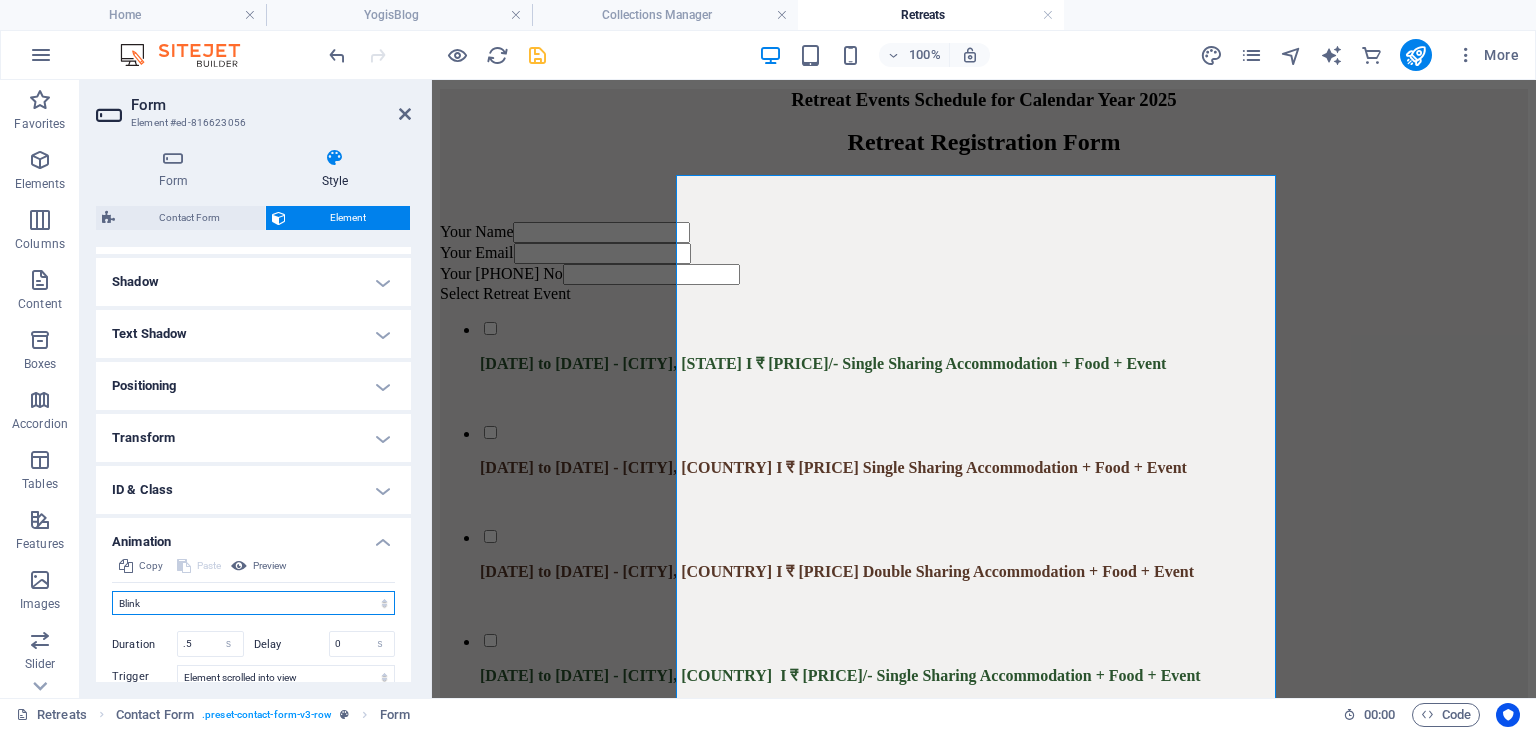 click on "Don't animate Show / Hide Slide up/down Zoom in/out Slide left to right Slide right to left Slide top to bottom Slide bottom to top Pulse Blink Open as overlay" at bounding box center (253, 603) 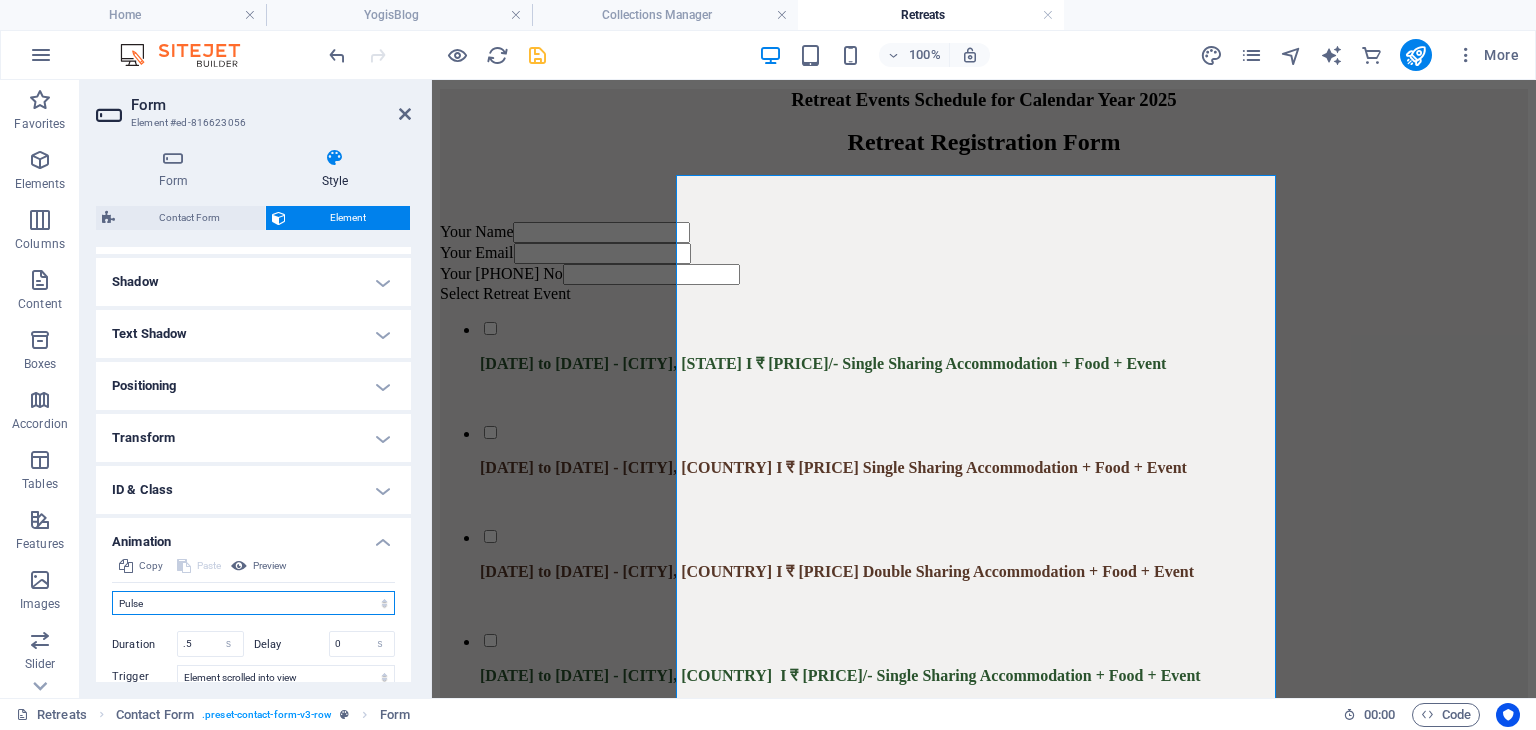 click on "Don't animate Show / Hide Slide up/down Zoom in/out Slide left to right Slide right to left Slide top to bottom Slide bottom to top Pulse Blink Open as overlay" at bounding box center [253, 603] 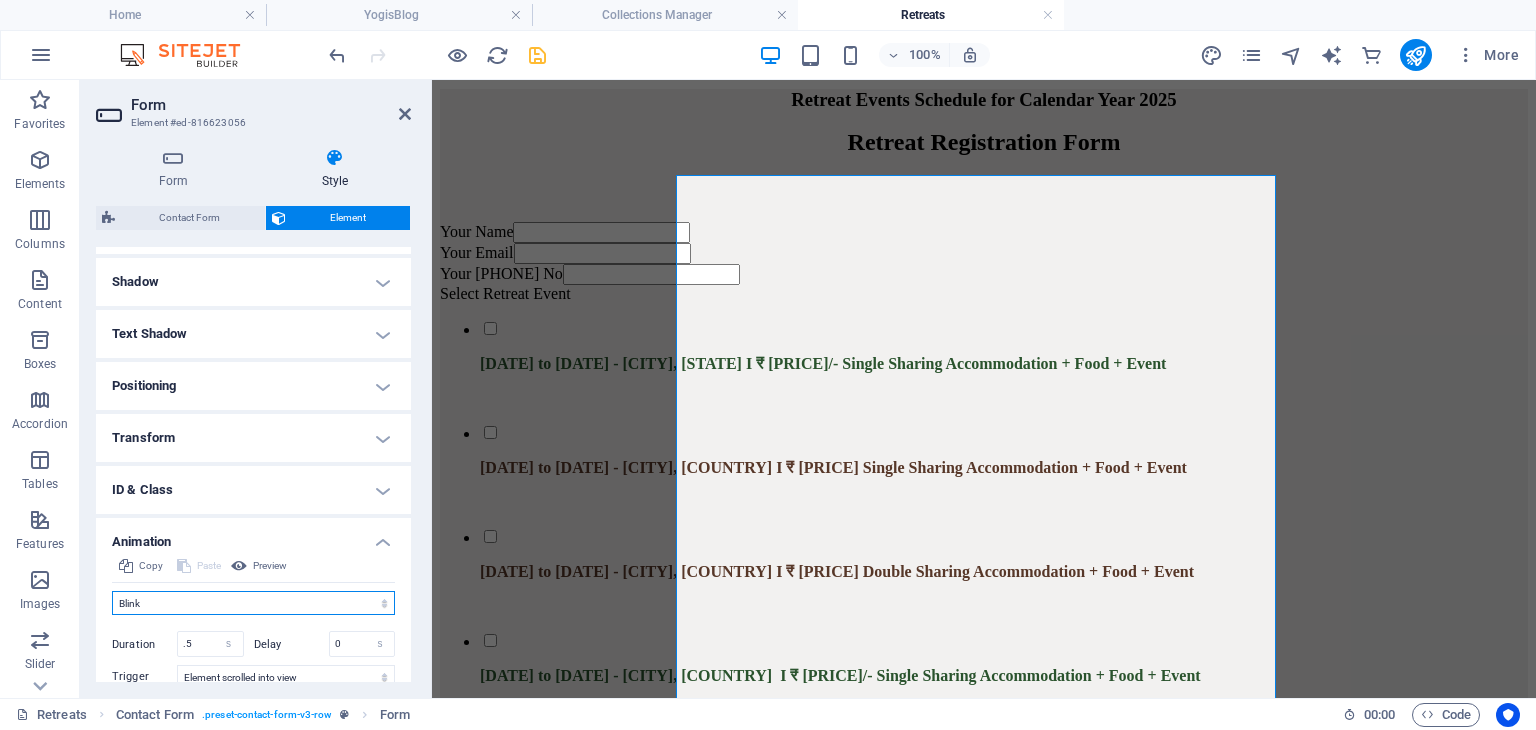 click on "Don't animate Show / Hide Slide up/down Zoom in/out Slide left to right Slide right to left Slide top to bottom Slide bottom to top Pulse Blink Open as overlay" at bounding box center [253, 603] 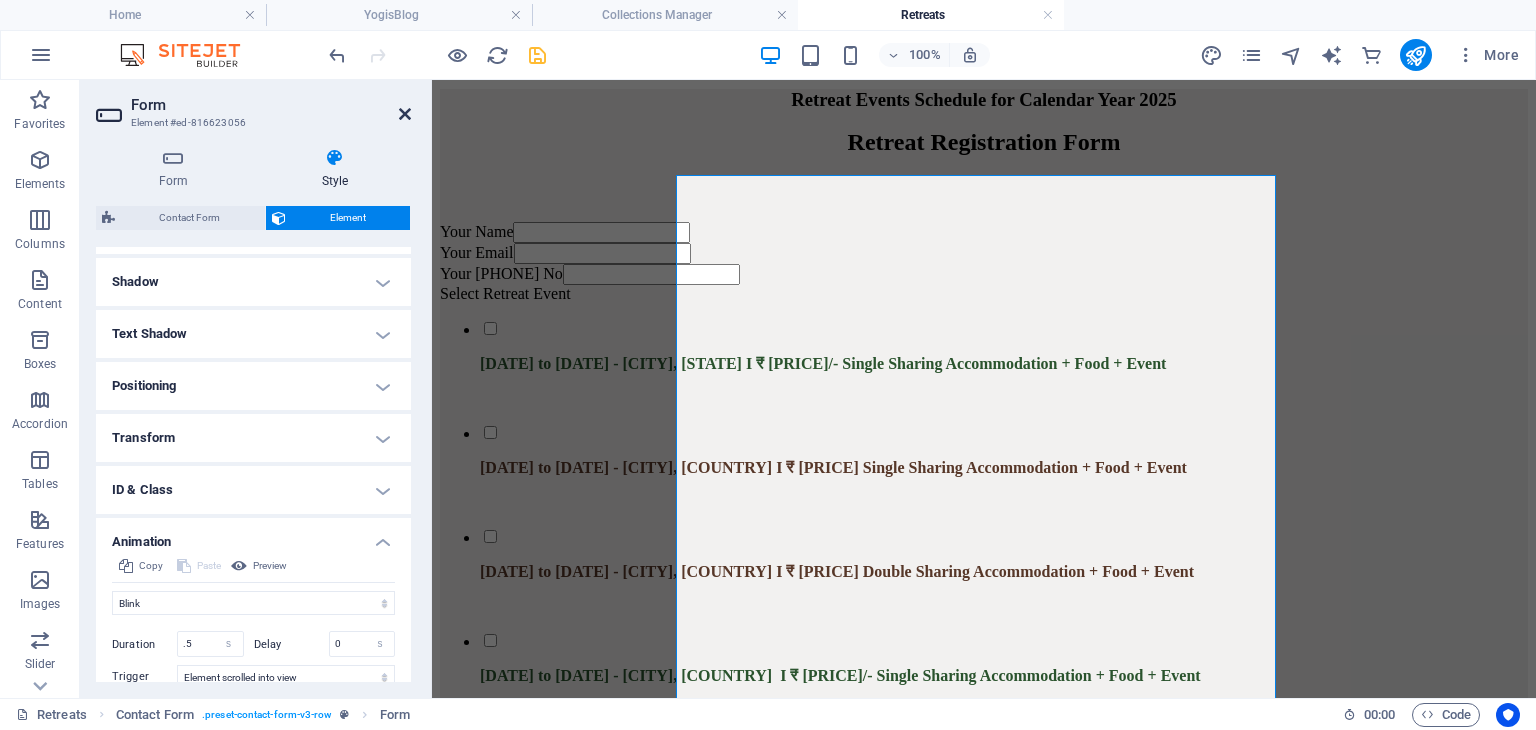 drag, startPoint x: 408, startPoint y: 113, endPoint x: 346, endPoint y: 47, distance: 90.55385 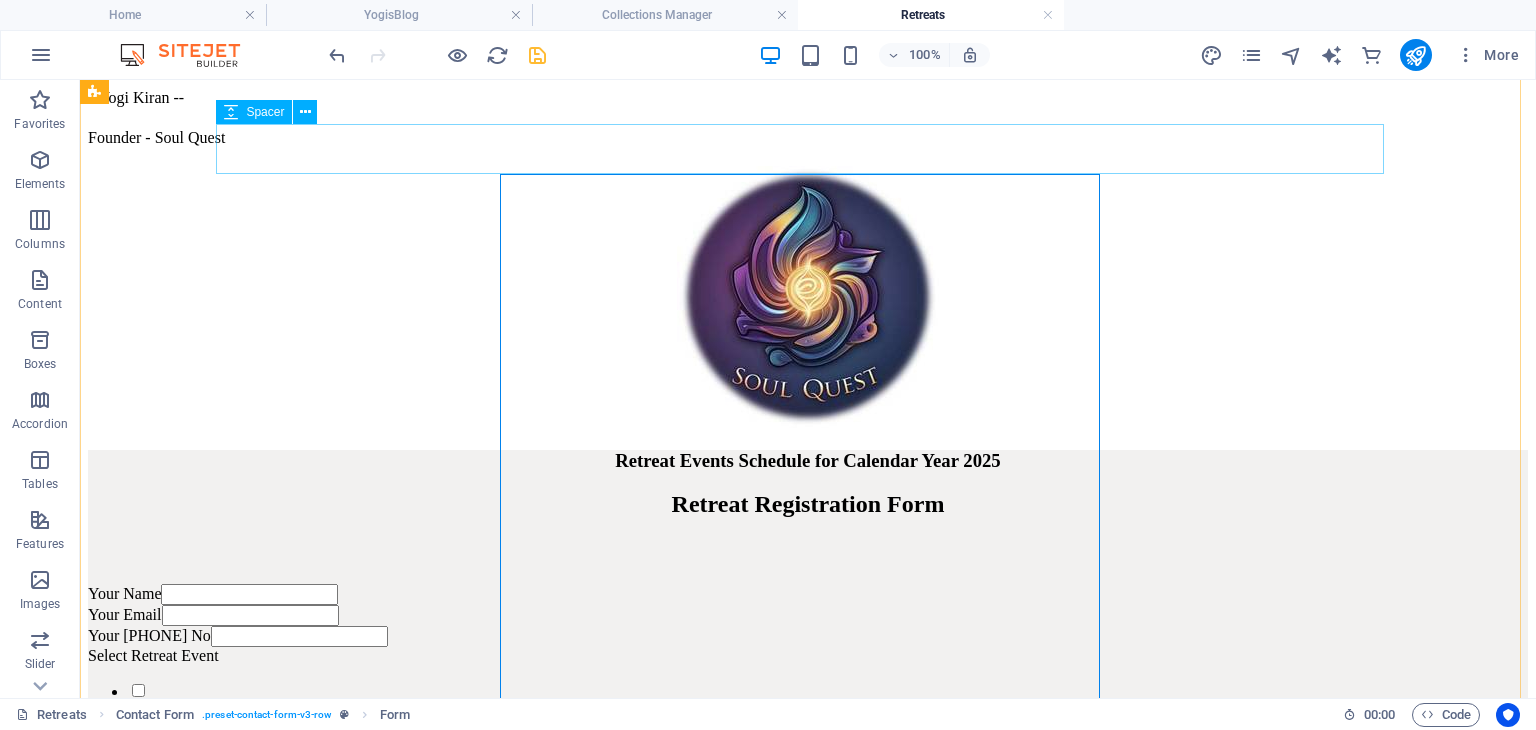 scroll, scrollTop: 3392, scrollLeft: 0, axis: vertical 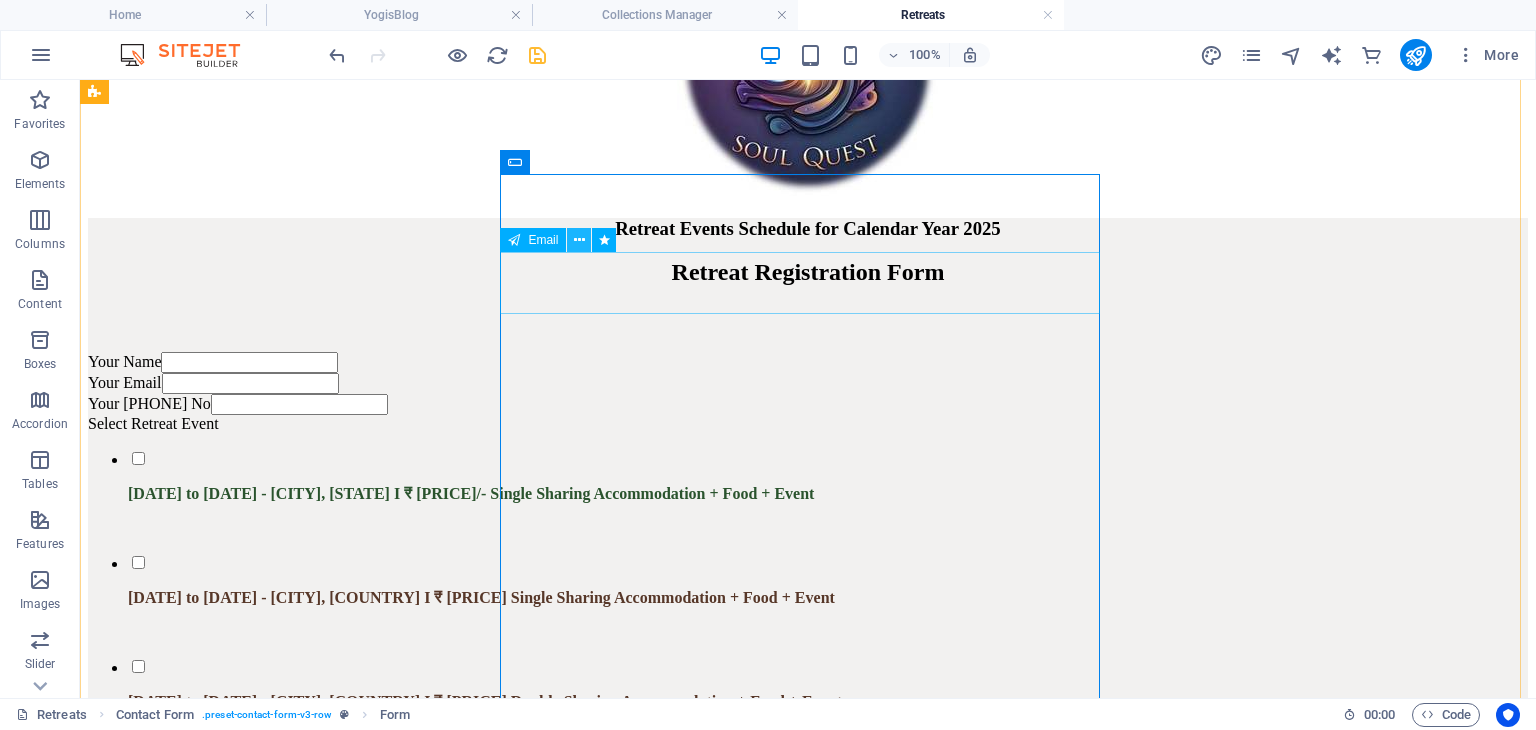 click at bounding box center [579, 240] 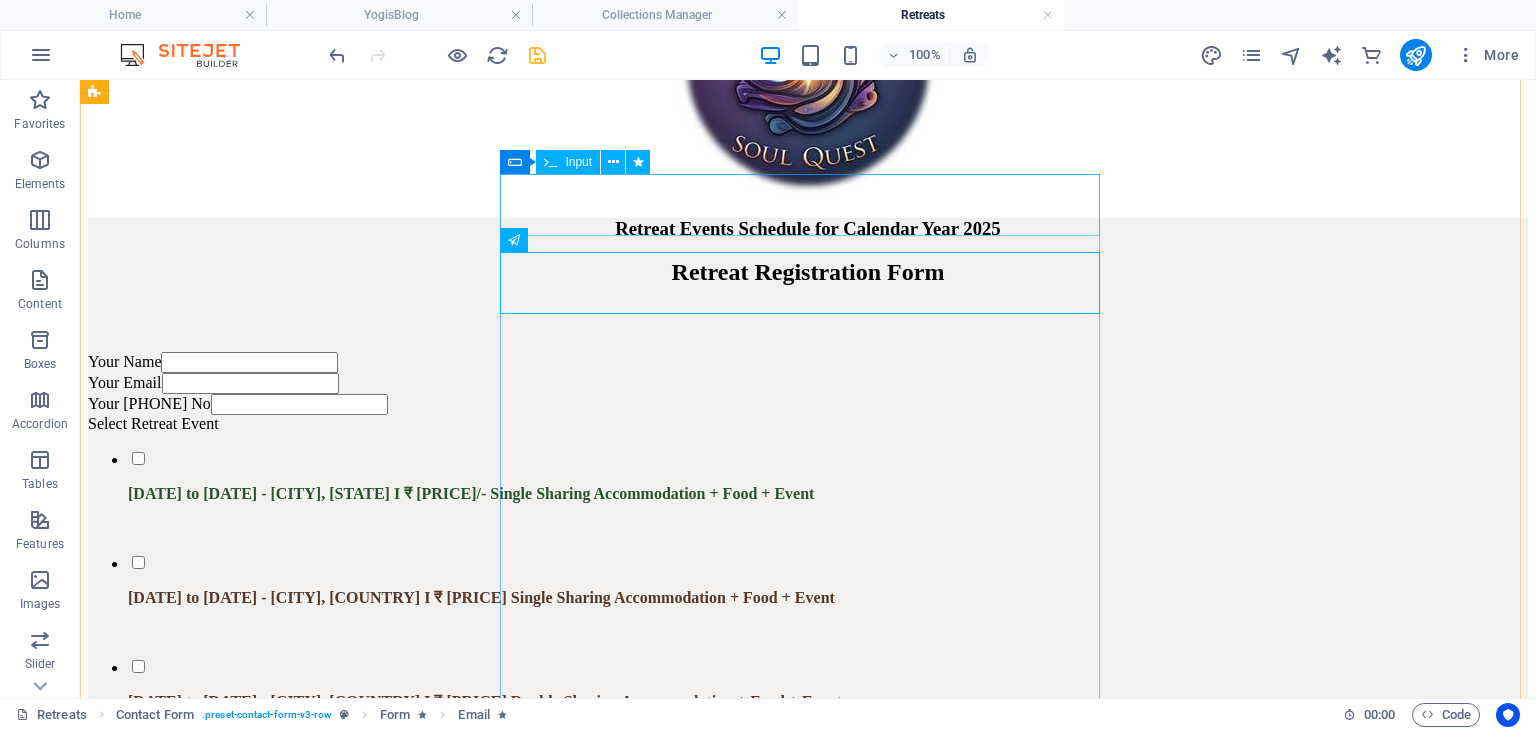 click on "Your Name" 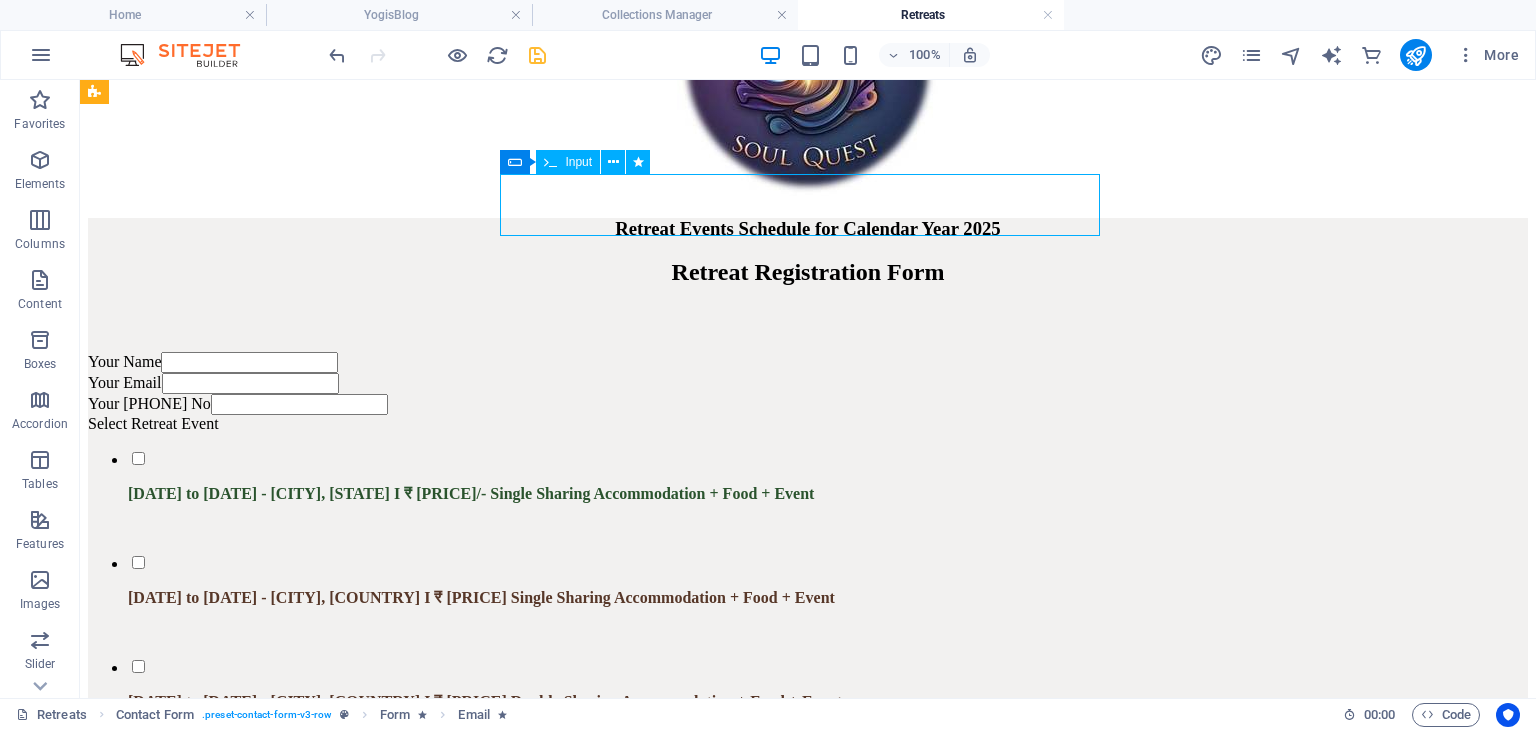 click on "Your Name" 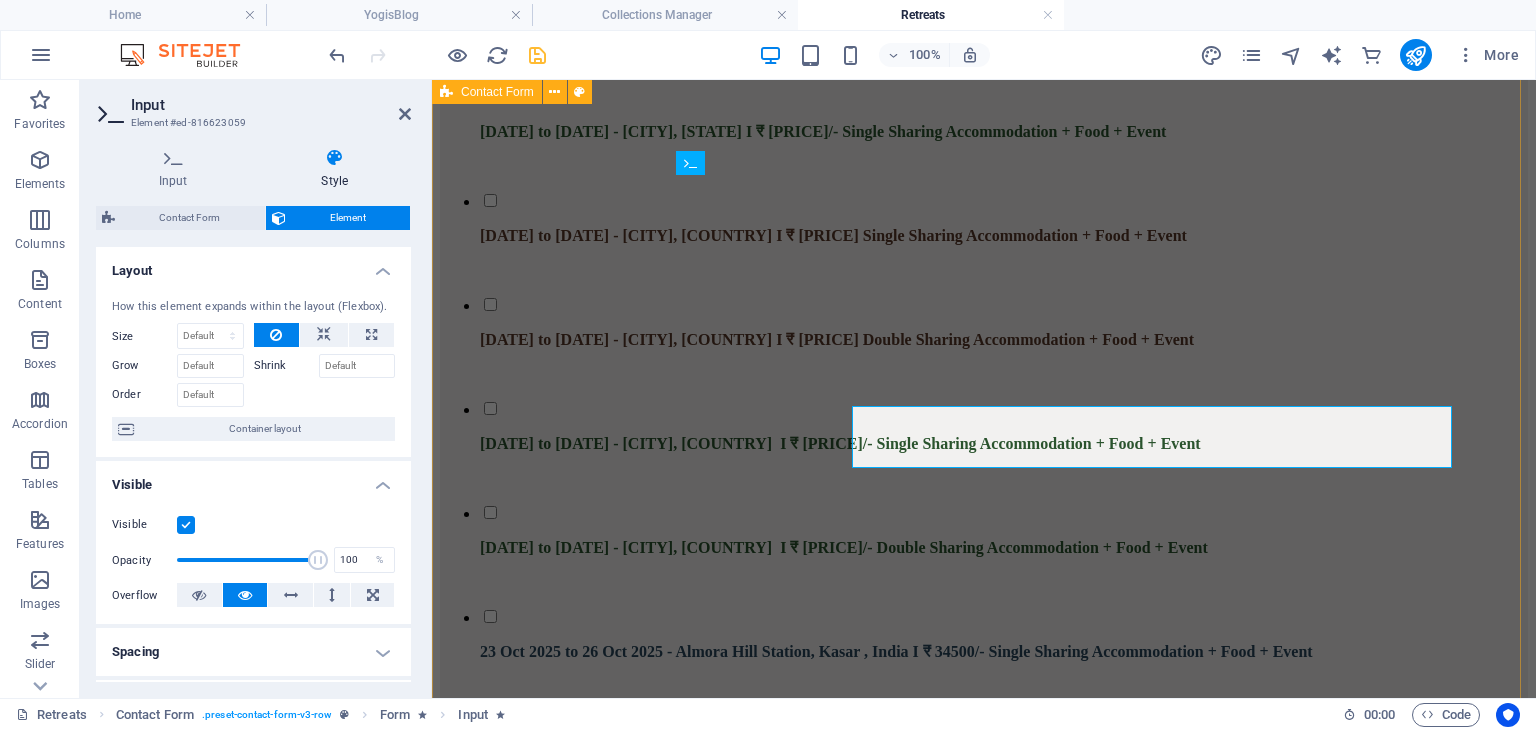 scroll, scrollTop: 3160, scrollLeft: 0, axis: vertical 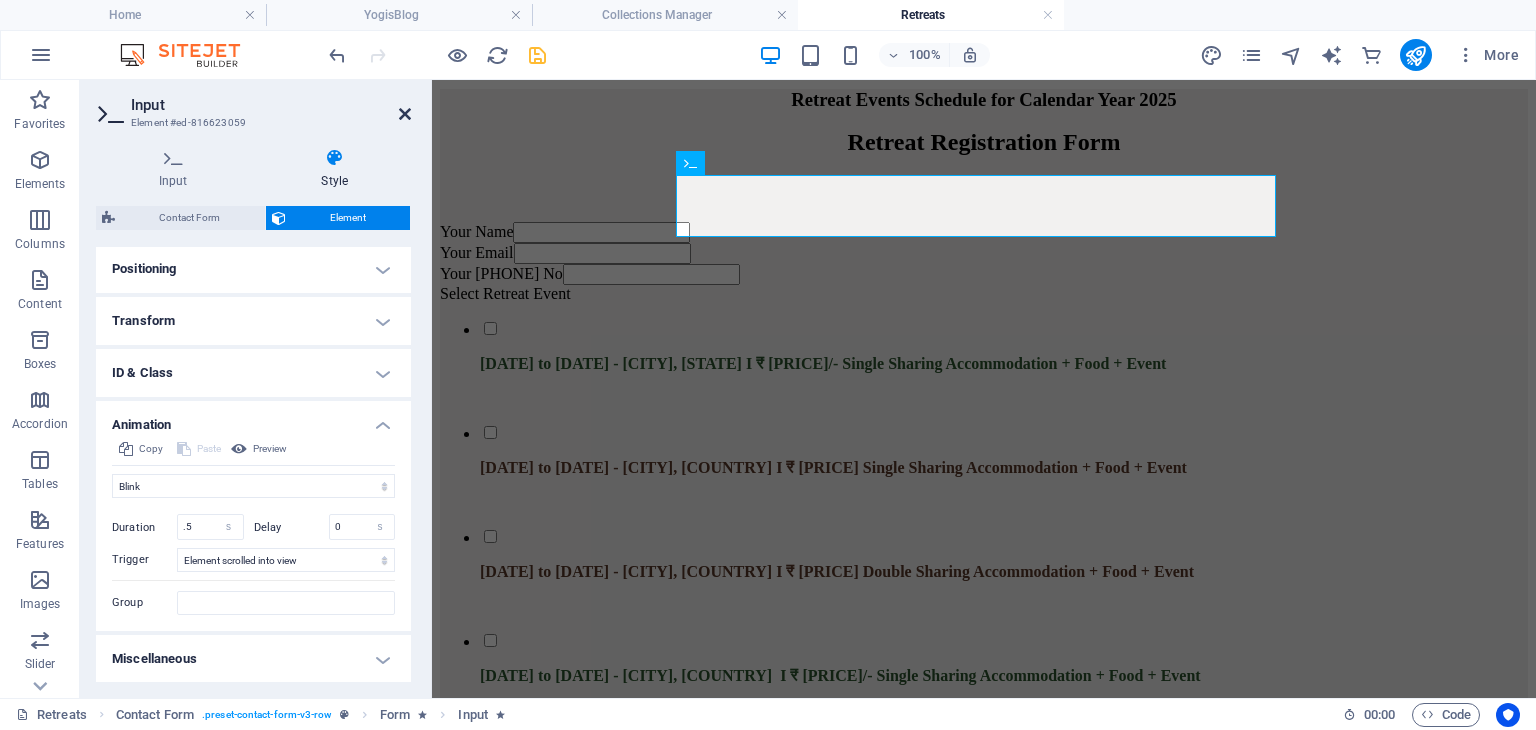click at bounding box center (405, 114) 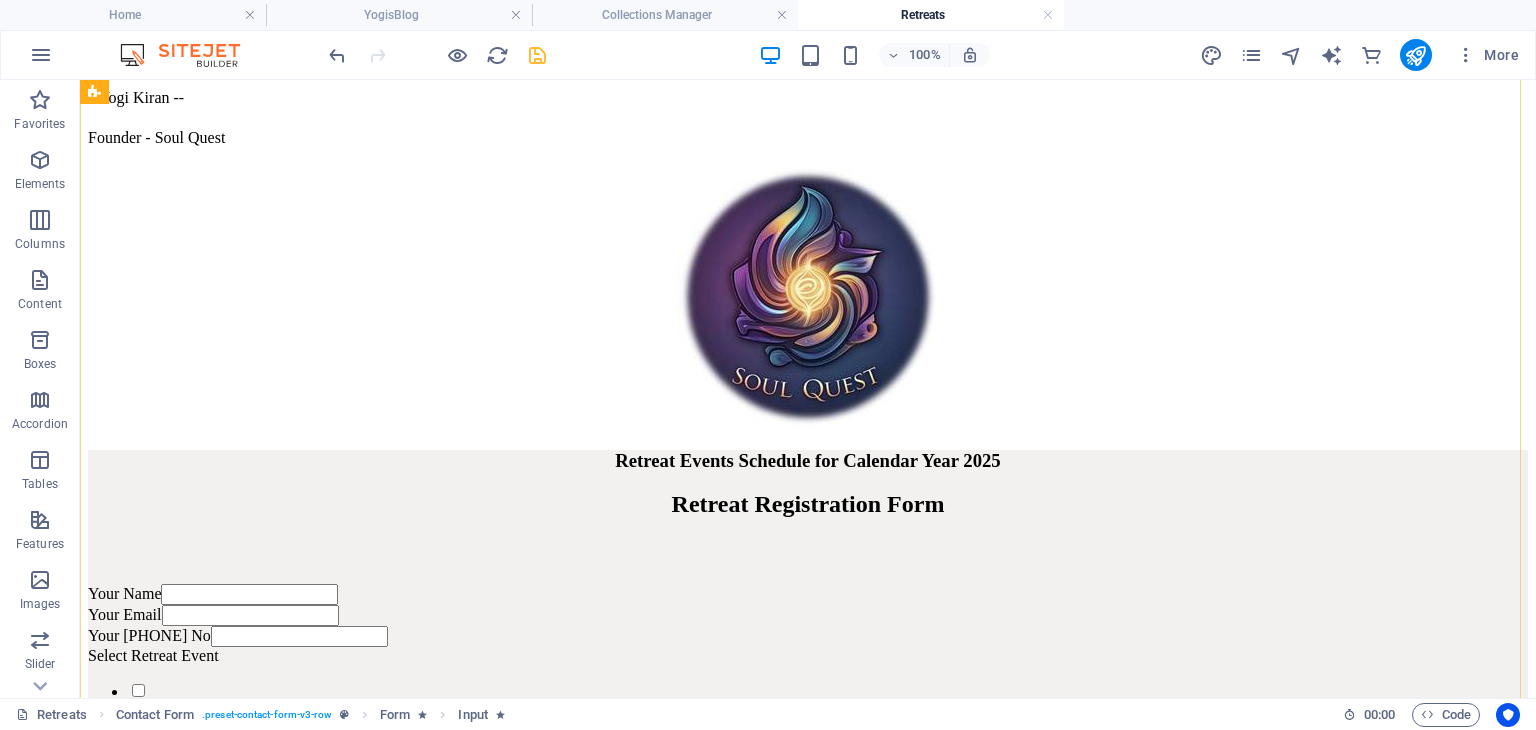 scroll, scrollTop: 3392, scrollLeft: 0, axis: vertical 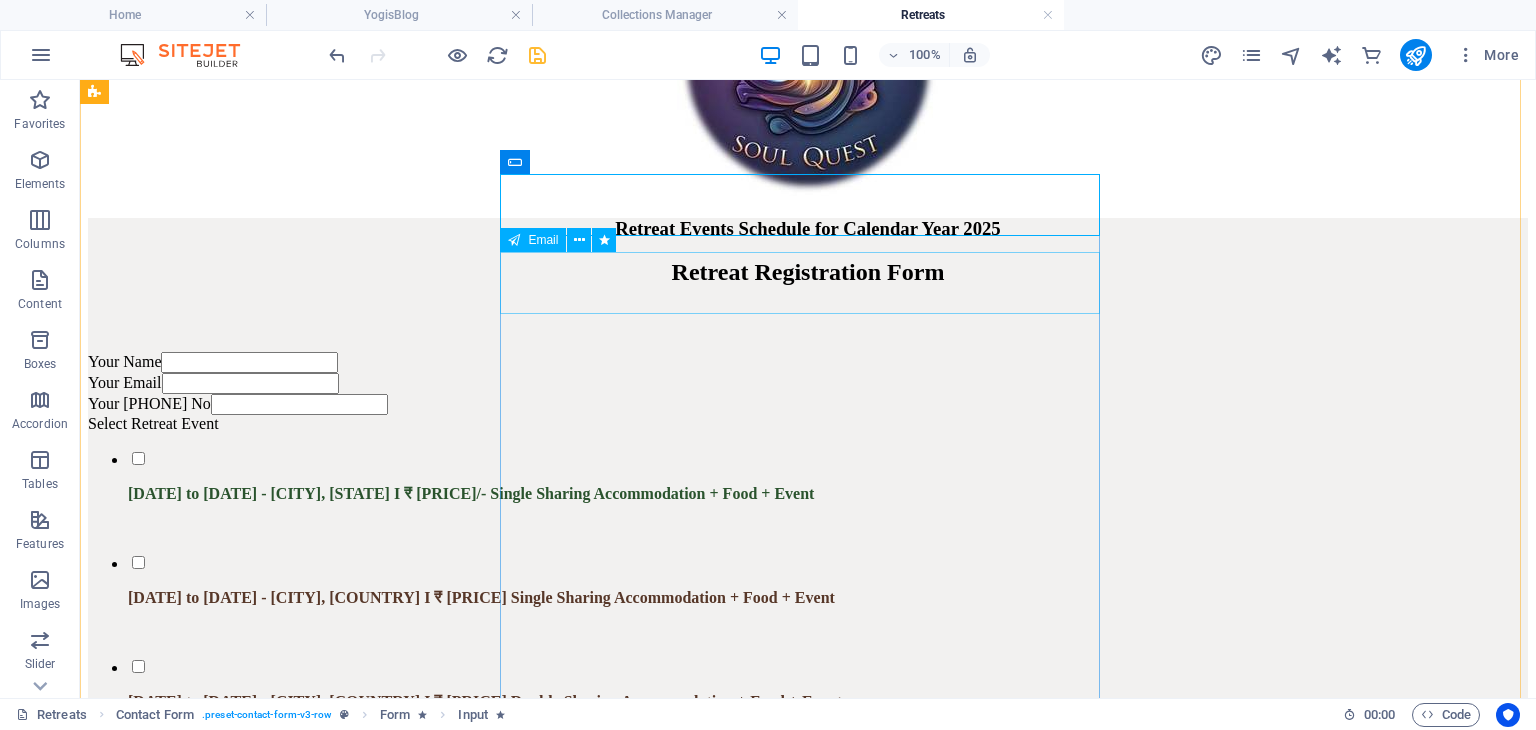 click on "Your Email" 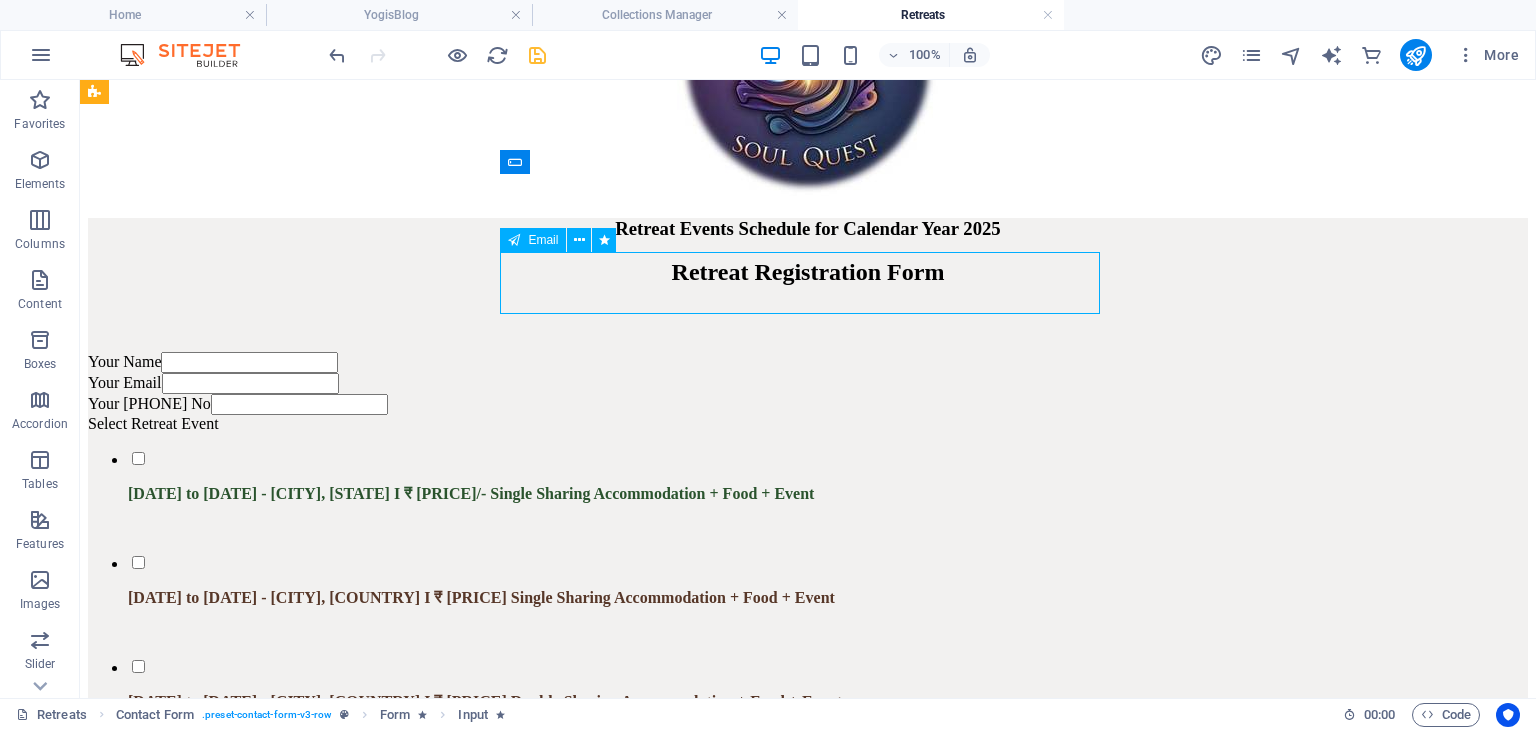 click on "Your Email" 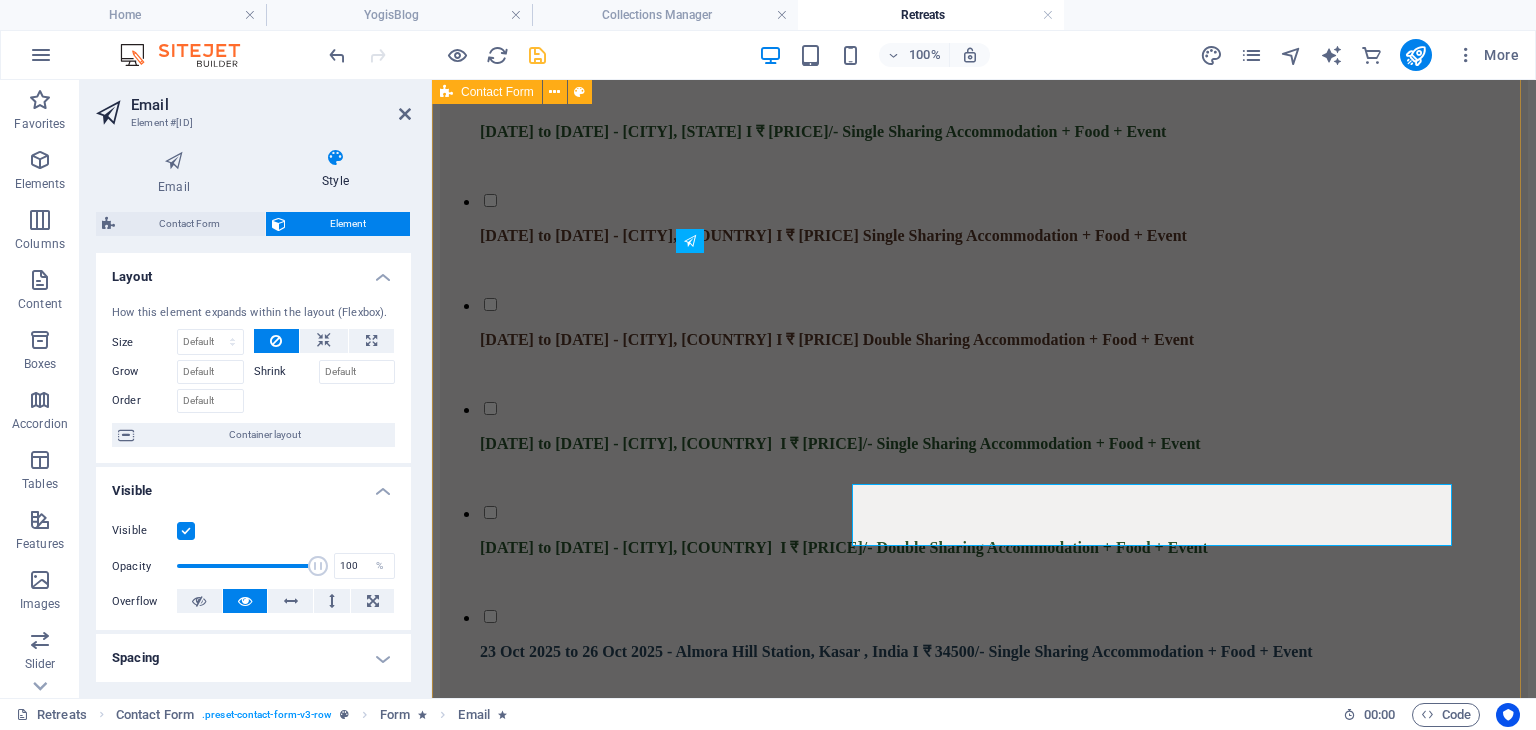 scroll, scrollTop: 3160, scrollLeft: 0, axis: vertical 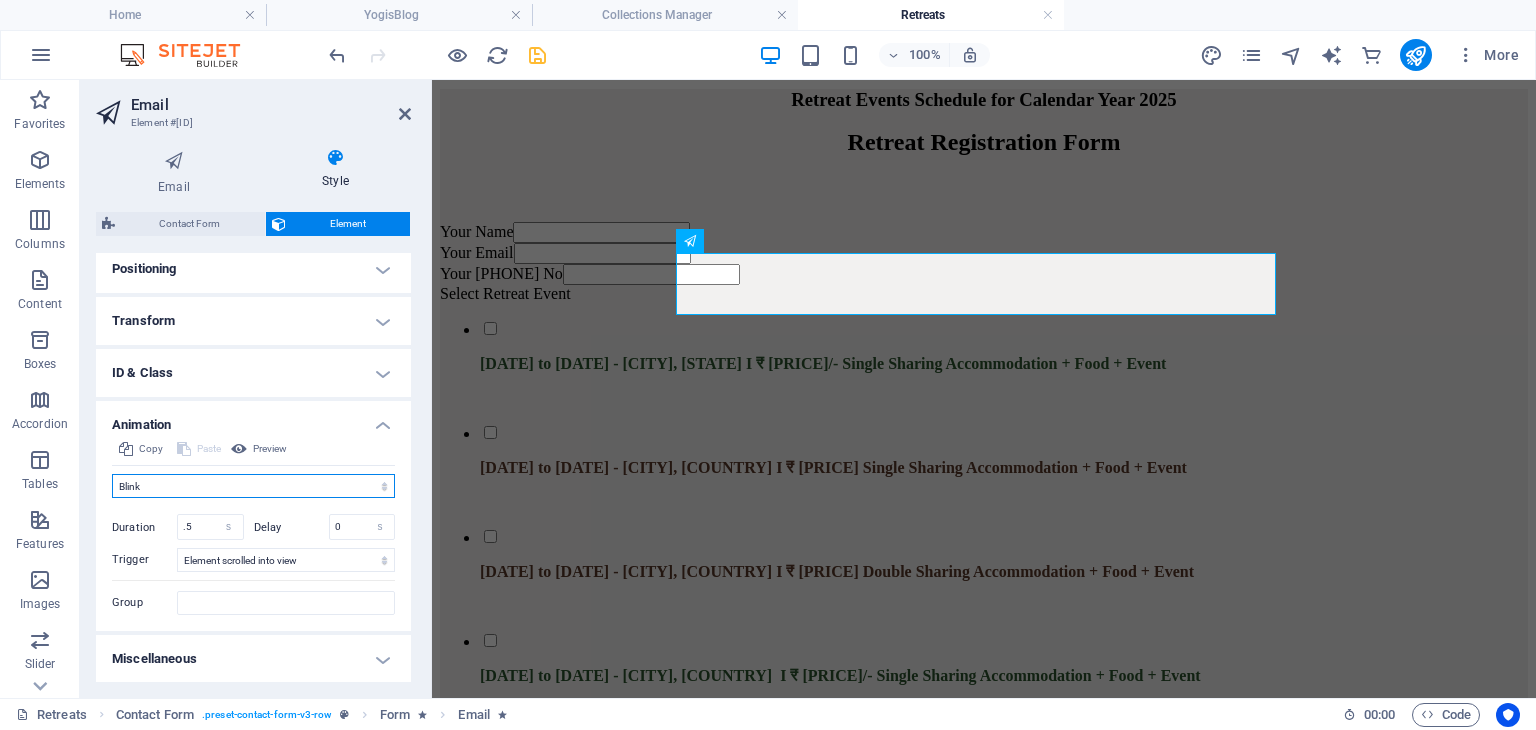 click on "Don't animate Show / Hide Slide up/down Zoom in/out Slide left to right Slide right to left Slide top to bottom Slide bottom to top Pulse Blink Open as overlay" at bounding box center [253, 486] 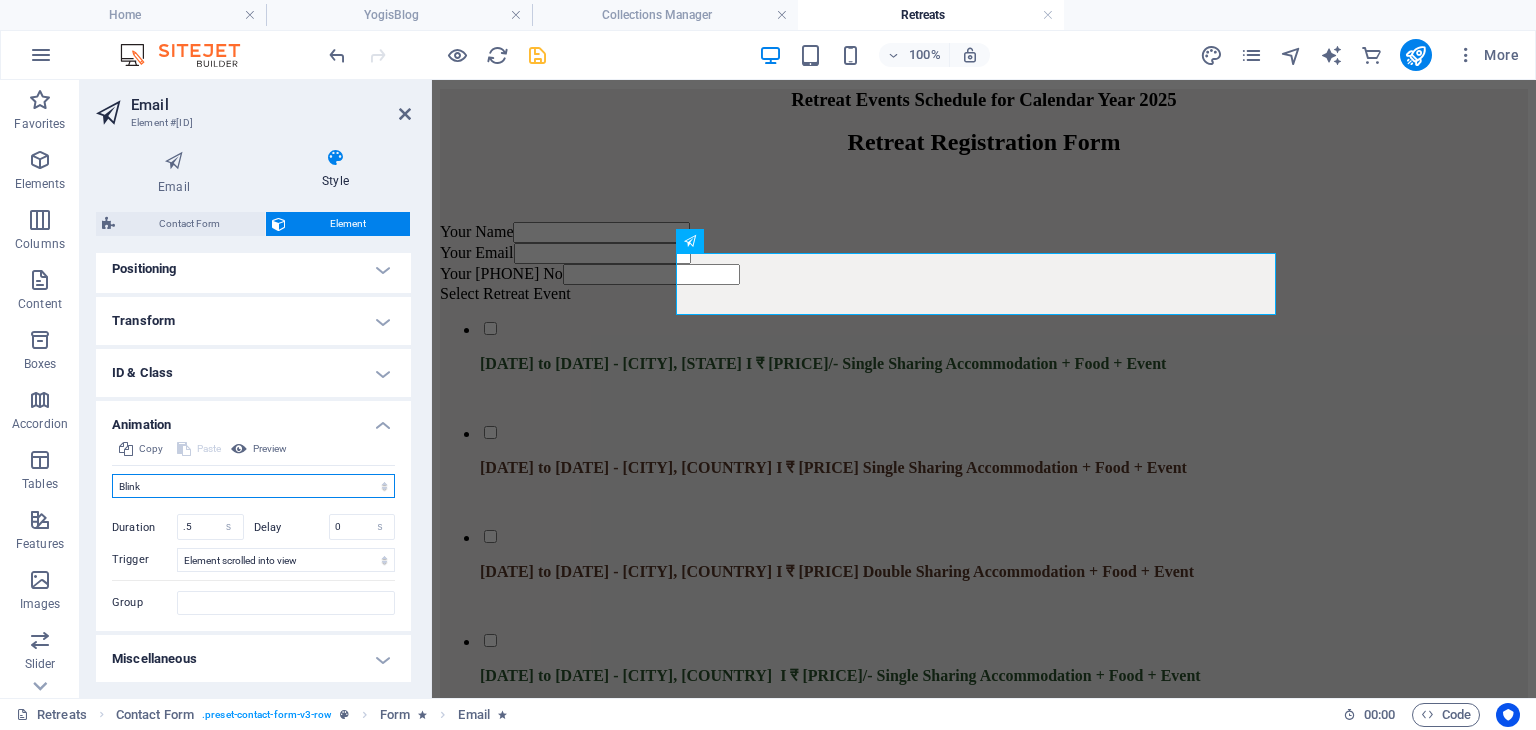select on "none" 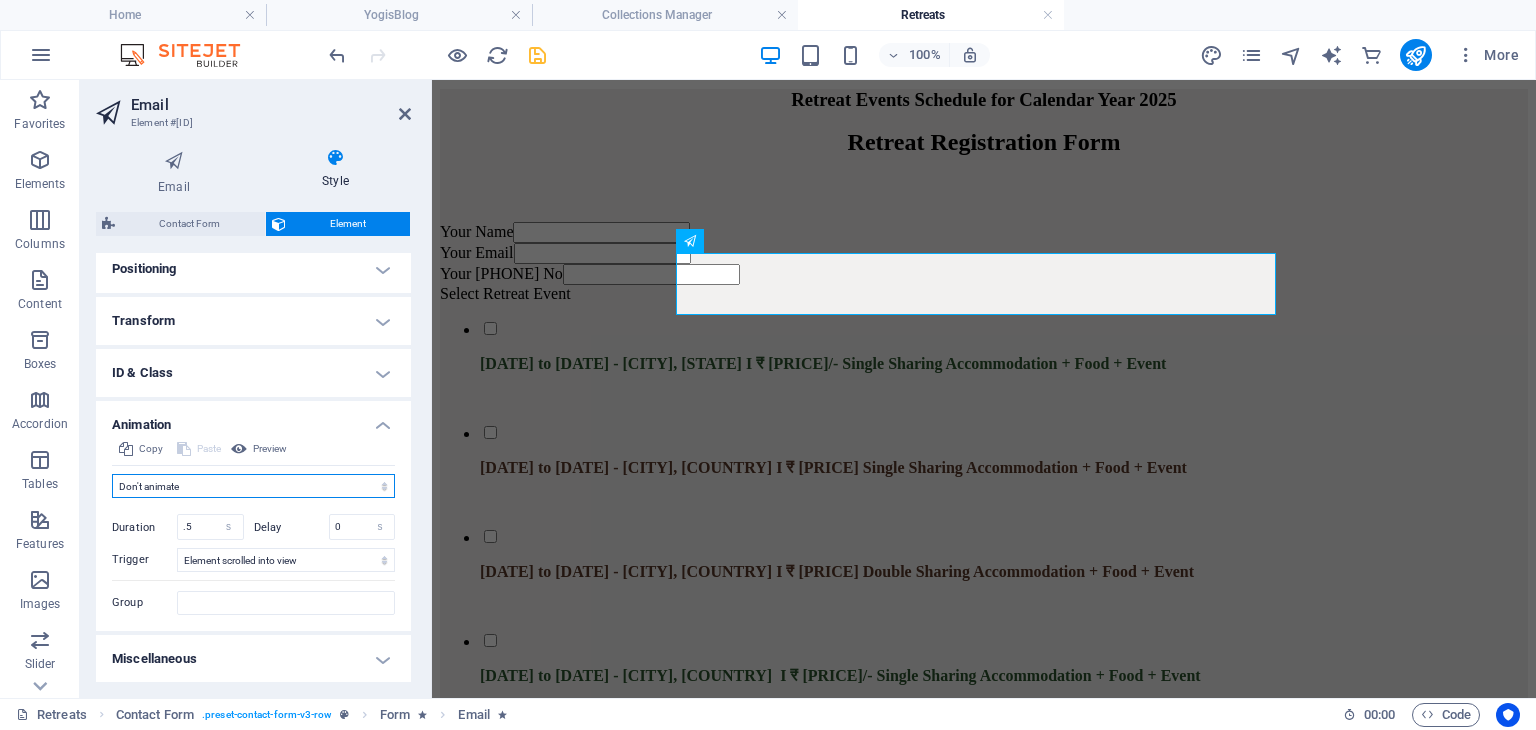 click on "Don't animate Show / Hide Slide up/down Zoom in/out Slide left to right Slide right to left Slide top to bottom Slide bottom to top Pulse Blink Open as overlay" at bounding box center (253, 486) 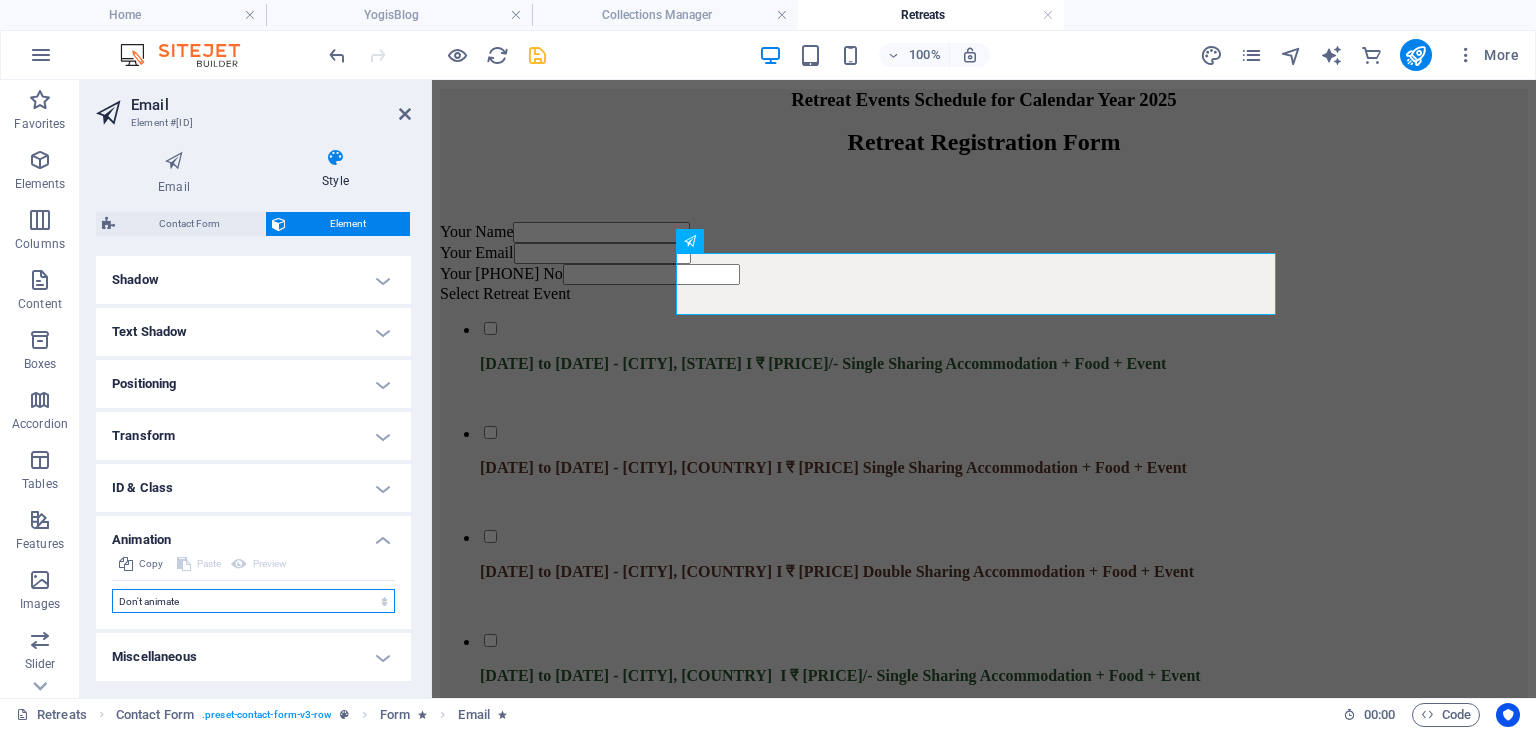 scroll, scrollTop: 480, scrollLeft: 0, axis: vertical 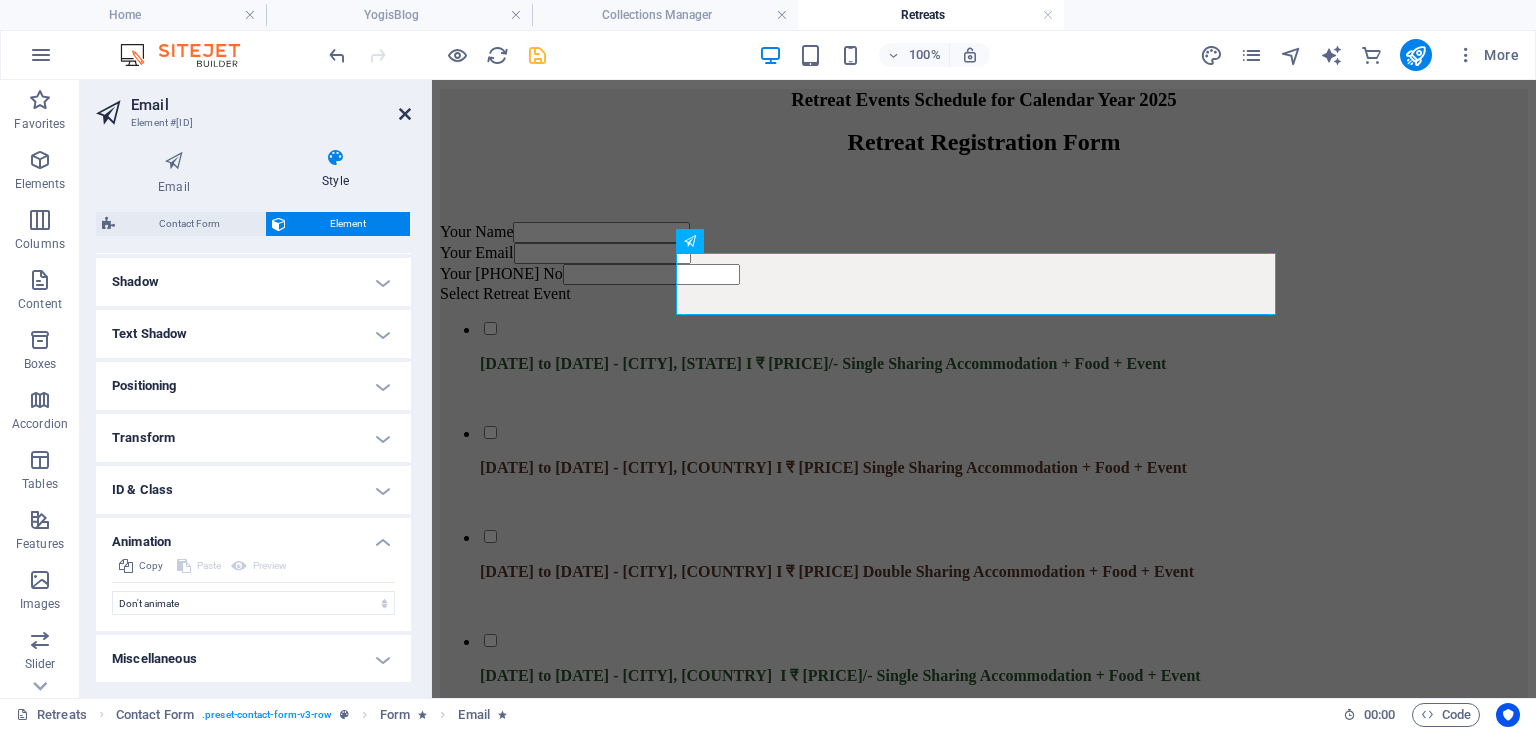 click at bounding box center [405, 114] 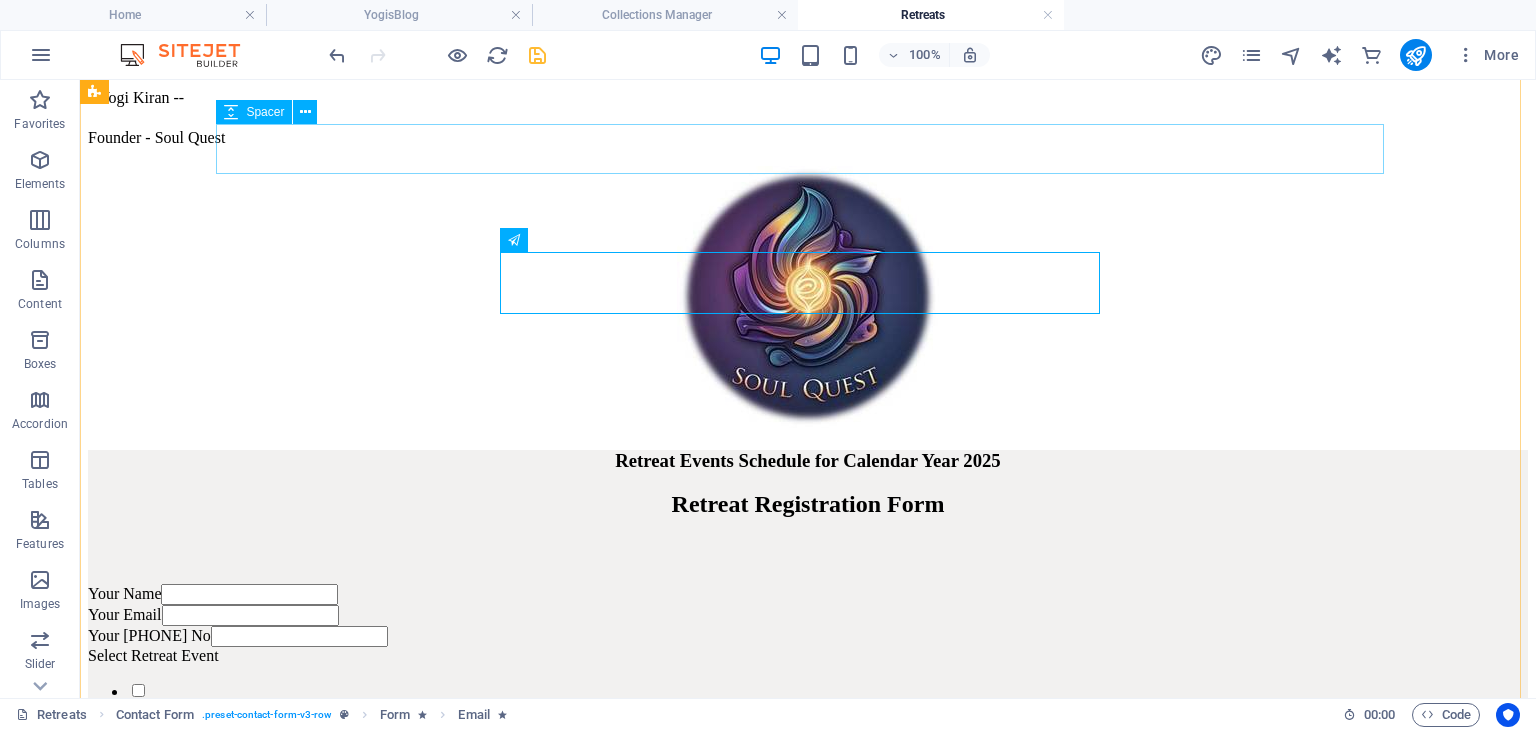 scroll, scrollTop: 3392, scrollLeft: 0, axis: vertical 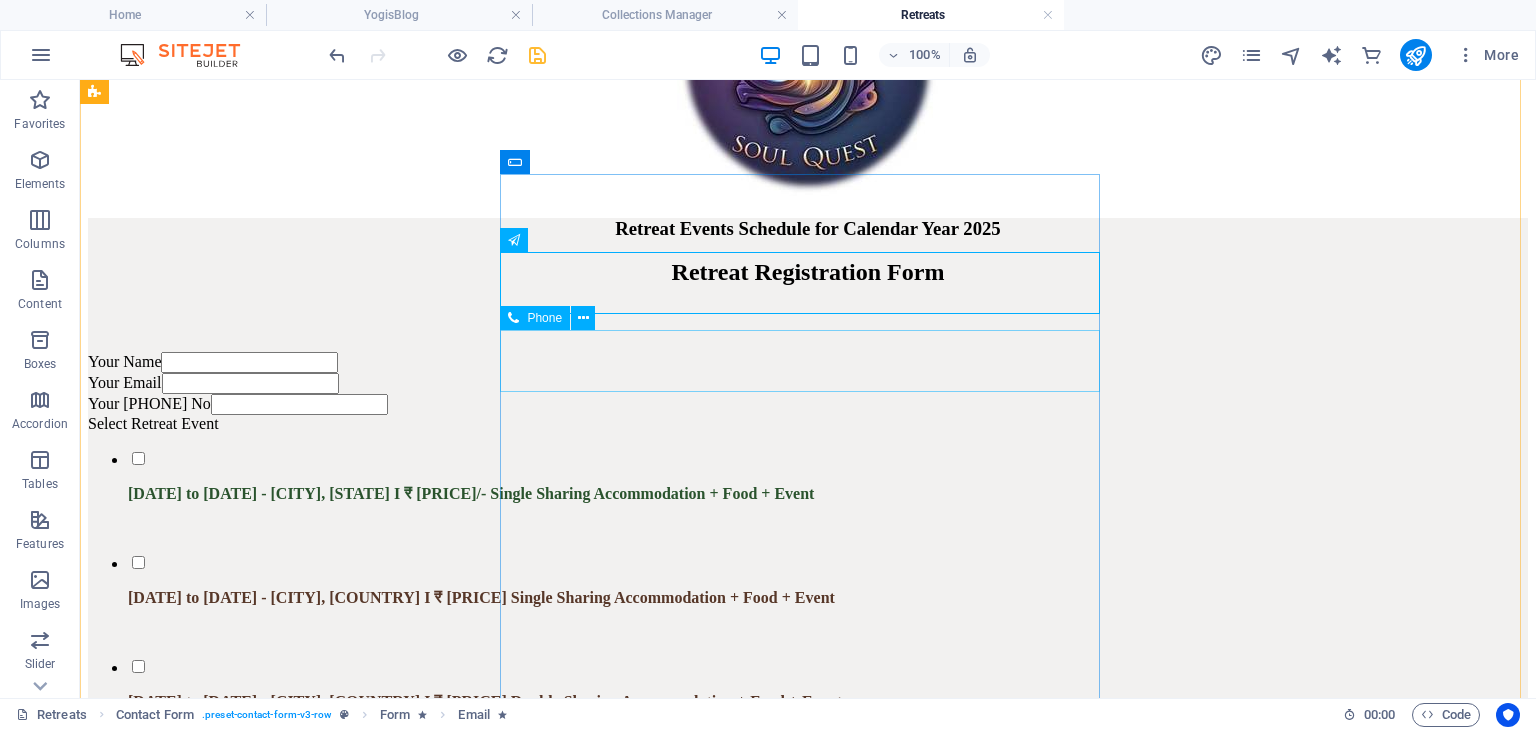 click on "Your [PHONE] No" 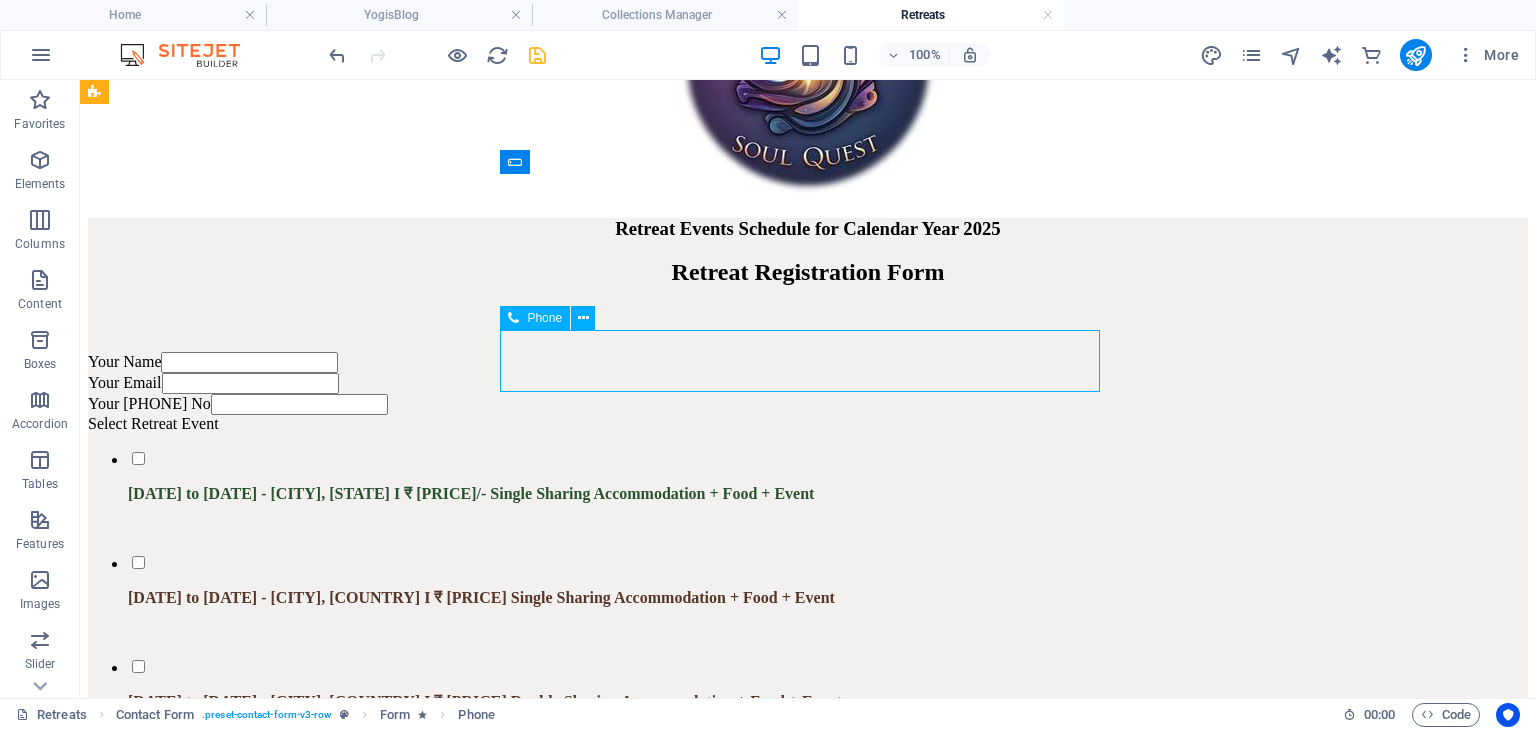 click on "Your [PHONE] No" 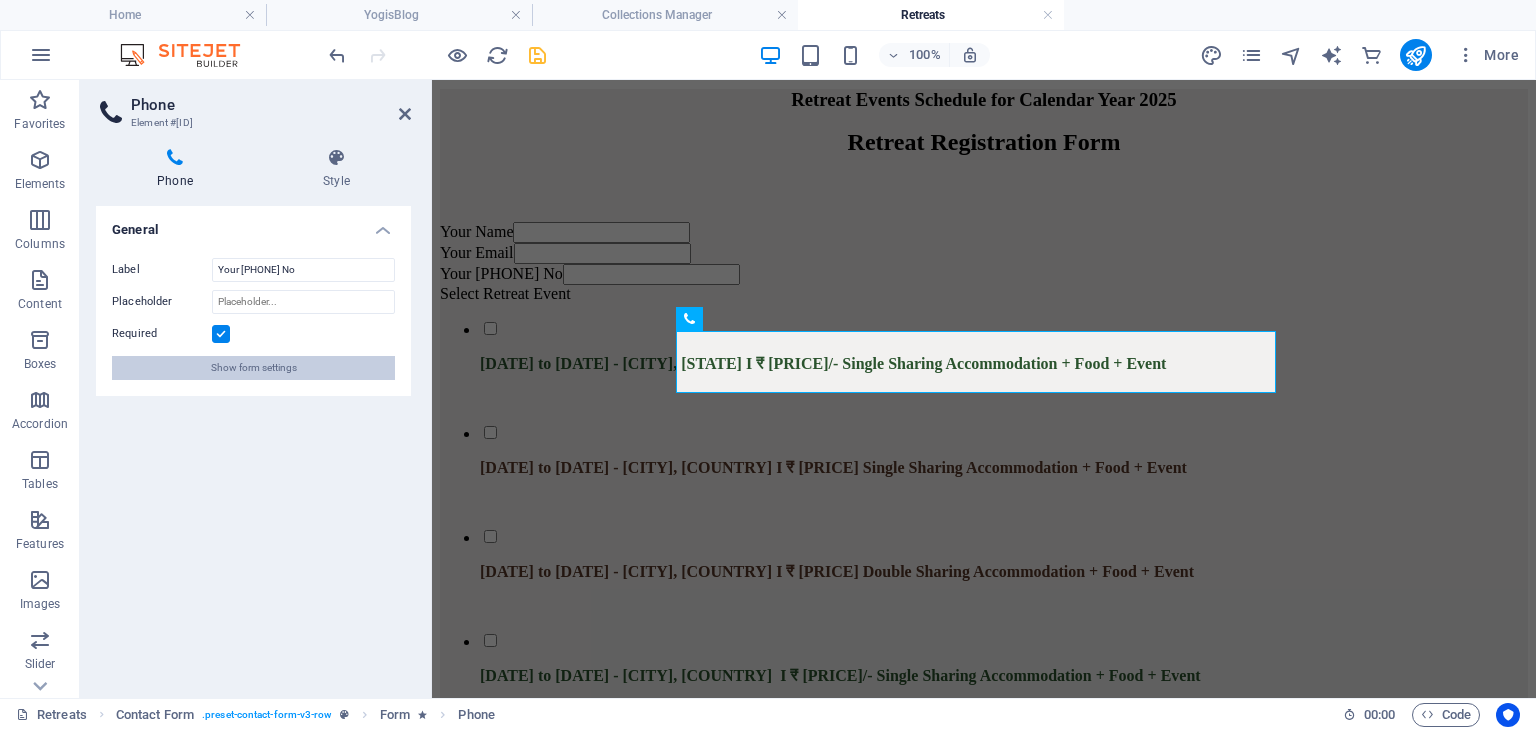click on "Show form settings" at bounding box center [254, 368] 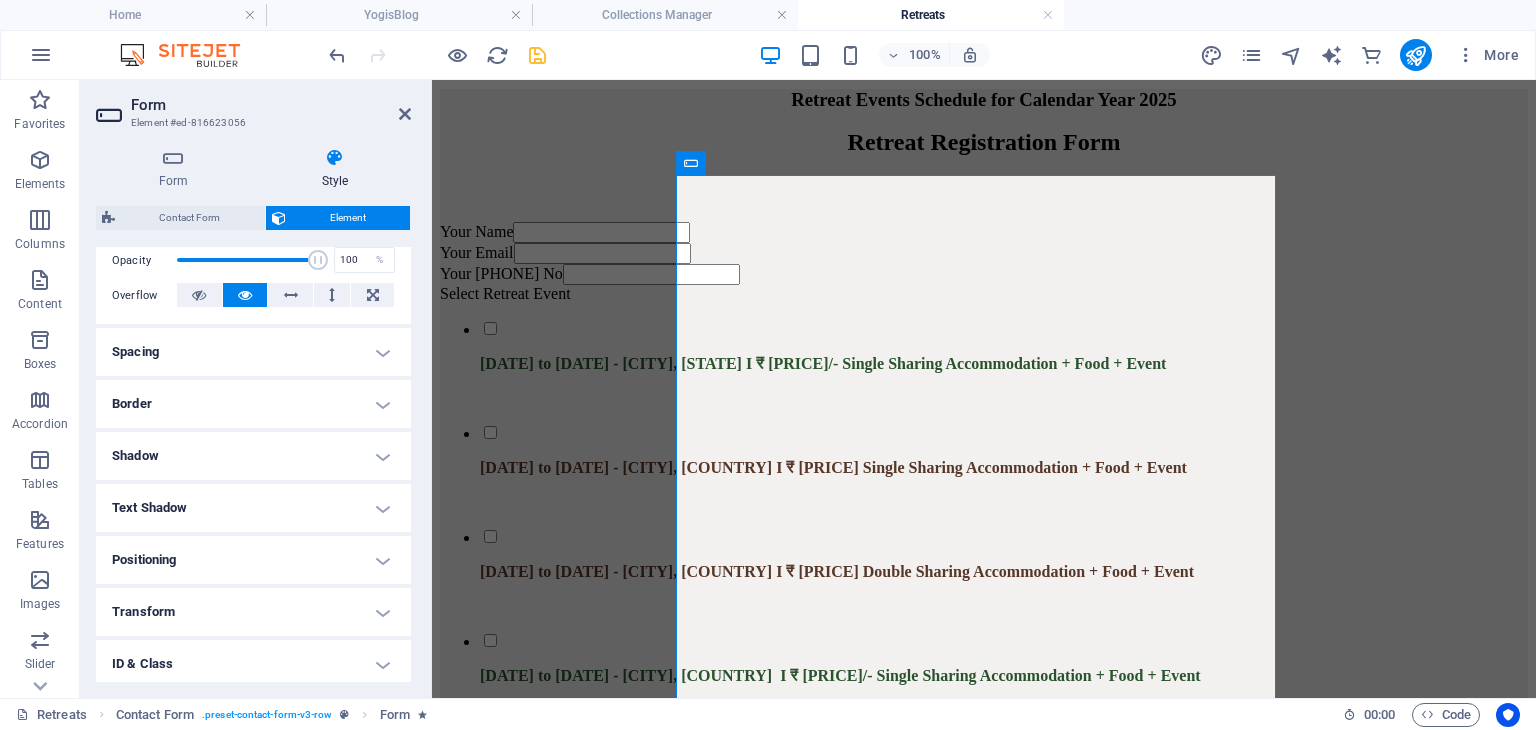 scroll, scrollTop: 591, scrollLeft: 0, axis: vertical 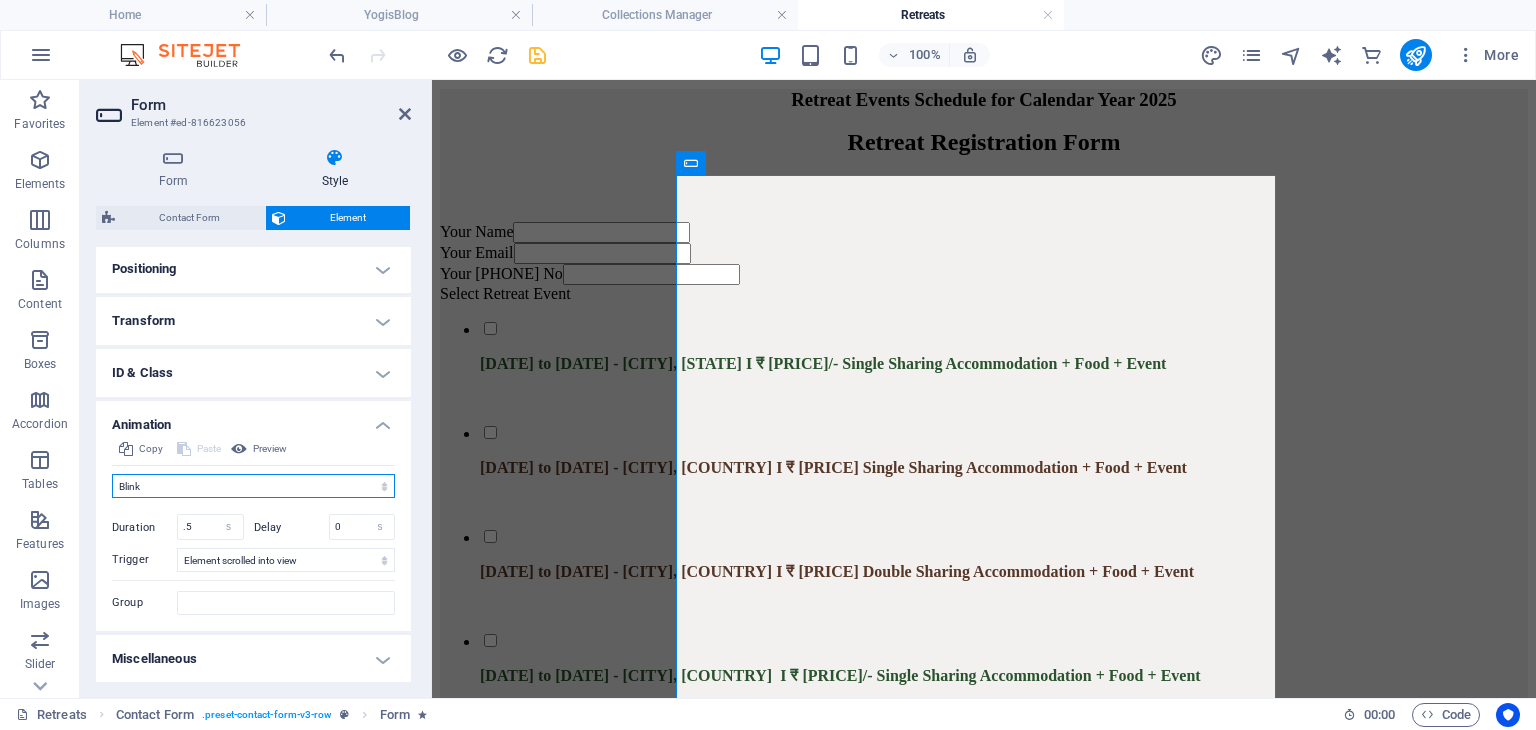 click on "Don't animate Show / Hide Slide up/down Zoom in/out Slide left to right Slide right to left Slide top to bottom Slide bottom to top Pulse Blink Open as overlay" at bounding box center (253, 486) 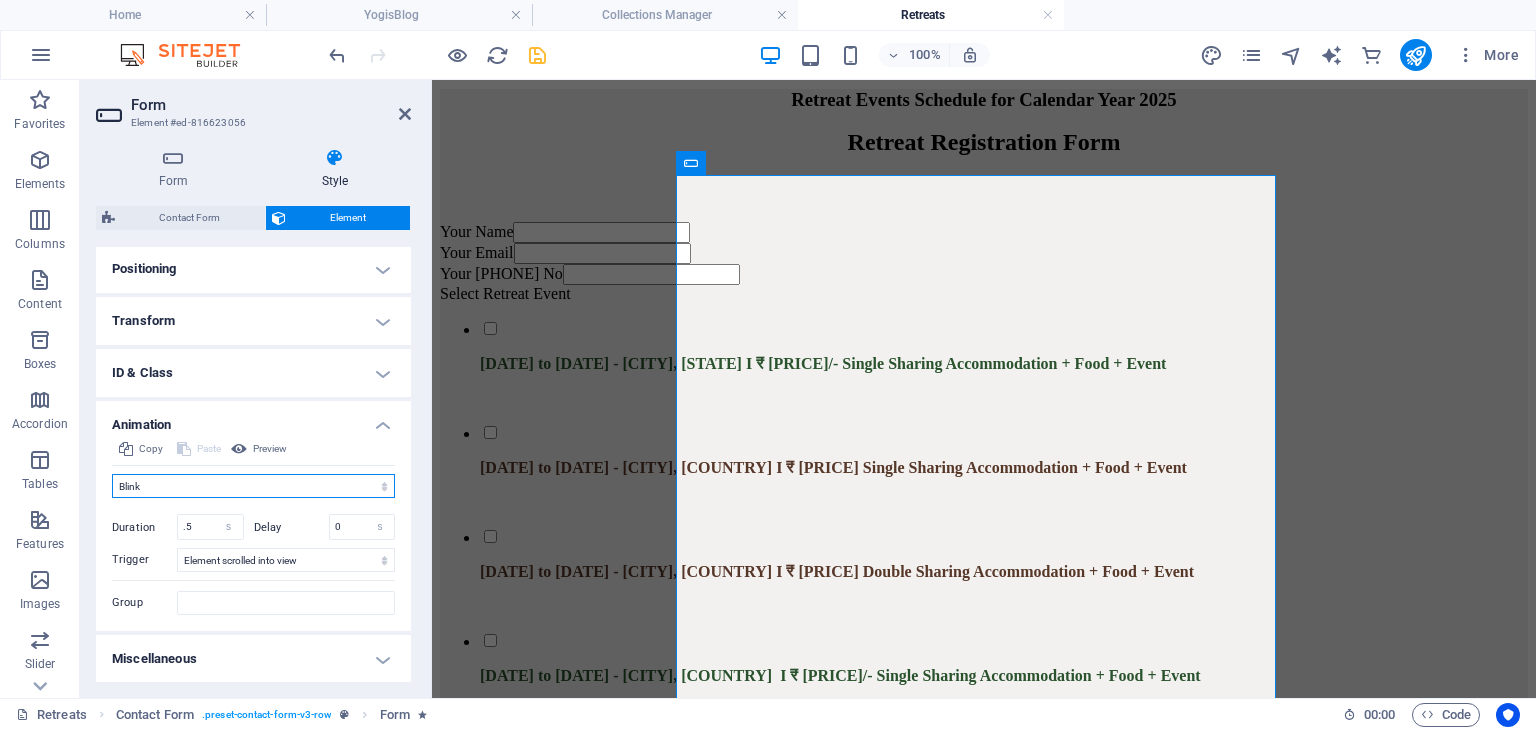 select on "none" 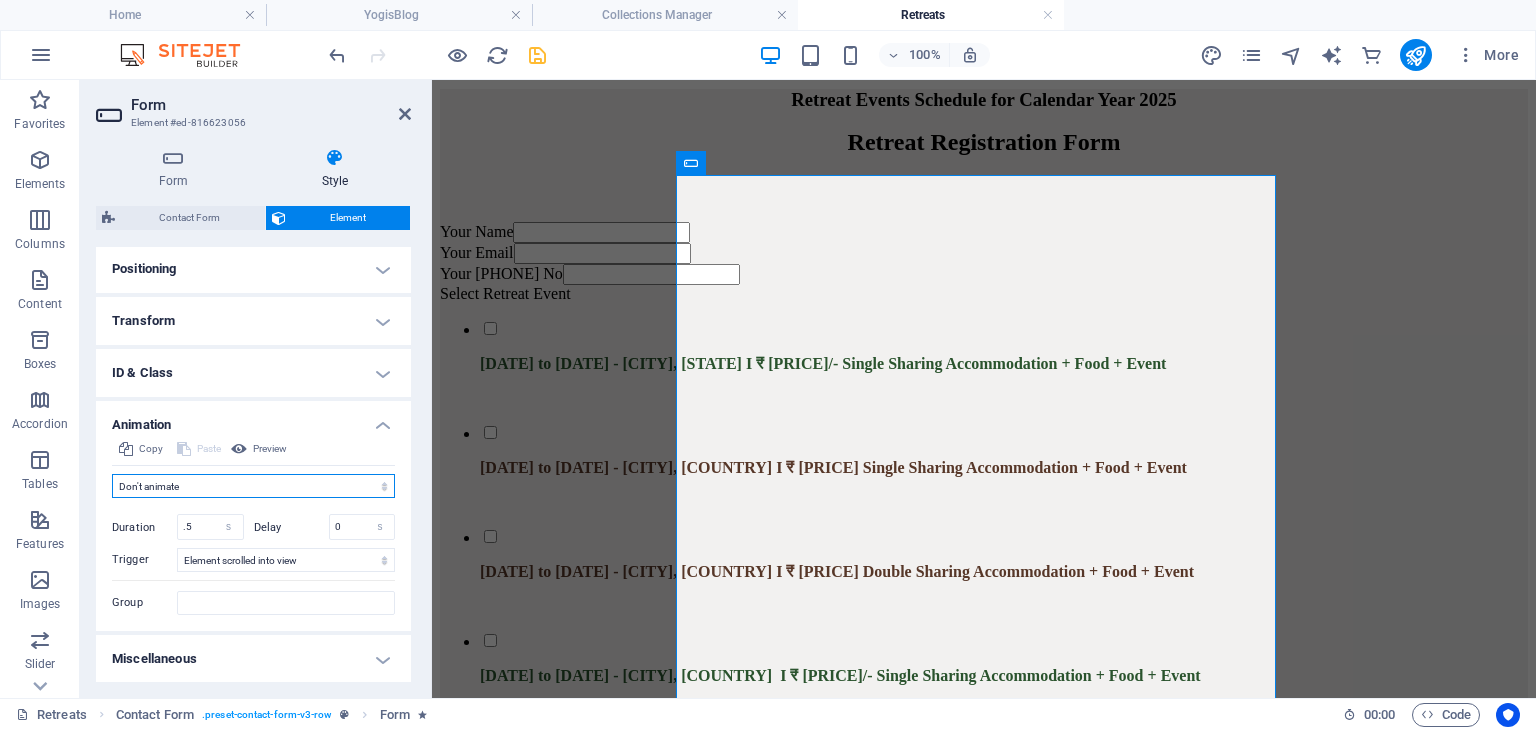 click on "Don't animate Show / Hide Slide up/down Zoom in/out Slide left to right Slide right to left Slide top to bottom Slide bottom to top Pulse Blink Open as overlay" at bounding box center (253, 486) 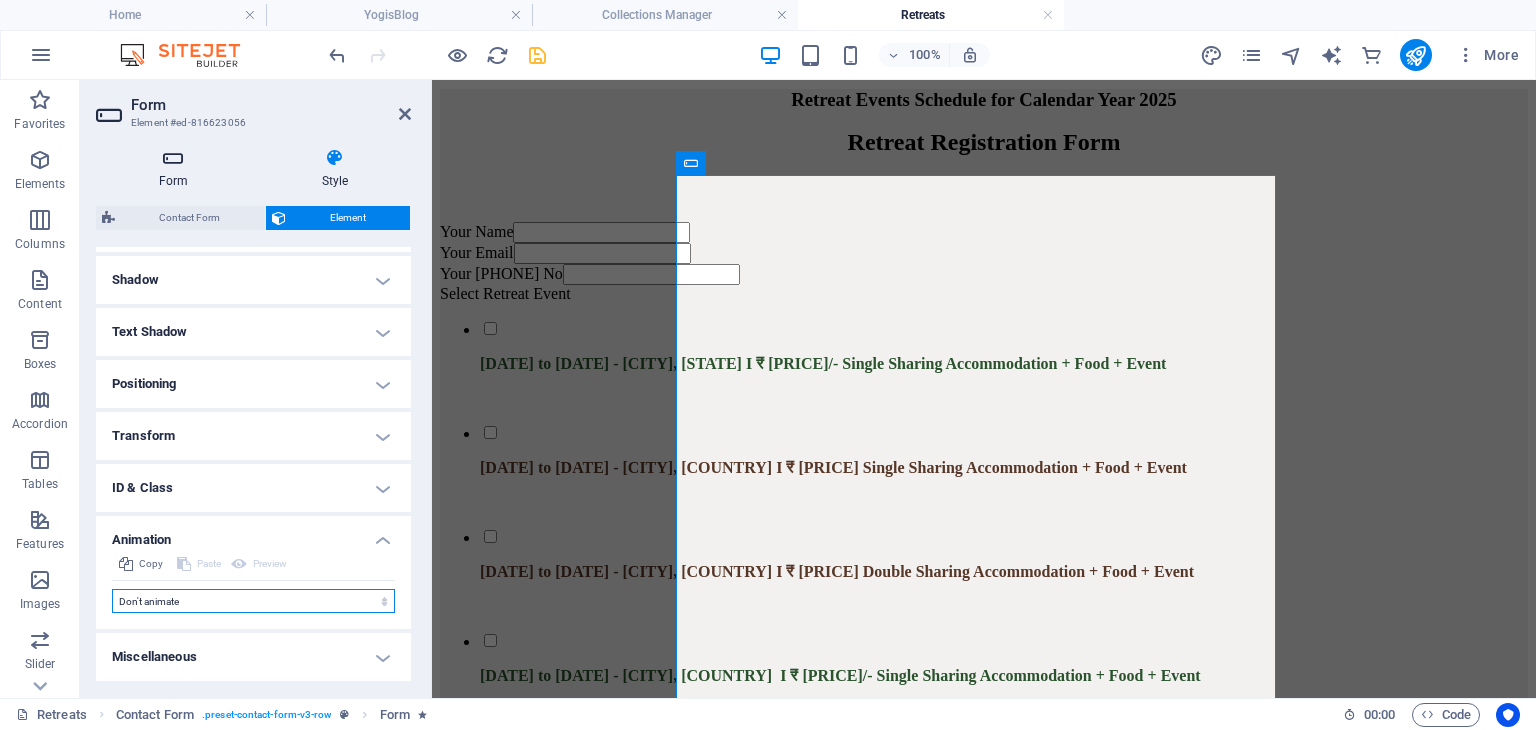 scroll, scrollTop: 474, scrollLeft: 0, axis: vertical 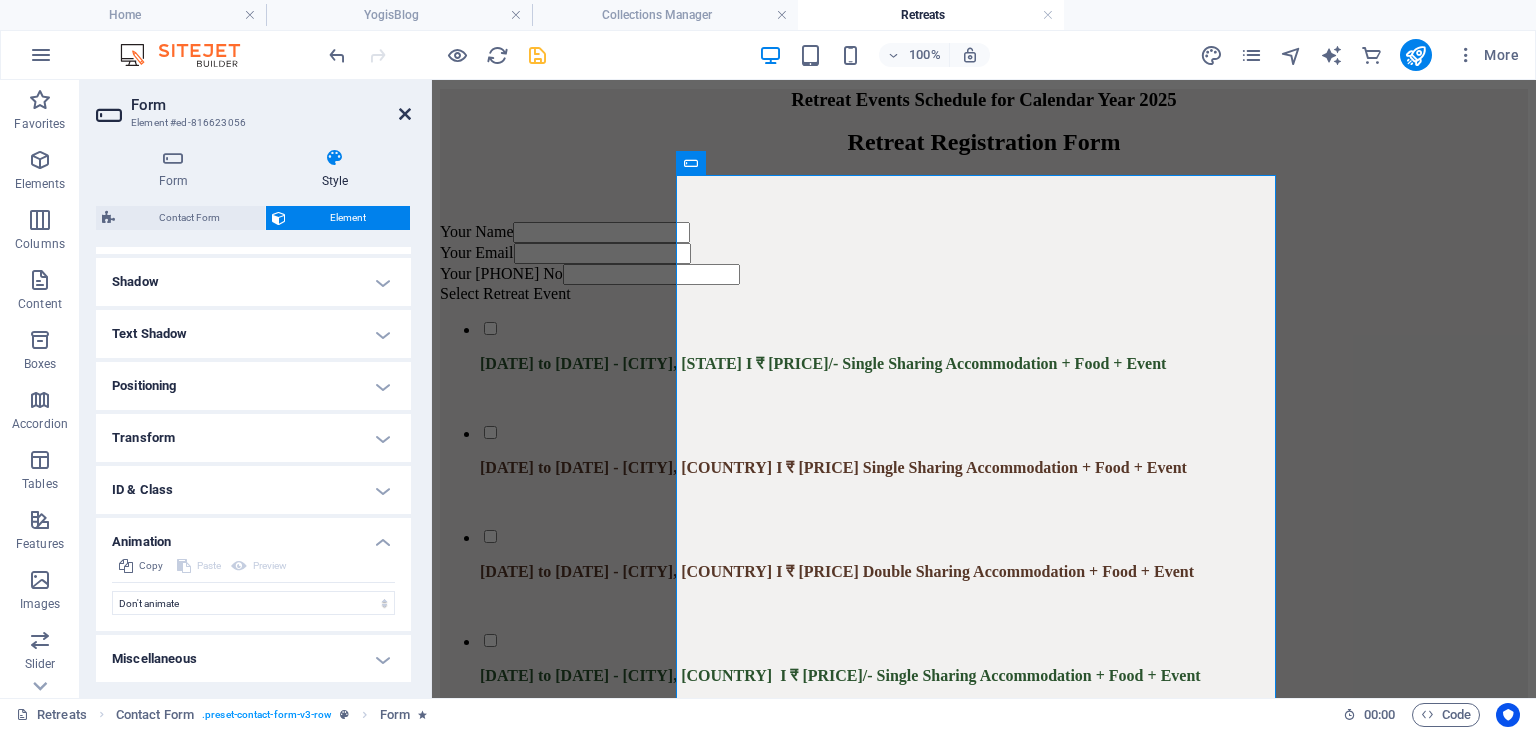 click at bounding box center [405, 114] 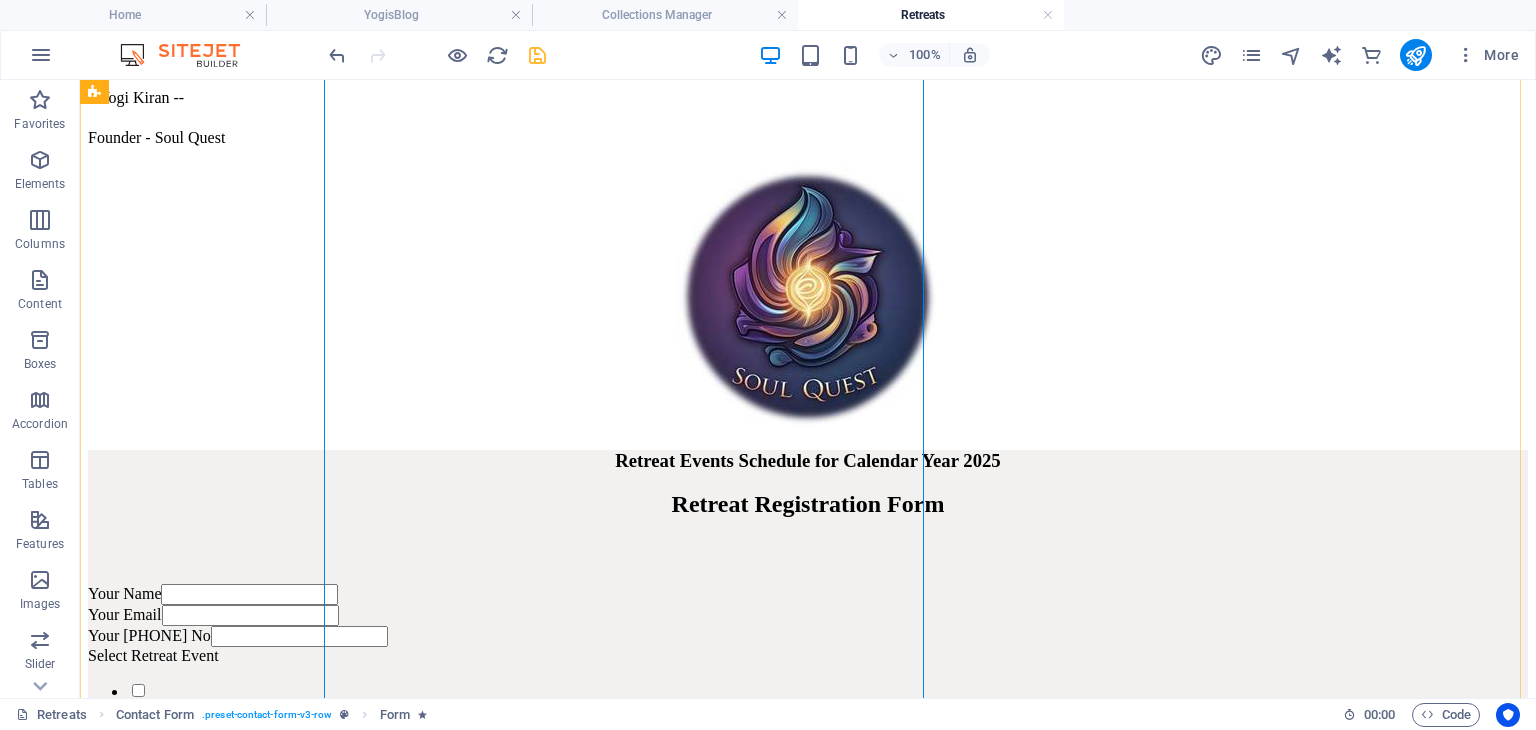scroll, scrollTop: 3392, scrollLeft: 0, axis: vertical 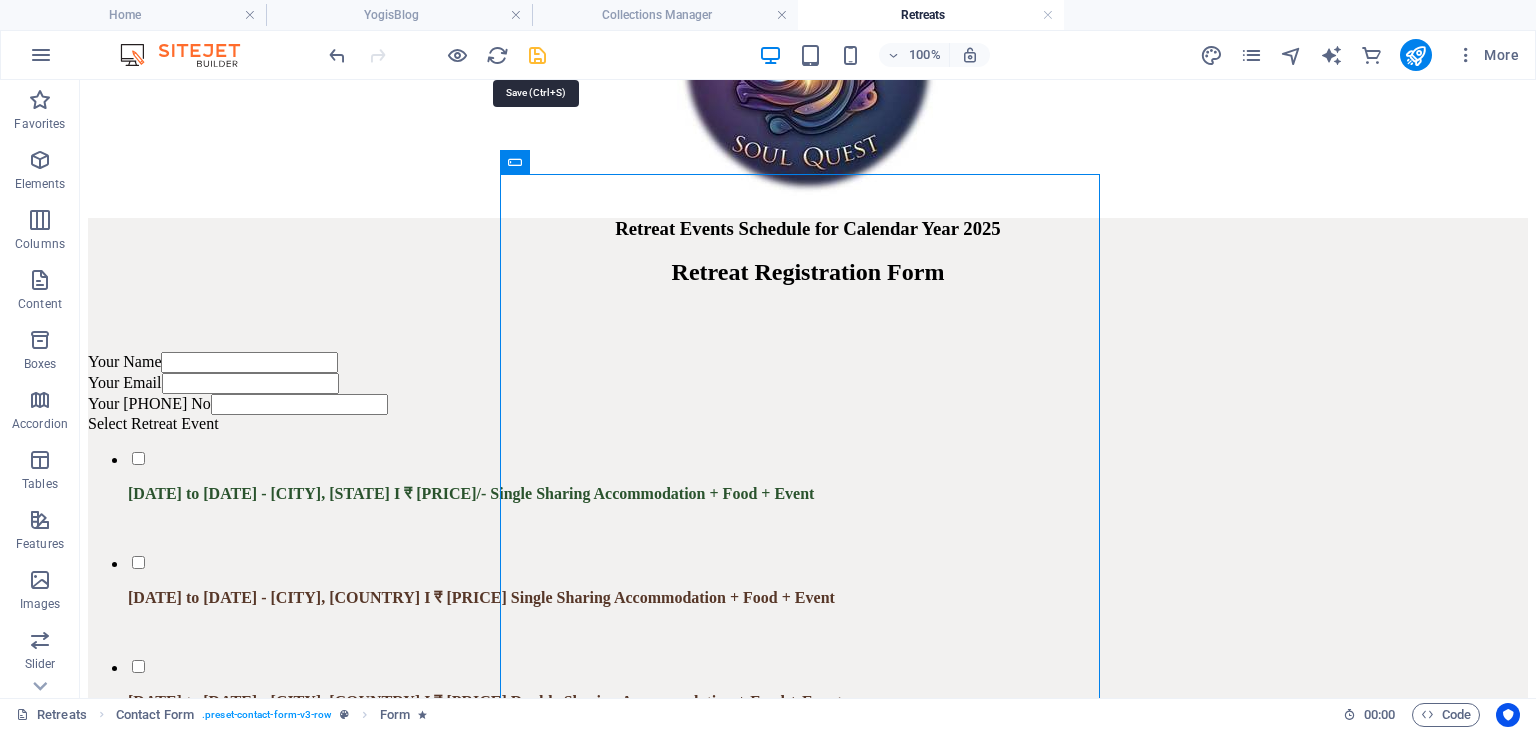click at bounding box center [537, 55] 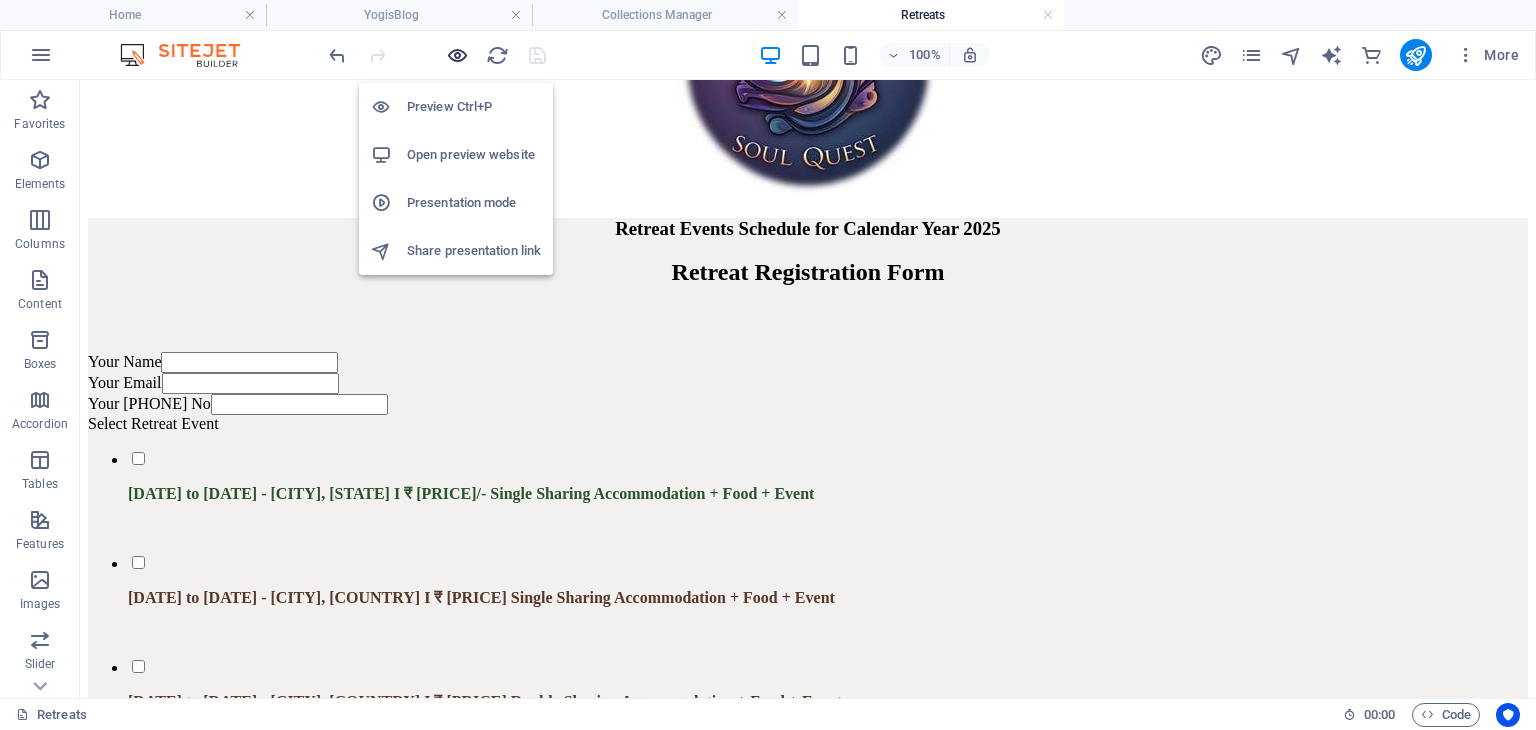 click at bounding box center (457, 55) 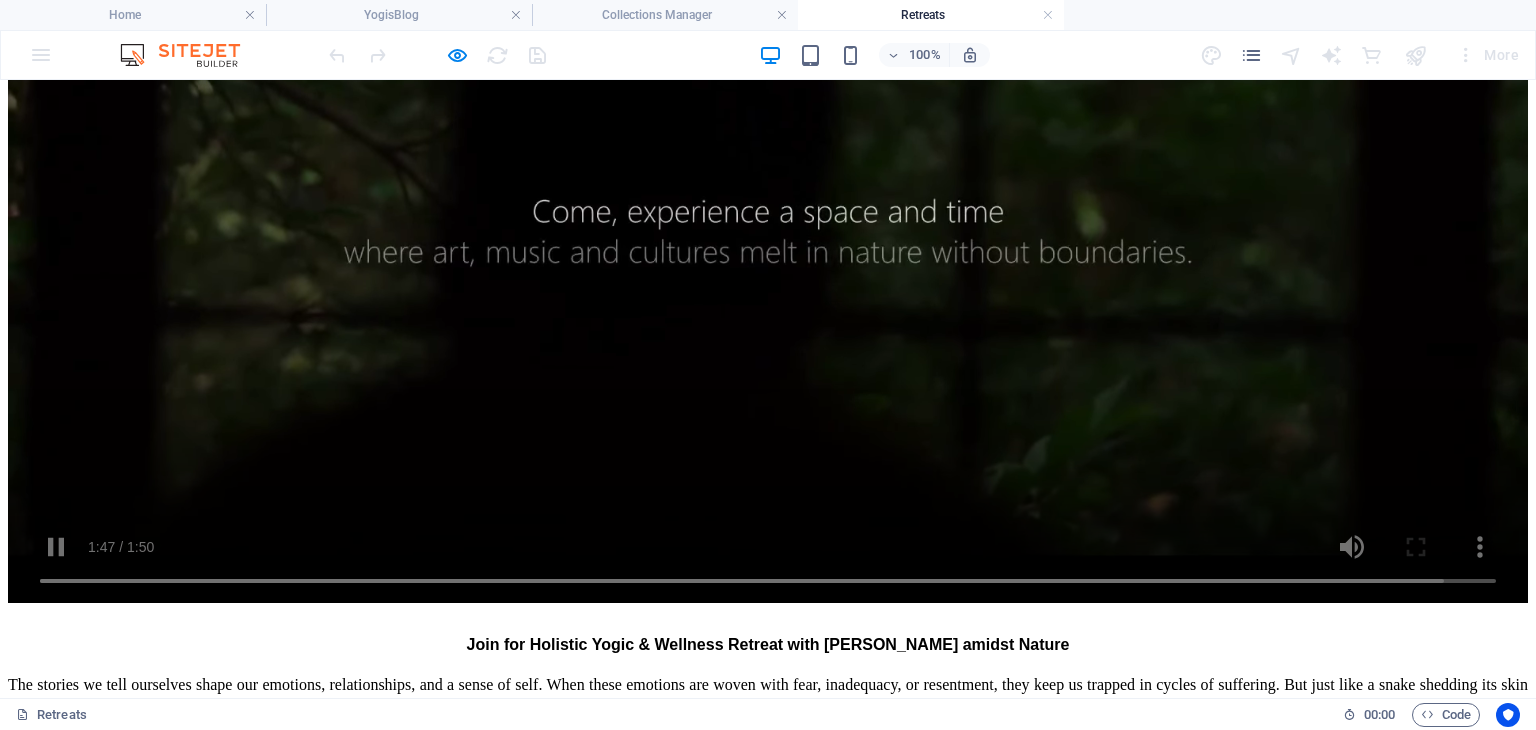 scroll, scrollTop: 2251, scrollLeft: 0, axis: vertical 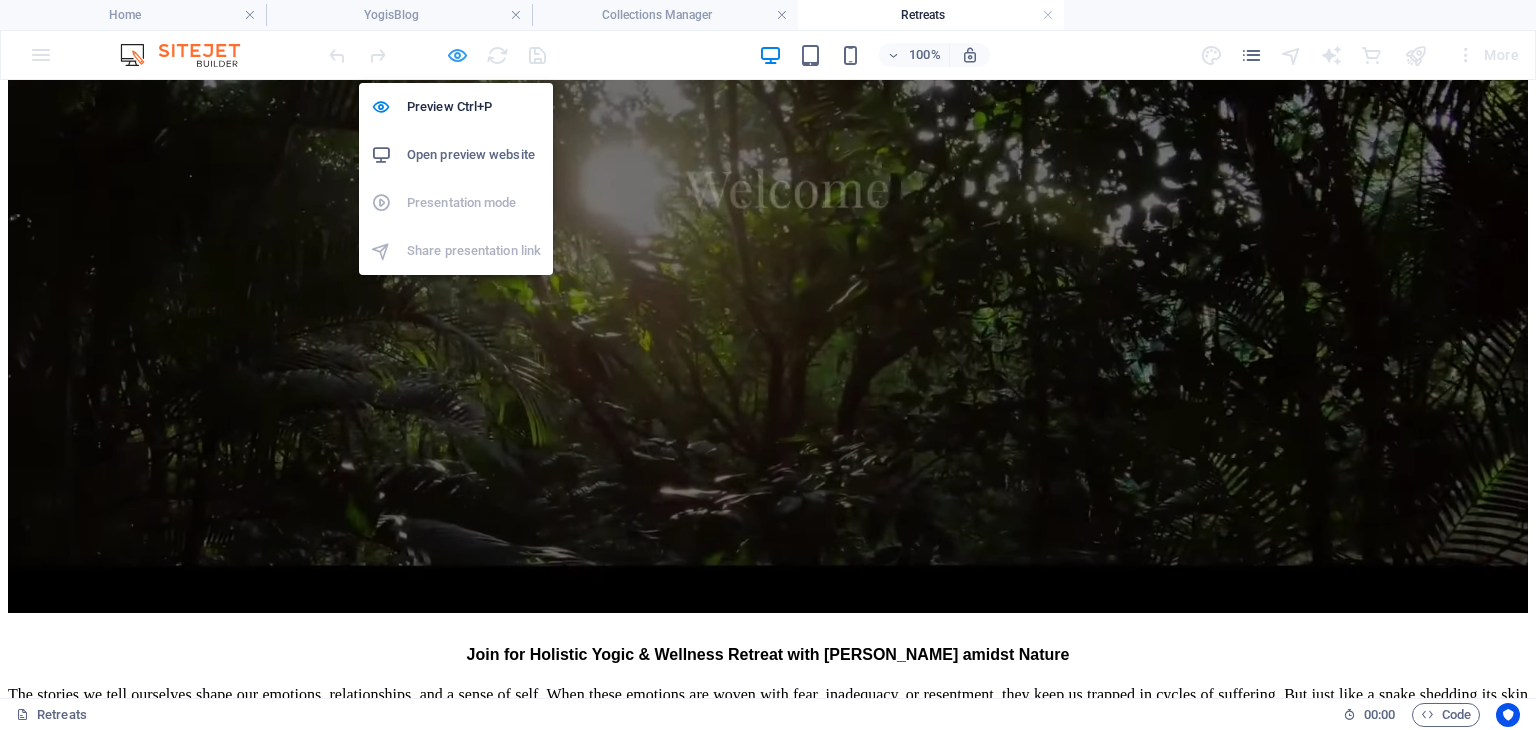 click at bounding box center (457, 55) 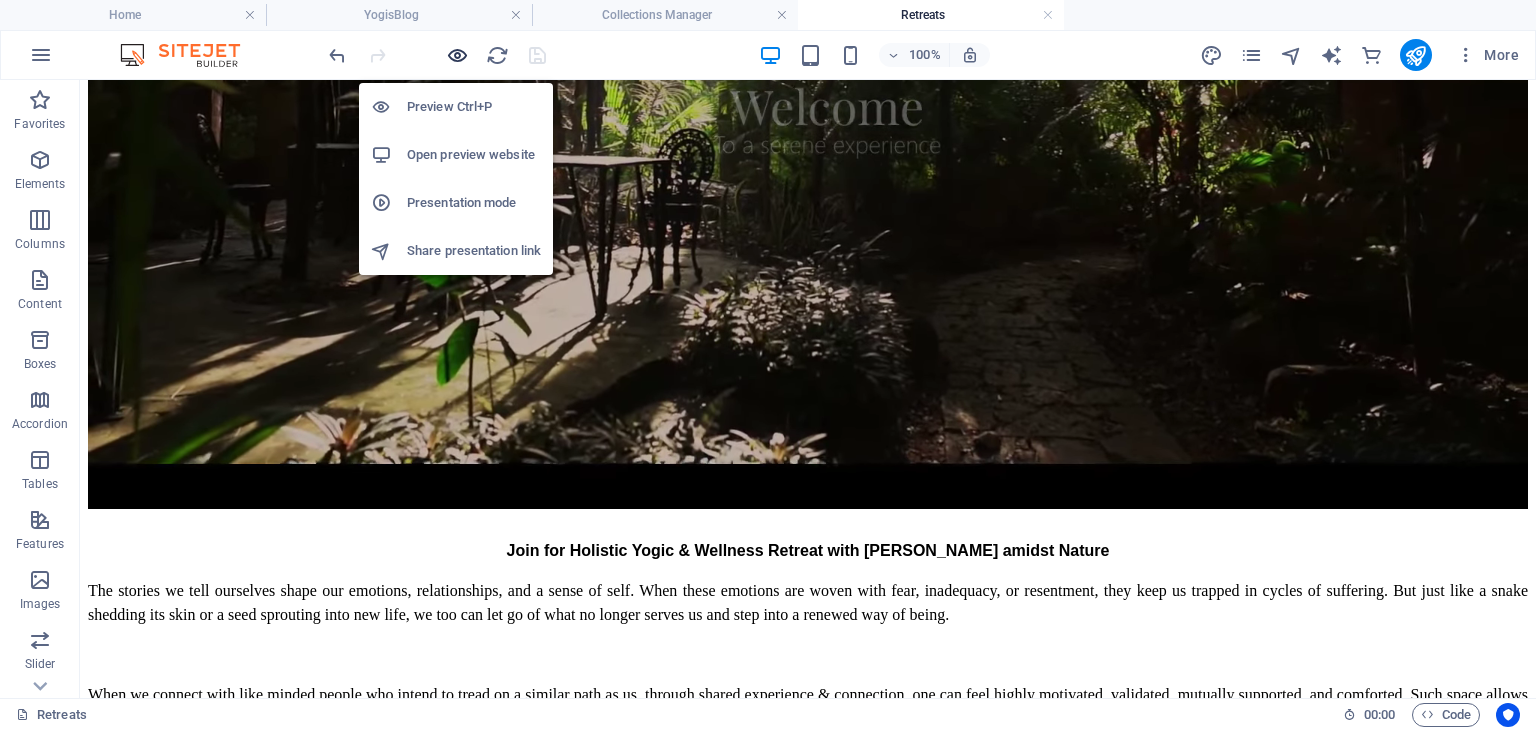 scroll, scrollTop: 2192, scrollLeft: 0, axis: vertical 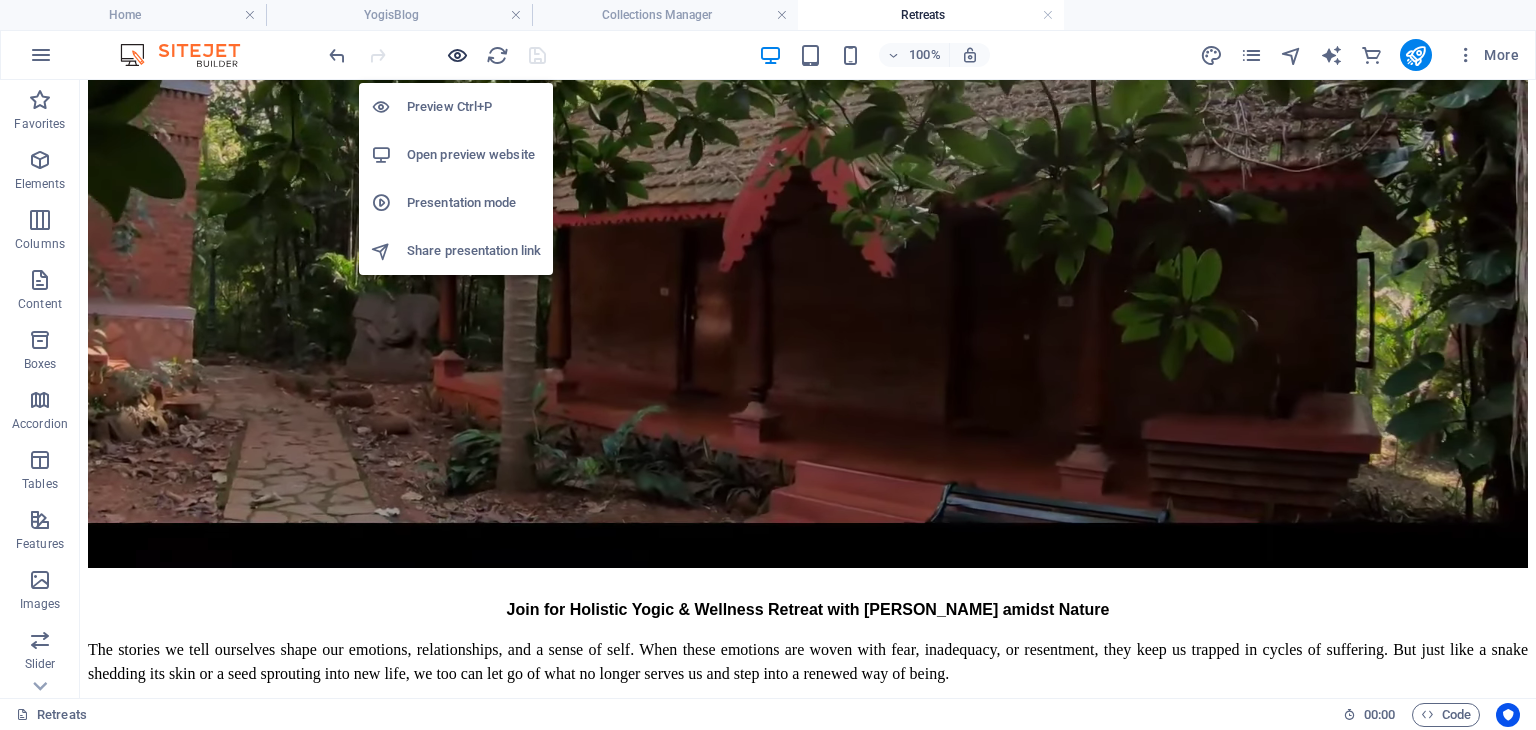 click at bounding box center [457, 55] 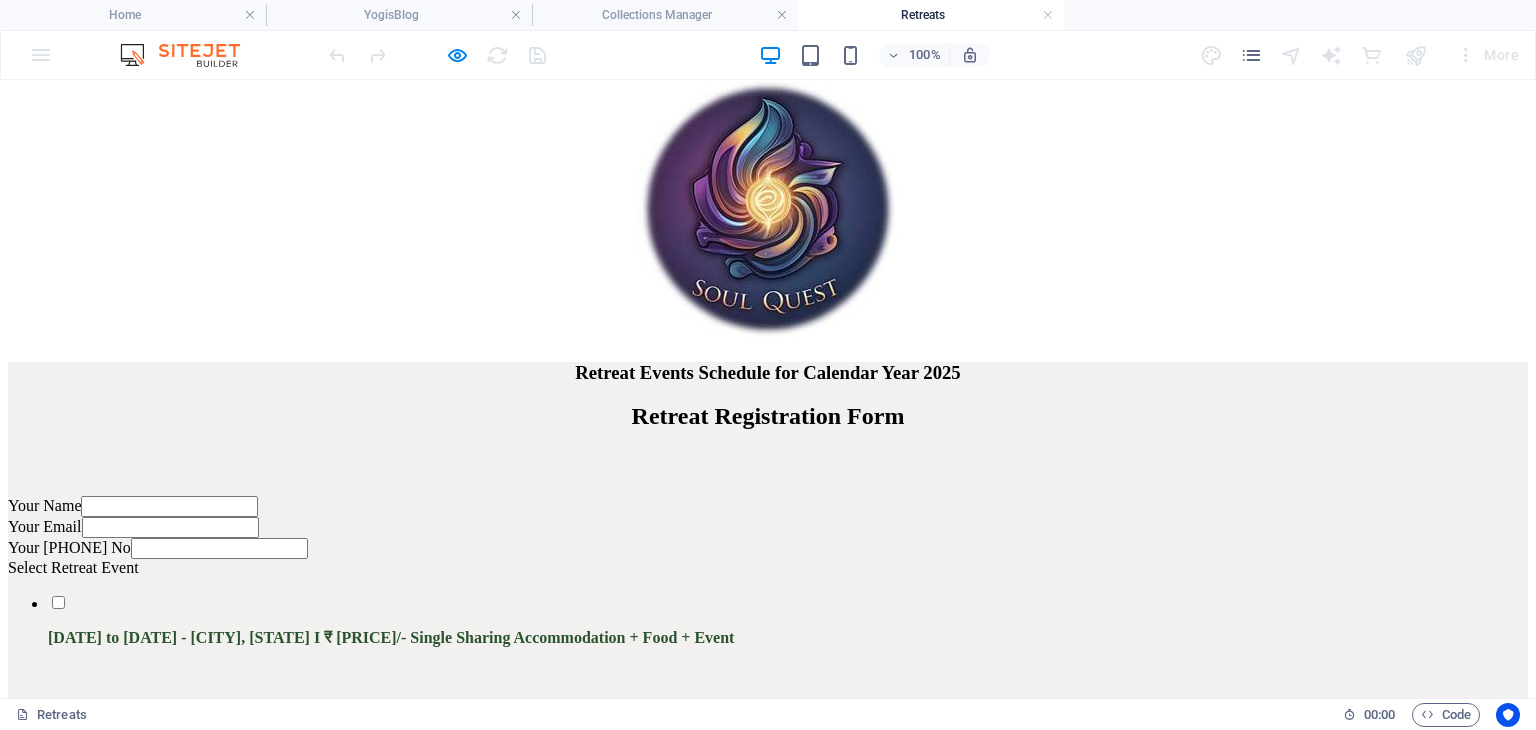scroll, scrollTop: 3351, scrollLeft: 0, axis: vertical 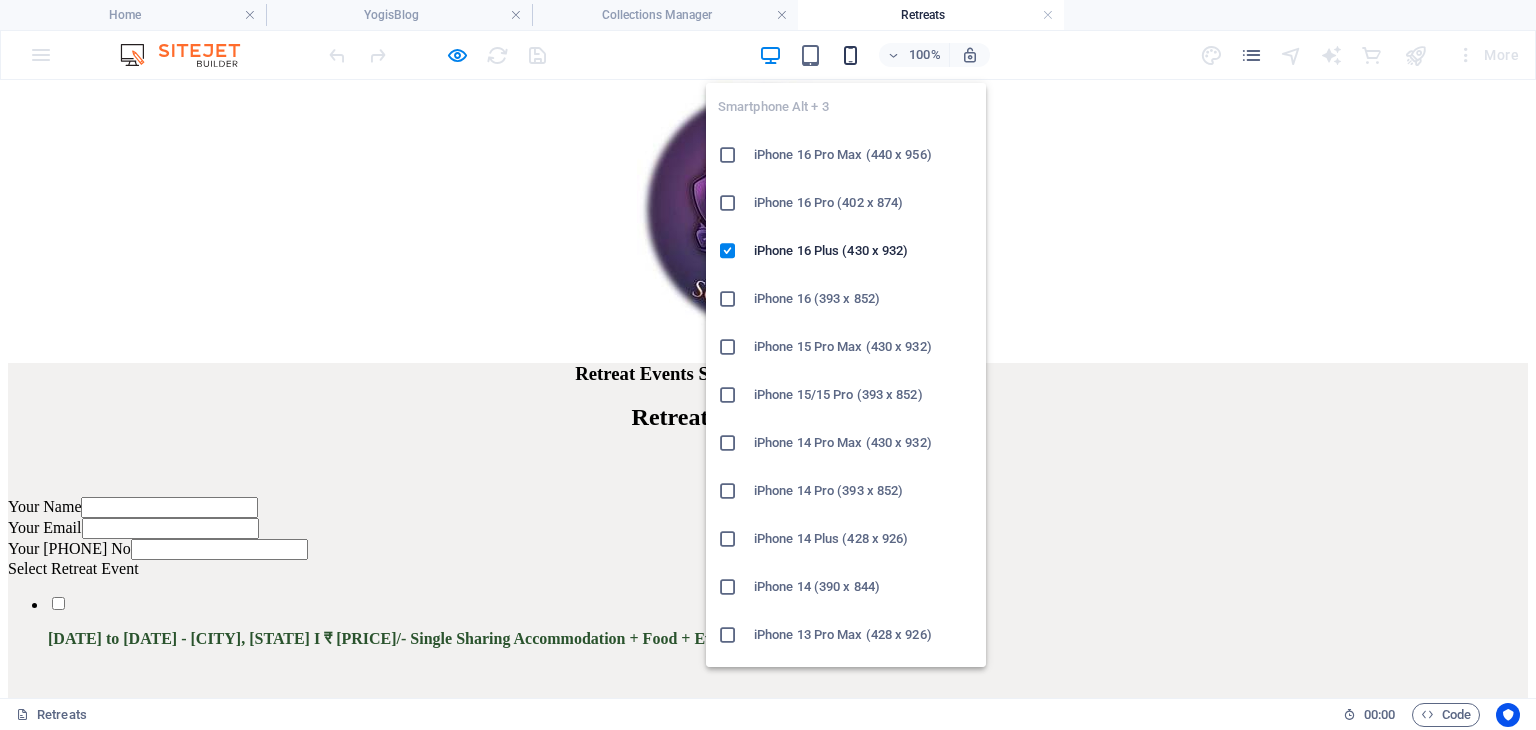 click at bounding box center (850, 55) 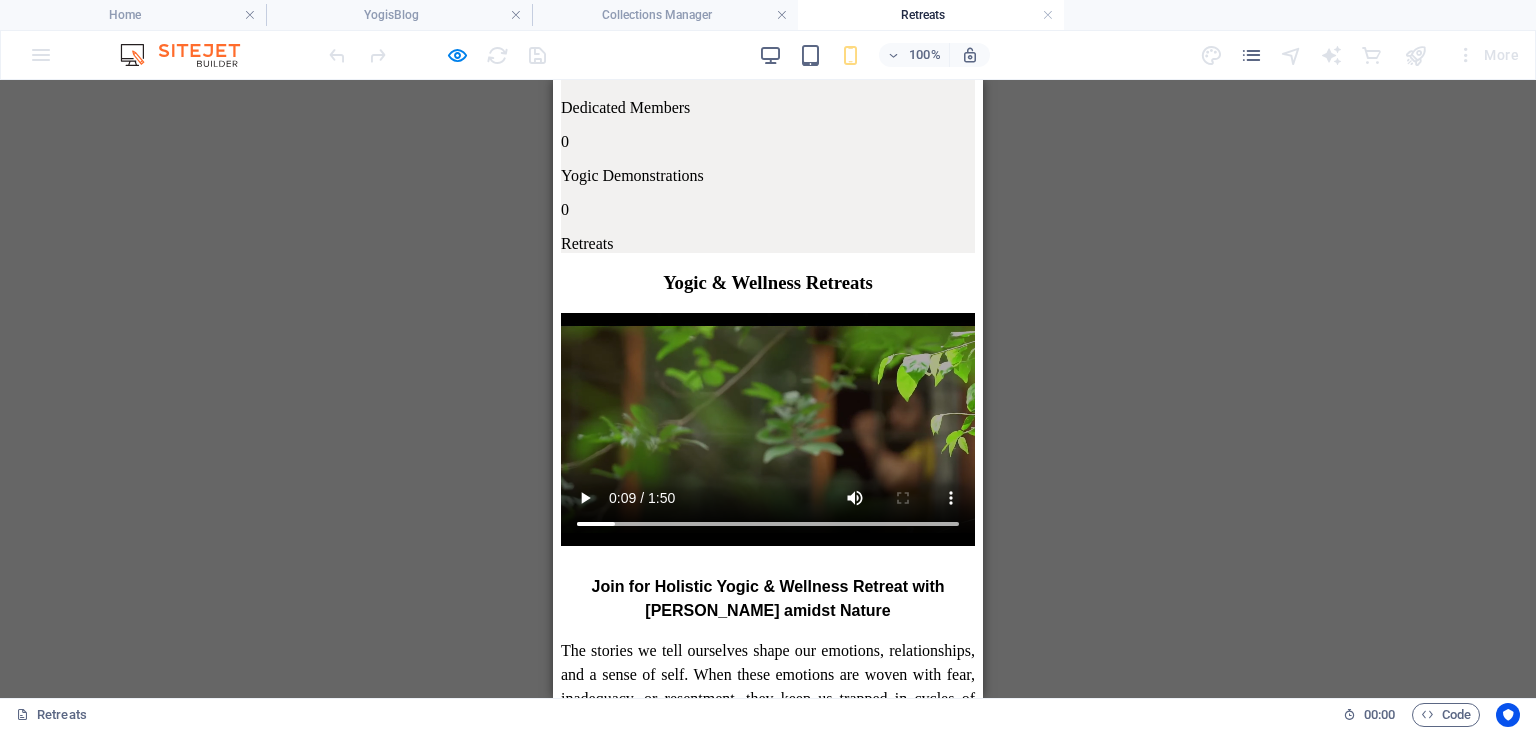 scroll, scrollTop: 0, scrollLeft: 0, axis: both 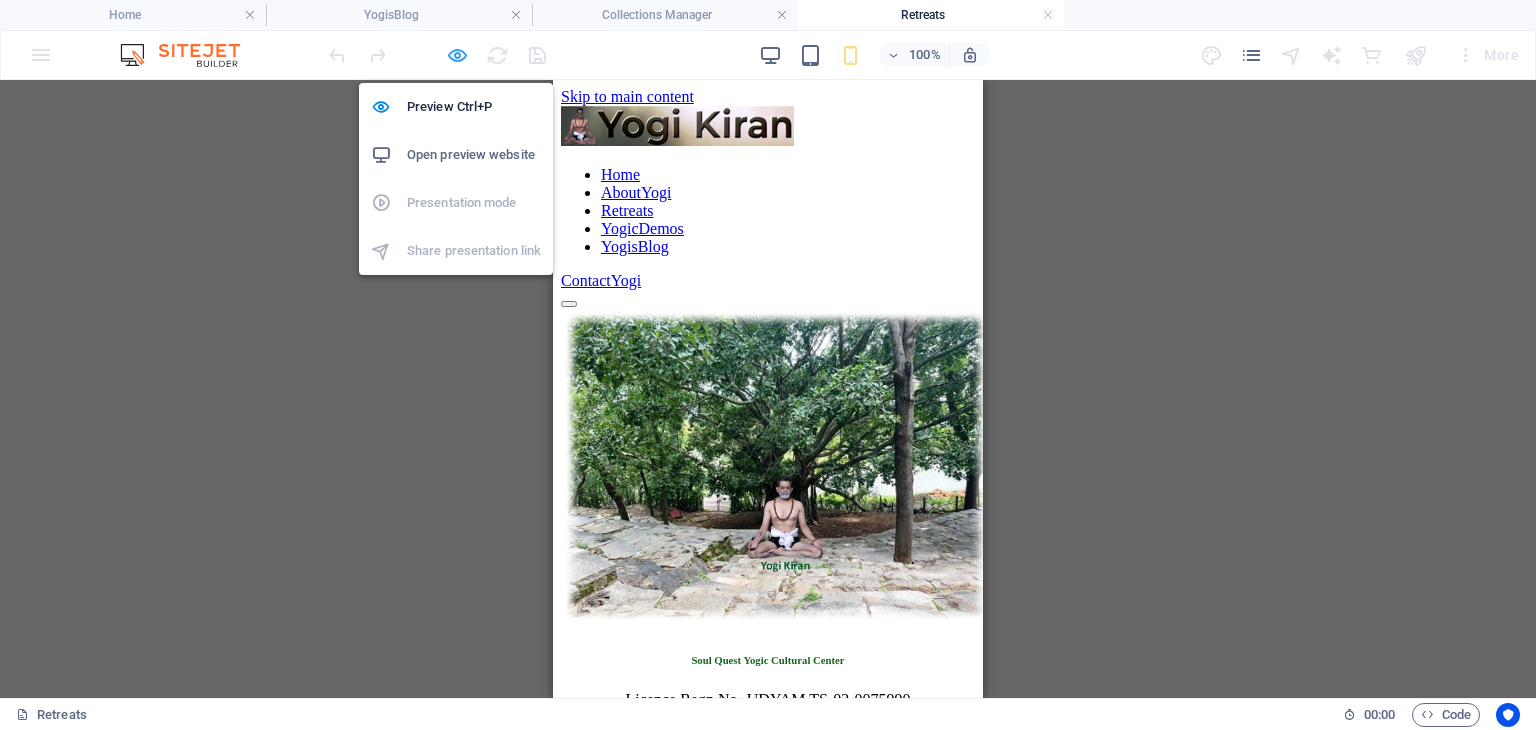 click at bounding box center (457, 55) 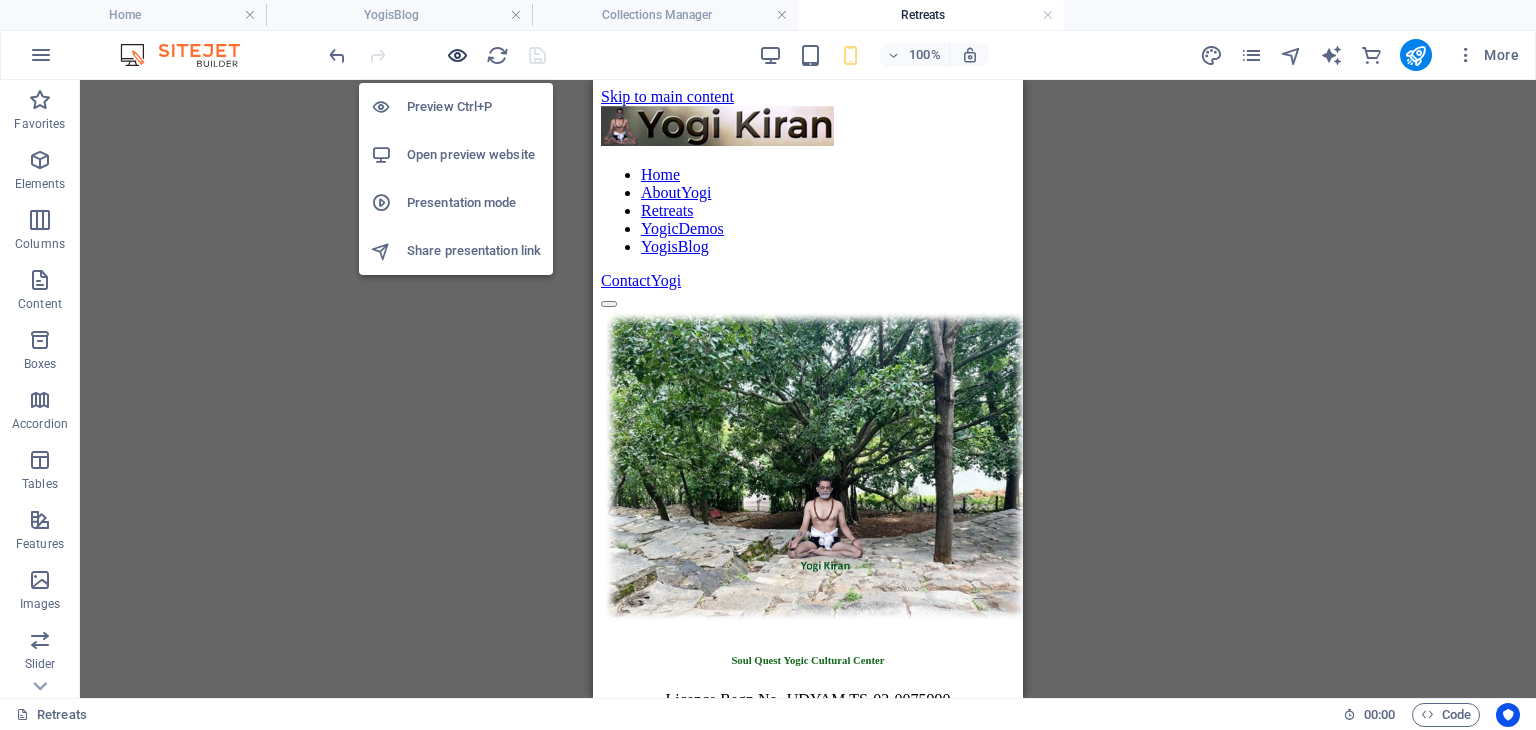 click at bounding box center [457, 55] 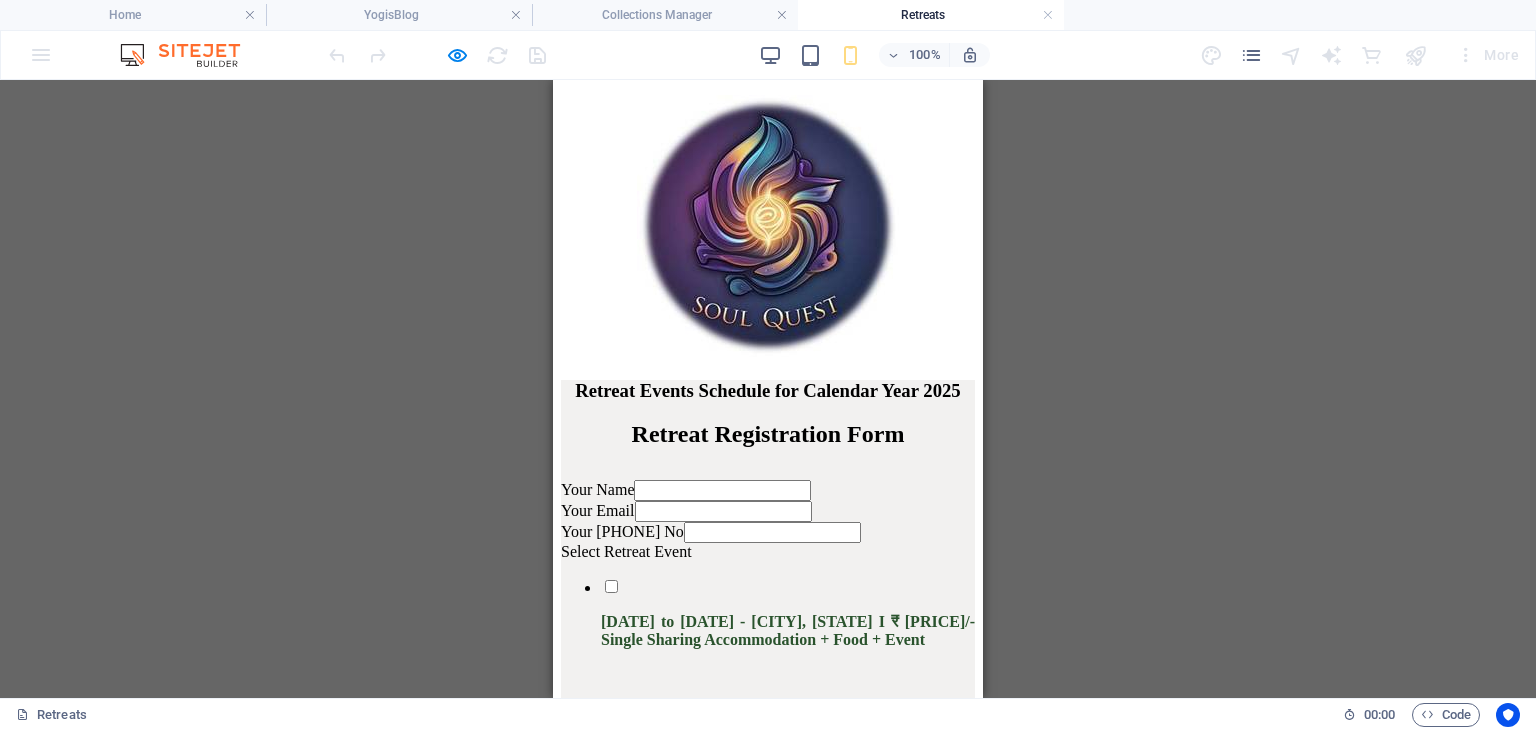 scroll, scrollTop: 2500, scrollLeft: 0, axis: vertical 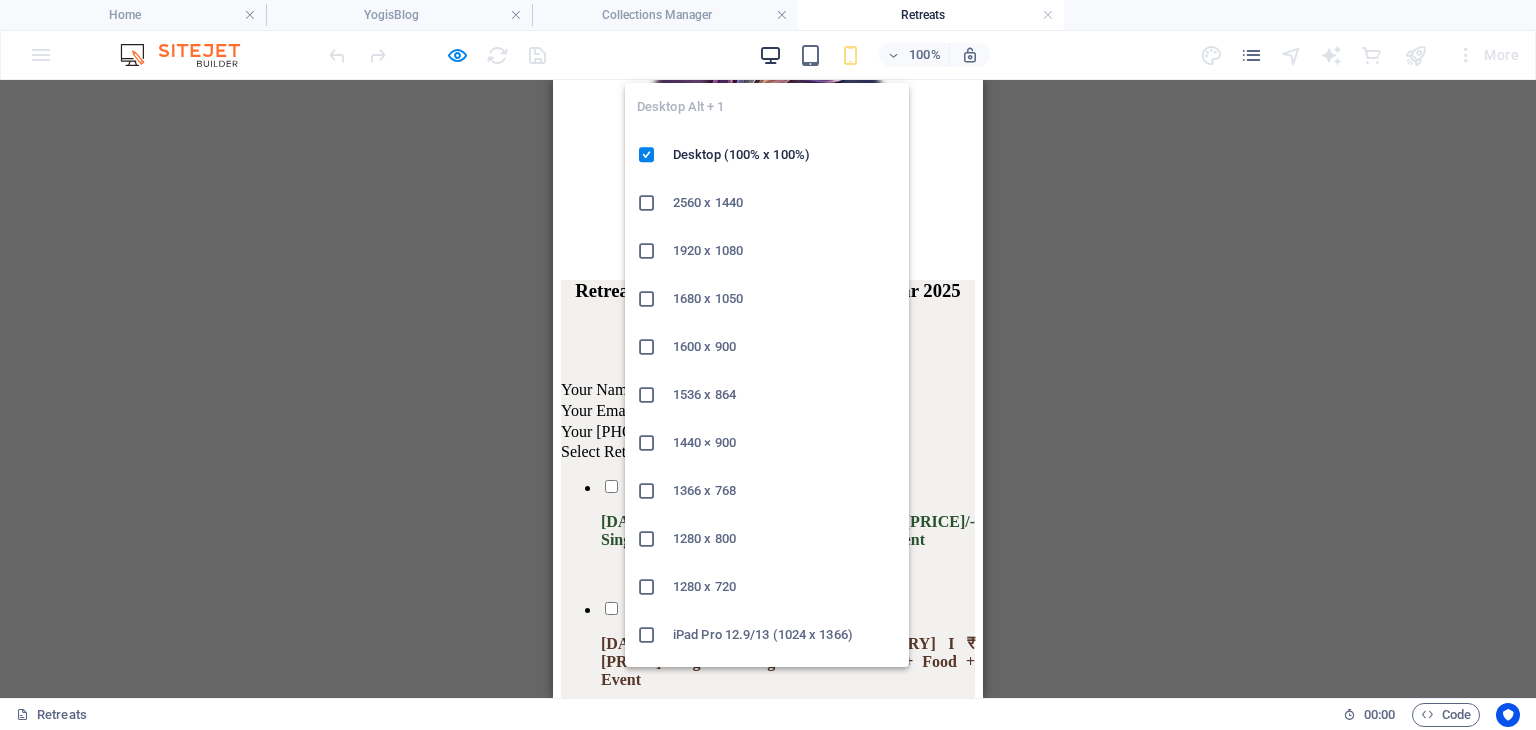 click at bounding box center (770, 55) 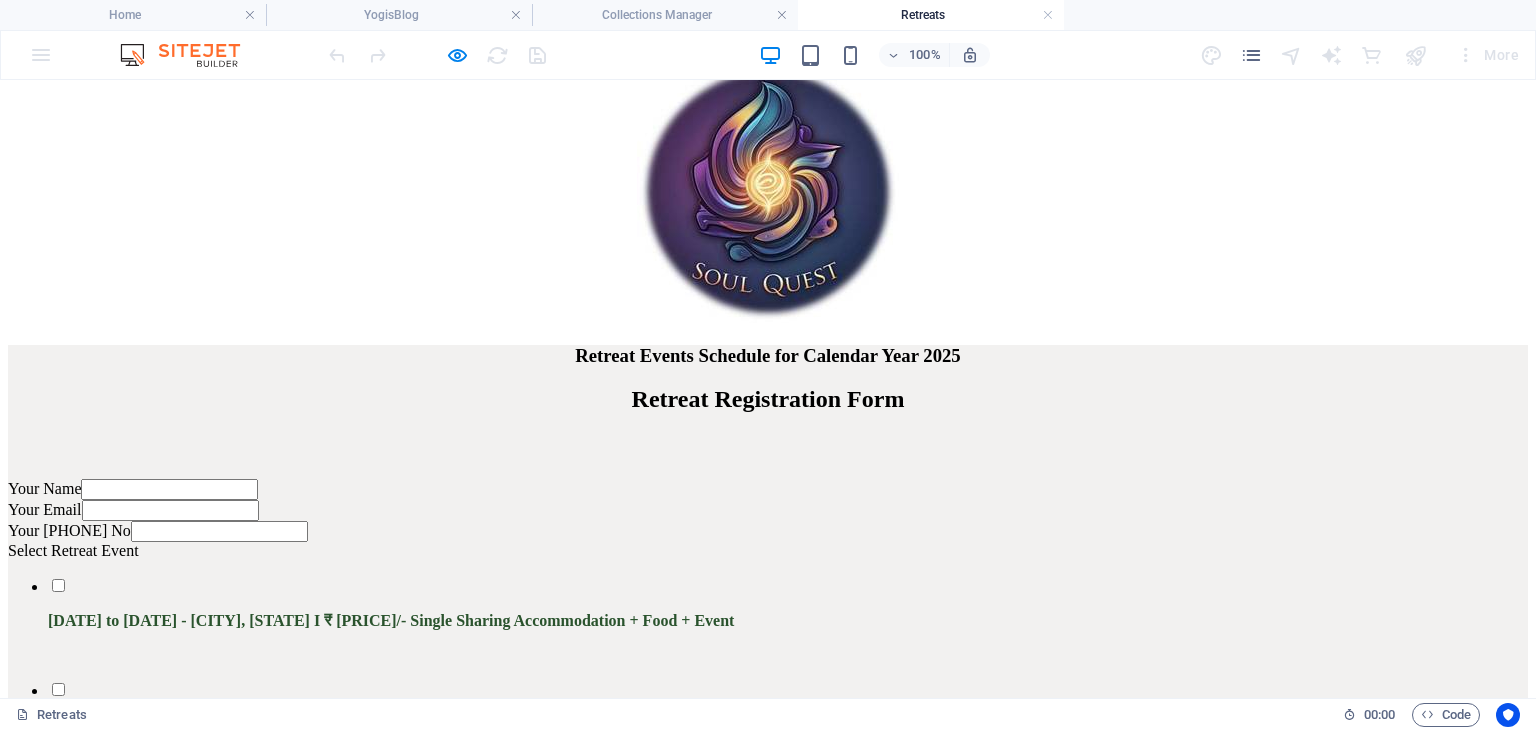 scroll, scrollTop: 3394, scrollLeft: 0, axis: vertical 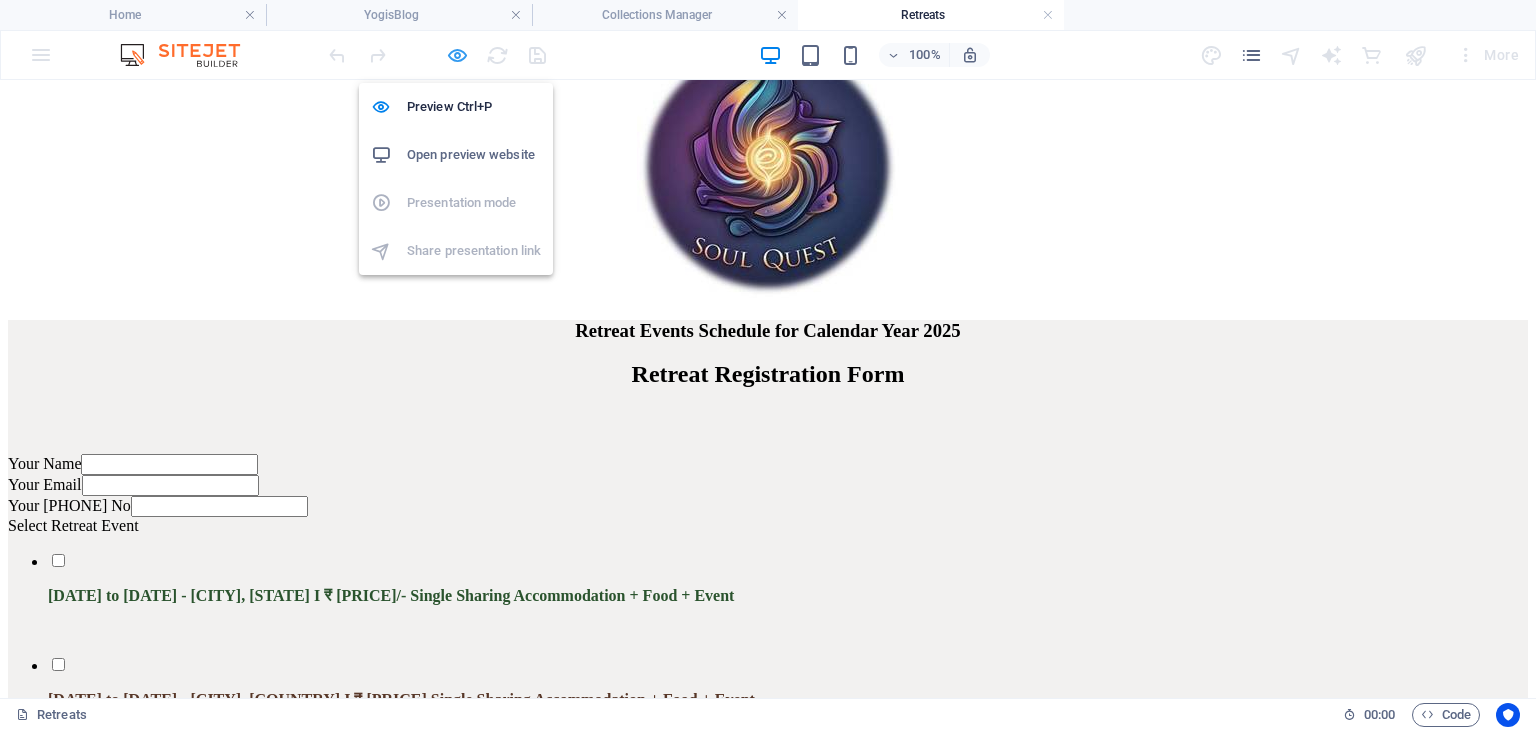 click at bounding box center [457, 55] 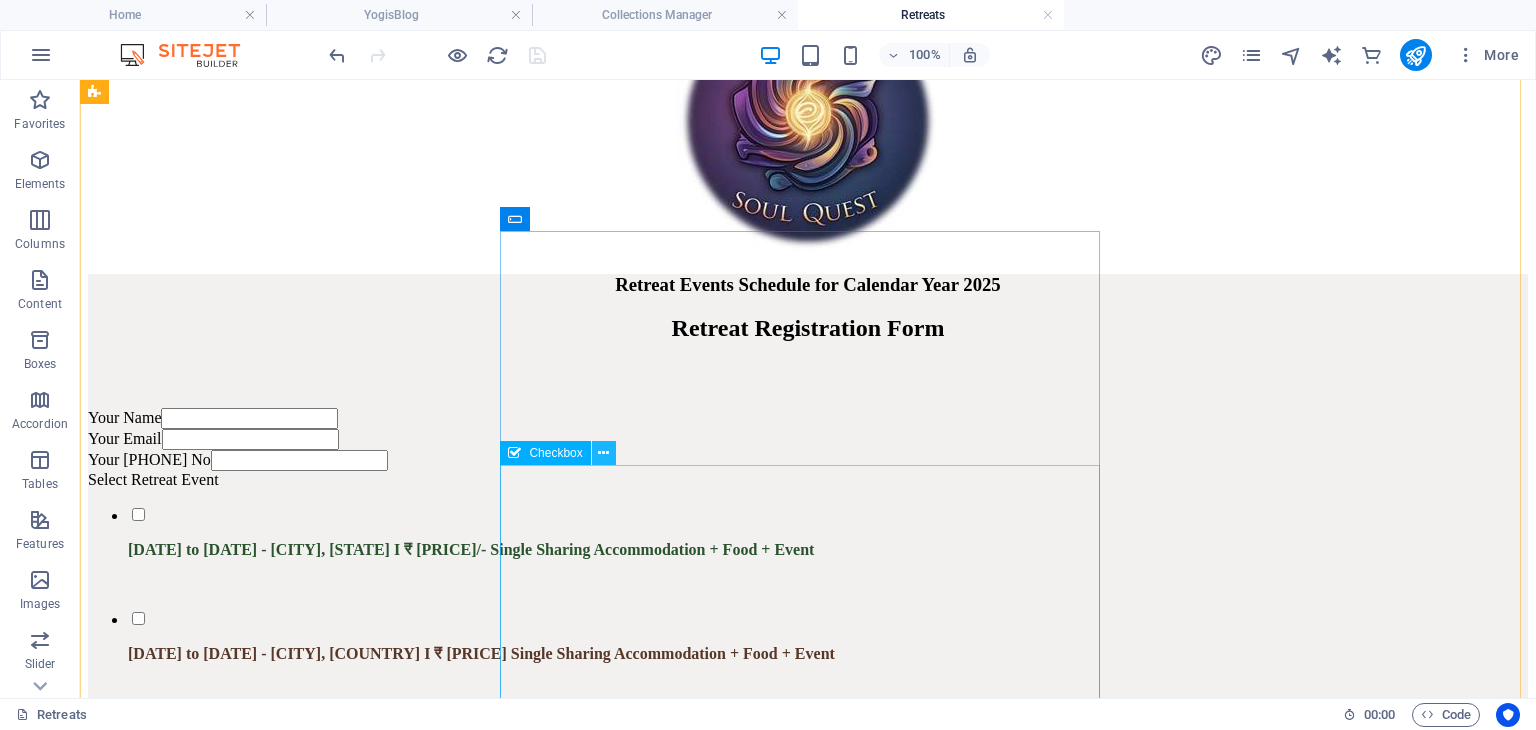 click at bounding box center (603, 453) 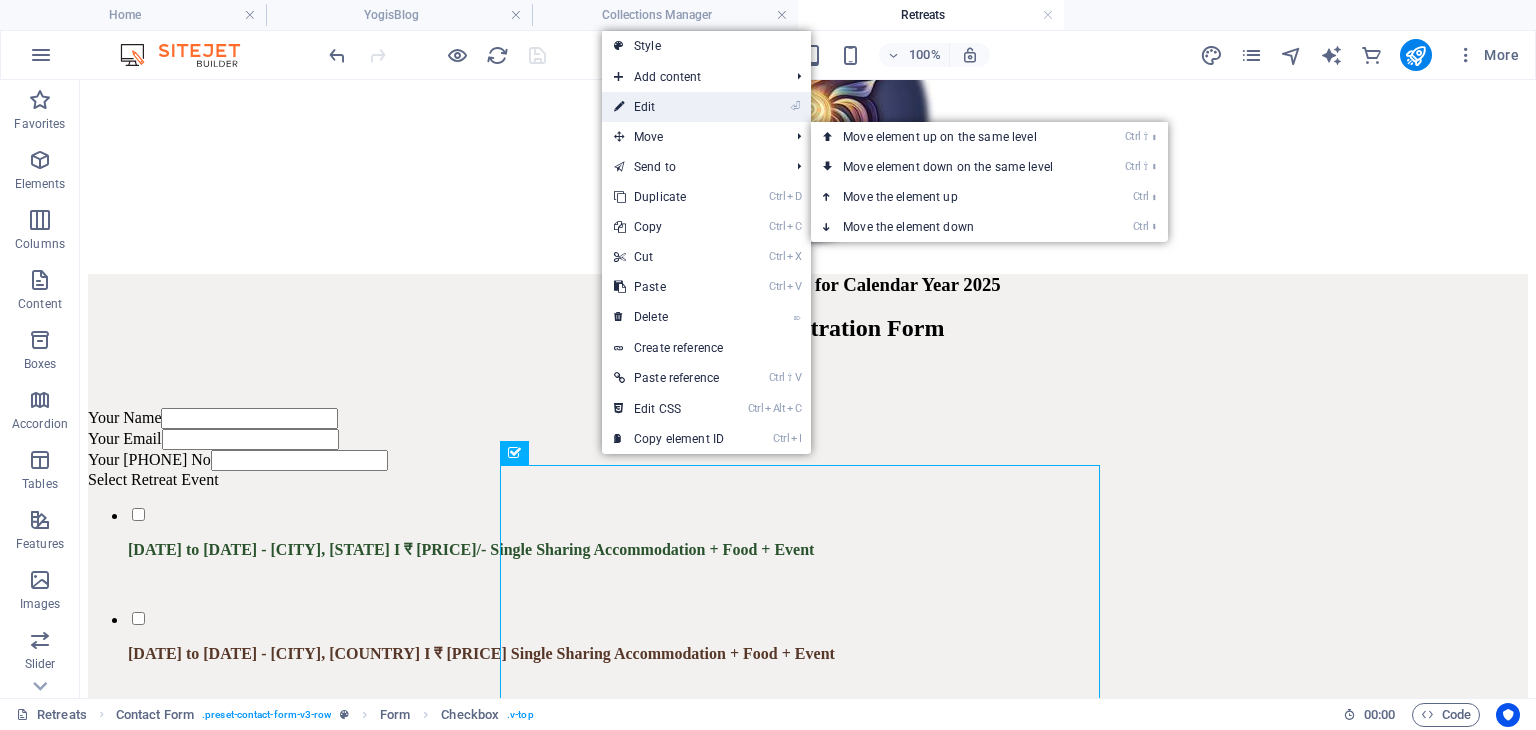 click on "⏎  Edit" at bounding box center (669, 107) 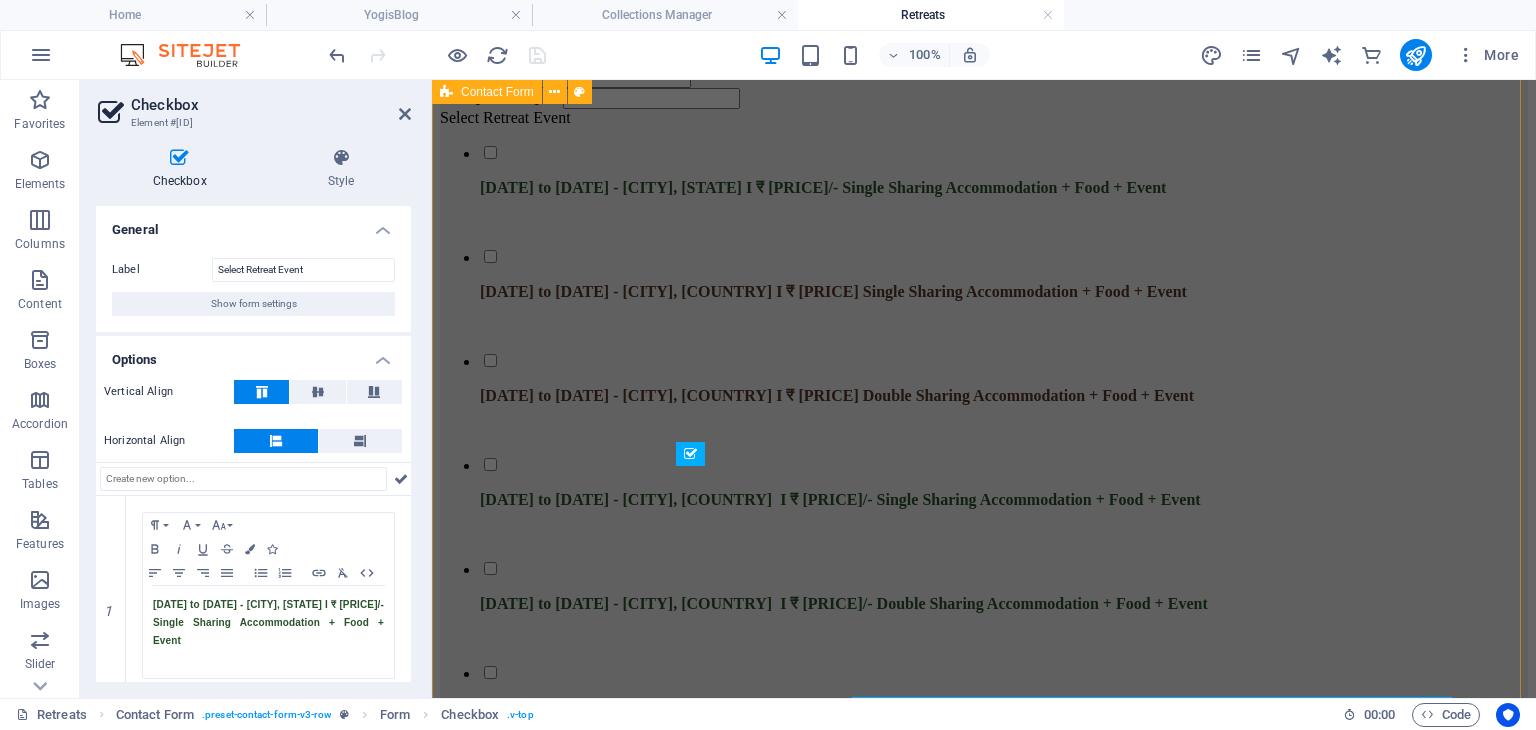 scroll, scrollTop: 3104, scrollLeft: 0, axis: vertical 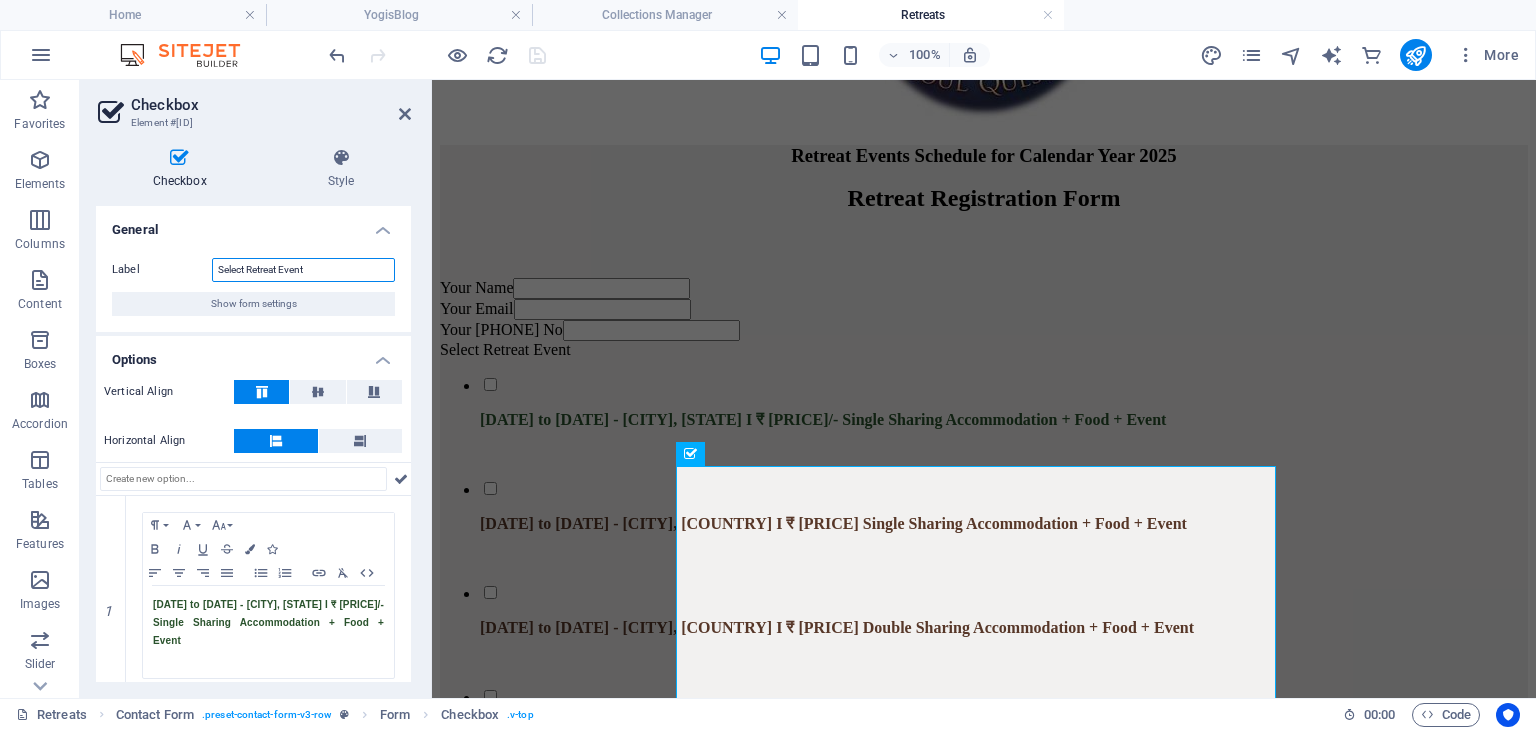 drag, startPoint x: 329, startPoint y: 265, endPoint x: 192, endPoint y: 258, distance: 137.17871 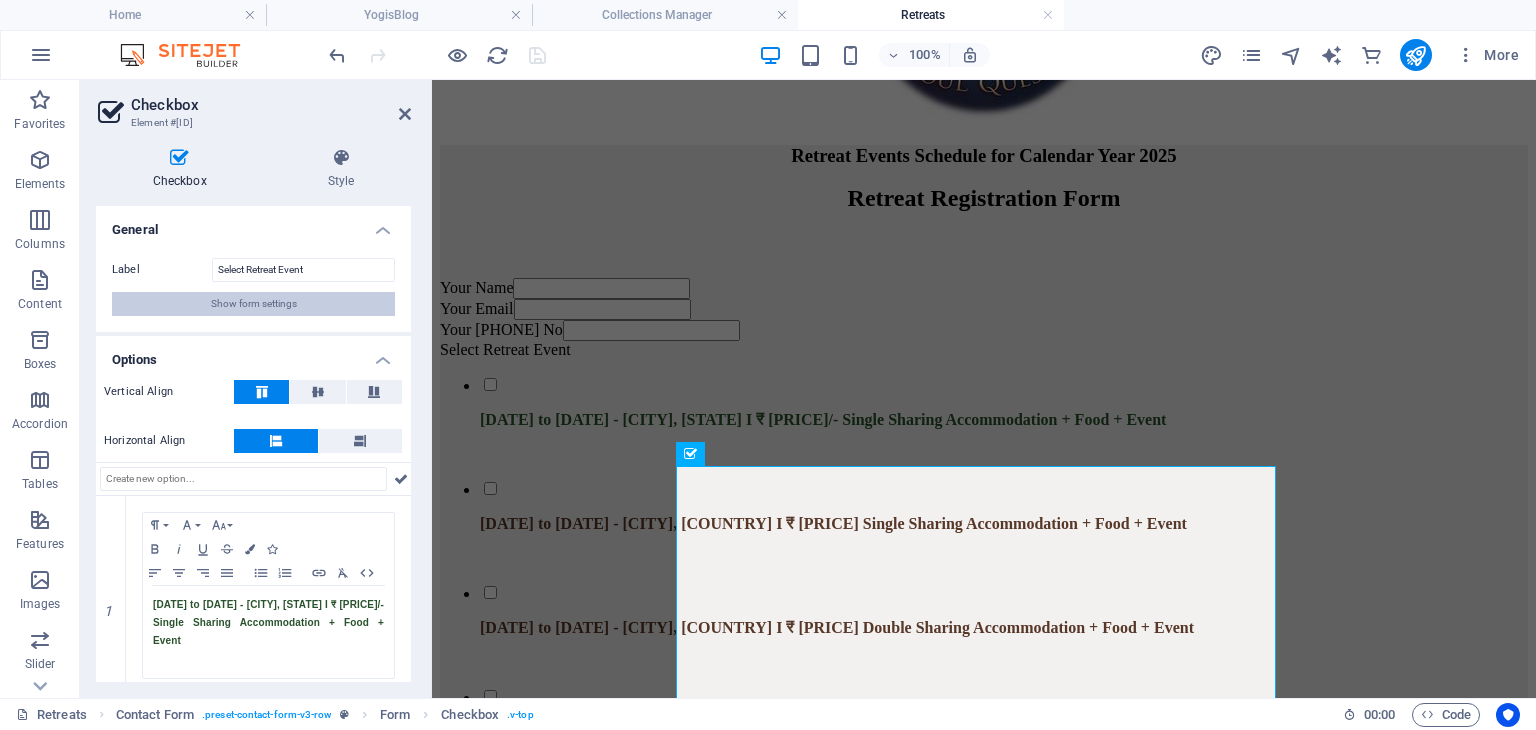 click on "Show form settings" at bounding box center [254, 304] 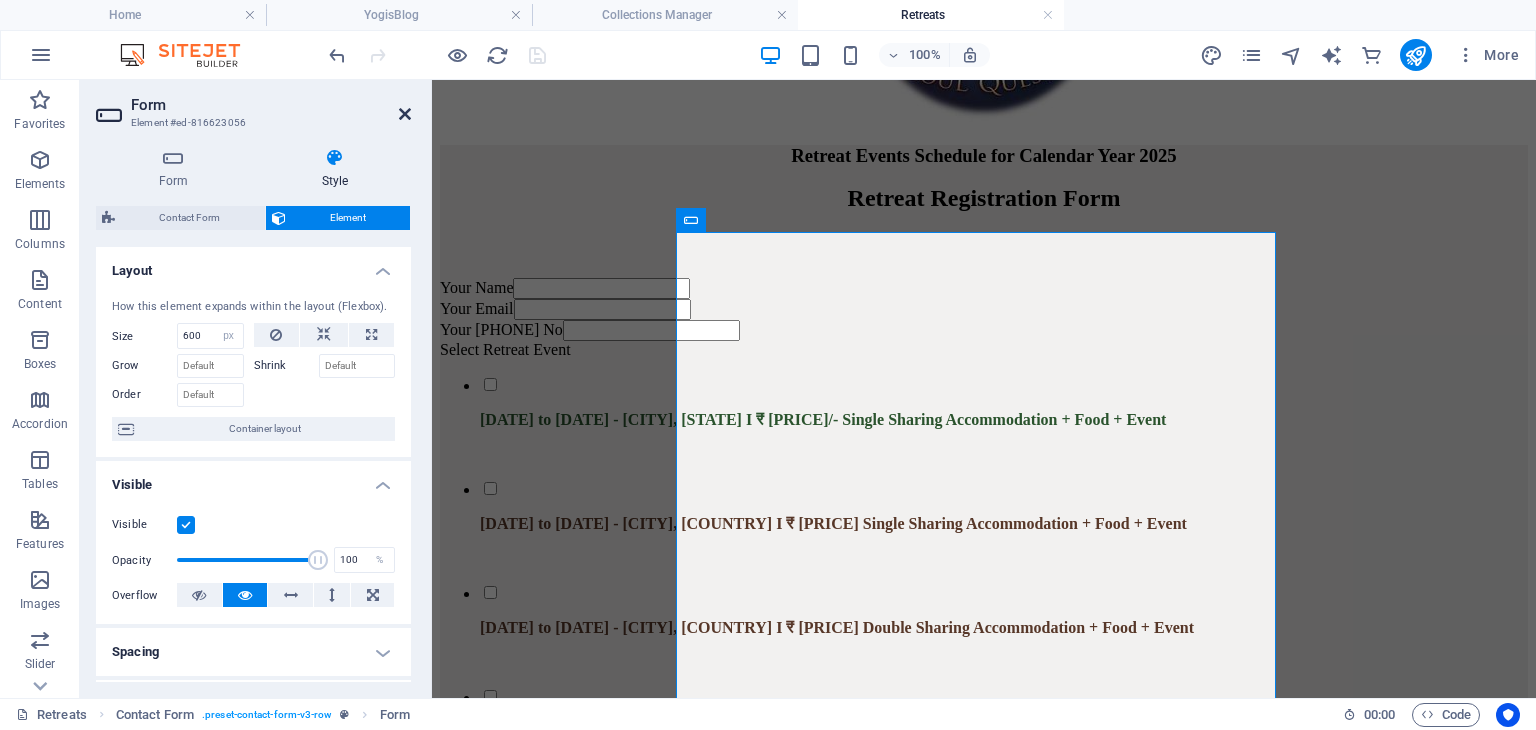 click at bounding box center (405, 114) 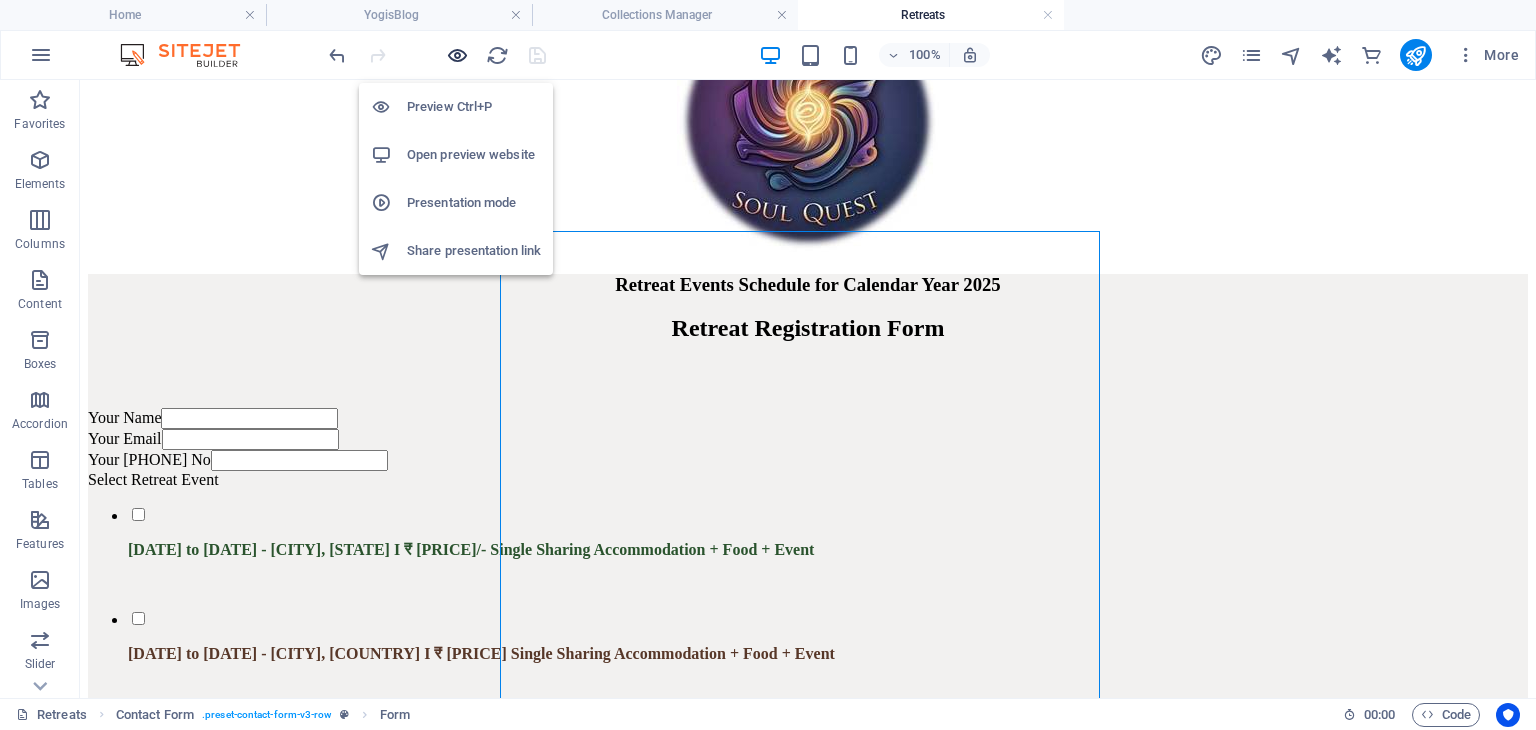 click at bounding box center [457, 55] 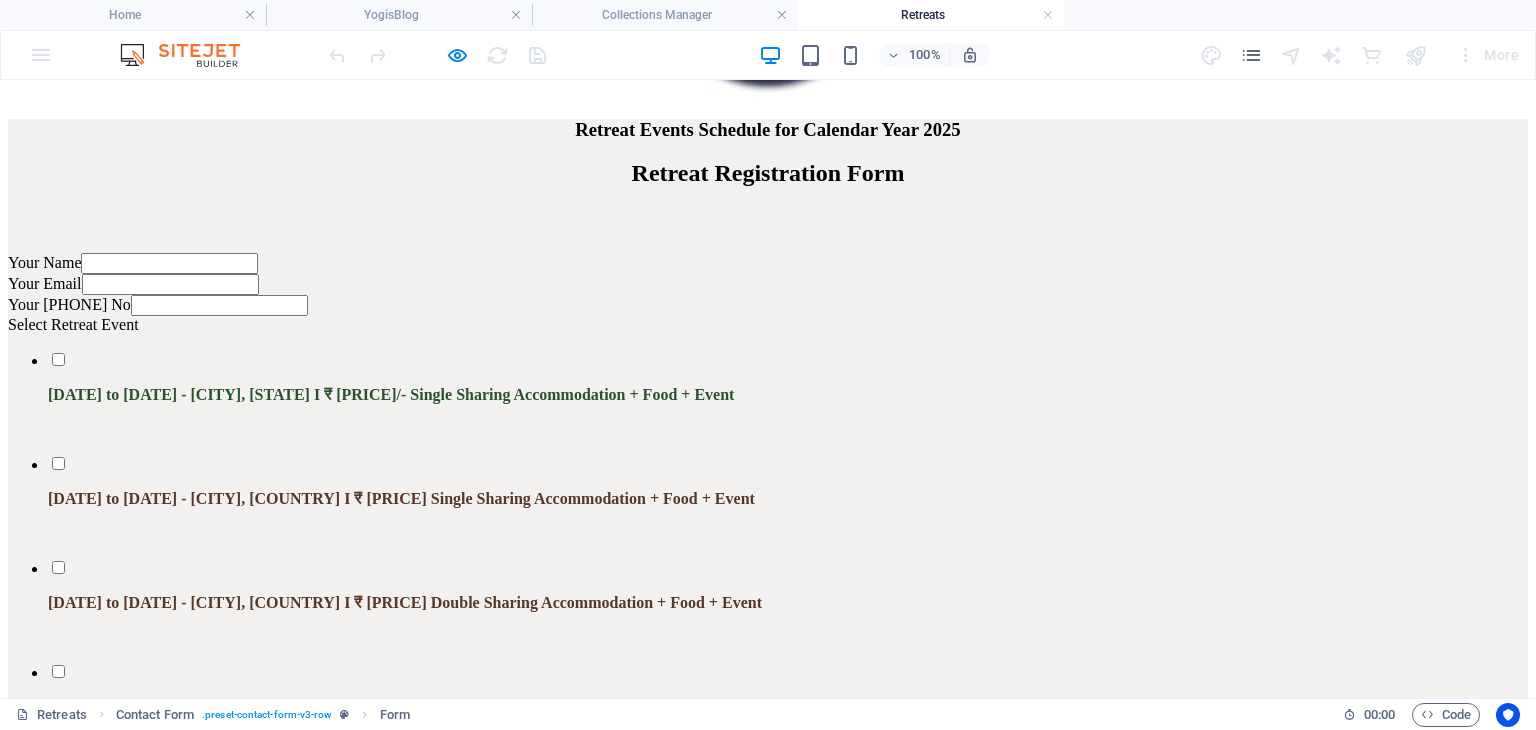 scroll, scrollTop: 3594, scrollLeft: 0, axis: vertical 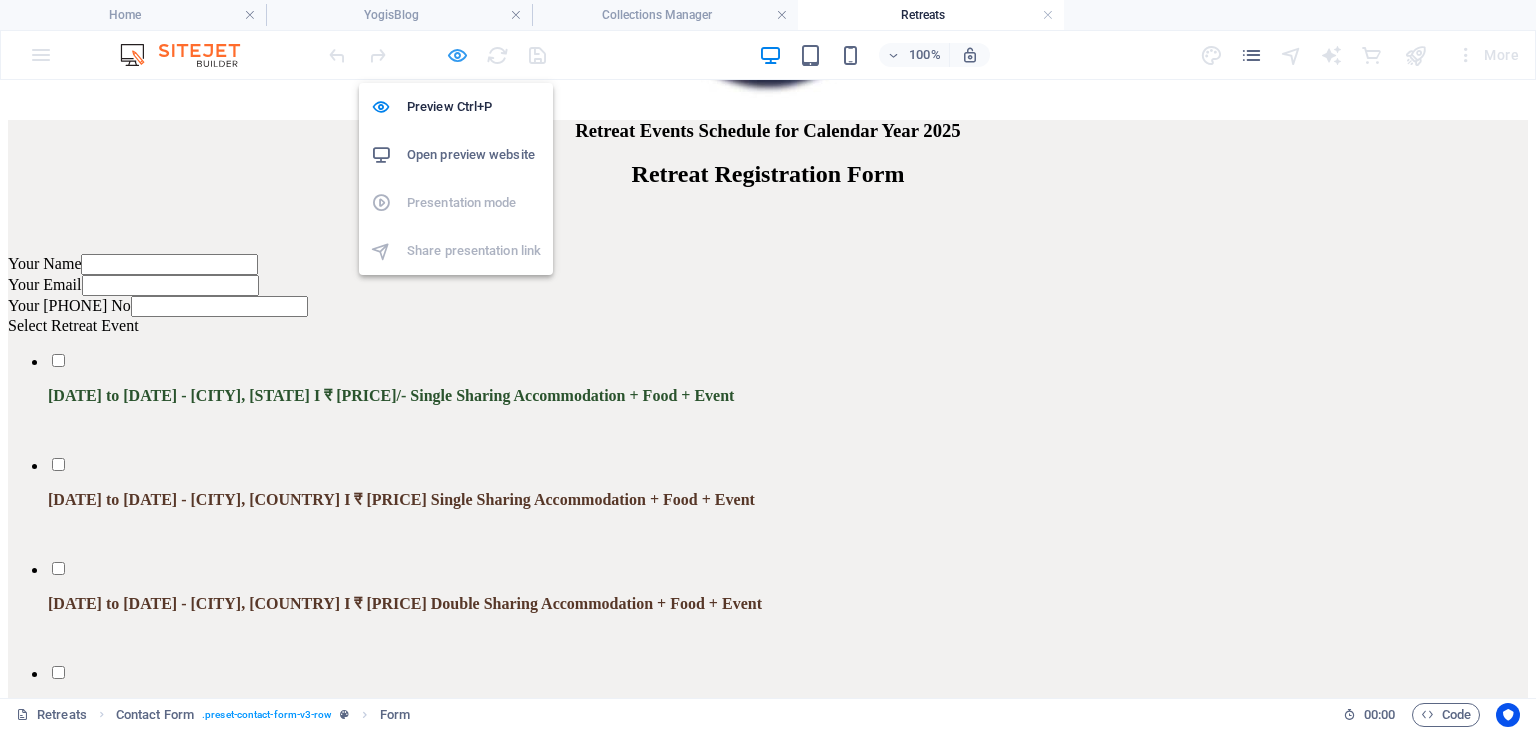 click at bounding box center [457, 55] 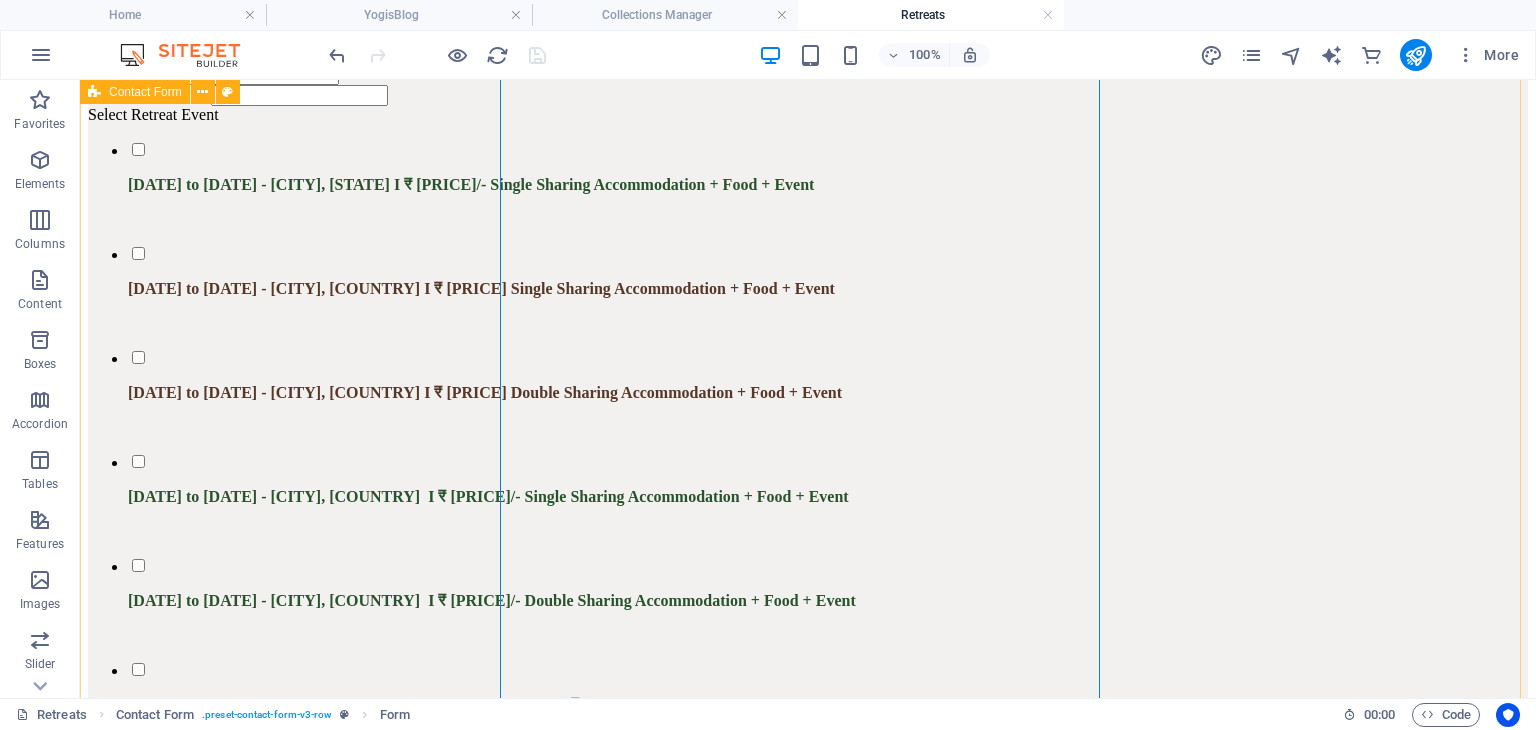 scroll, scrollTop: 3736, scrollLeft: 0, axis: vertical 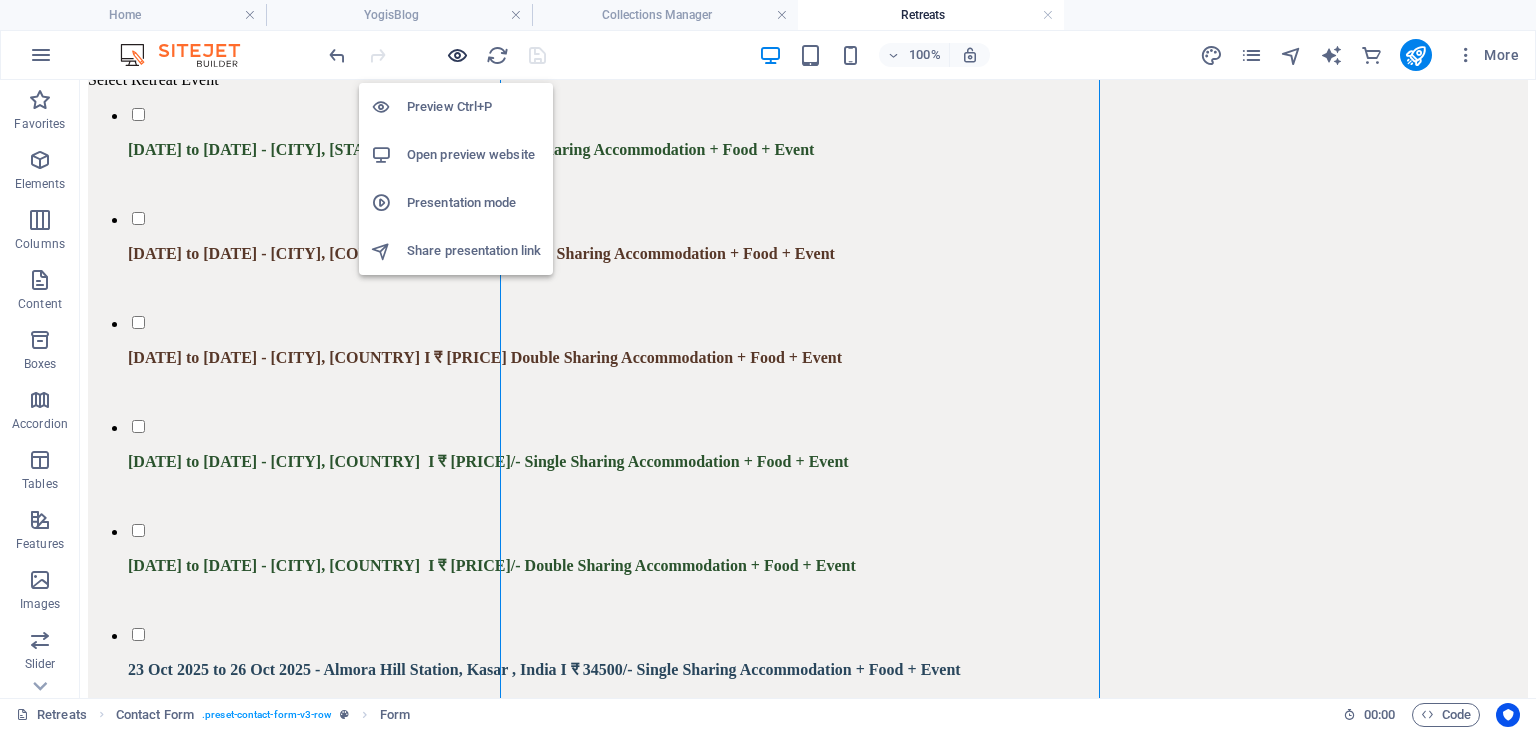 click at bounding box center [457, 55] 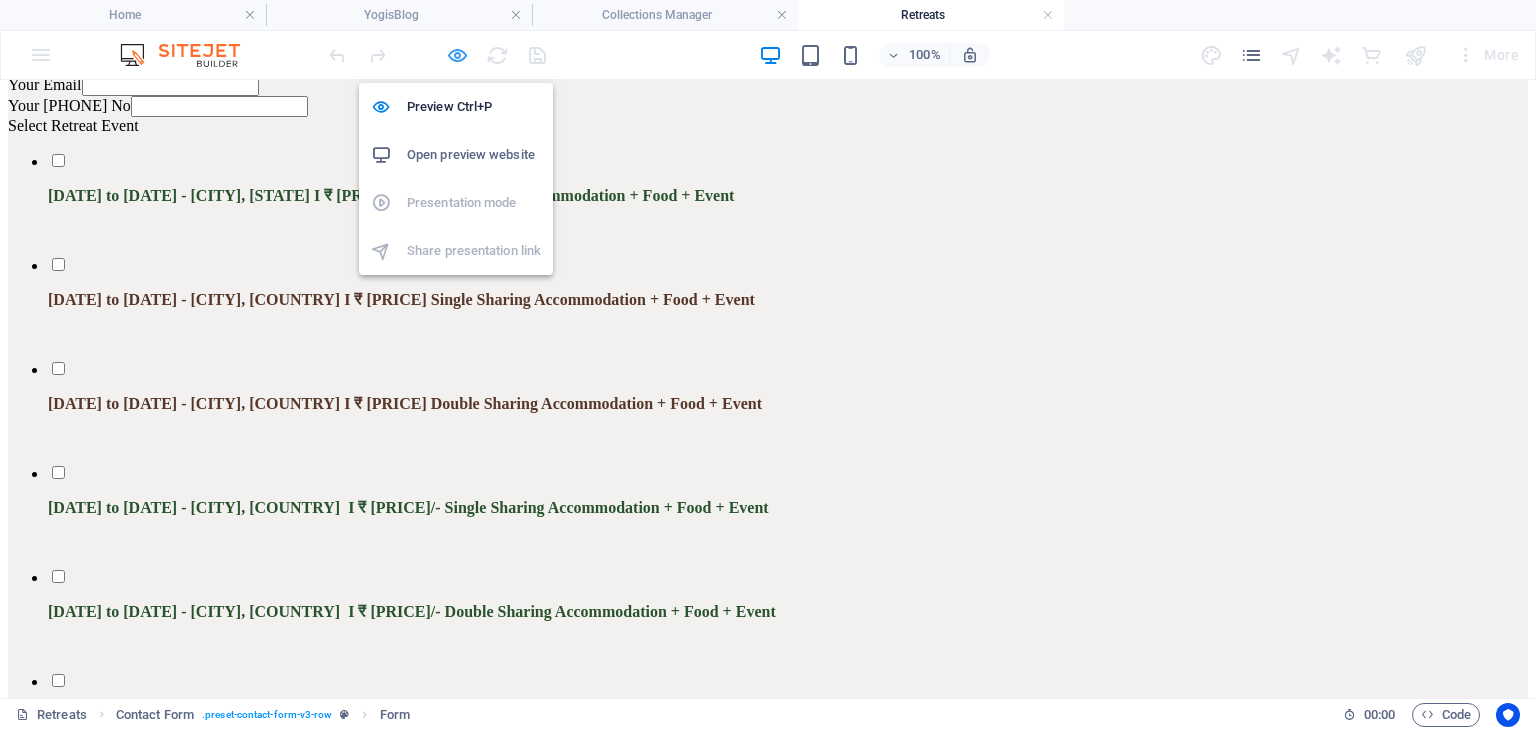click at bounding box center [457, 55] 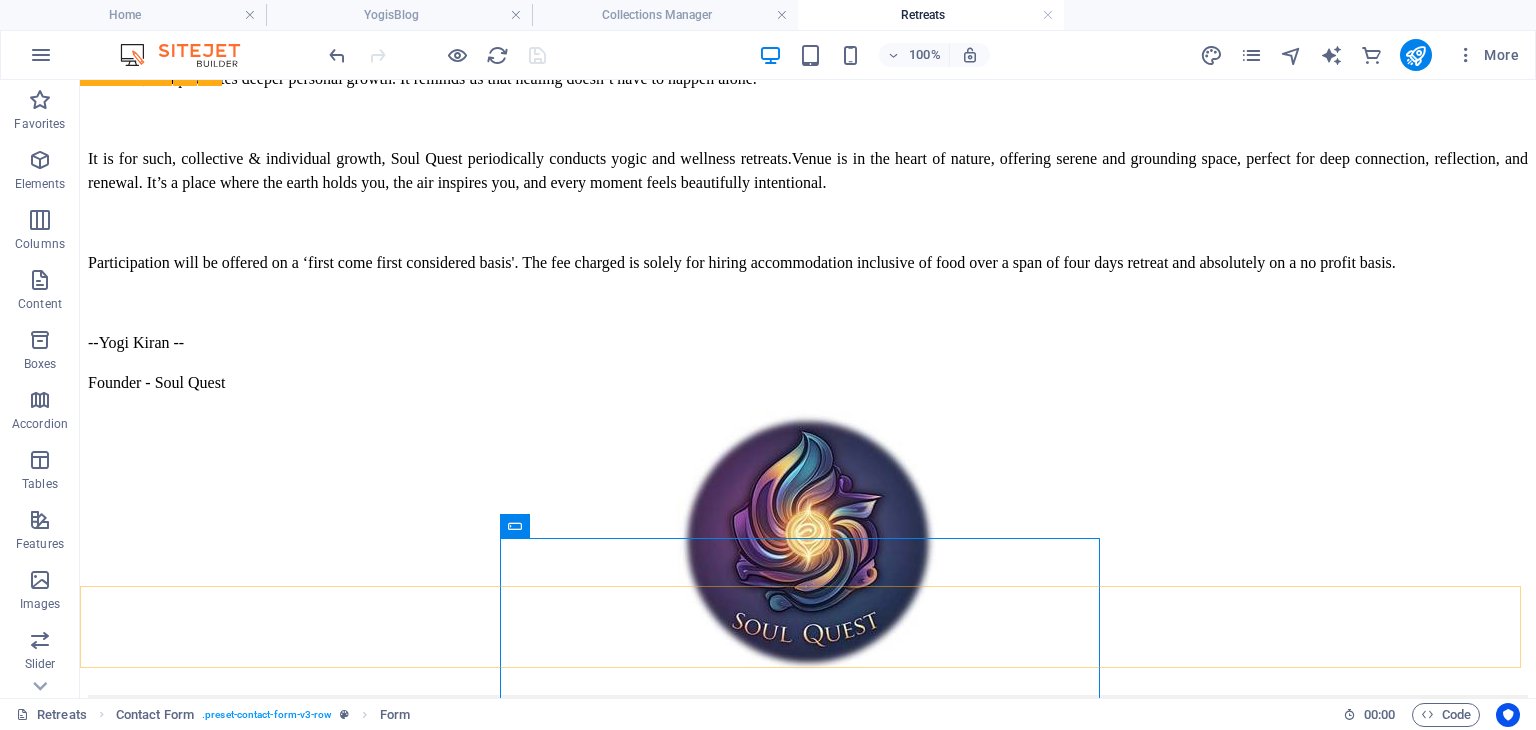 scroll, scrollTop: 2836, scrollLeft: 0, axis: vertical 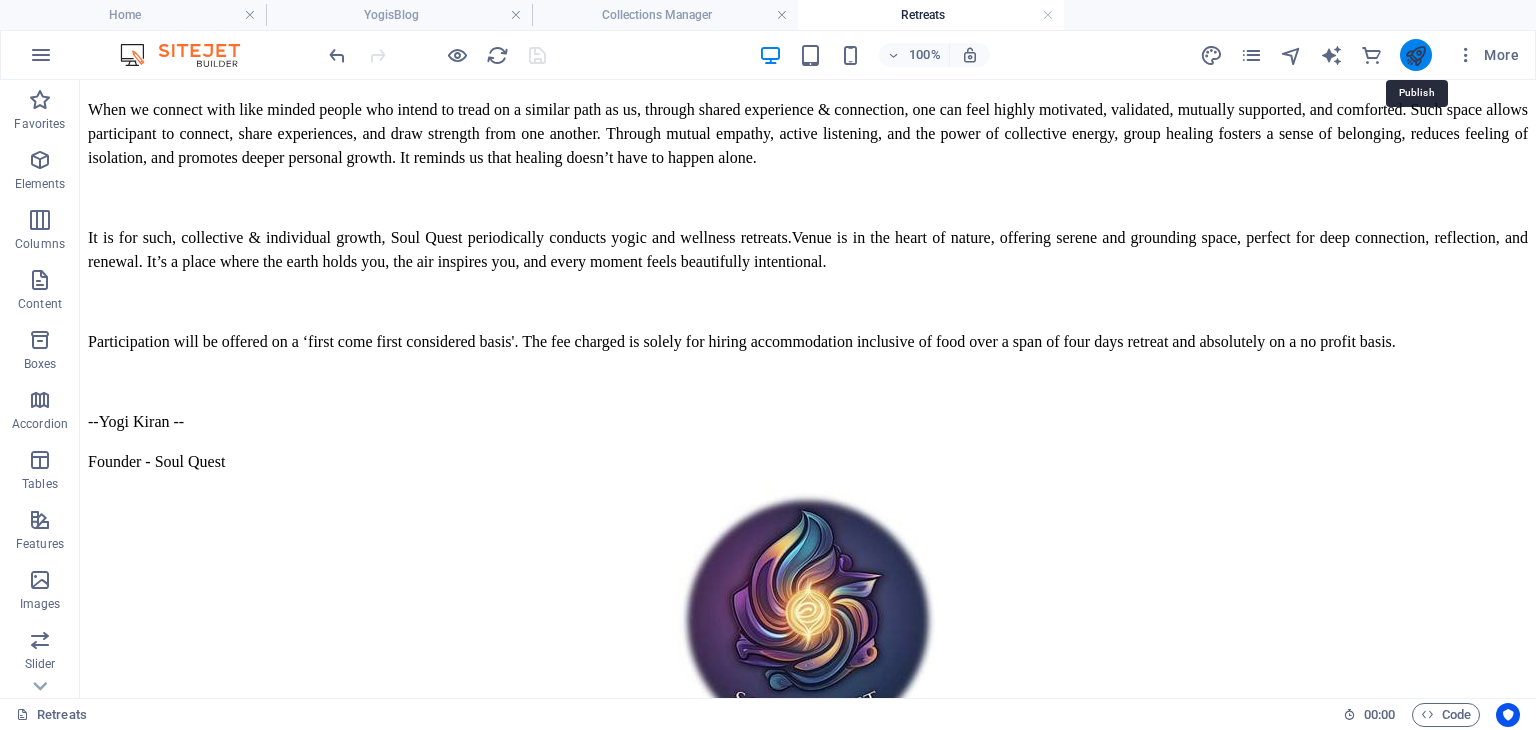 click at bounding box center (1415, 55) 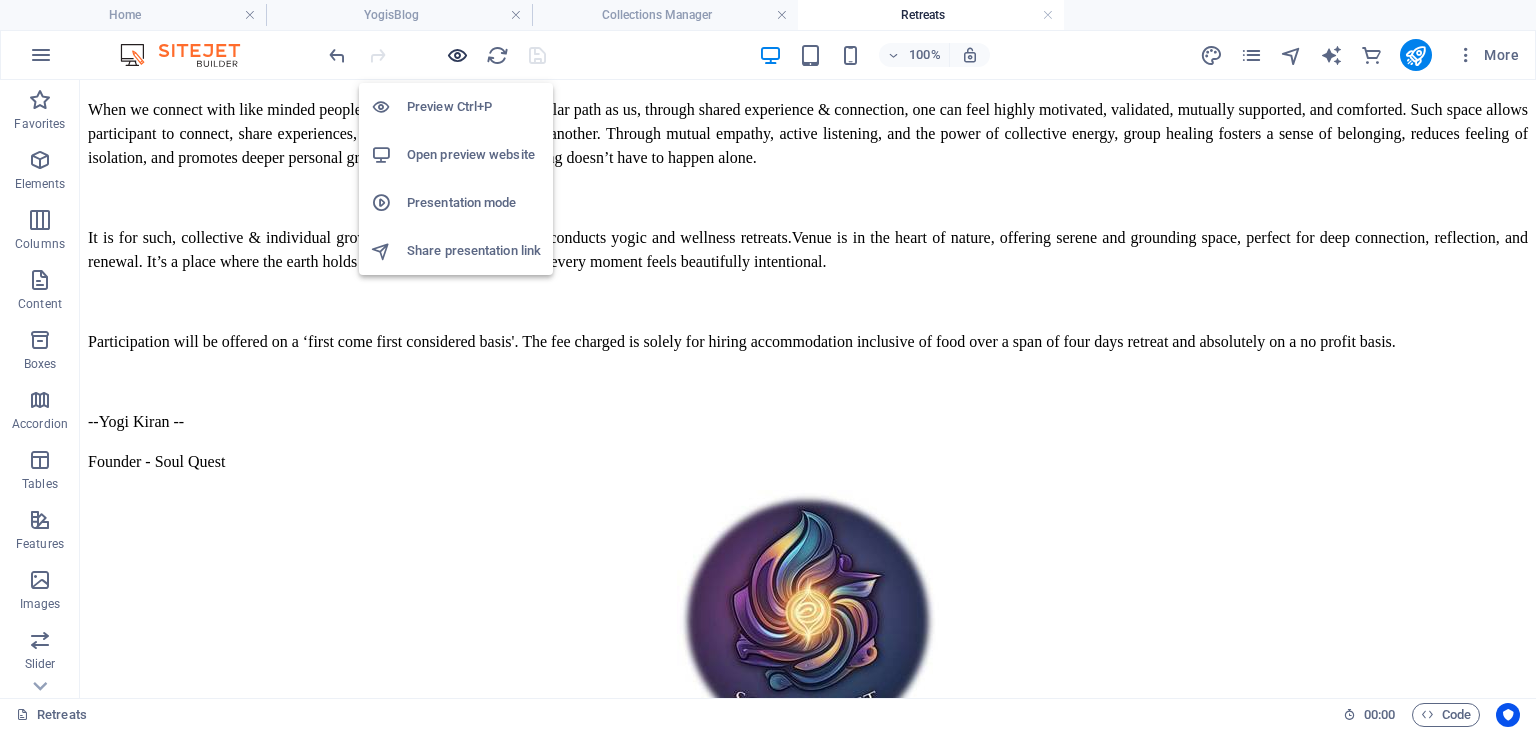 click at bounding box center (457, 55) 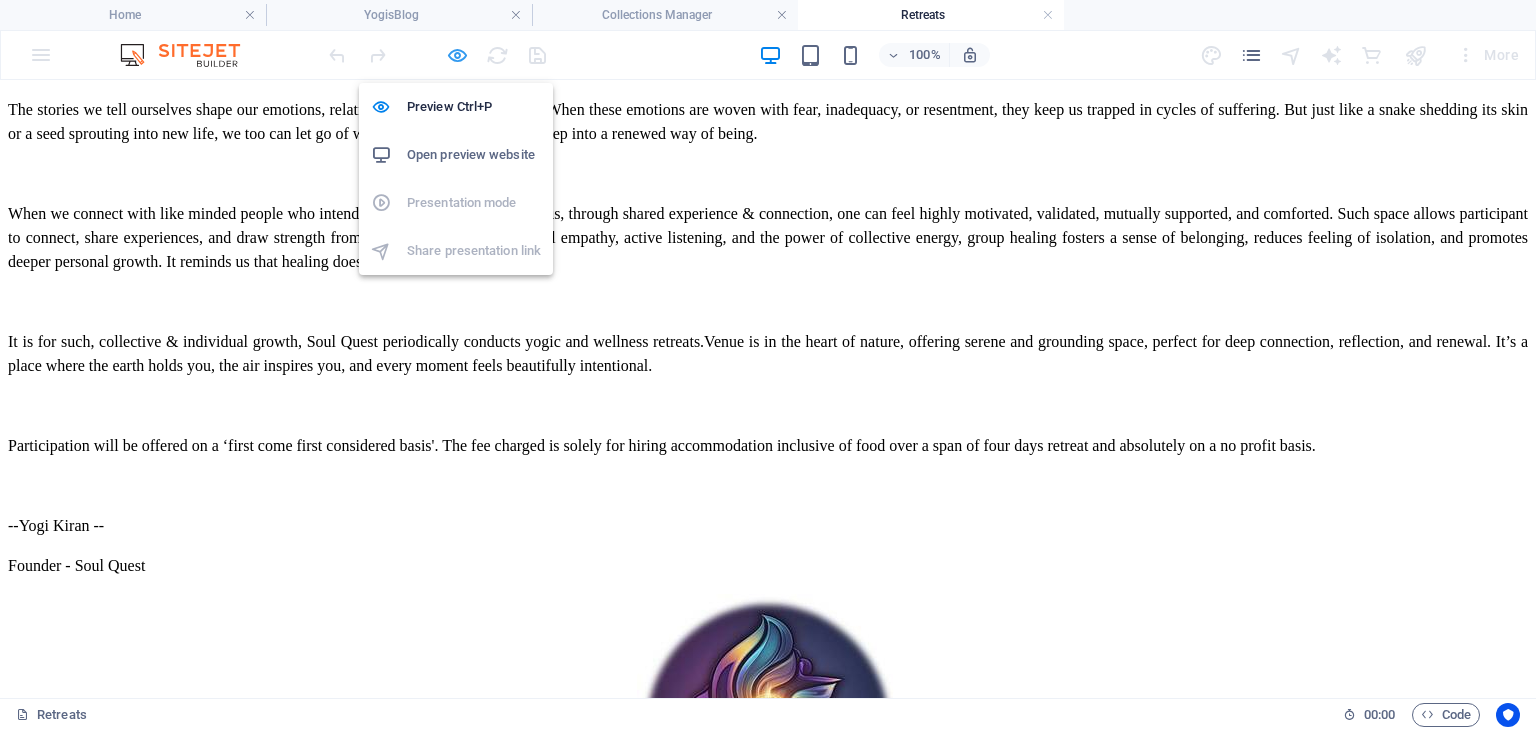 scroll, scrollTop: 2894, scrollLeft: 0, axis: vertical 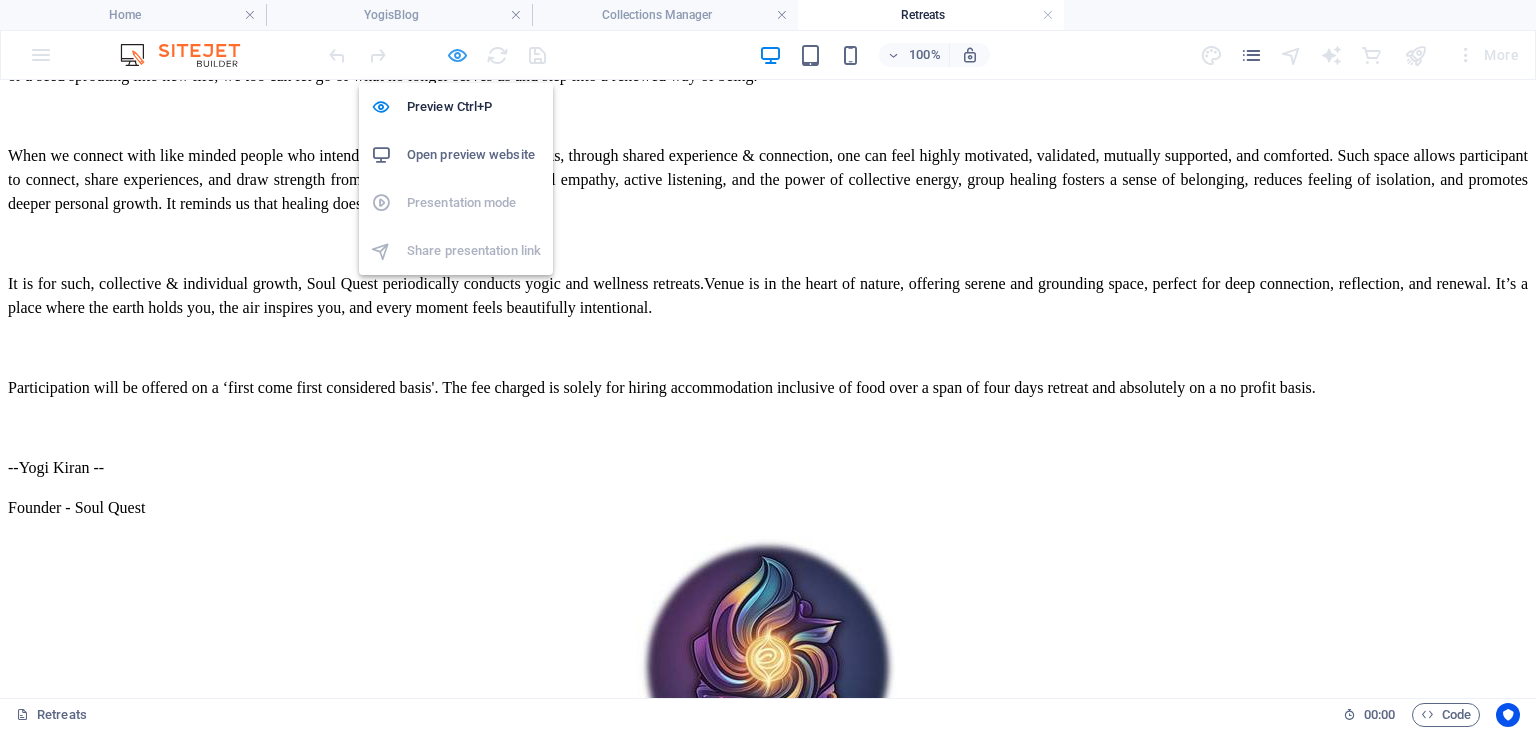 click at bounding box center [457, 55] 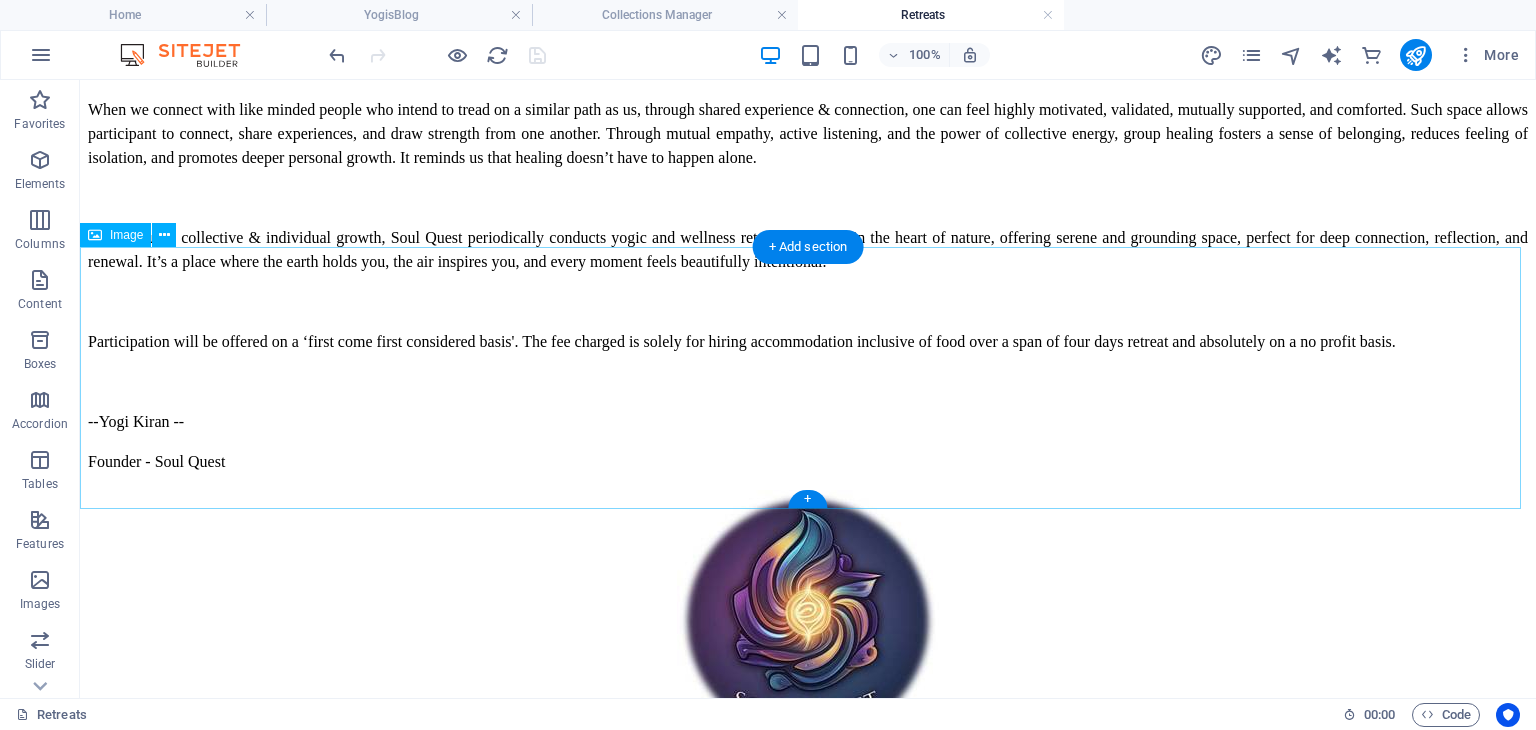 scroll, scrollTop: 2536, scrollLeft: 0, axis: vertical 